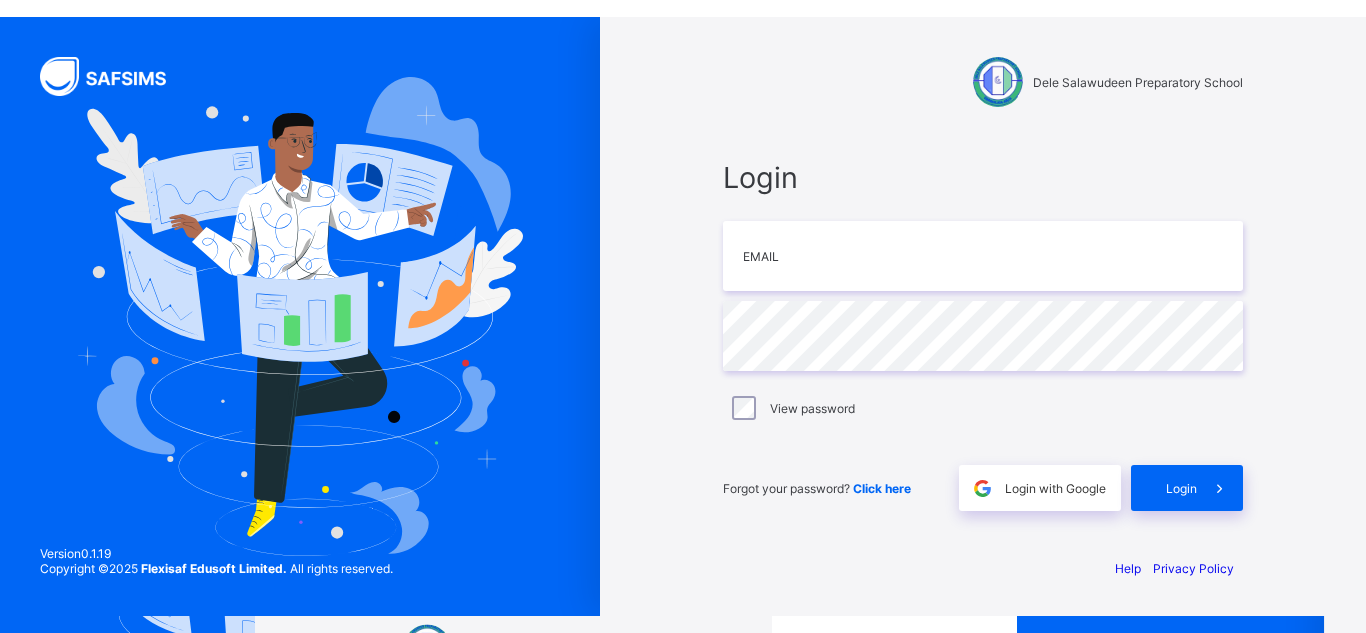 scroll, scrollTop: 0, scrollLeft: 0, axis: both 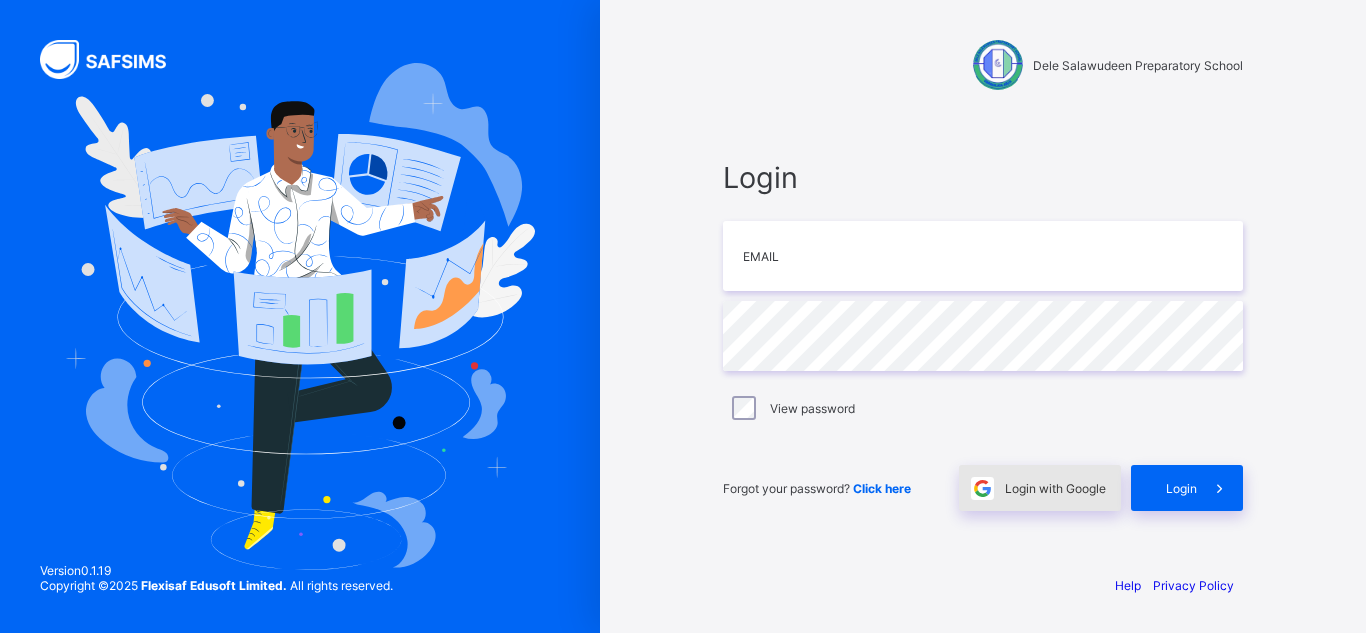 click on "Login with Google" at bounding box center (1055, 488) 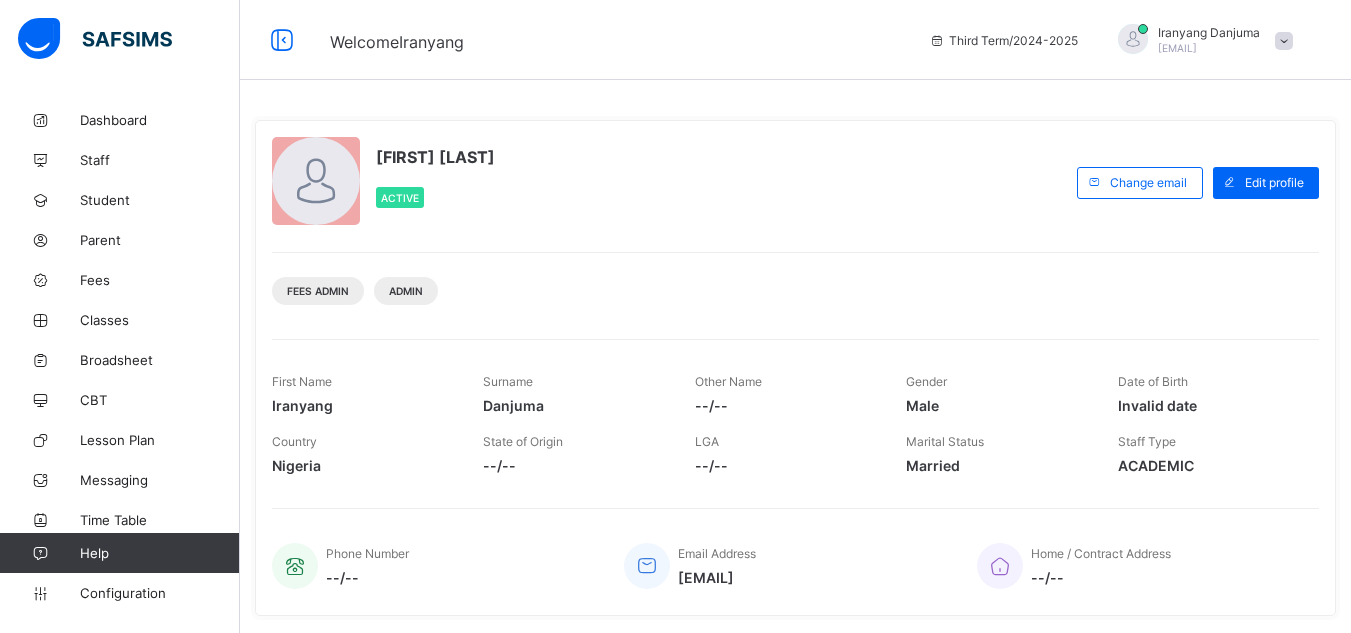 scroll, scrollTop: 0, scrollLeft: 0, axis: both 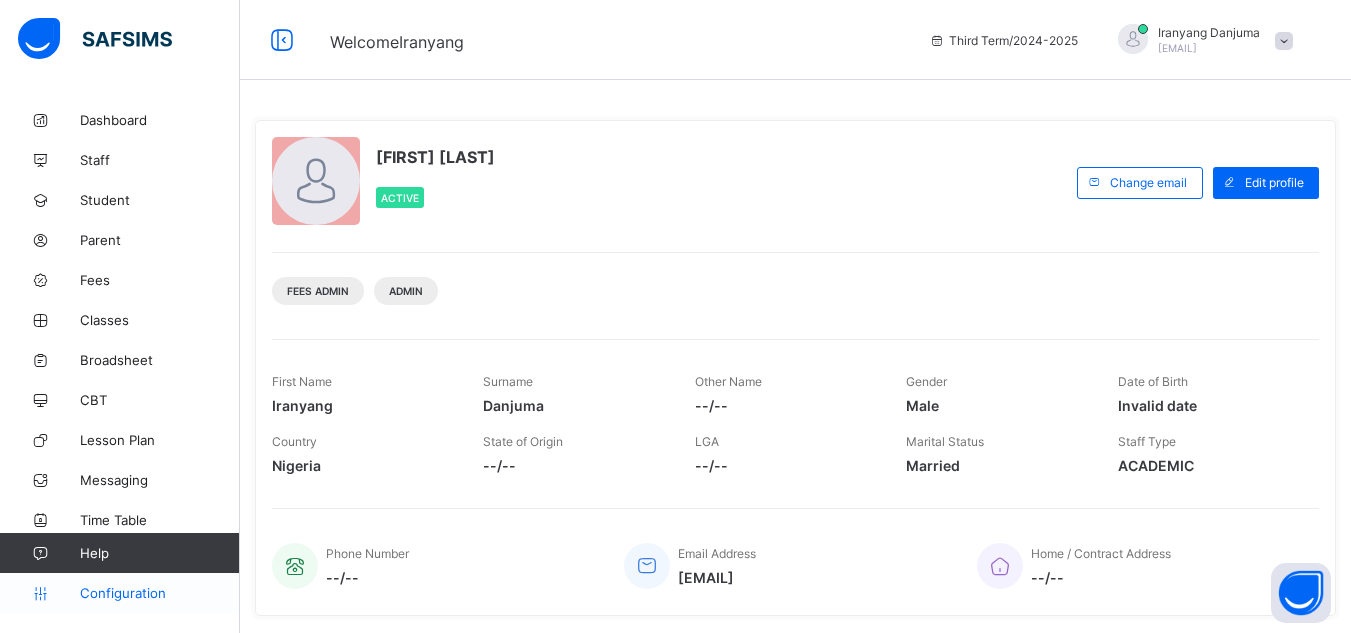 click on "Configuration" at bounding box center (159, 593) 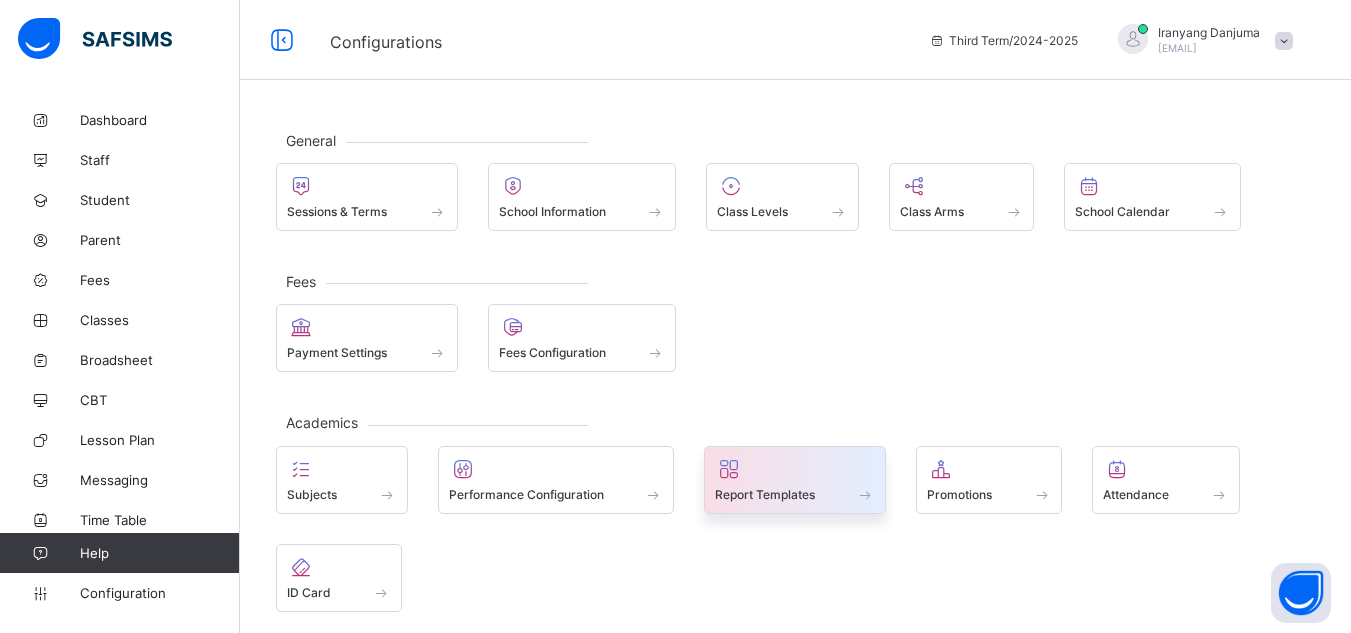click on "Report Templates" at bounding box center [765, 494] 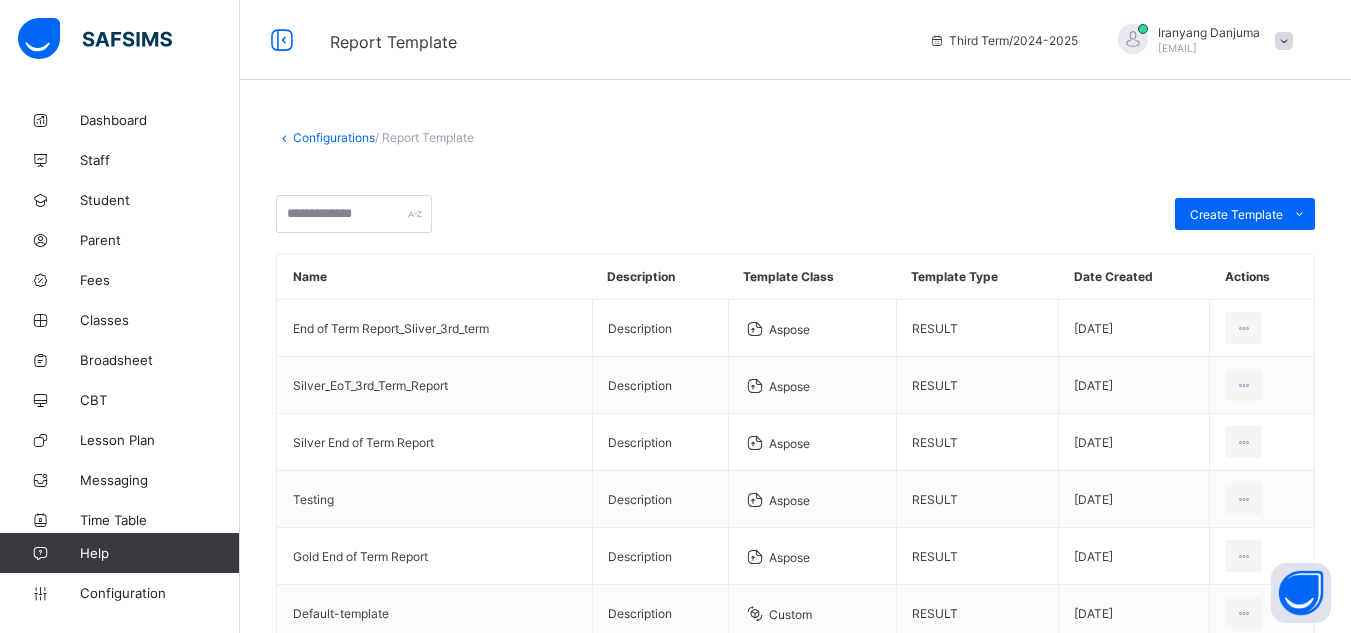 scroll, scrollTop: 159, scrollLeft: 0, axis: vertical 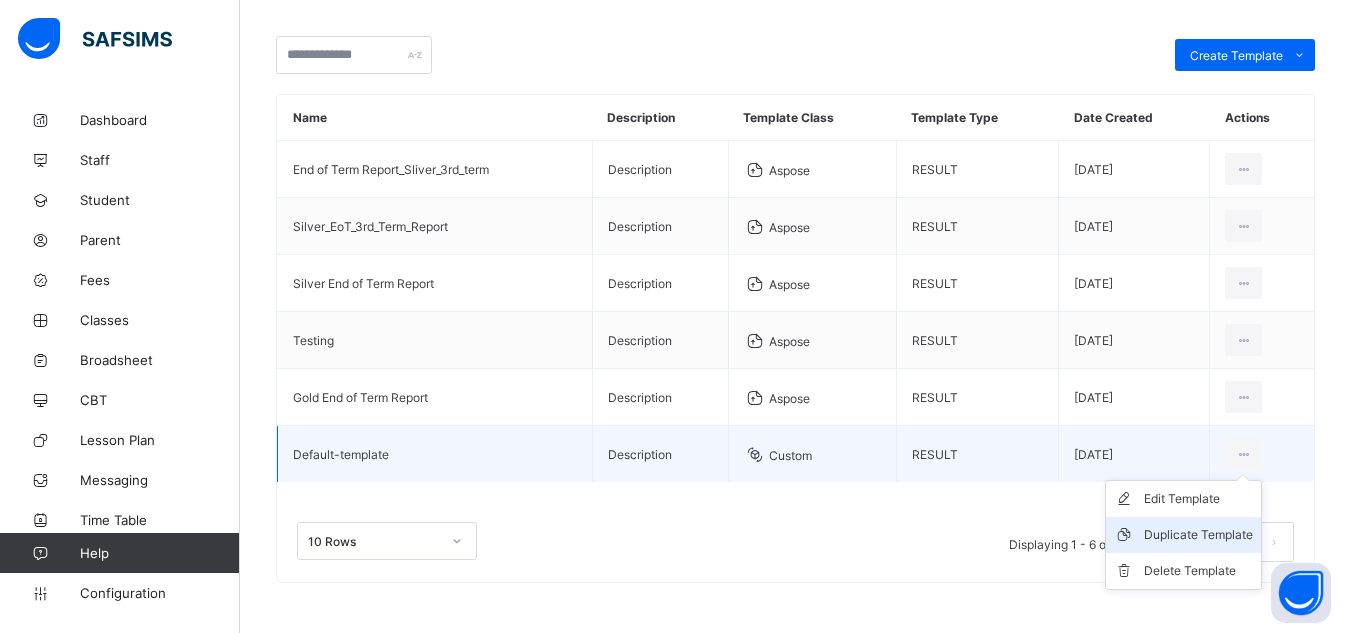 click on "Duplicate Template" at bounding box center (1198, 535) 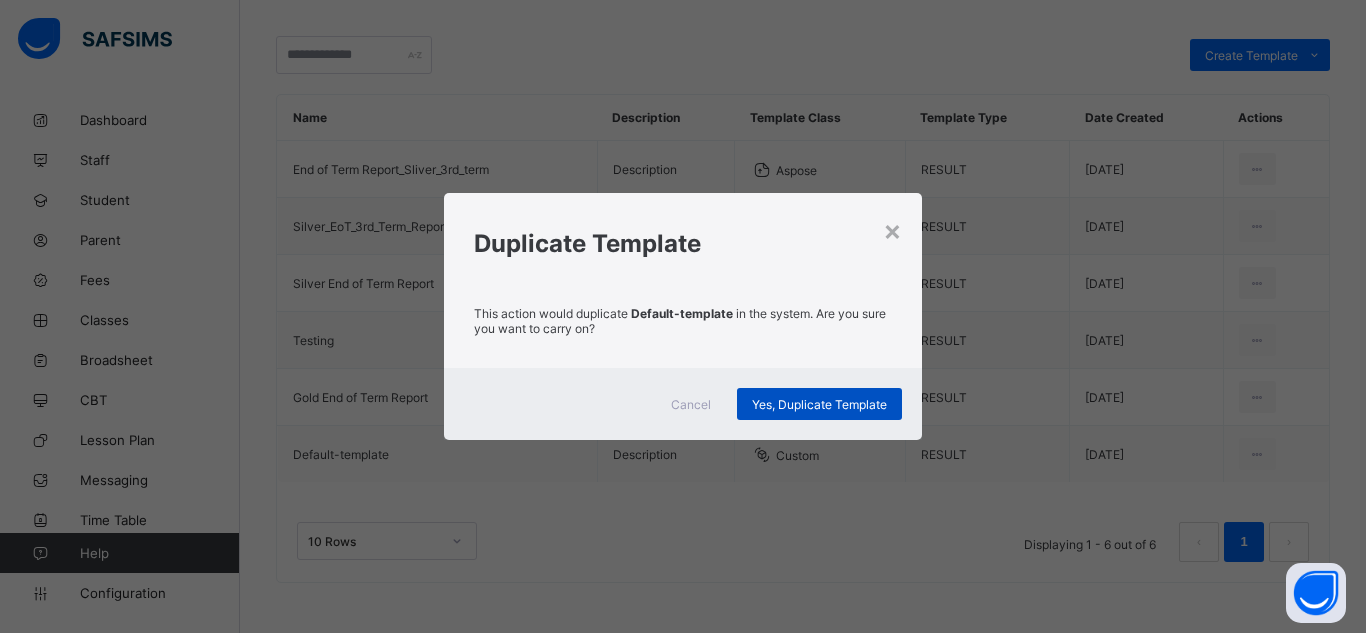 click on "Yes, Duplicate Template" at bounding box center [819, 404] 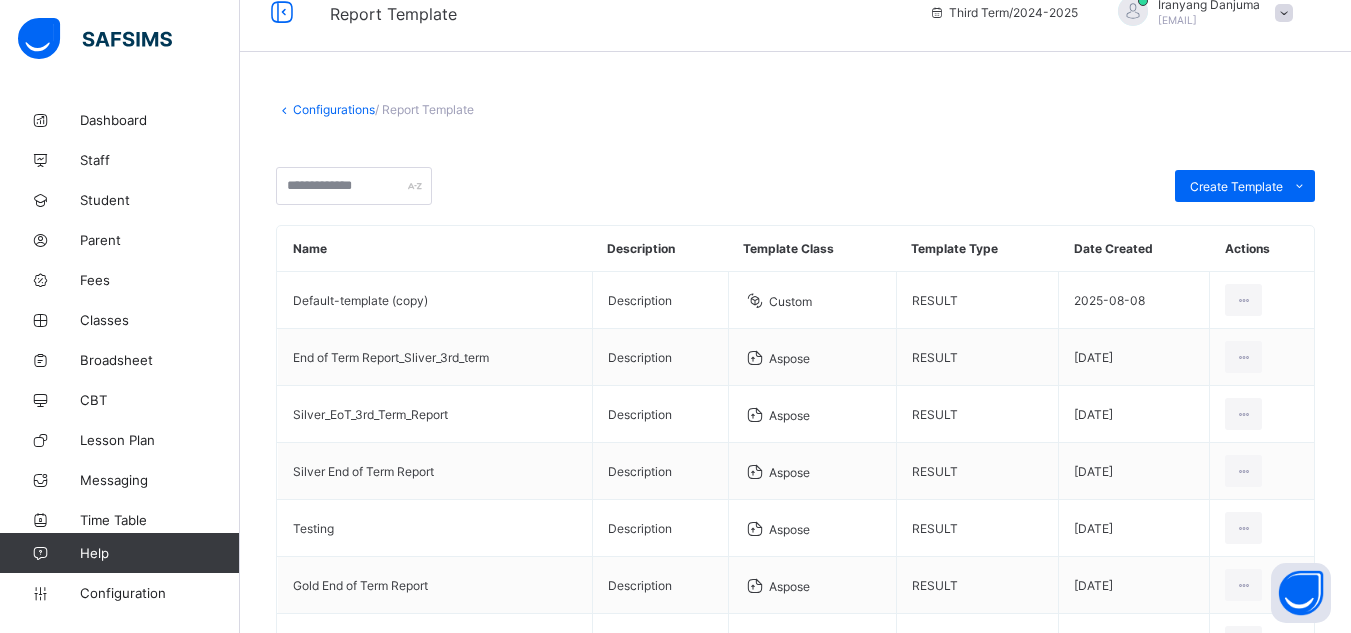 scroll, scrollTop: 159, scrollLeft: 0, axis: vertical 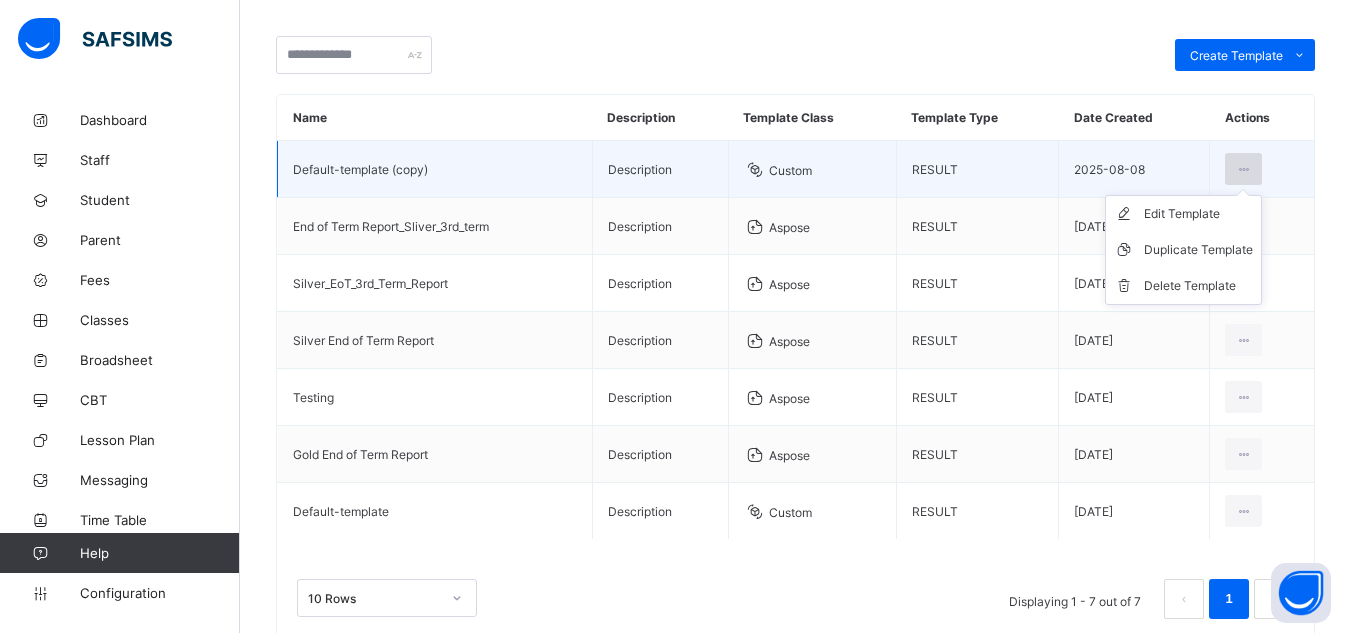click at bounding box center (1243, 169) 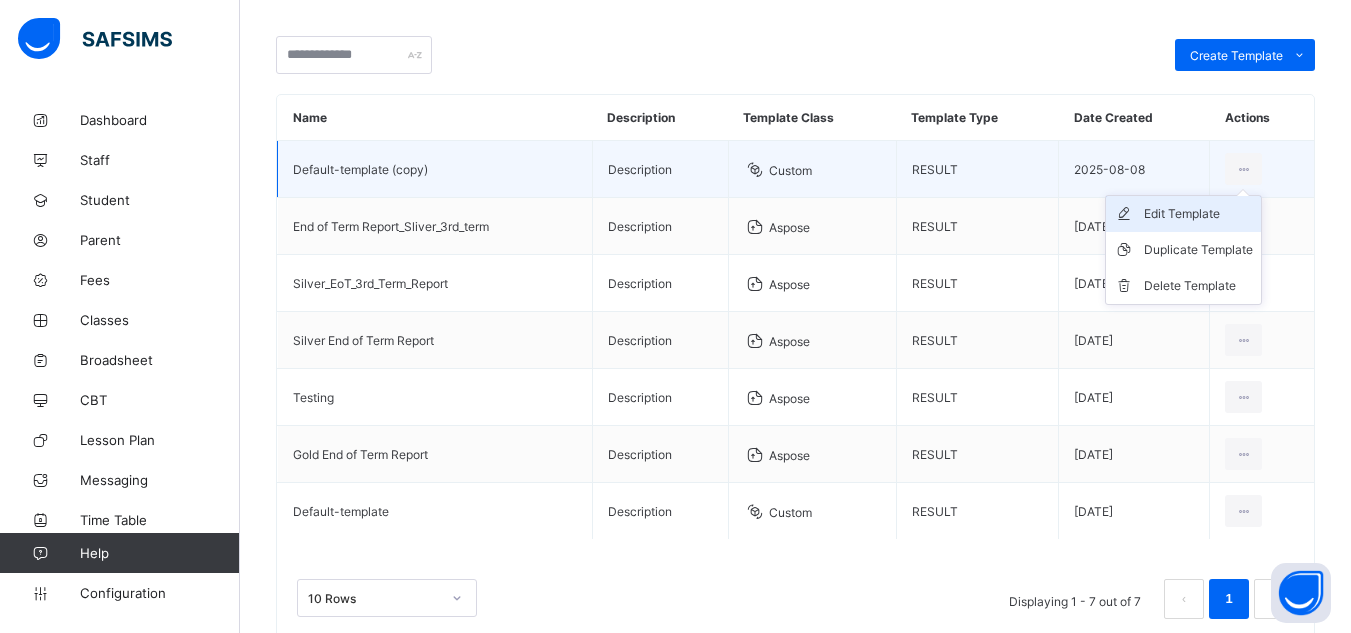 click on "Edit Template" at bounding box center [1198, 214] 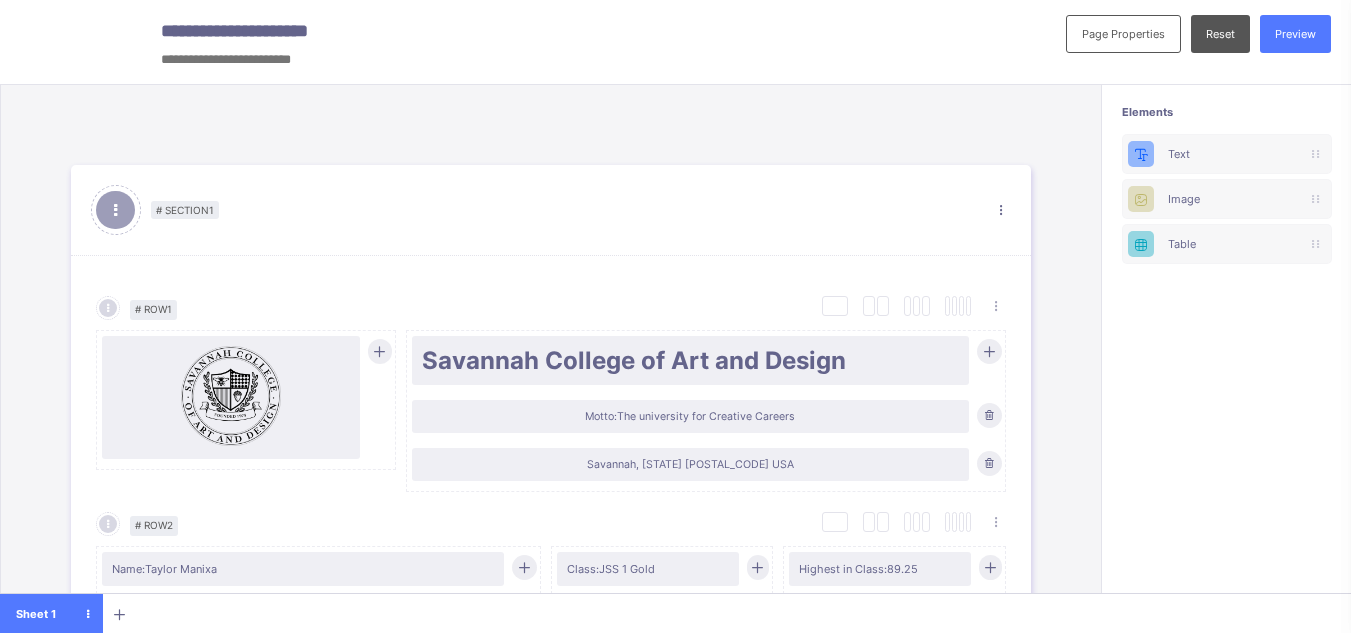 scroll, scrollTop: 0, scrollLeft: 0, axis: both 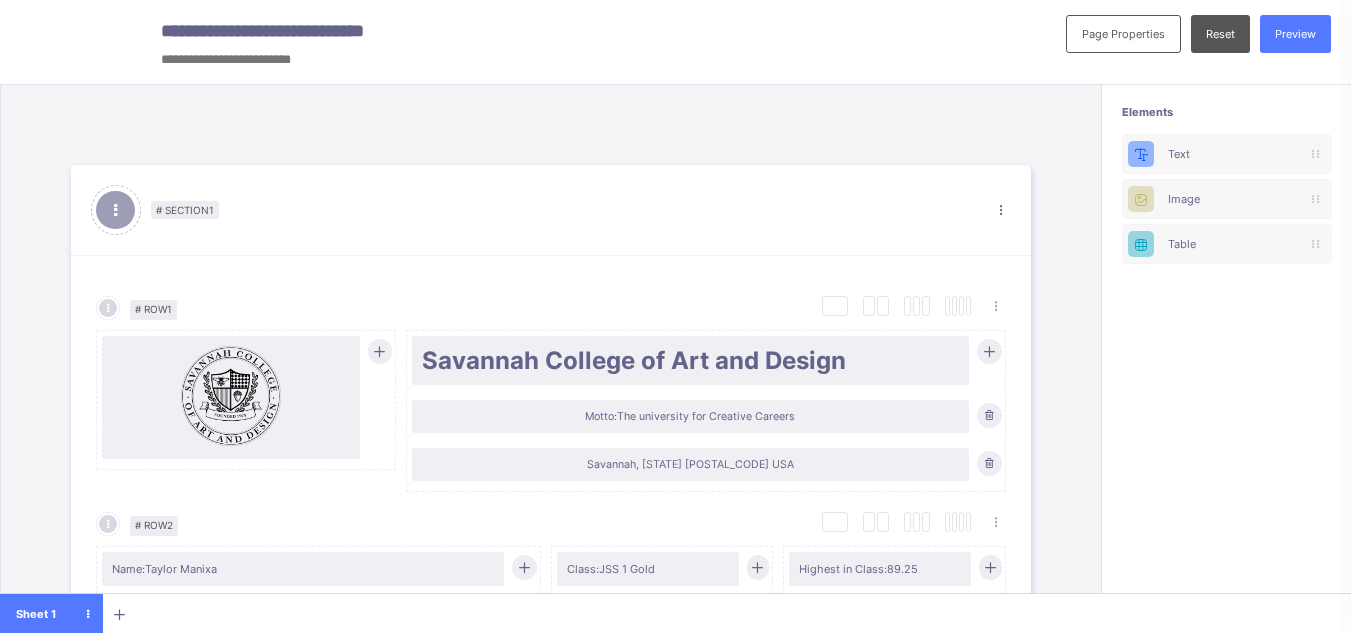type on "**********" 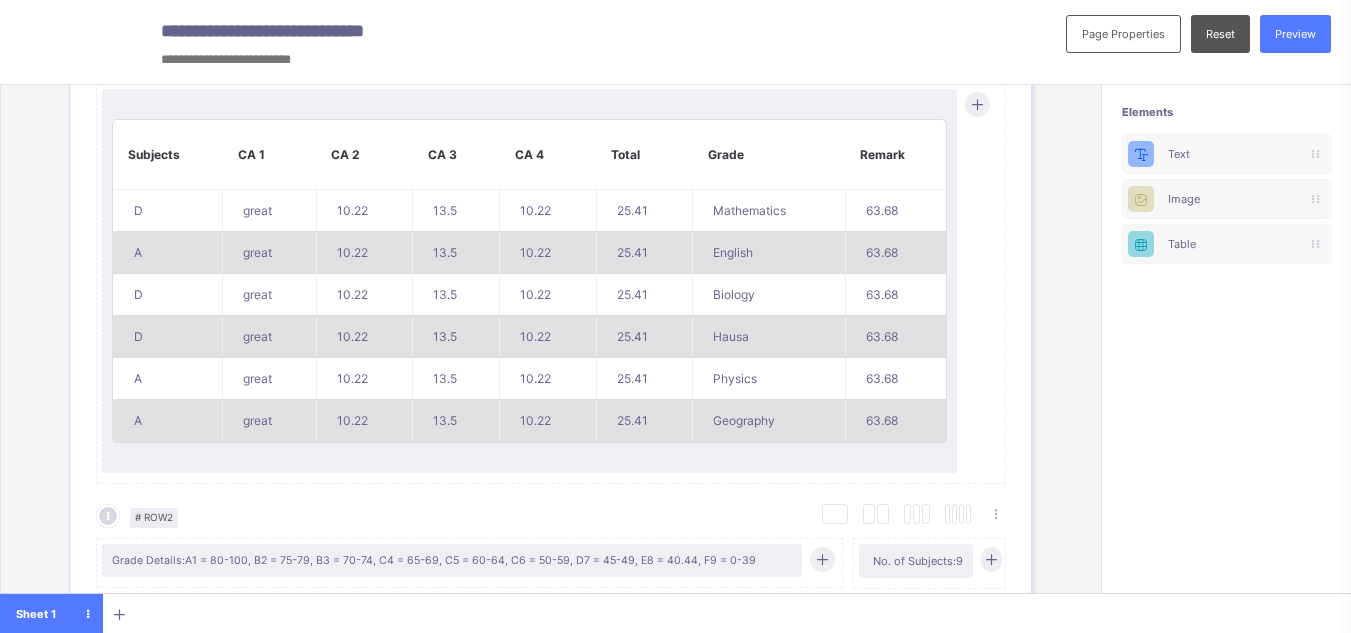 scroll, scrollTop: 945, scrollLeft: 0, axis: vertical 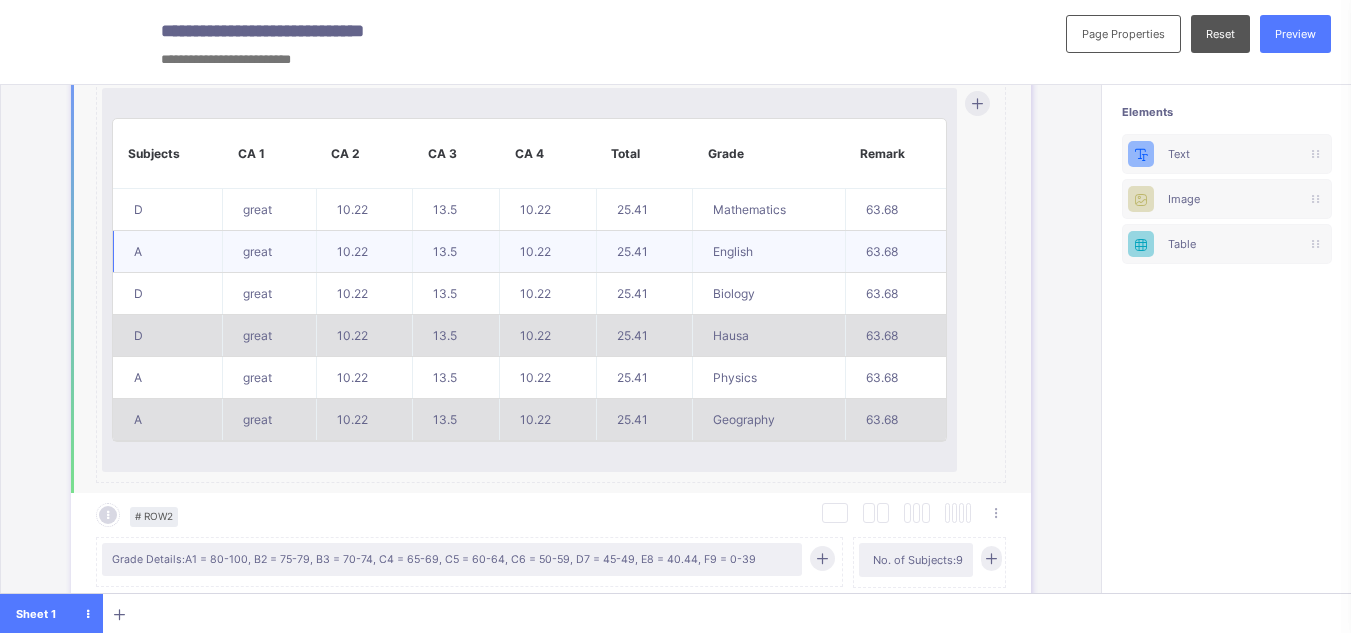 click on "10.22" at bounding box center (548, 252) 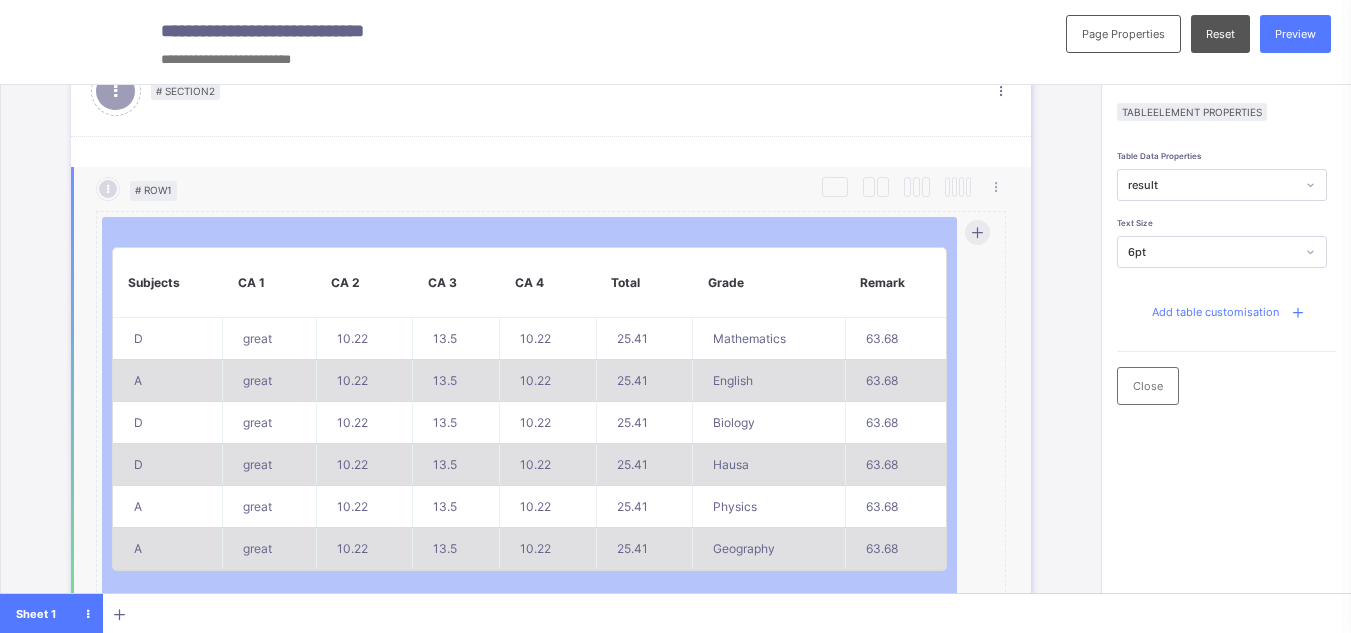 scroll, scrollTop: 811, scrollLeft: 0, axis: vertical 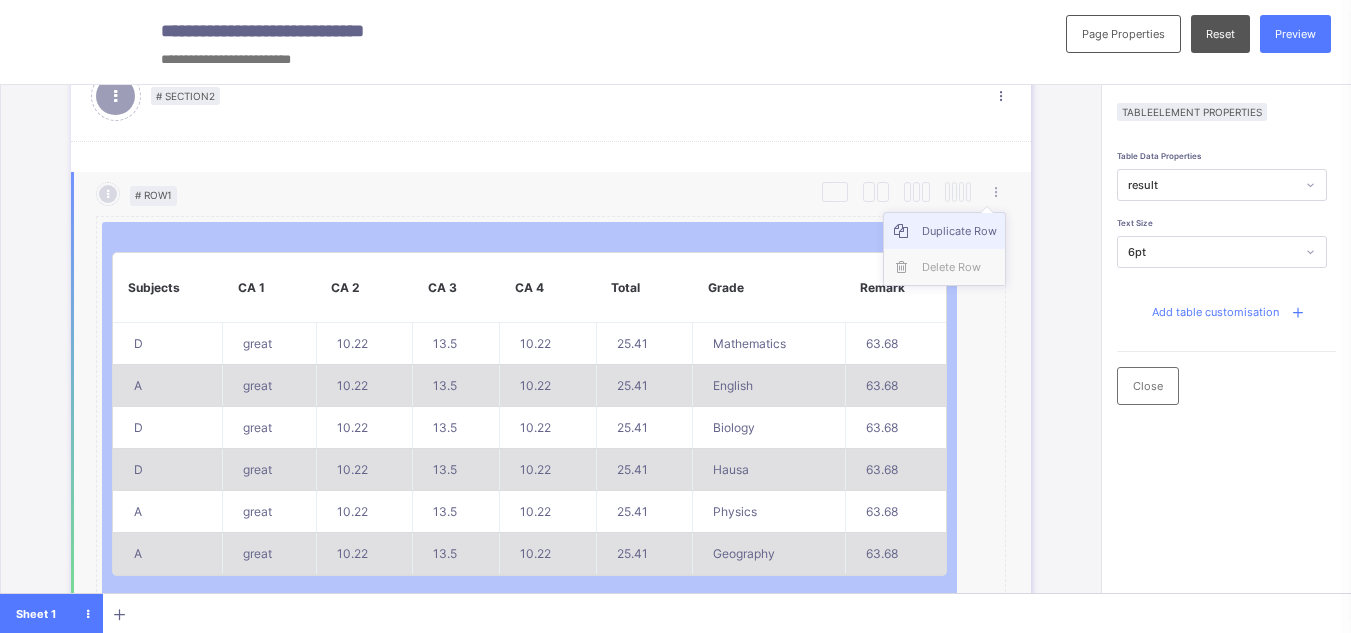 click on "Duplicate Row" at bounding box center (959, 231) 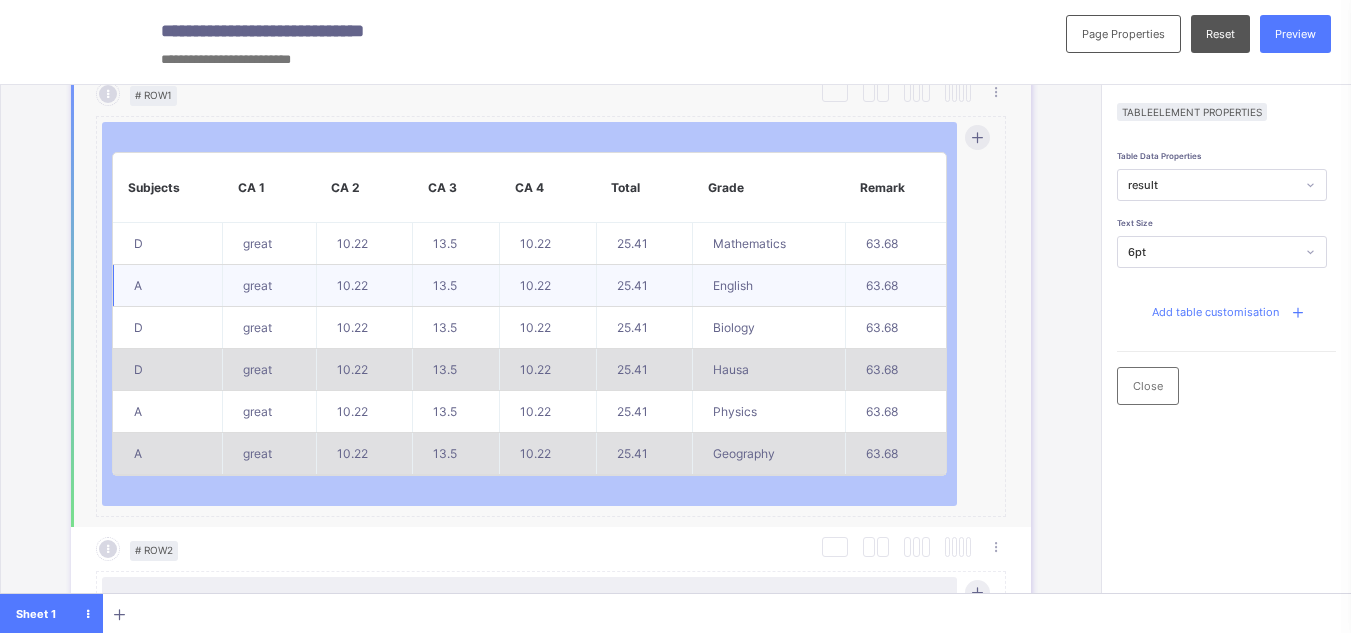 scroll, scrollTop: 909, scrollLeft: 0, axis: vertical 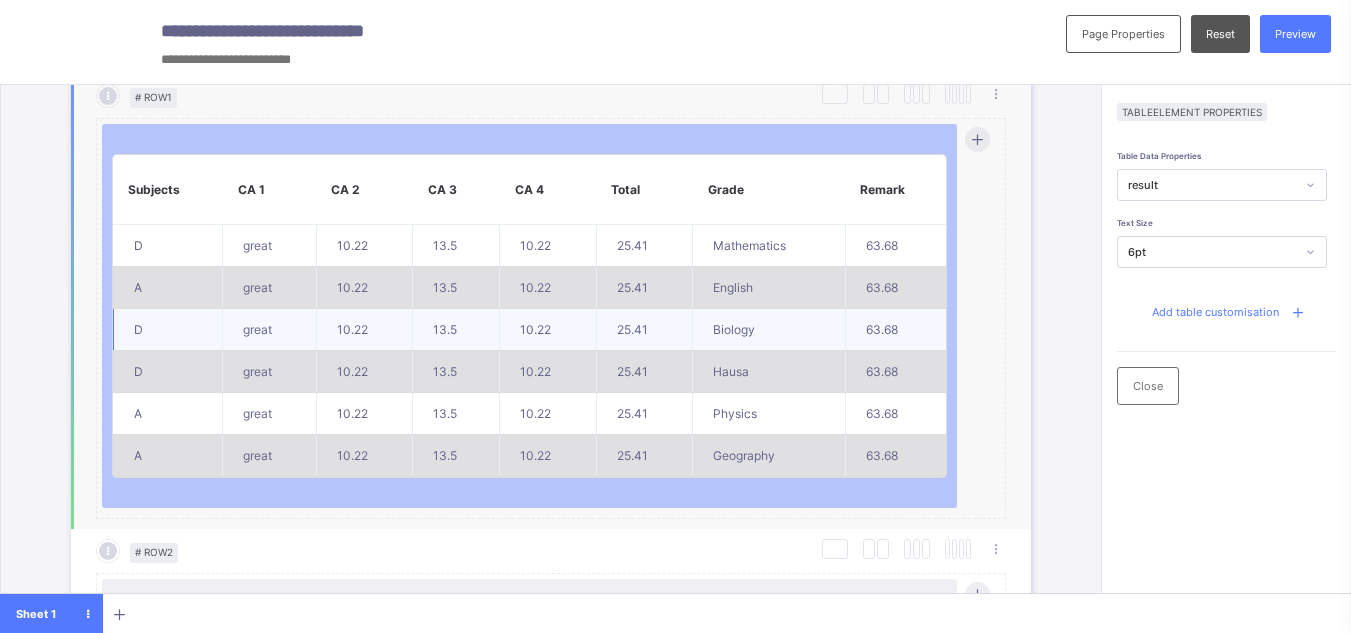 click on "25.41" at bounding box center (644, 330) 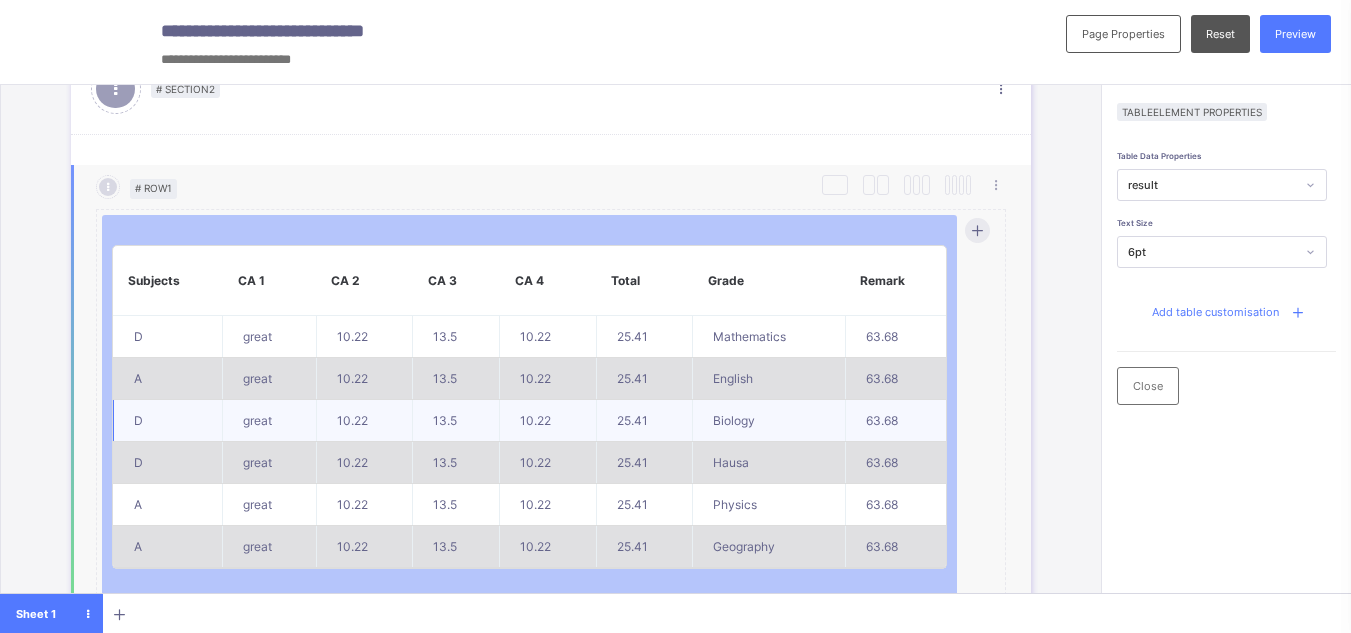 scroll, scrollTop: 816, scrollLeft: 0, axis: vertical 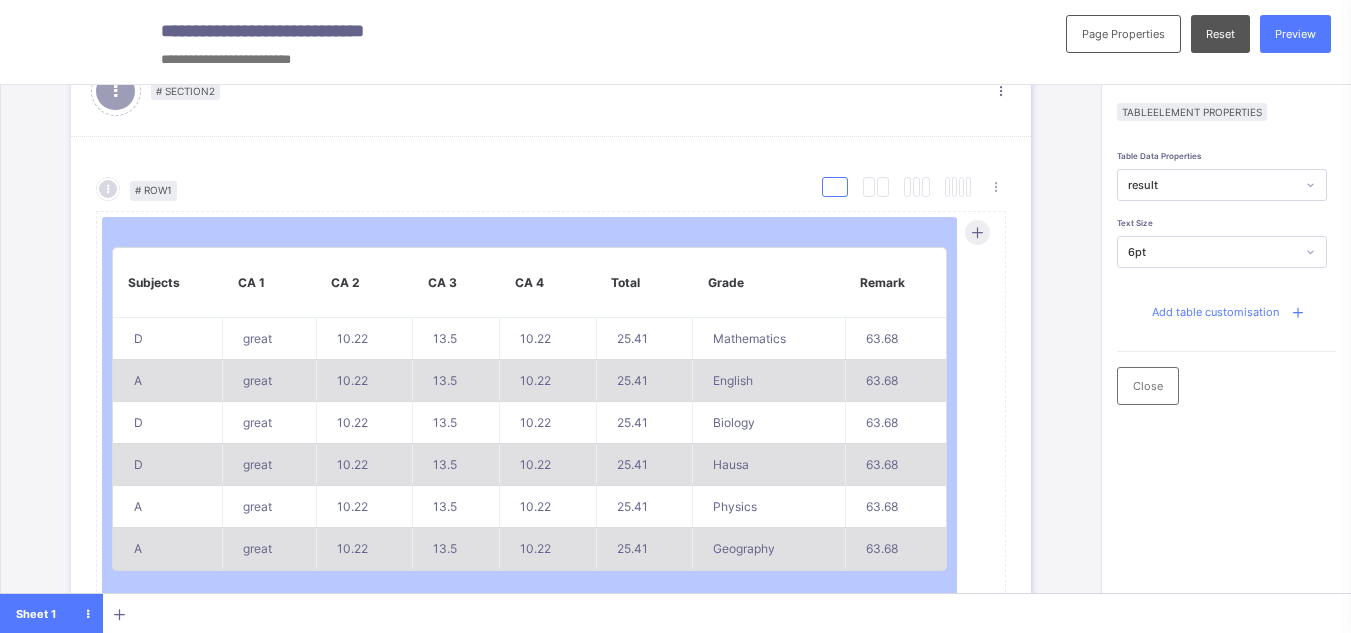 click at bounding box center [835, 187] 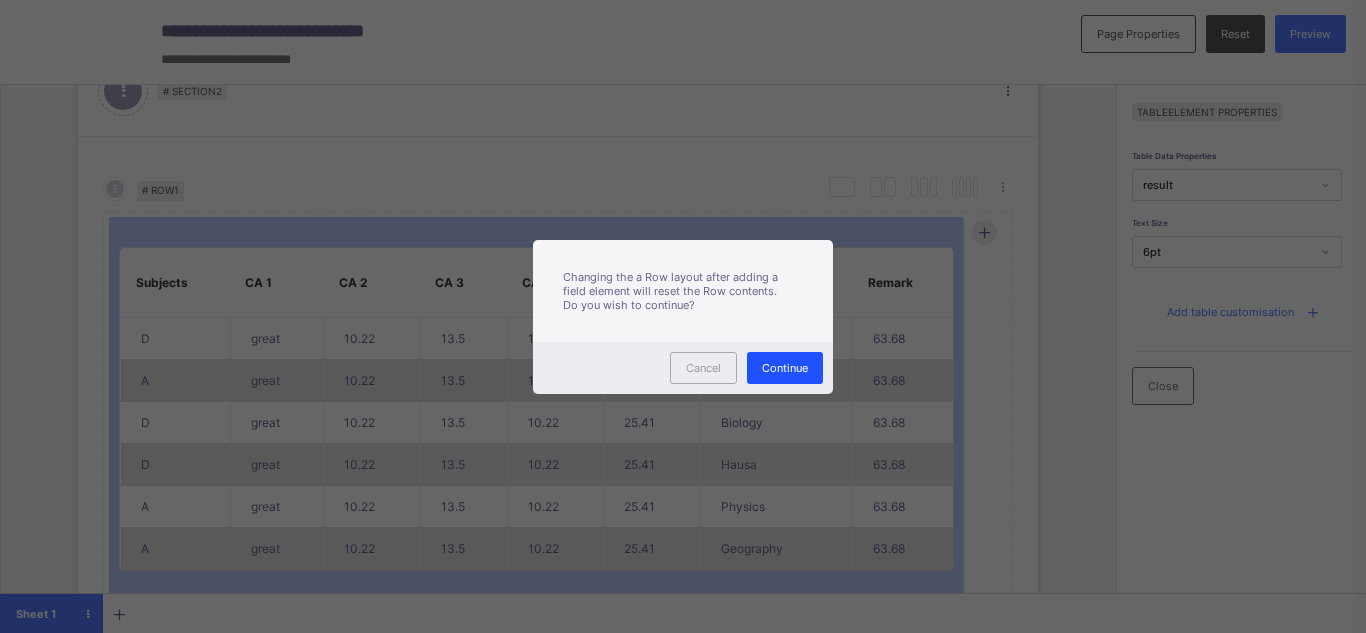 click on "Continue" at bounding box center (785, 368) 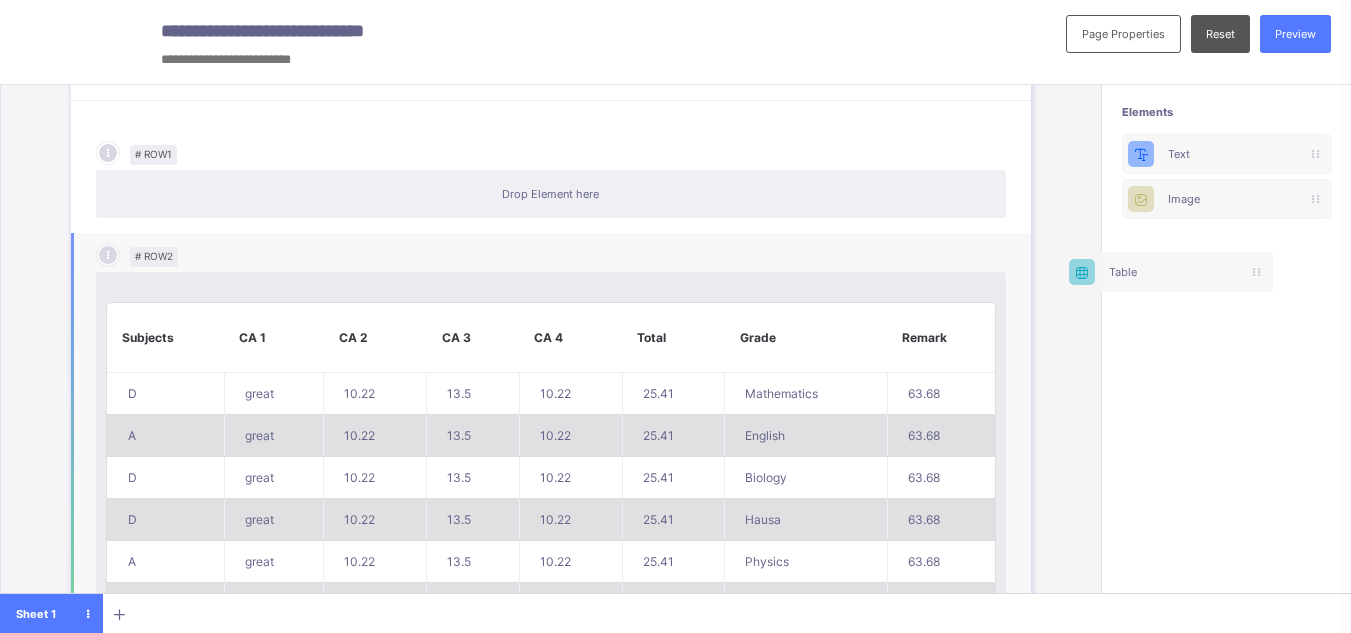 scroll, scrollTop: 0, scrollLeft: 7, axis: horizontal 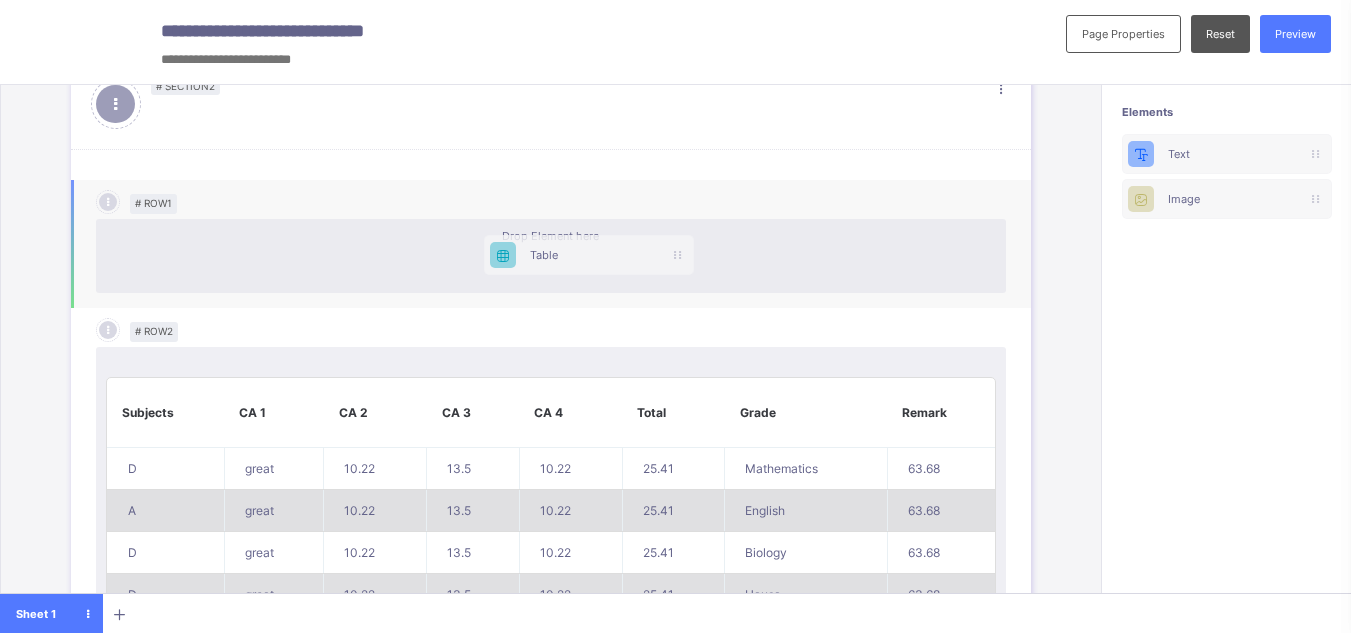 drag, startPoint x: 1212, startPoint y: 240, endPoint x: 551, endPoint y: 251, distance: 661.0915 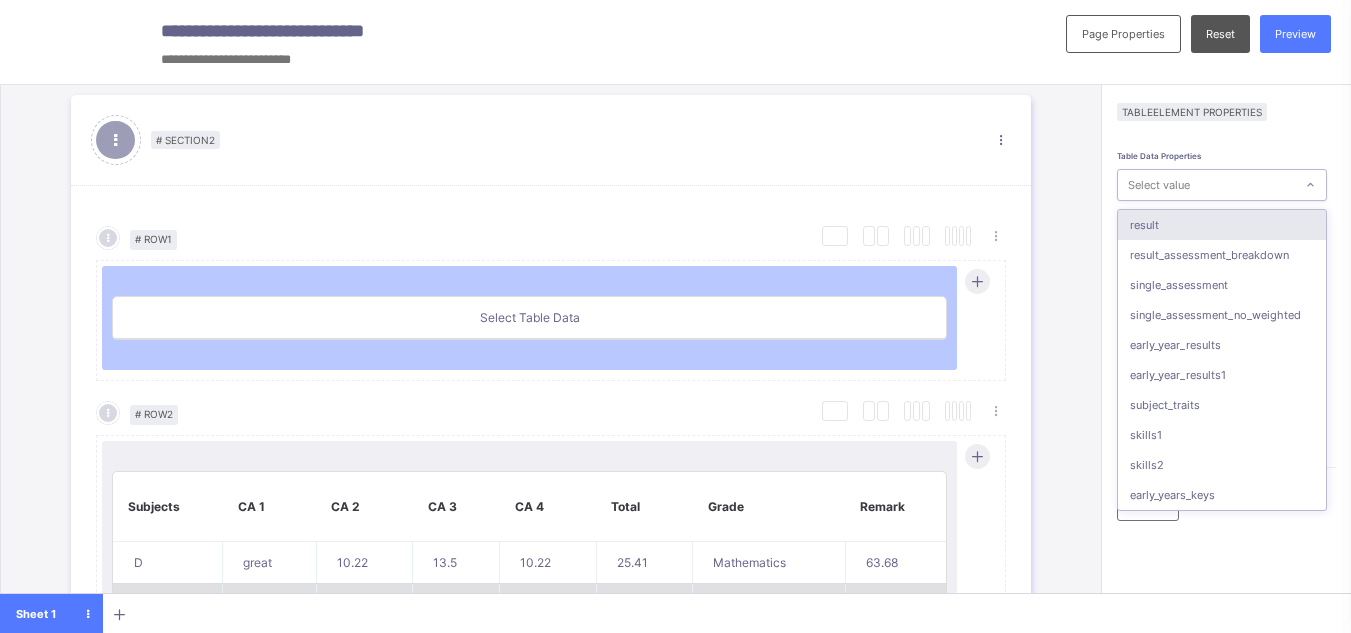 click on "Select value" at bounding box center [1206, 185] 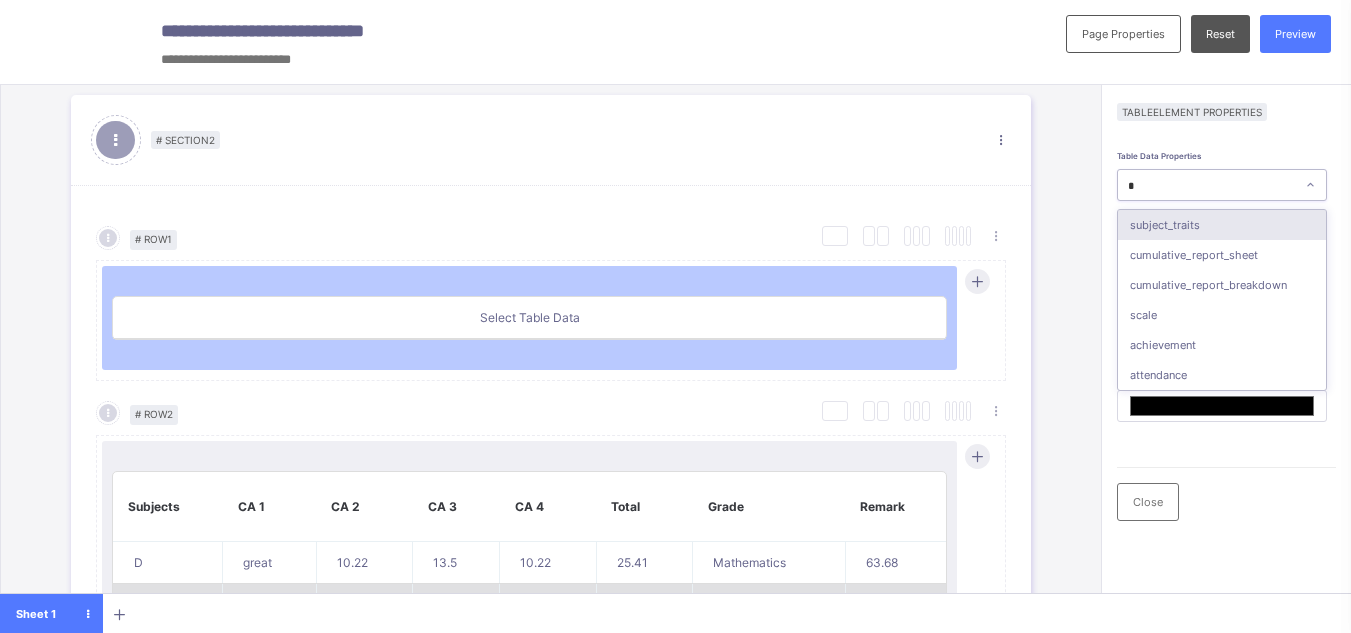 type on "**" 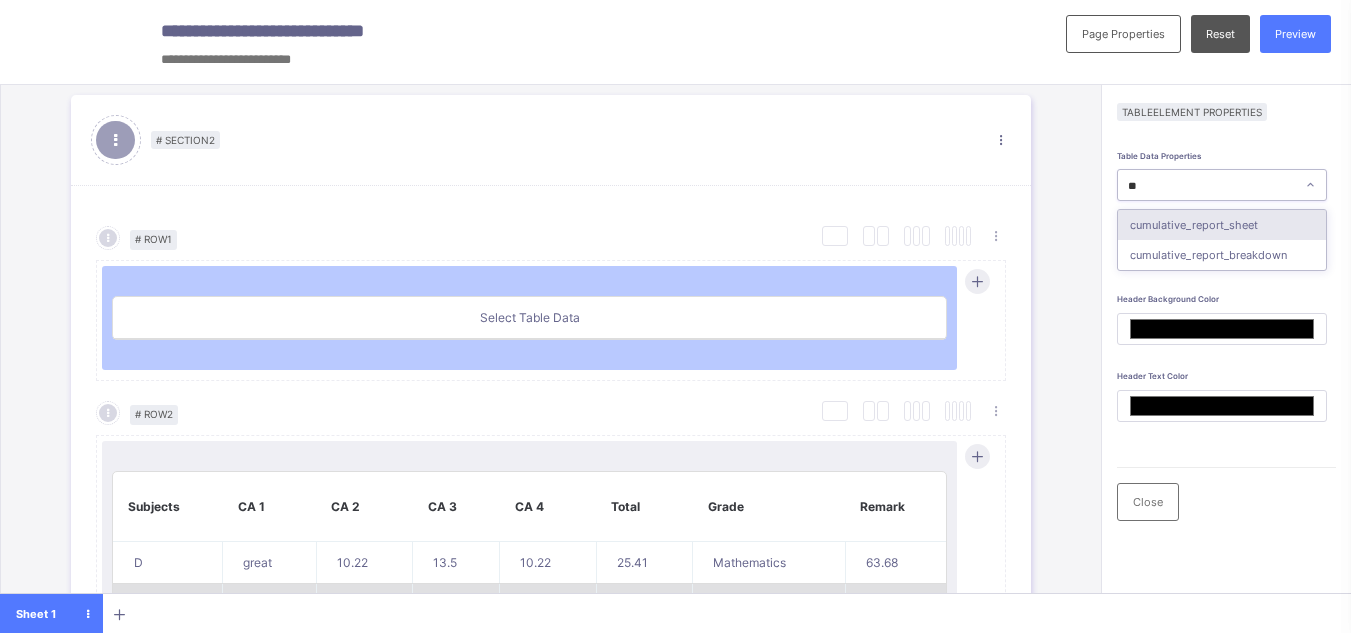 click on "cumulative_report_sheet" at bounding box center (1222, 225) 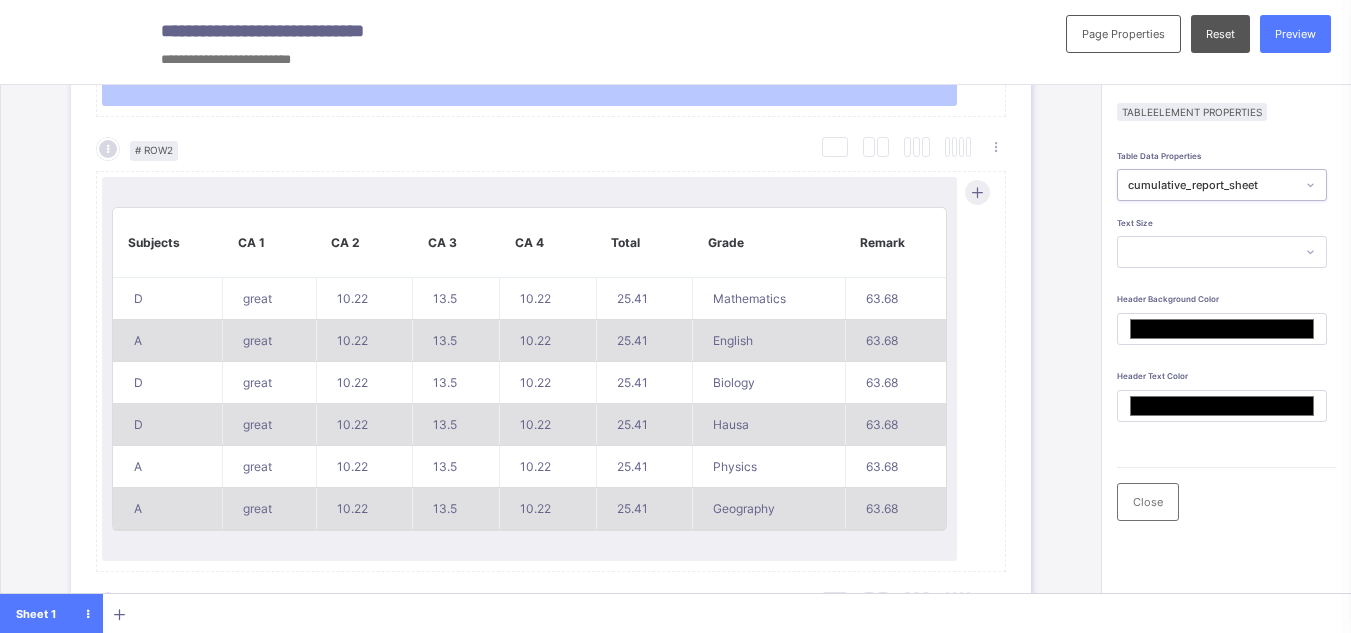 scroll, scrollTop: 1034, scrollLeft: 0, axis: vertical 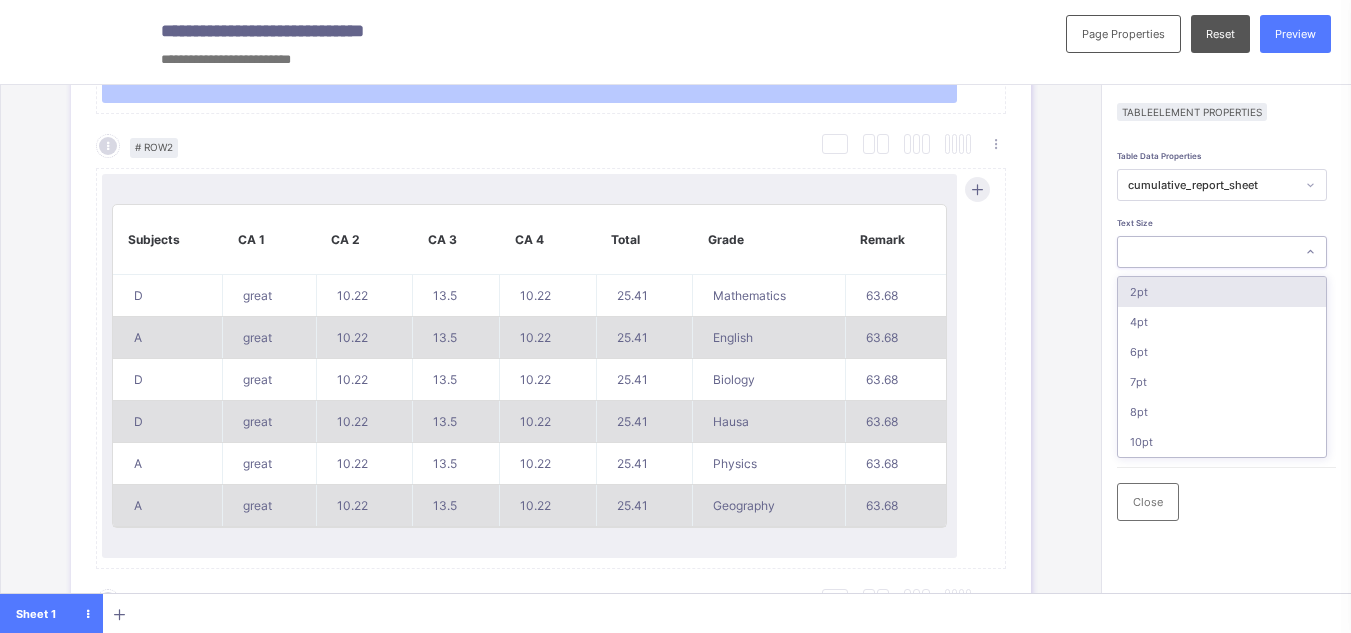 click at bounding box center [1206, 252] 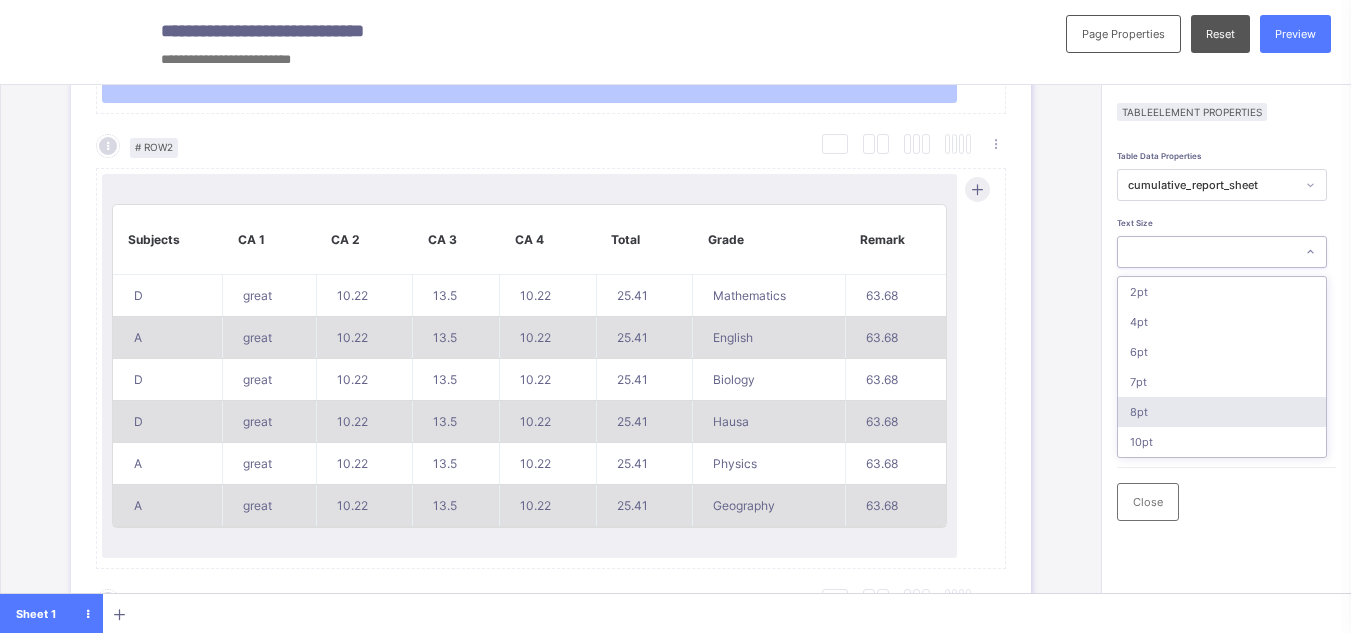 click on "8pt" at bounding box center (1222, 412) 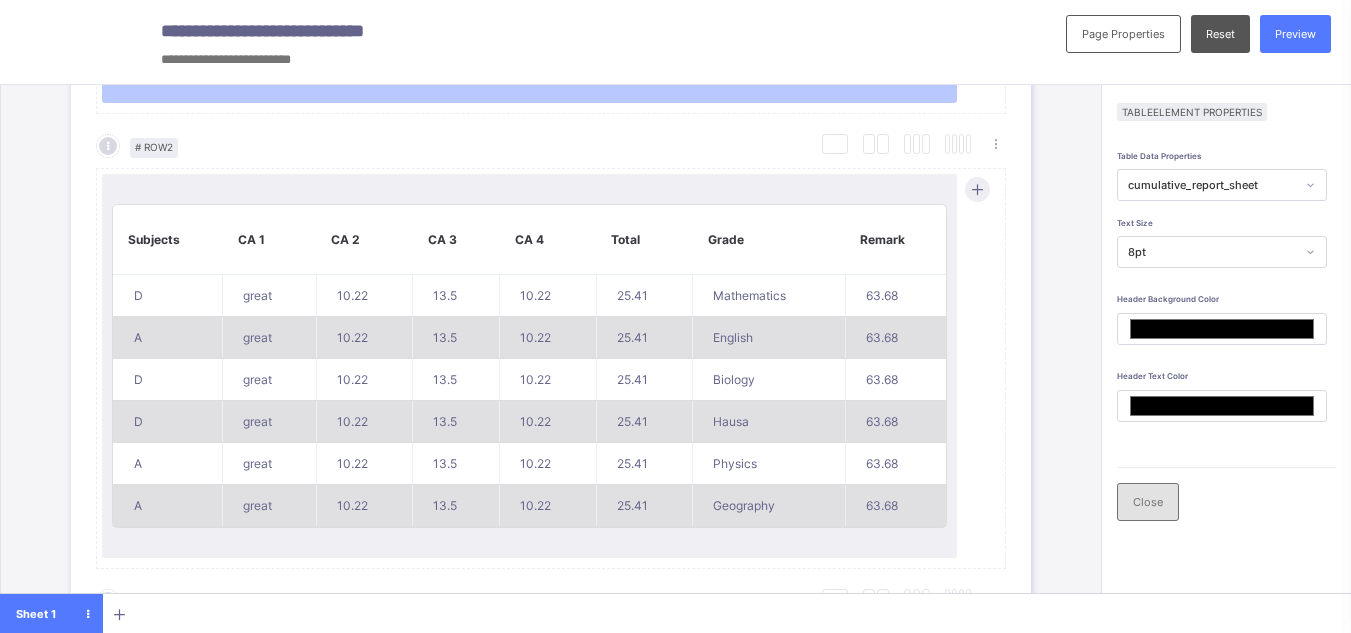 click on "Close" at bounding box center (1148, 502) 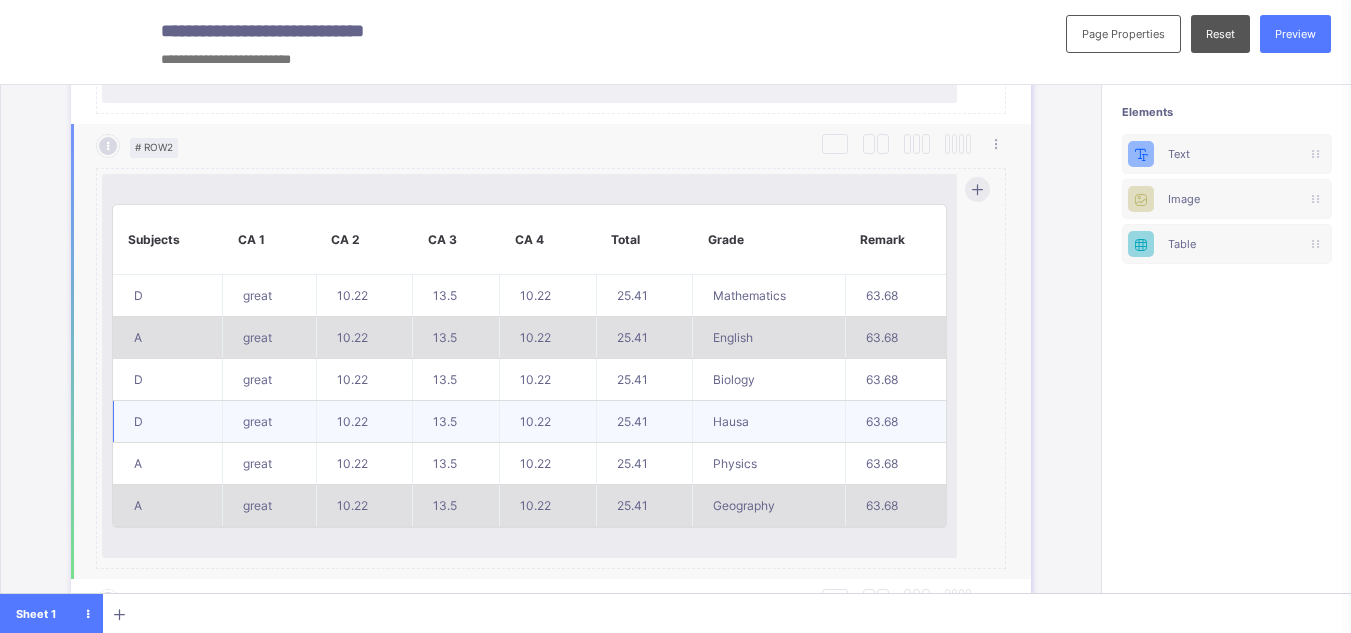 click on "63.68" at bounding box center (895, 422) 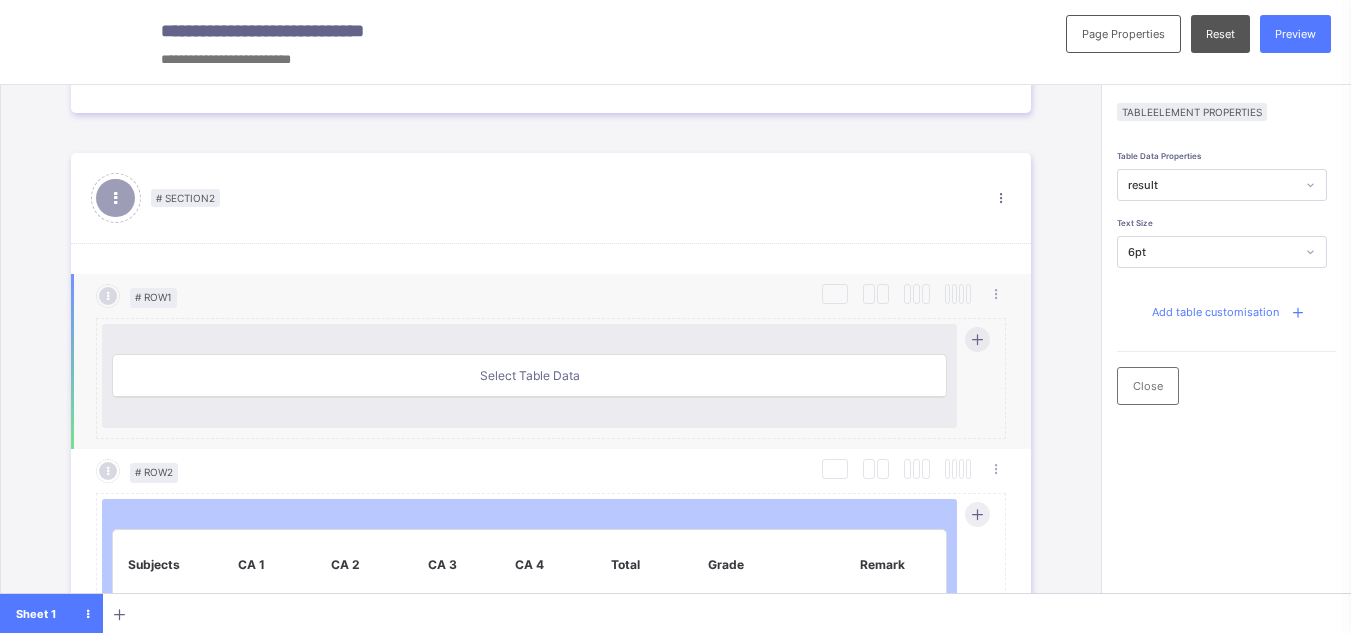 scroll, scrollTop: 694, scrollLeft: 0, axis: vertical 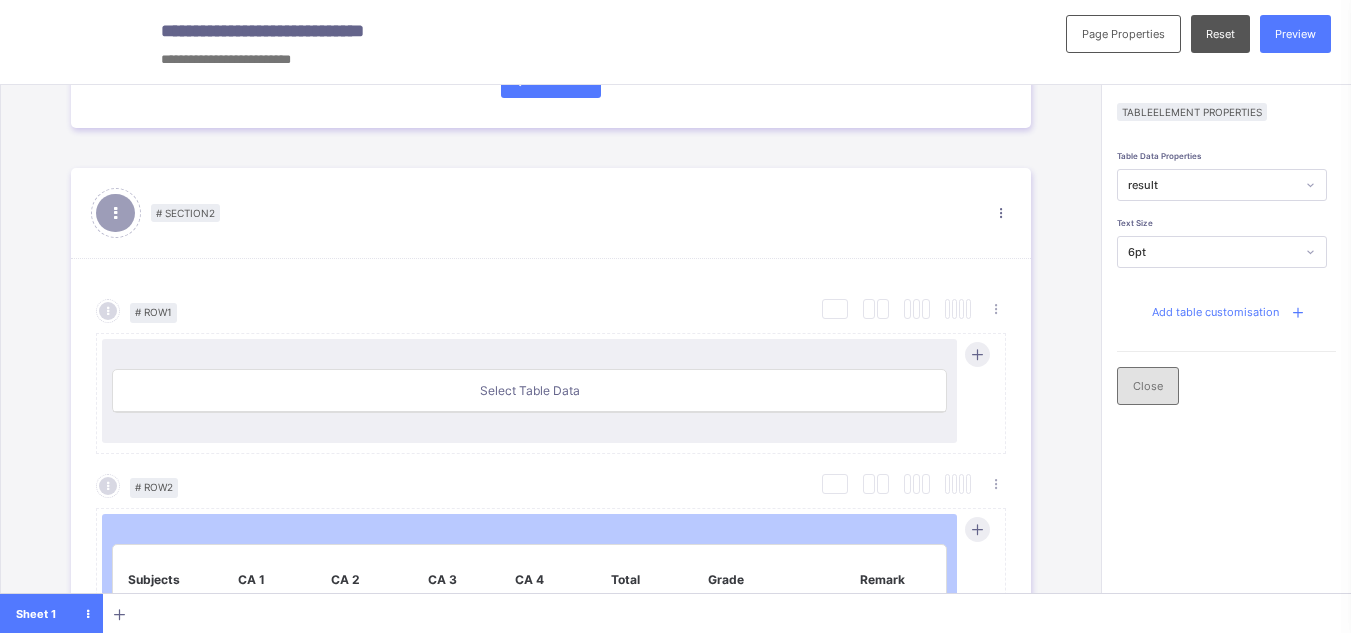 click on "Close" at bounding box center (1148, 386) 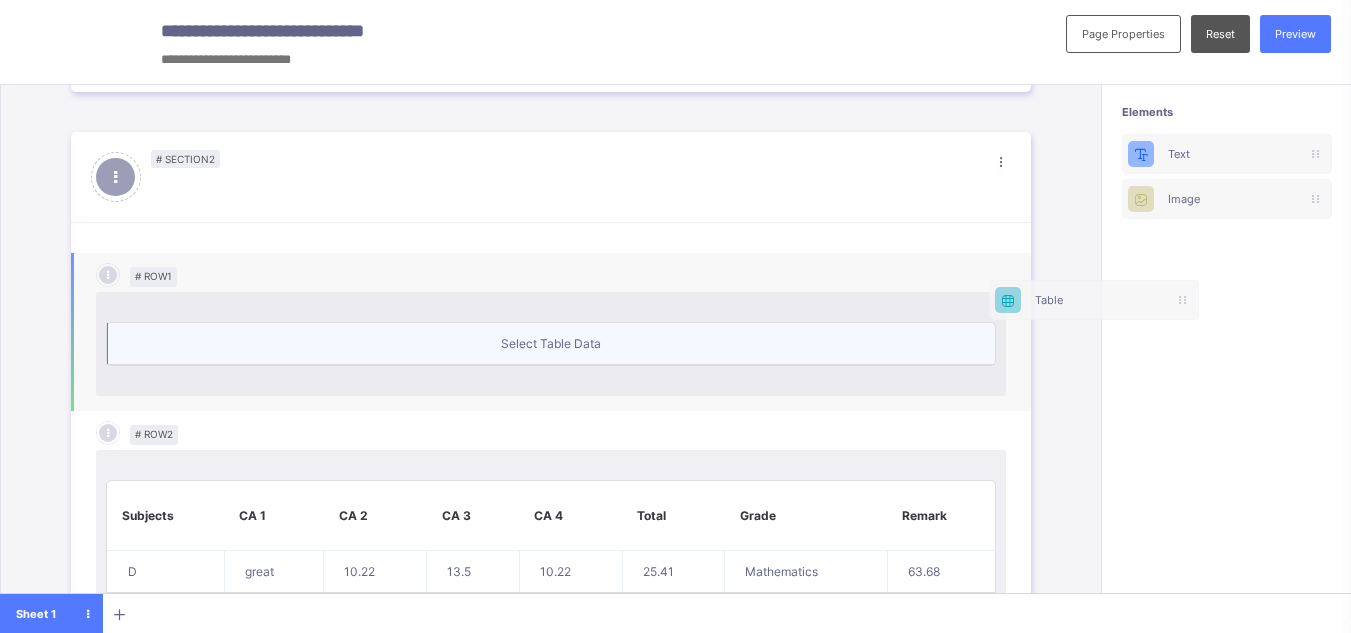 scroll, scrollTop: 0, scrollLeft: 11, axis: horizontal 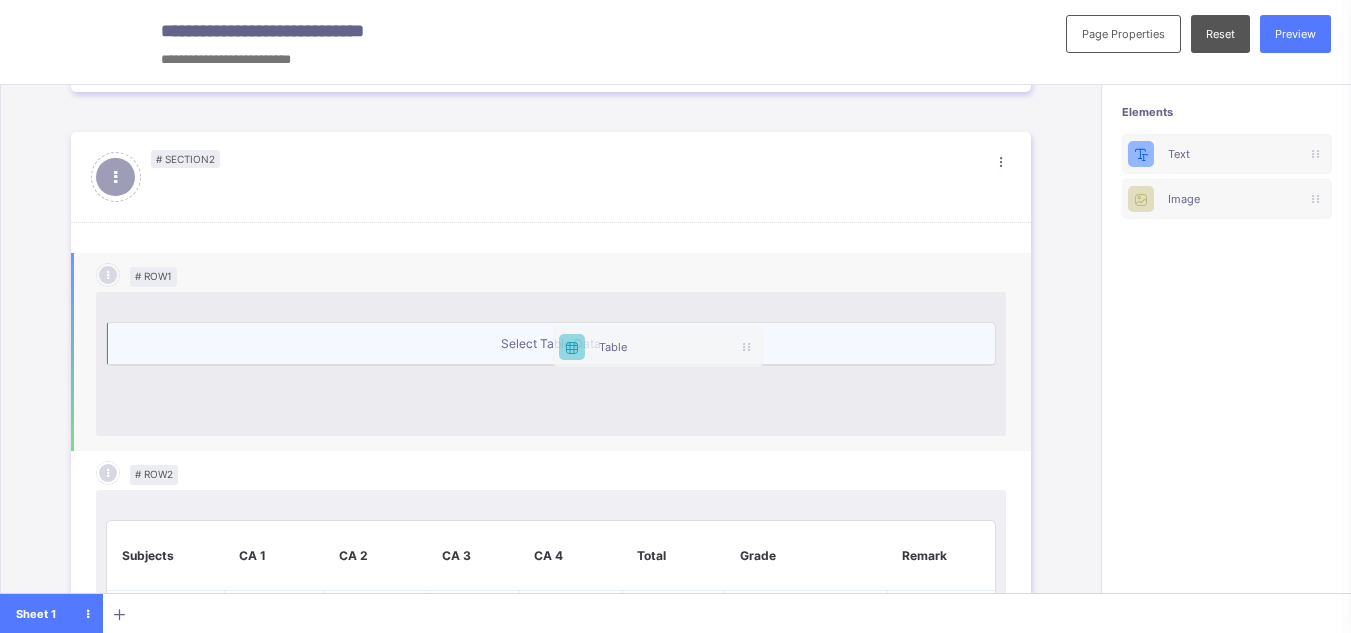 drag, startPoint x: 1198, startPoint y: 241, endPoint x: 613, endPoint y: 342, distance: 593.6548 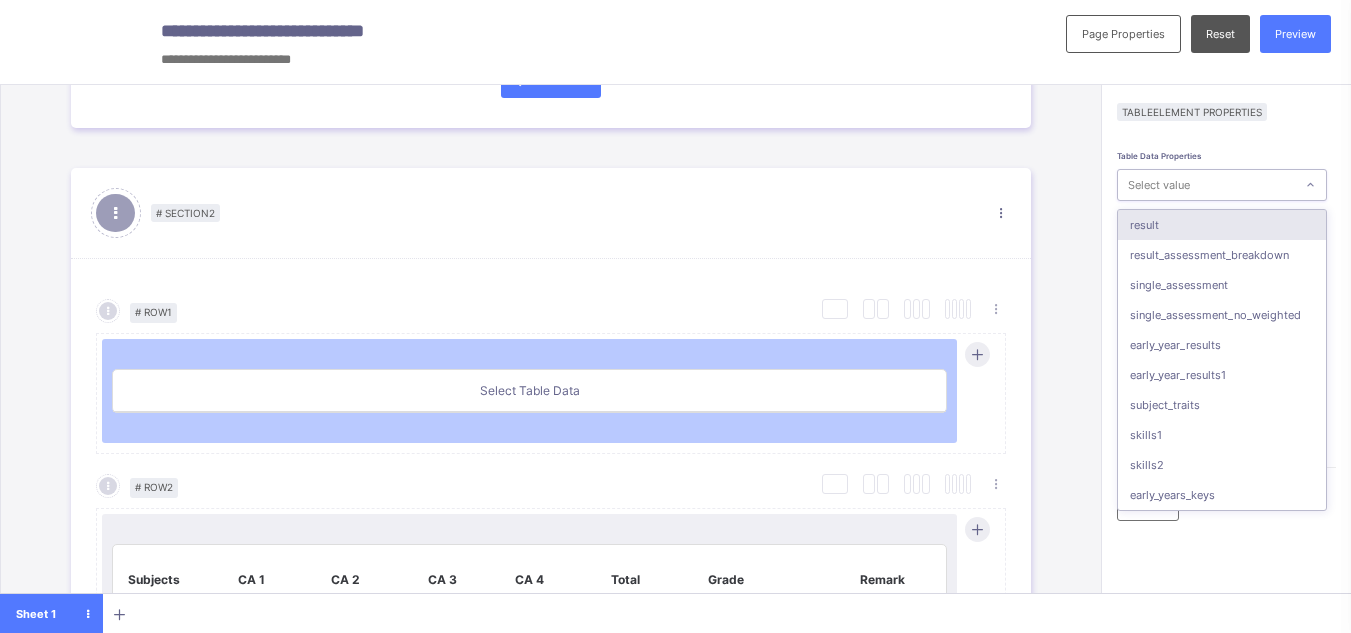 click on "Select value" at bounding box center (1159, 185) 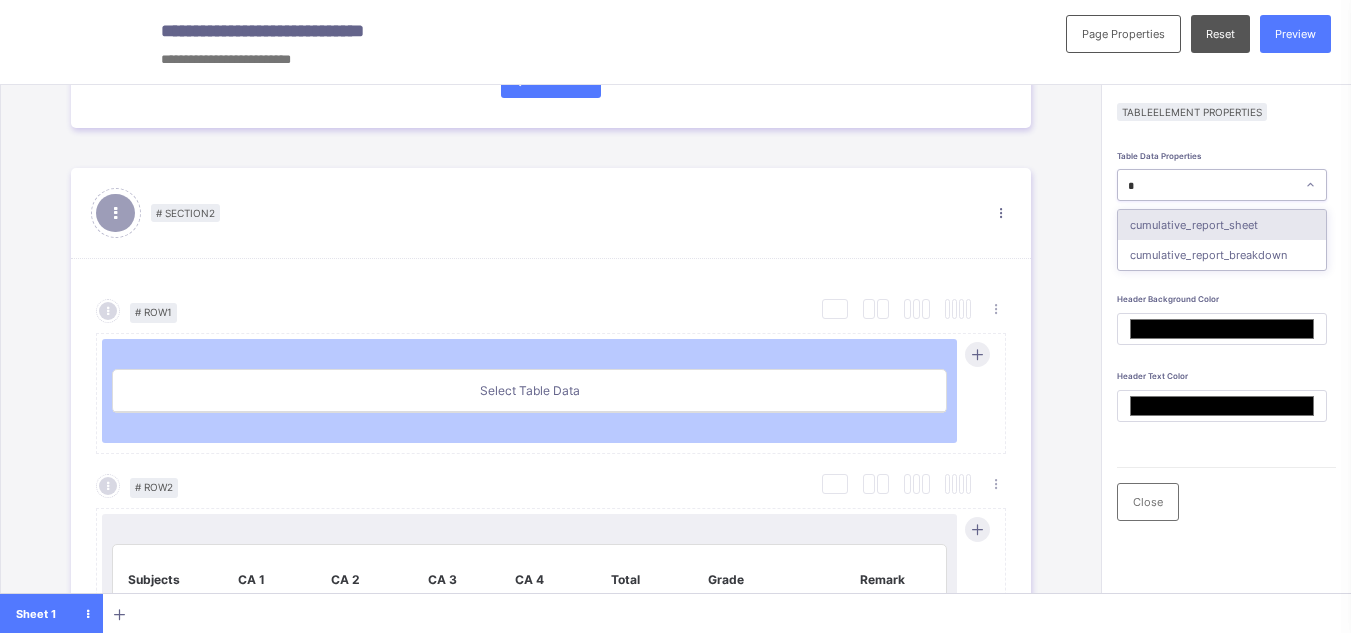 type on "**" 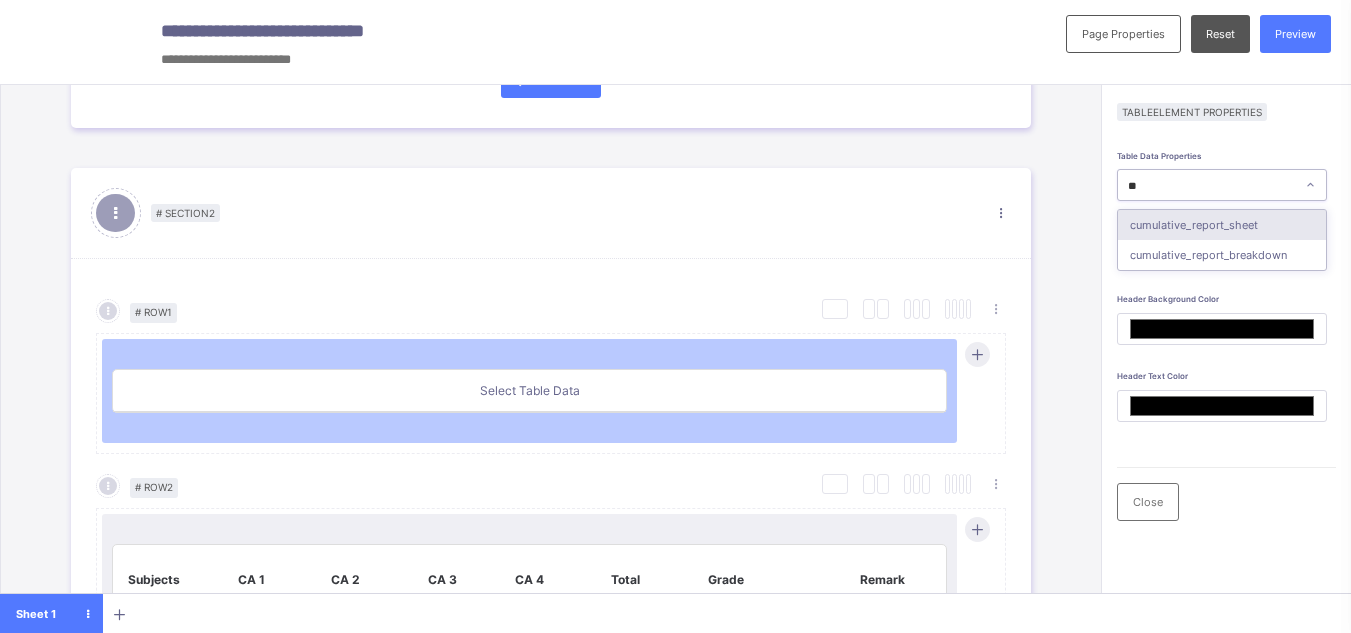 click on "cumulative_report_sheet" at bounding box center [1222, 225] 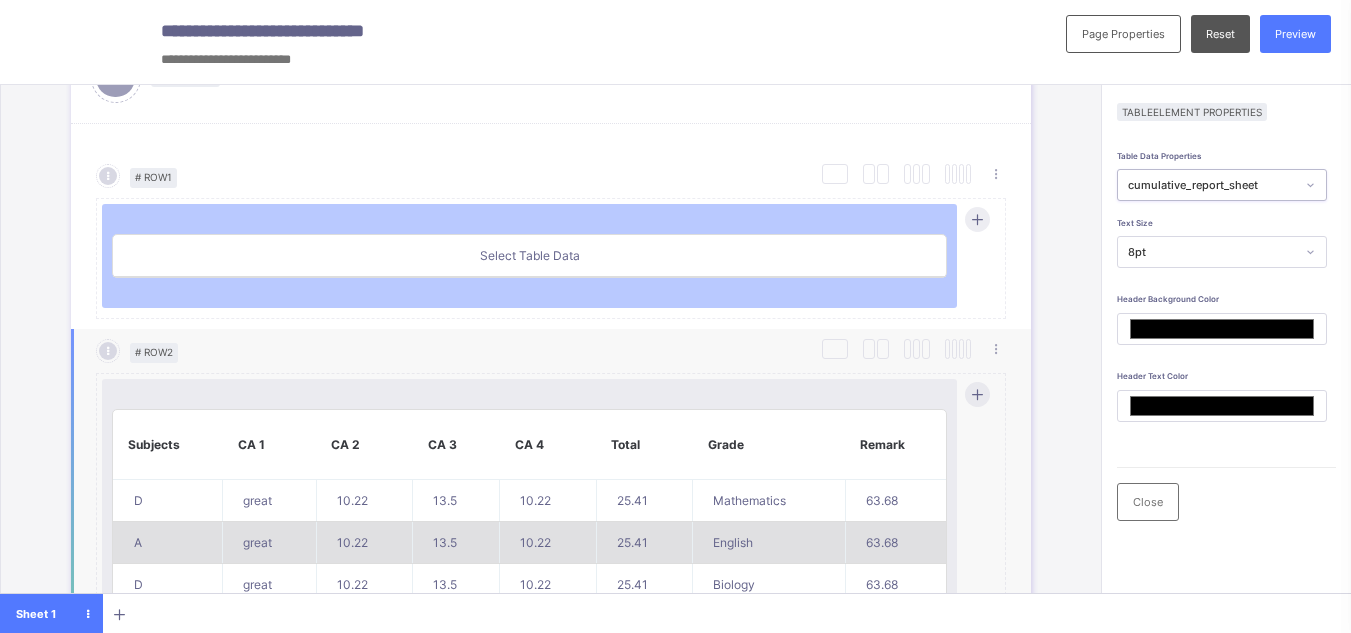 scroll, scrollTop: 833, scrollLeft: 0, axis: vertical 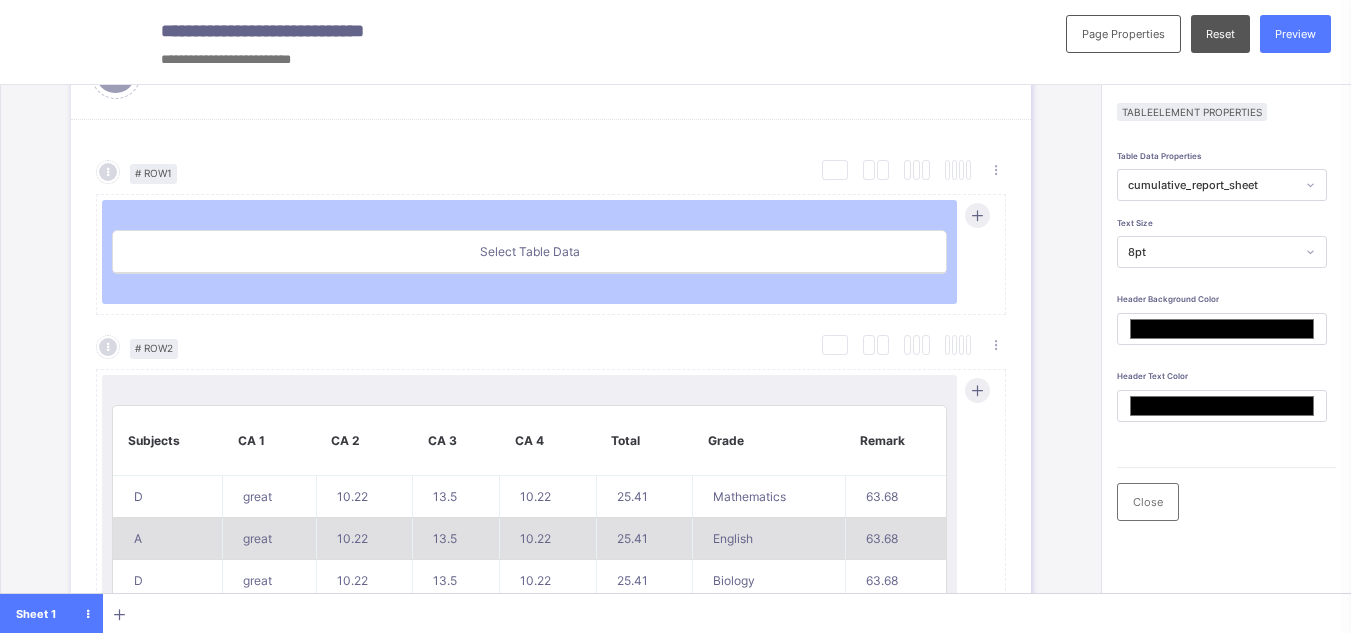click on "# Section  1   Section Properties Duplicate Section Delete Section Select Column Layout Cancel   # Row  1   Duplicate Row Delete Row Savannah College of Art and Design Motto:  The university for Creative Careers Savannah, [STATE] [POSTAL_CODE] USA Select Column Layout Cancel   # Row  2   Duplicate Row Delete Row Name:  [FIRST] [LAST] Gender:  Male or Female Term:  First Term Session:  2021-2022 Class:  JSS 1 Gold No. in Class:  9 Total Score:  614.8 Class Average:  74.86 Highest in Class:  89.25 Lowest in Class:  51.66 Final Grade:  C Final Average:  70.3 Add Row   # Section  2   Section Properties Duplicate Section Delete Section Select Column Layout Cancel   # Row  1   Duplicate Row Delete Row Select Table Data Select Column Layout Cancel   # Row  2   Duplicate Row Delete Row Subjects CA 1 CA 2 CA 3 CA 4 Total Grade Remark D great 10.22 13.5 10.22 25.41 Mathematics 63.68 A great 10.22 13.5 10.22 25.41 English 63.68 D great 10.22 13.5 10.22 25.41 Biology 63.68 D great 10.22 13.5 10.22 25.41 Hausa 63.68 A great 10.22 13.5" at bounding box center [551, 905] 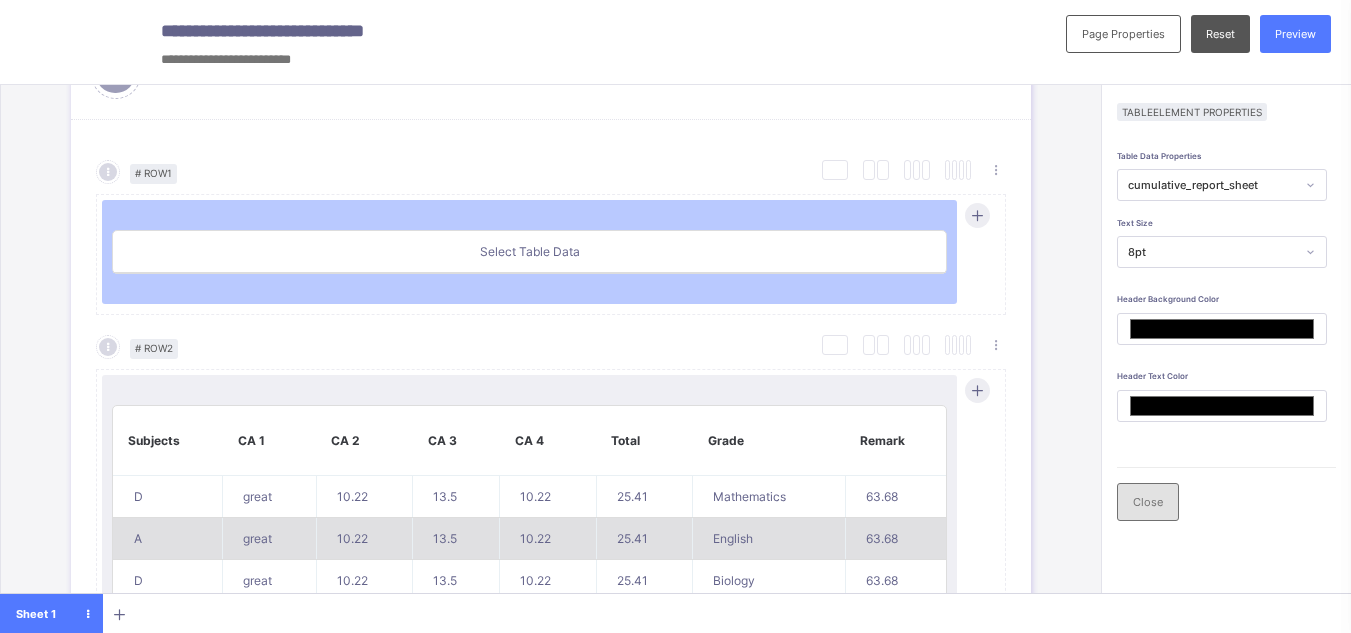click on "Close" at bounding box center (1148, 502) 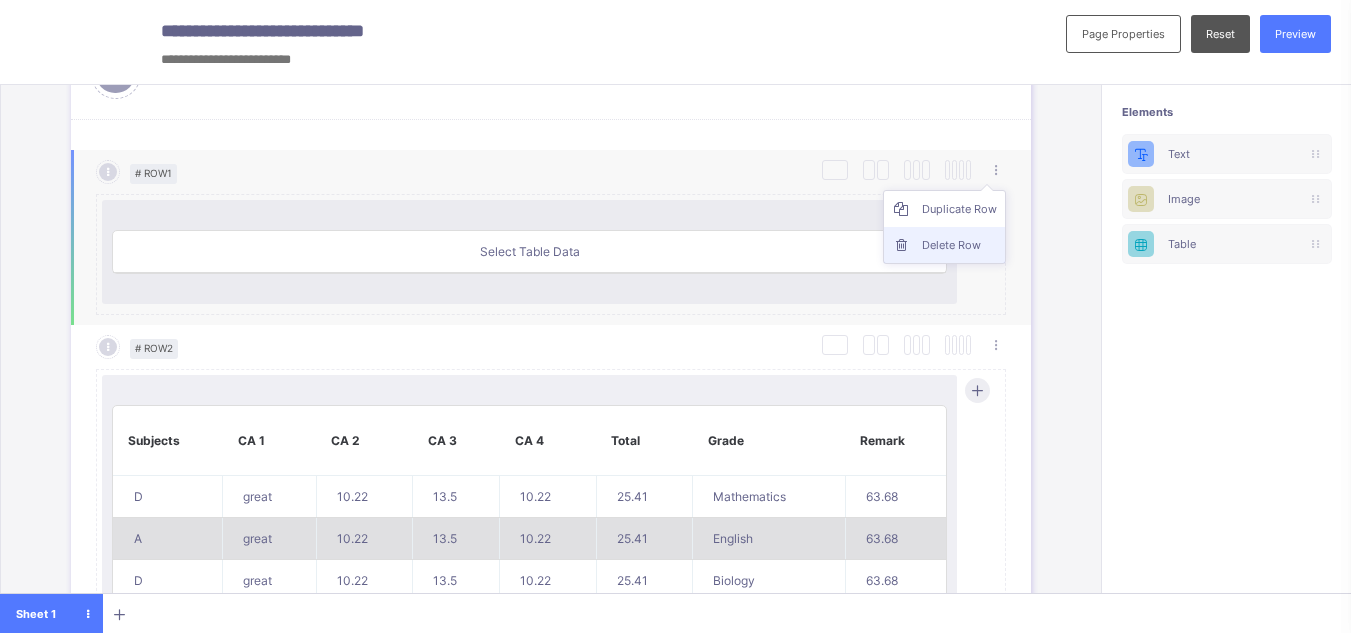 click on "Delete Row" at bounding box center [959, 245] 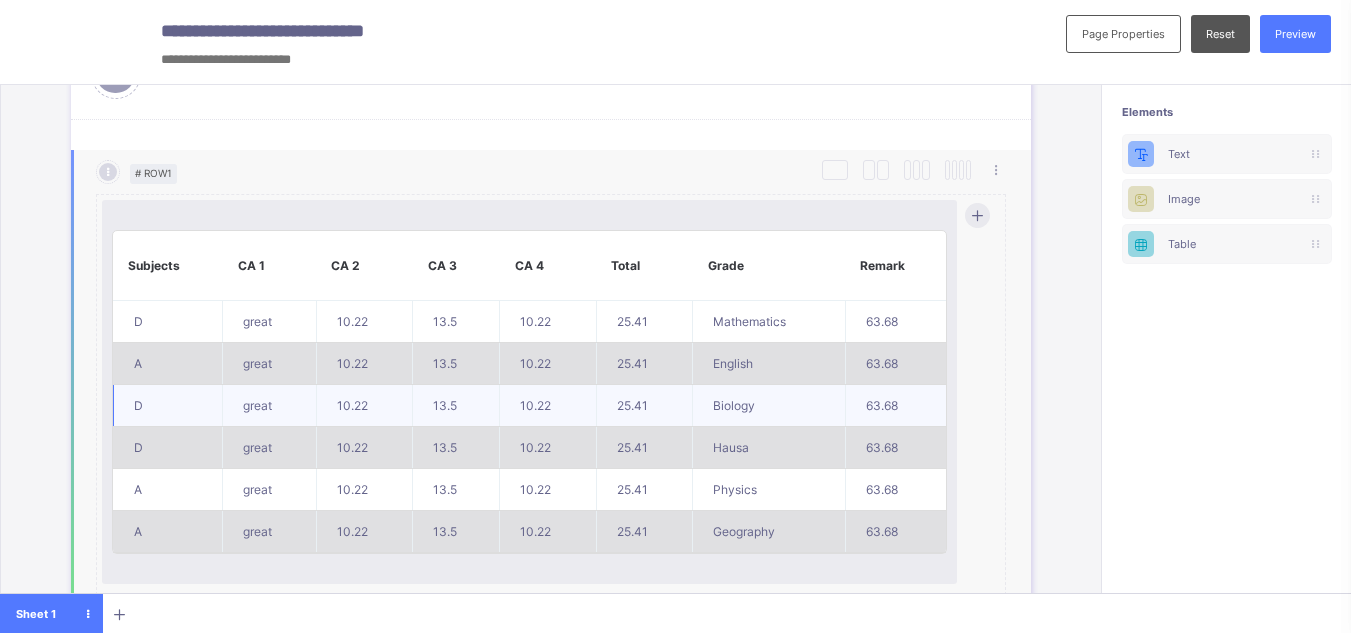 click on "25.41" at bounding box center [644, 406] 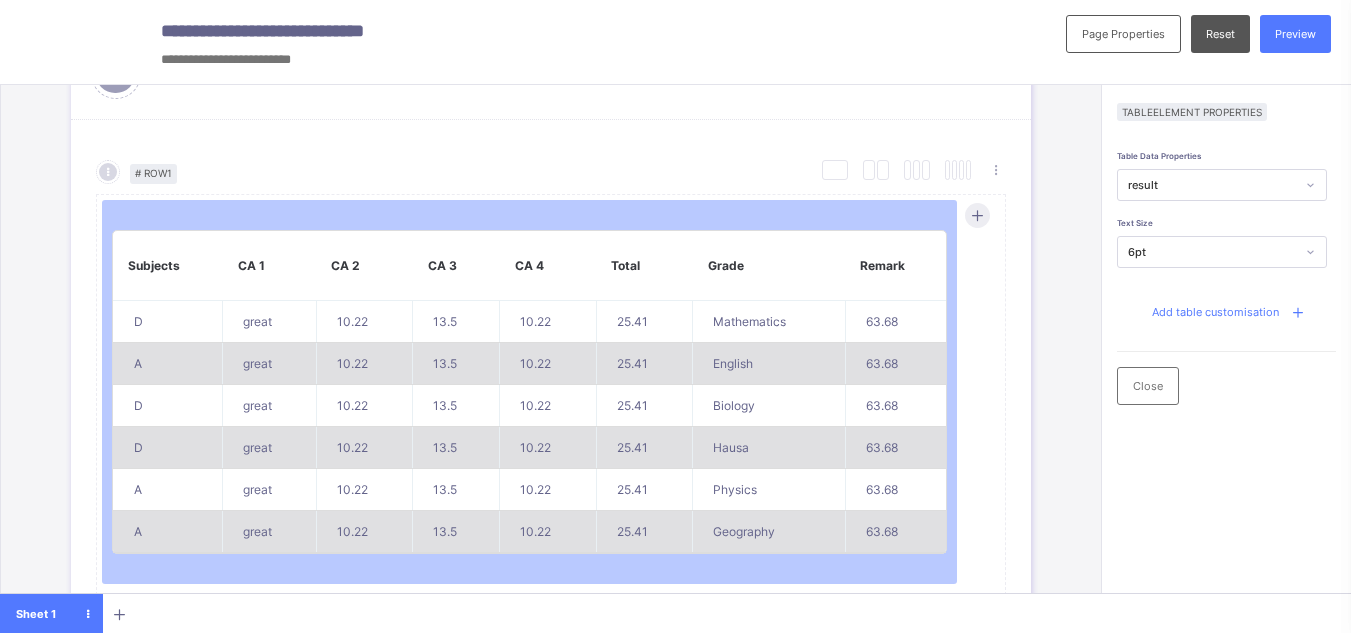 click on "Duplicate Row Delete Row" at bounding box center (703, 172) 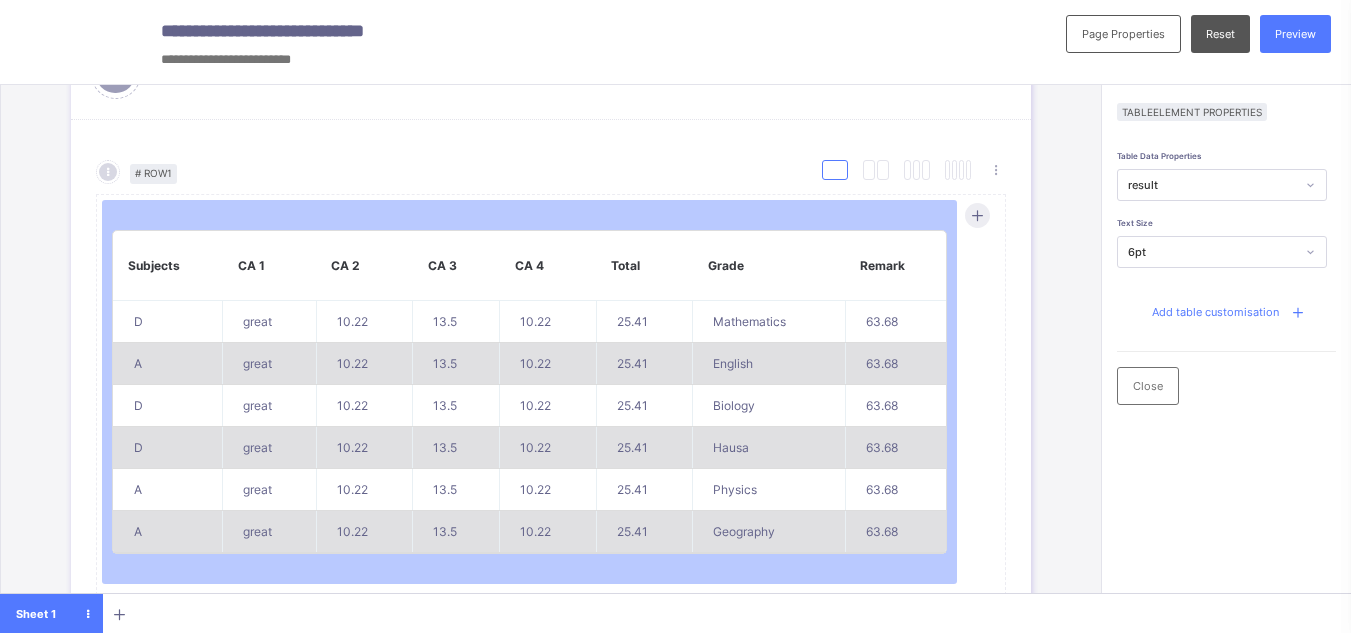 click at bounding box center (835, 170) 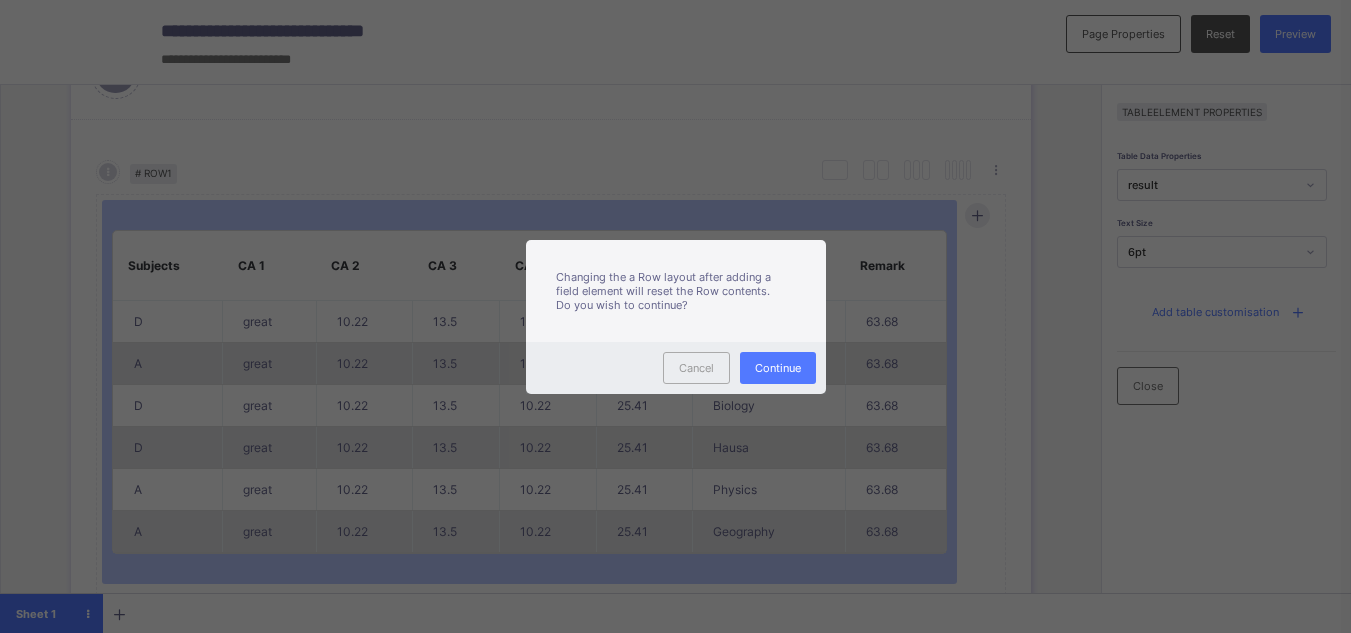 scroll, scrollTop: 0, scrollLeft: 0, axis: both 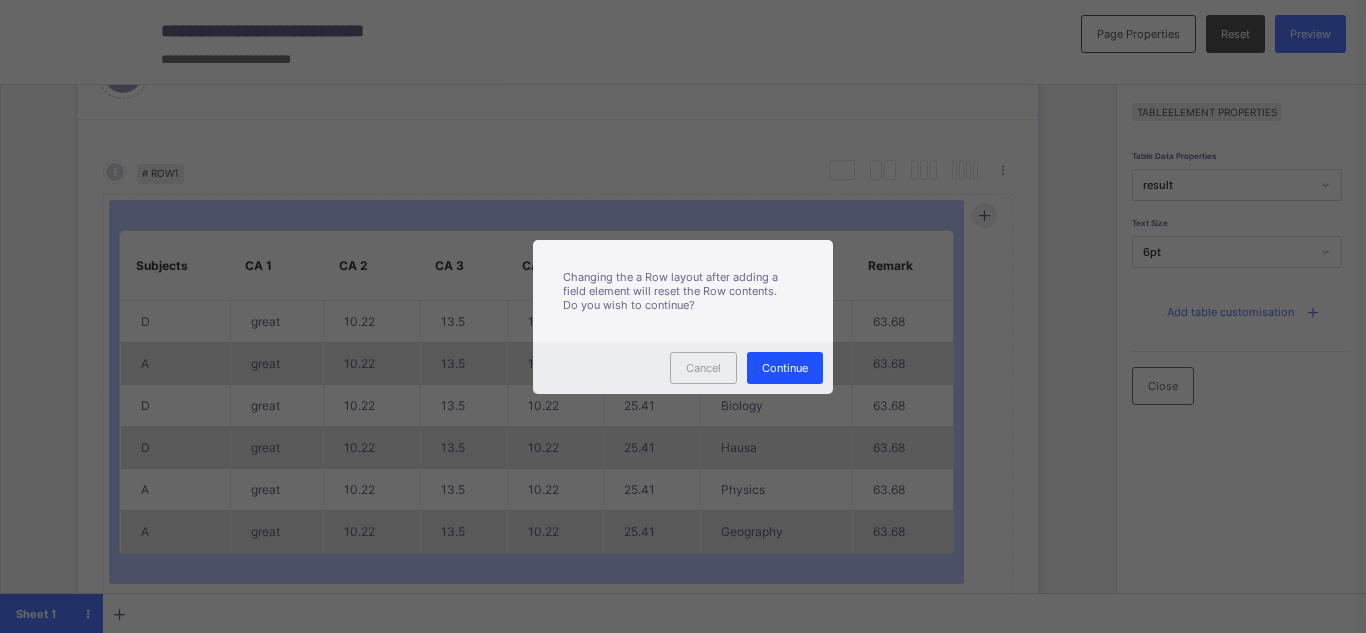 click on "Continue" at bounding box center [785, 368] 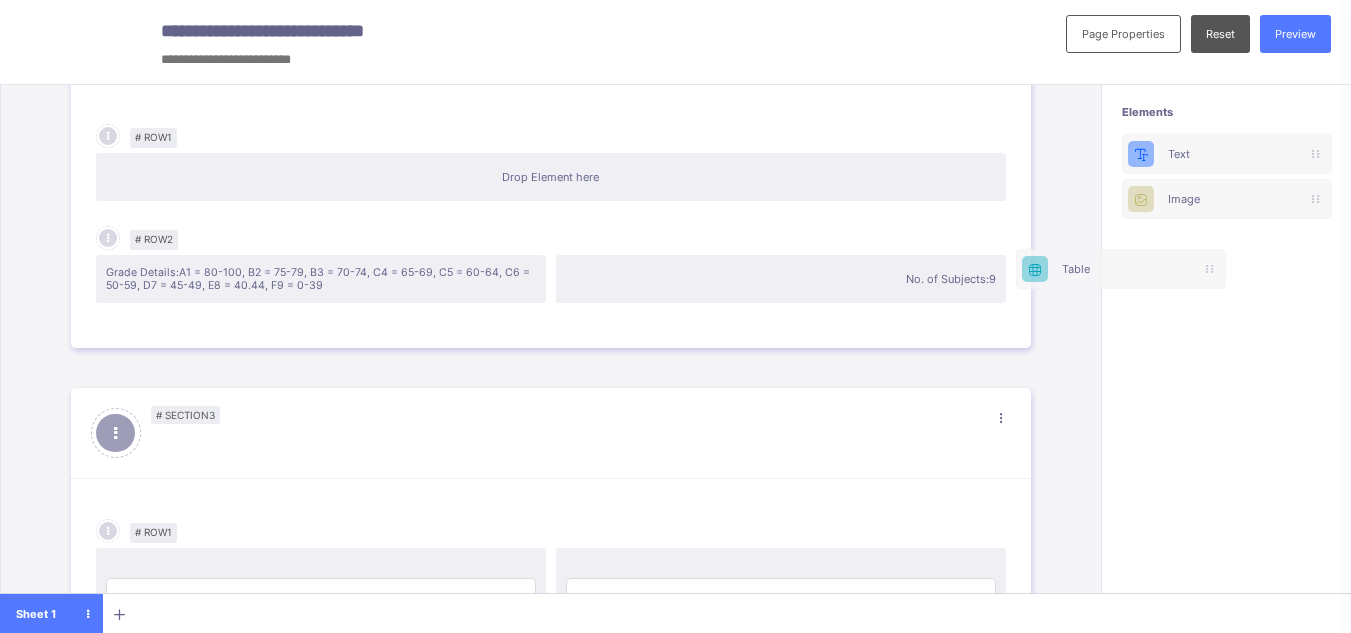 scroll, scrollTop: 0, scrollLeft: 15, axis: horizontal 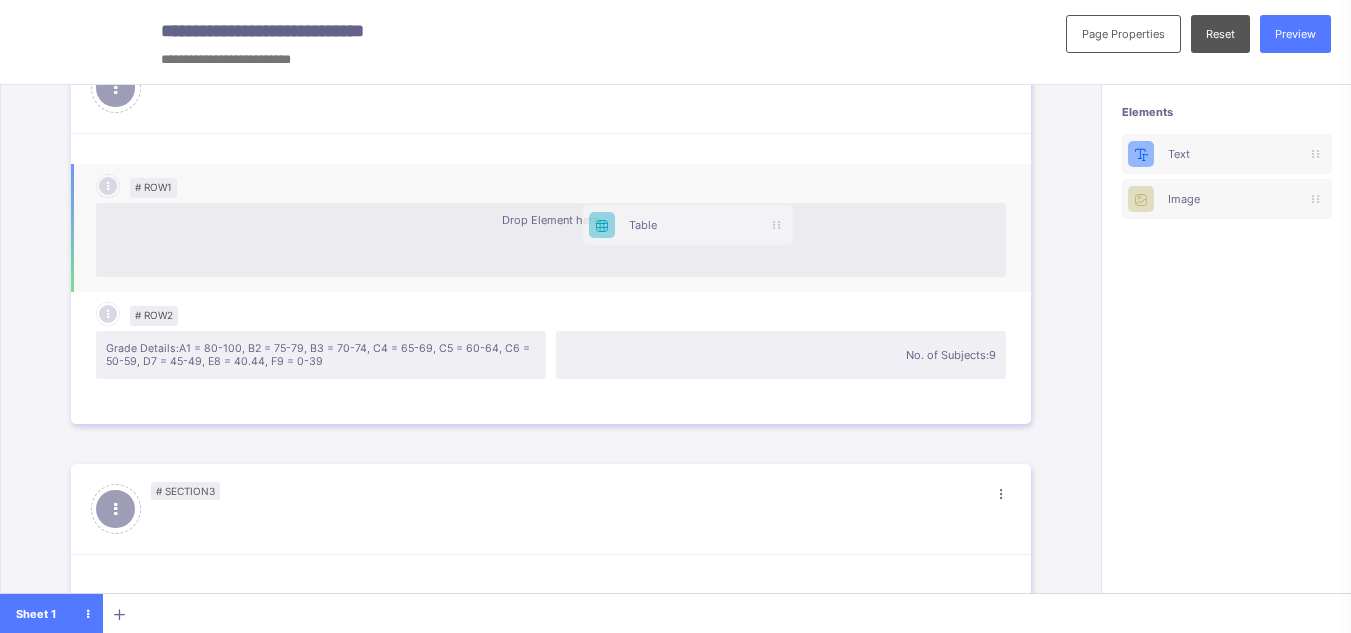 drag, startPoint x: 1209, startPoint y: 238, endPoint x: 639, endPoint y: 217, distance: 570.3867 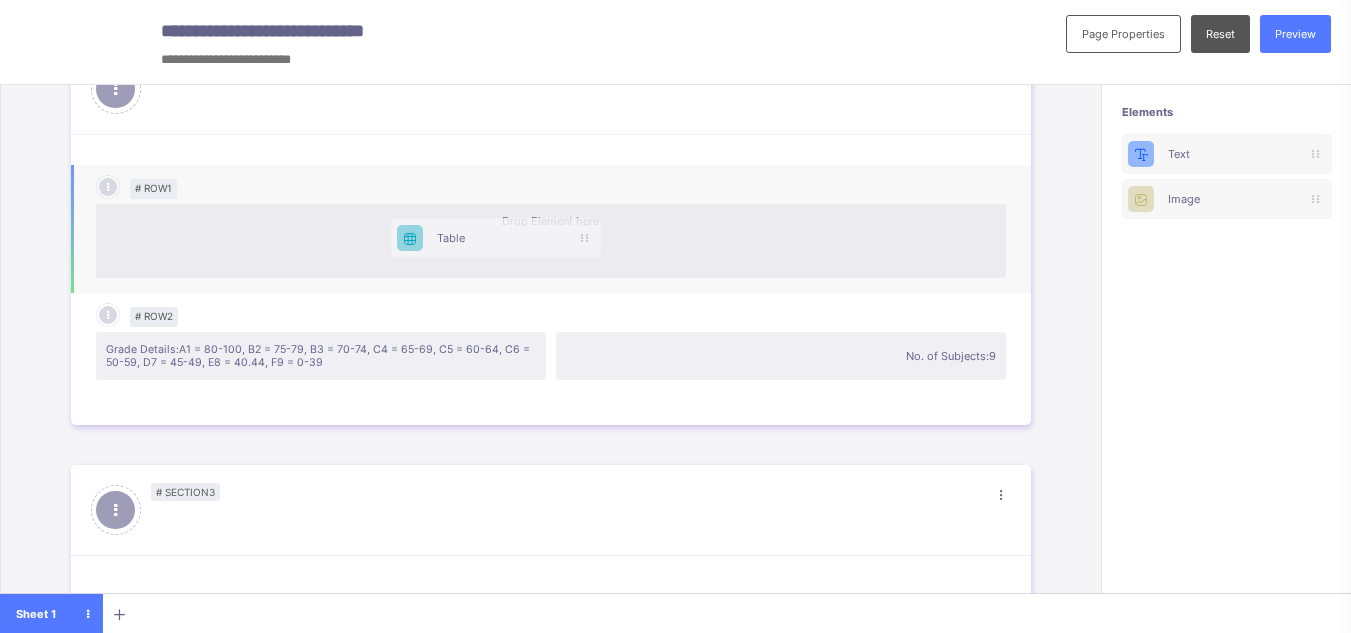 drag, startPoint x: 1216, startPoint y: 241, endPoint x: 468, endPoint y: 237, distance: 748.0107 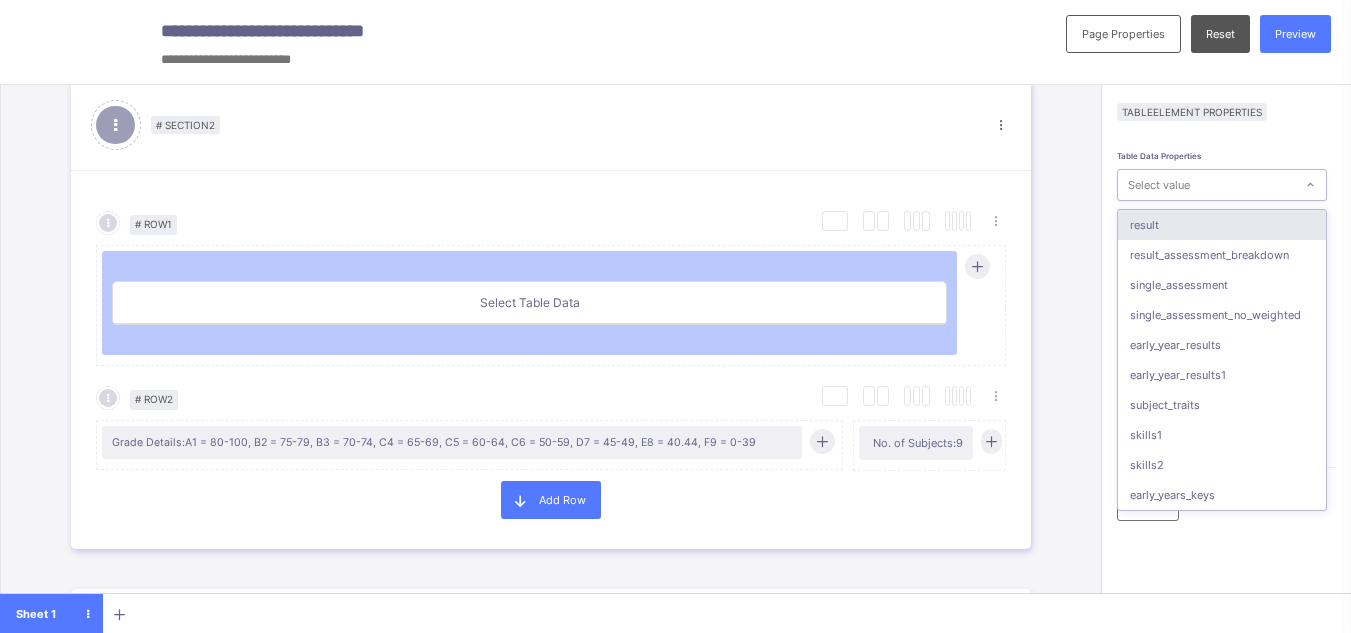click on "Select value" at bounding box center (1159, 185) 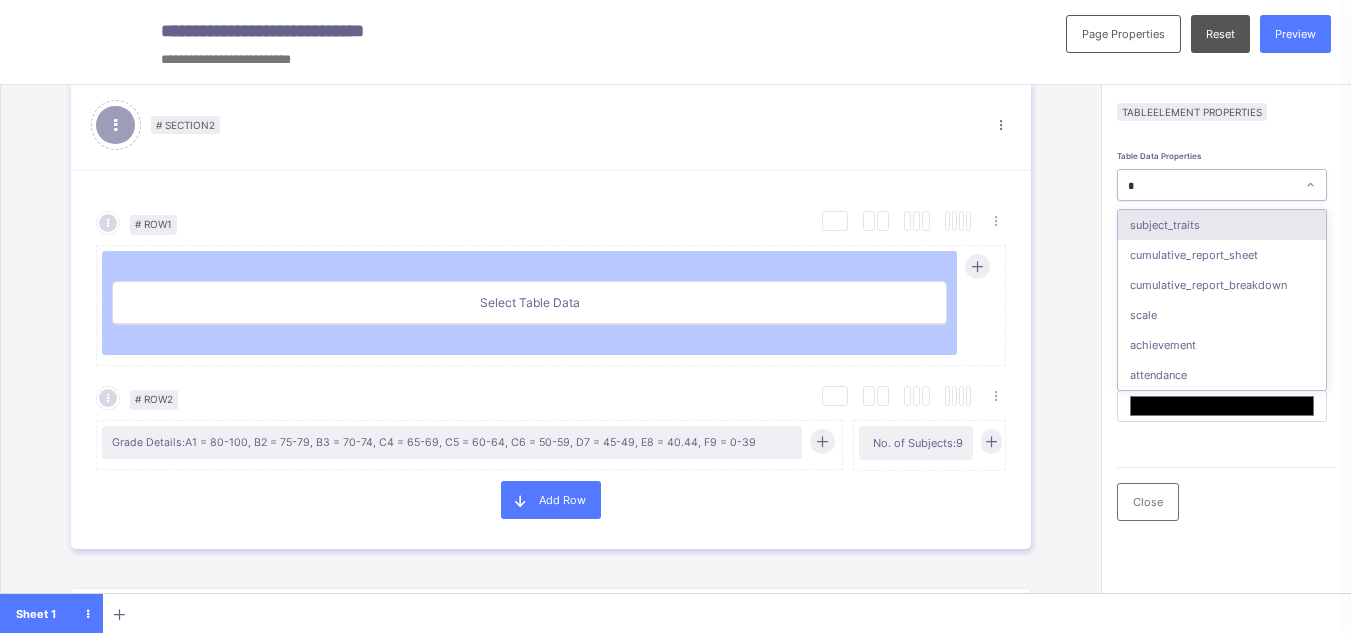 type on "**" 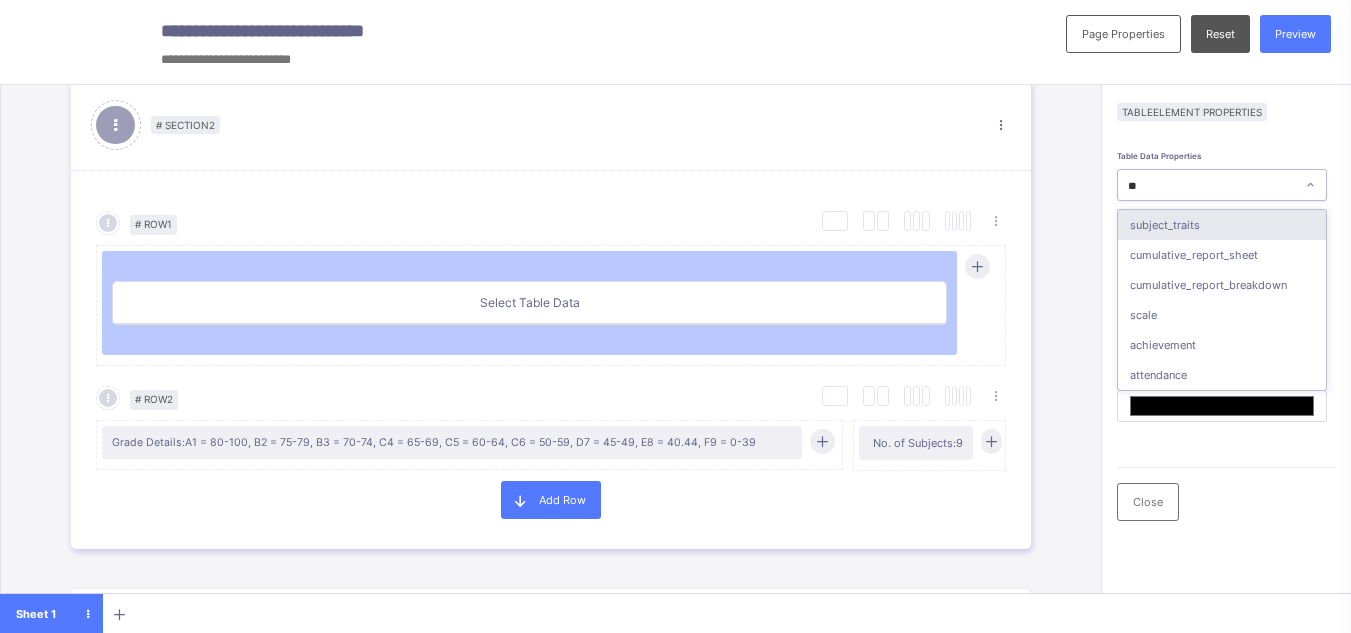 type on "*******" 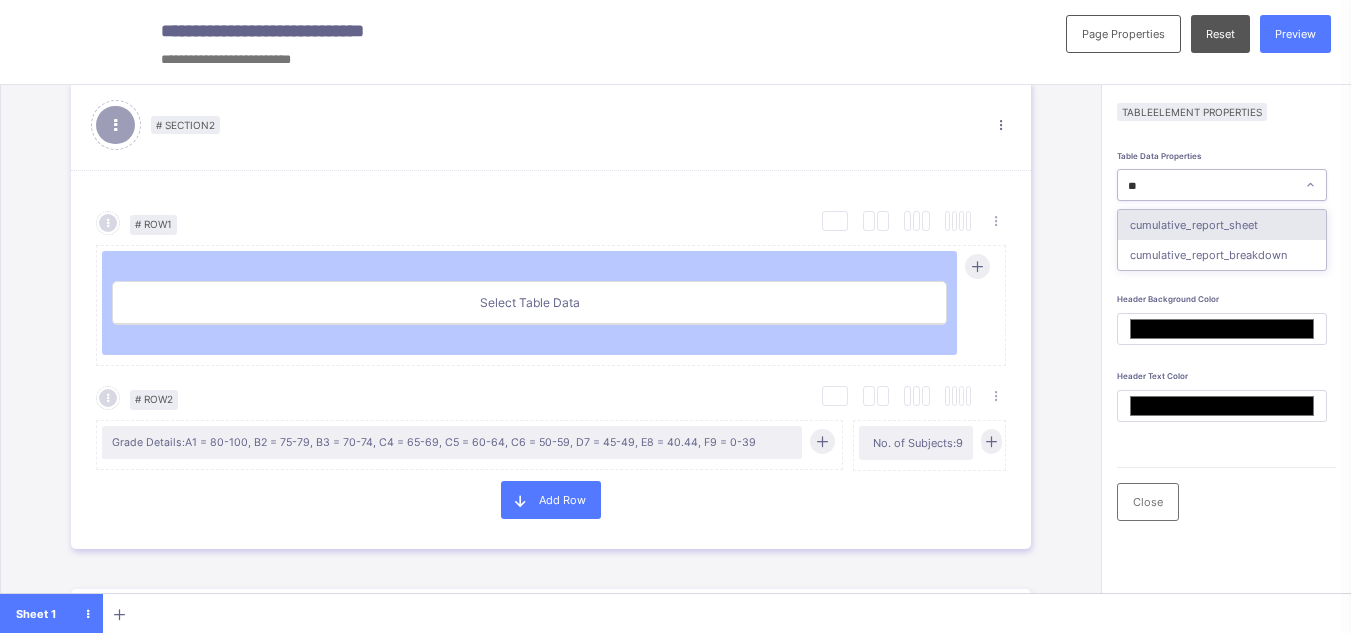 click on "cumulative_report_sheet" at bounding box center (1222, 225) 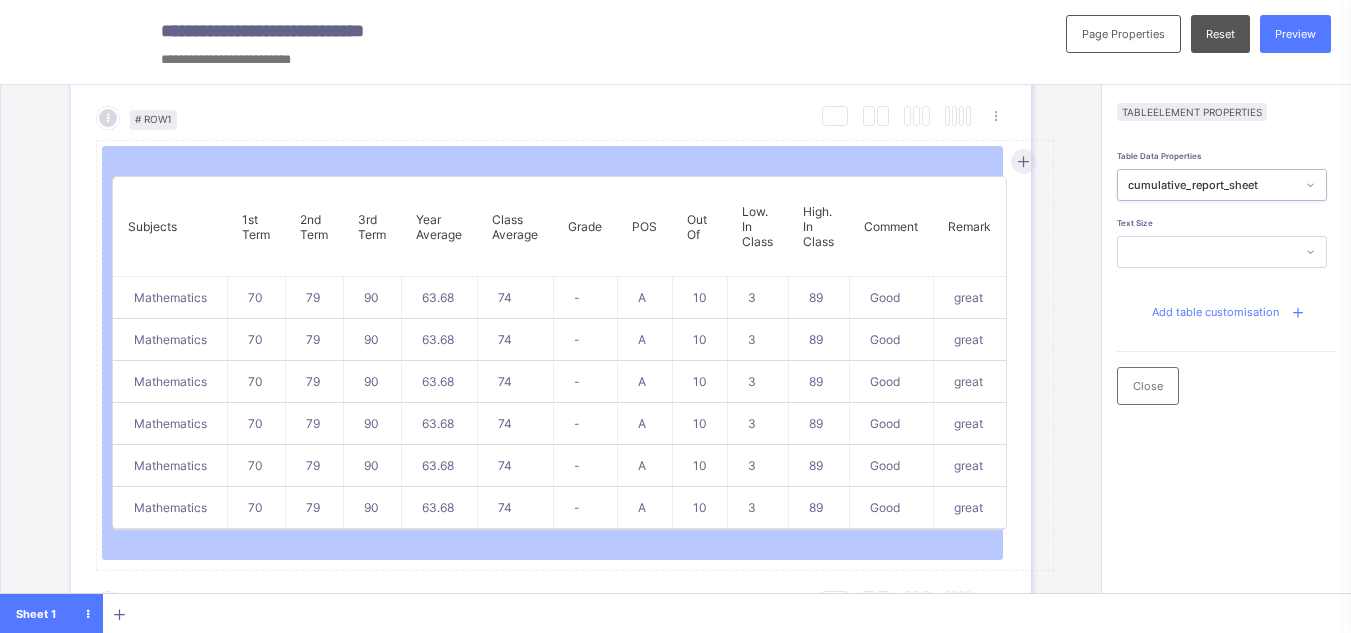scroll, scrollTop: 888, scrollLeft: 0, axis: vertical 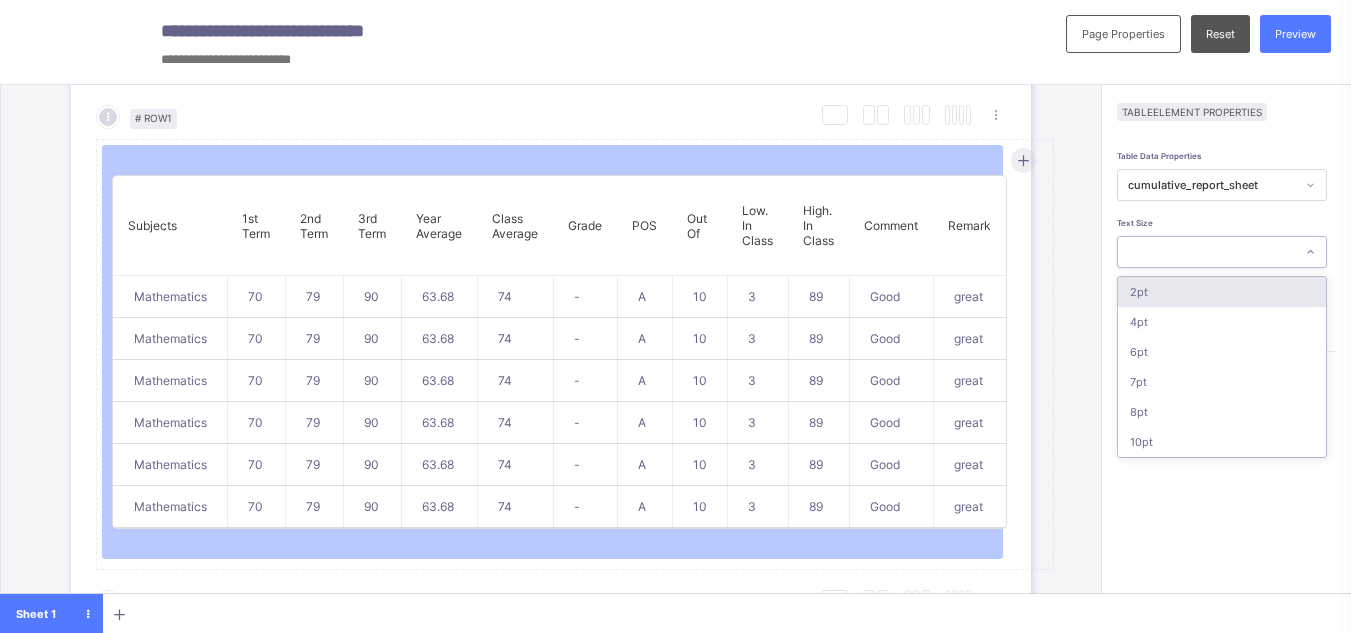 click at bounding box center (1206, 252) 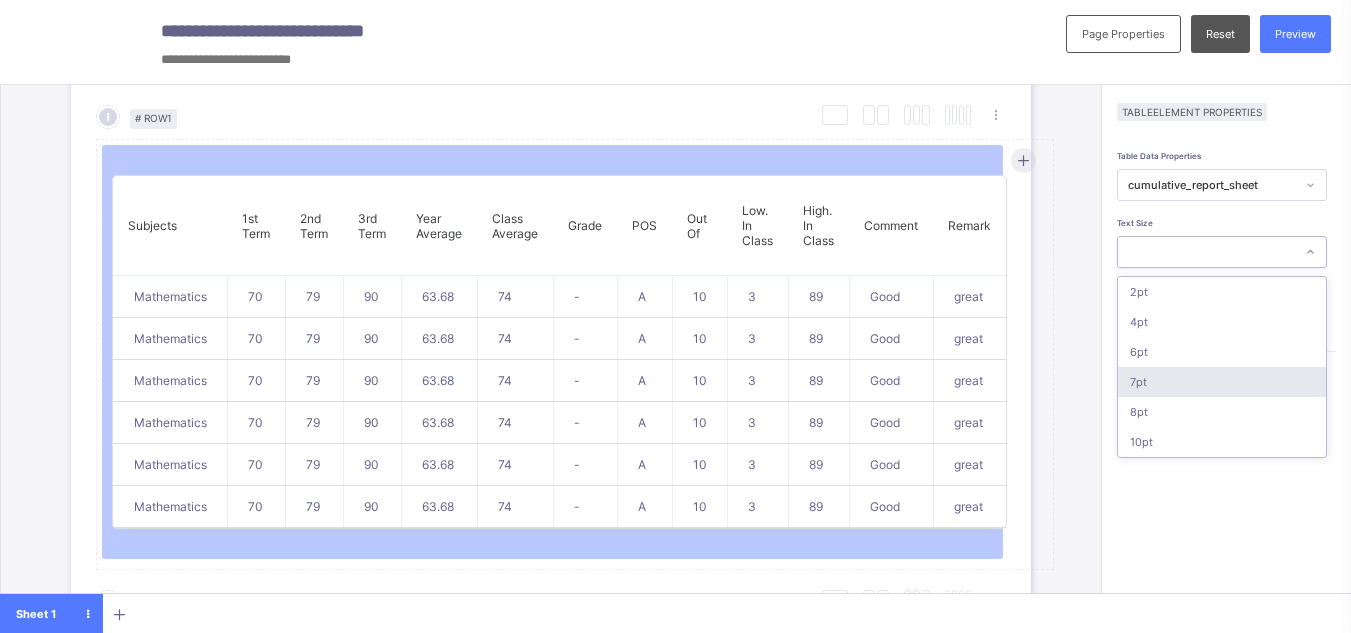 click on "7pt" at bounding box center [1222, 382] 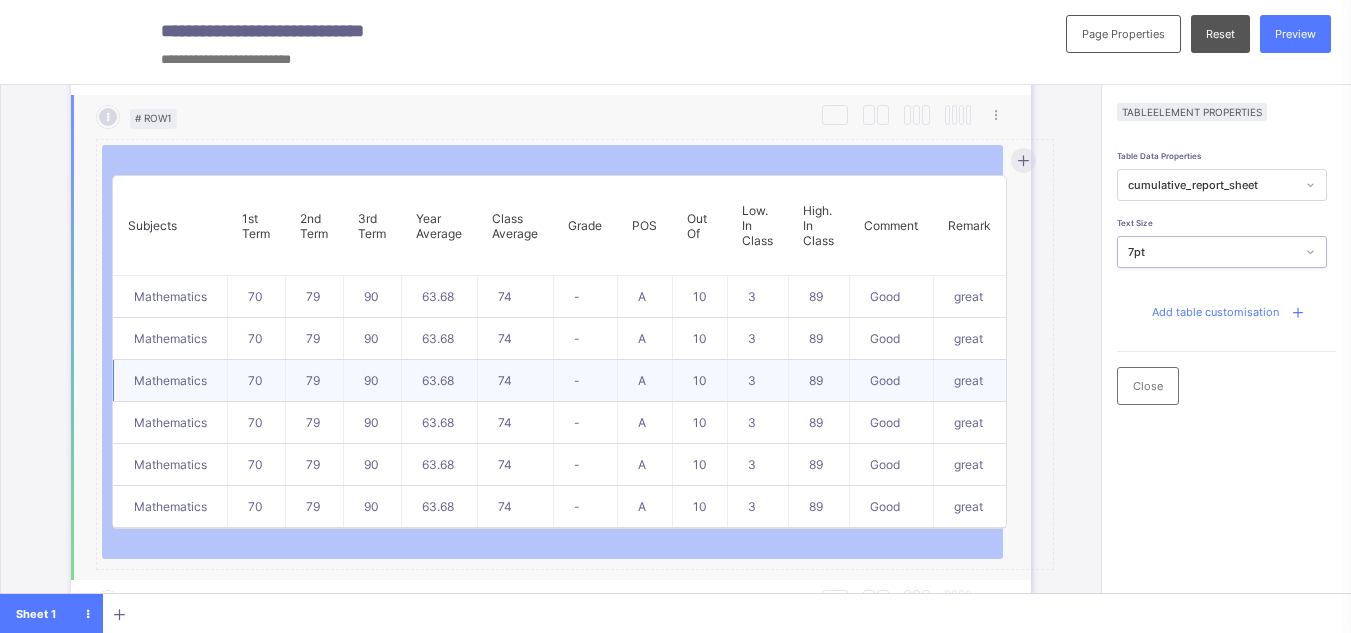 click on "3" at bounding box center [757, 381] 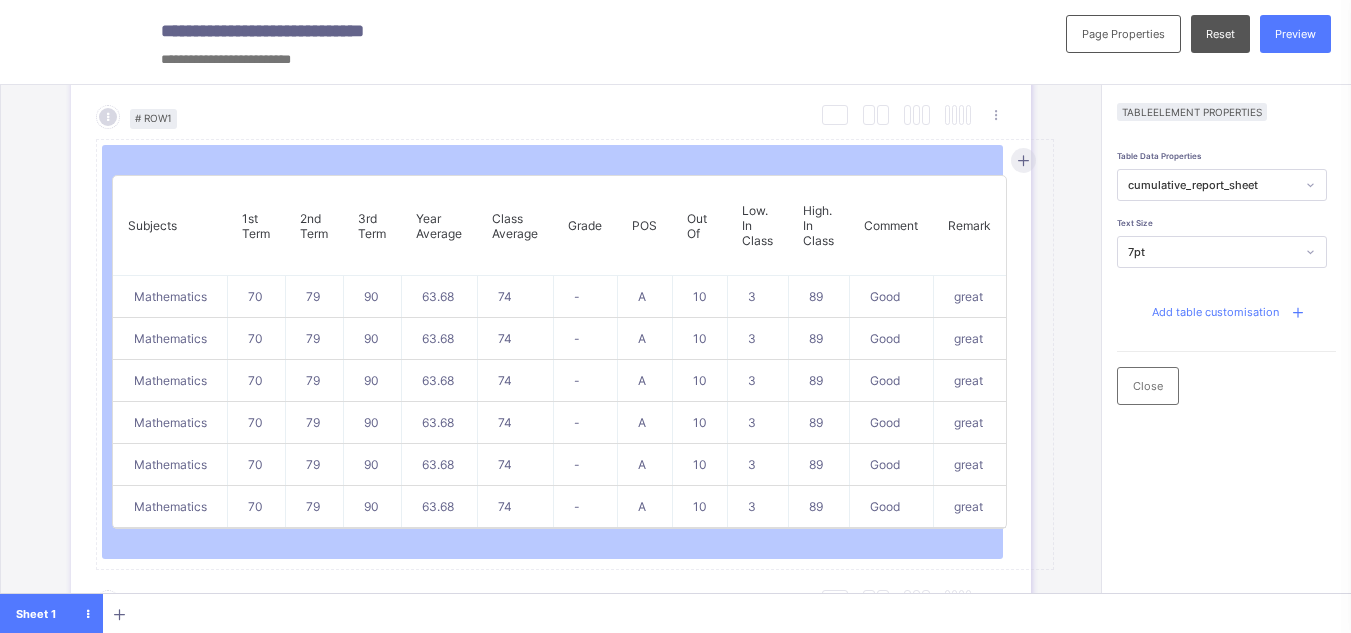 click on "Add table customisation" at bounding box center [1215, 312] 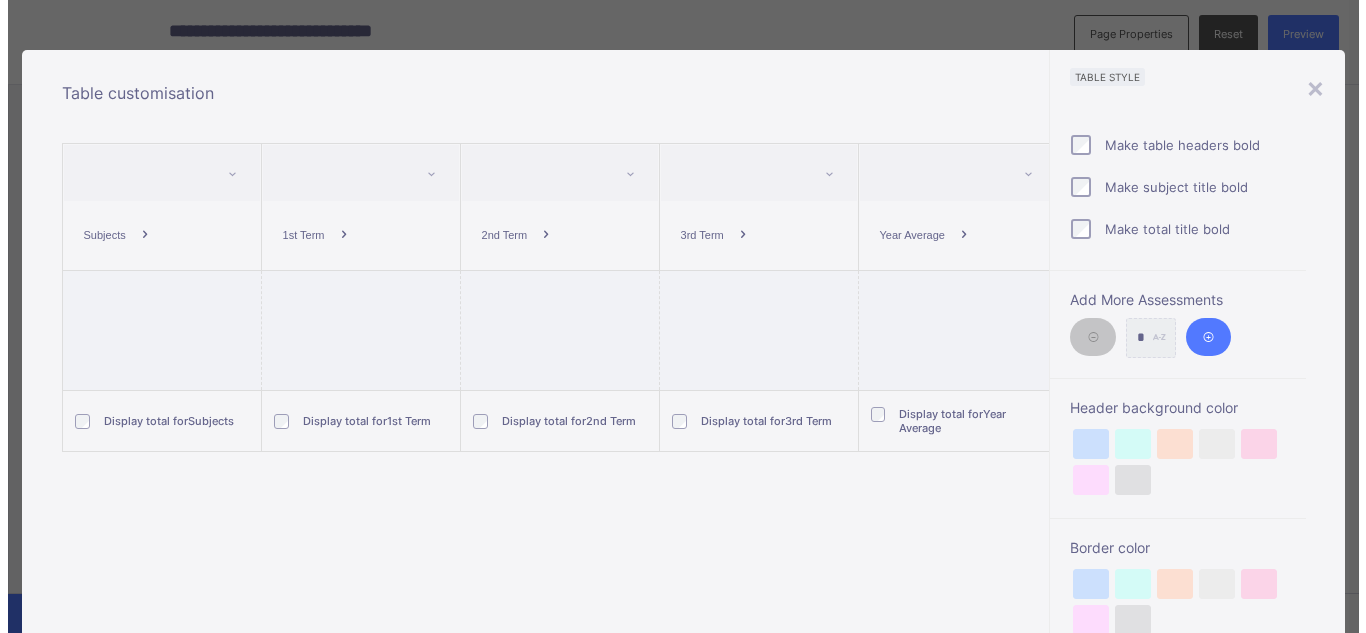 scroll, scrollTop: 0, scrollLeft: 0, axis: both 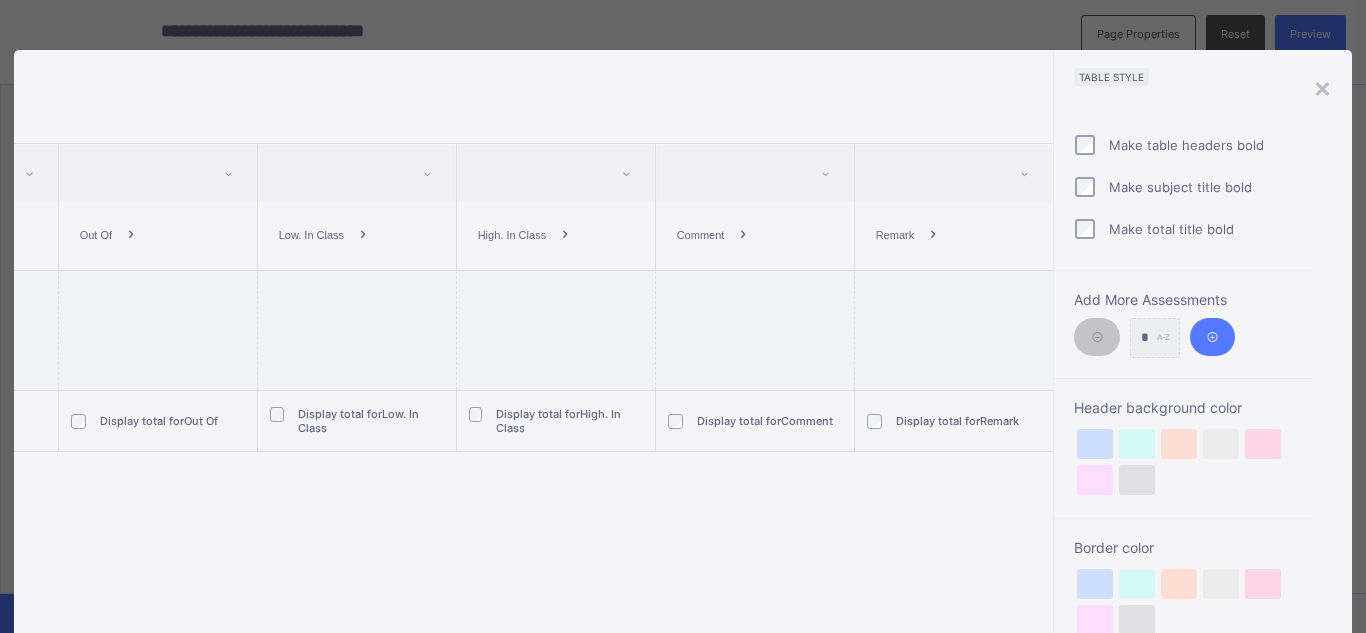 click at bounding box center (743, 235) 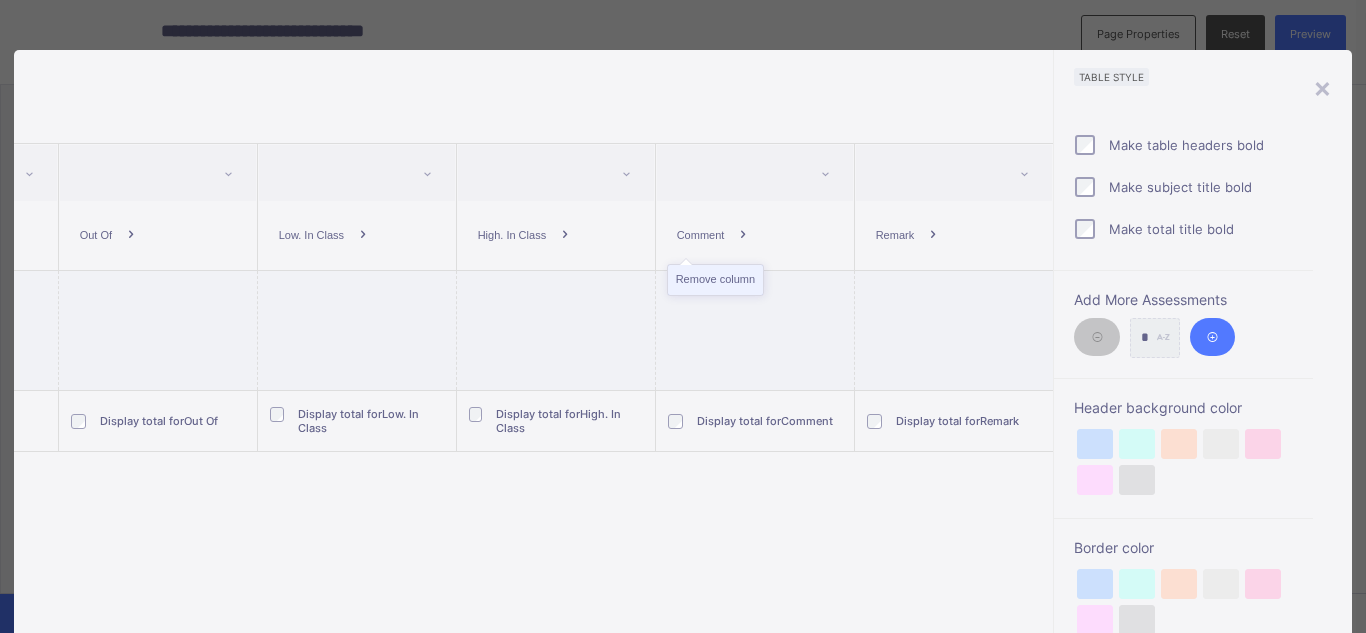 click on "Remove column" at bounding box center (715, 280) 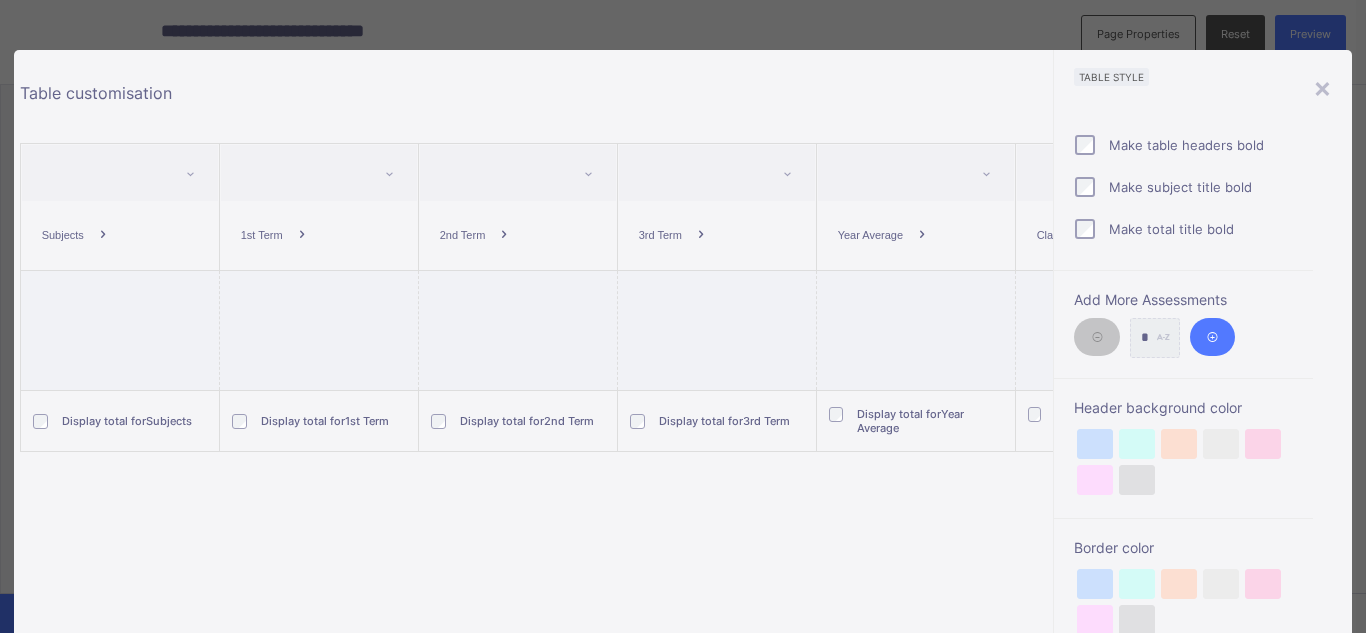 scroll, scrollTop: 0, scrollLeft: 0, axis: both 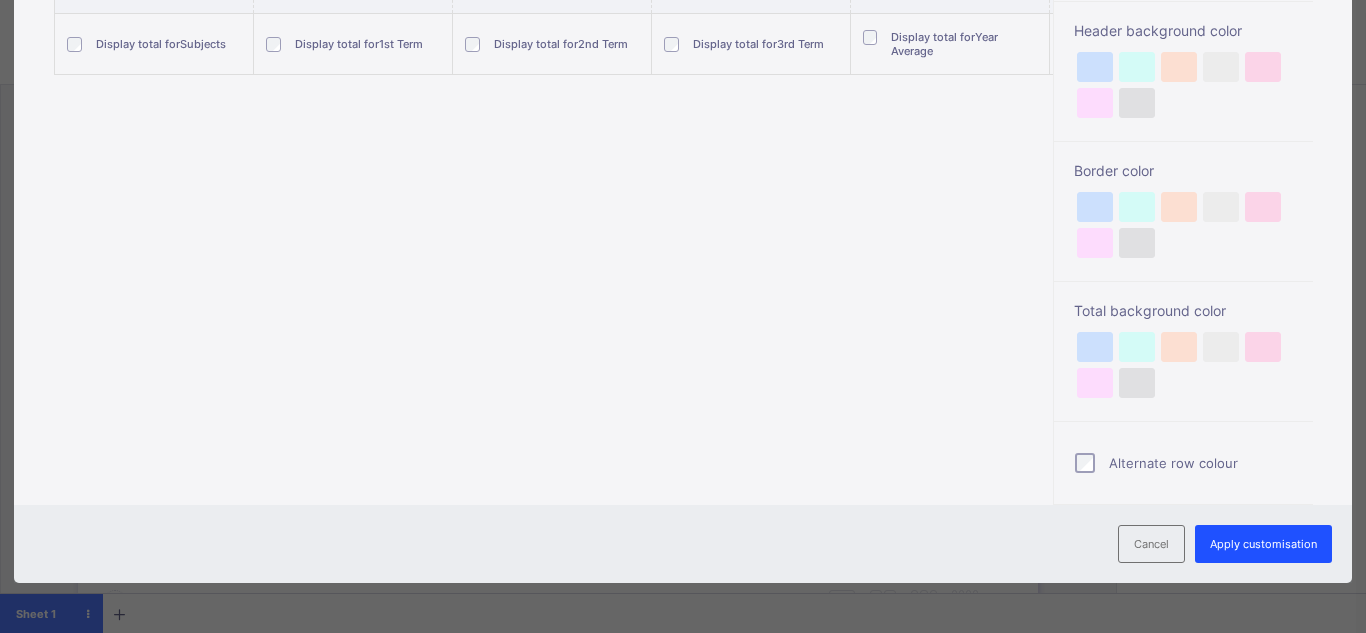 click on "Apply customisation" at bounding box center (1263, 544) 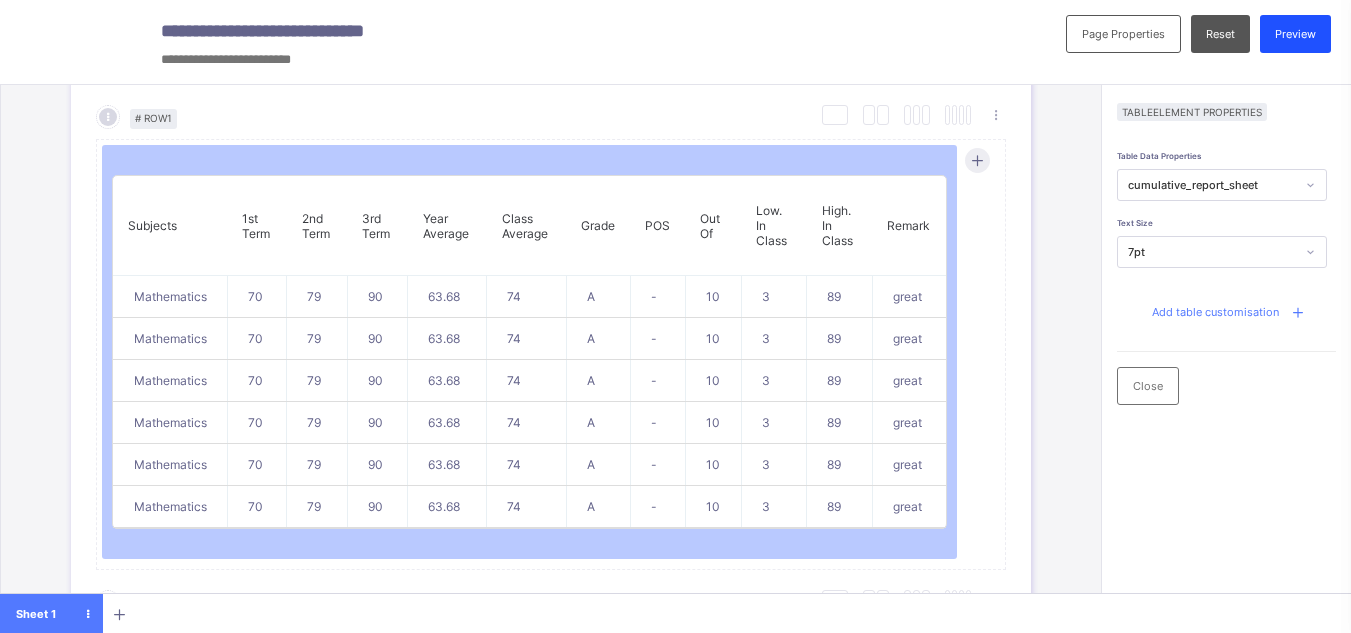 click on "Preview" at bounding box center (1295, 34) 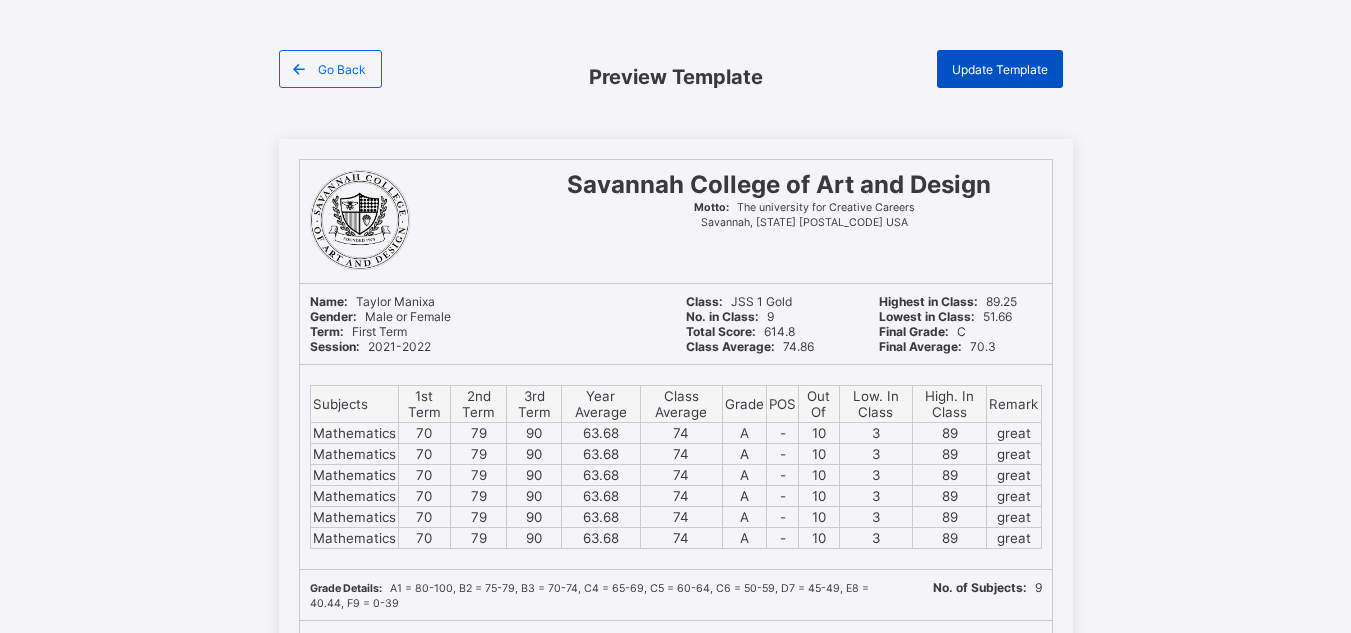 click on "Update Template" at bounding box center (1000, 69) 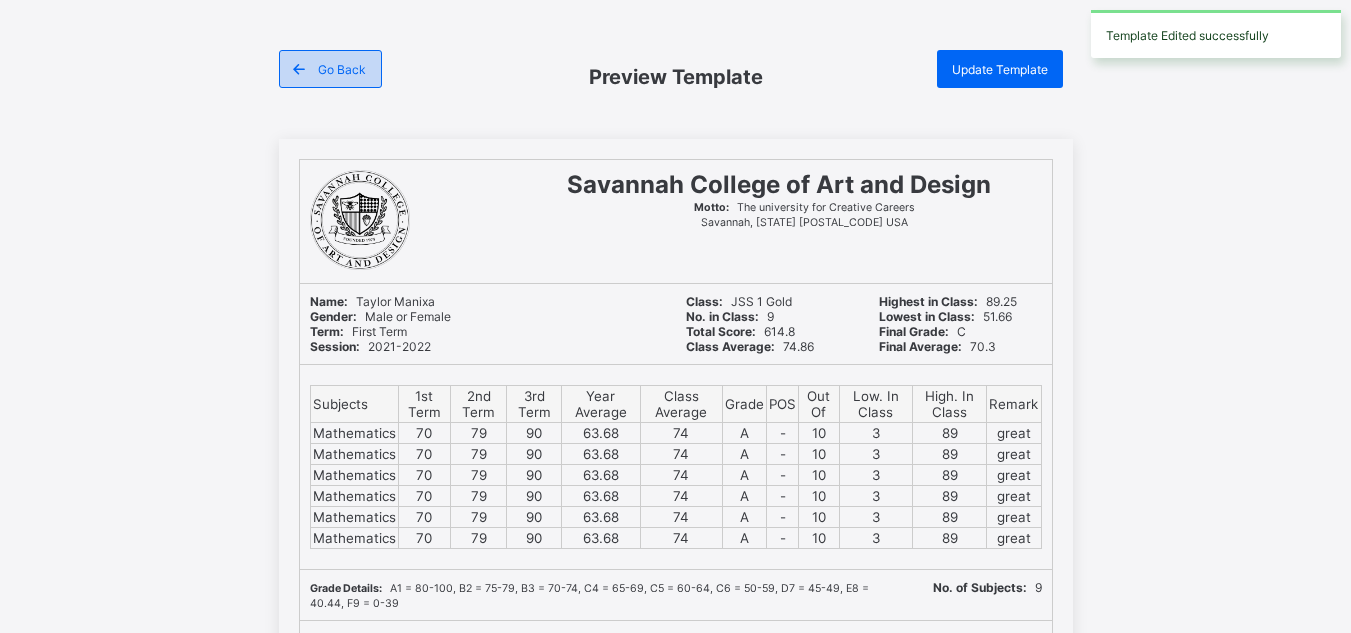 click on "Go Back" at bounding box center (330, 69) 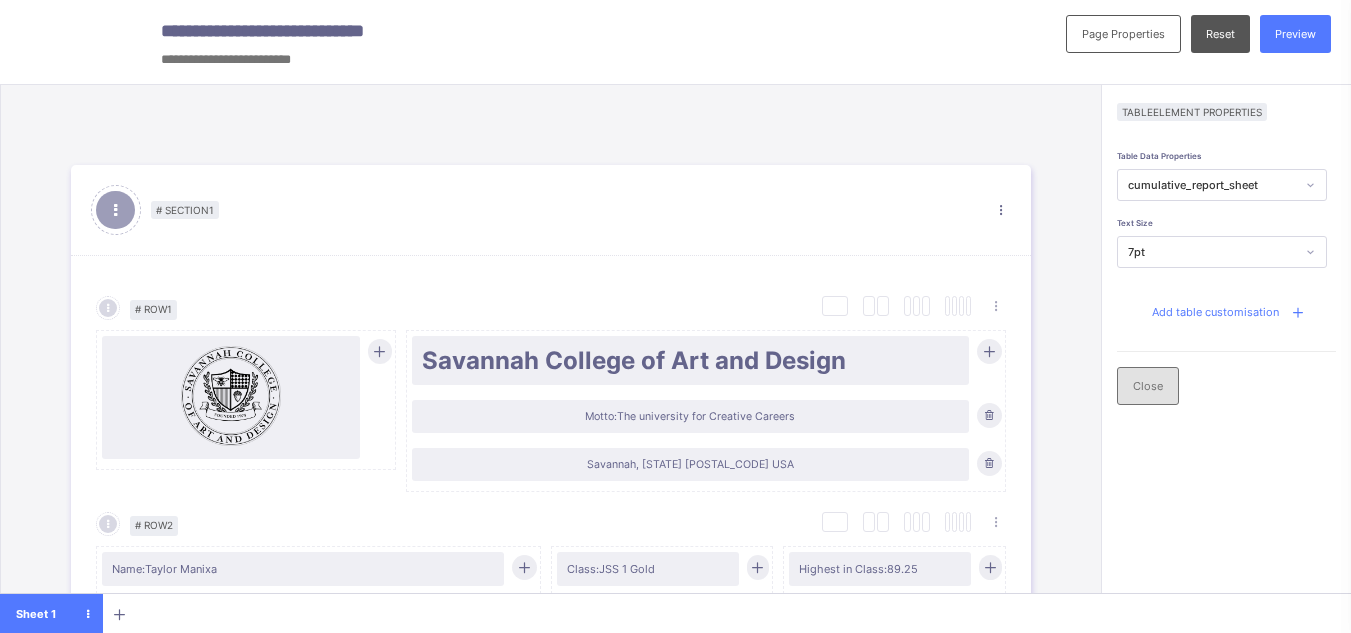 click on "Close" at bounding box center (1148, 386) 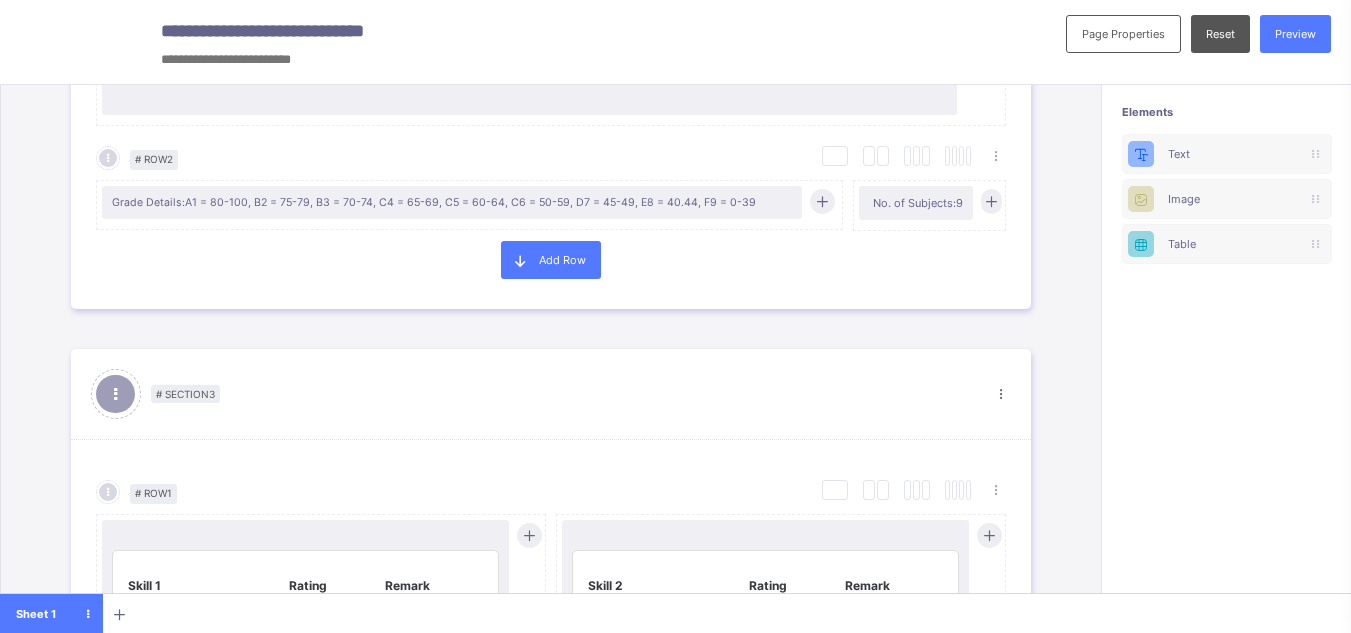 scroll, scrollTop: 1333, scrollLeft: 0, axis: vertical 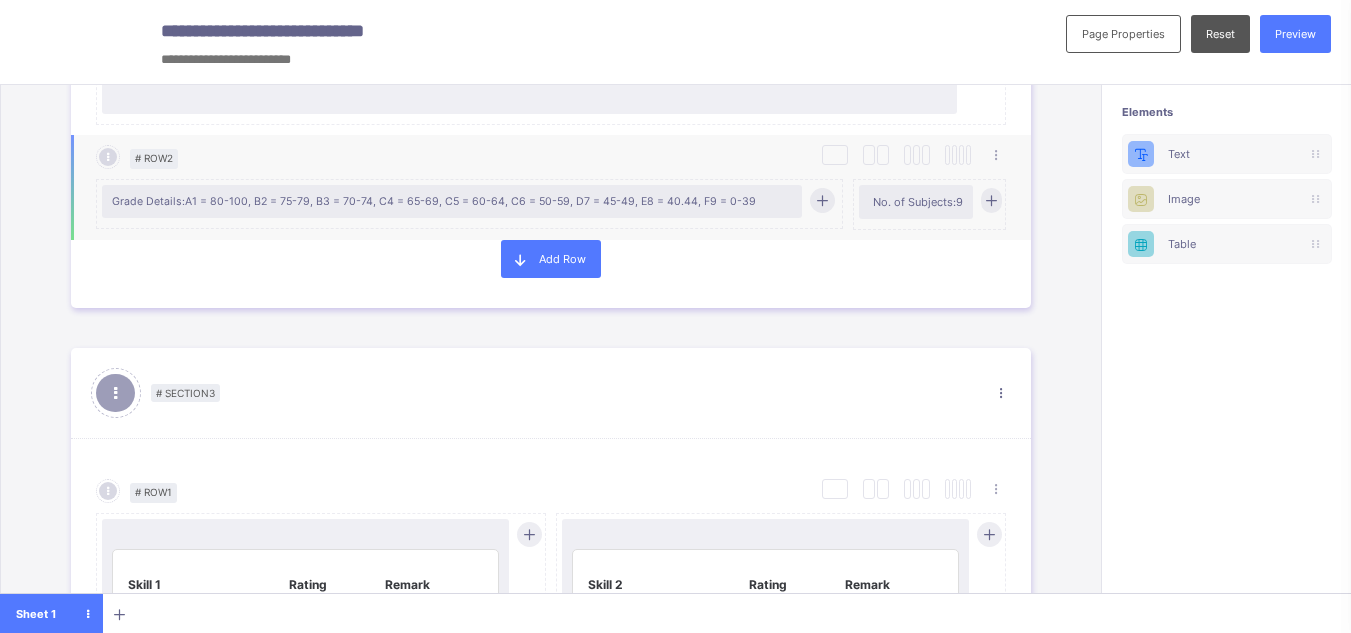 click on "Grade Details:  A1 = 80-100, B2 = 75-79, B3 = 70-74, C4 = 65-69, C5 = 60-64, C6 = 50-59, D7 = 45-49, E8 = 40.44, F9 = 0-39" at bounding box center [452, 201] 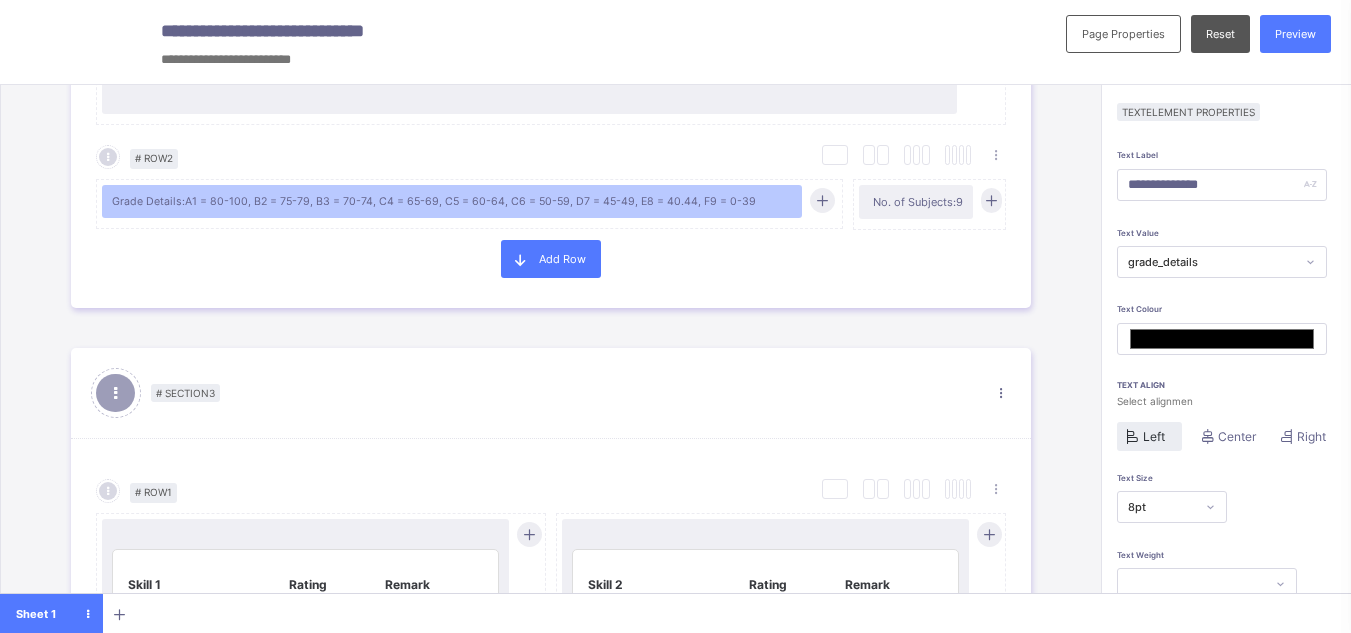 scroll, scrollTop: 159, scrollLeft: 0, axis: vertical 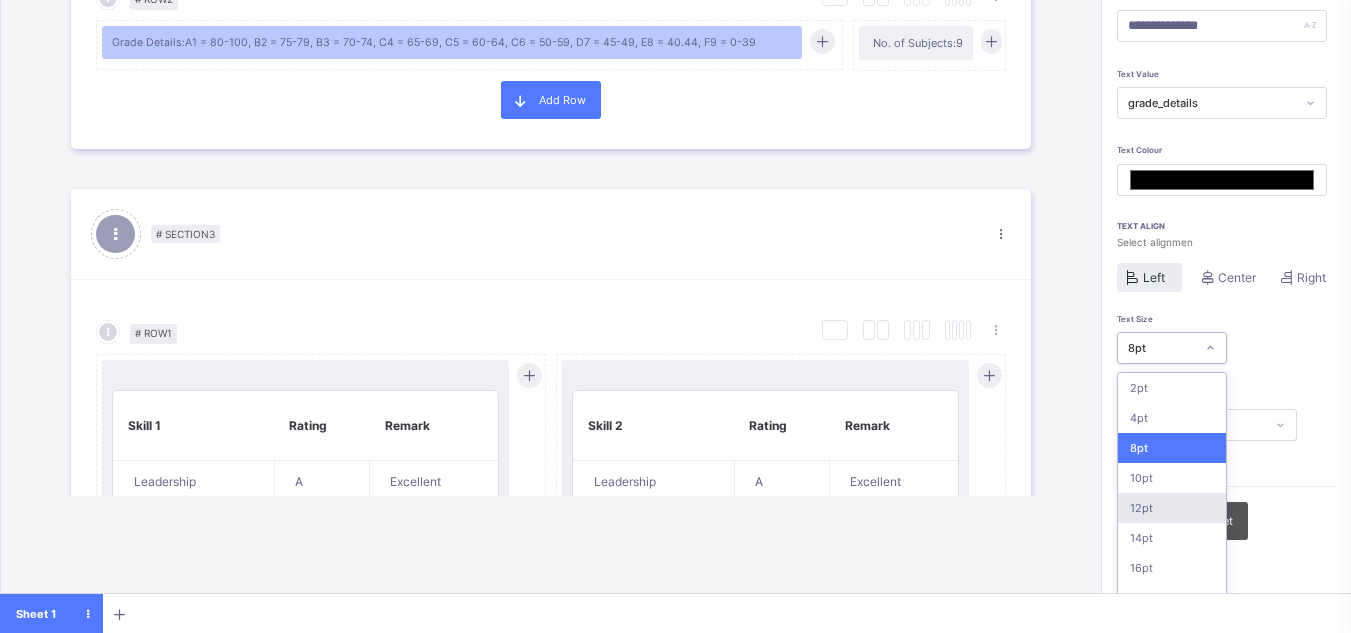 click on "option 12pt focused, 5 of 16. 16 results available. Use Up and Down to choose options, press Enter to select the currently focused option, press Escape to exit the menu, press Tab to select the option and exit the menu. 8pt 2pt 4pt 8pt 10pt 12pt 14pt 16pt 18pt 20pt 26pt 30pt 33pt 36pt 40pt 44pt 48pt" at bounding box center [1172, 348] 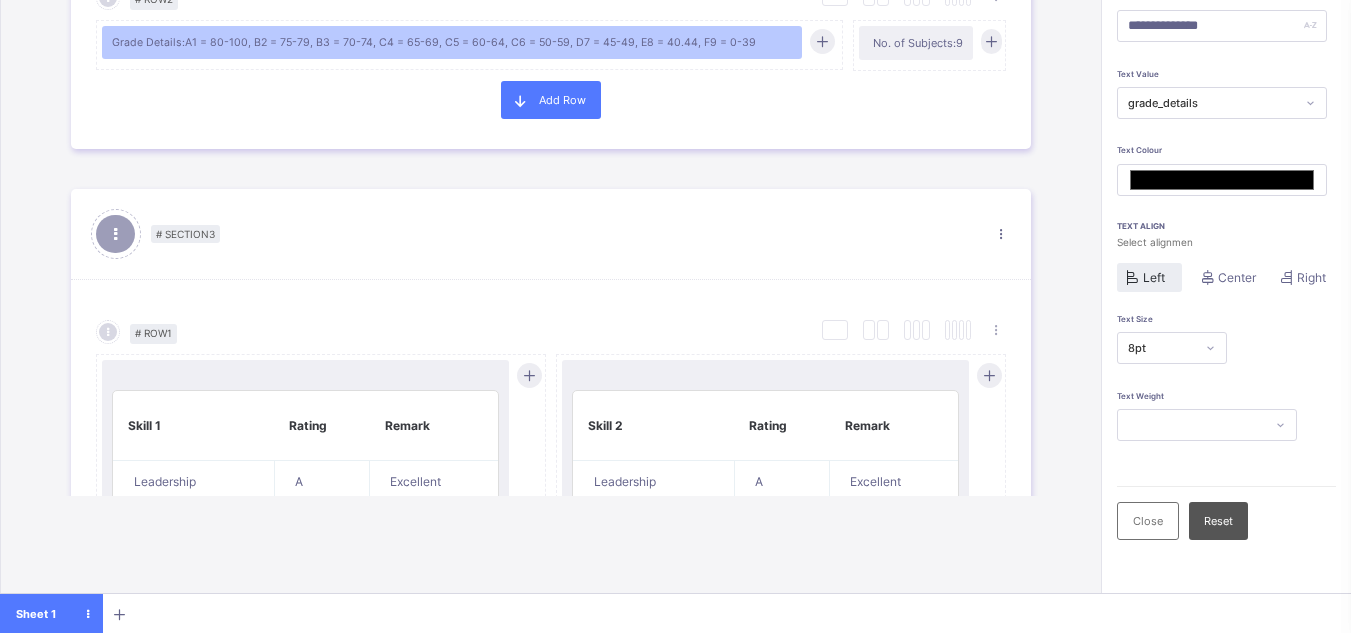 click on "# Section  1   Section Properties Duplicate Section Delete Section Select Column Layout Cancel   # Row  1   Duplicate Row Delete Row Savannah College of Art and Design Motto:  The university for Creative Careers Savannah, [STATE] [POSTAL_CODE] USA Select Column Layout Cancel   # Row  2   Duplicate Row Delete Row Name:  [FIRST] [LAST] Gender:  Male or Female Term:  First Term Session:  2021-2022 Class:  JSS 1 Gold No. in Class:  9 Total Score:  614.8 Class Average:  74.86 Highest in Class:  89.25 Lowest in Class:  51.66 Final Grade:  C Final Average:  70.3 Add Row   # Section  2   Section Properties Duplicate Section Delete Section Select Column Layout Cancel   # Row  1   Duplicate Row Delete Row Subjects 1st Term 2nd Term 3rd Term Year Average Class Average Grade POS Out Of Low. In Class High. In Class Remark Mathematics 70 79 90 63.68 74 A - 10 3 89 great Mathematics 70 79 90 63.68 74 A - 10 3 89 great Mathematics 70 79 90 63.68 74 A - 10 3 89 great Mathematics 70 79 90 63.68 74 A - 10 3 89 great Mathematics 70 79" at bounding box center (550, 173) 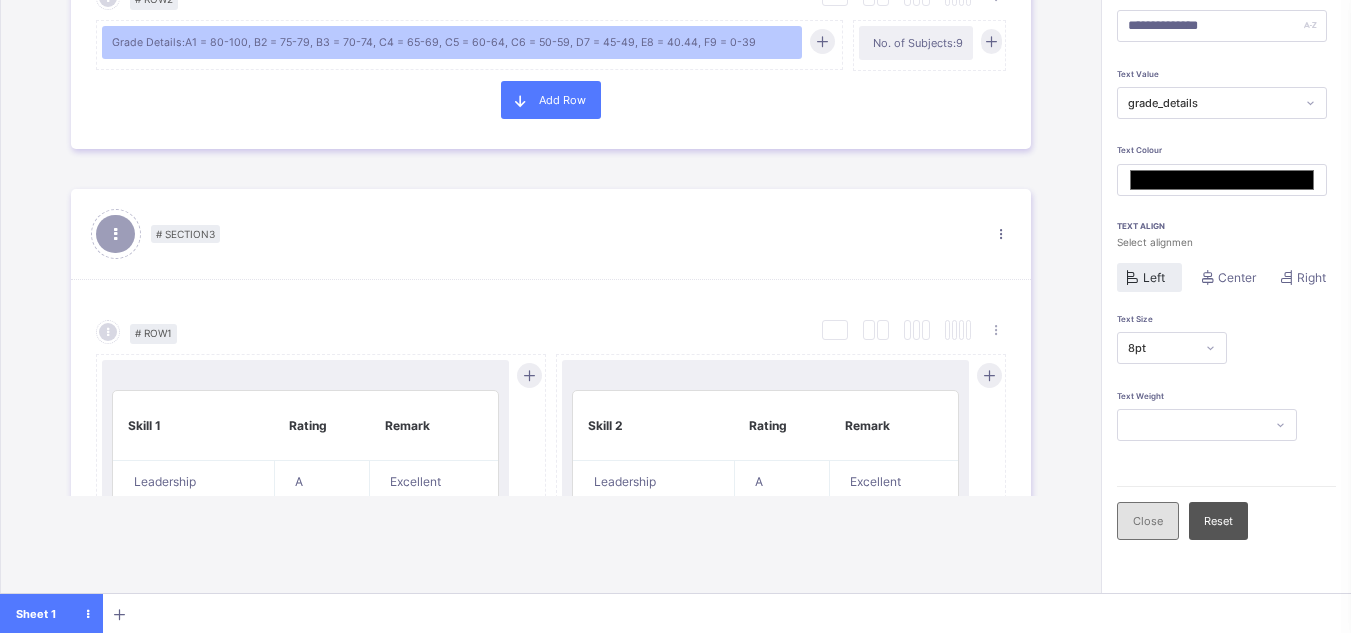 click on "Close" at bounding box center [1148, 521] 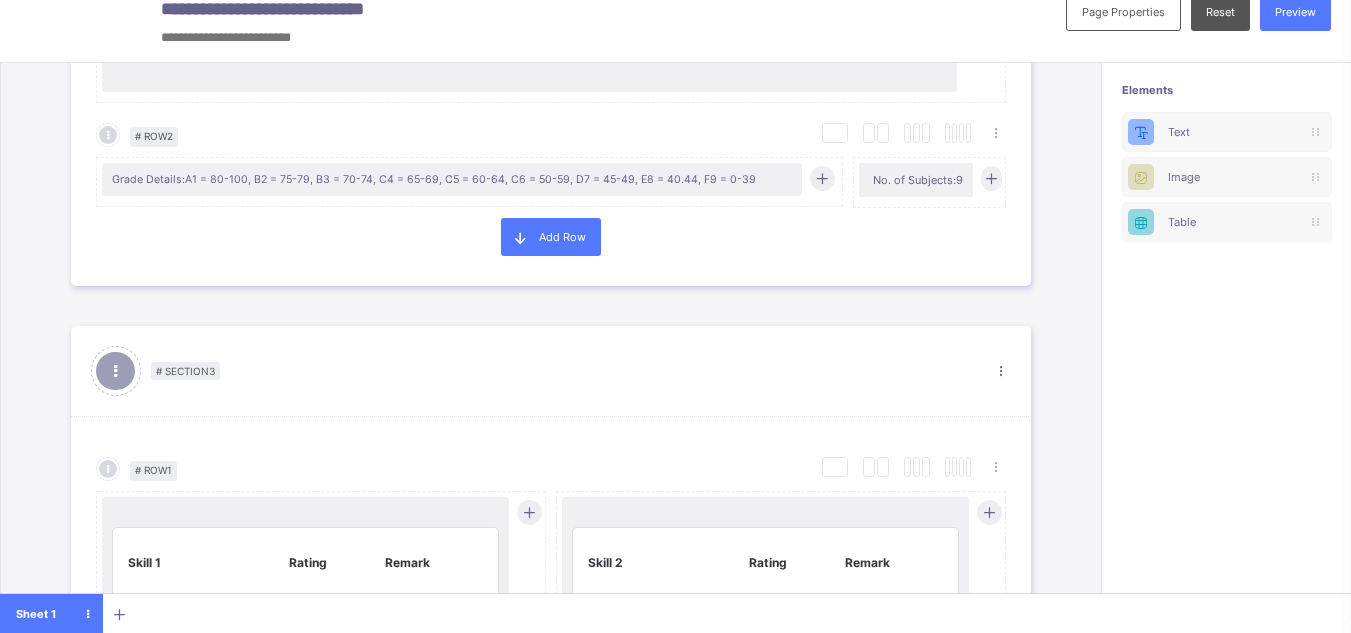 scroll, scrollTop: 22, scrollLeft: 0, axis: vertical 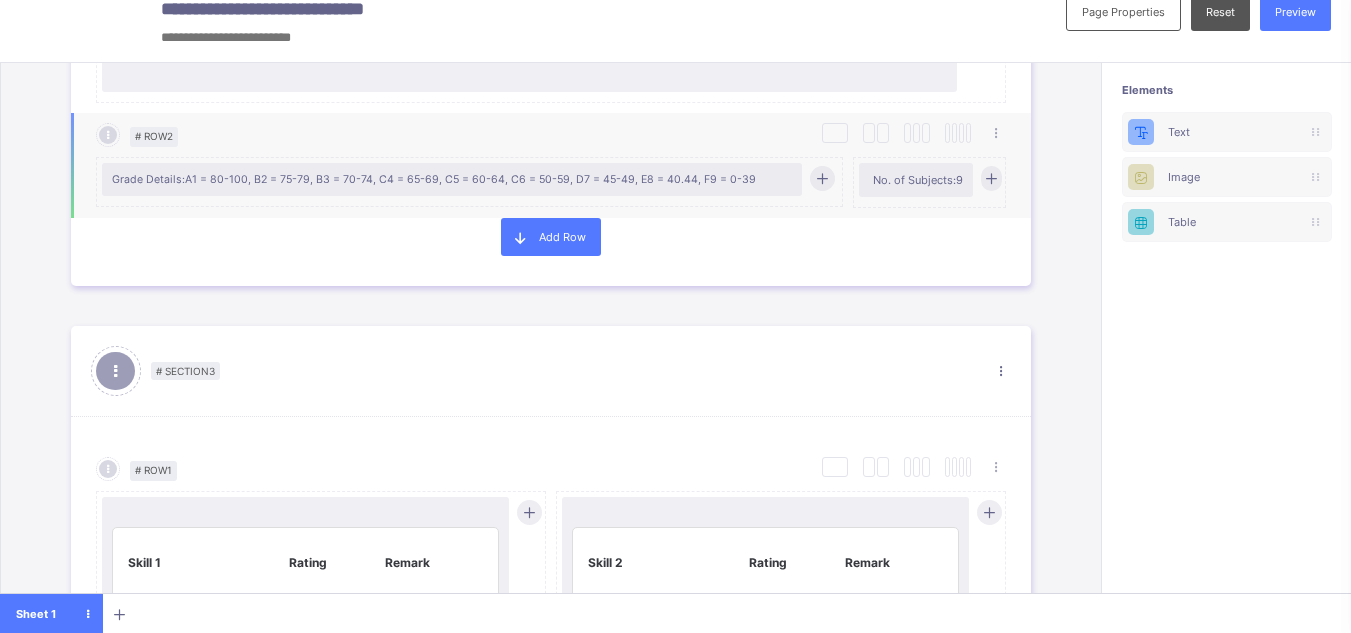 click on "No. of Subjects:  9" at bounding box center [916, 180] 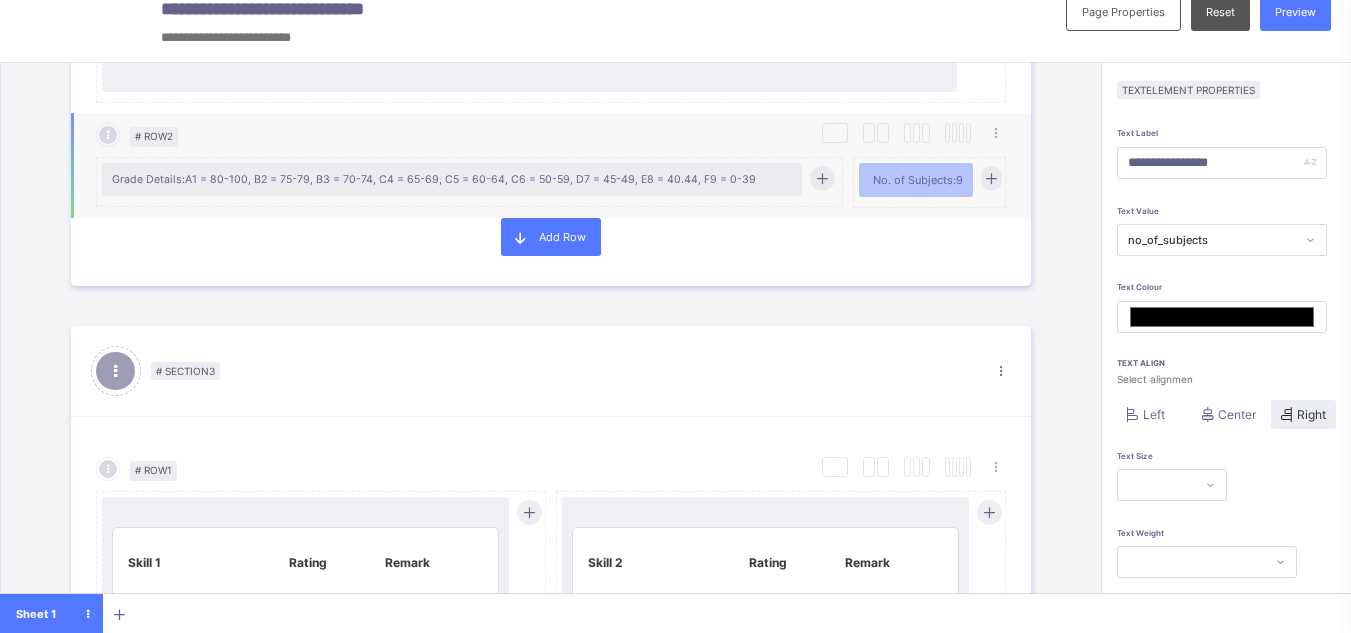 scroll, scrollTop: 159, scrollLeft: 0, axis: vertical 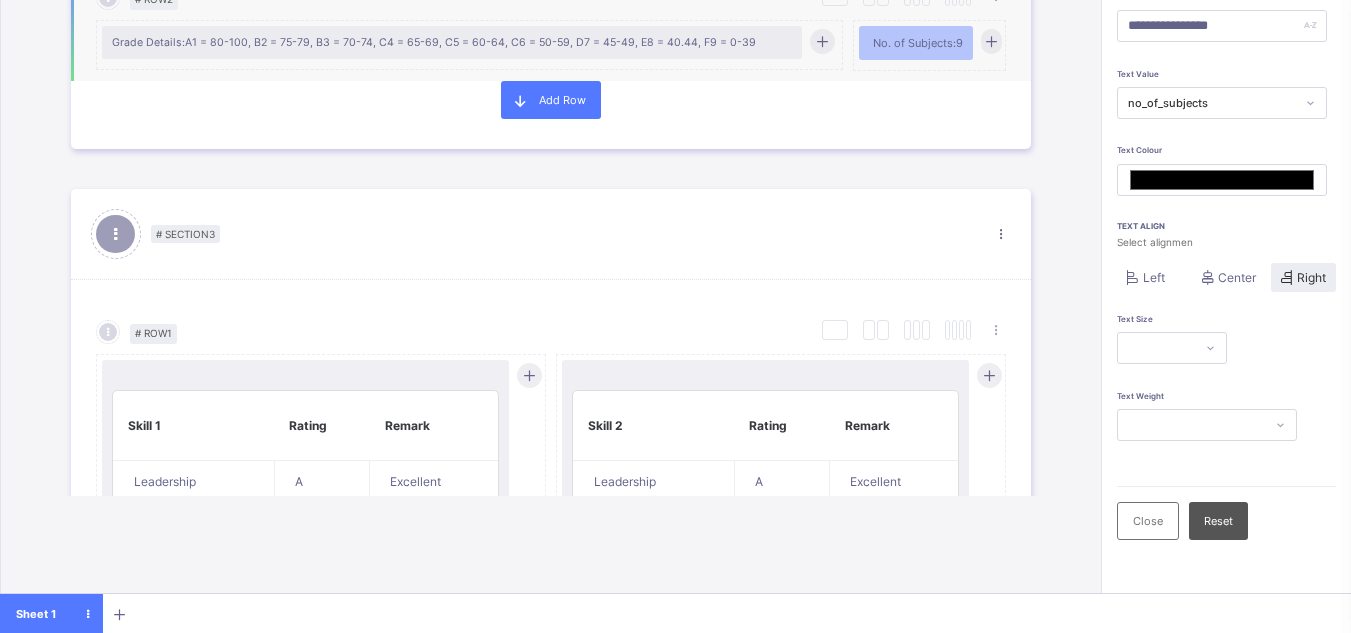 click on "# Section  3   Section Properties Duplicate Section Delete Section Select Column Layout Cancel   # Row  1   Duplicate Row Delete Row Skill 1 Rating Remark Leadership A Excellent Programming A Excellent Something F Fail SCALE 5 - Excellence Degree of Observable Trait 4 - Good Level of Observable Trait 3 - Fair but Acceptable Level of Observable Trait 2 - Poor Level of Observable Trait 1 - No Observable Trait Skill 2 Rating Remark Leadership A Excellent Programming A Excellent Something F Fail Add Row" at bounding box center [551, 626] 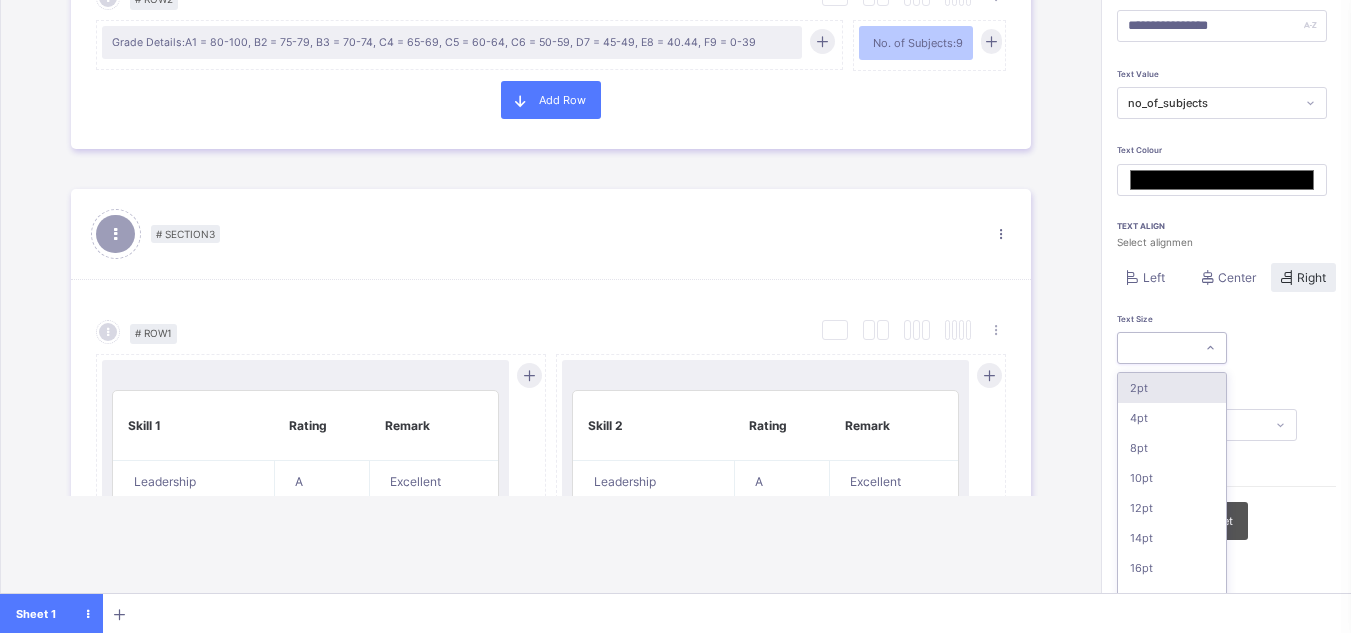 click at bounding box center [1210, 348] 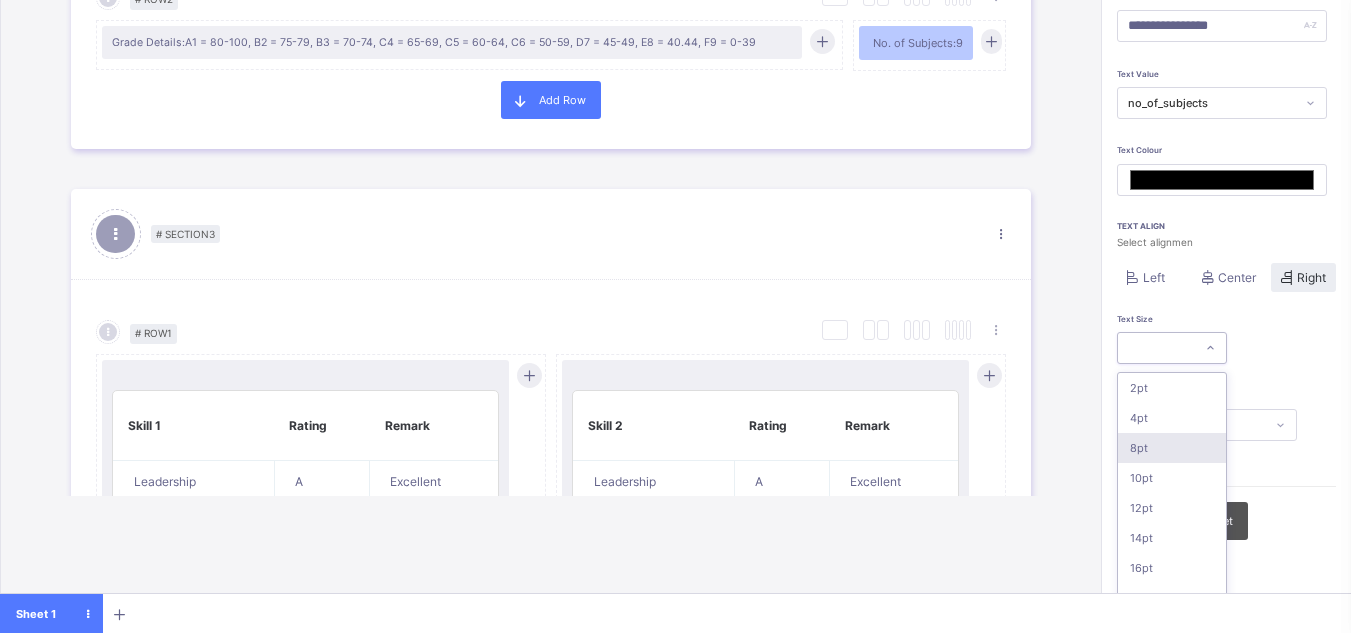 click on "8pt" at bounding box center [1172, 448] 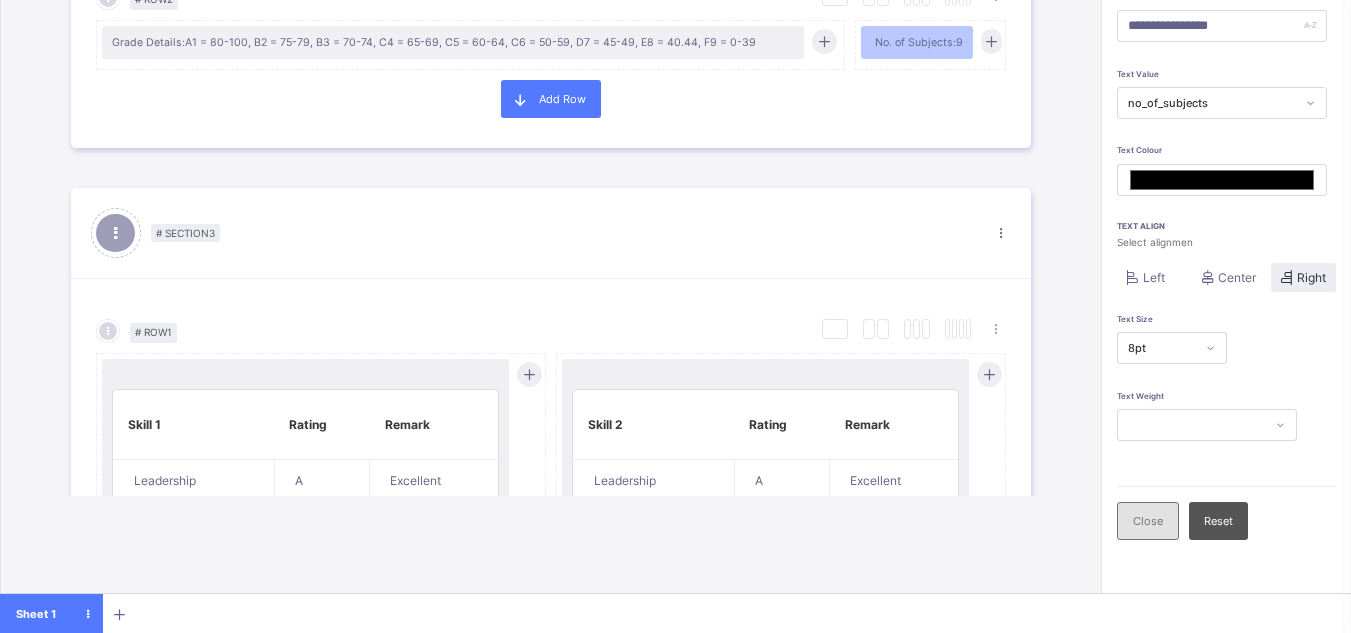 click on "Close" at bounding box center (1148, 521) 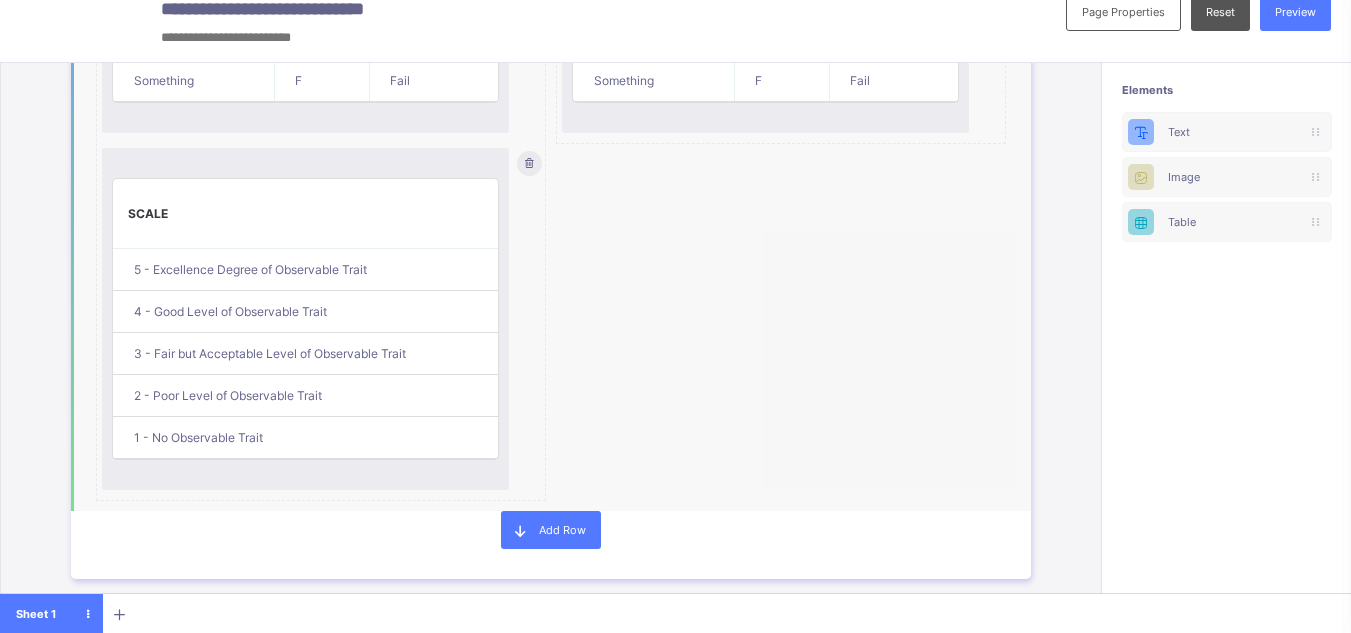 scroll, scrollTop: 1809, scrollLeft: 0, axis: vertical 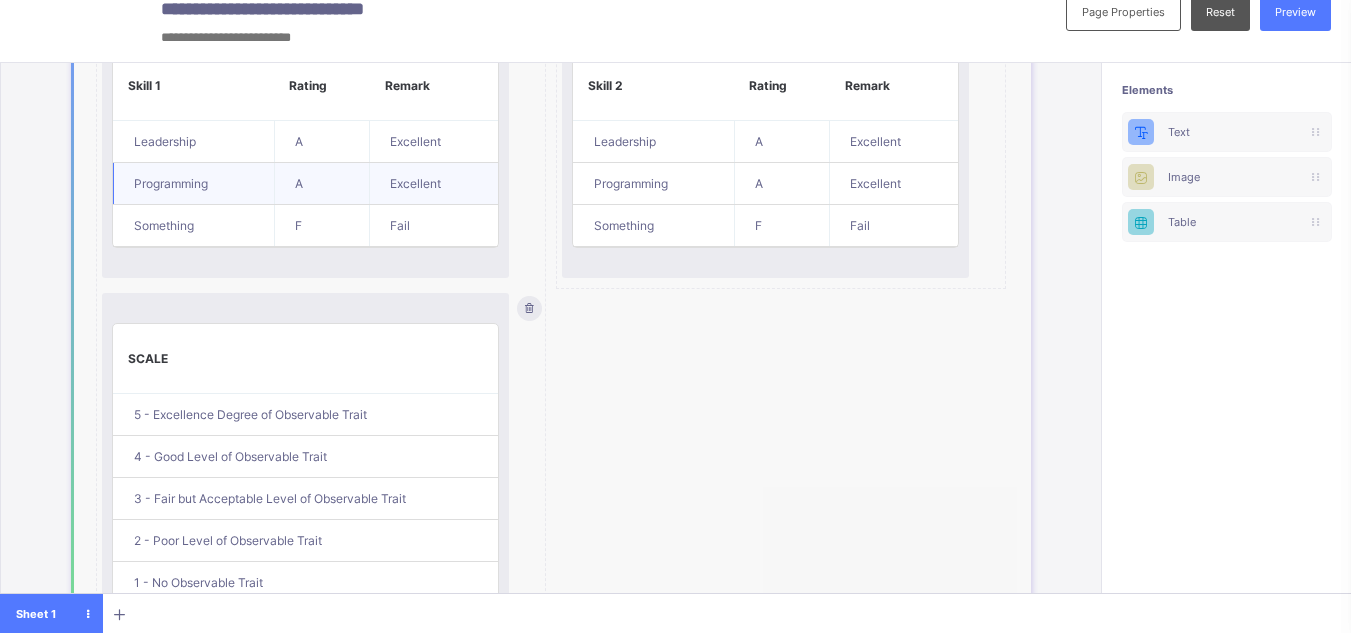 click on "A" at bounding box center [321, 184] 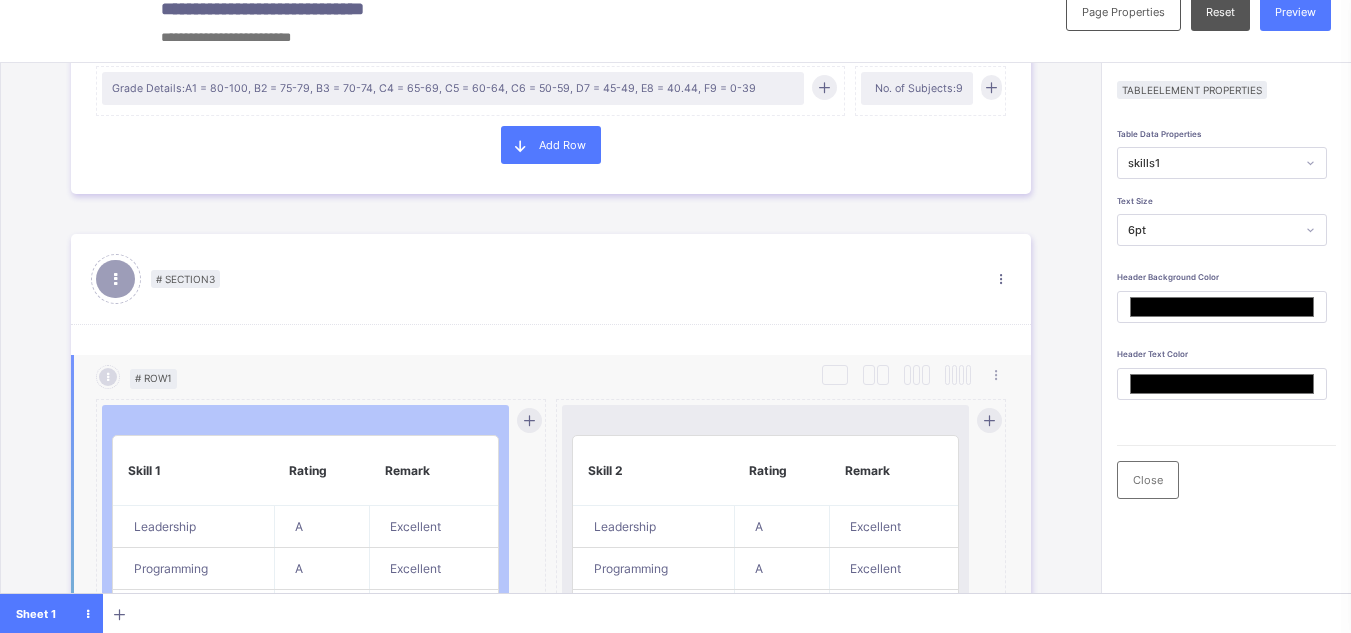 scroll, scrollTop: 1423, scrollLeft: 0, axis: vertical 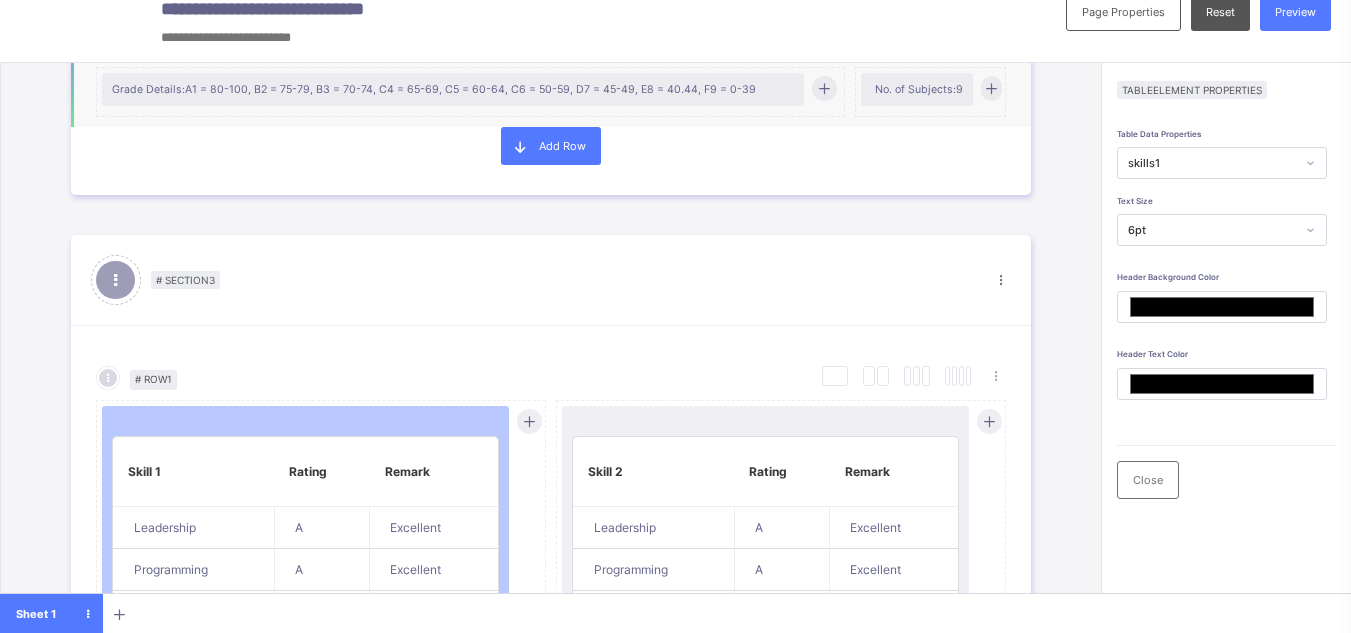 click on "No. of Subjects:  9" at bounding box center [917, 89] 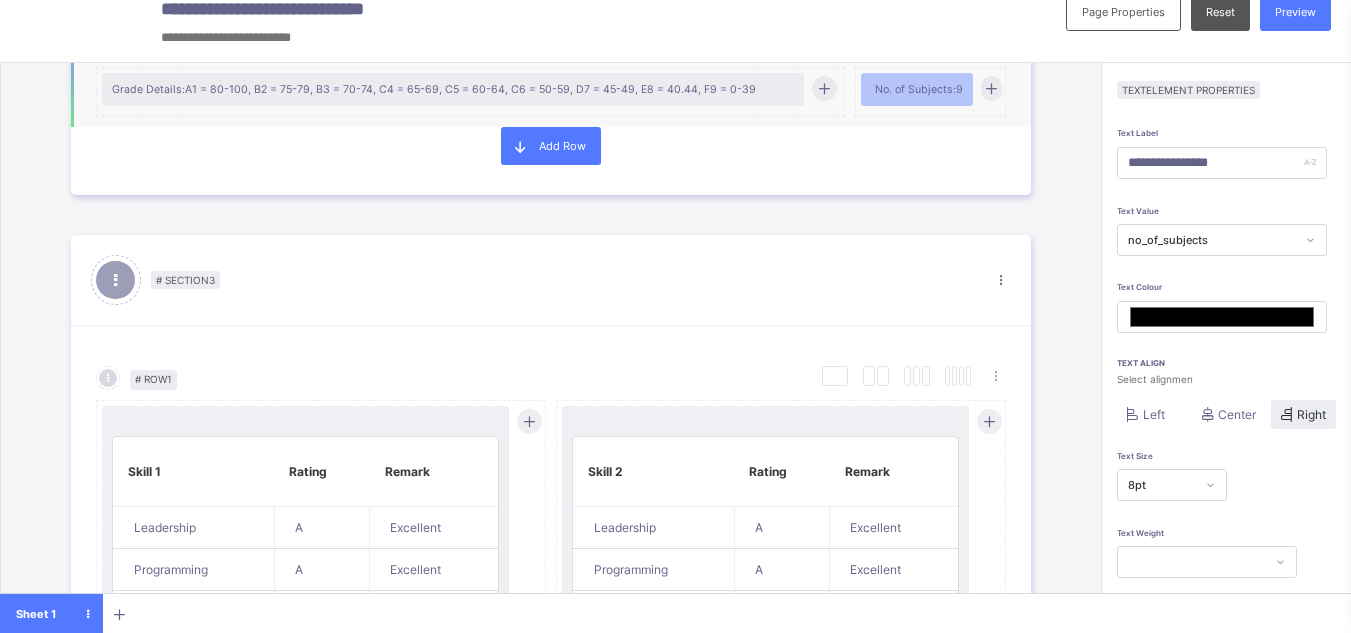 click on "No. of Subjects:  9" at bounding box center (917, 89) 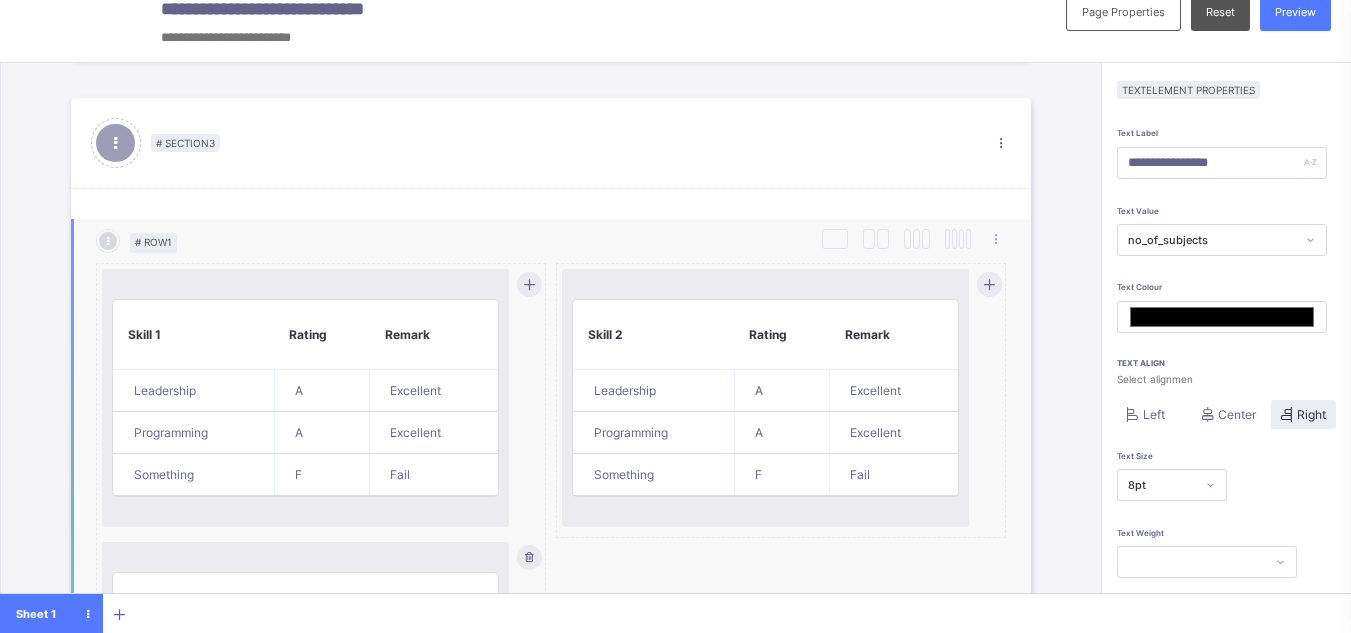 scroll, scrollTop: 1561, scrollLeft: 0, axis: vertical 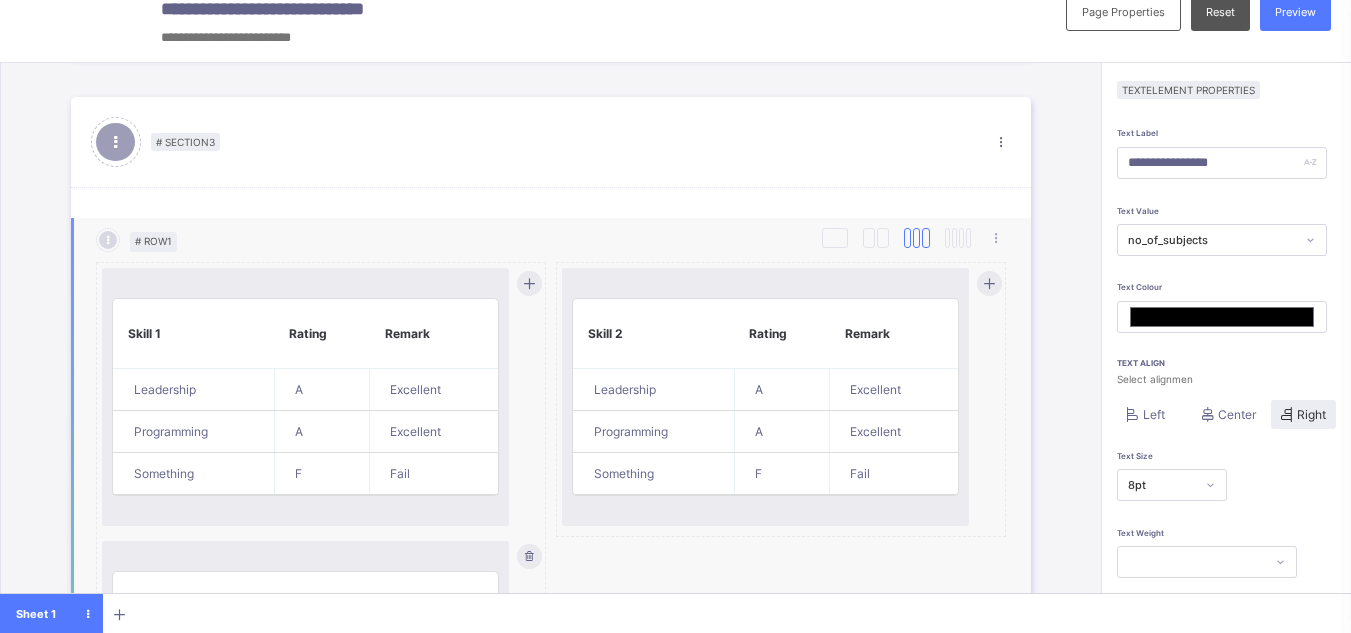 click at bounding box center (916, 238) 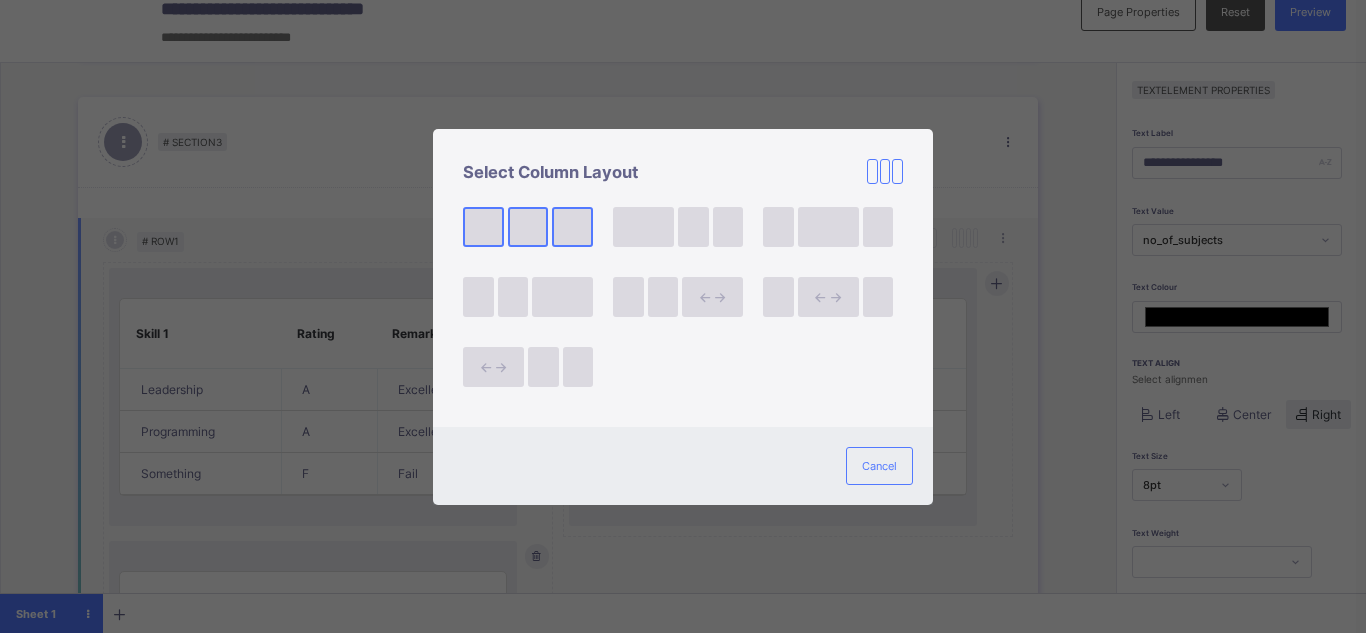 click at bounding box center (528, 227) 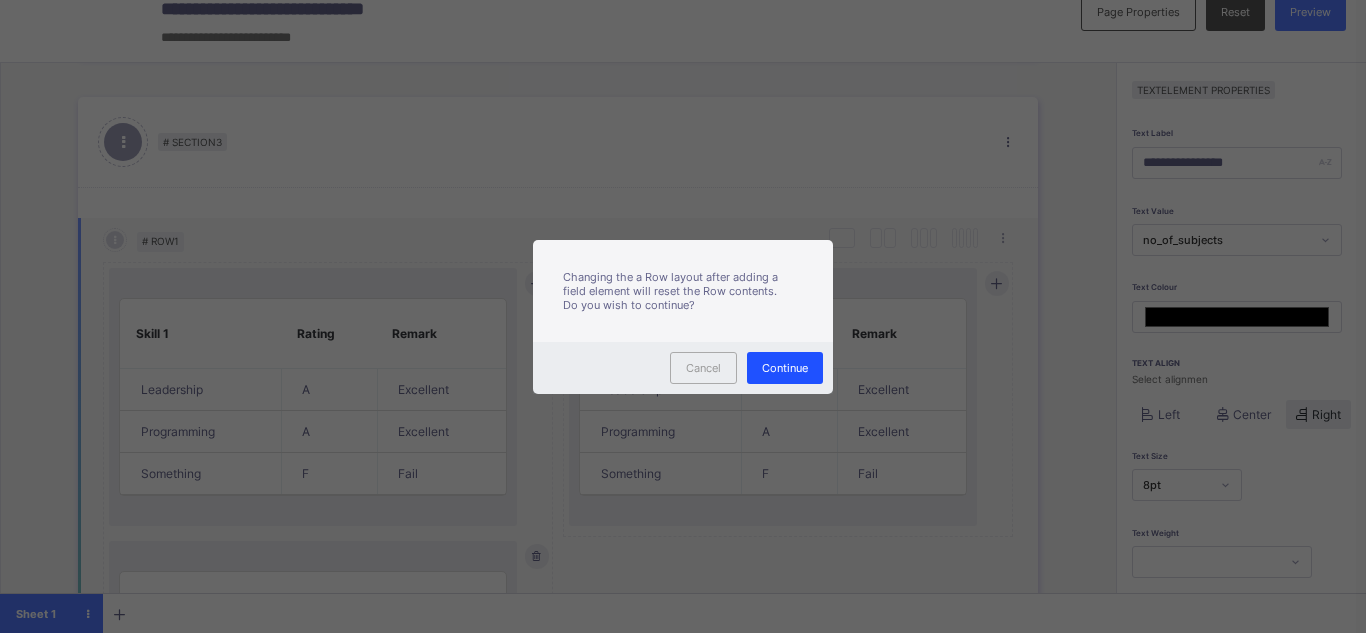 click on "Continue" at bounding box center (785, 368) 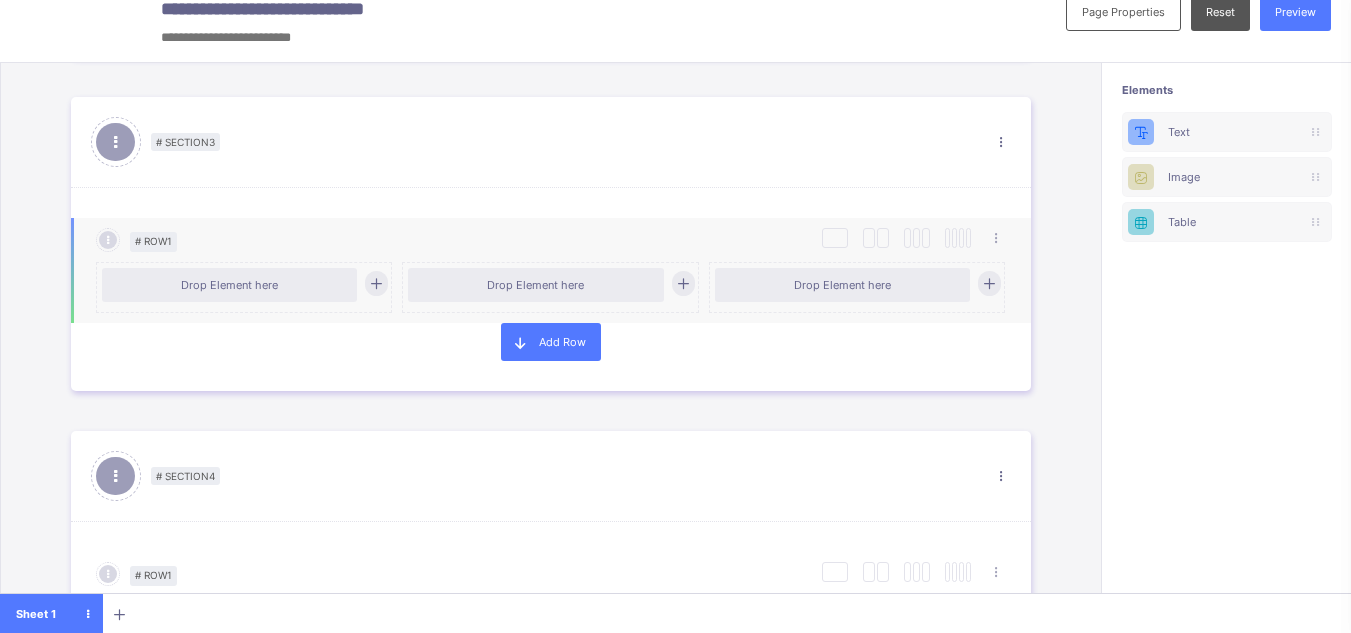 scroll, scrollTop: 22, scrollLeft: 6, axis: both 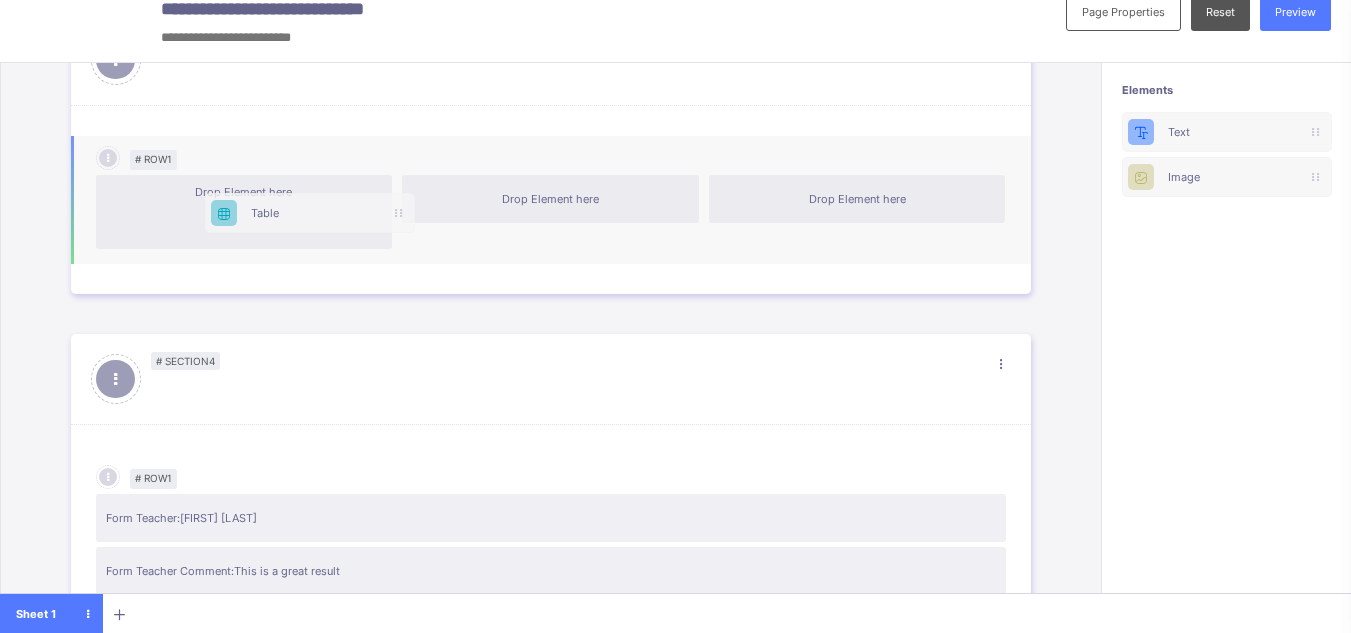 drag, startPoint x: 1222, startPoint y: 222, endPoint x: 285, endPoint y: 209, distance: 937.09015 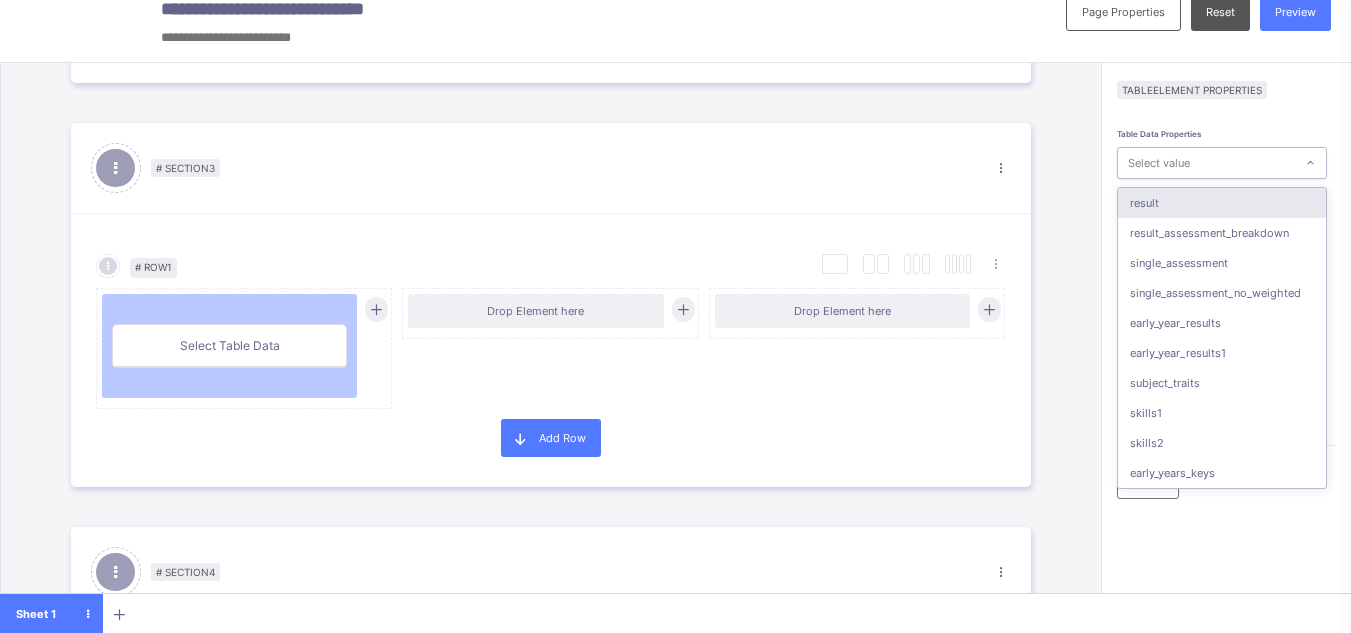 click on "Select value" at bounding box center (1206, 163) 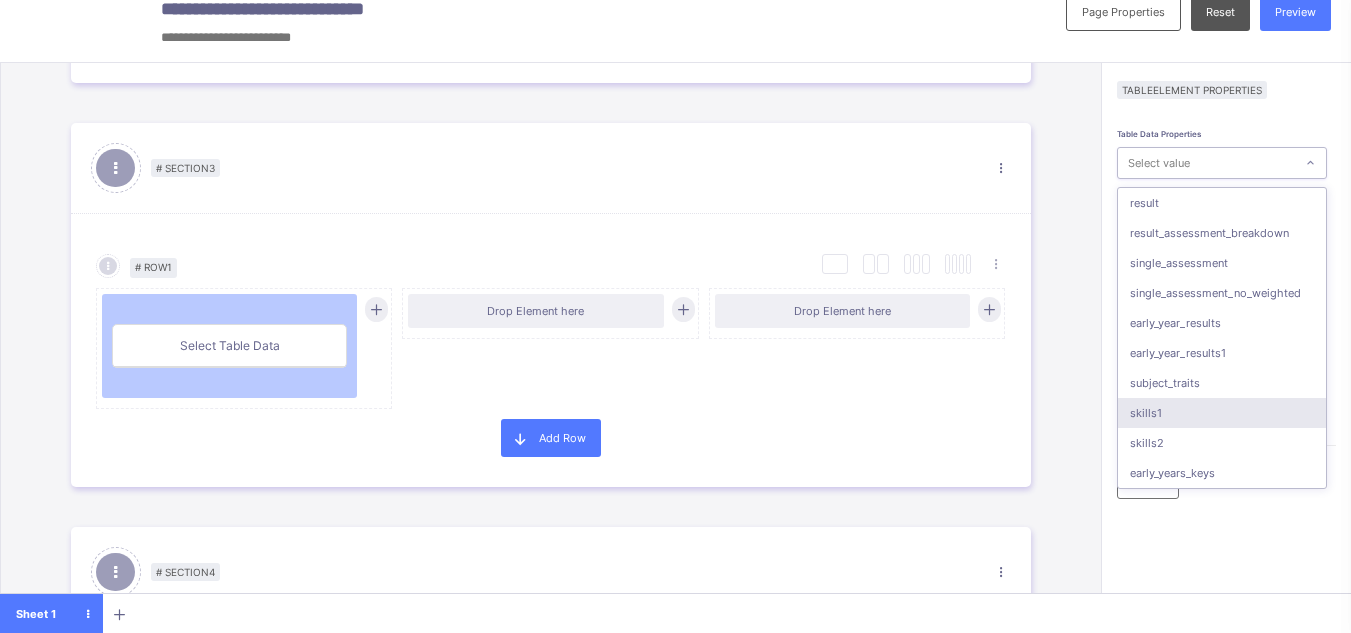click on "skills1" at bounding box center [1222, 413] 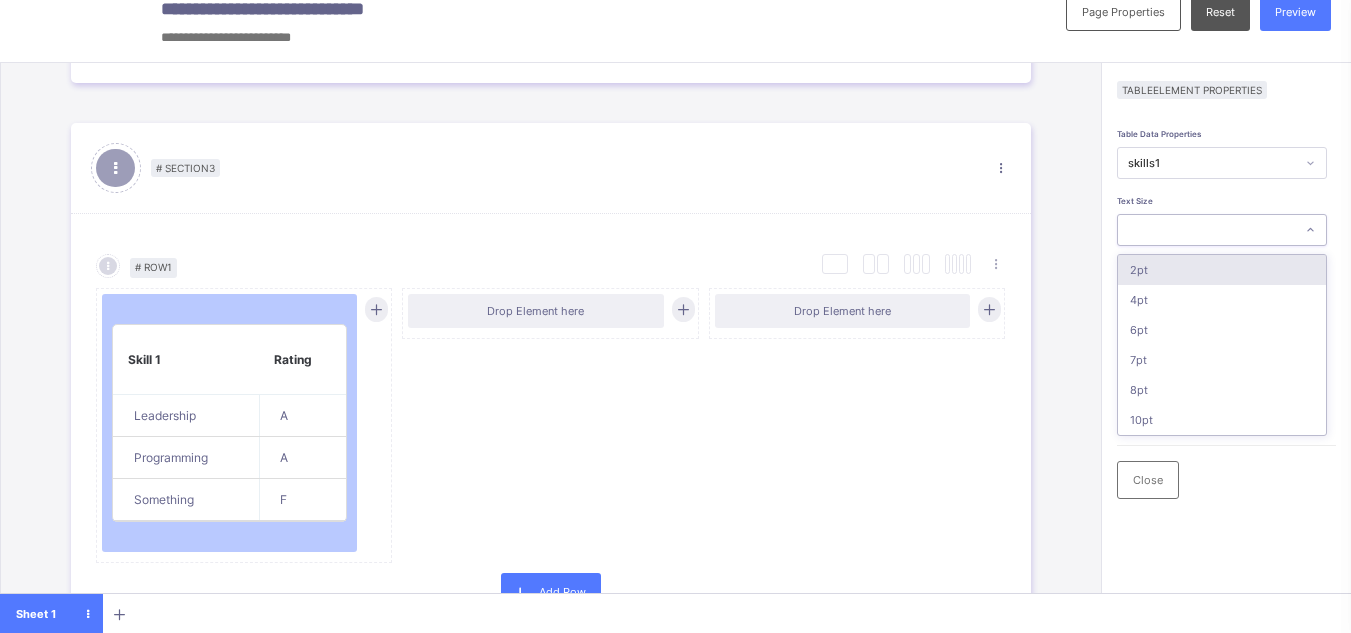 click at bounding box center [1206, 230] 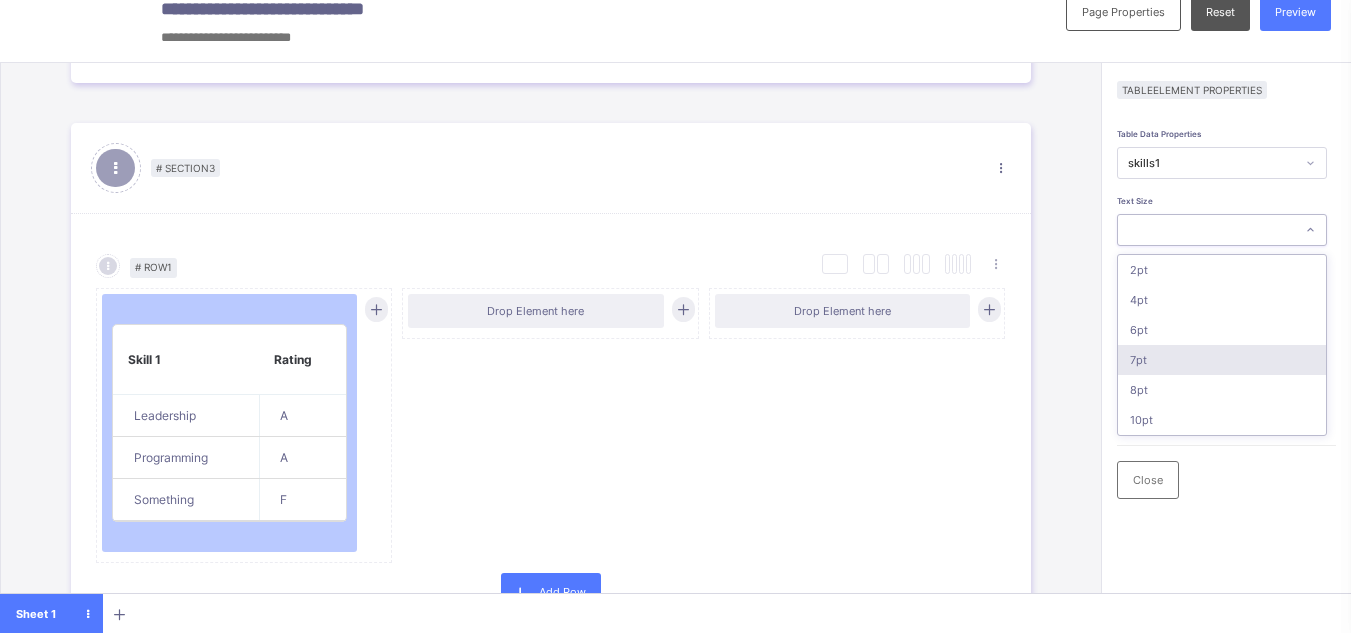 click on "7pt" at bounding box center (1222, 360) 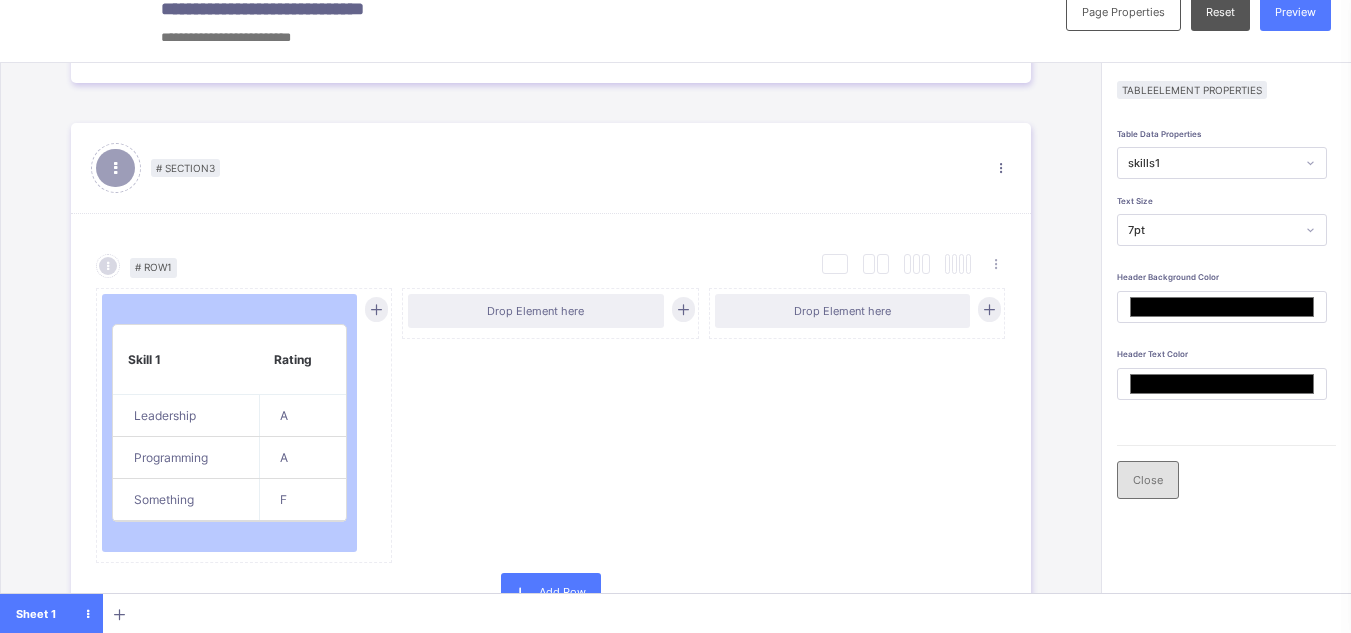 click on "Close" at bounding box center (1148, 480) 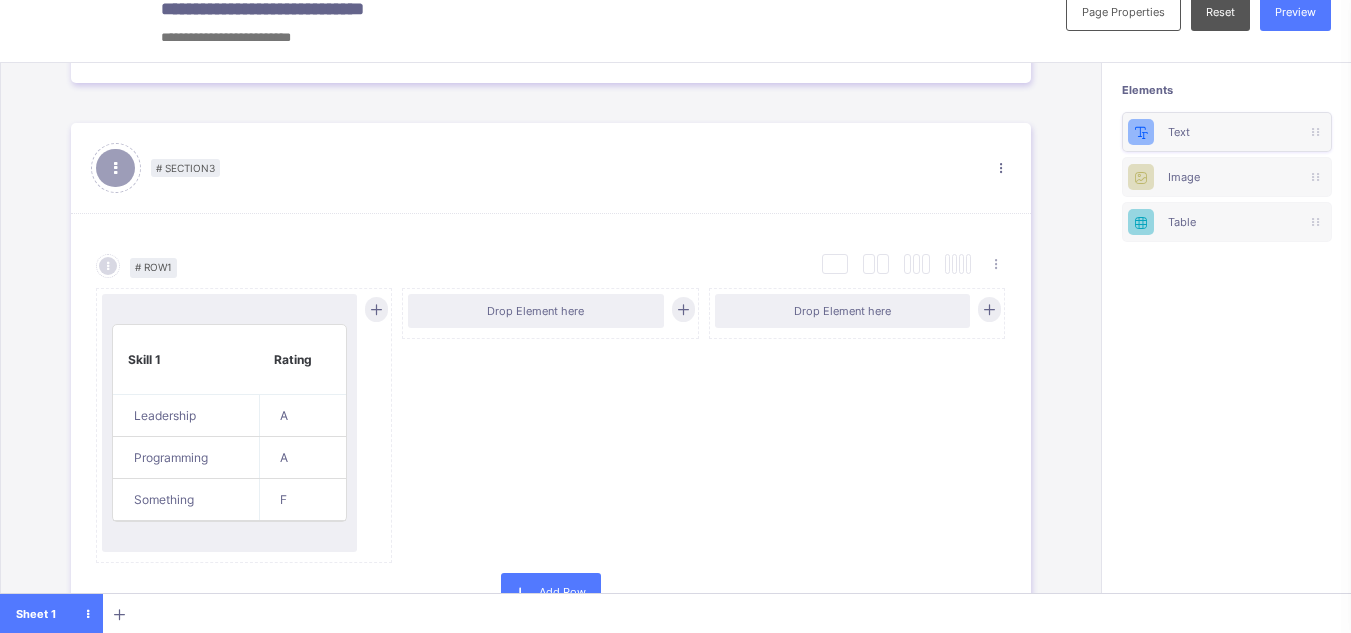 click on "Text" at bounding box center [1227, 132] 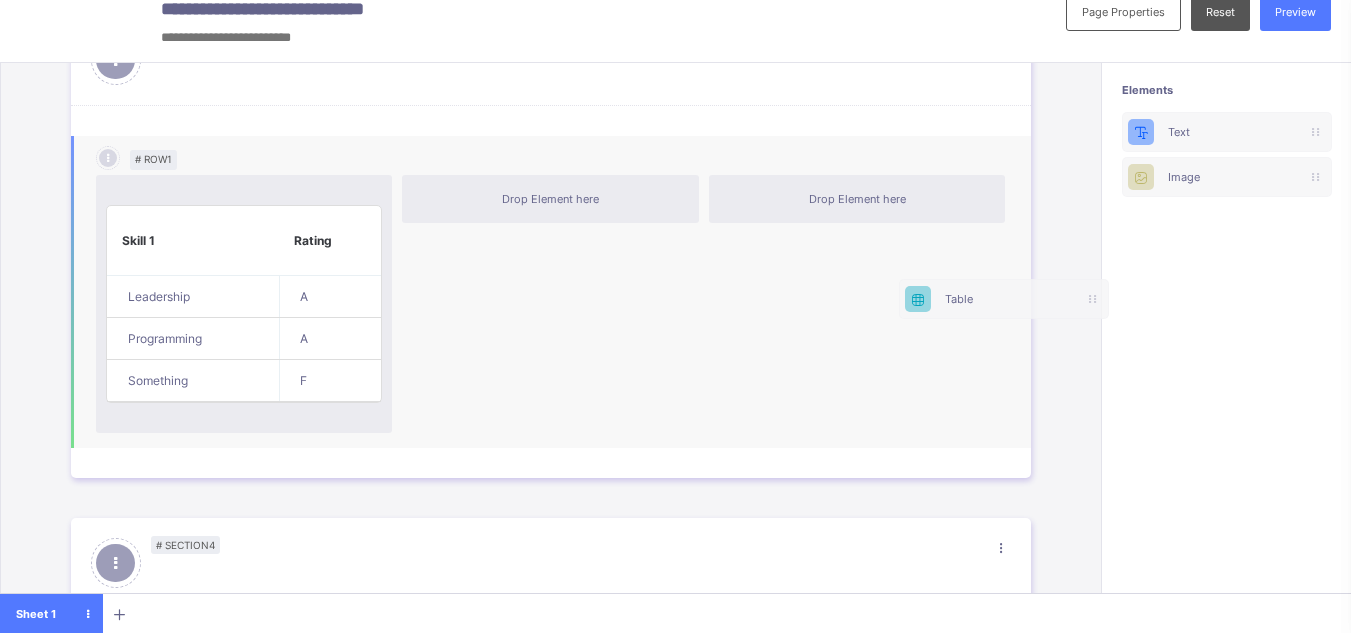 scroll, scrollTop: 22, scrollLeft: 5, axis: both 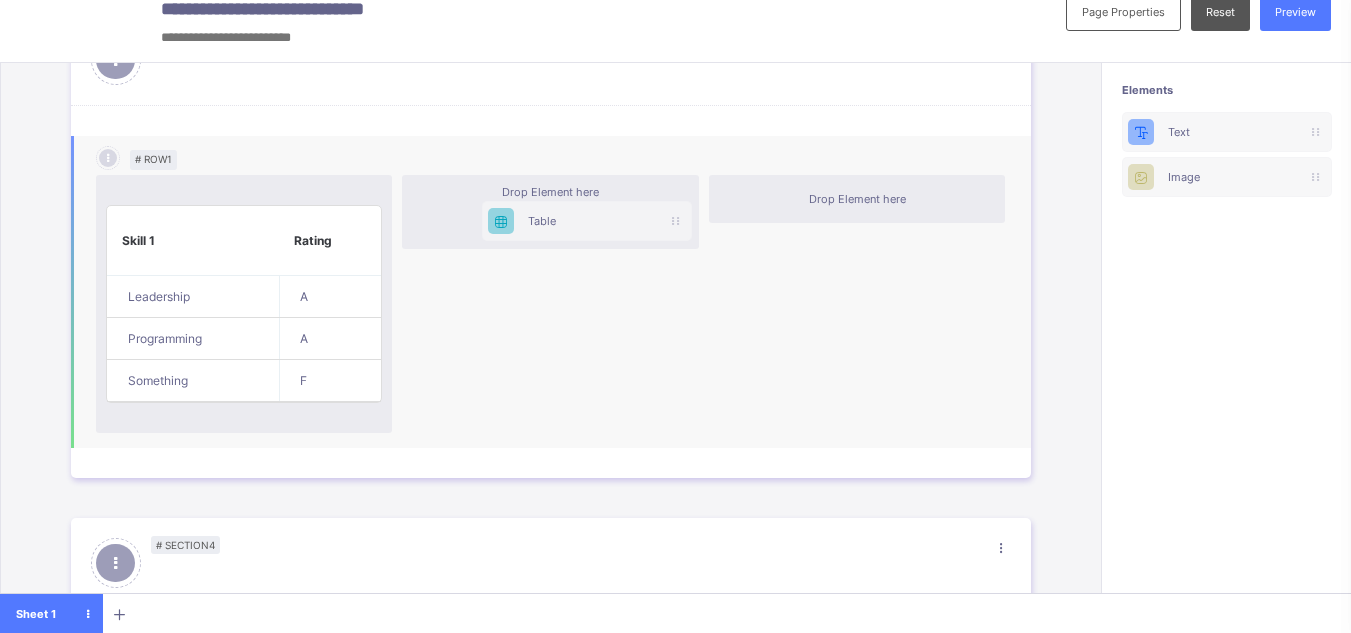 drag, startPoint x: 1204, startPoint y: 220, endPoint x: 541, endPoint y: 216, distance: 663.0121 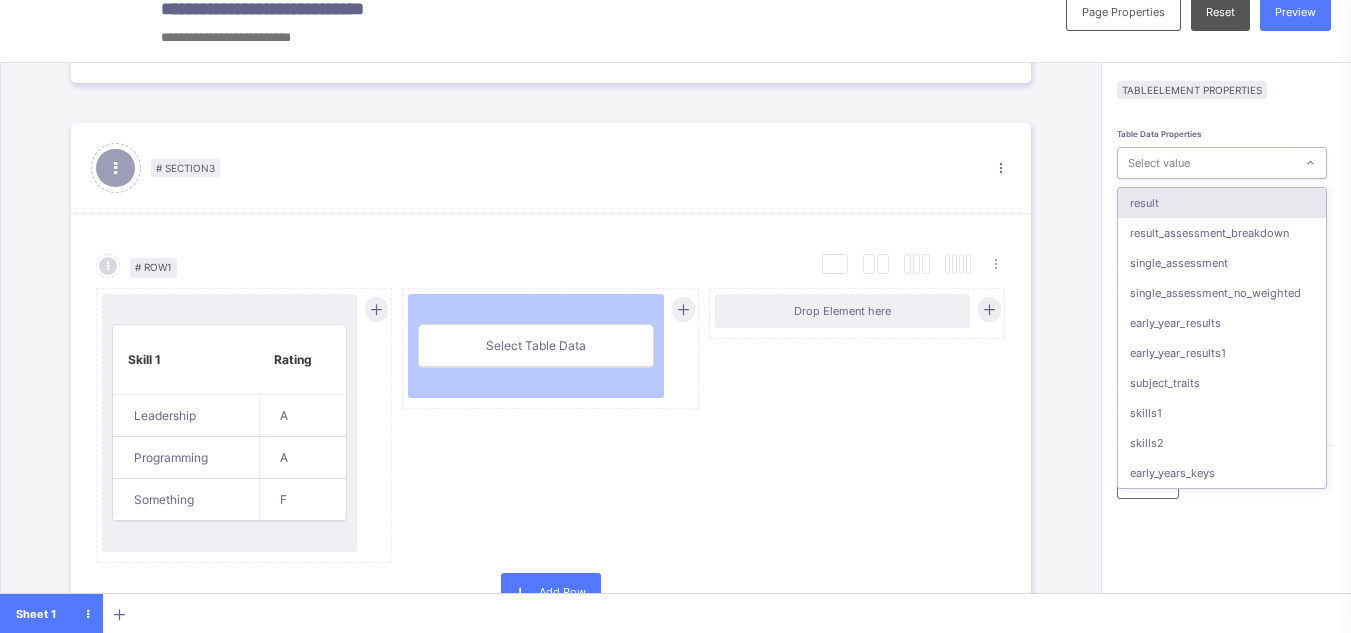 click on "Select value" at bounding box center [1159, 163] 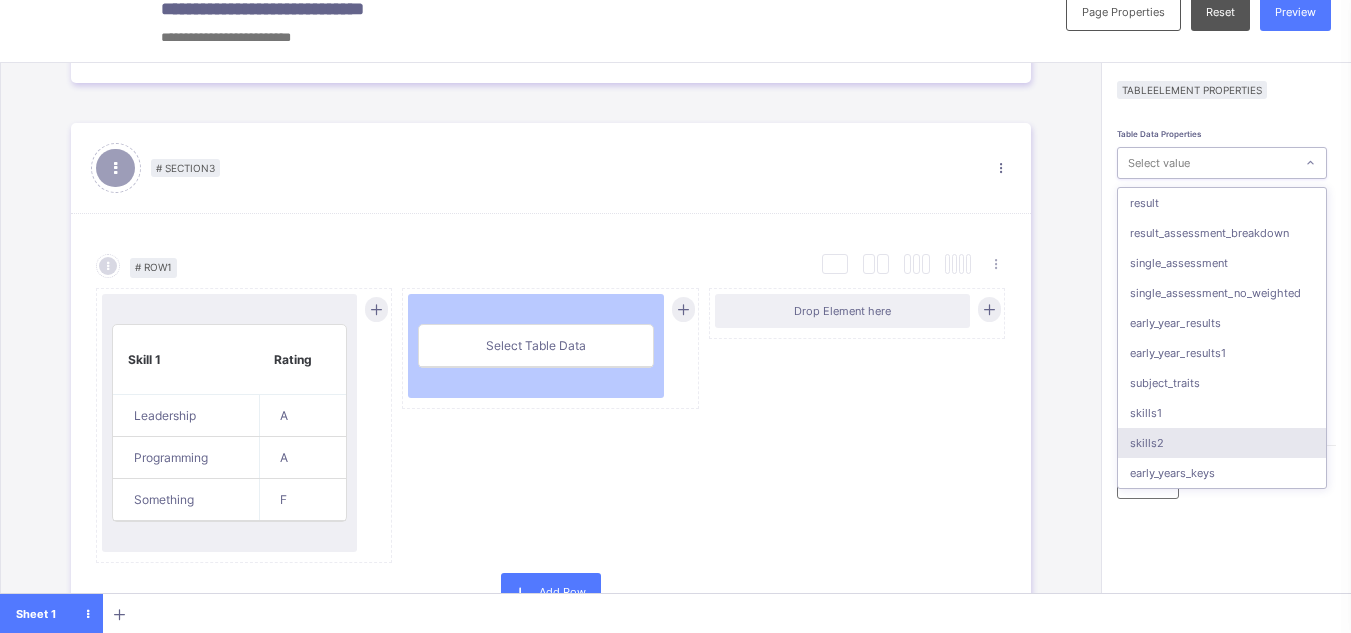 click on "skills2" at bounding box center [1222, 443] 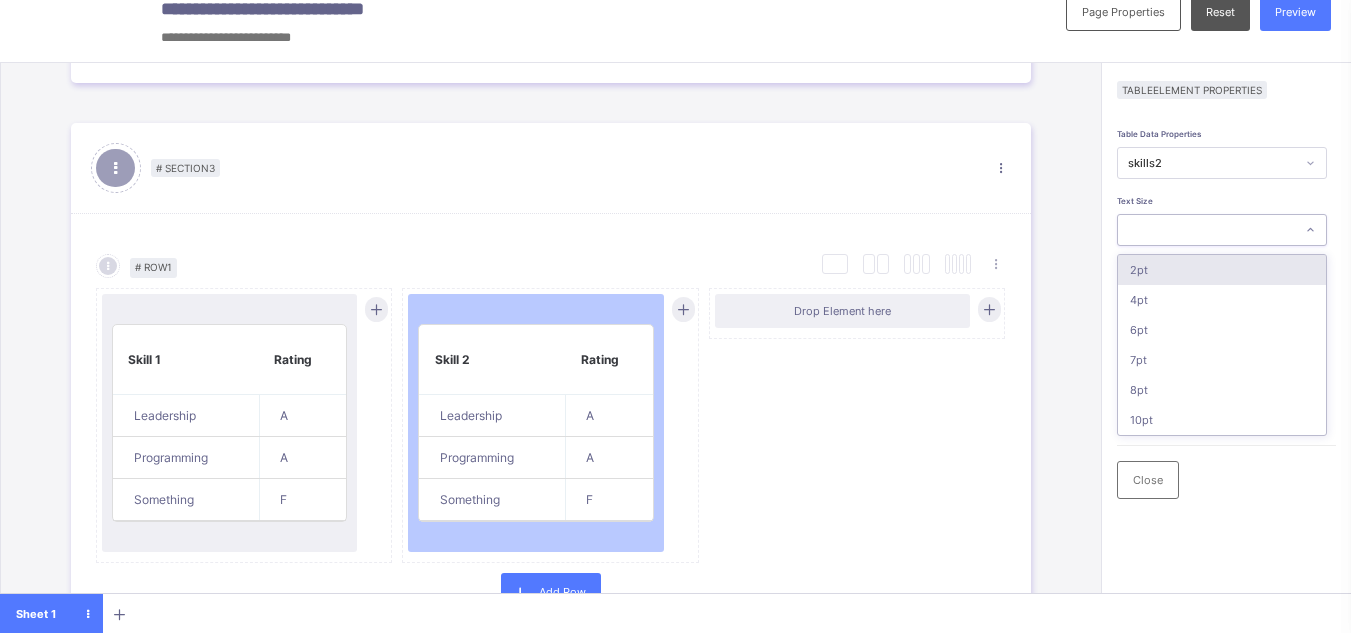 click at bounding box center [1206, 230] 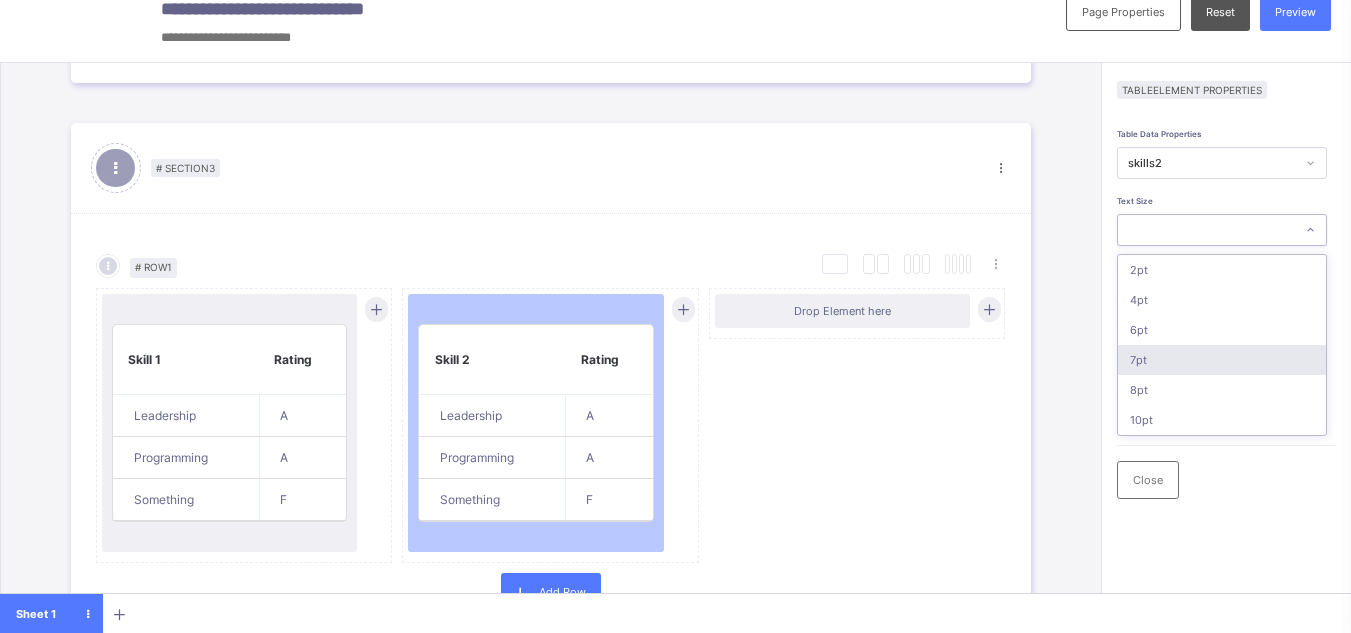 click on "7pt" at bounding box center [1222, 360] 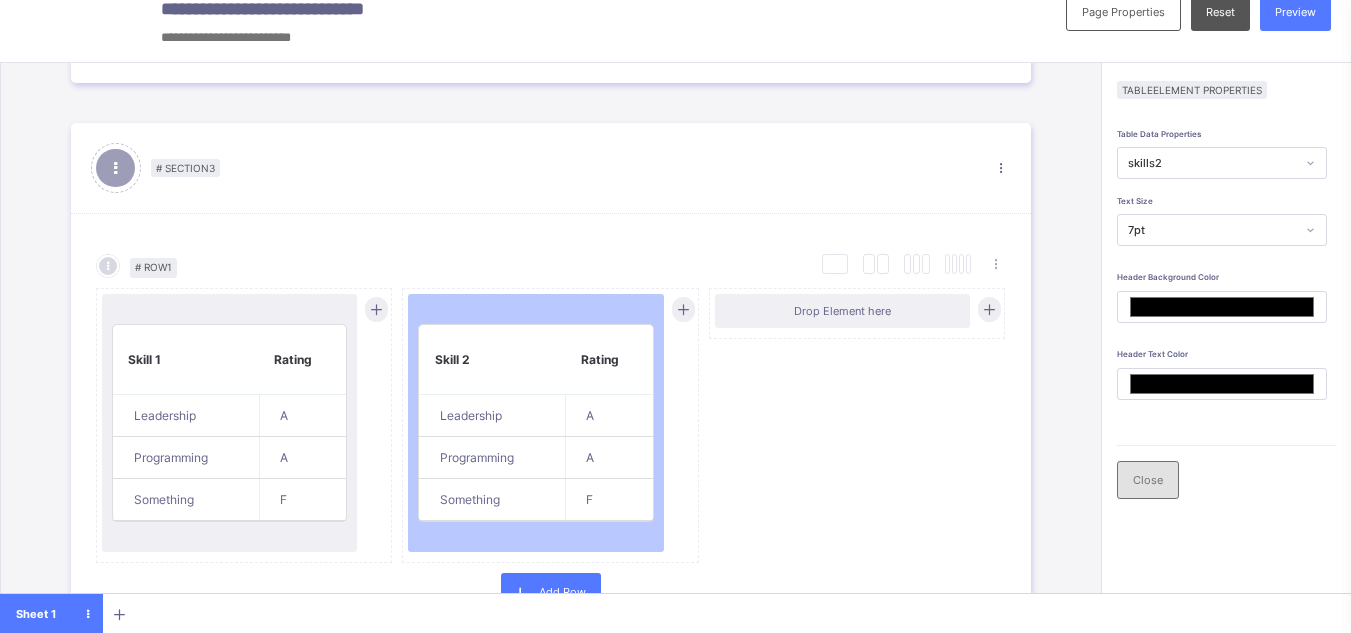 click on "Close" at bounding box center [1148, 480] 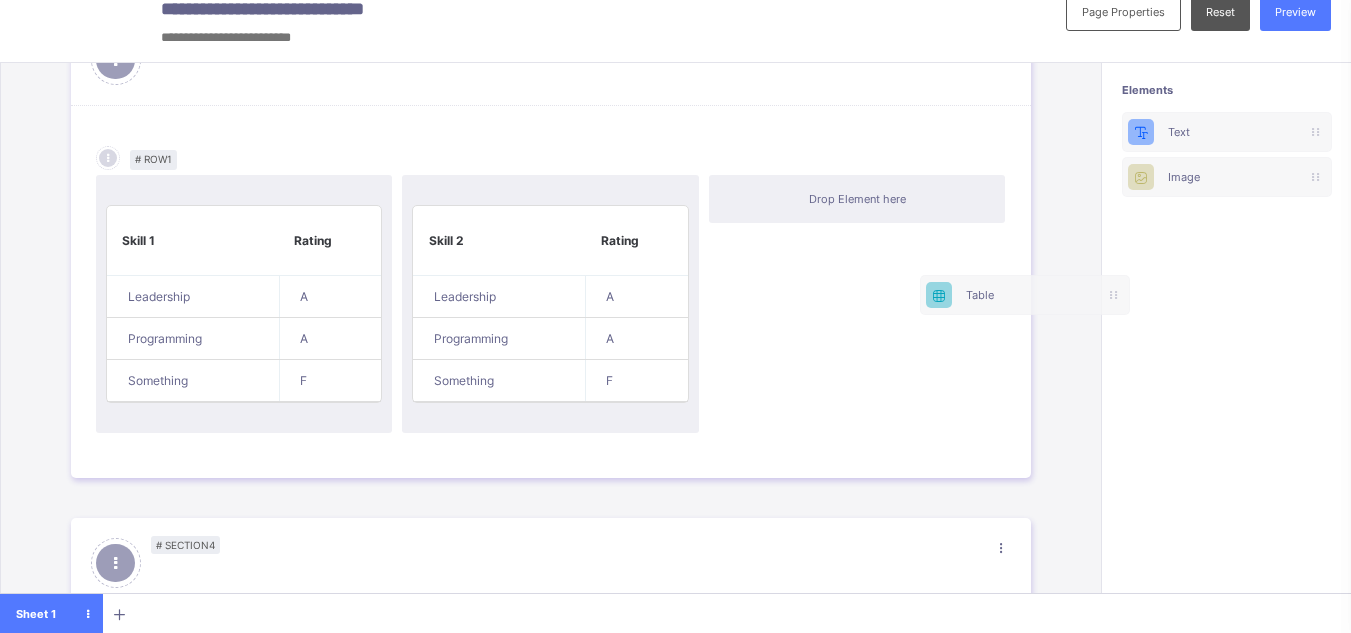 scroll, scrollTop: 22, scrollLeft: 15, axis: both 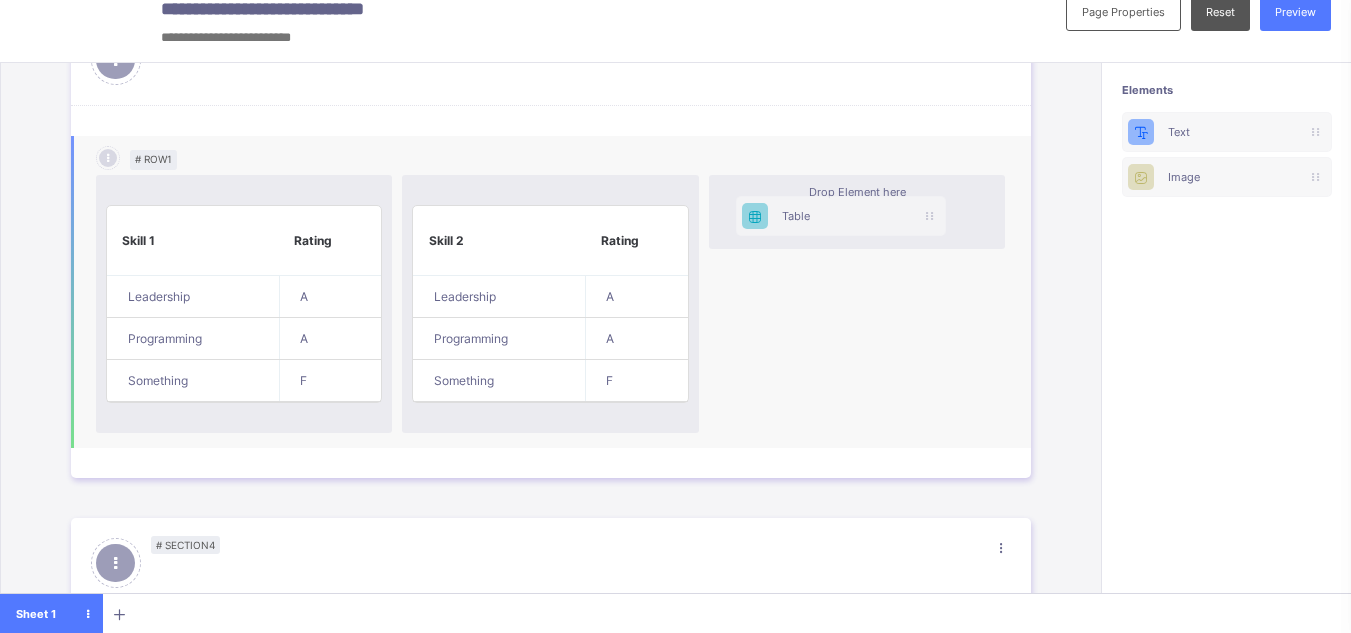 drag, startPoint x: 1211, startPoint y: 219, endPoint x: 808, endPoint y: 213, distance: 403.04468 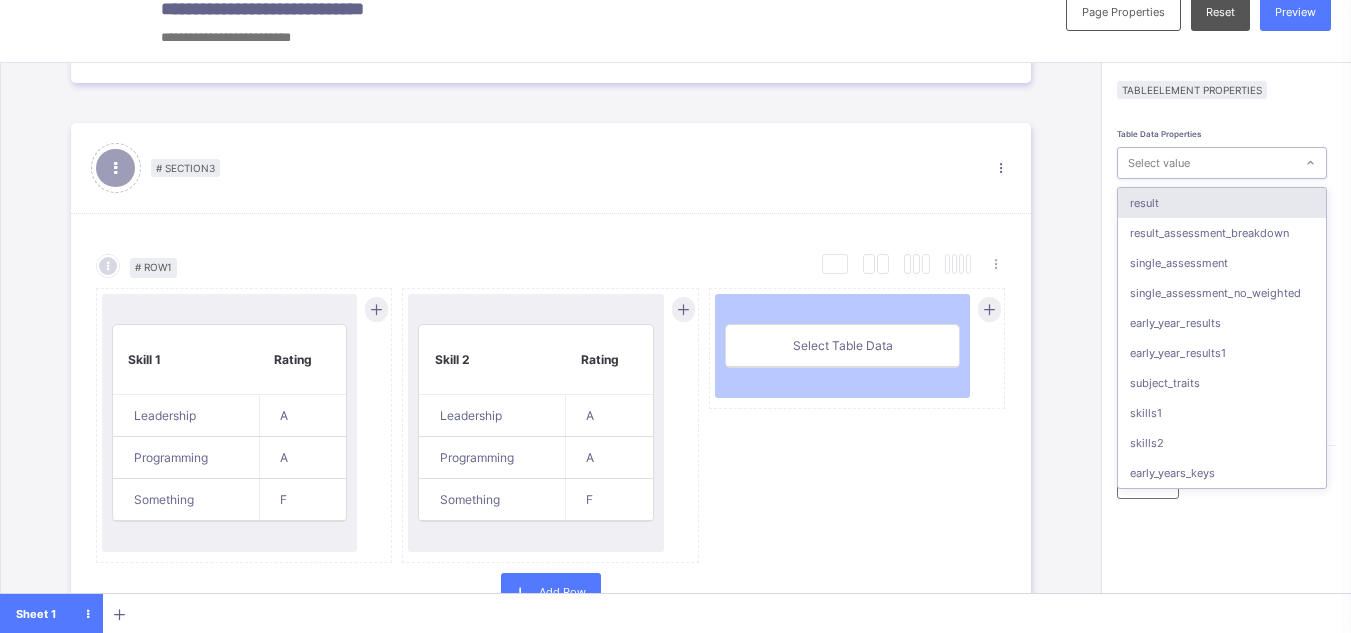 click on "Select value" at bounding box center (1206, 163) 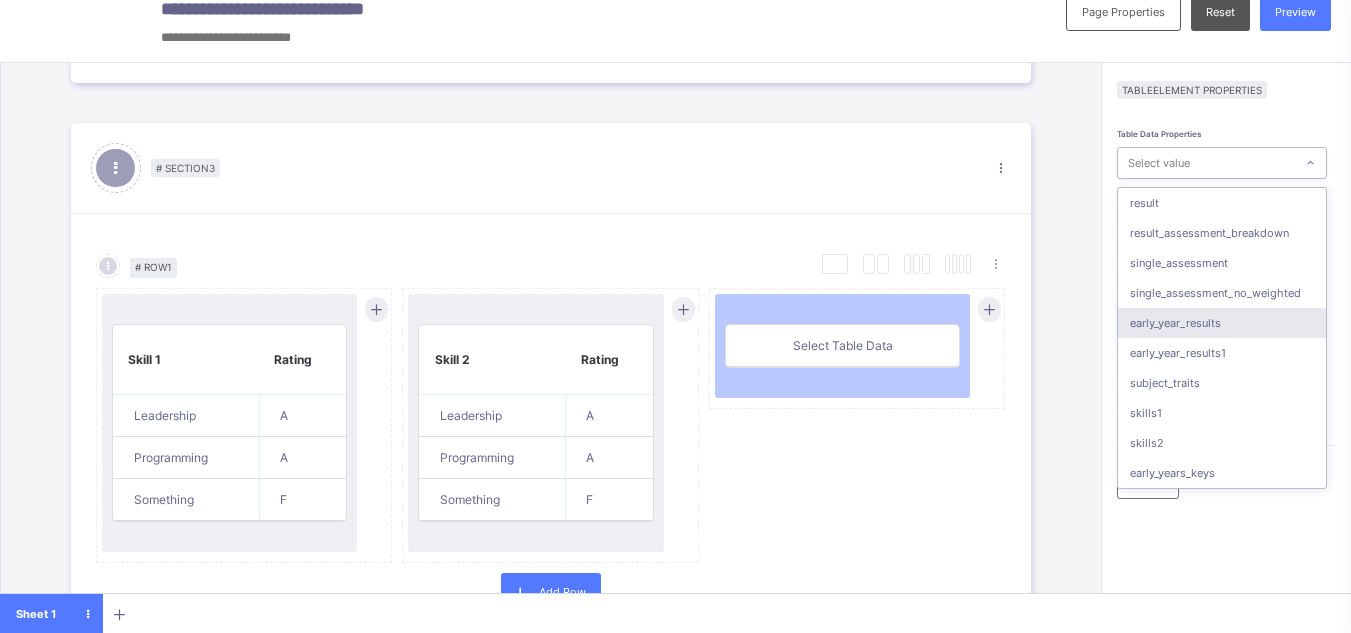 scroll, scrollTop: 180, scrollLeft: 0, axis: vertical 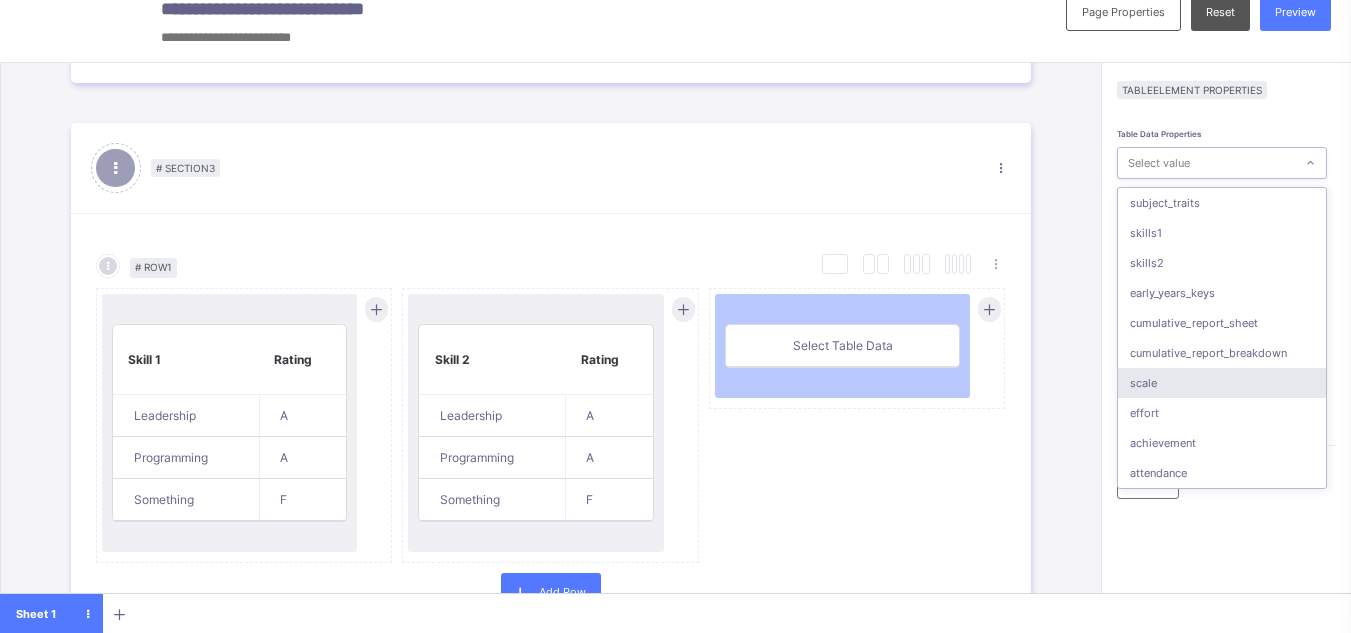 click on "scale" at bounding box center [1222, 383] 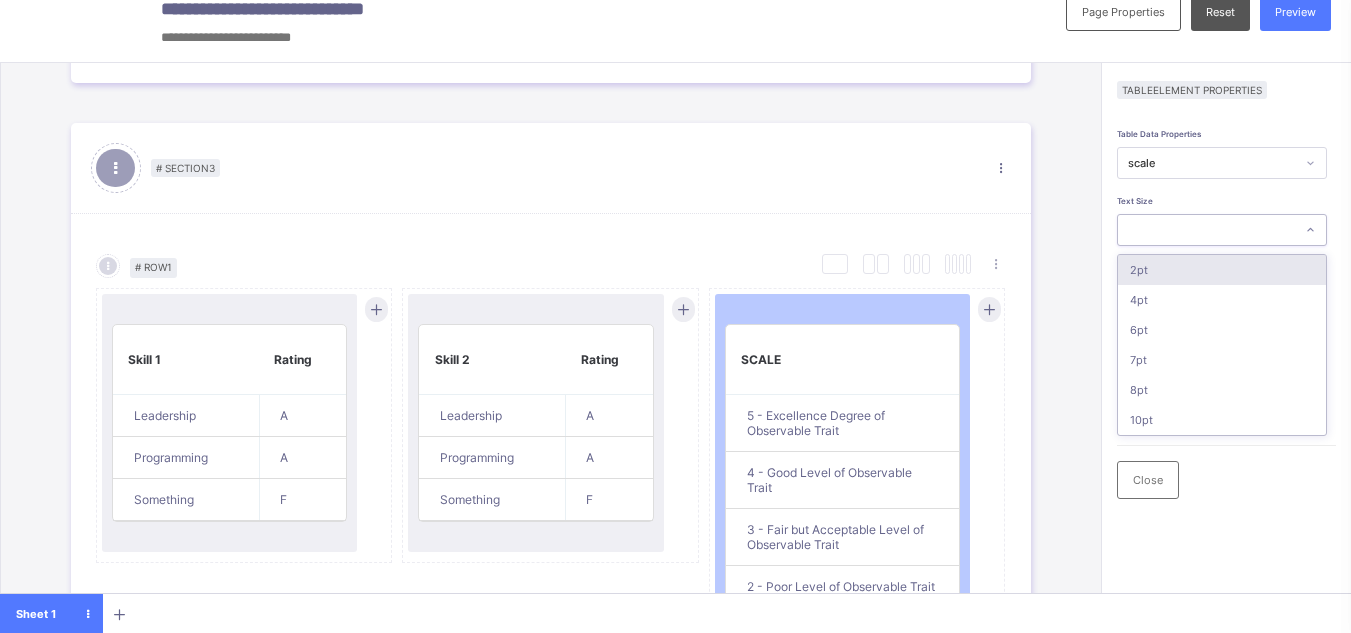 click at bounding box center [1206, 230] 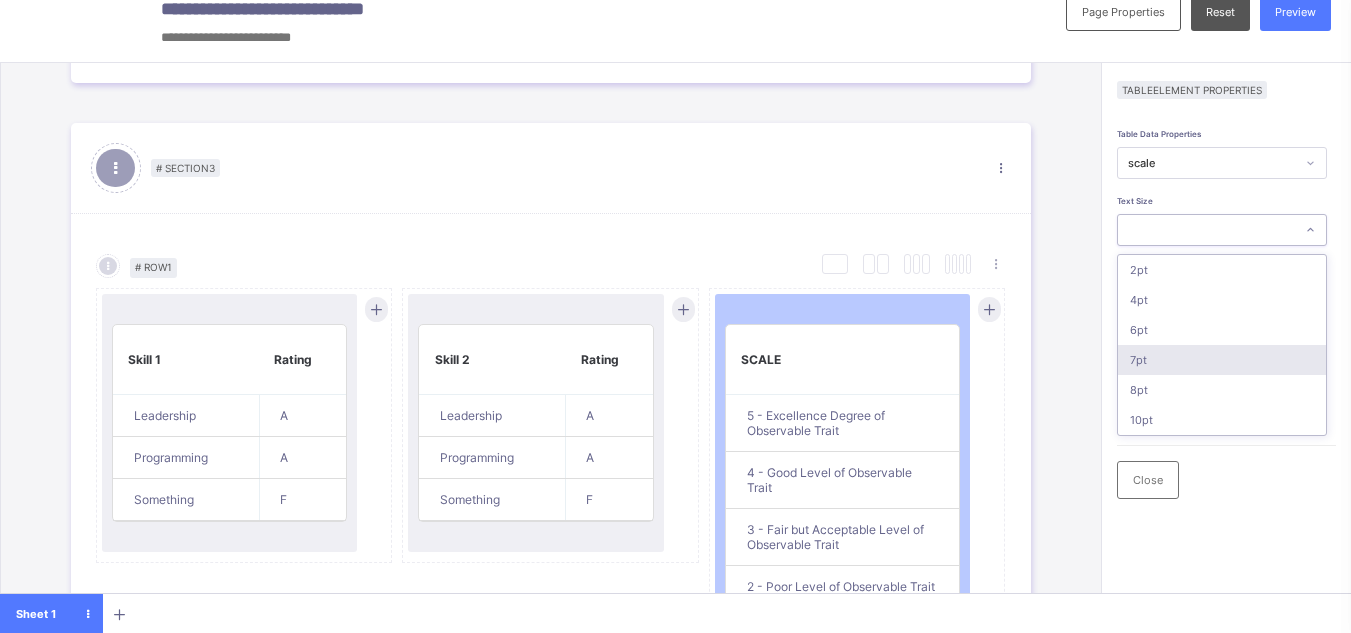 click on "7pt" at bounding box center (1222, 360) 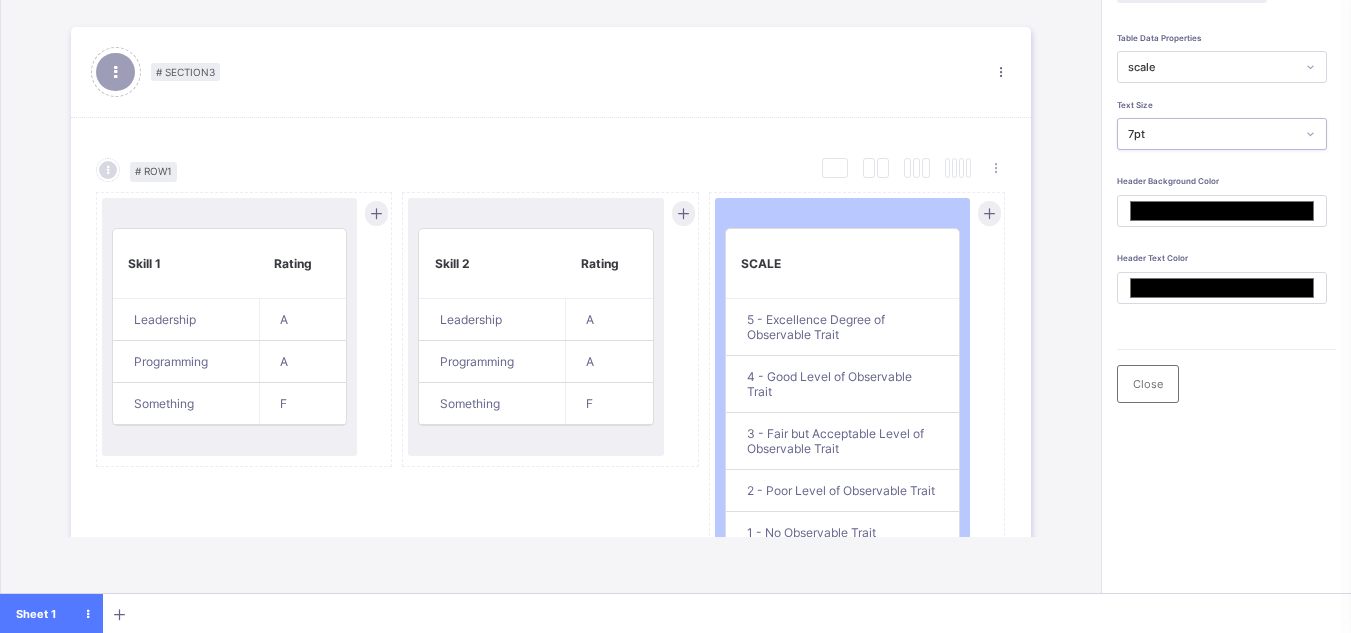 scroll, scrollTop: 159, scrollLeft: 15, axis: both 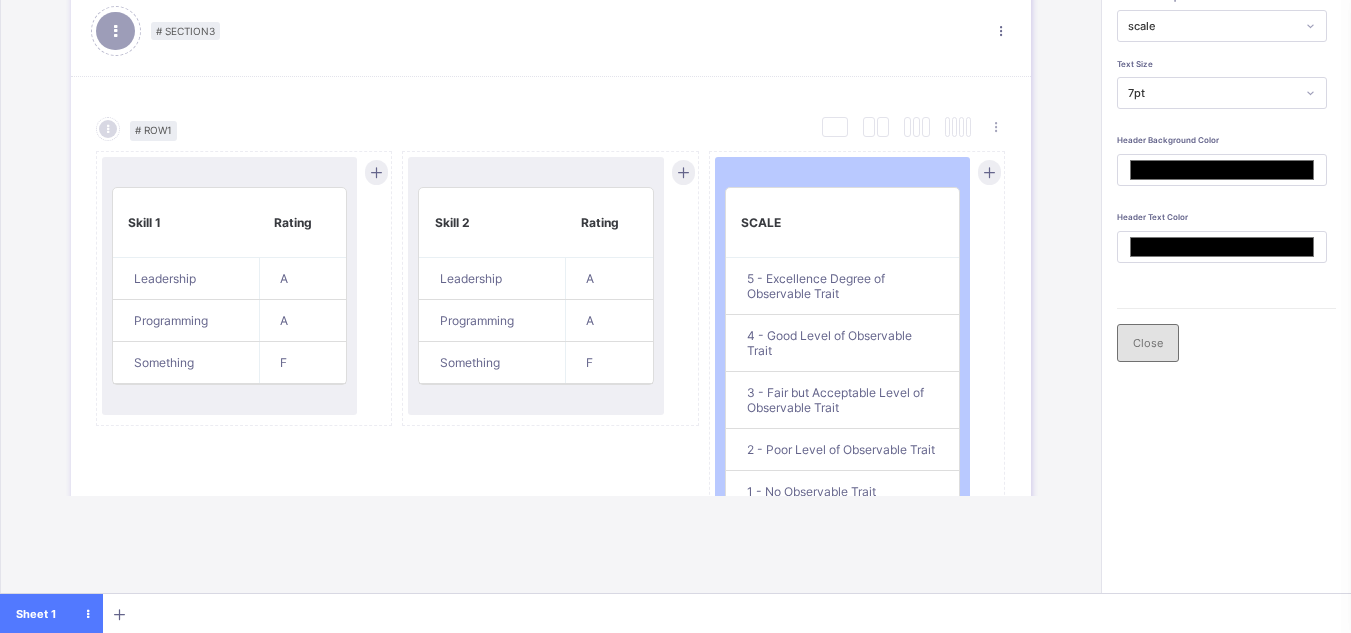 click on "Close" at bounding box center (1148, 343) 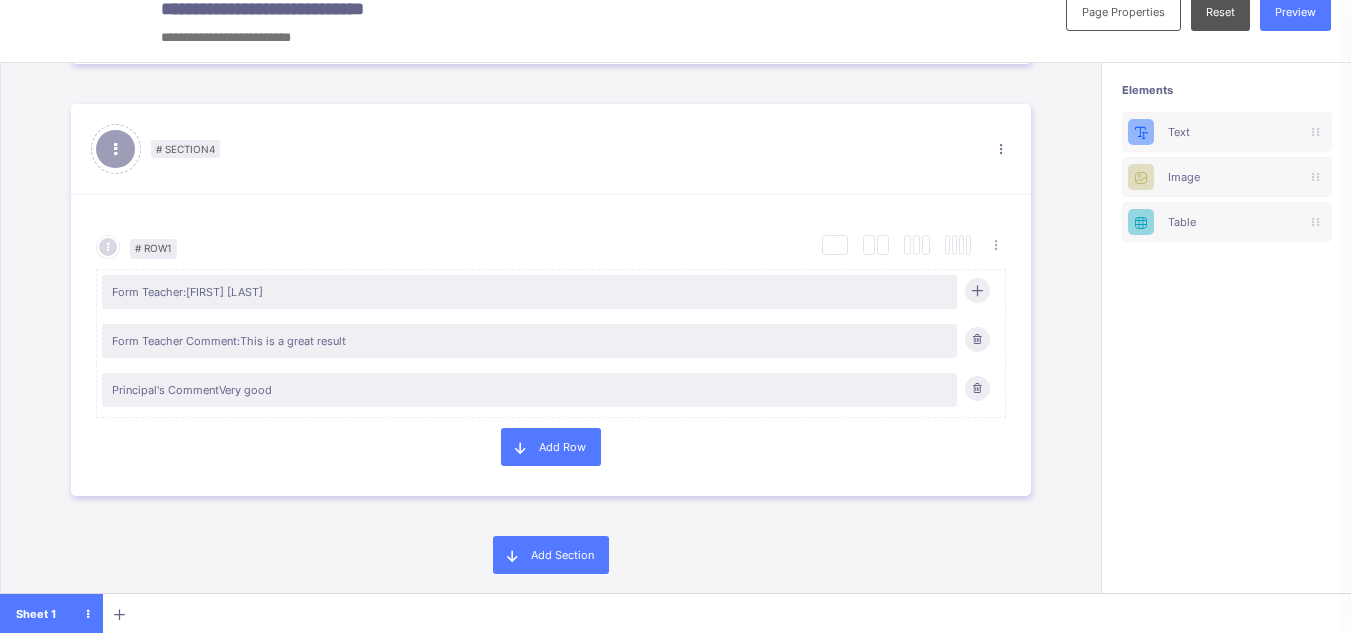 scroll, scrollTop: 2242, scrollLeft: 0, axis: vertical 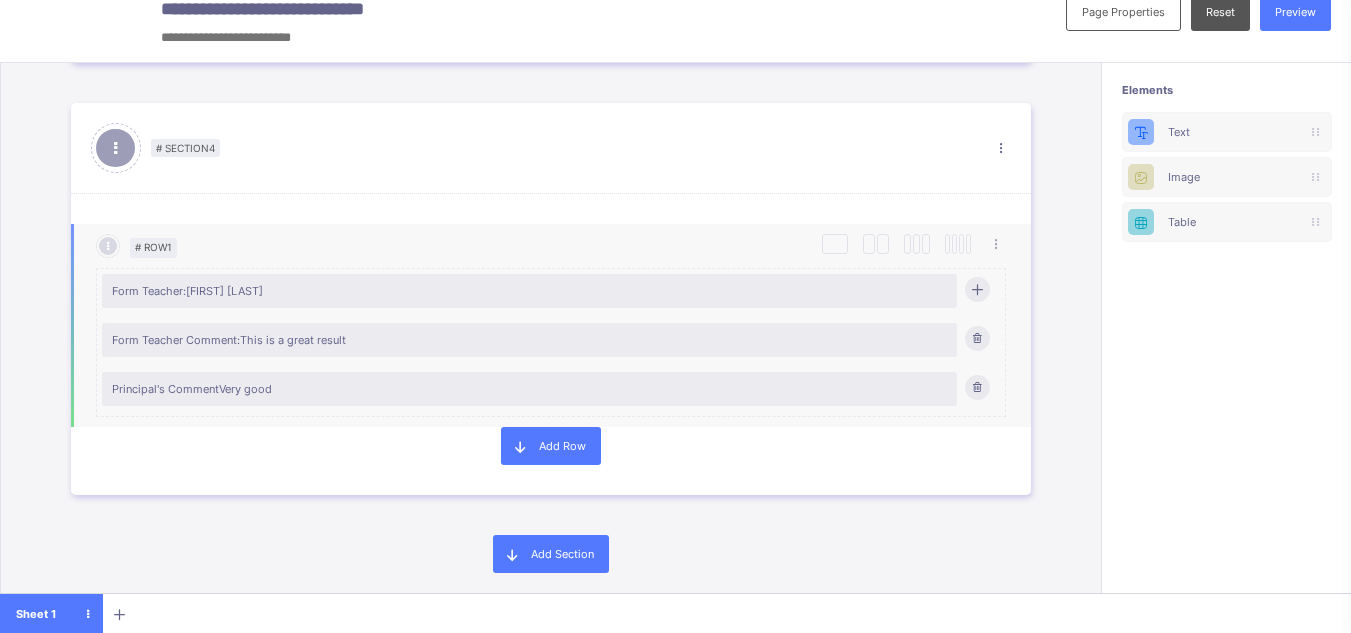 click on "Form Teacher:   [FIRST] [LAST]" at bounding box center (529, 291) 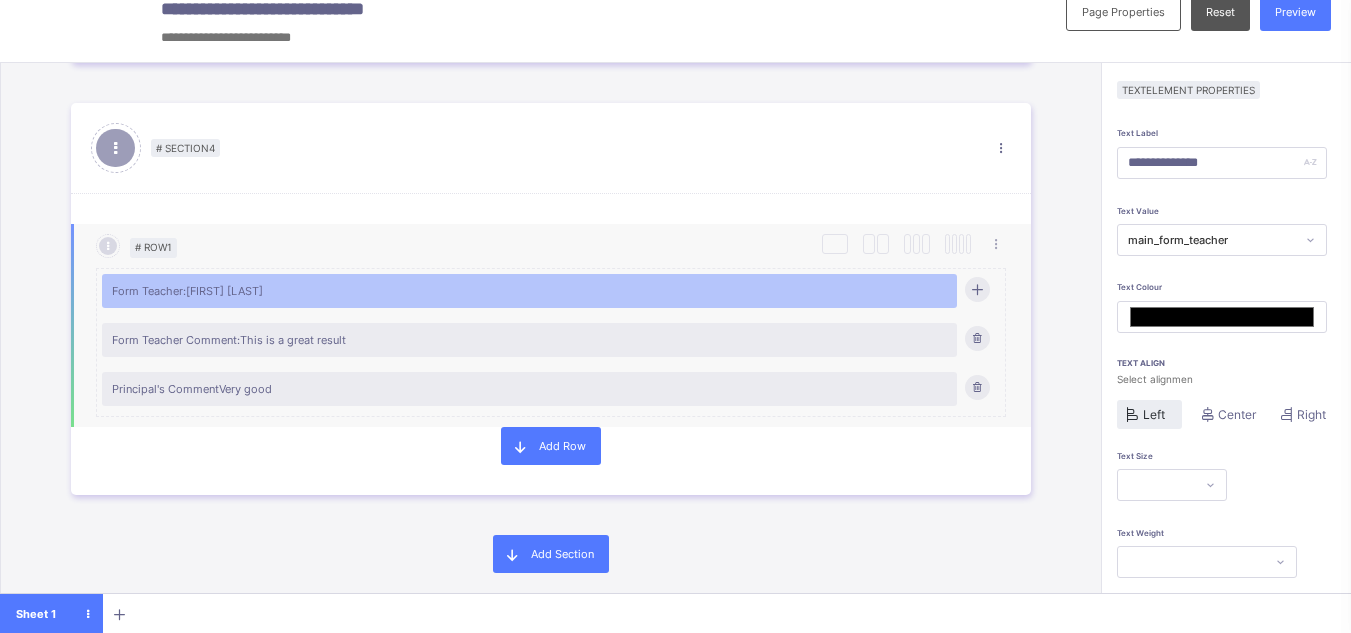 click on "Form Teacher:   [FIRST] [LAST]" at bounding box center (529, 291) 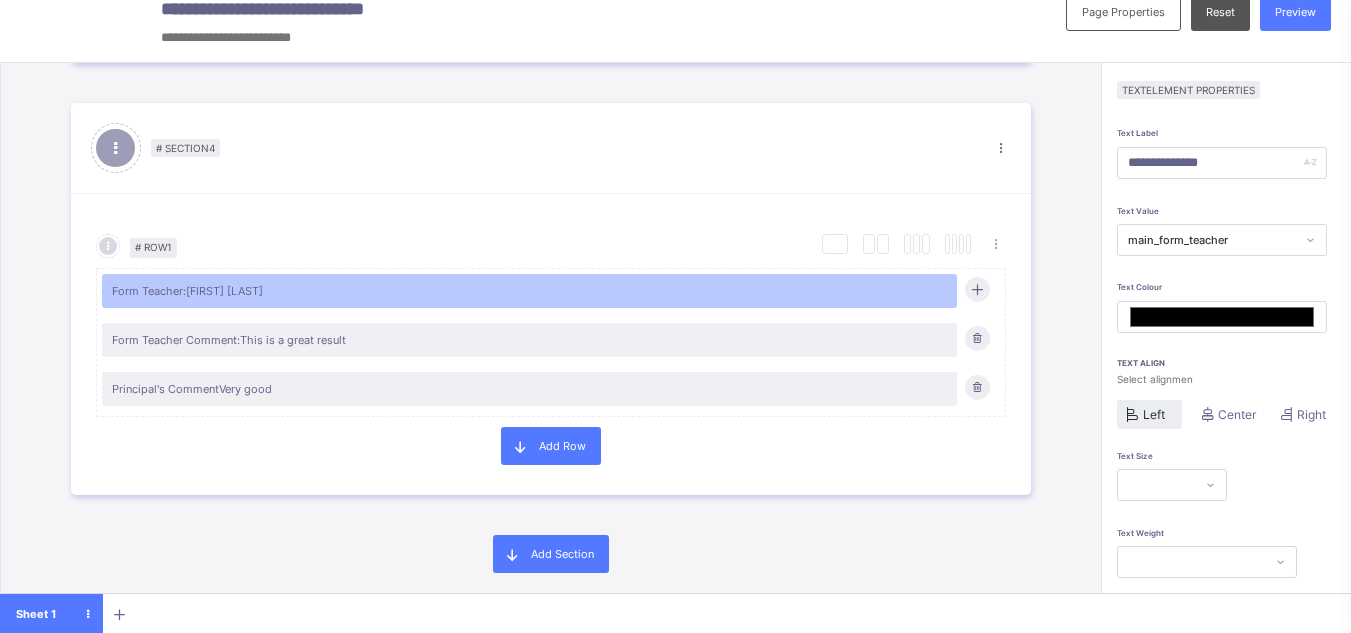 scroll, scrollTop: 159, scrollLeft: 0, axis: vertical 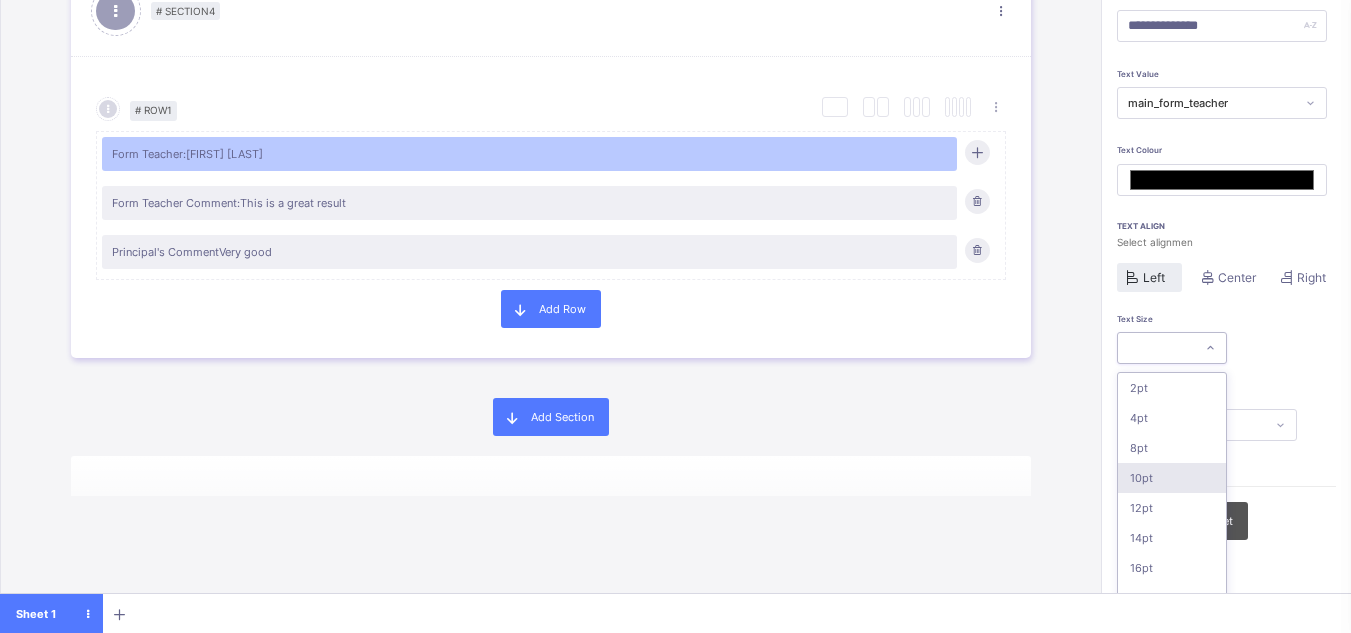 click on "option 10pt focused, 4 of 16. 16 results available. Use Up and Down to choose options, press Enter to select the currently focused option, press Escape to exit the menu, press Tab to select the option and exit the menu. 2pt 4pt 8pt 10pt 12pt 14pt 16pt 18pt 20pt 26pt 30pt 33pt 36pt 40pt 44pt 48pt" at bounding box center (1172, 348) 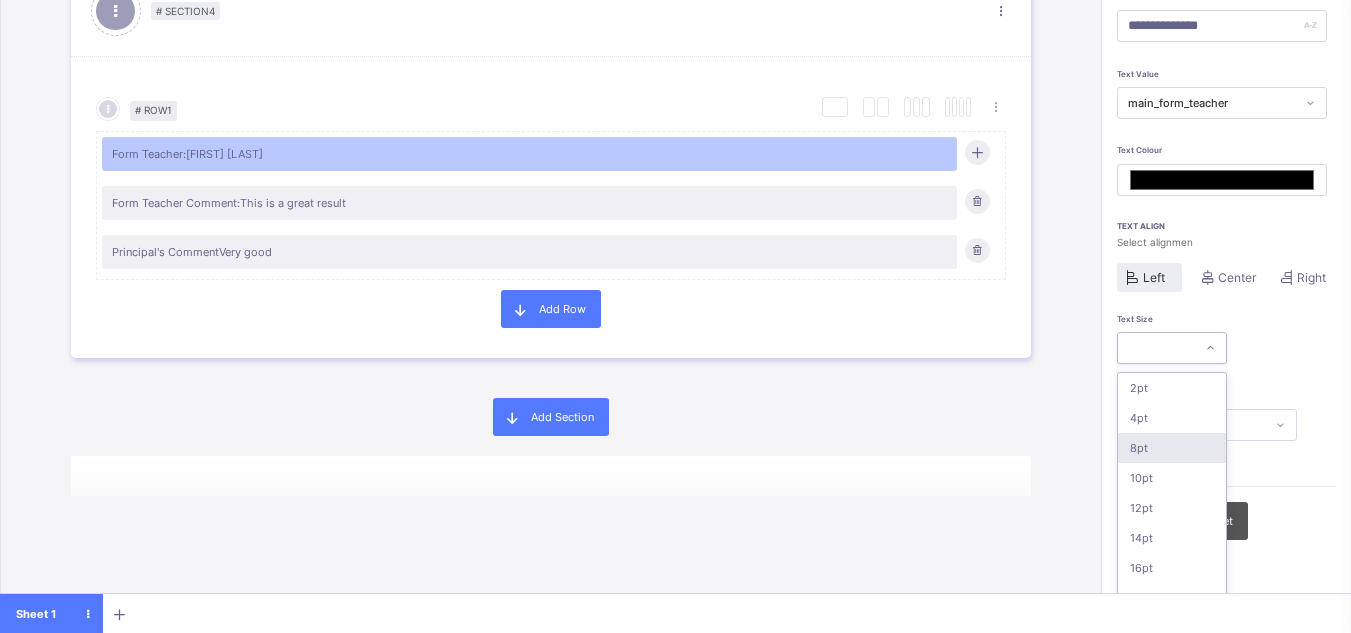 click on "8pt" at bounding box center (1172, 448) 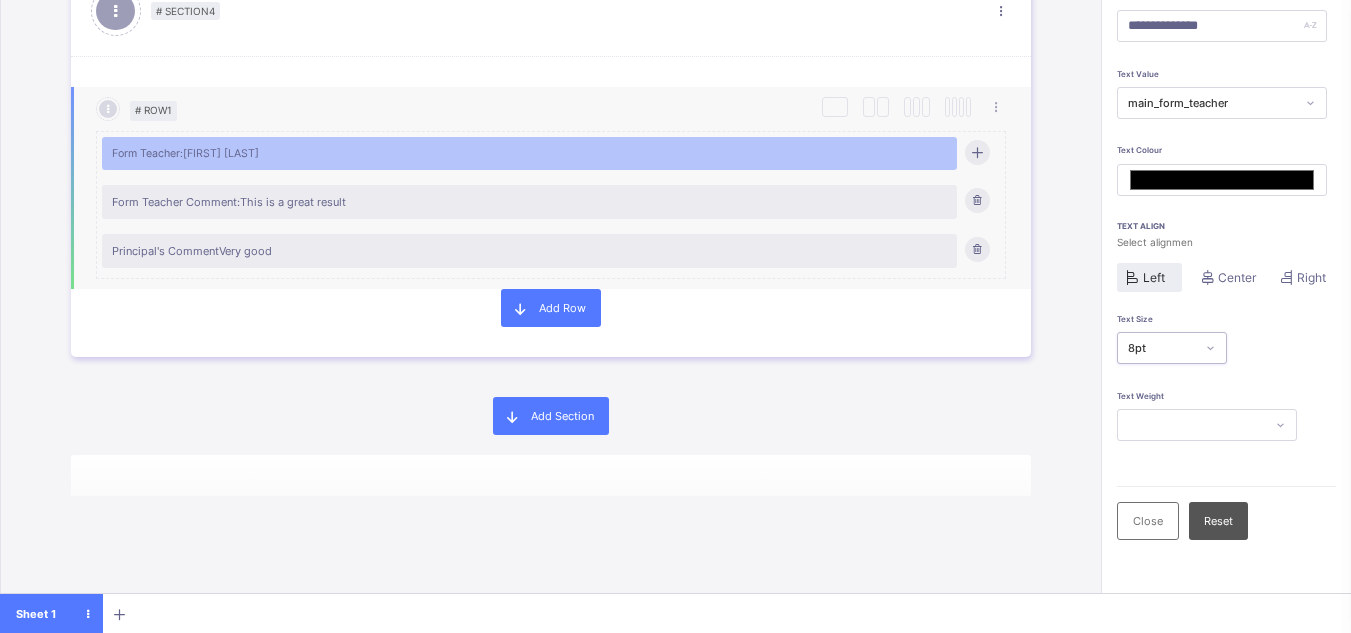 click on "Form Teacher Comment:  This is a great result" at bounding box center (529, 202) 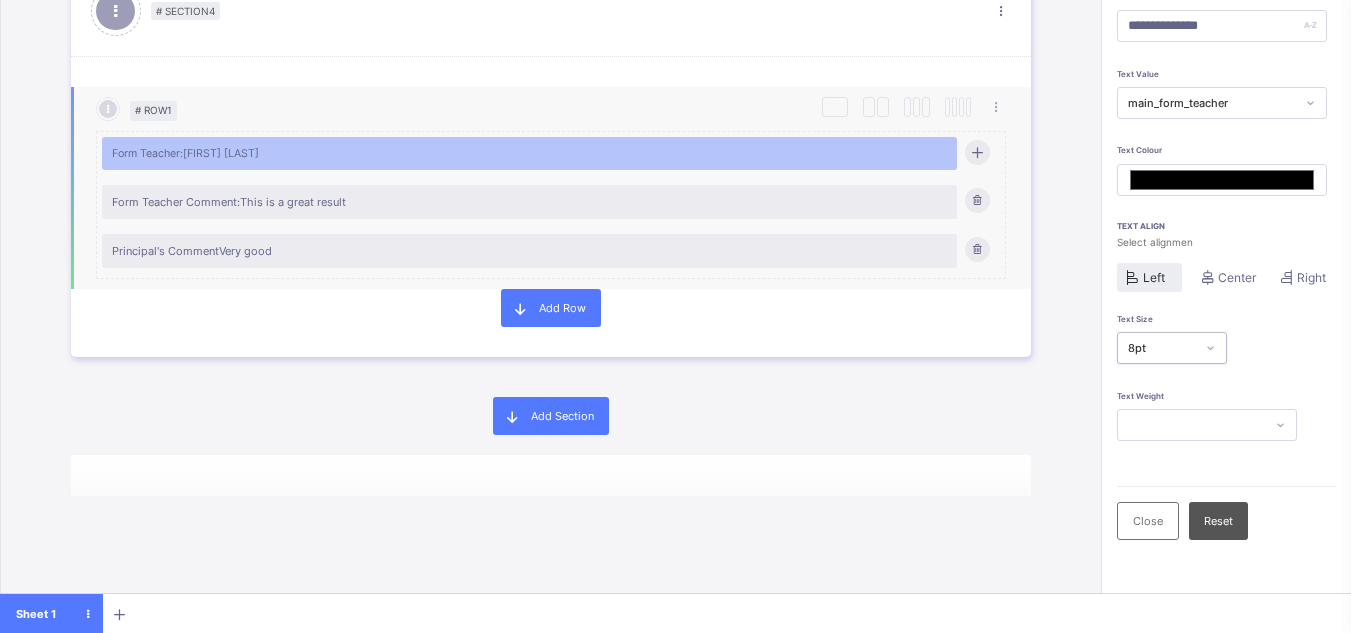 type on "**********" 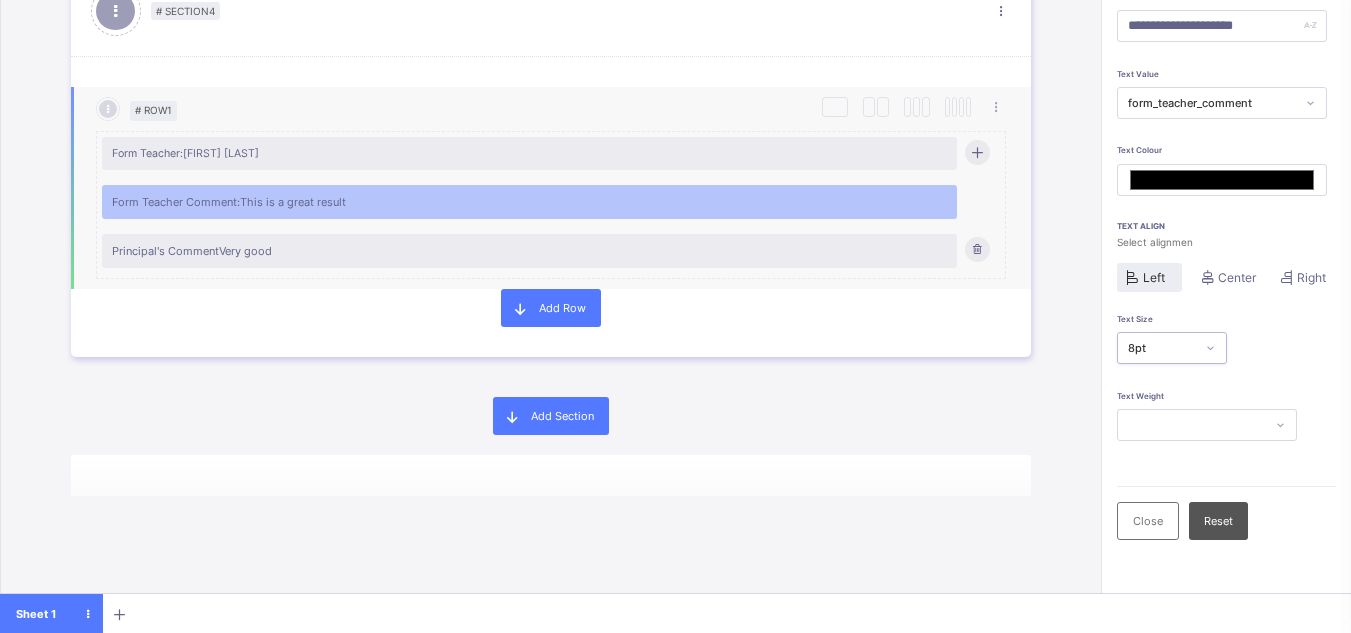 click on "Form Teacher Comment:  This is a great result" at bounding box center [529, 202] 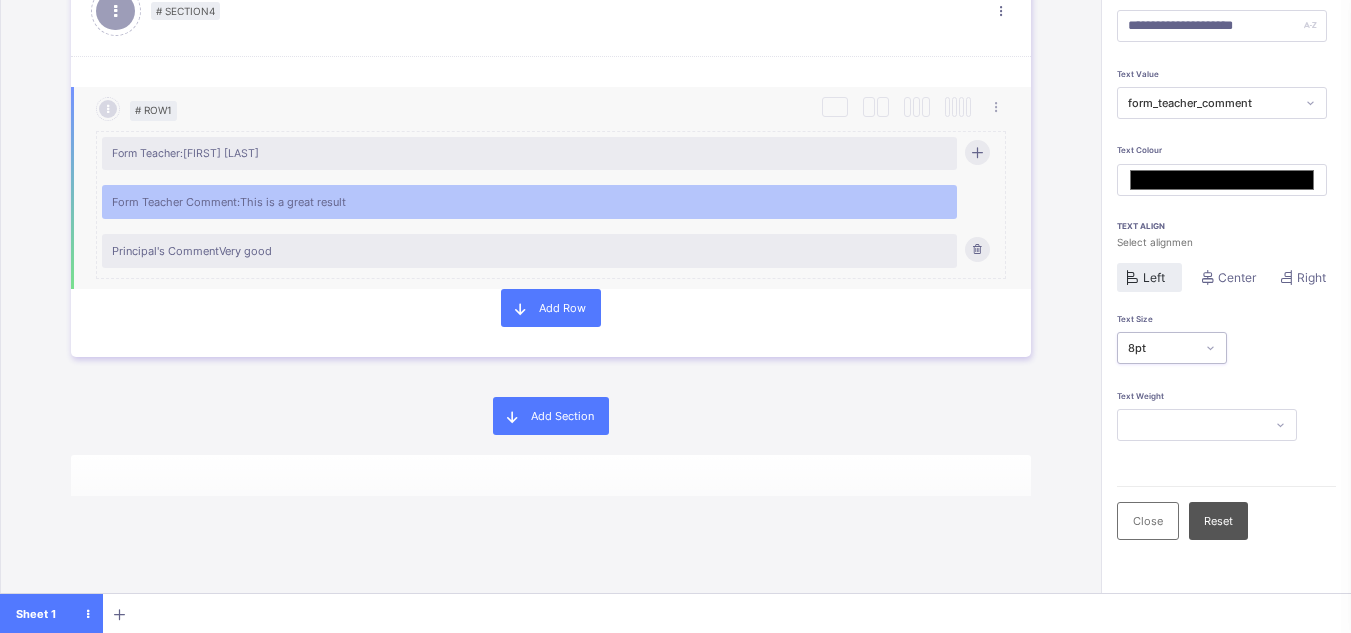 click on "Form Teacher Comment:  This is a great result" at bounding box center [529, 202] 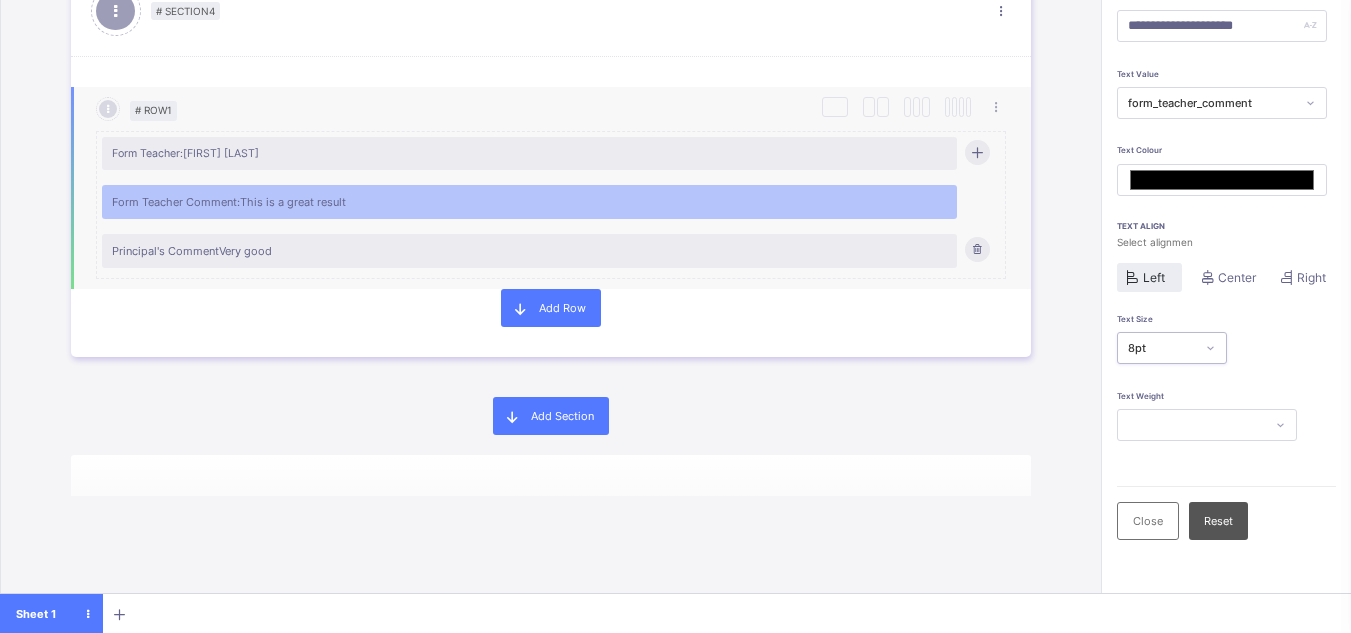 type on "*******" 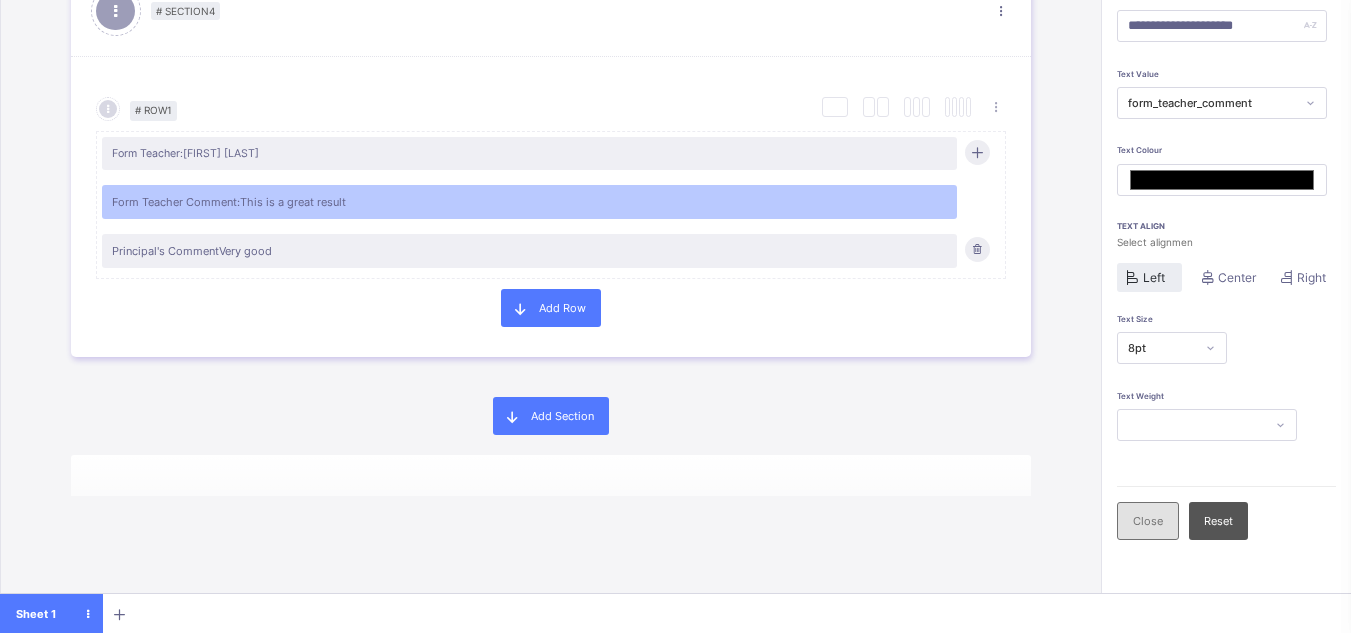 click on "Close" at bounding box center (1148, 521) 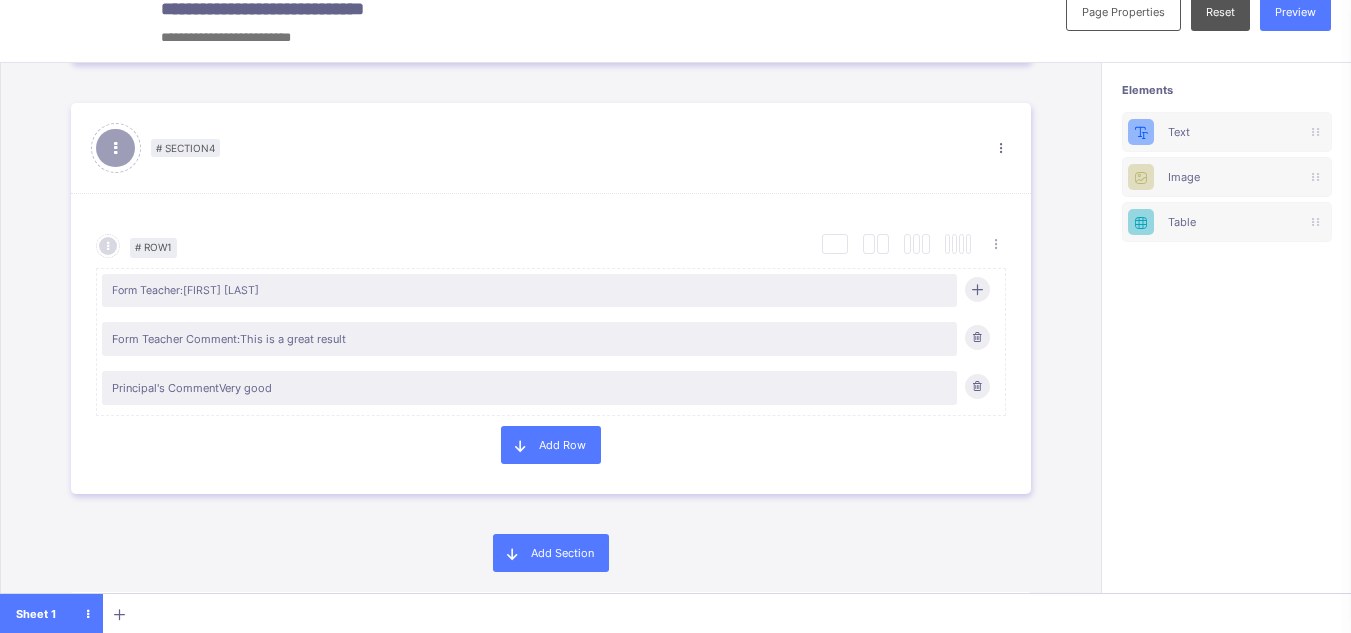 scroll, scrollTop: 22, scrollLeft: 0, axis: vertical 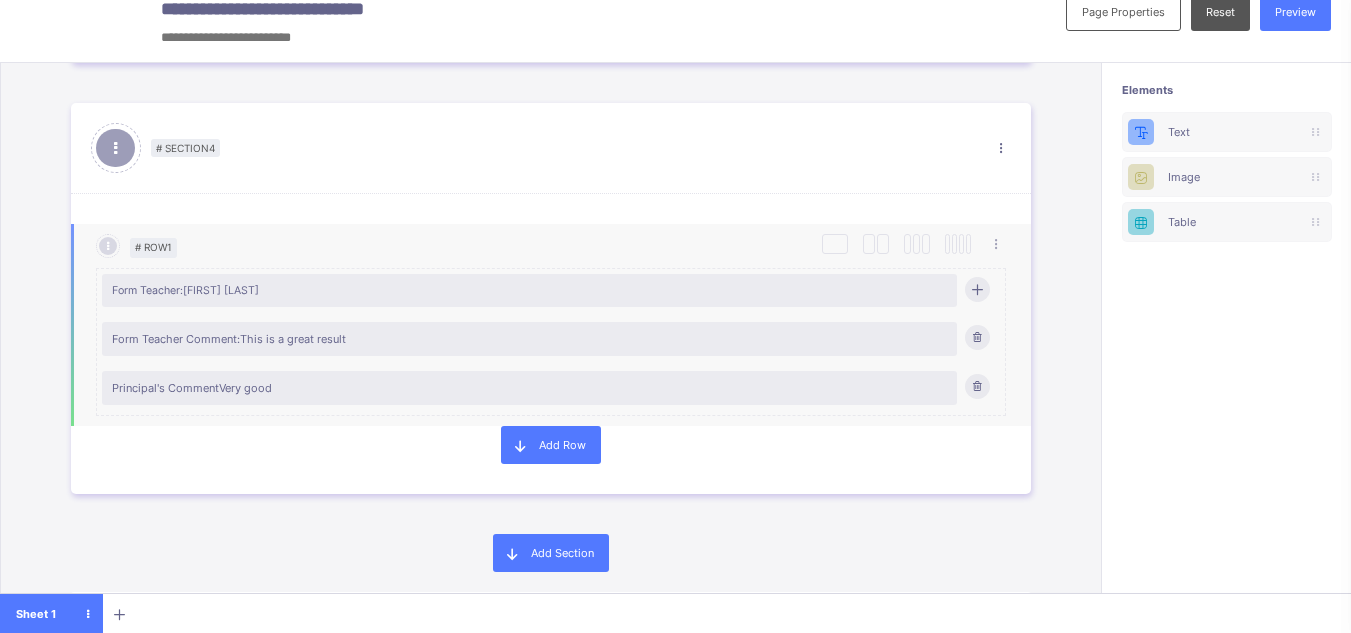 click on "Form Teacher Comment:  This is a great result" at bounding box center [529, 339] 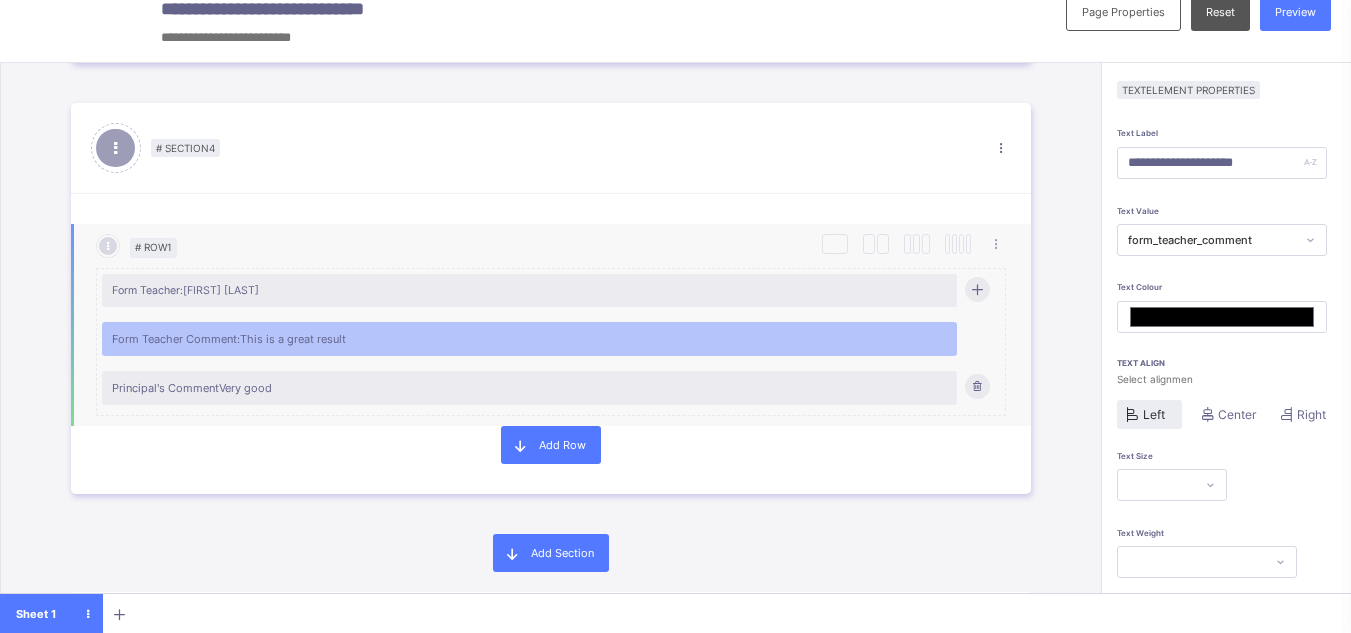 scroll, scrollTop: 159, scrollLeft: 0, axis: vertical 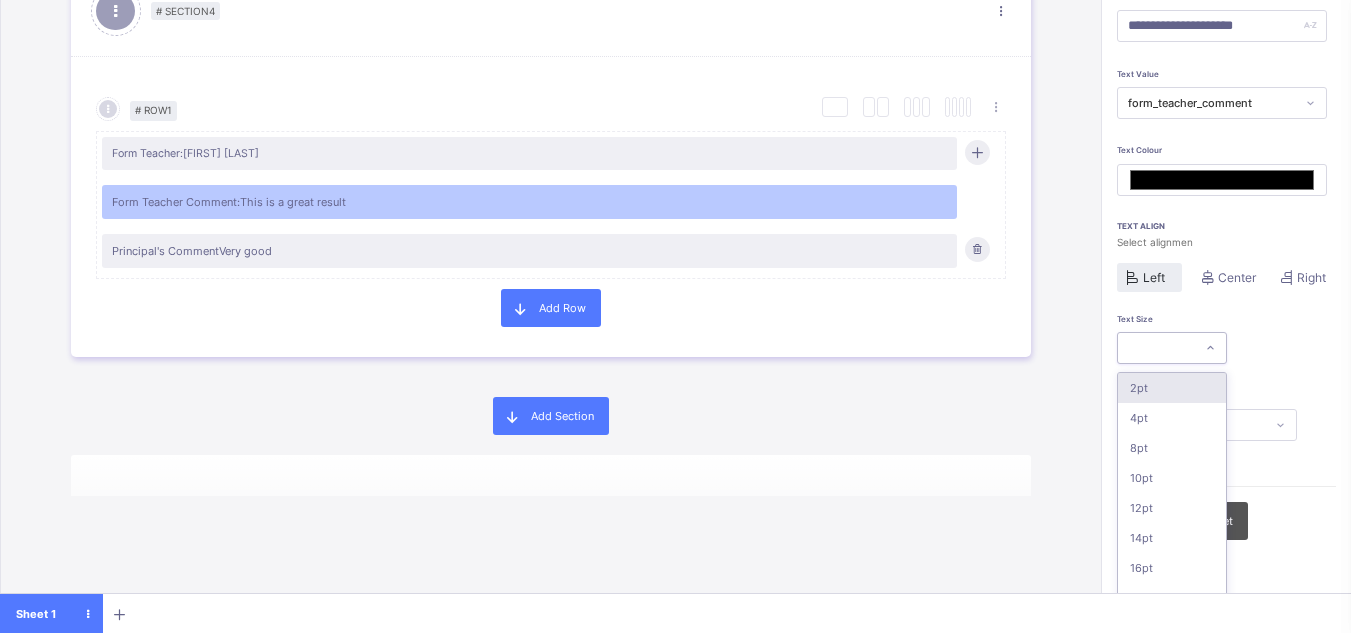 click at bounding box center (1156, 348) 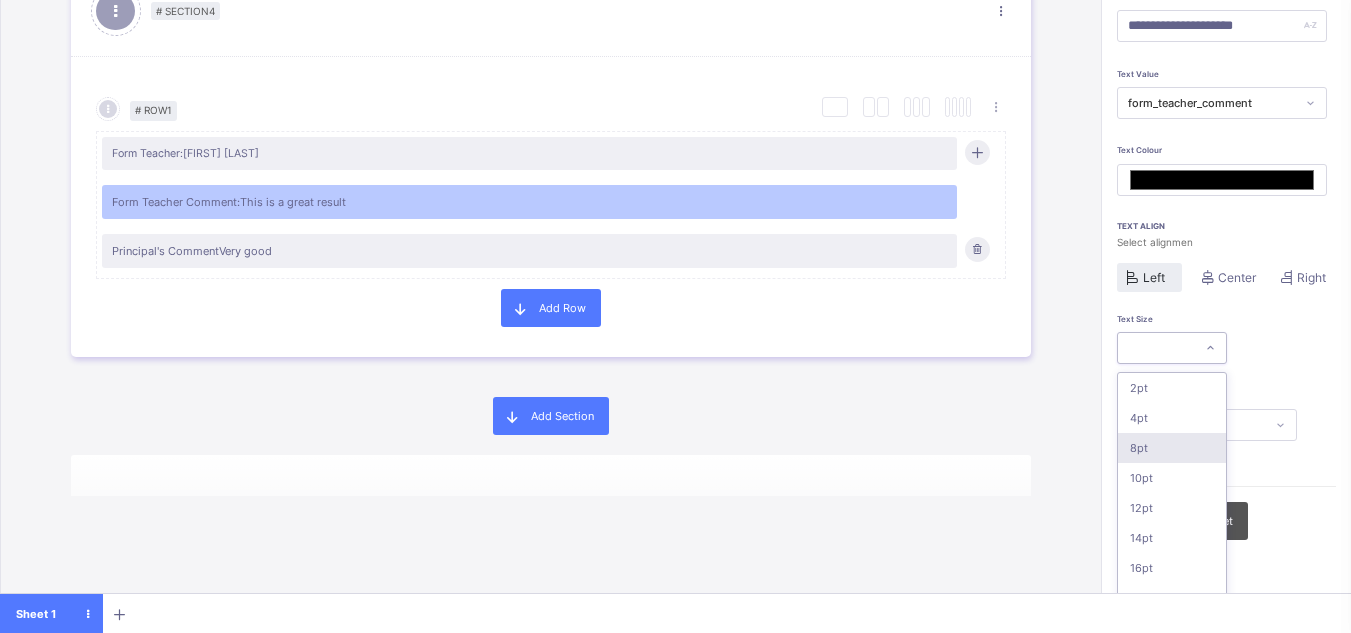 click on "8pt" at bounding box center [1172, 448] 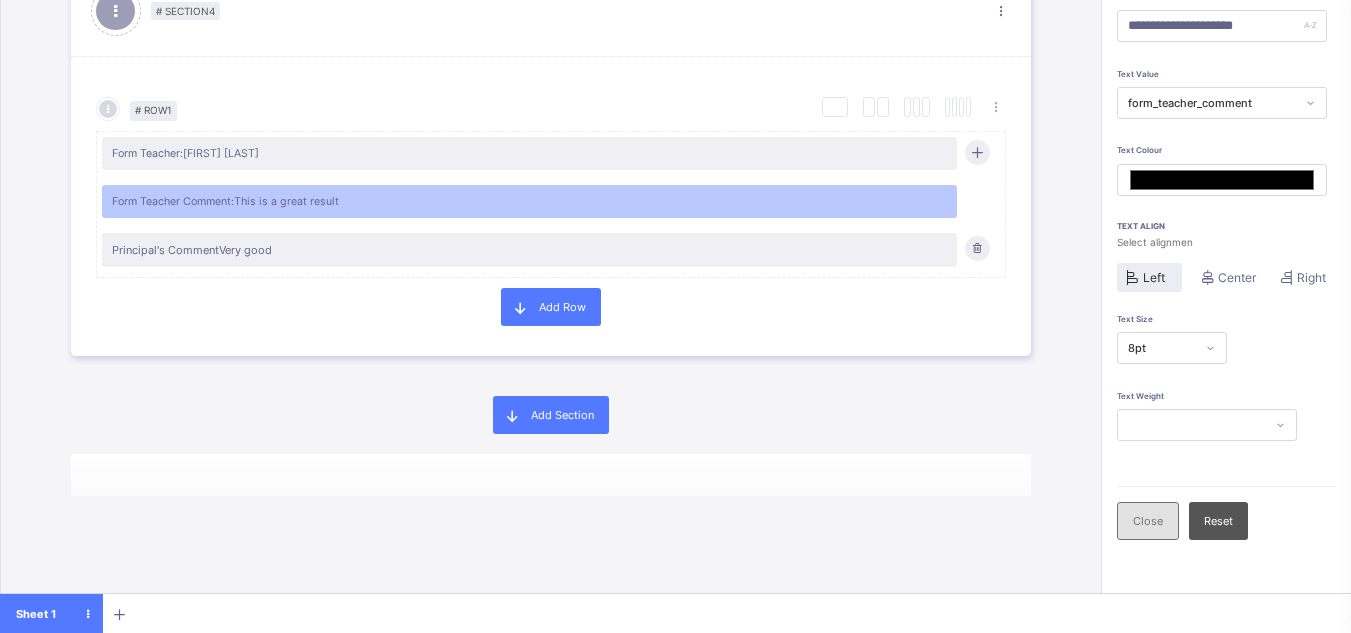 click on "Close" at bounding box center (1148, 521) 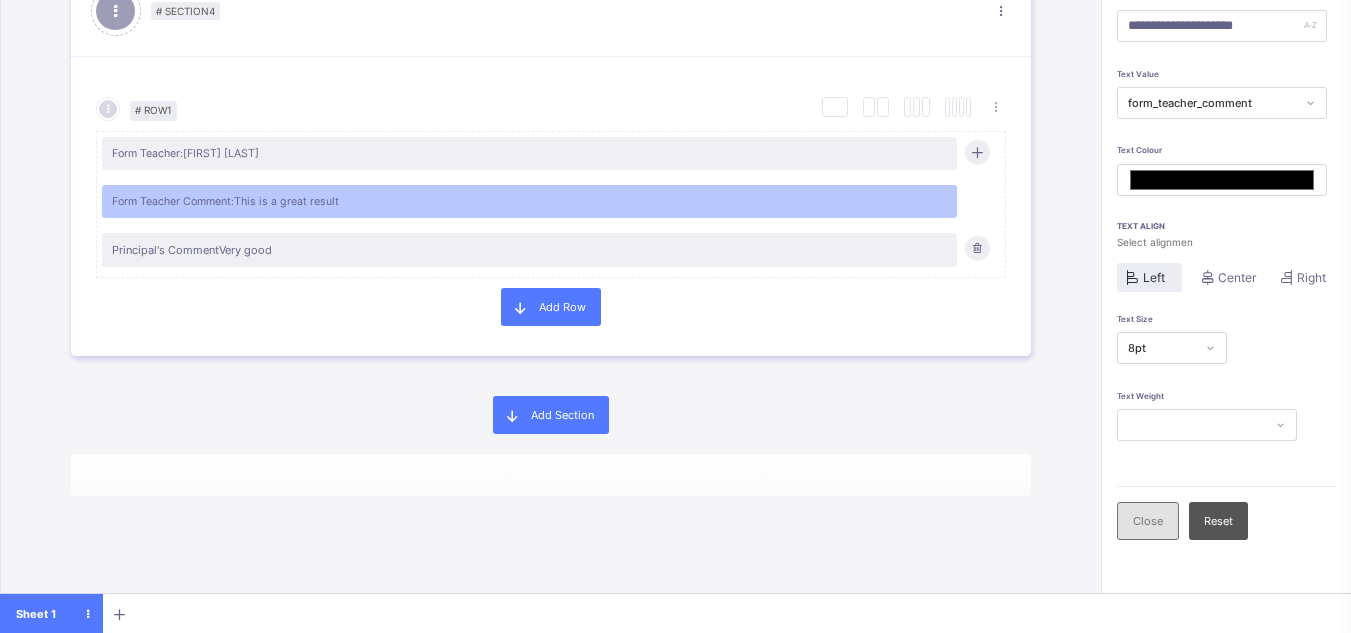 scroll, scrollTop: 22, scrollLeft: 0, axis: vertical 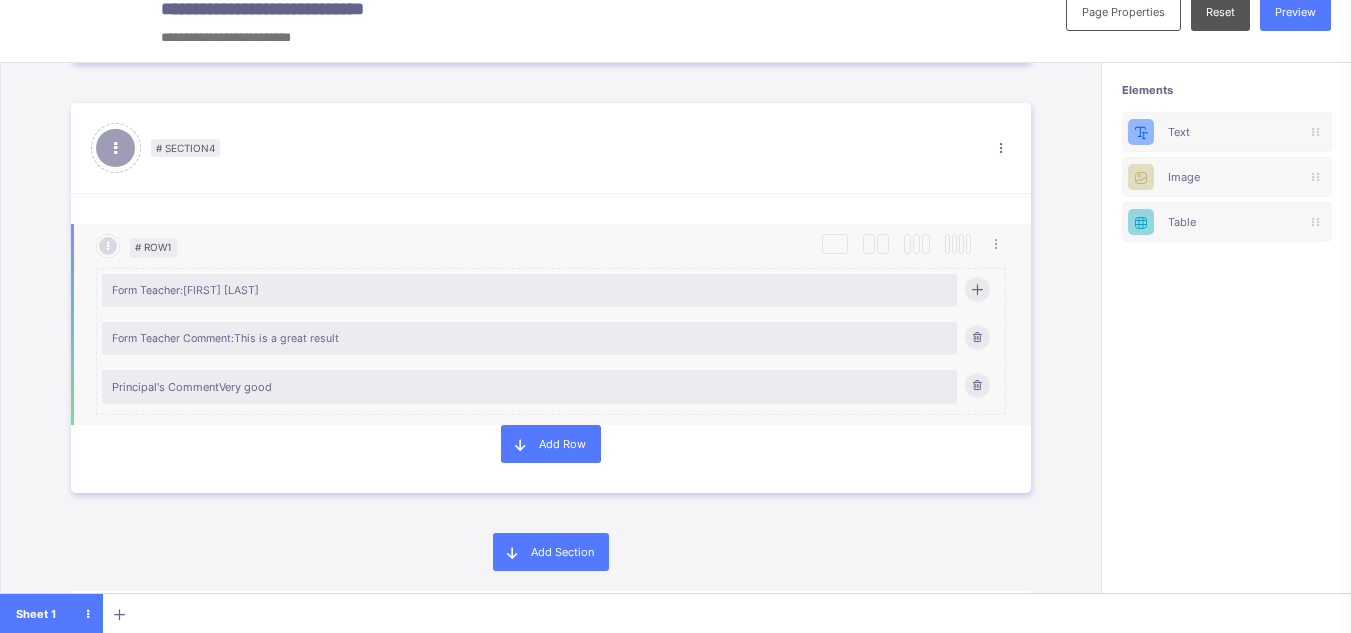 click on "Principal's Comment  Very good" at bounding box center [529, 387] 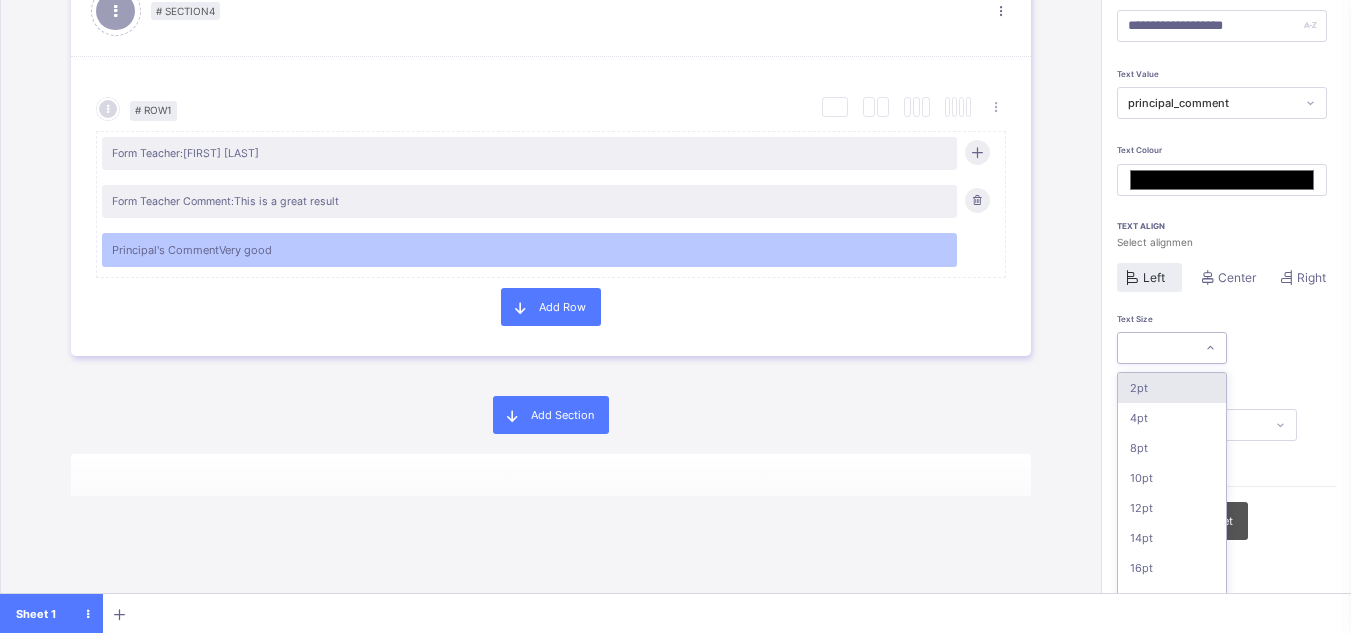 click at bounding box center [1156, 348] 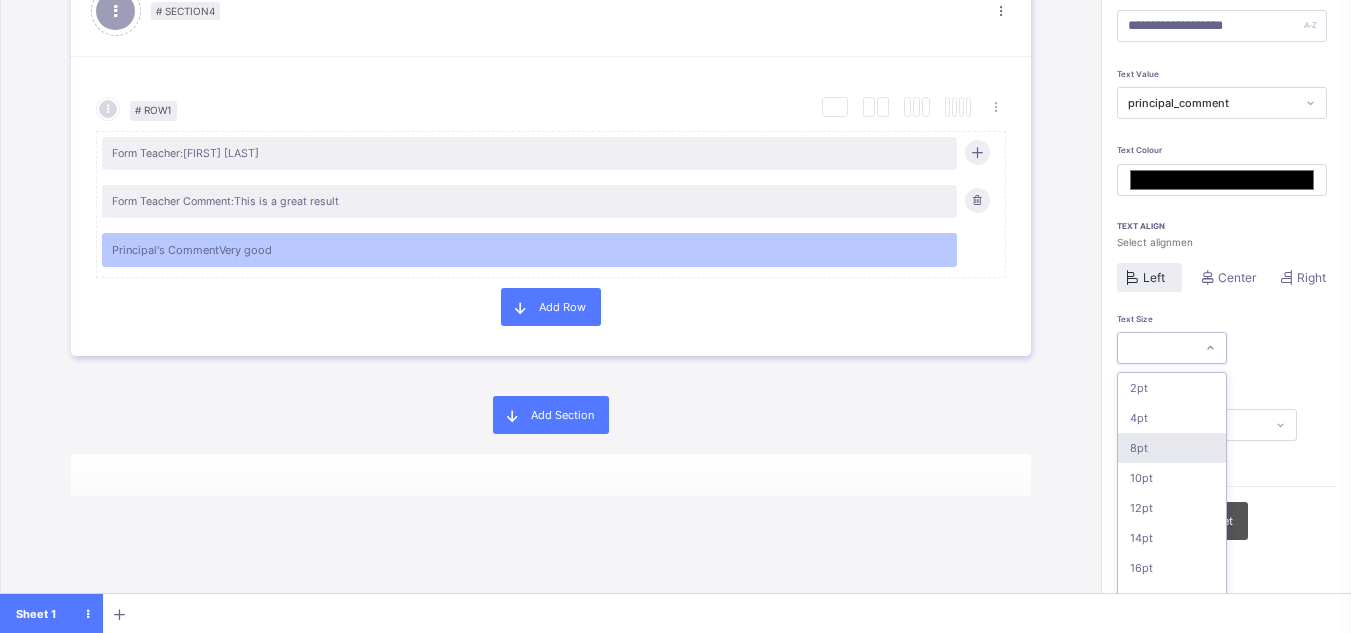 click on "8pt" at bounding box center [1172, 448] 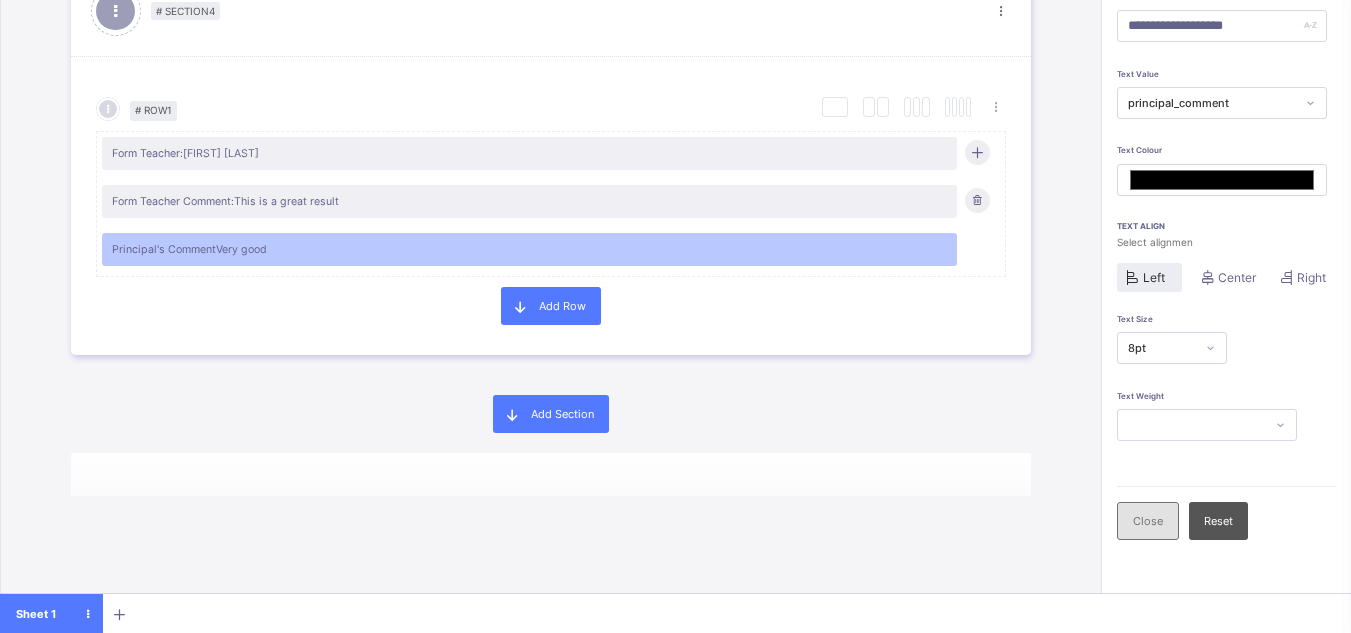 click on "Close" at bounding box center [1148, 521] 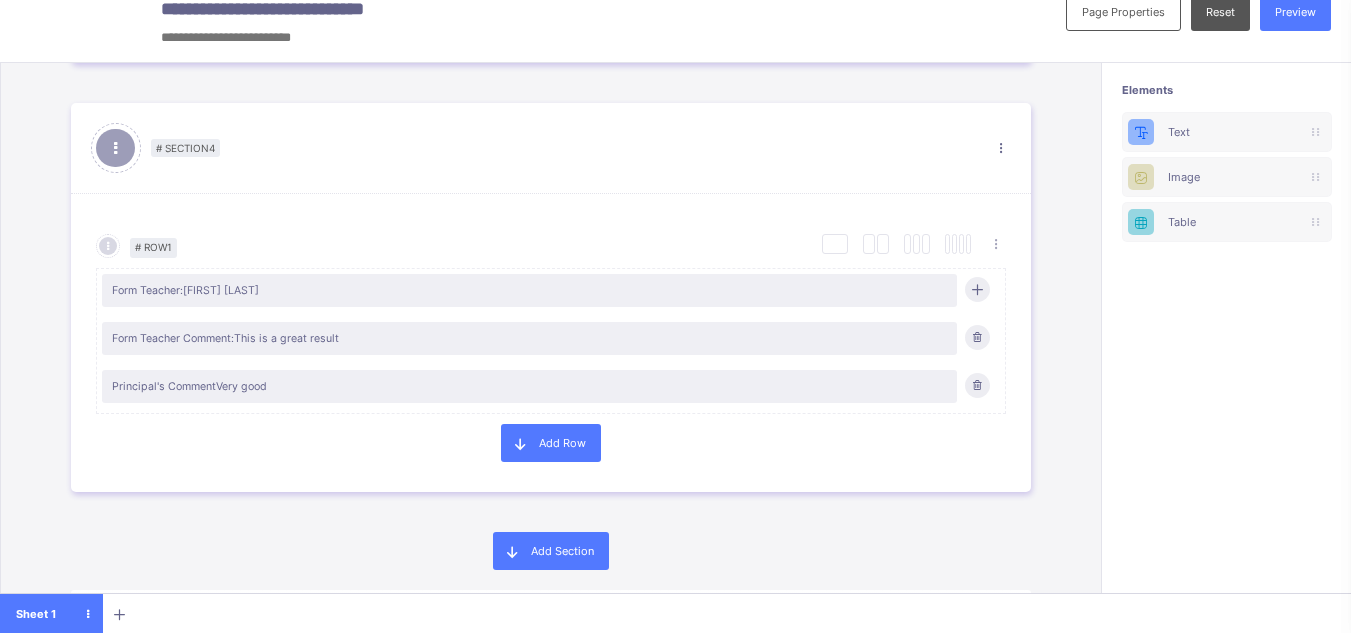 scroll, scrollTop: 22, scrollLeft: 0, axis: vertical 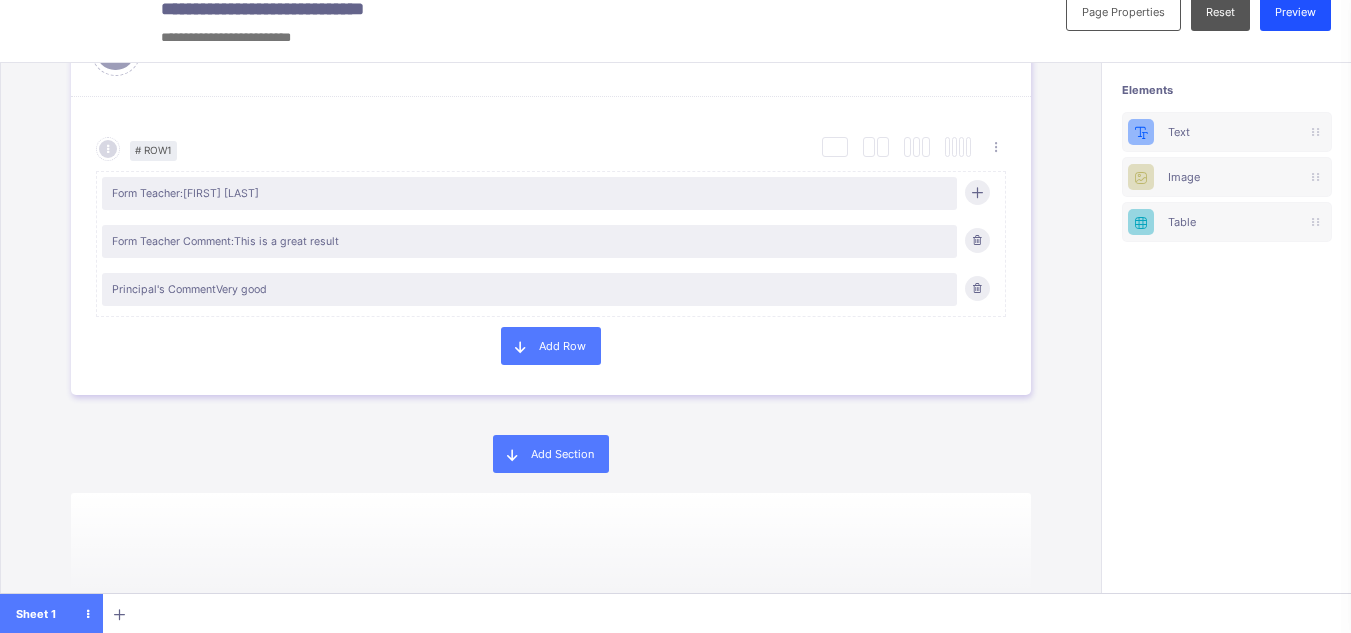 click on "Preview" at bounding box center (1295, 12) 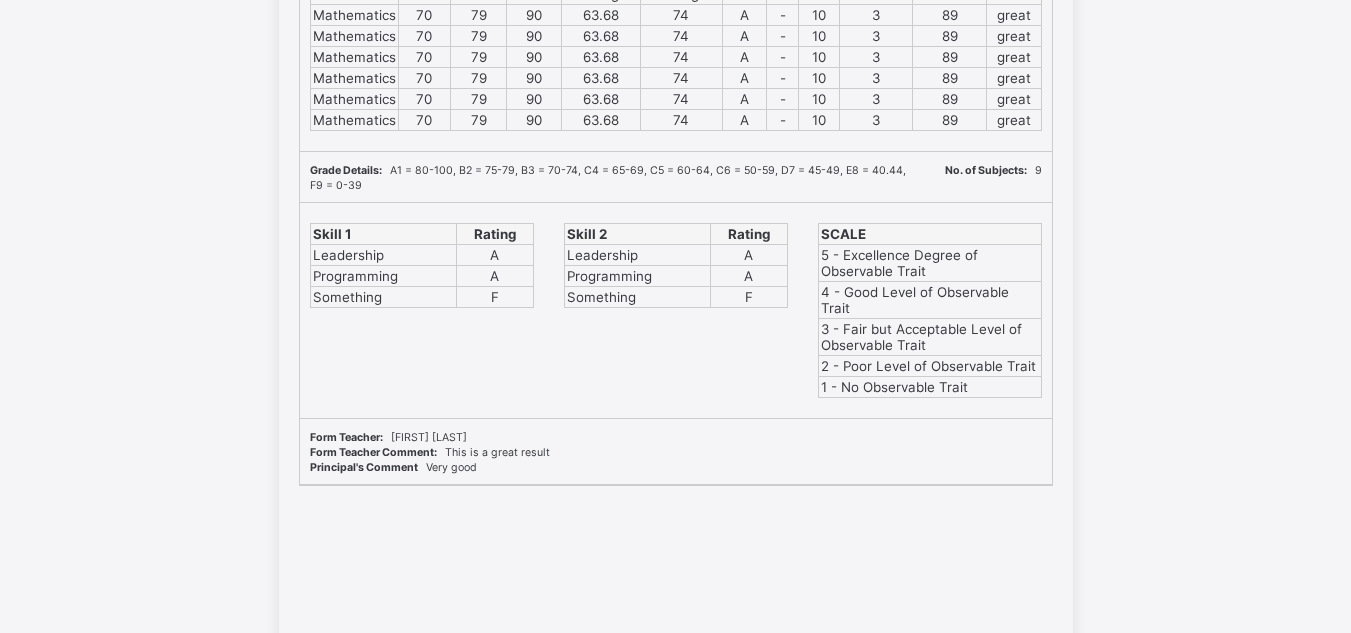 scroll, scrollTop: 0, scrollLeft: 0, axis: both 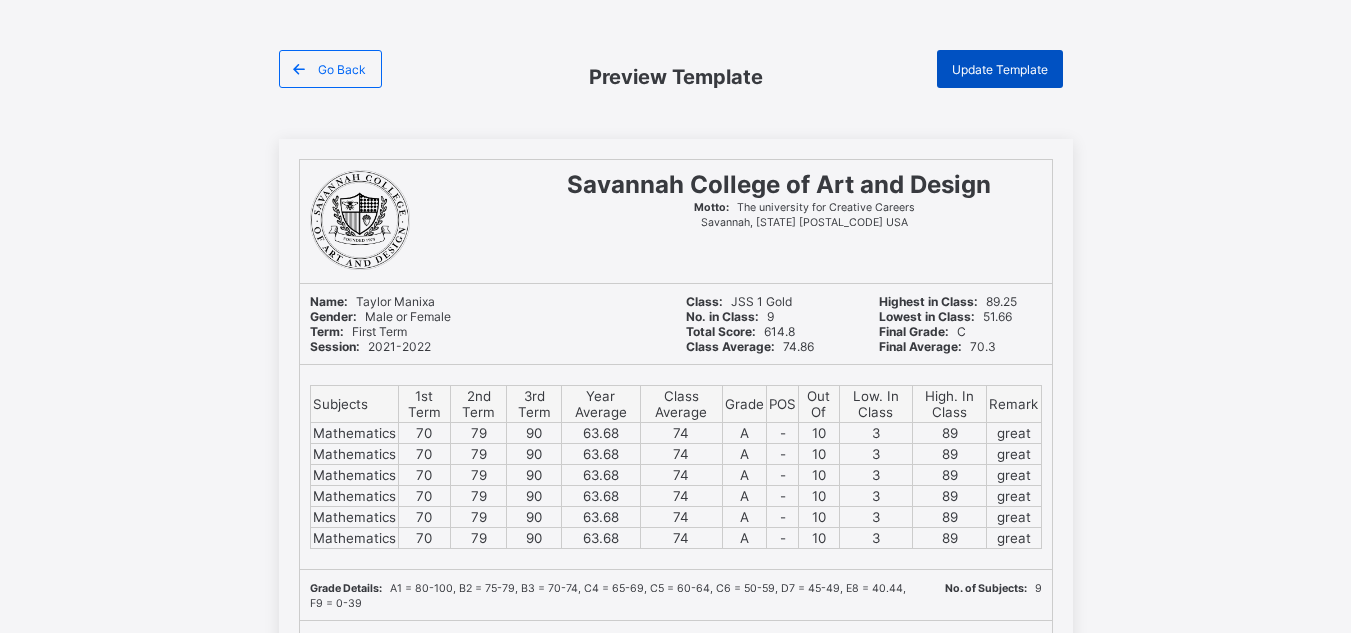 click on "Update Template" at bounding box center [1000, 69] 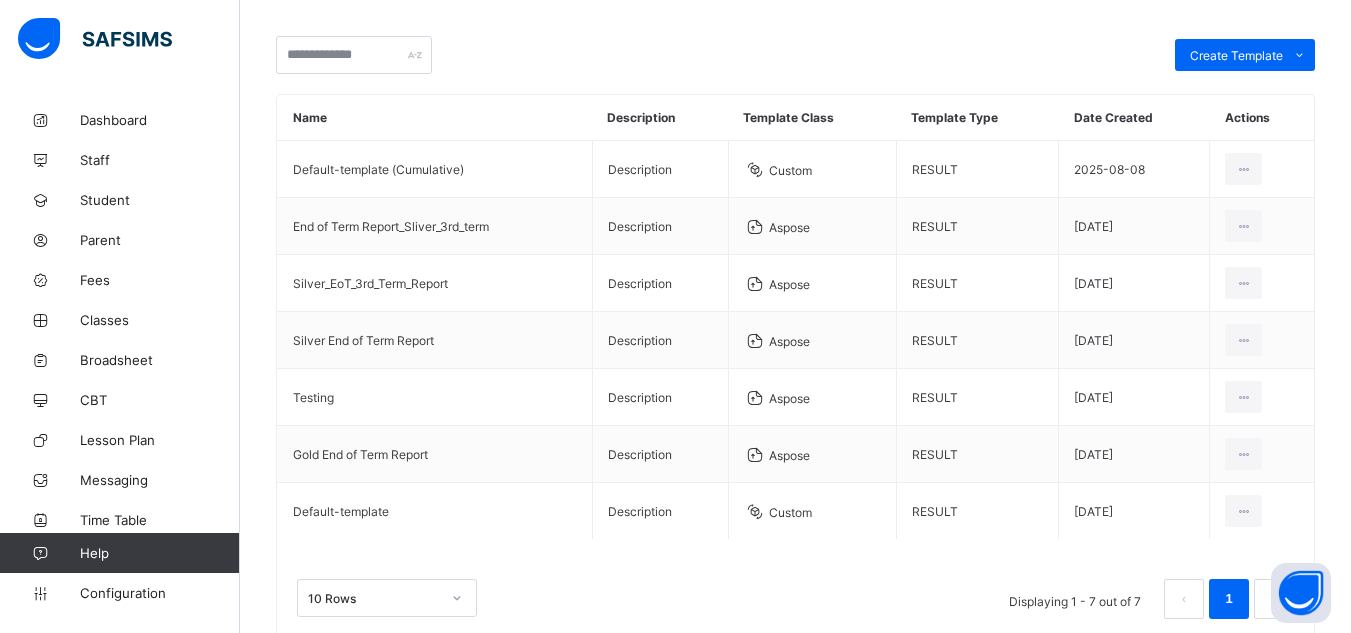 click on "Configuration" at bounding box center (159, 593) 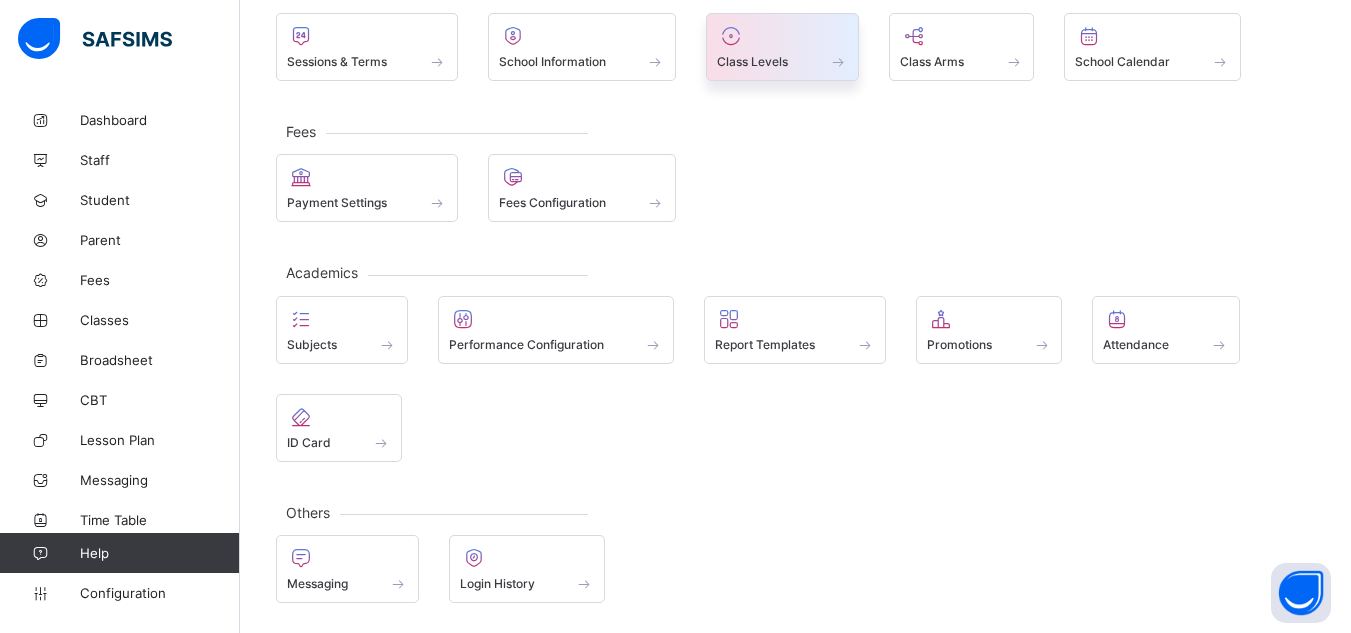 click on "Class Levels" at bounding box center [752, 61] 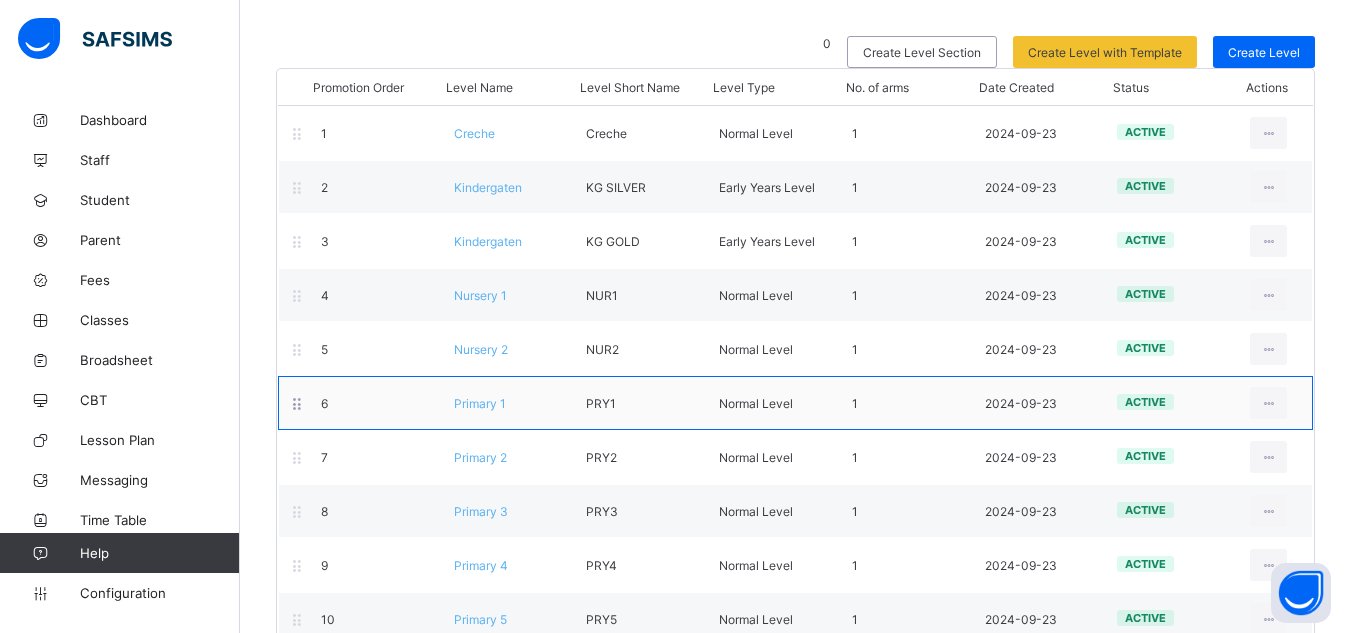 scroll, scrollTop: 527, scrollLeft: 0, axis: vertical 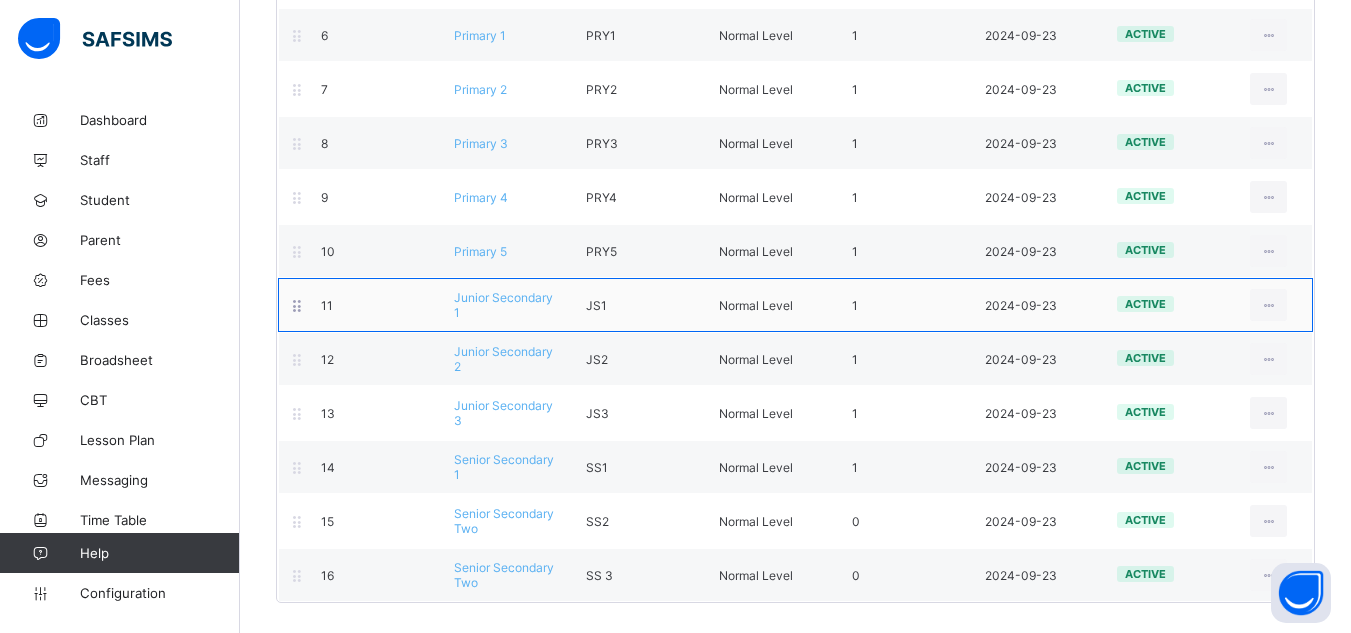 click on "Junior Secondary 1" at bounding box center (503, 305) 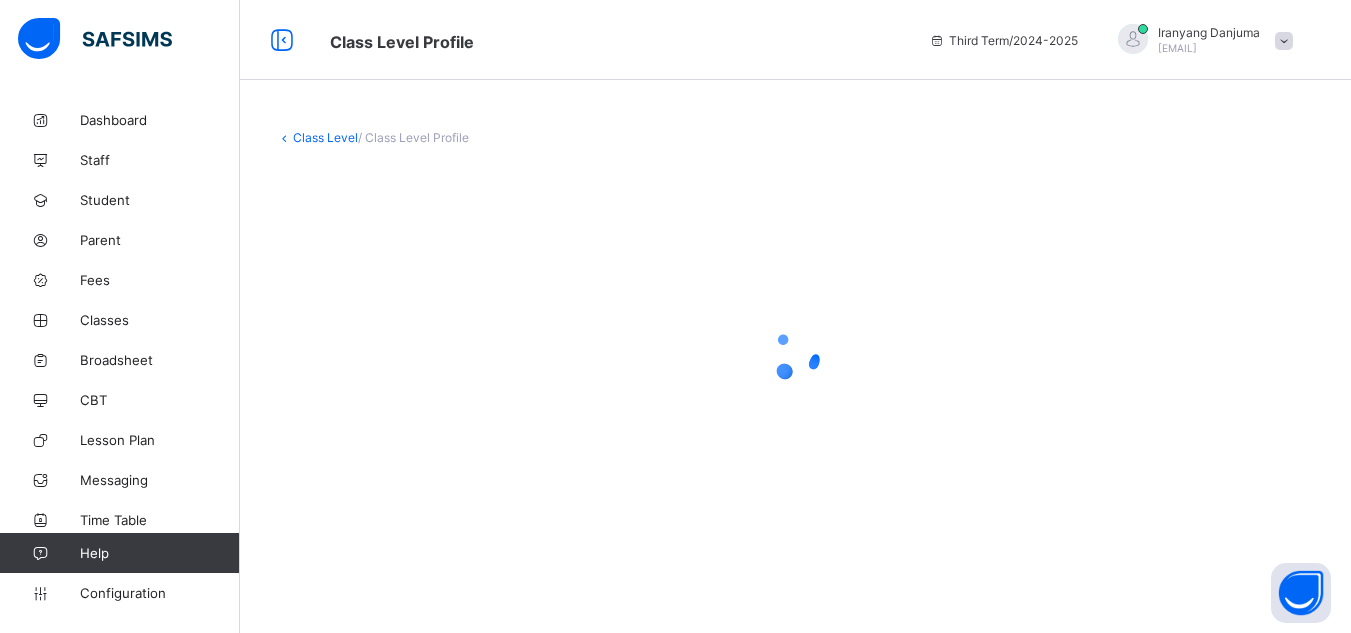 scroll, scrollTop: 0, scrollLeft: 0, axis: both 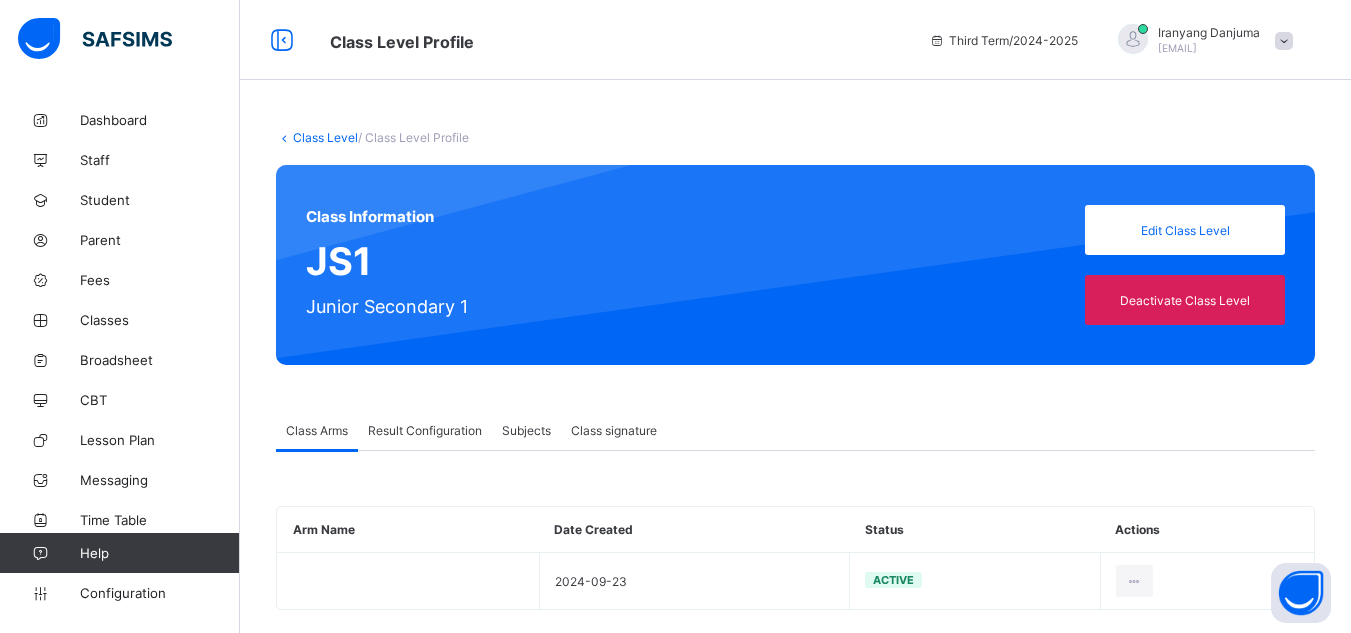 click on "Result Configuration" at bounding box center [425, 430] 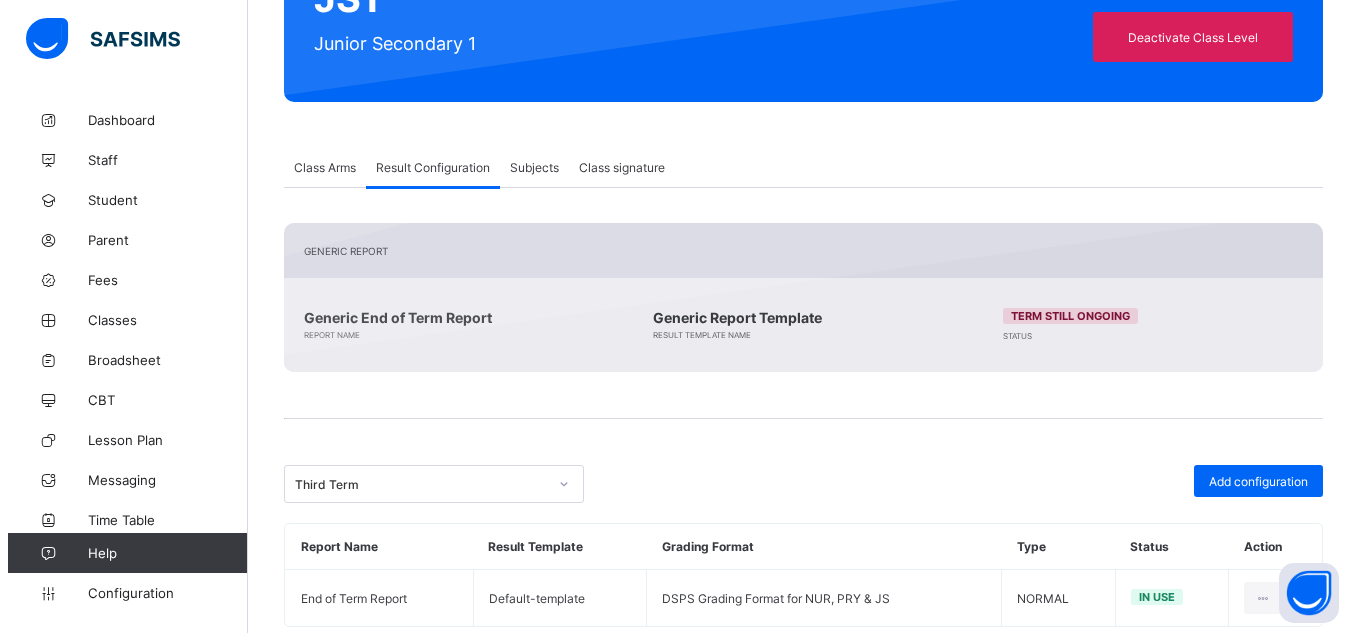 scroll, scrollTop: 307, scrollLeft: 0, axis: vertical 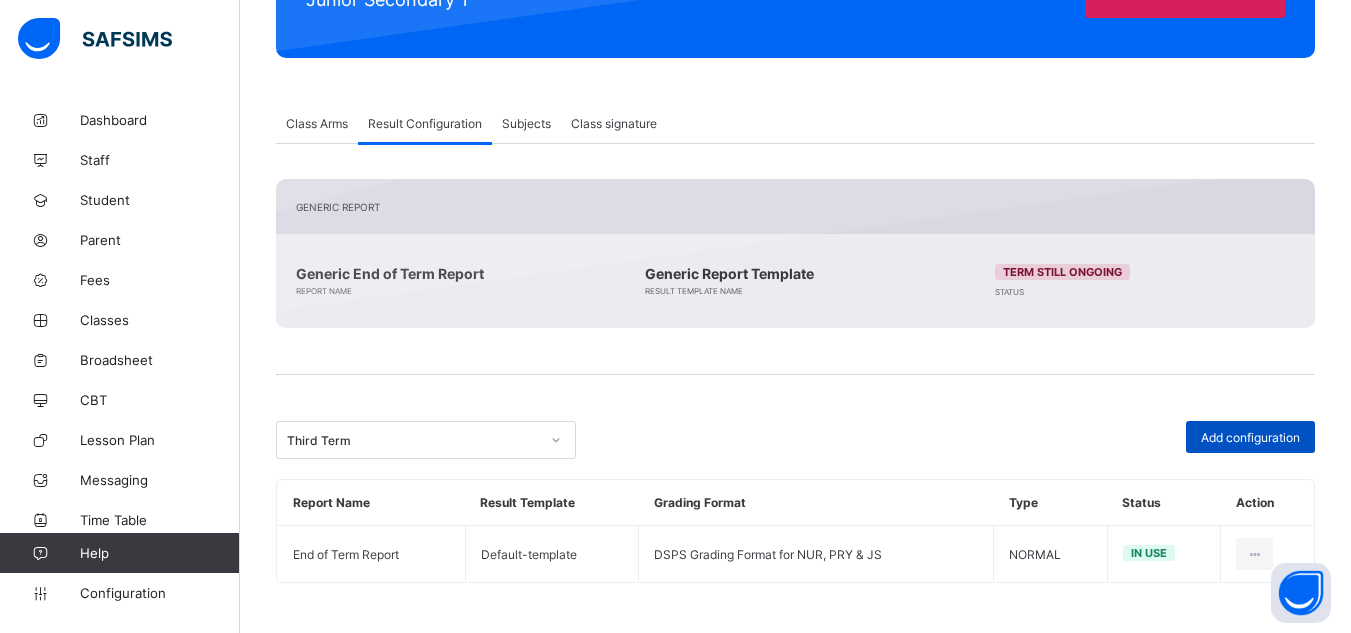 click on "Add configuration" at bounding box center (1250, 437) 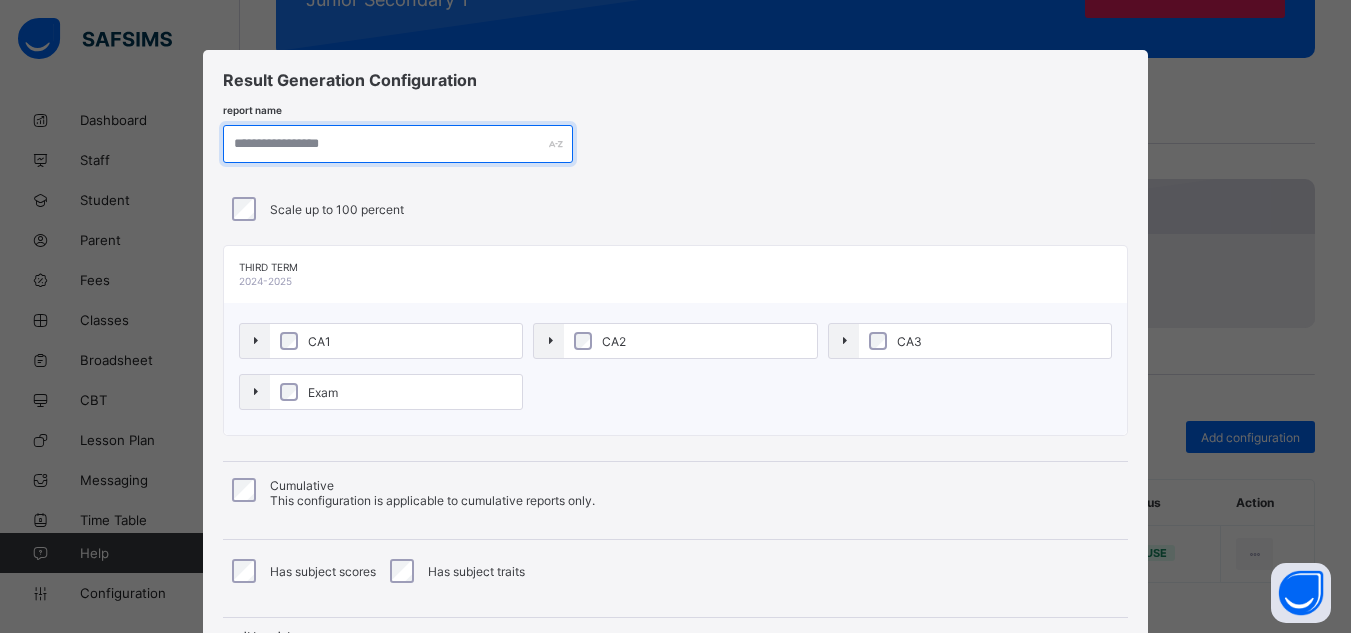 click at bounding box center [398, 144] 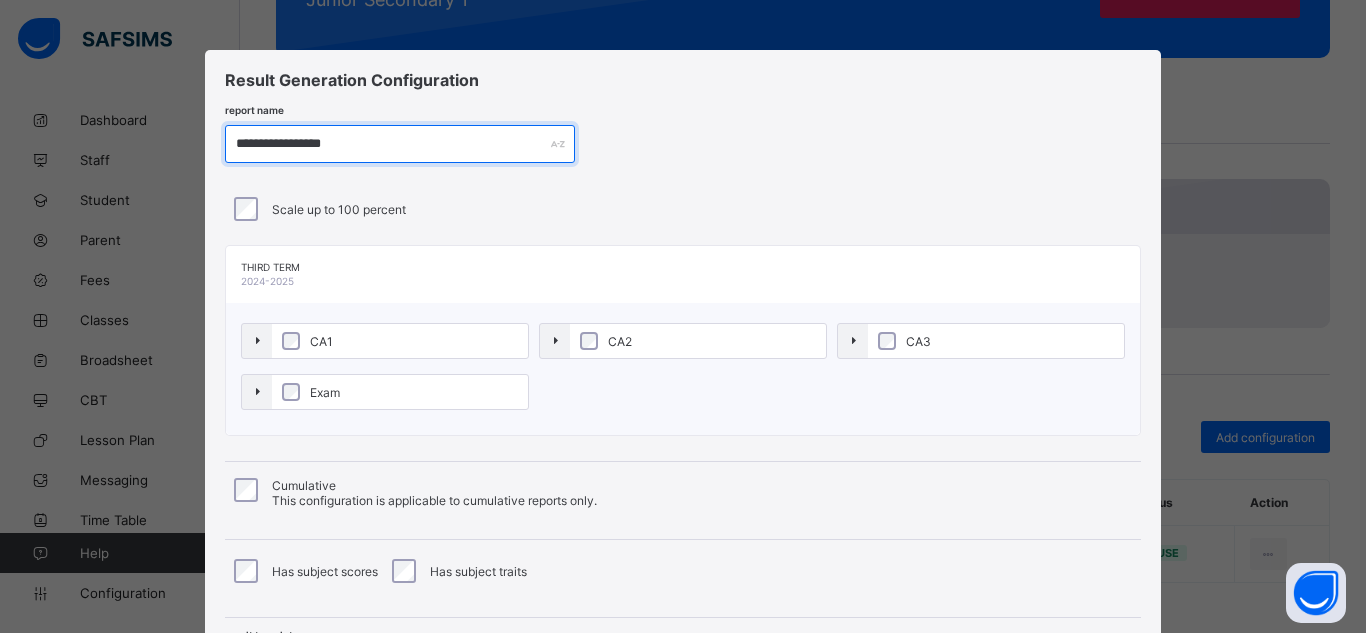 type on "**********" 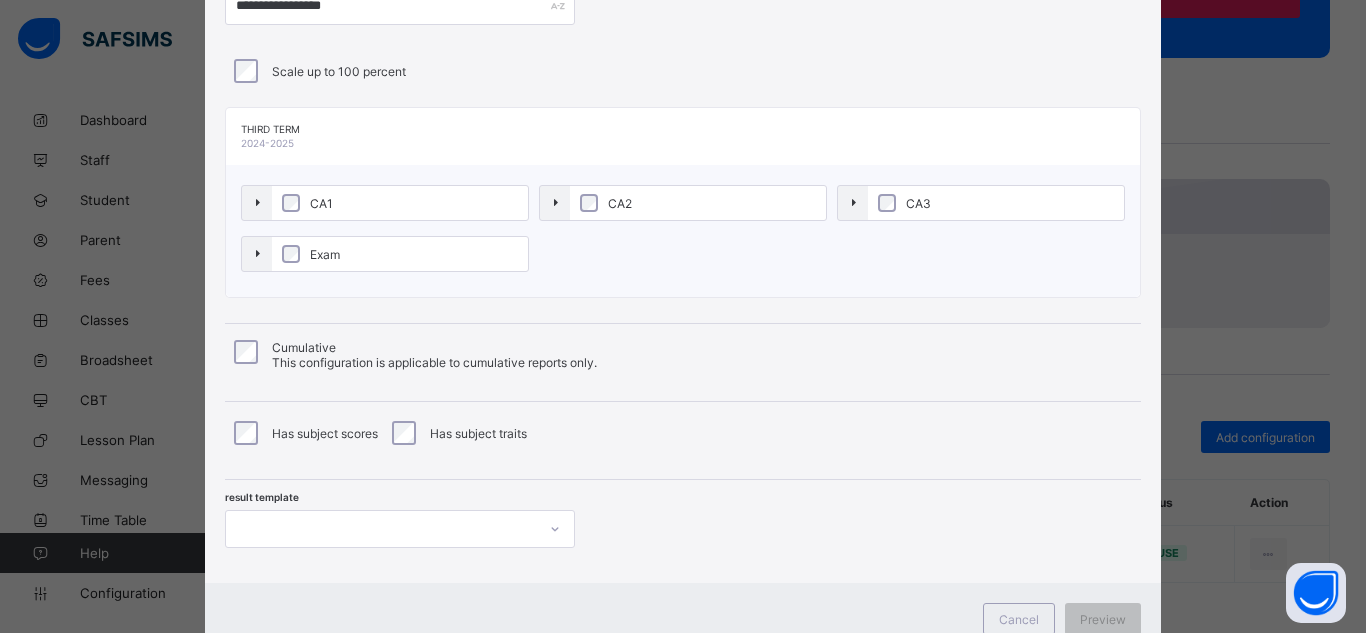 scroll, scrollTop: 185, scrollLeft: 0, axis: vertical 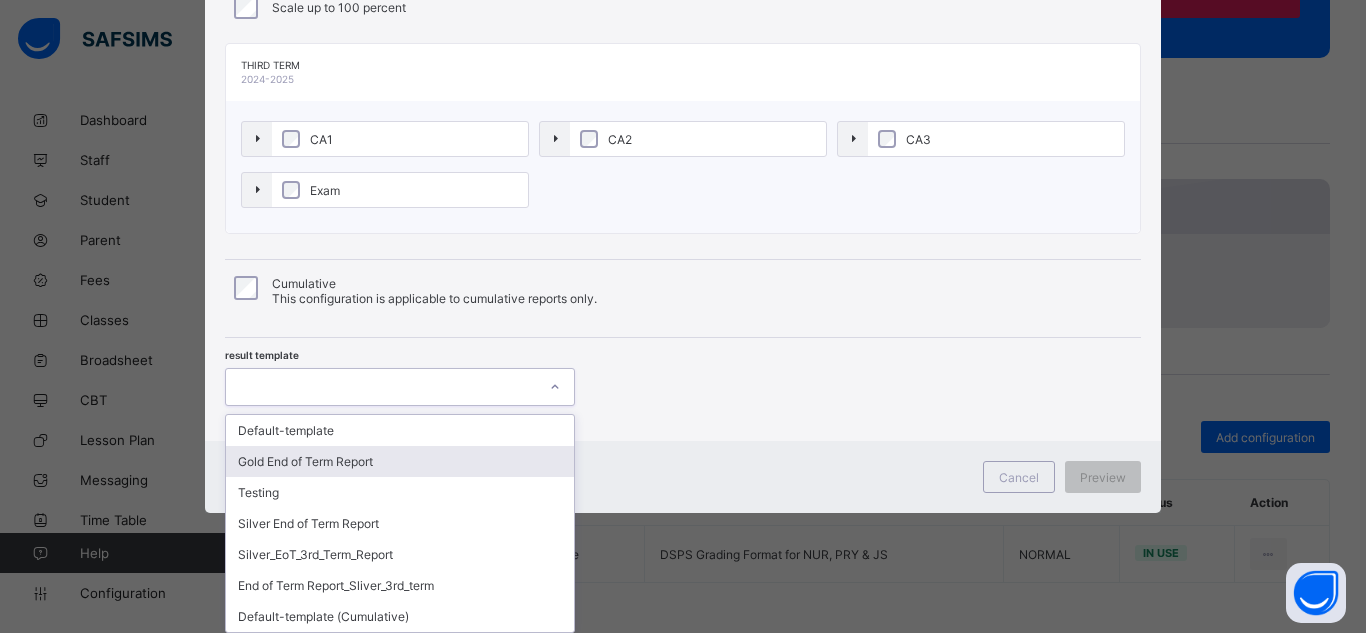 click on "option Gold End of Term Report focused, 2 of 7. 7 results available. Use Up and Down to choose options, press Enter to select the currently focused option, press Escape to exit the menu, press Tab to select the option and exit the menu. Default-template Gold End of Term Report Testing Silver End of Term Report Silver_EoT_3rd_Term_Report End of Term Report_Sliver_3rd_term Default-template (Cumulative)" at bounding box center [400, 387] 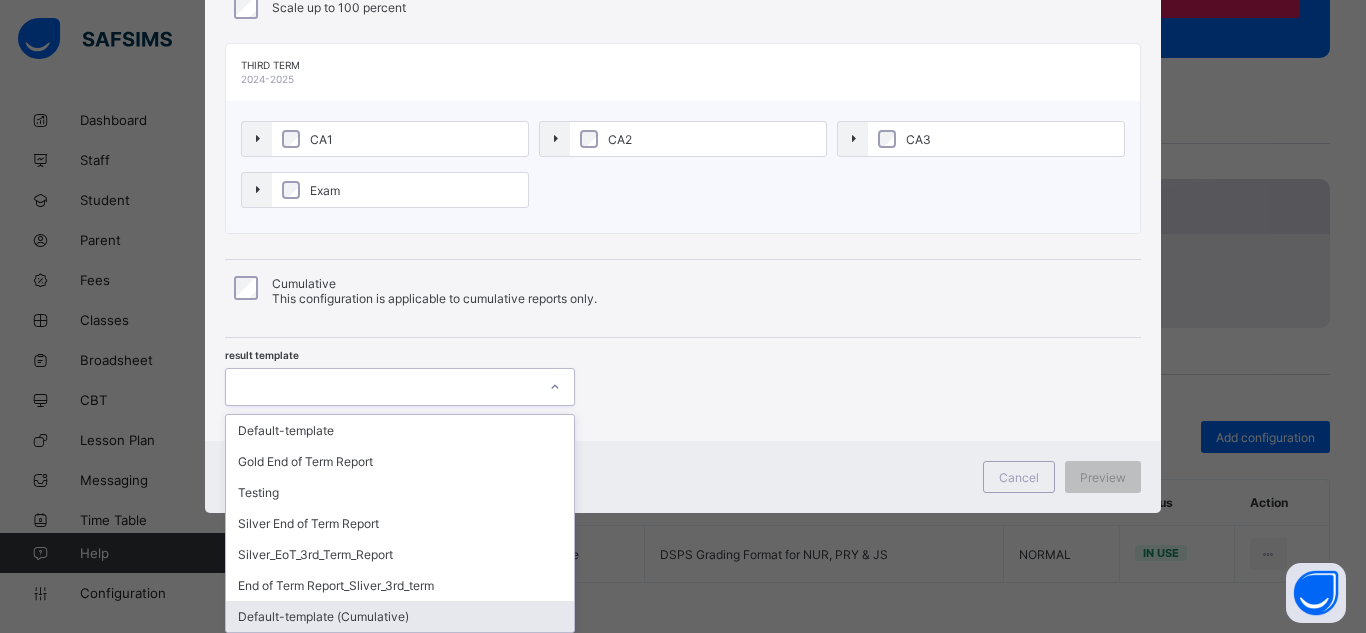 click on "Default-template (Cumulative)" at bounding box center (400, 616) 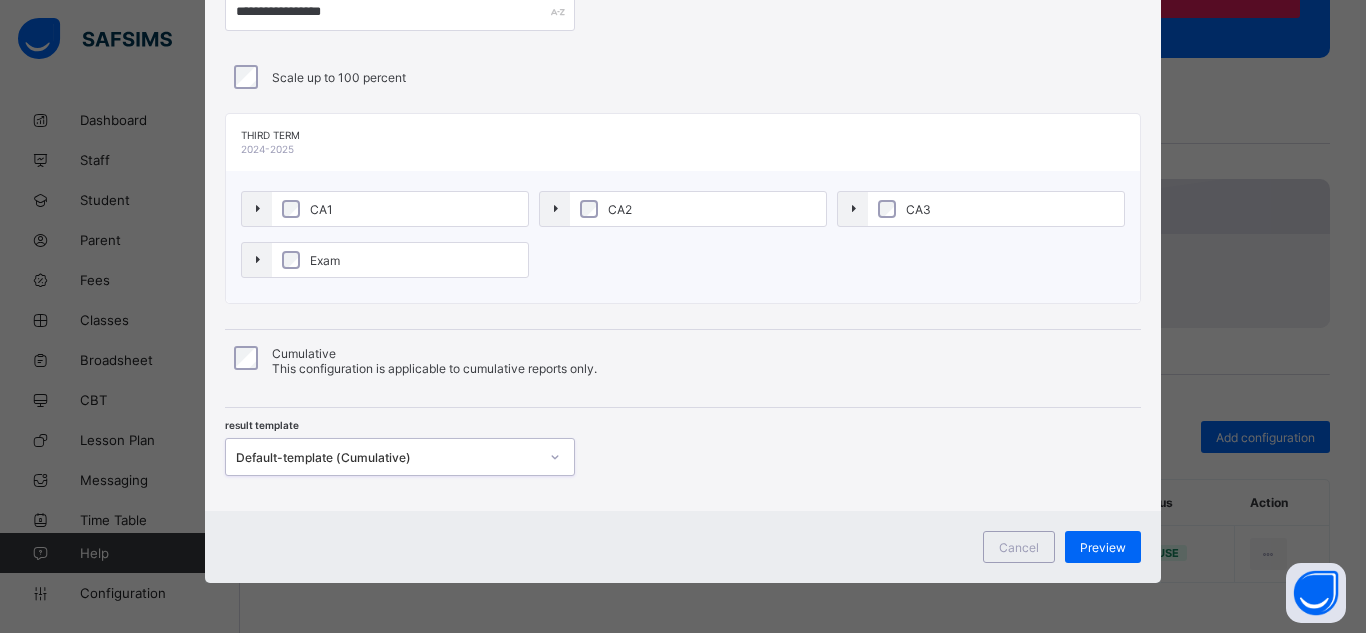 scroll, scrollTop: 132, scrollLeft: 0, axis: vertical 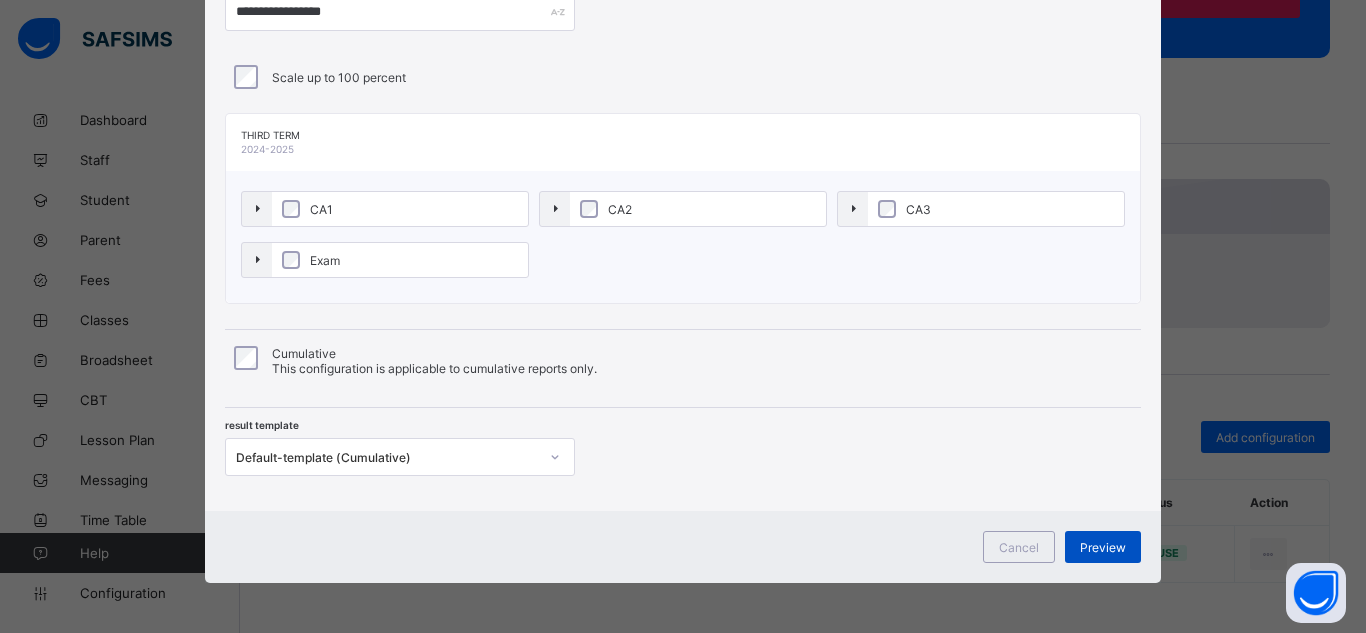 click on "Preview" at bounding box center (1103, 547) 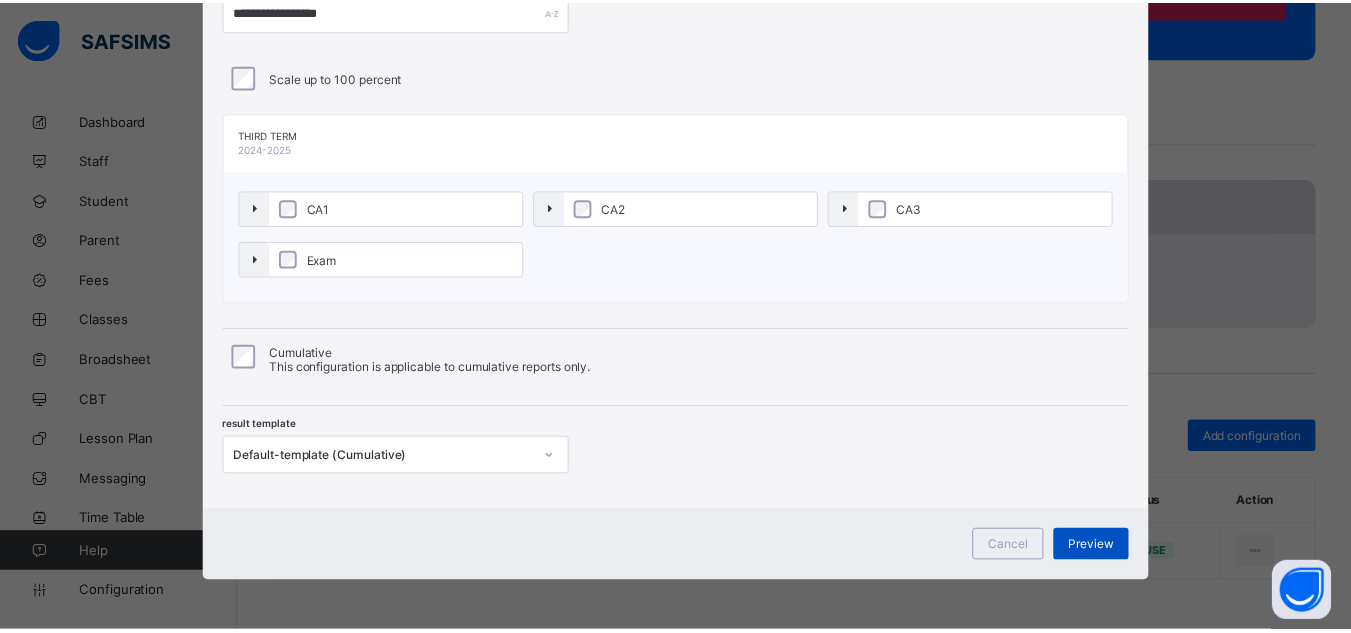 scroll, scrollTop: 4, scrollLeft: 0, axis: vertical 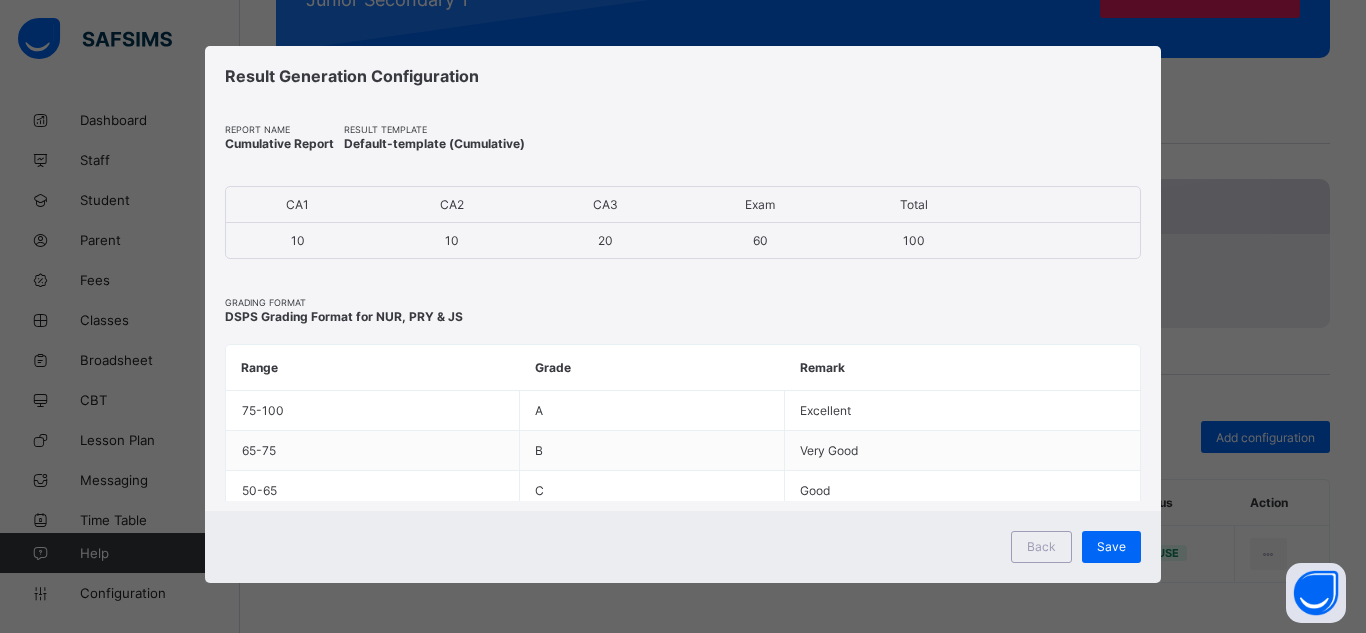 click on "Save" at bounding box center (1111, 546) 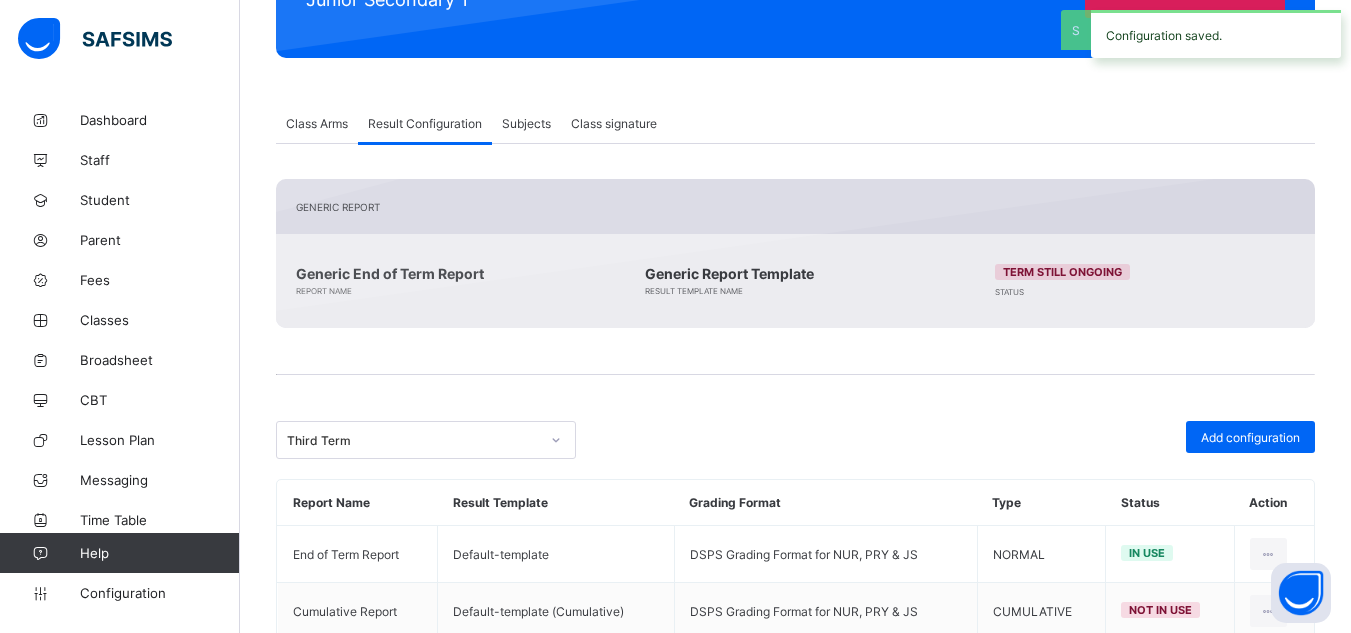 scroll, scrollTop: 364, scrollLeft: 0, axis: vertical 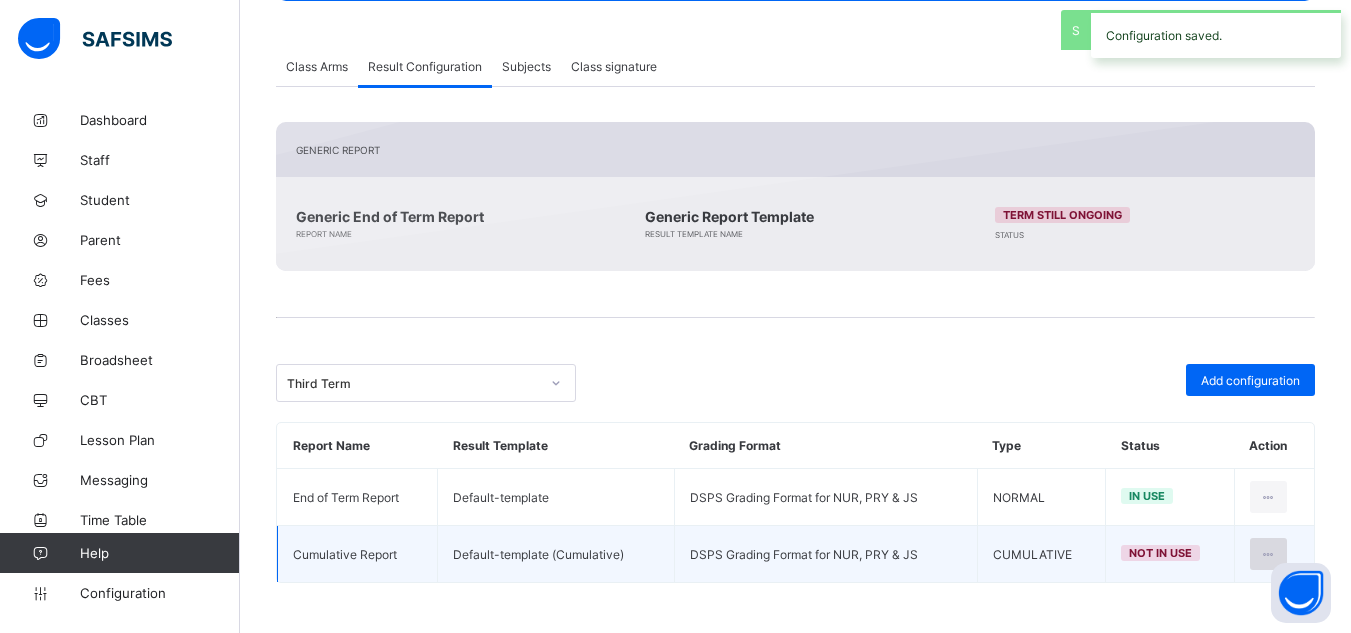 click at bounding box center (1268, 554) 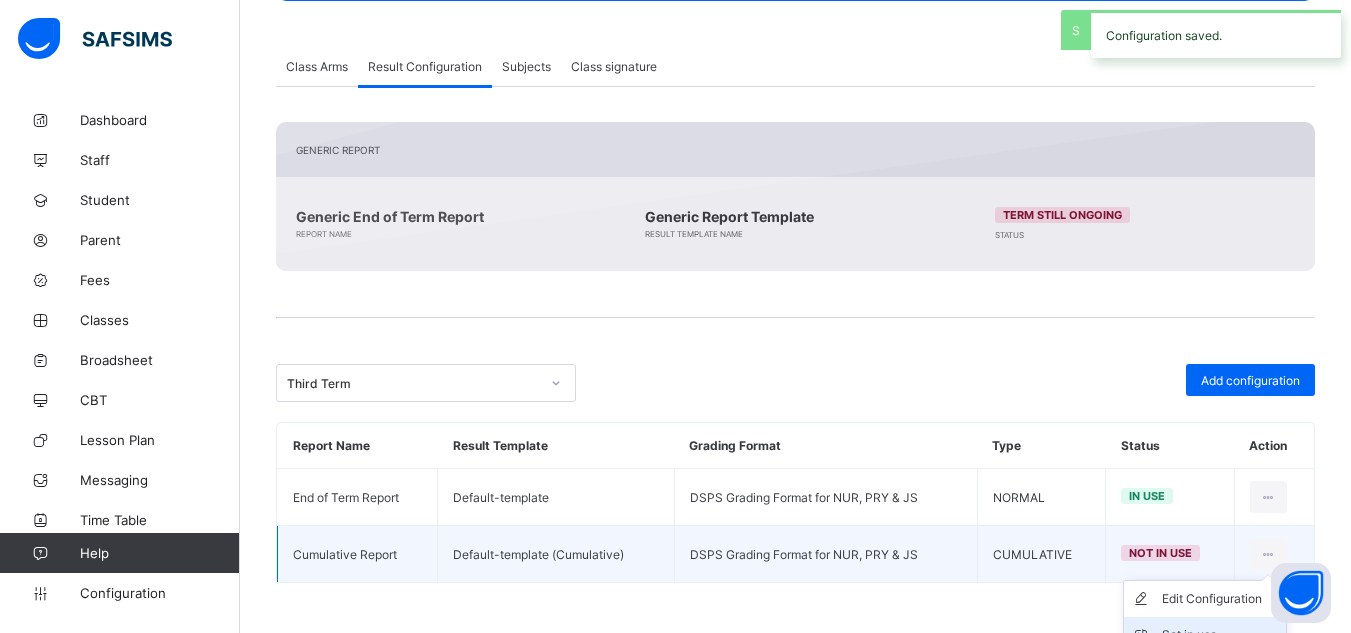 click on "Set in use" at bounding box center (1205, 635) 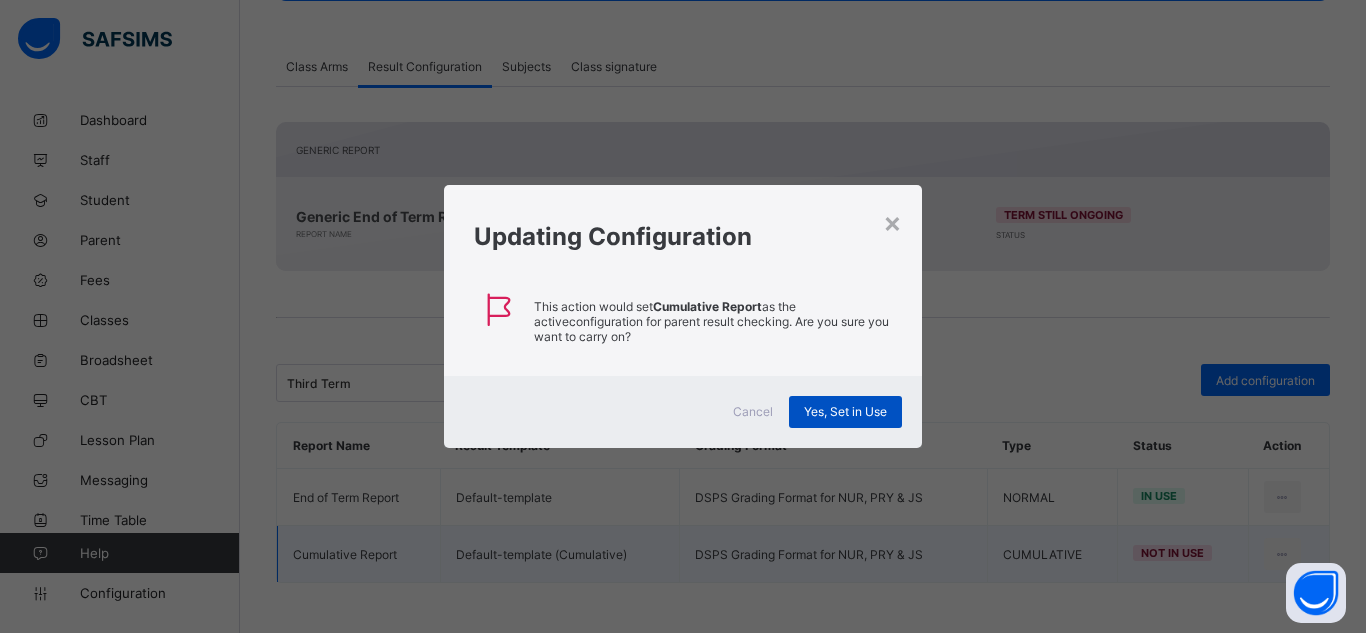 click on "Yes, Set in Use" at bounding box center [845, 411] 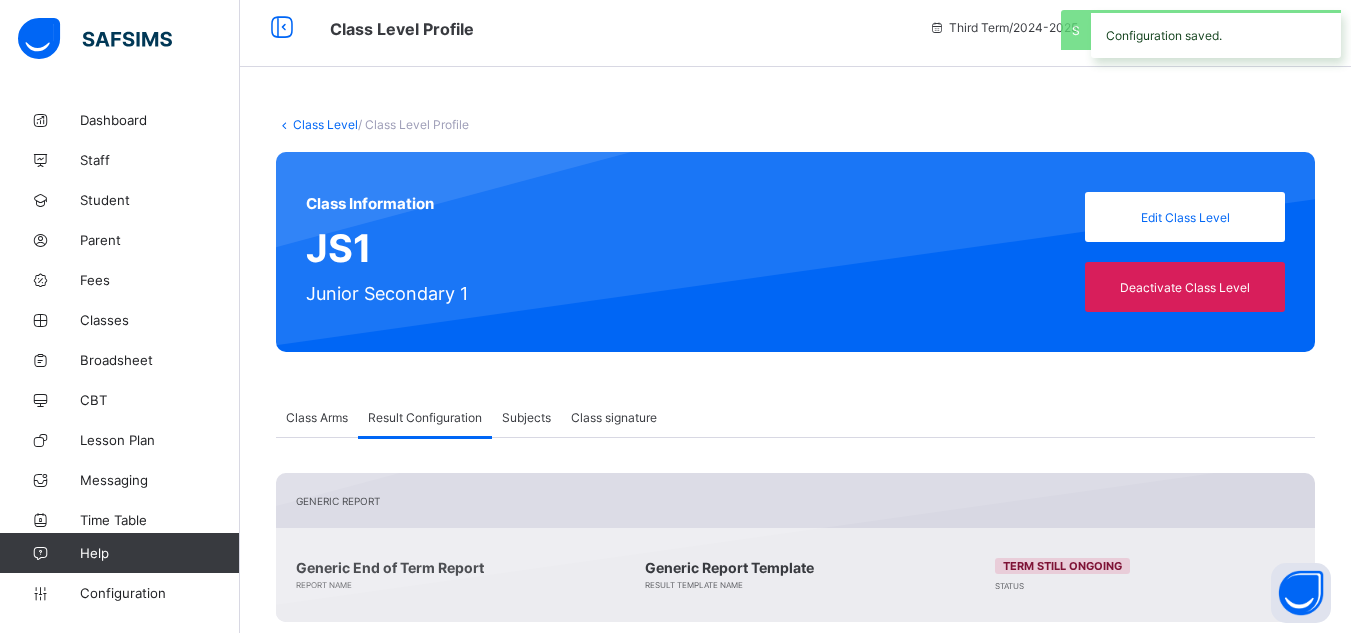 scroll, scrollTop: 0, scrollLeft: 0, axis: both 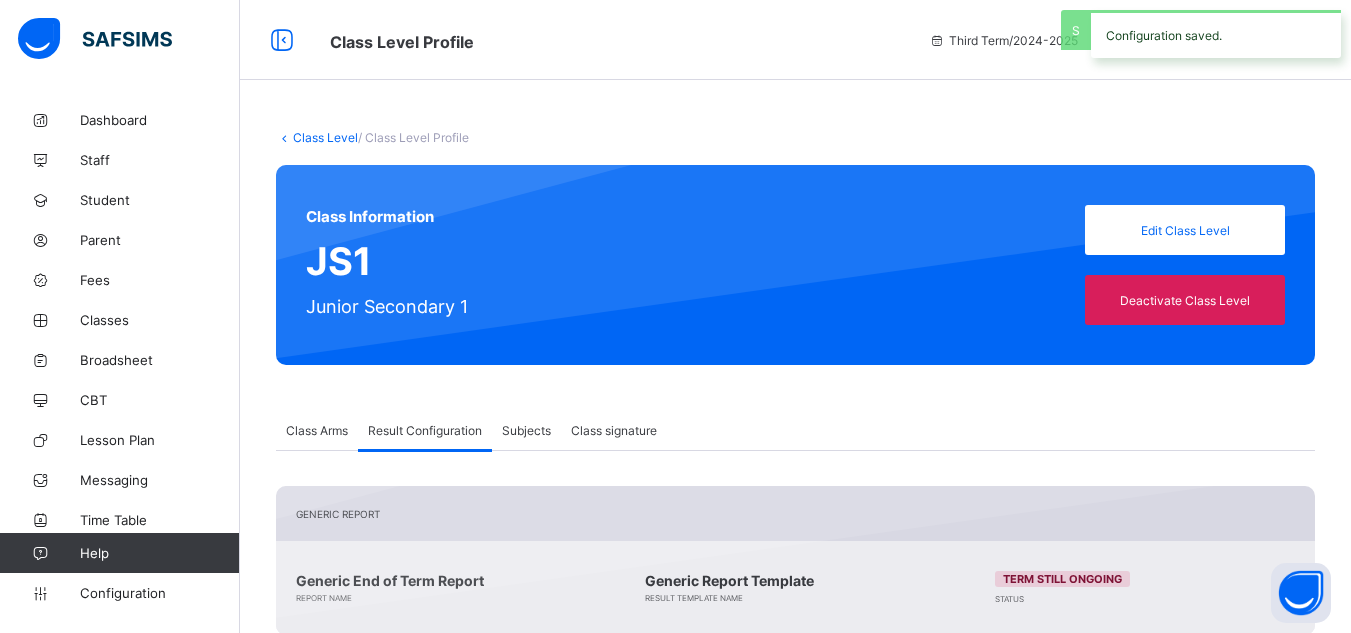 click on "Class Level" at bounding box center [325, 137] 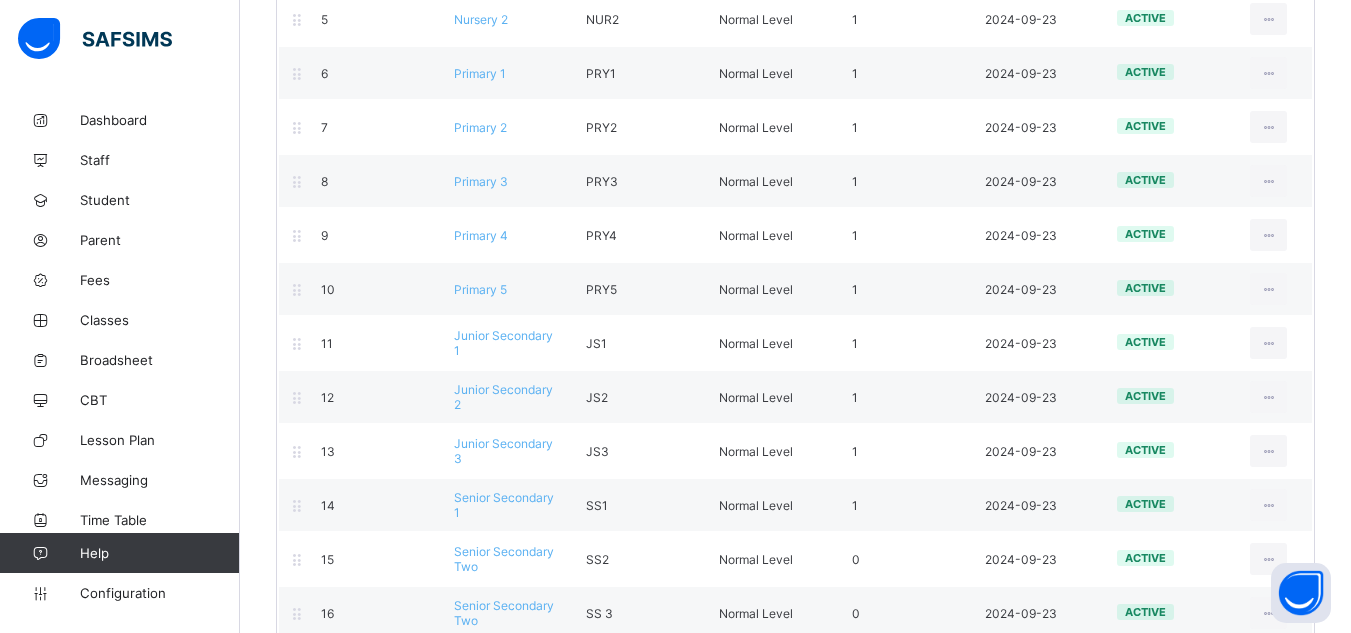 scroll, scrollTop: 490, scrollLeft: 0, axis: vertical 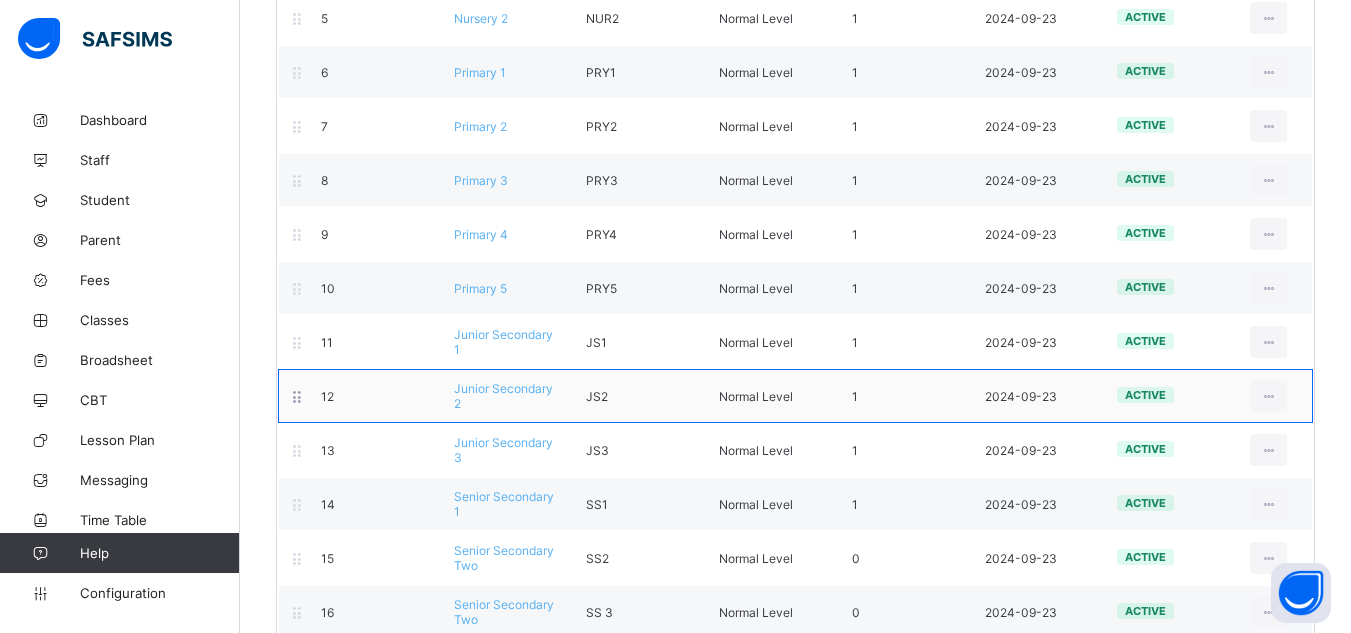click on "Junior Secondary 2" at bounding box center [503, 396] 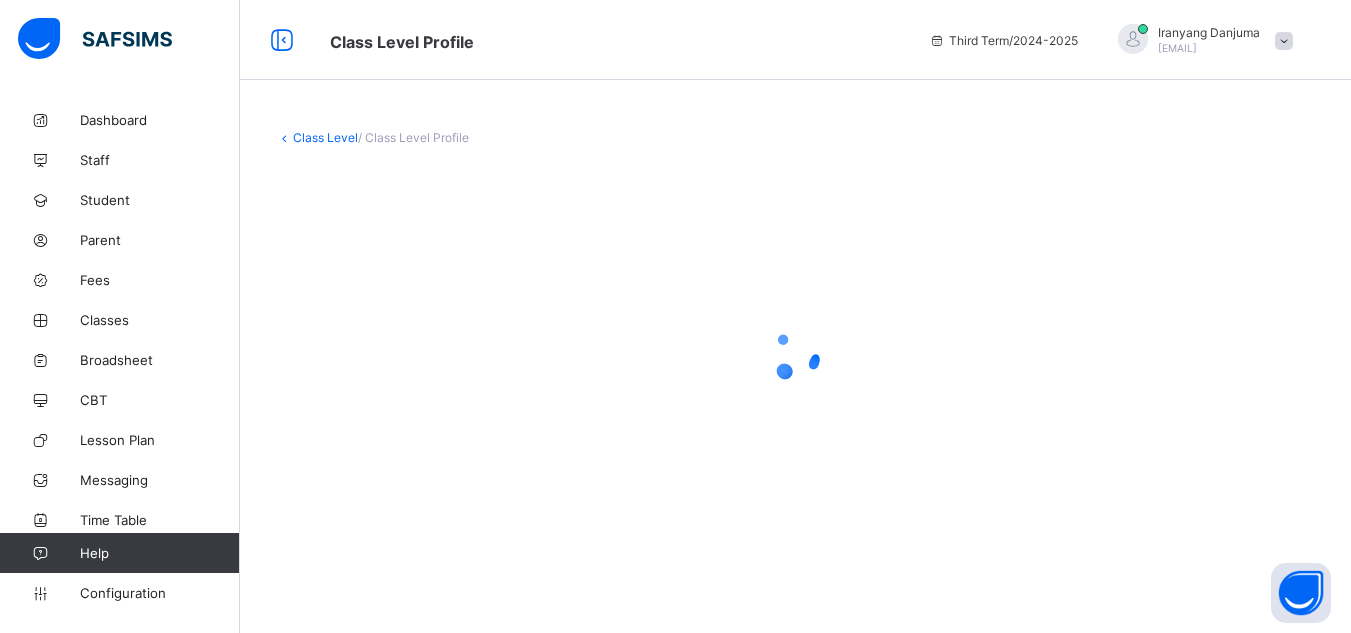 scroll, scrollTop: 0, scrollLeft: 0, axis: both 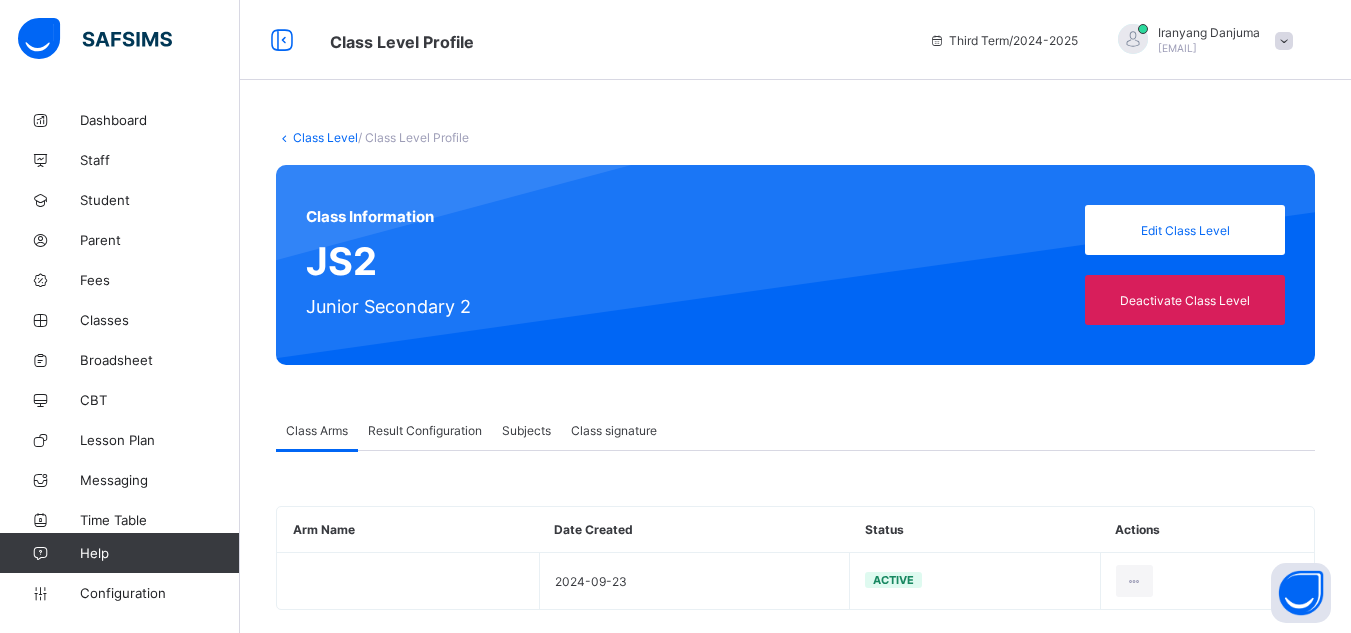 click on "Result Configuration" at bounding box center [425, 430] 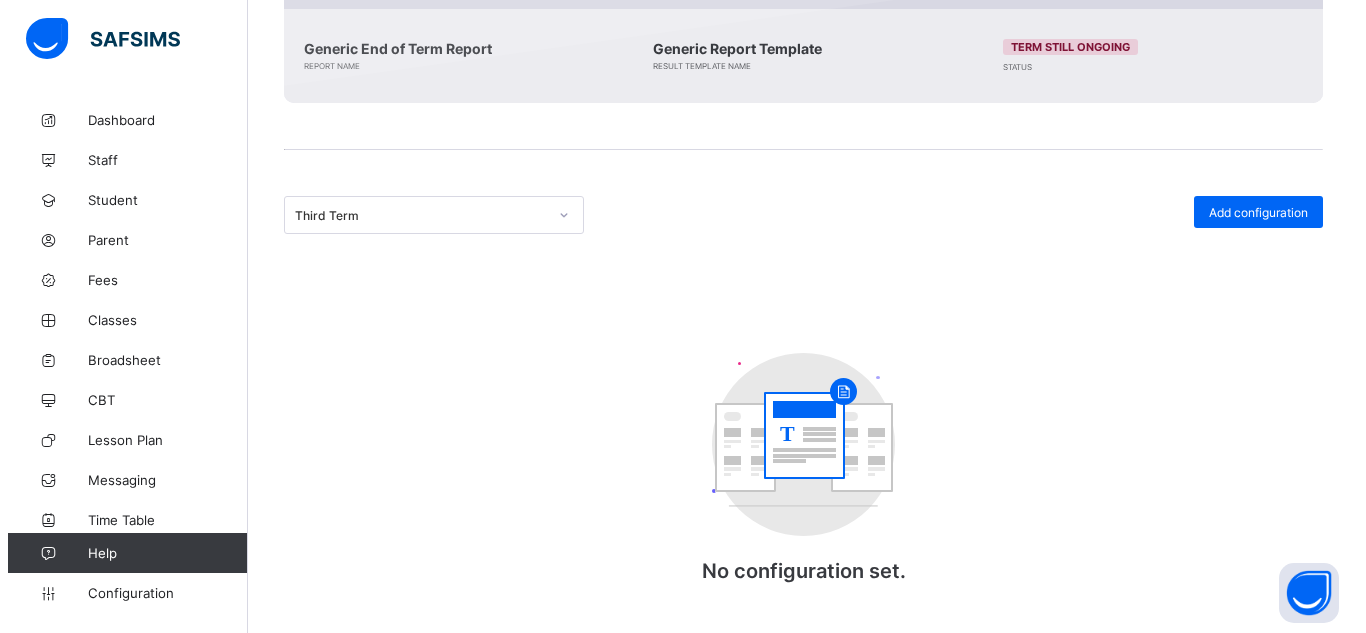 scroll, scrollTop: 553, scrollLeft: 0, axis: vertical 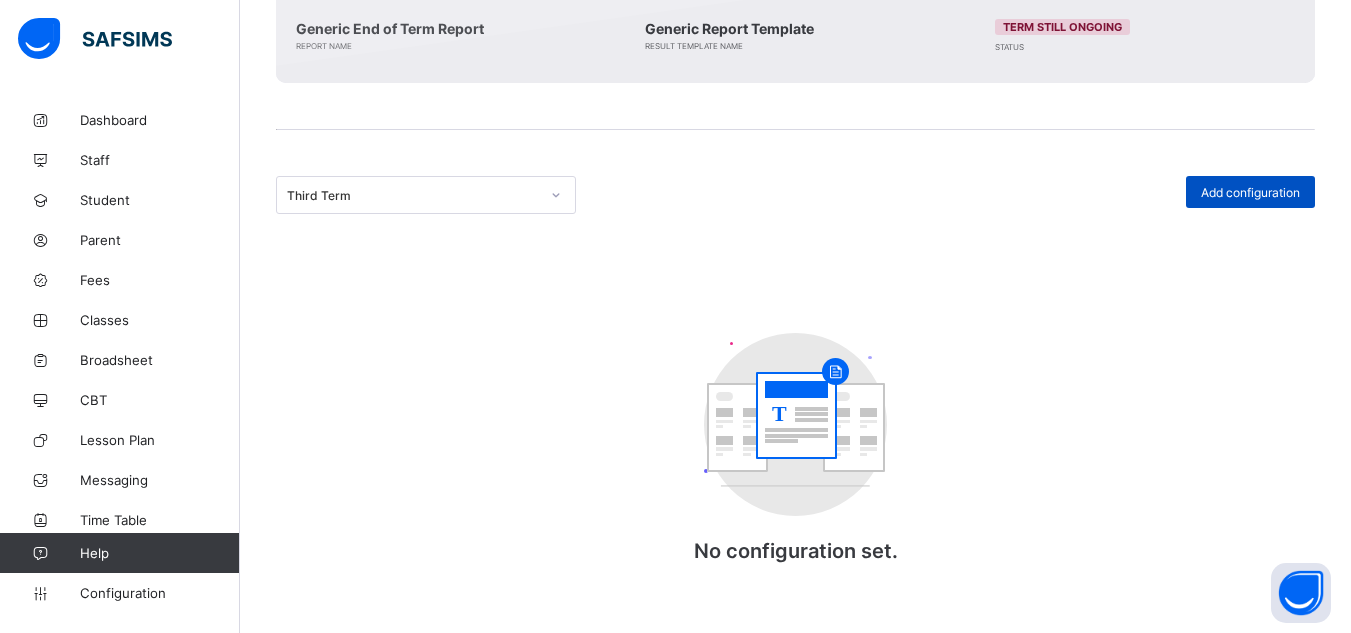 click on "Add configuration" at bounding box center (1250, 192) 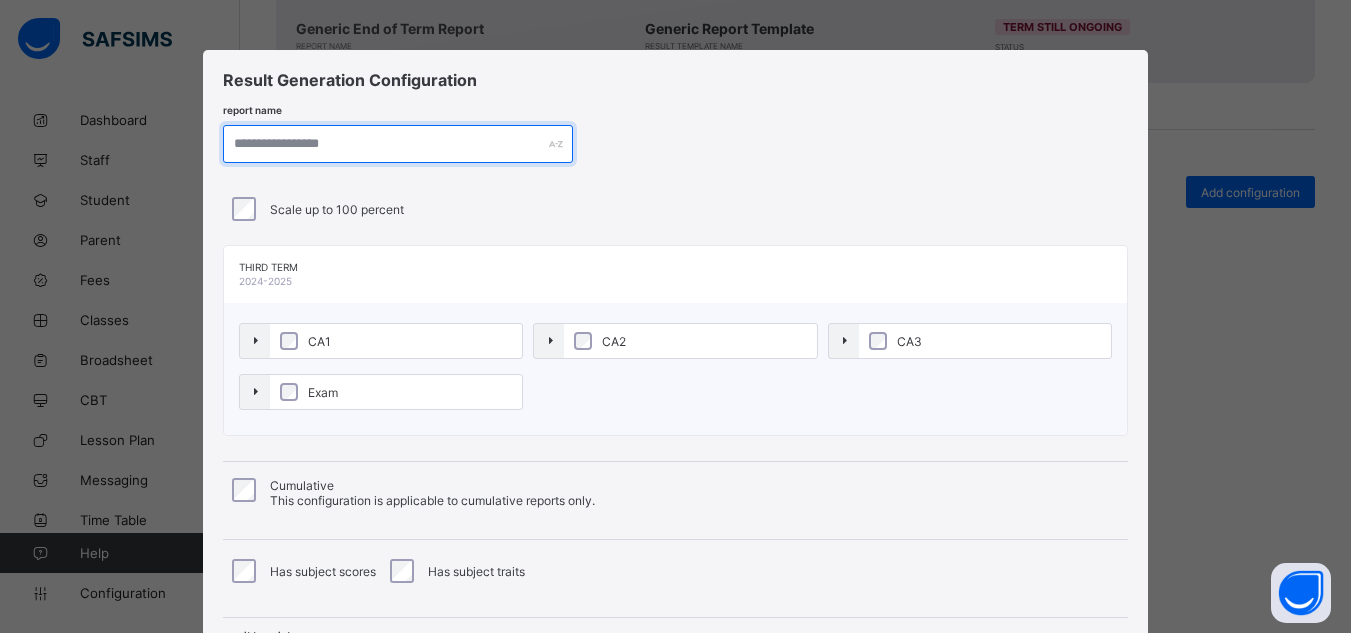 click at bounding box center (398, 144) 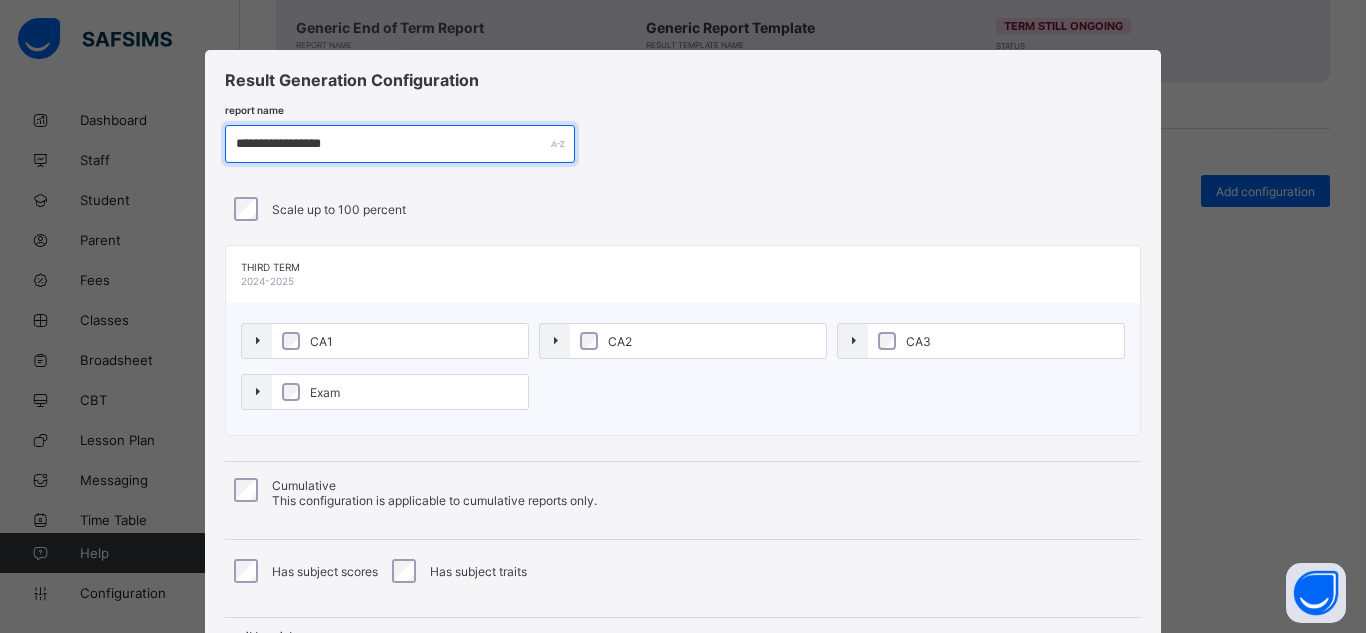 type on "**********" 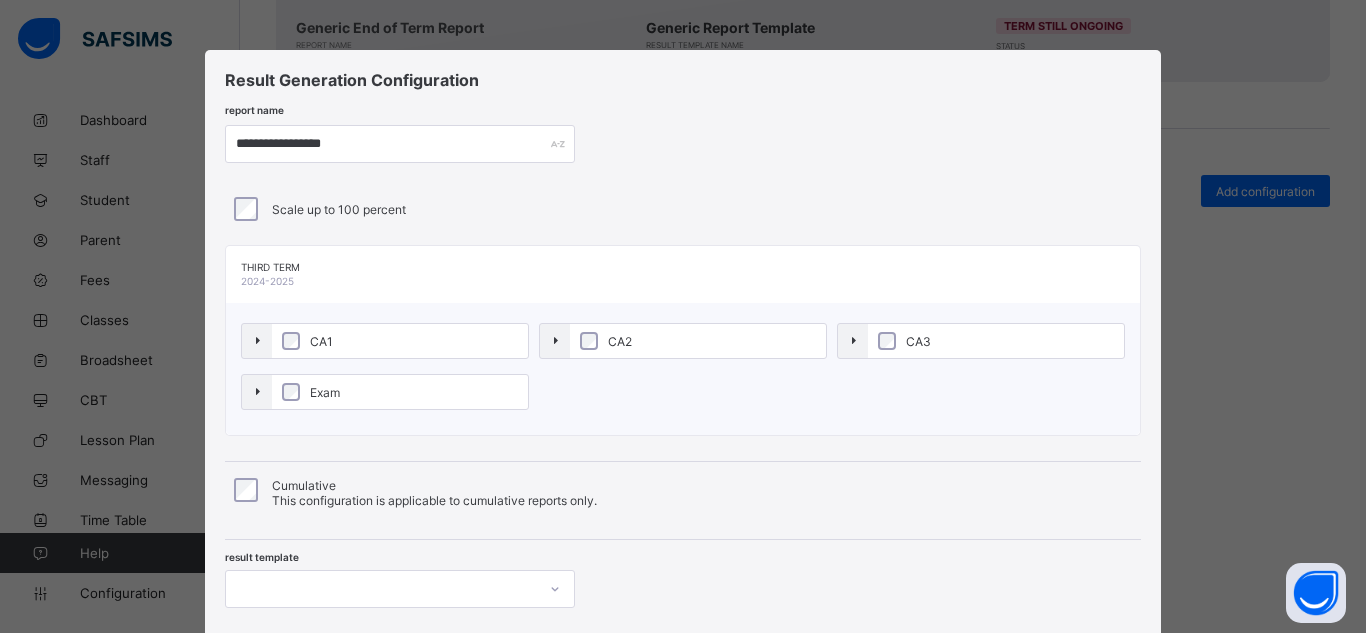 scroll, scrollTop: 132, scrollLeft: 0, axis: vertical 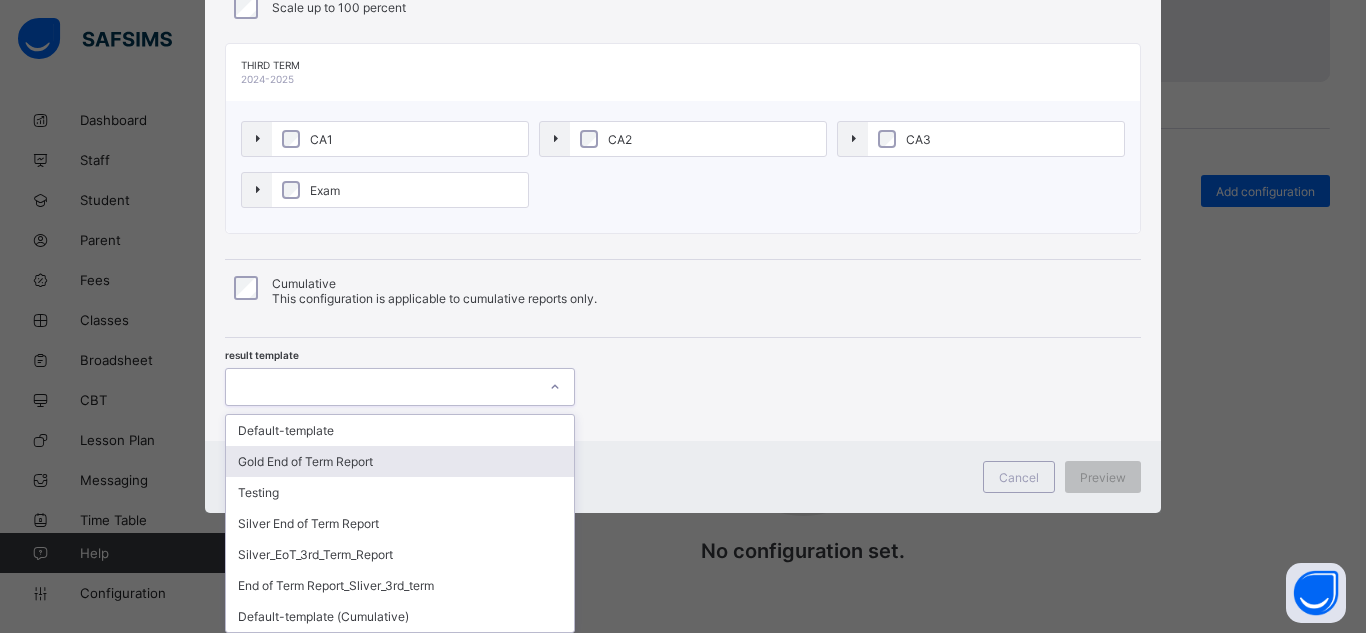 click on "option Gold End of Term Report focused, 2 of 7. 7 results available. Use Up and Down to choose options, press Enter to select the currently focused option, press Escape to exit the menu, press Tab to select the option and exit the menu. Default-template Gold End of Term Report Testing Silver End of Term Report Silver_EoT_3rd_Term_Report End of Term Report_Sliver_3rd_term Default-template (Cumulative)" at bounding box center (400, 387) 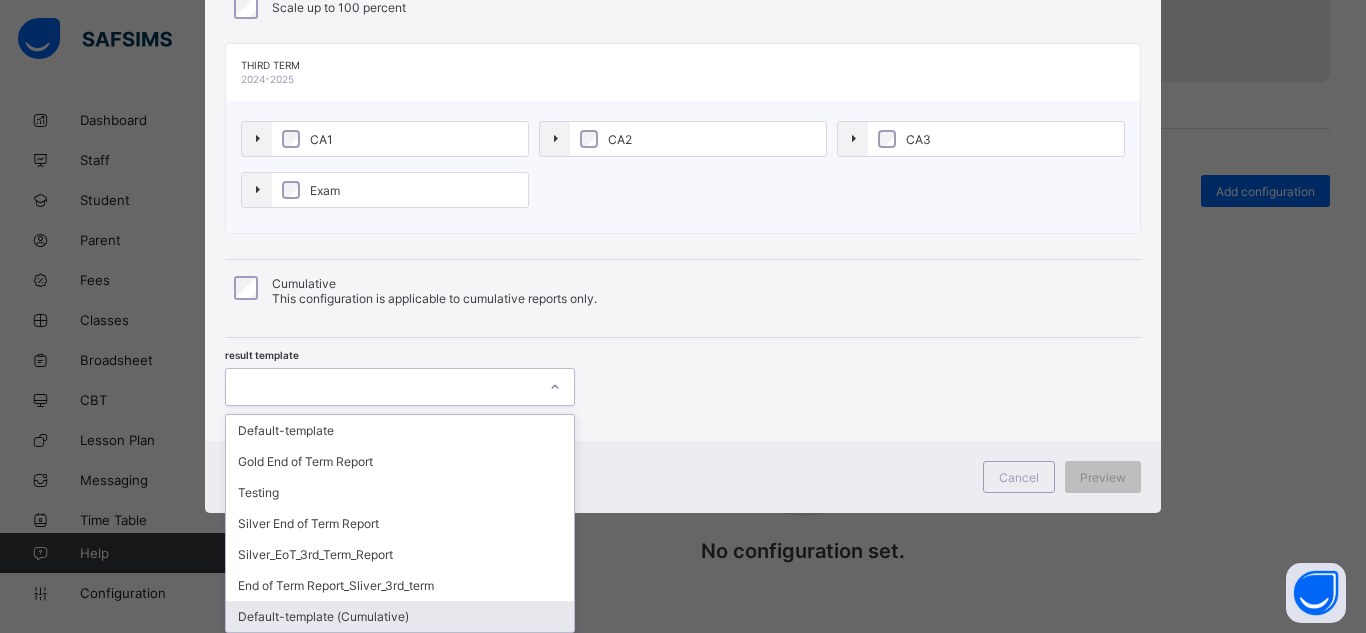 click on "Default-template (Cumulative)" at bounding box center [400, 616] 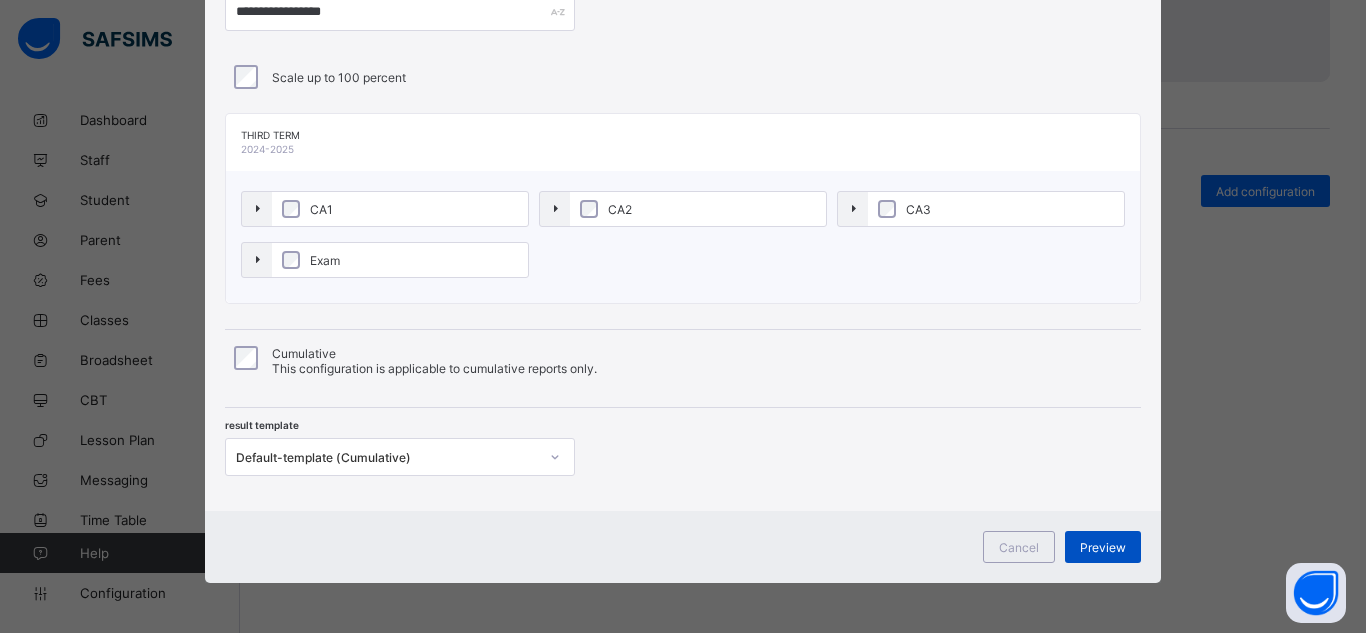 click on "Preview" at bounding box center [1103, 547] 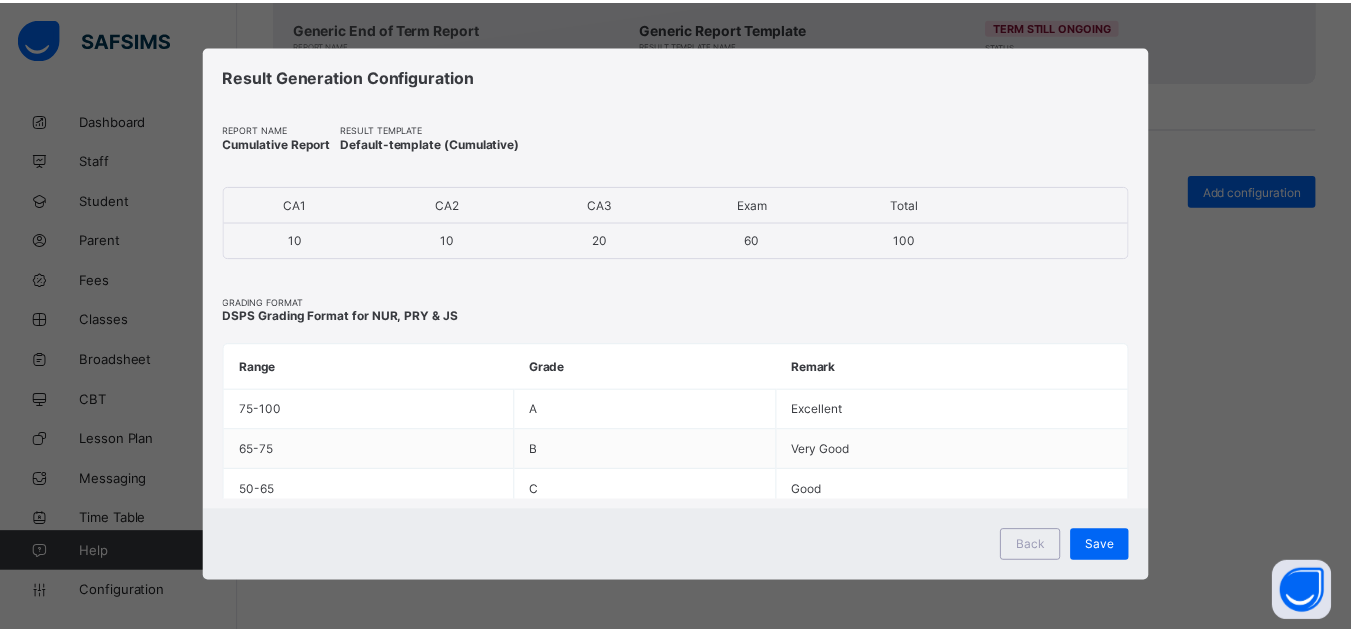 scroll, scrollTop: 4, scrollLeft: 0, axis: vertical 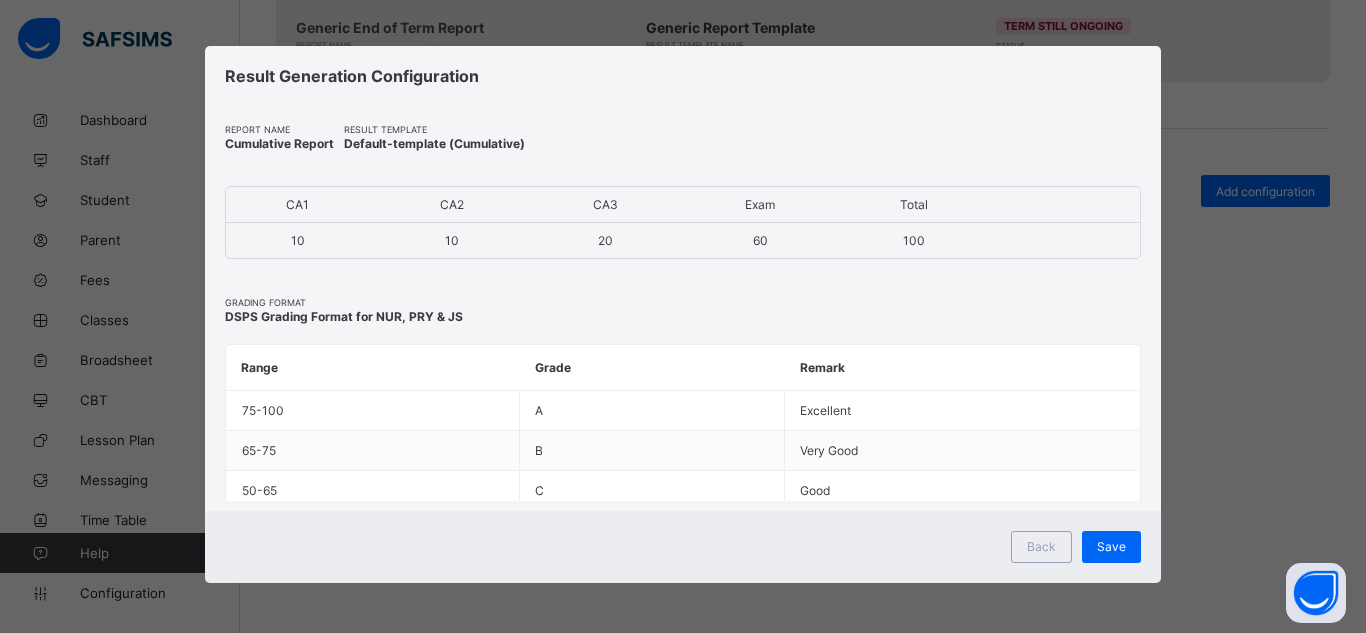 click on "Save" at bounding box center [1111, 547] 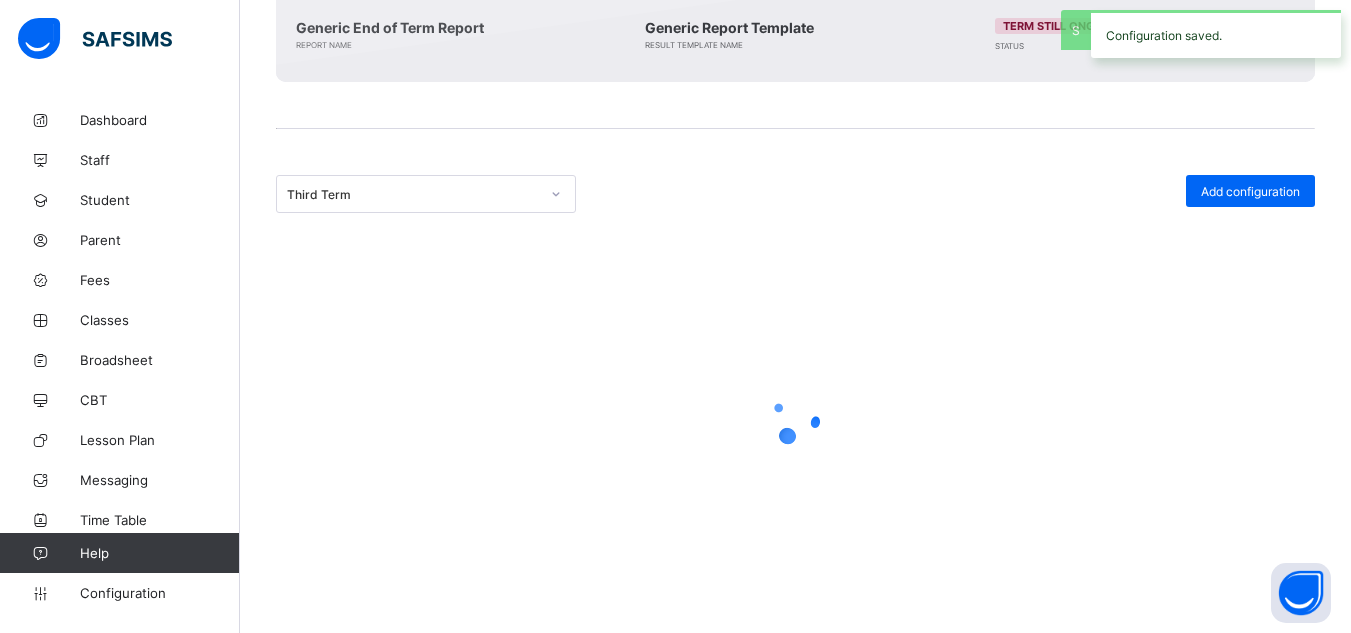 scroll, scrollTop: 307, scrollLeft: 0, axis: vertical 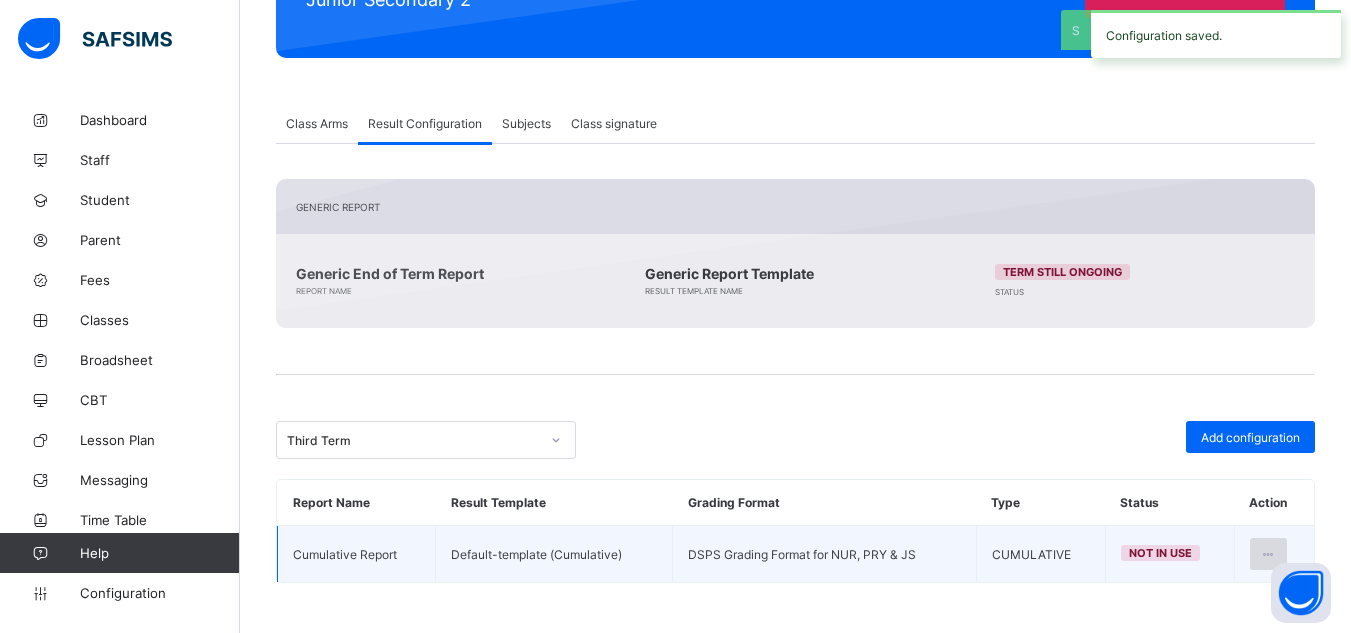 click at bounding box center [1268, 554] 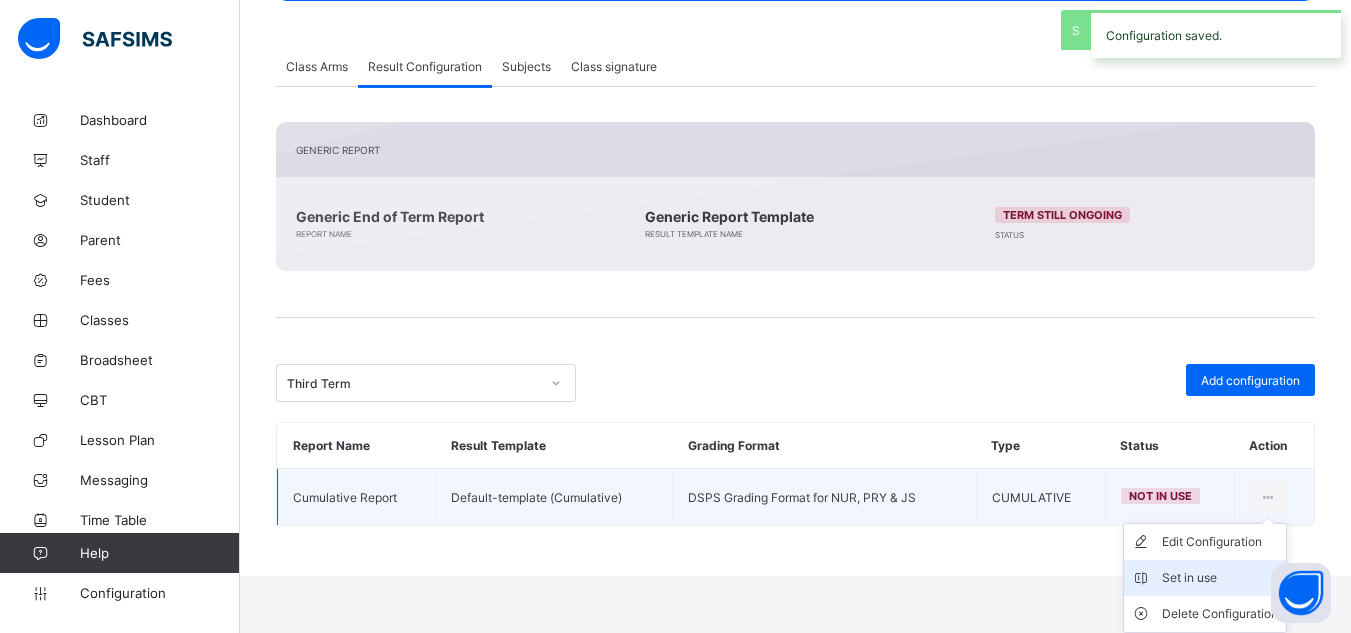 click on "Set in use" at bounding box center [1220, 578] 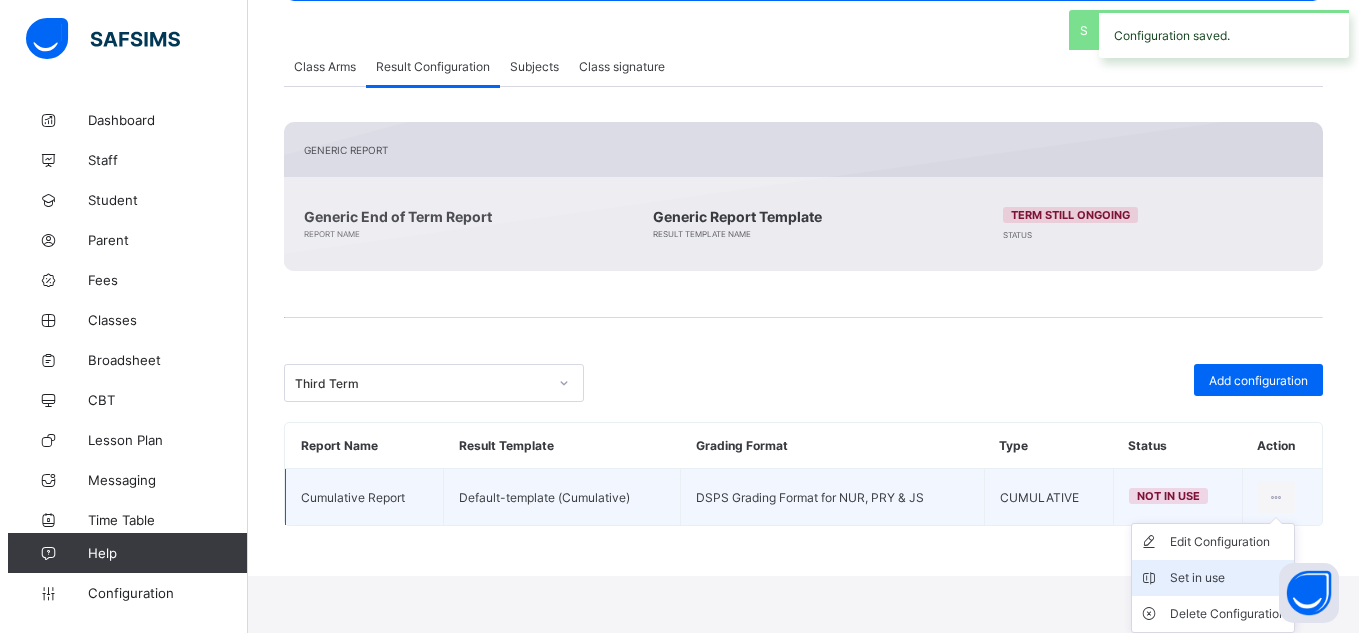 scroll, scrollTop: 307, scrollLeft: 0, axis: vertical 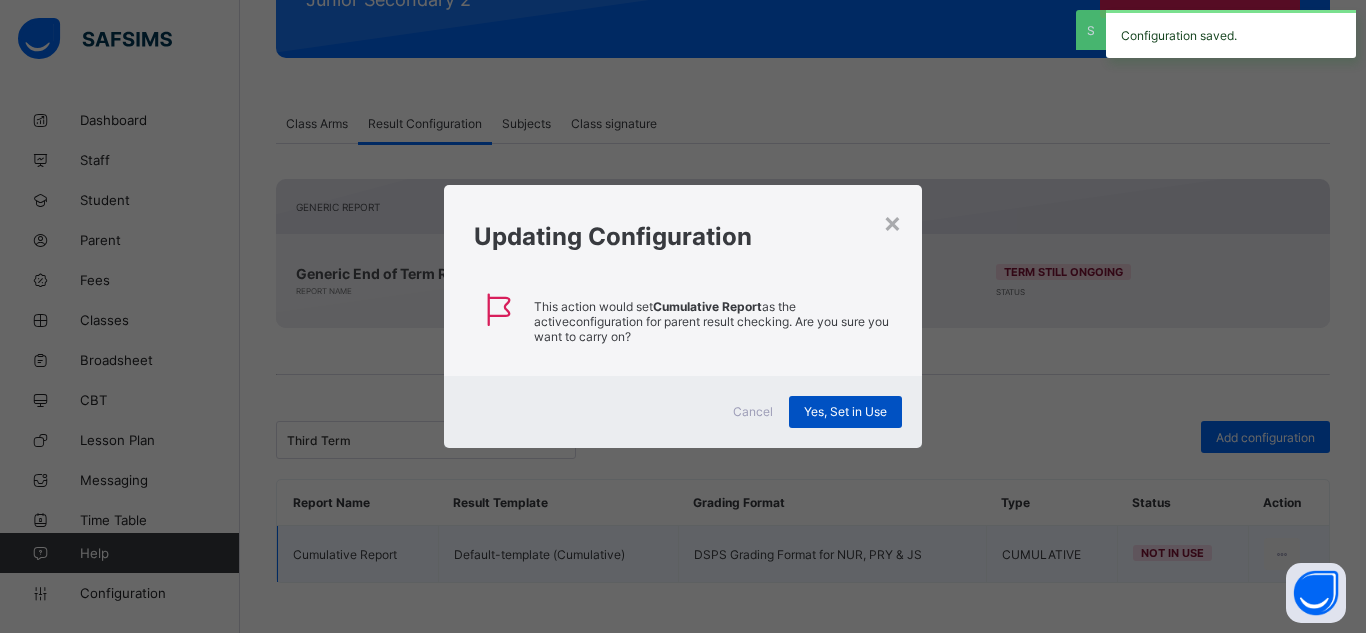 click on "Yes, Set in Use" at bounding box center [845, 412] 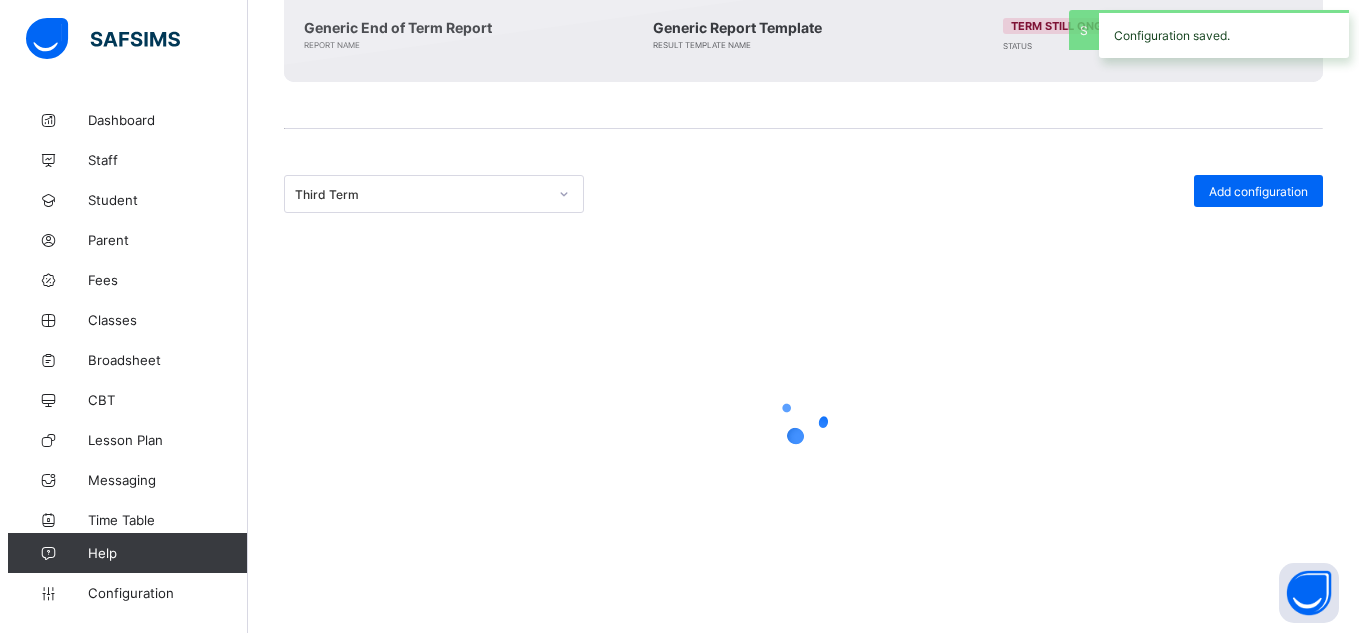 scroll, scrollTop: 307, scrollLeft: 0, axis: vertical 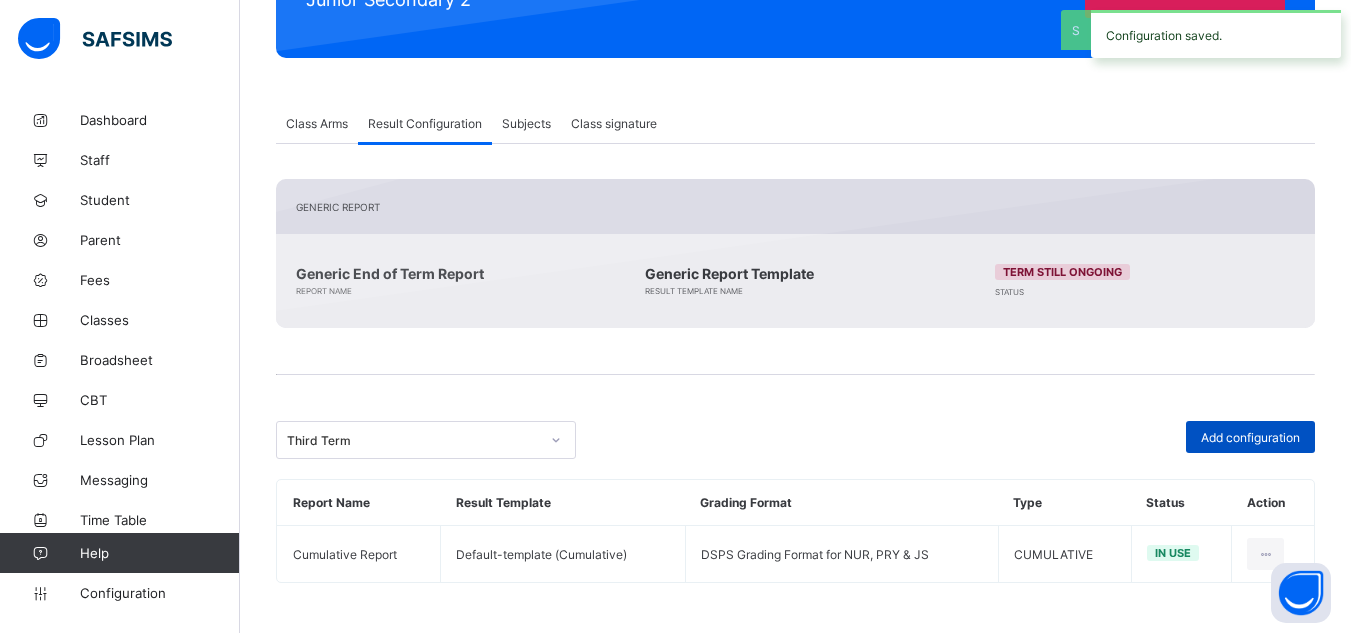 click on "Add configuration" at bounding box center [1250, 437] 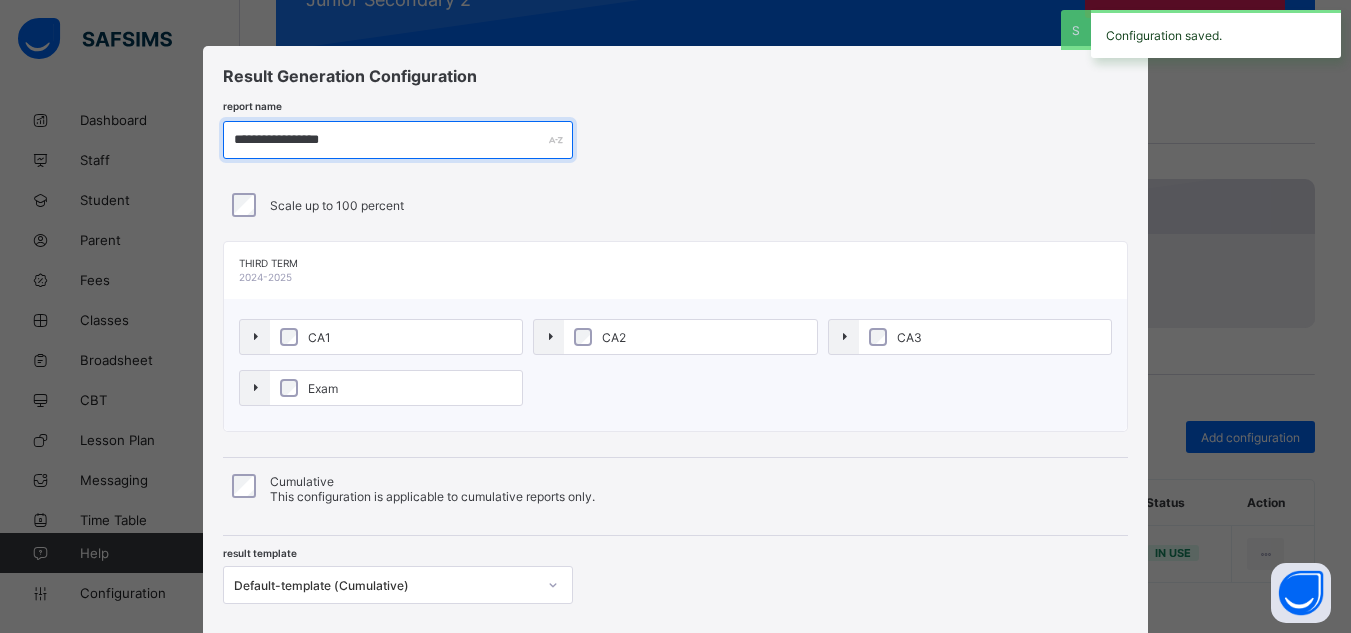 click on "**********" at bounding box center (398, 140) 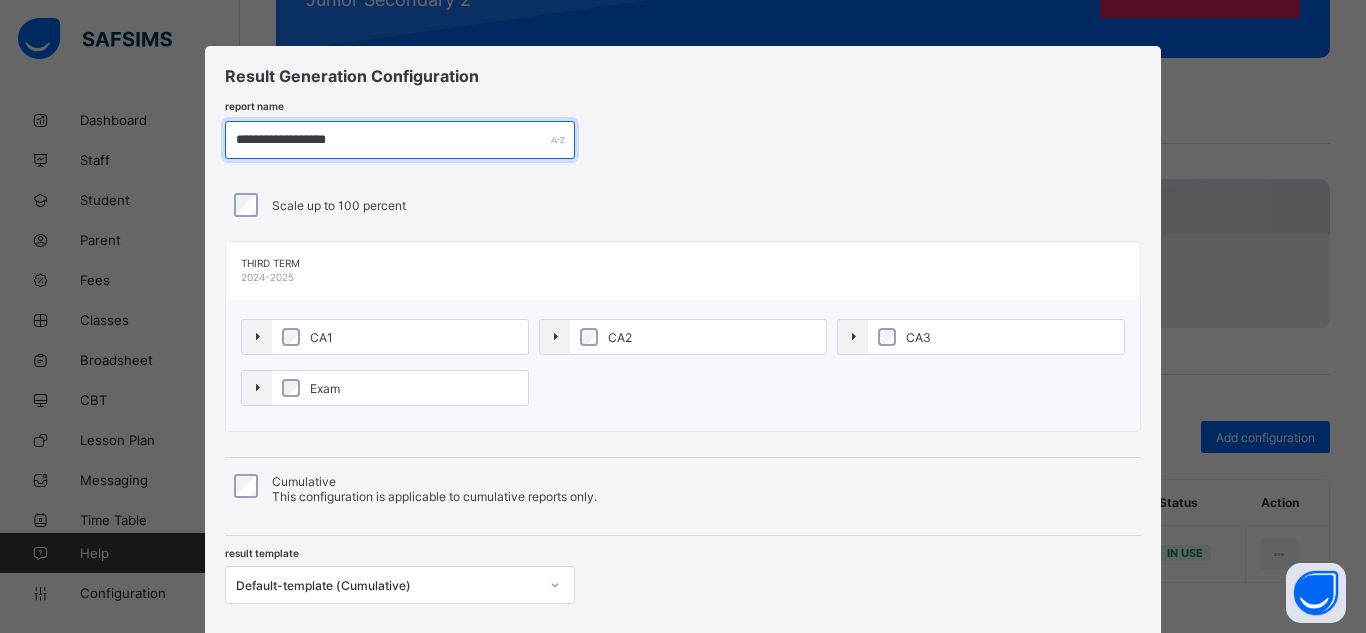 type on "**********" 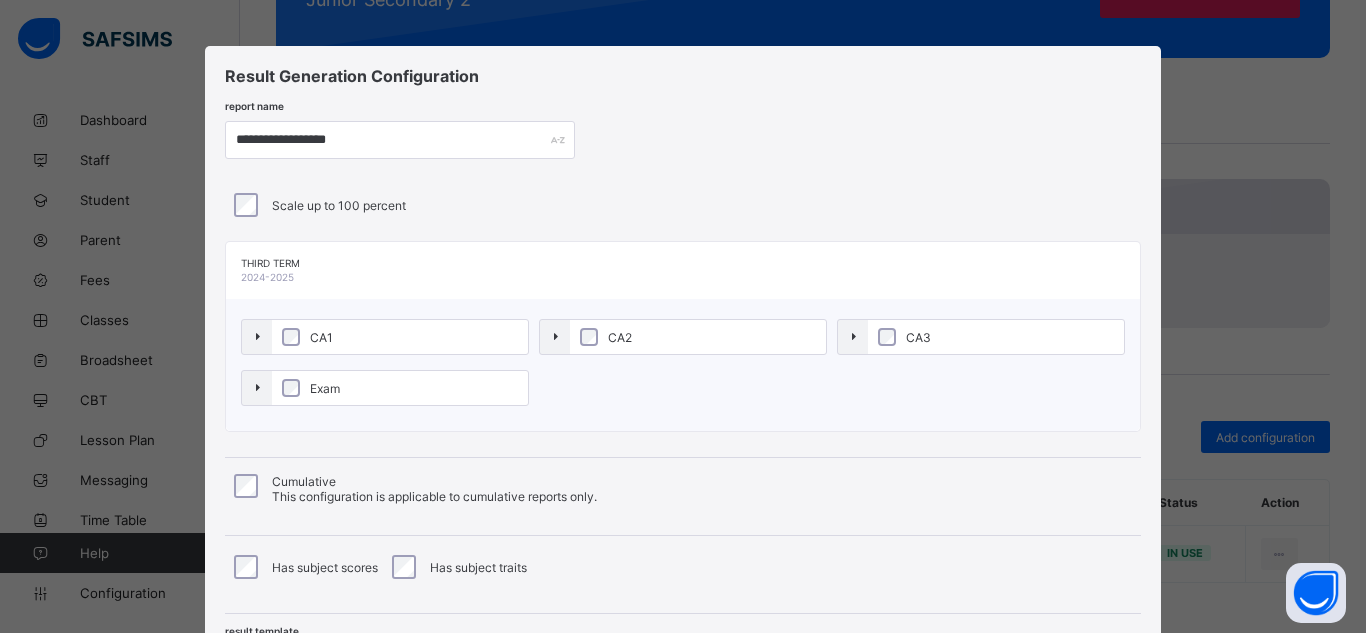 scroll, scrollTop: 280, scrollLeft: 0, axis: vertical 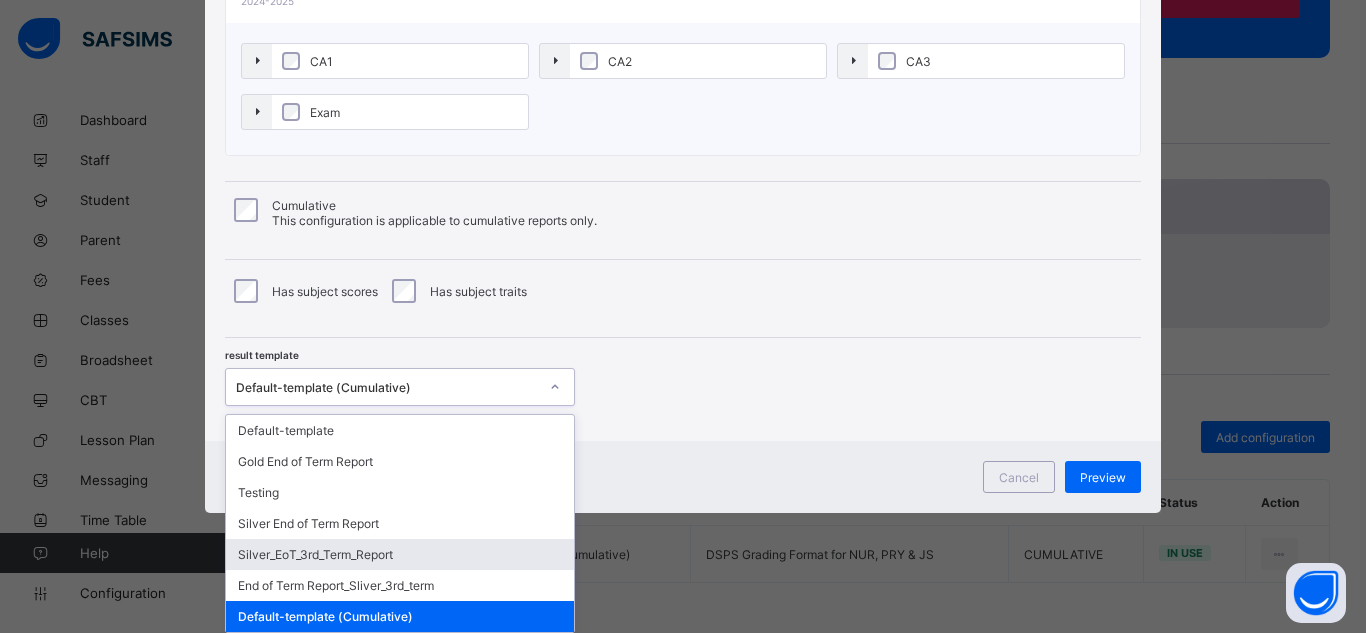 click on "option Silver_EoT_3rd_Term_Report focused, 5 of 7. 7 results available. Use Up and Down to choose options, press Enter to select the currently focused option, press Escape to exit the menu, press Tab to select the option and exit the menu. Default-template (Cumulative) Default-template Gold End of Term Report Testing Silver End of Term Report Silver_EoT_3rd_Term_Report End of Term Report_Sliver_3rd_term Default-template (Cumulative)" at bounding box center (400, 387) 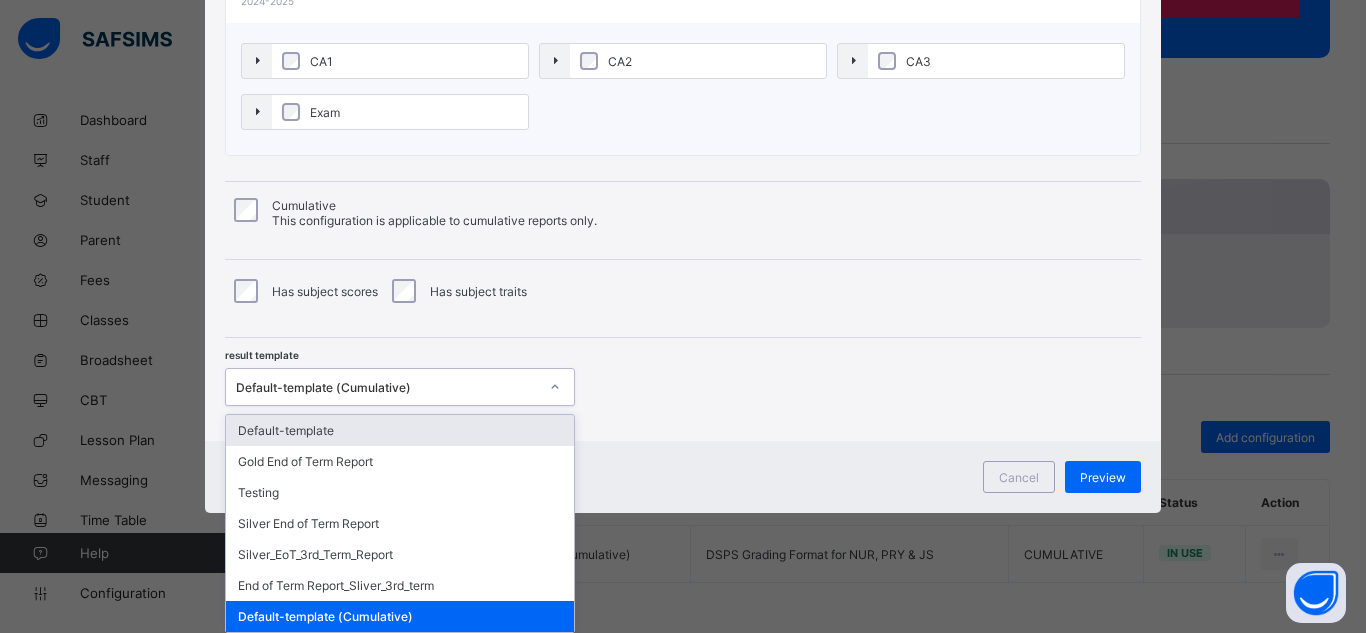 click on "Default-template" at bounding box center [400, 430] 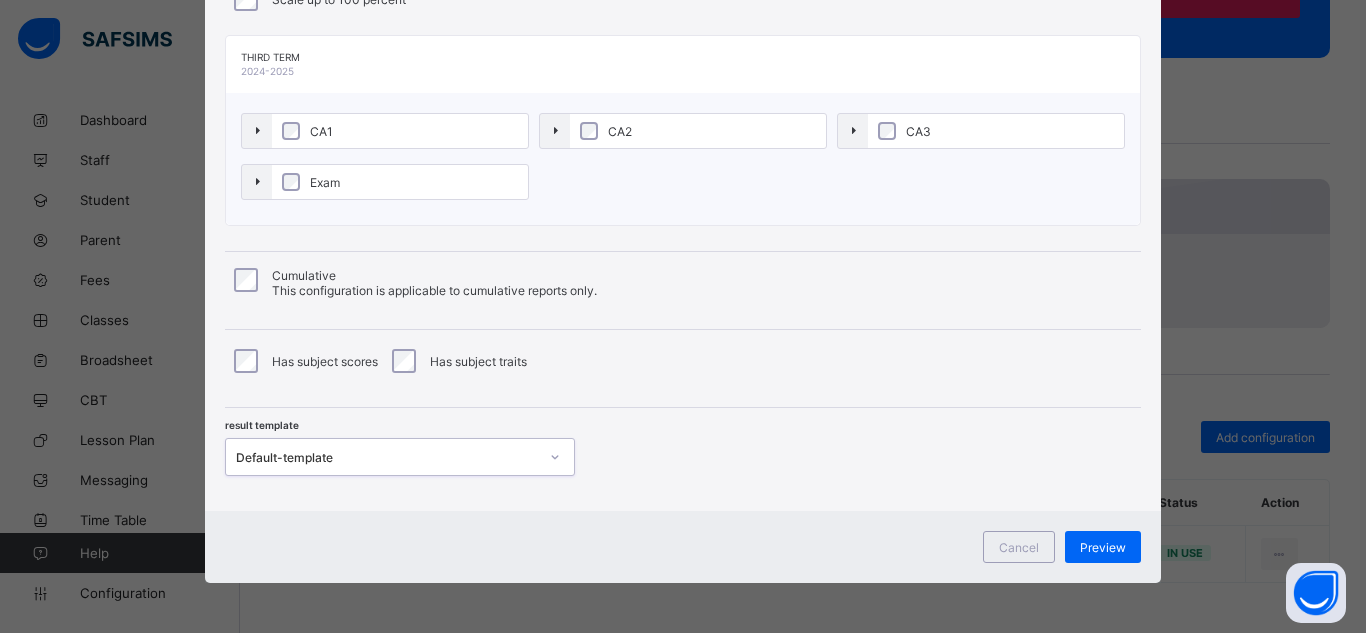 scroll, scrollTop: 210, scrollLeft: 0, axis: vertical 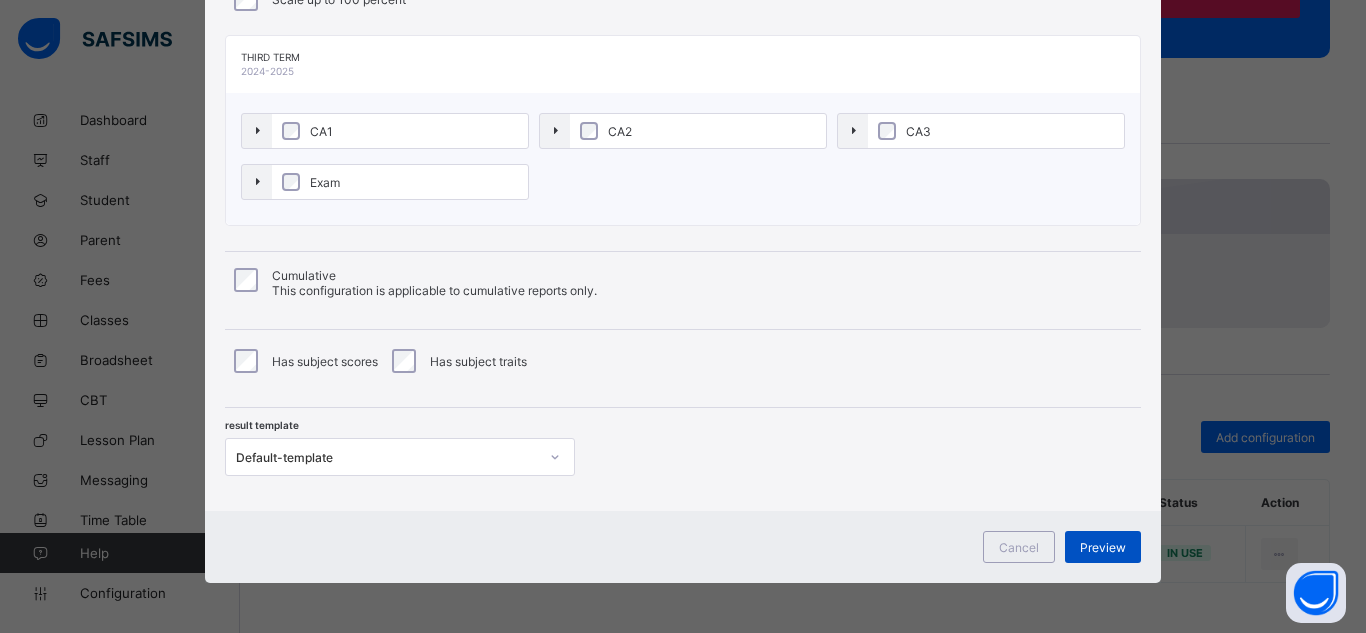 click on "Preview" at bounding box center [1103, 547] 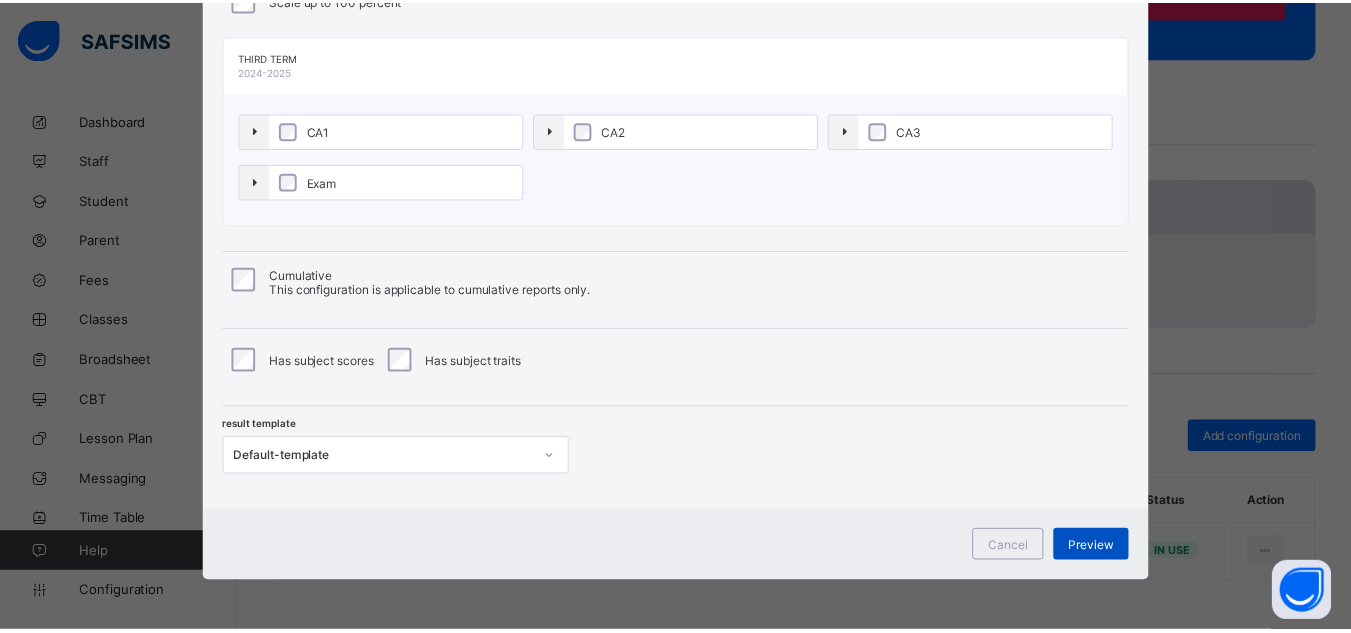 scroll, scrollTop: 4, scrollLeft: 0, axis: vertical 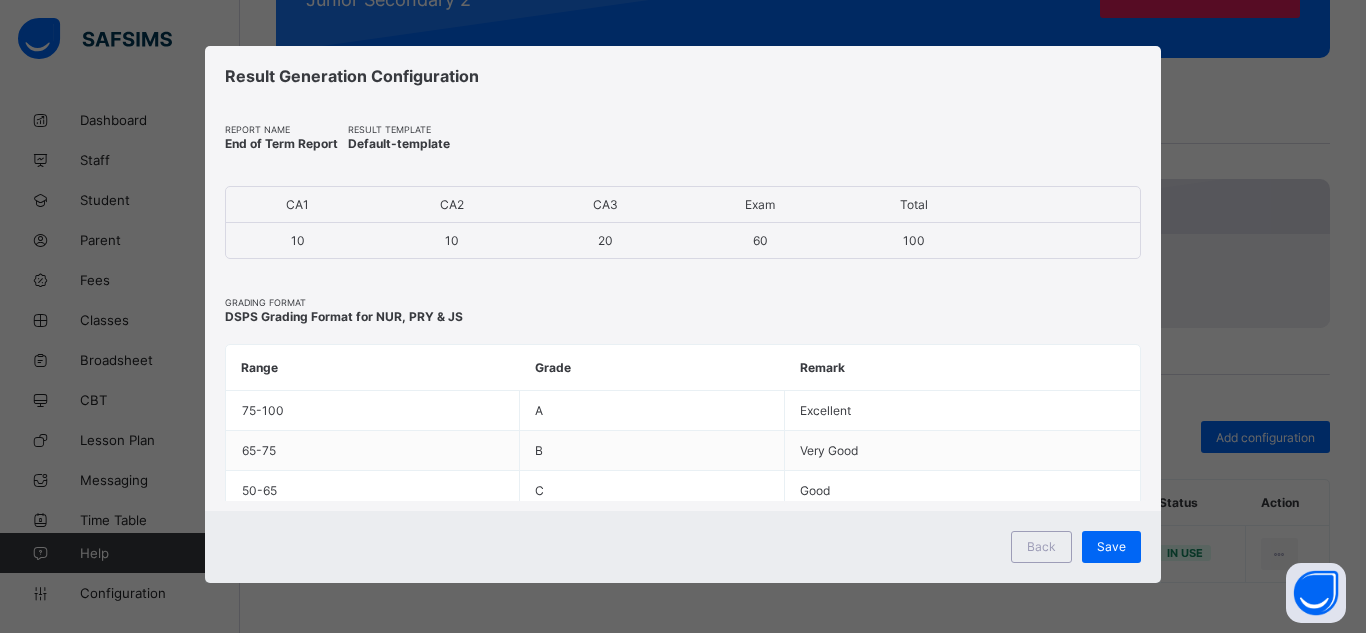 click on "Save" at bounding box center (1111, 547) 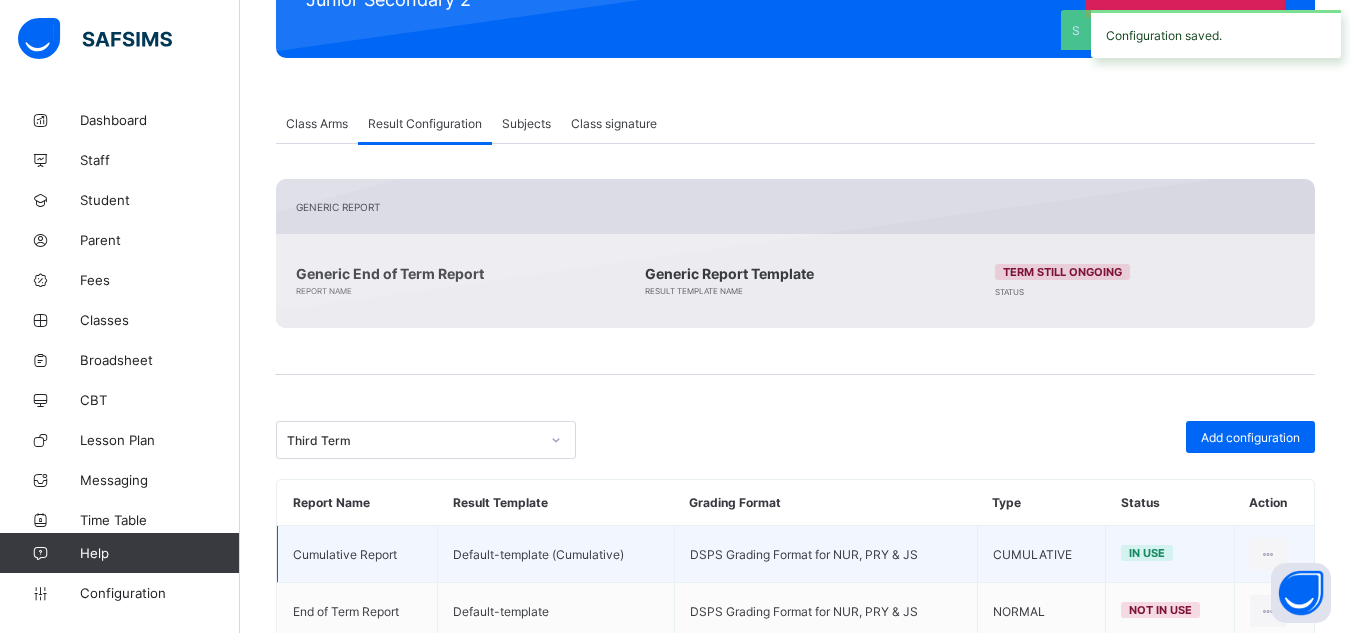 scroll, scrollTop: 364, scrollLeft: 0, axis: vertical 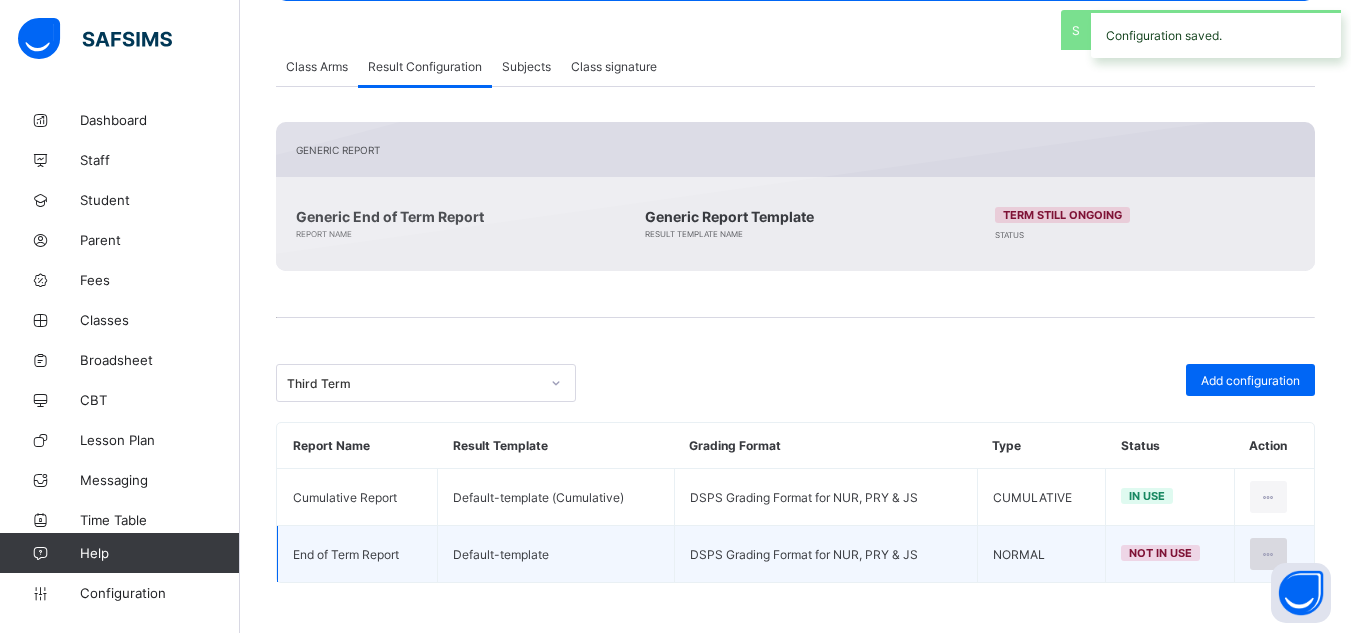 click at bounding box center [1268, 554] 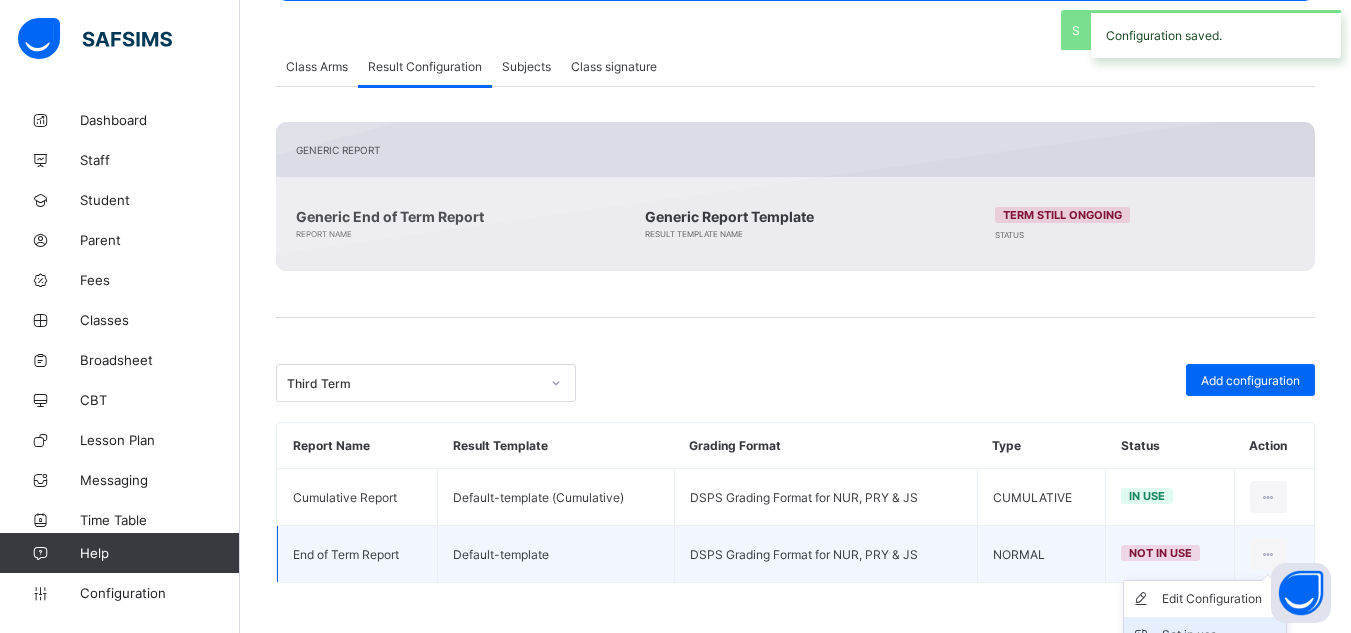 click on "Set in use" at bounding box center (1205, 635) 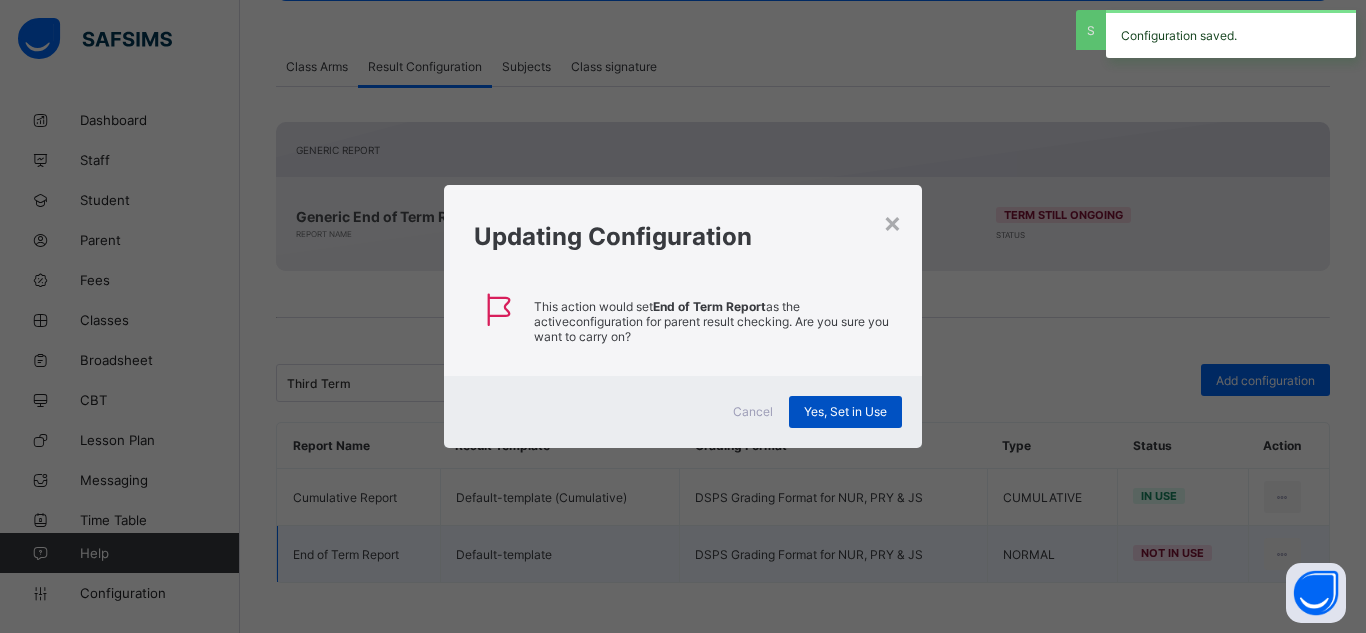click on "Yes, Set in Use" at bounding box center (845, 411) 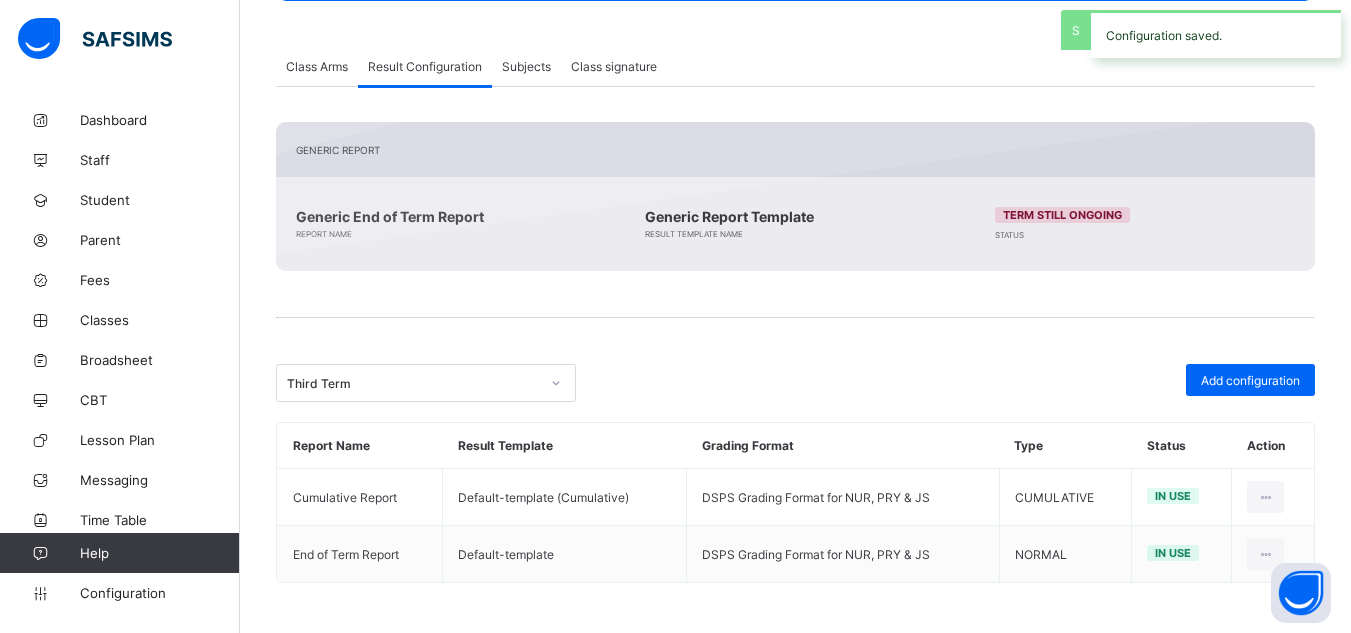 scroll, scrollTop: 0, scrollLeft: 0, axis: both 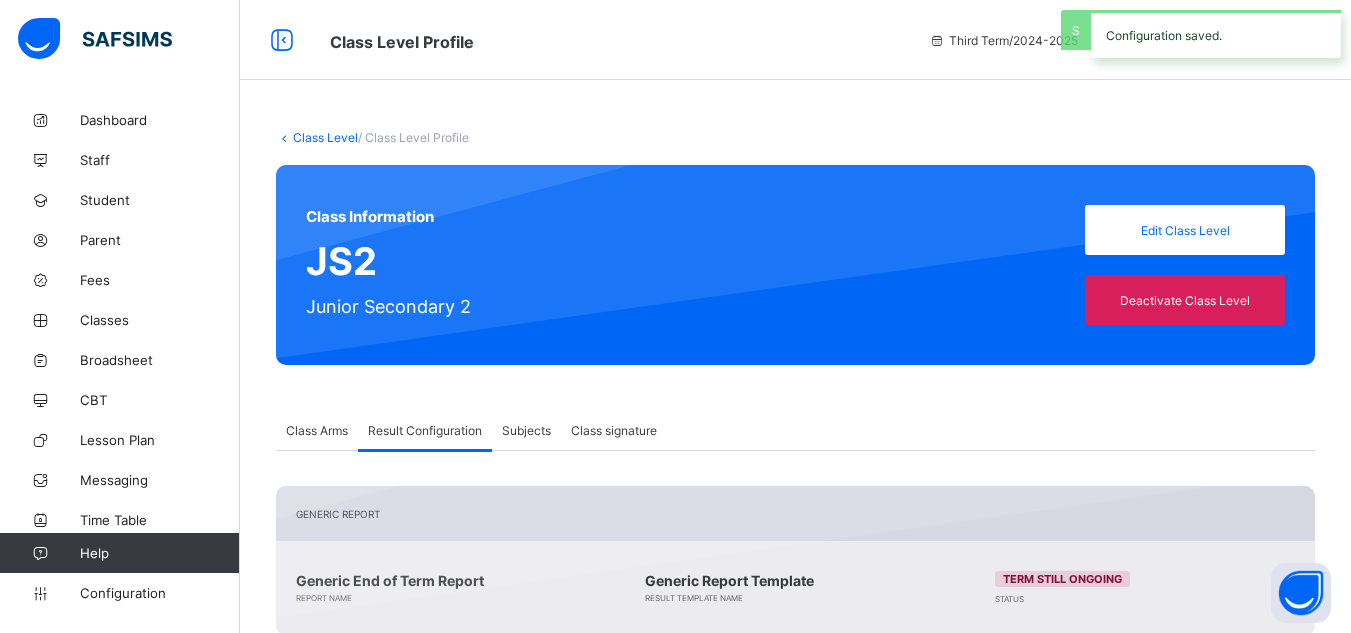click on "Class Level" at bounding box center [325, 137] 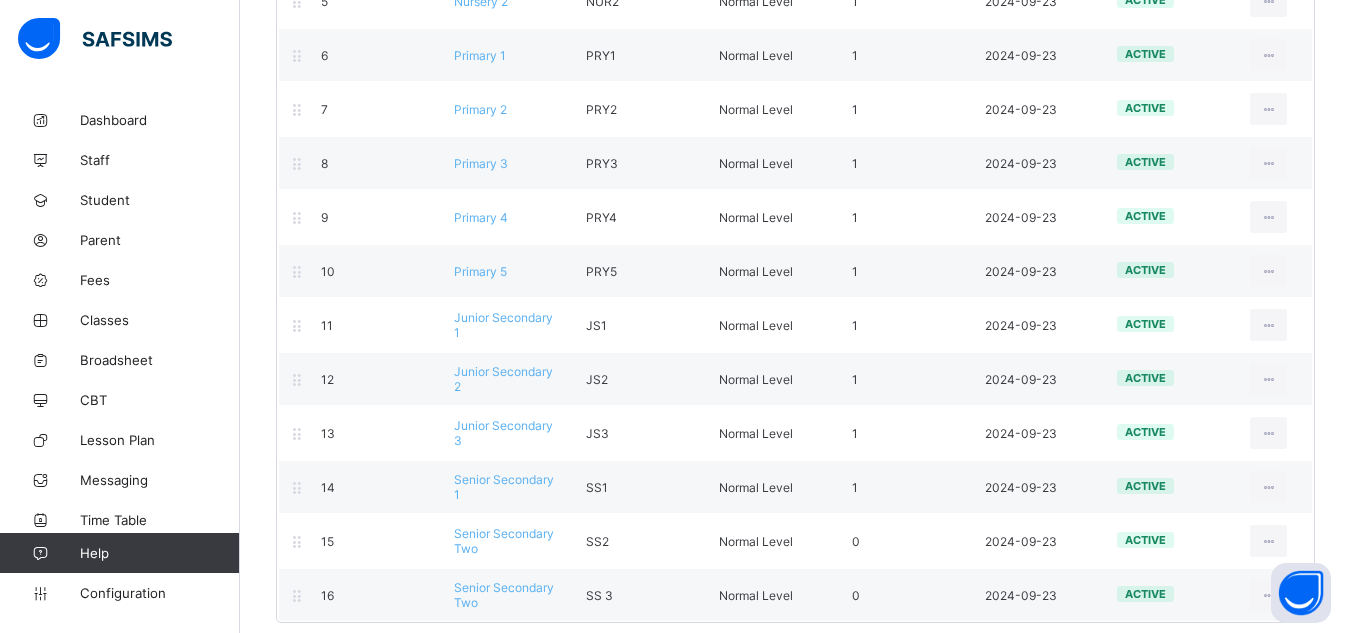 scroll, scrollTop: 527, scrollLeft: 0, axis: vertical 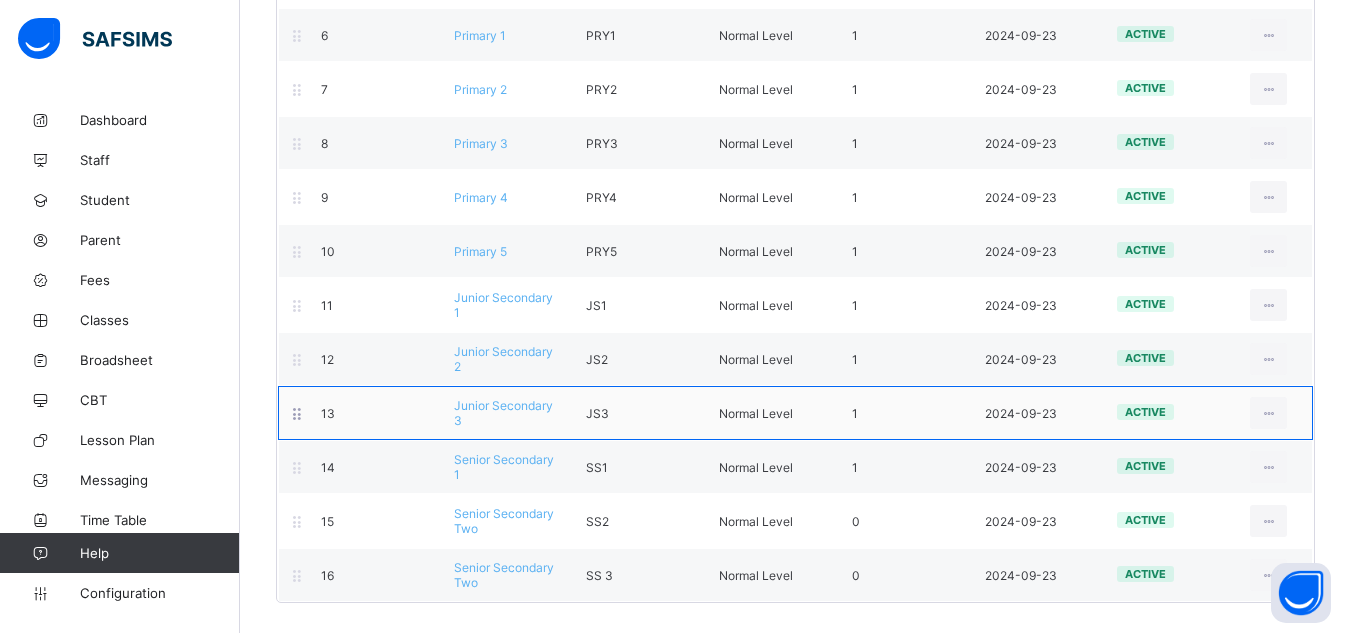click on "Junior Secondary 3" at bounding box center (503, 413) 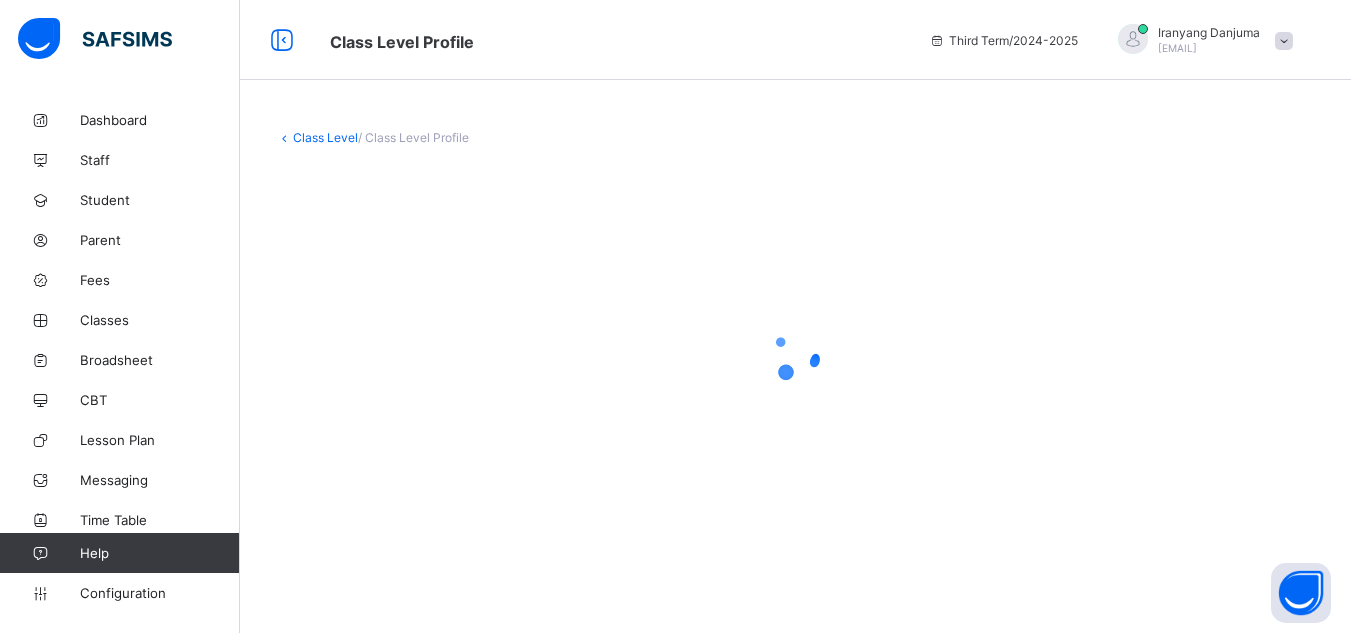 scroll, scrollTop: 0, scrollLeft: 0, axis: both 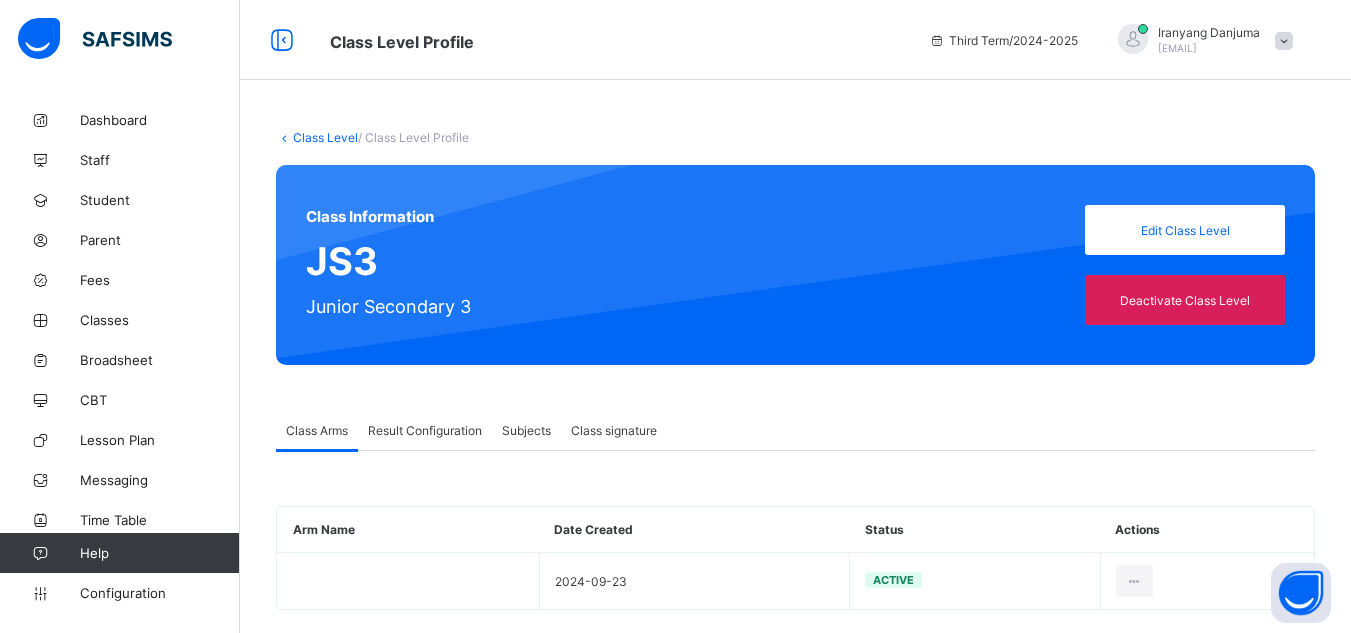 click on "Result Configuration" at bounding box center (425, 430) 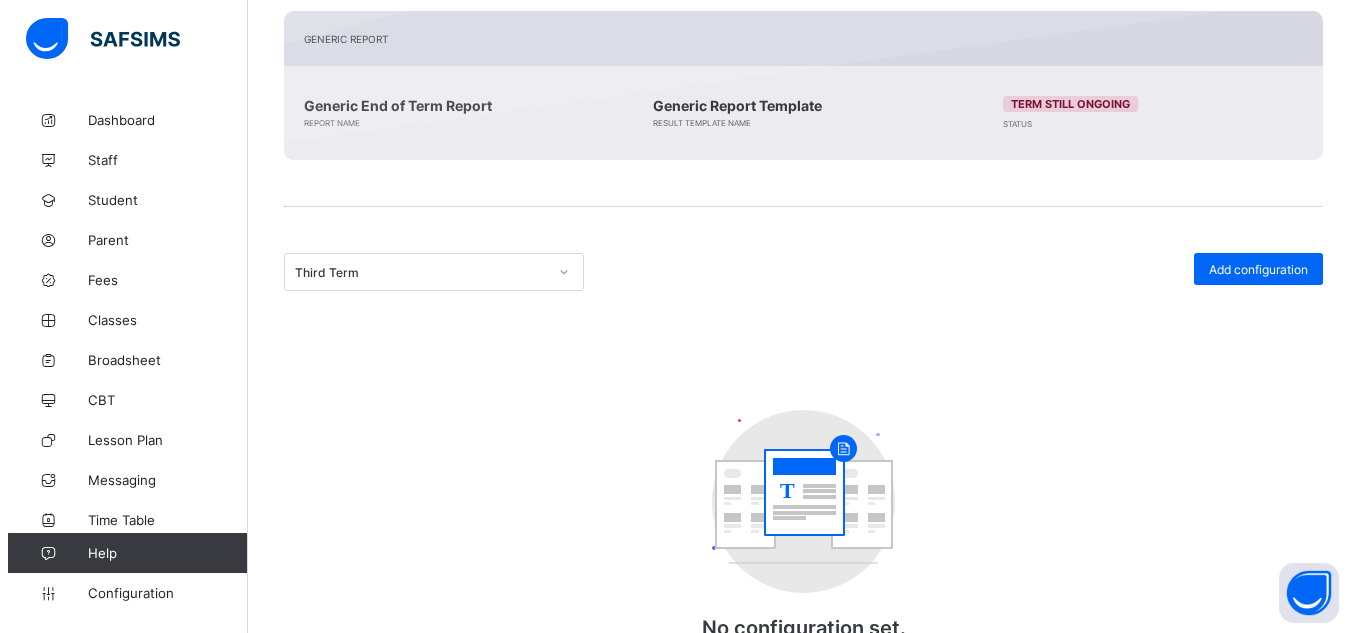 scroll, scrollTop: 494, scrollLeft: 0, axis: vertical 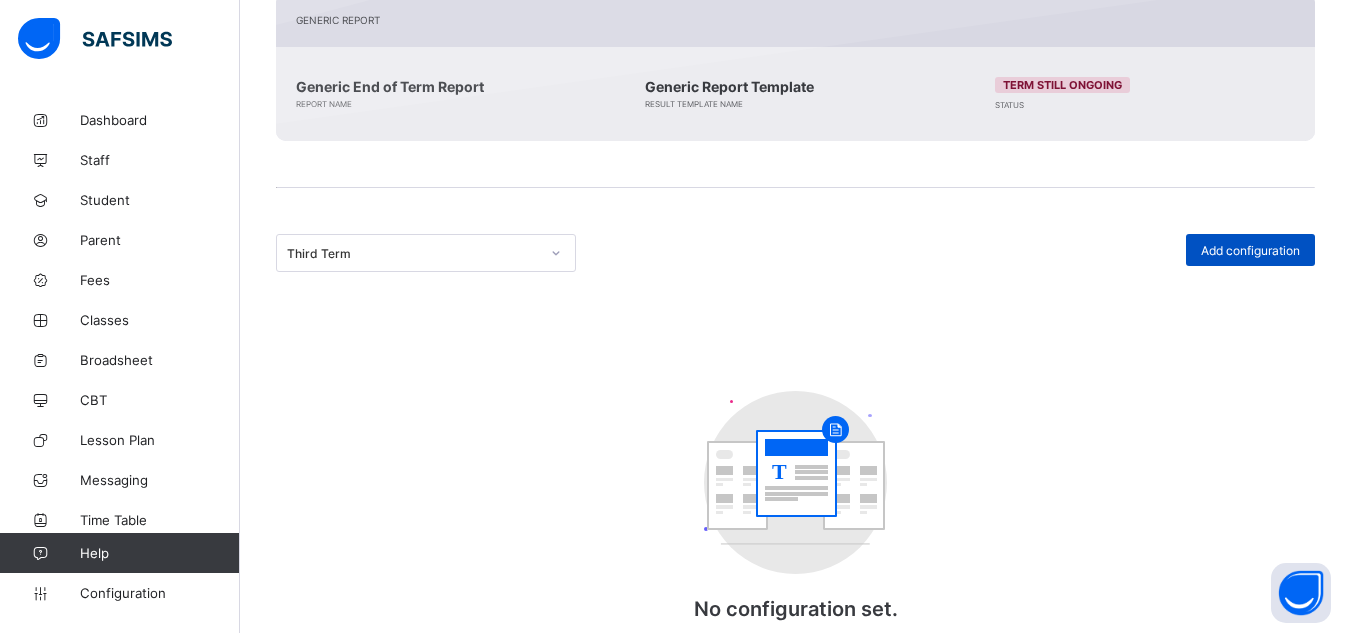 click on "Add configuration" at bounding box center (1250, 250) 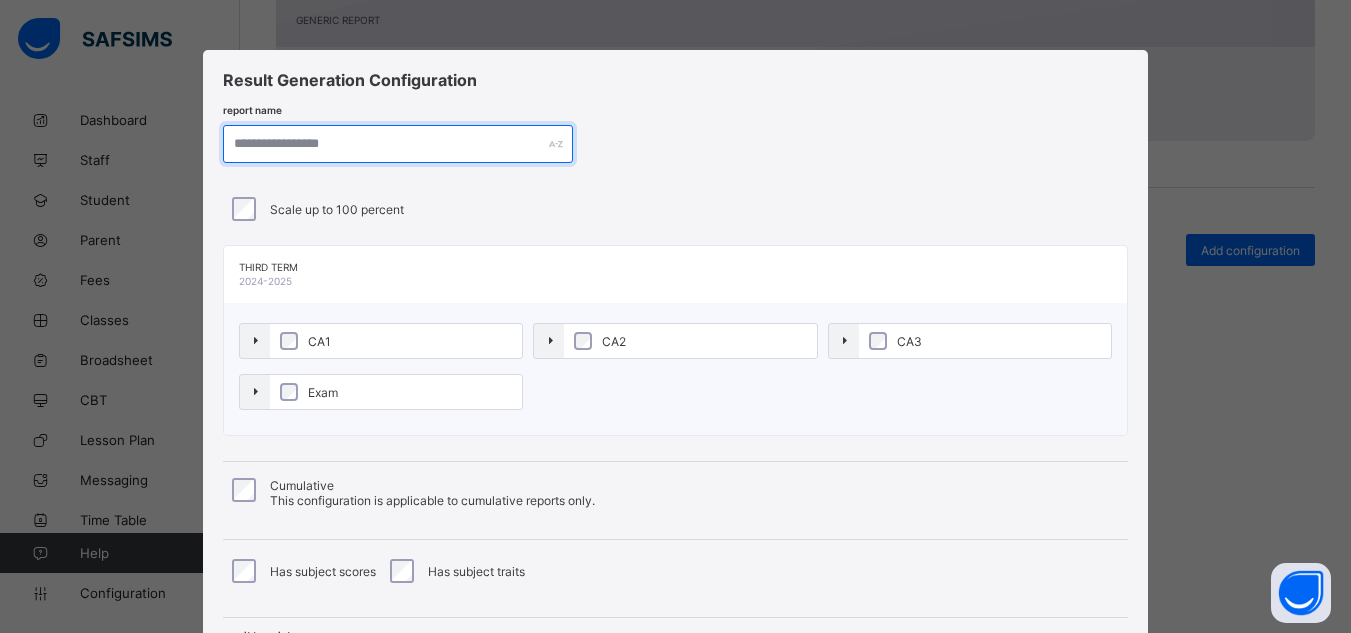 click at bounding box center [398, 144] 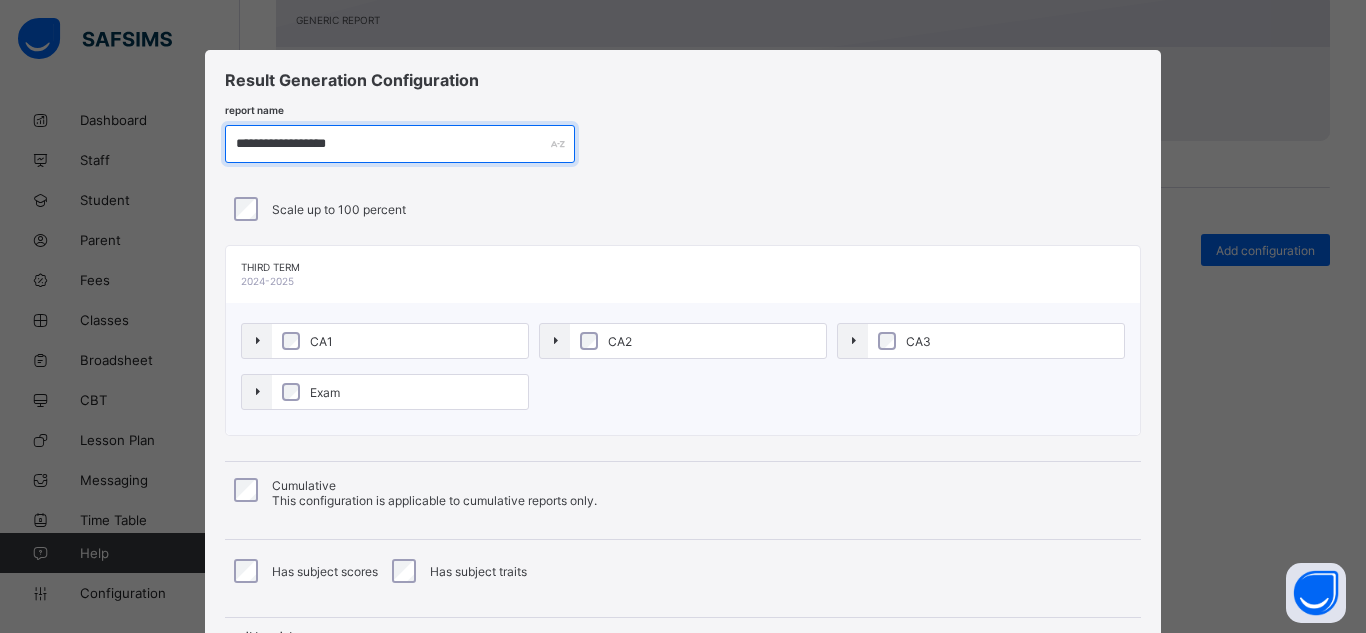 type on "**********" 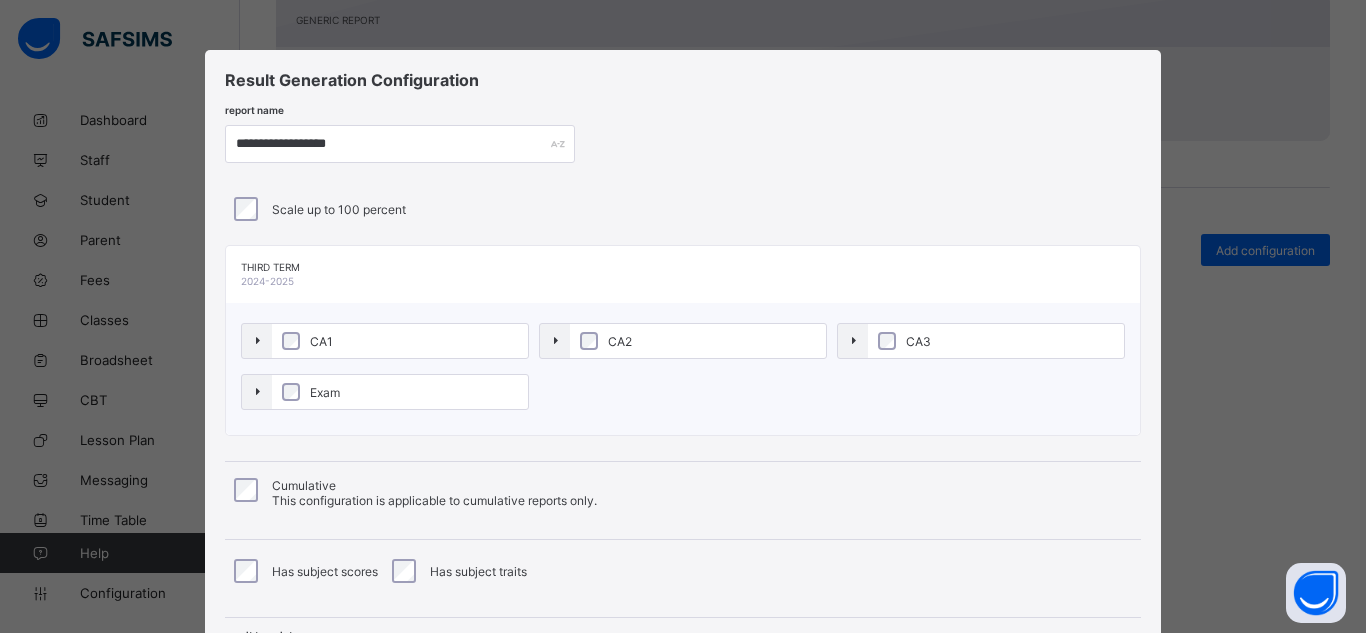 click on "**********" at bounding box center [683, 385] 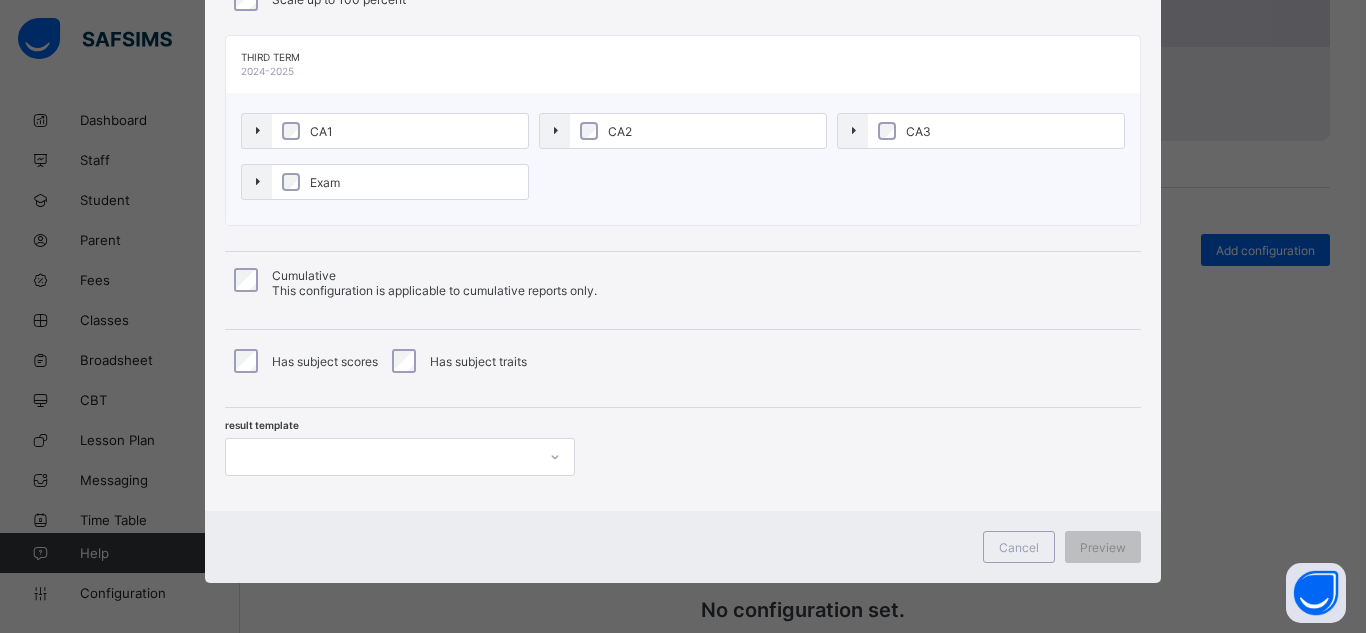 scroll, scrollTop: 280, scrollLeft: 0, axis: vertical 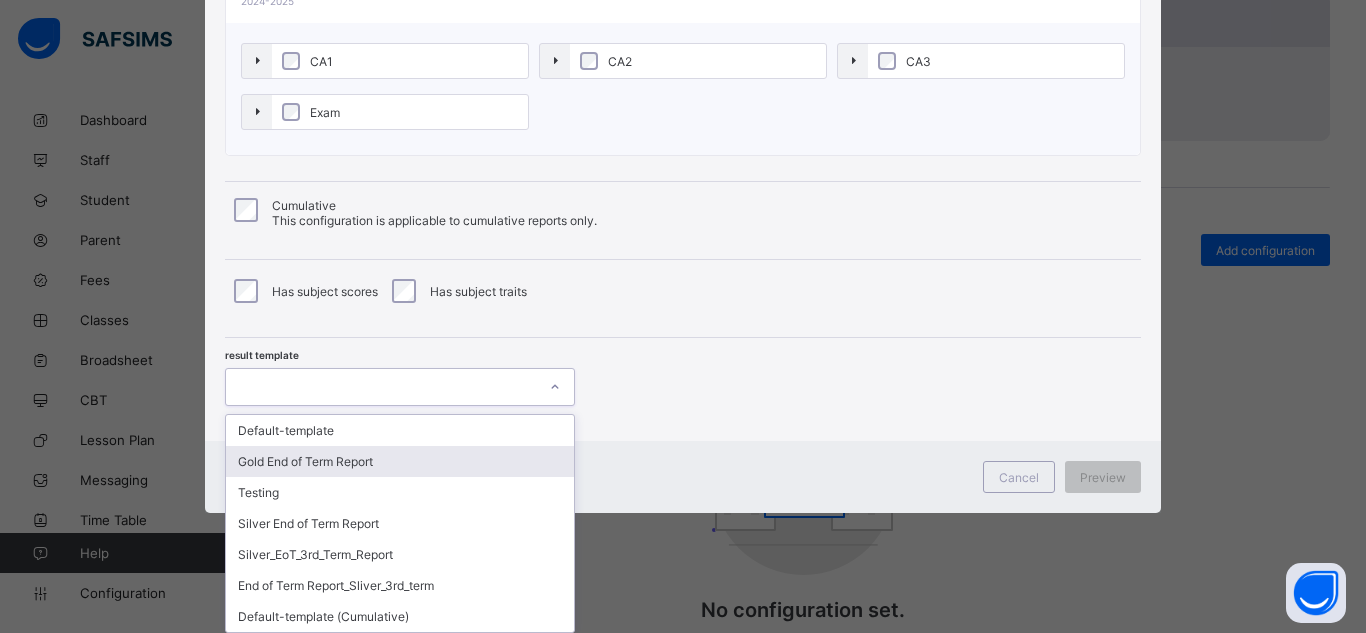 click on "option Gold End of Term Report focused, 2 of 7. 7 results available. Use Up and Down to choose options, press Enter to select the currently focused option, press Escape to exit the menu, press Tab to select the option and exit the menu. Default-template Gold End of Term Report Testing Silver End of Term Report Silver_EoT_3rd_Term_Report End of Term Report_Sliver_3rd_term Default-template (Cumulative)" at bounding box center [400, 387] 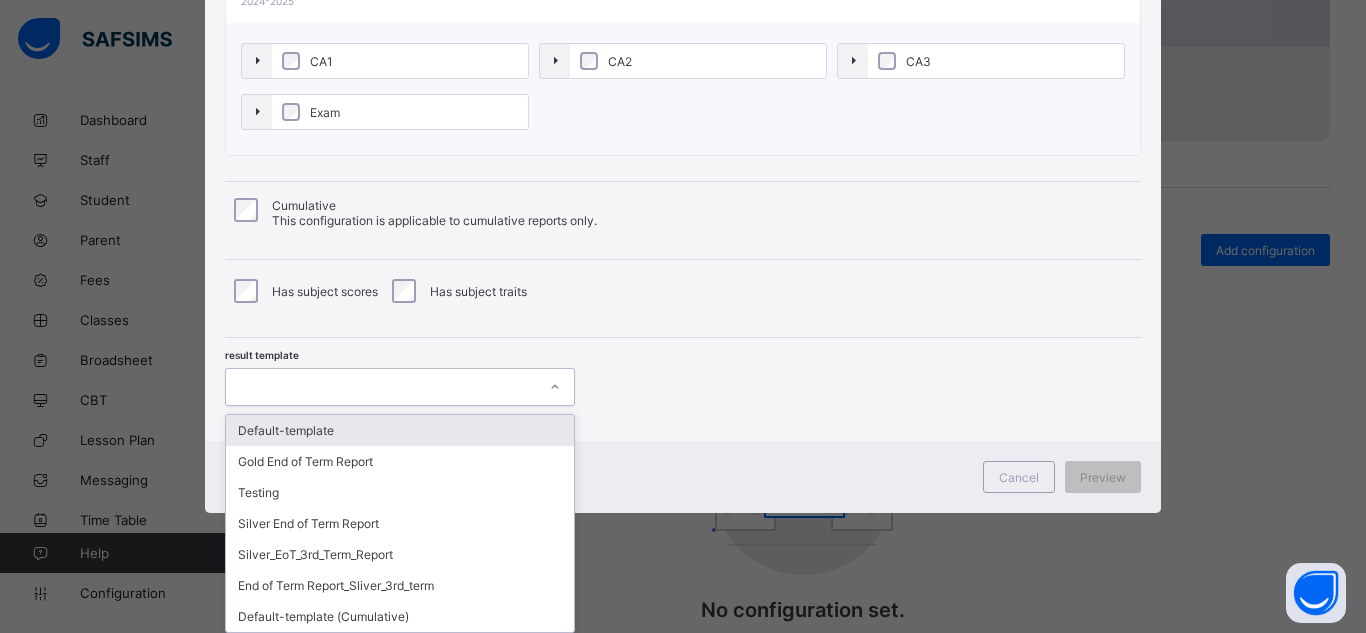 click on "Default-template" at bounding box center (400, 430) 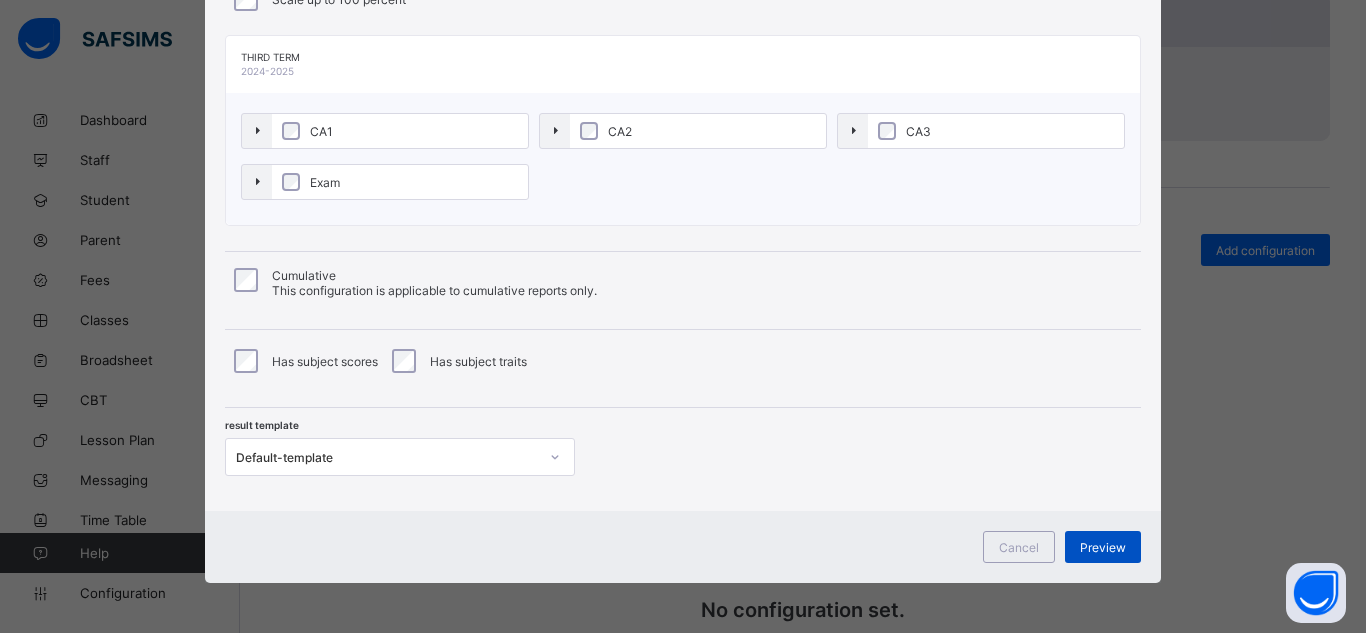 click on "Preview" at bounding box center (1103, 547) 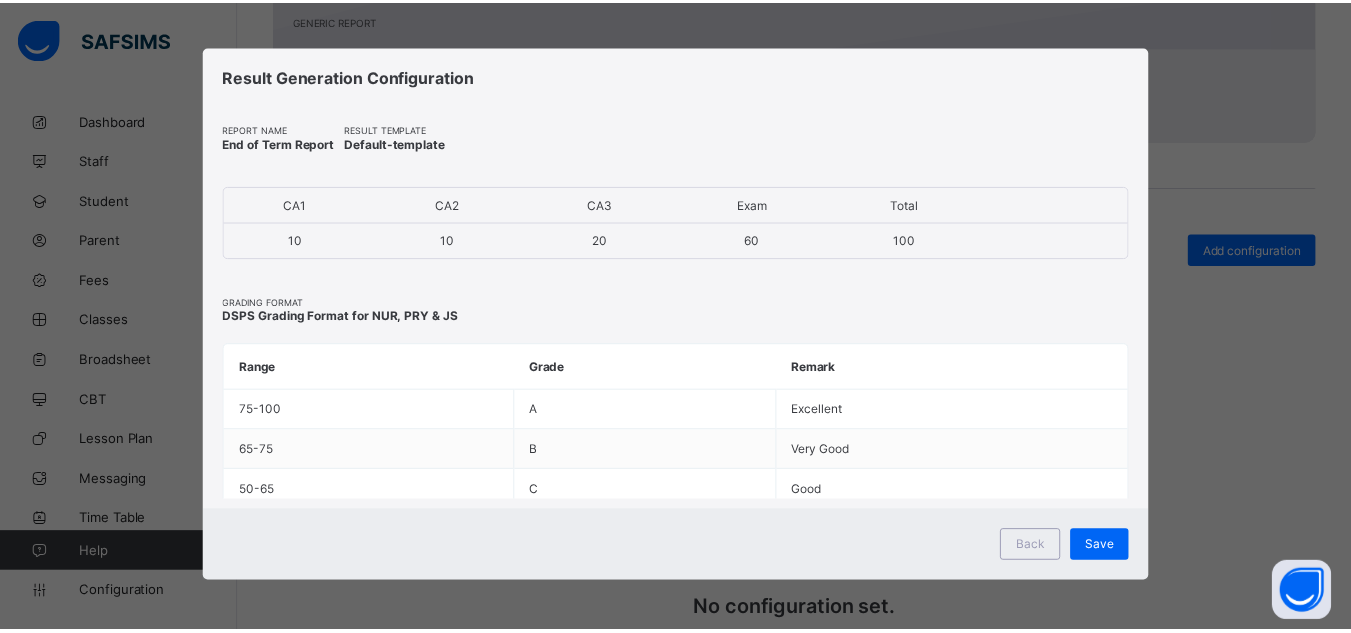 scroll, scrollTop: 4, scrollLeft: 0, axis: vertical 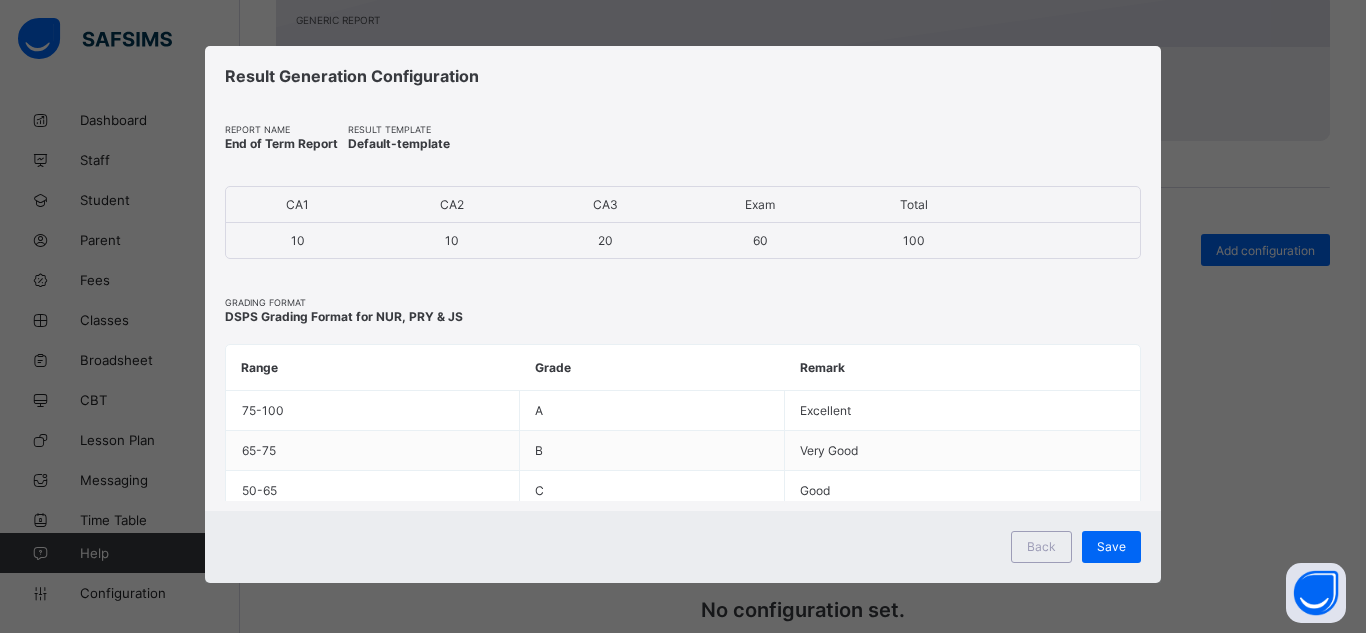 click on "Save" at bounding box center [1111, 547] 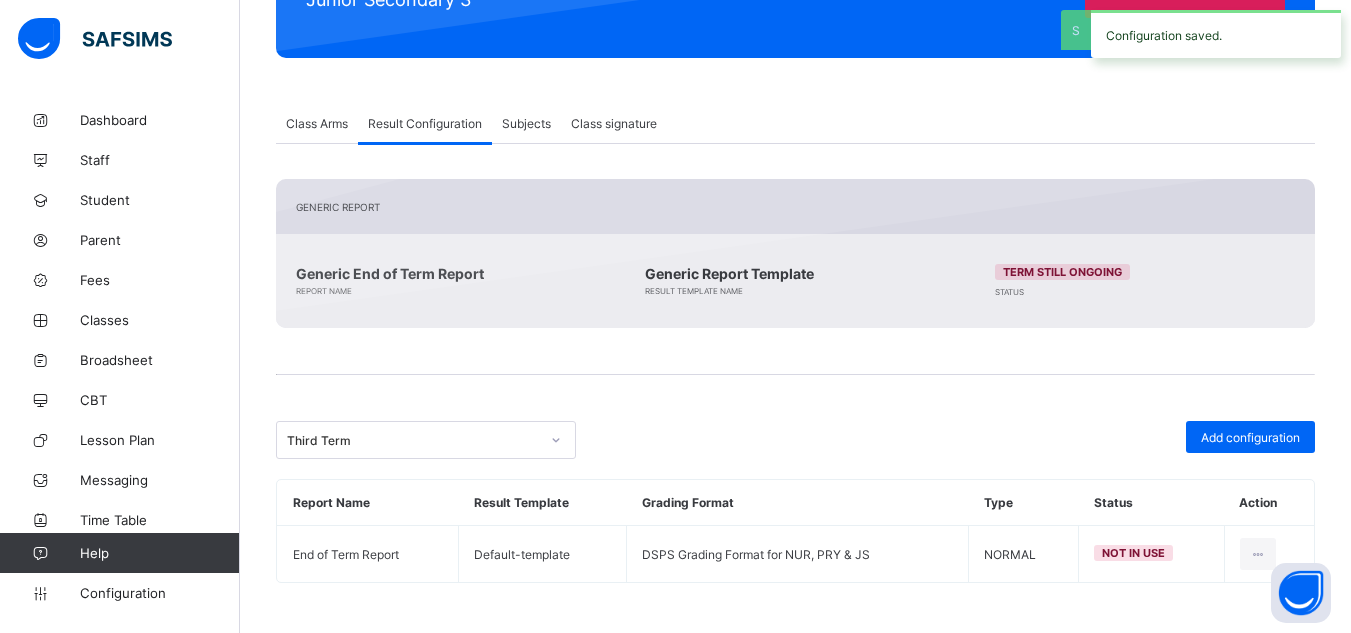 scroll, scrollTop: 307, scrollLeft: 0, axis: vertical 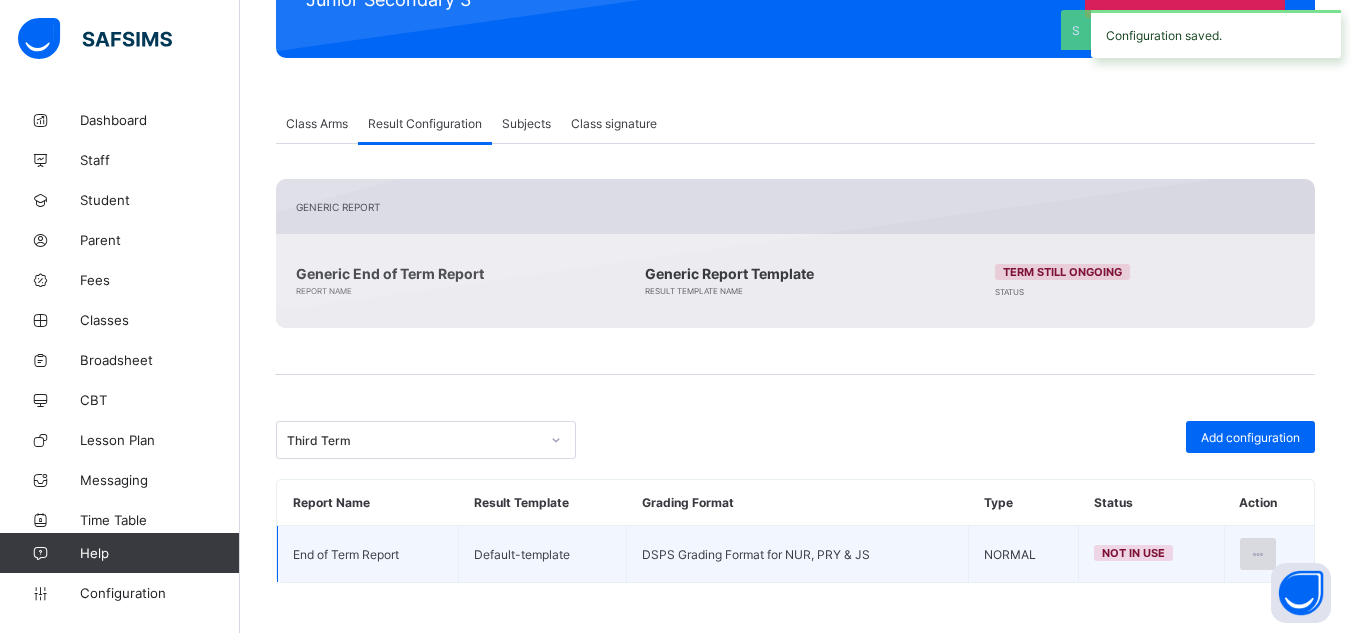 click at bounding box center (1258, 554) 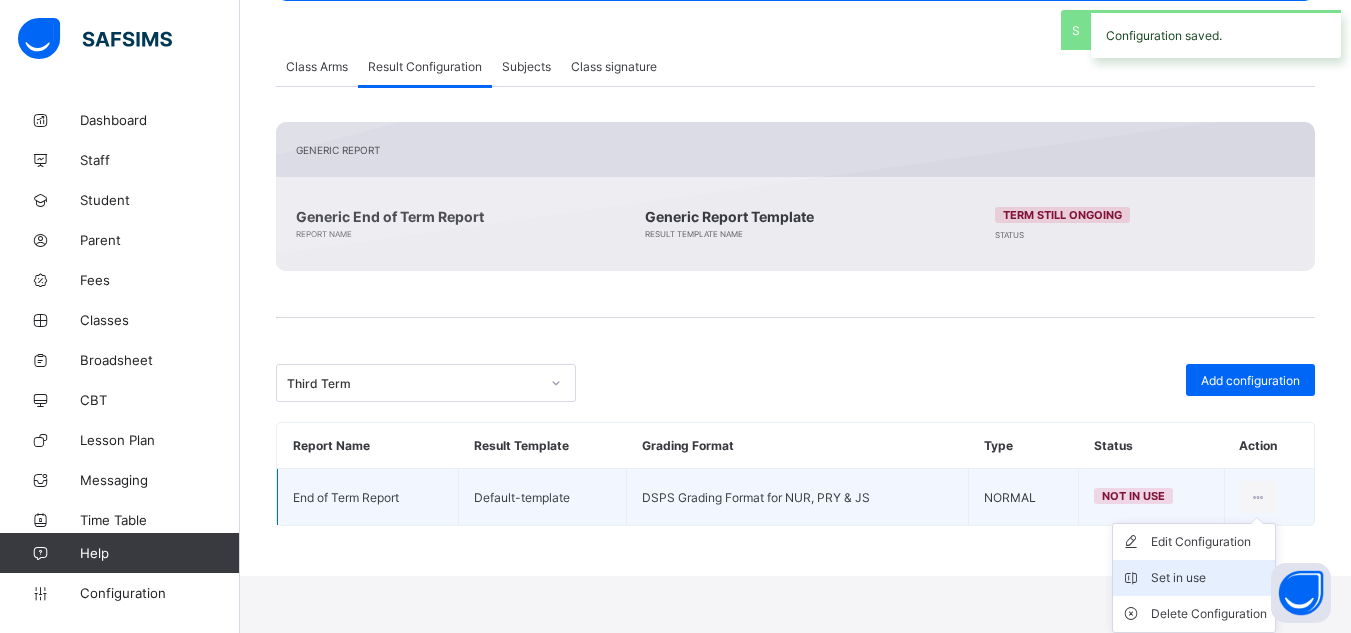 click on "Set in use" at bounding box center (1209, 578) 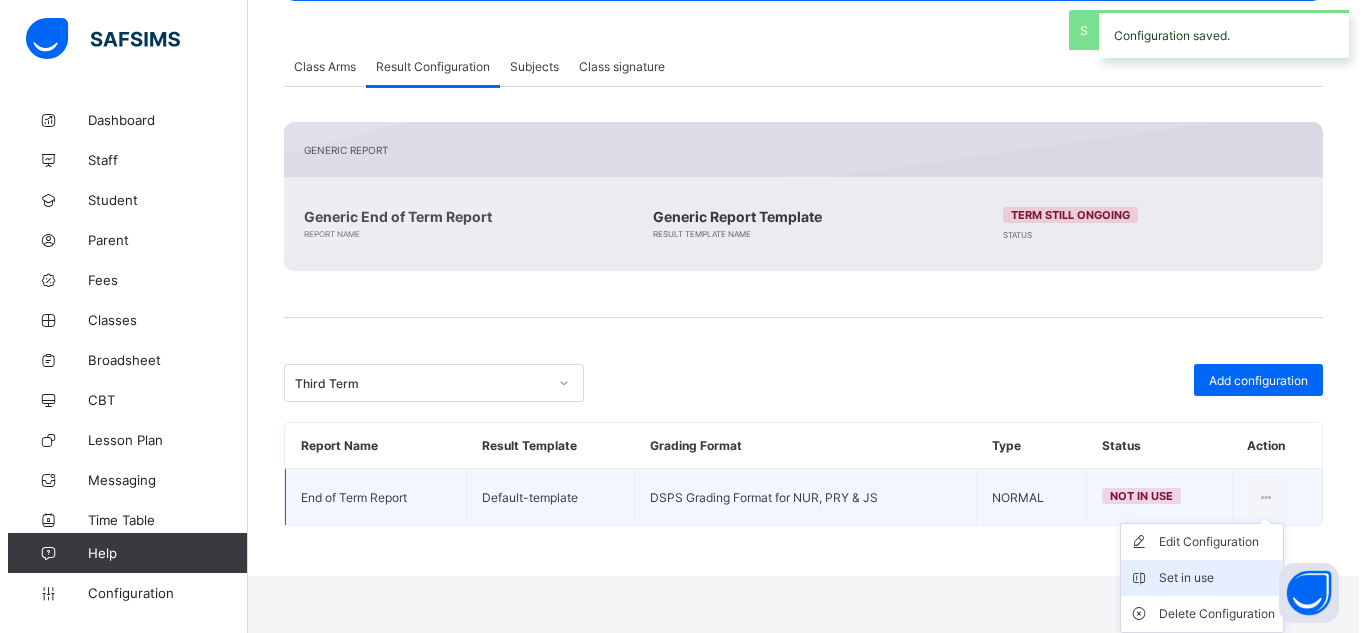 scroll, scrollTop: 307, scrollLeft: 0, axis: vertical 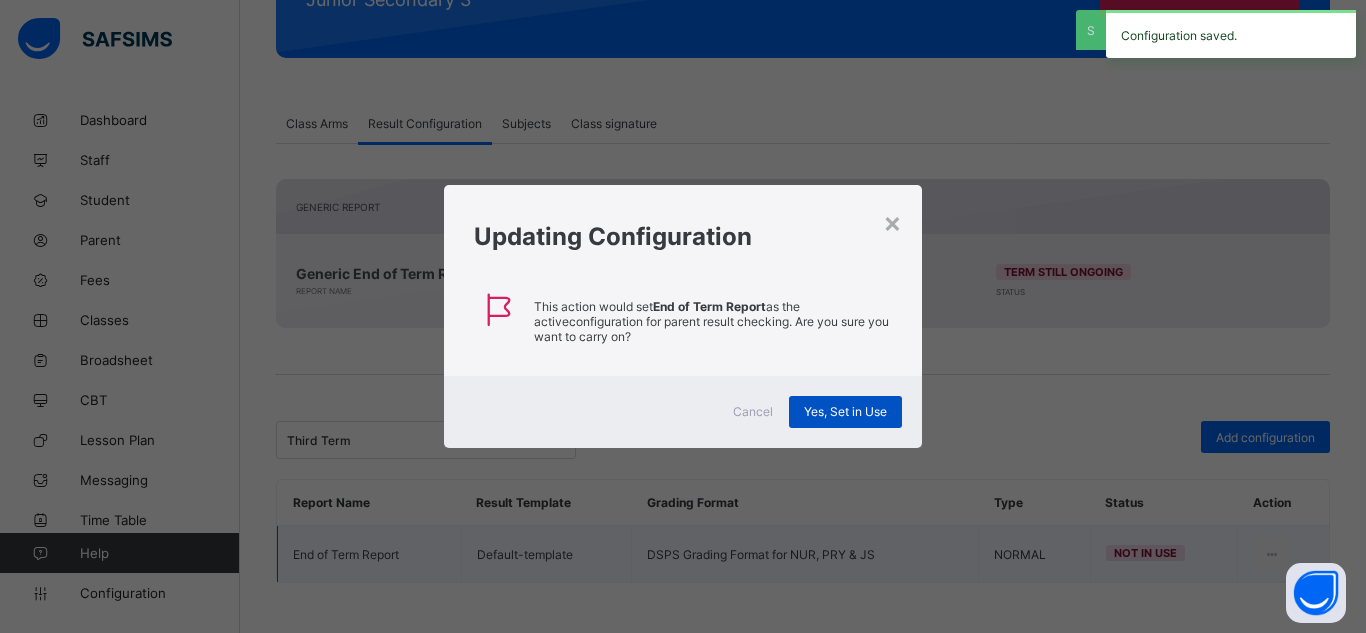 click on "Yes, Set in Use" at bounding box center (845, 411) 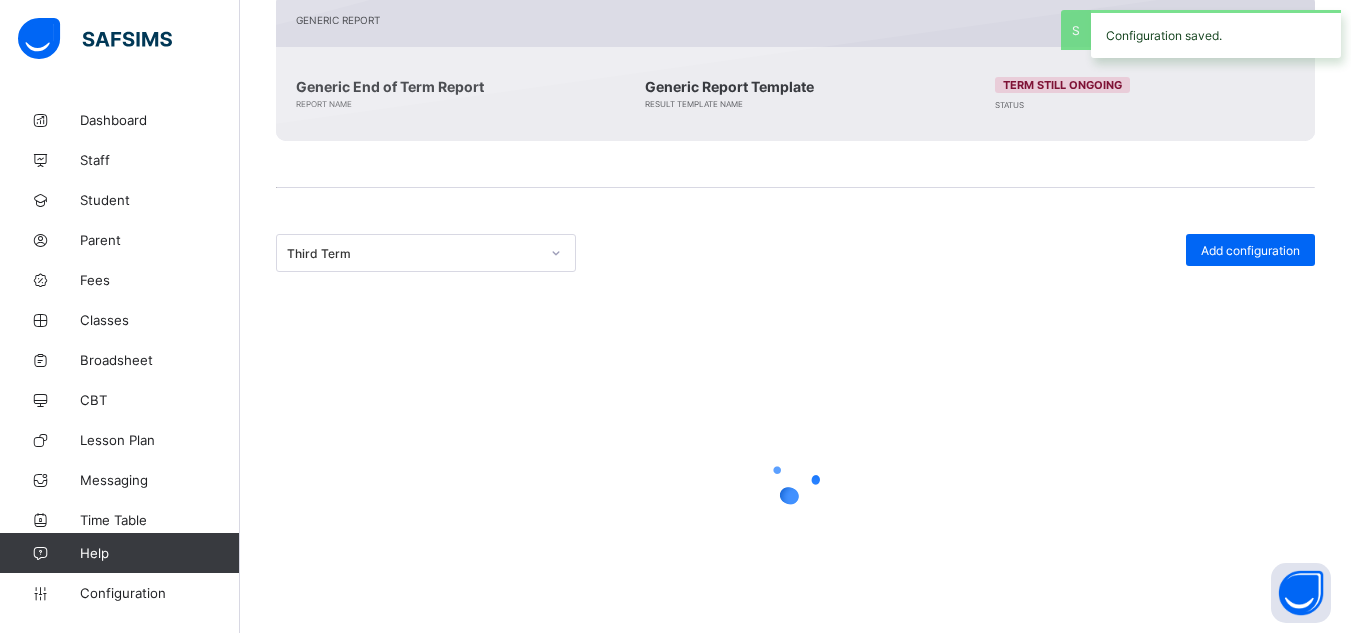 scroll, scrollTop: 307, scrollLeft: 0, axis: vertical 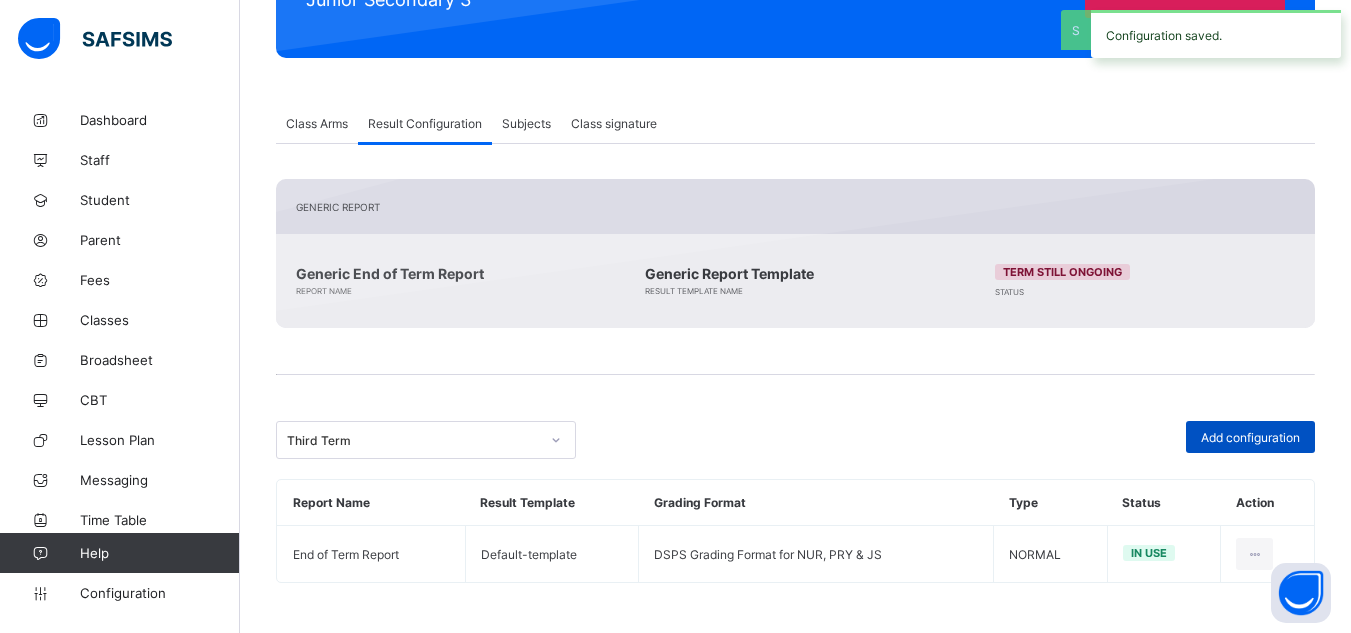 click on "Add configuration" at bounding box center (1250, 437) 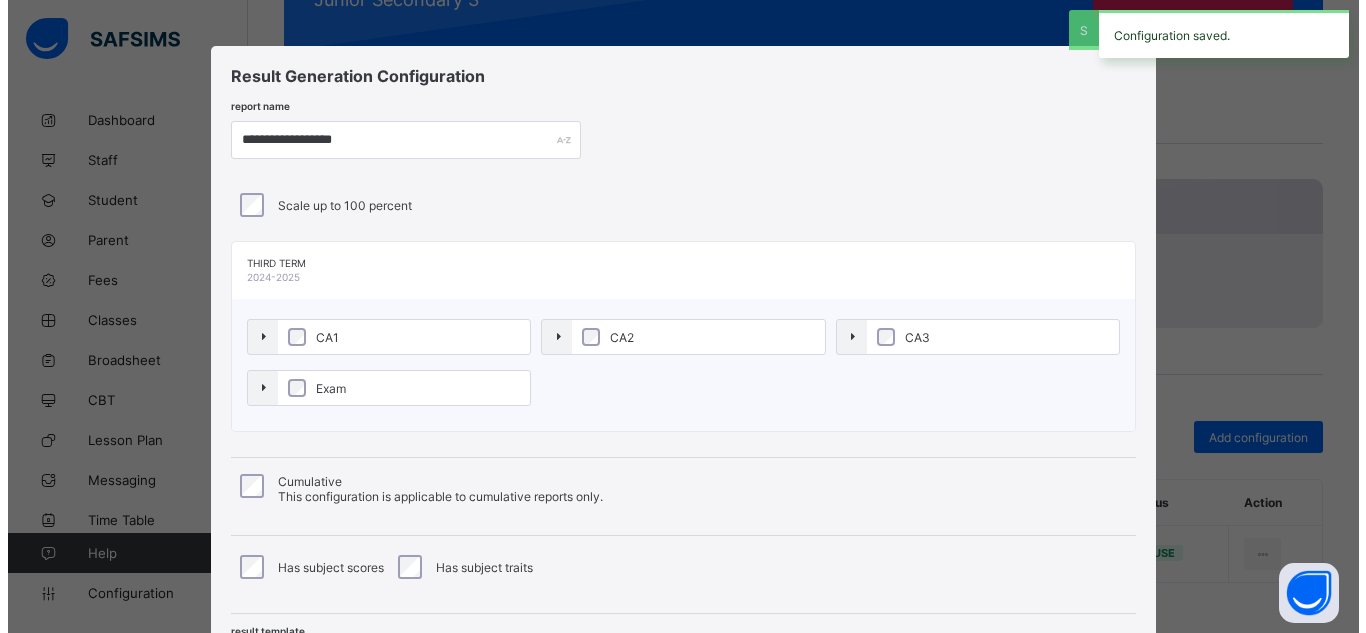 scroll, scrollTop: 0, scrollLeft: 0, axis: both 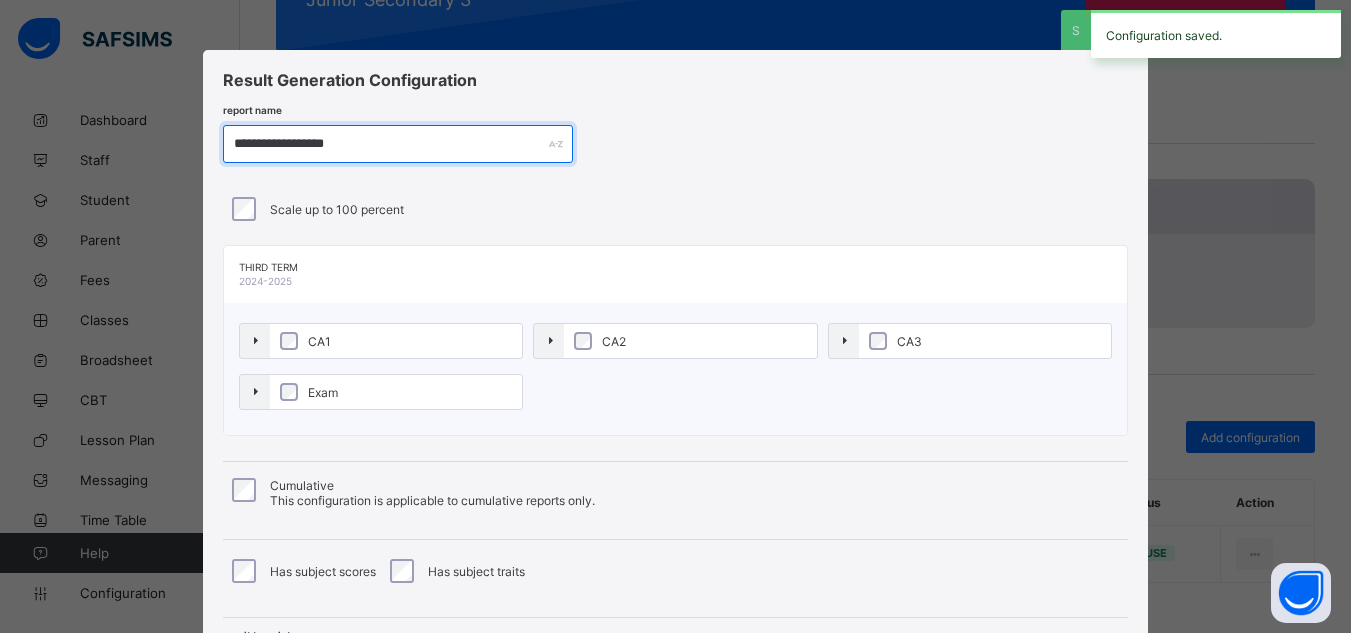 click on "**********" at bounding box center (398, 144) 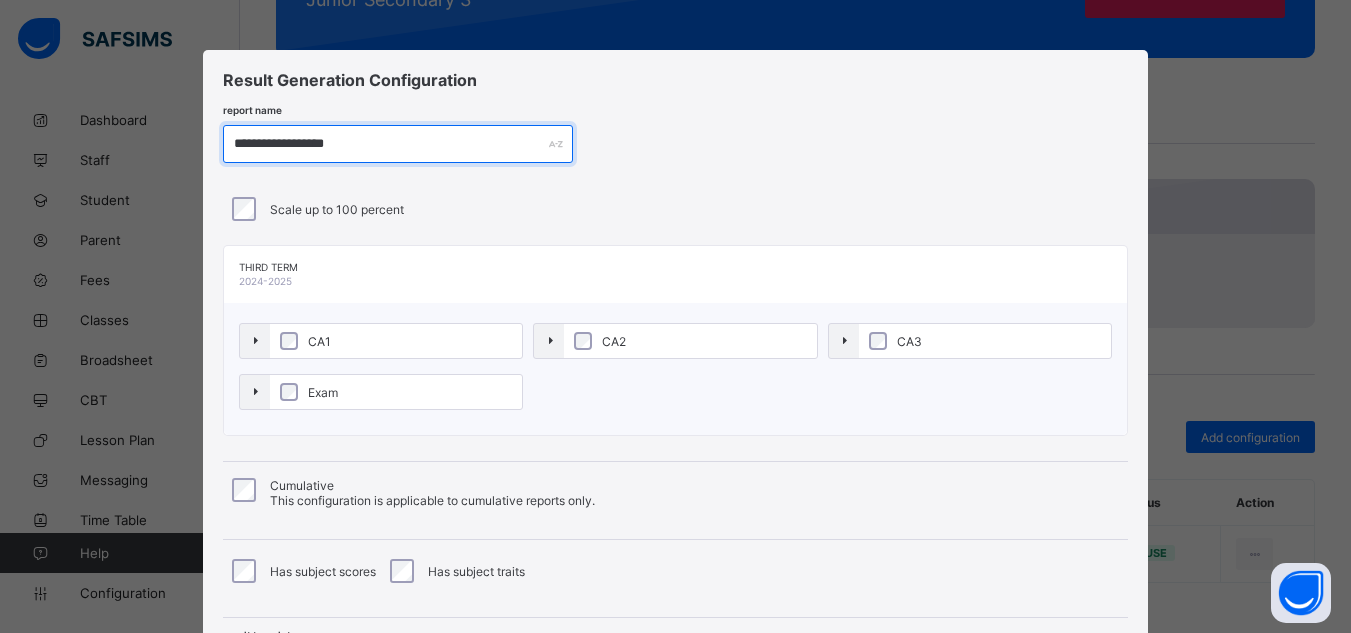 paste 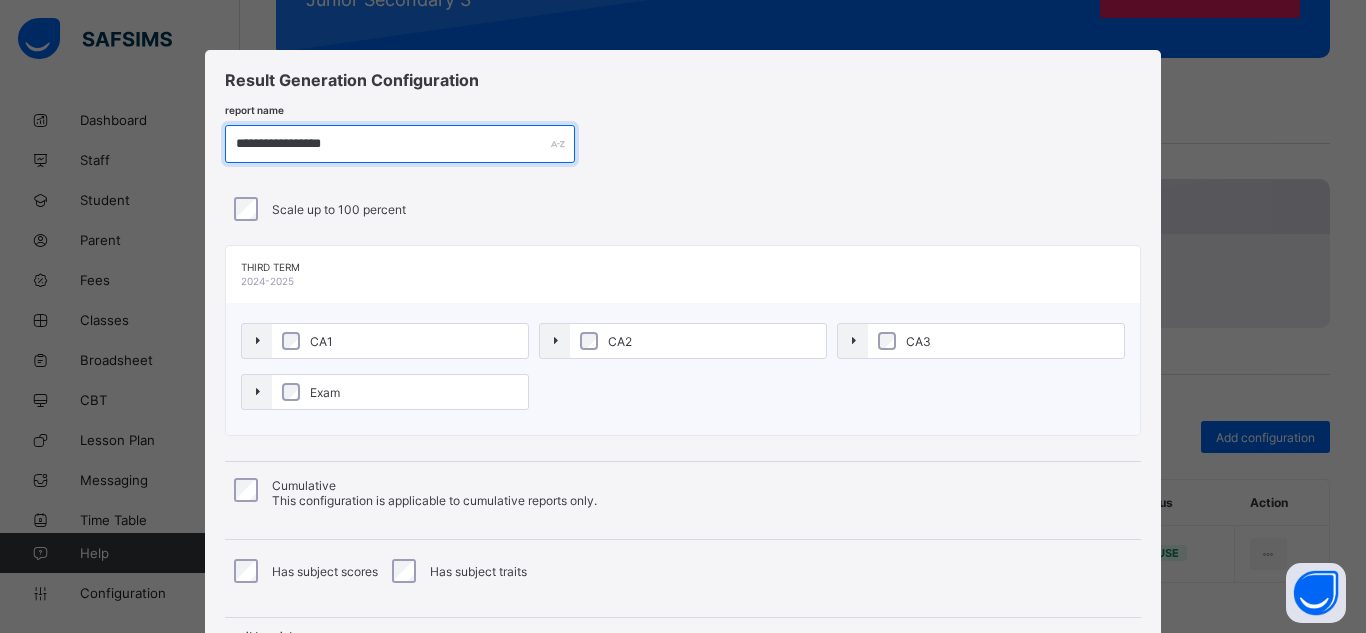 type on "**********" 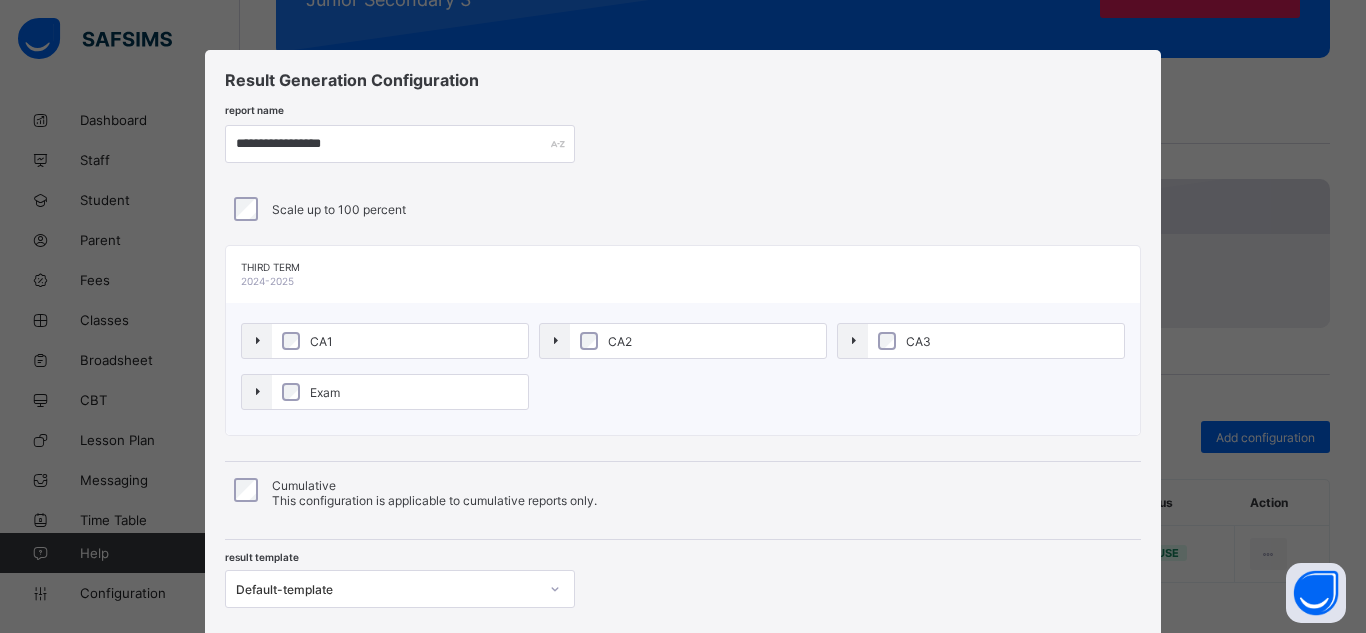 scroll, scrollTop: 132, scrollLeft: 0, axis: vertical 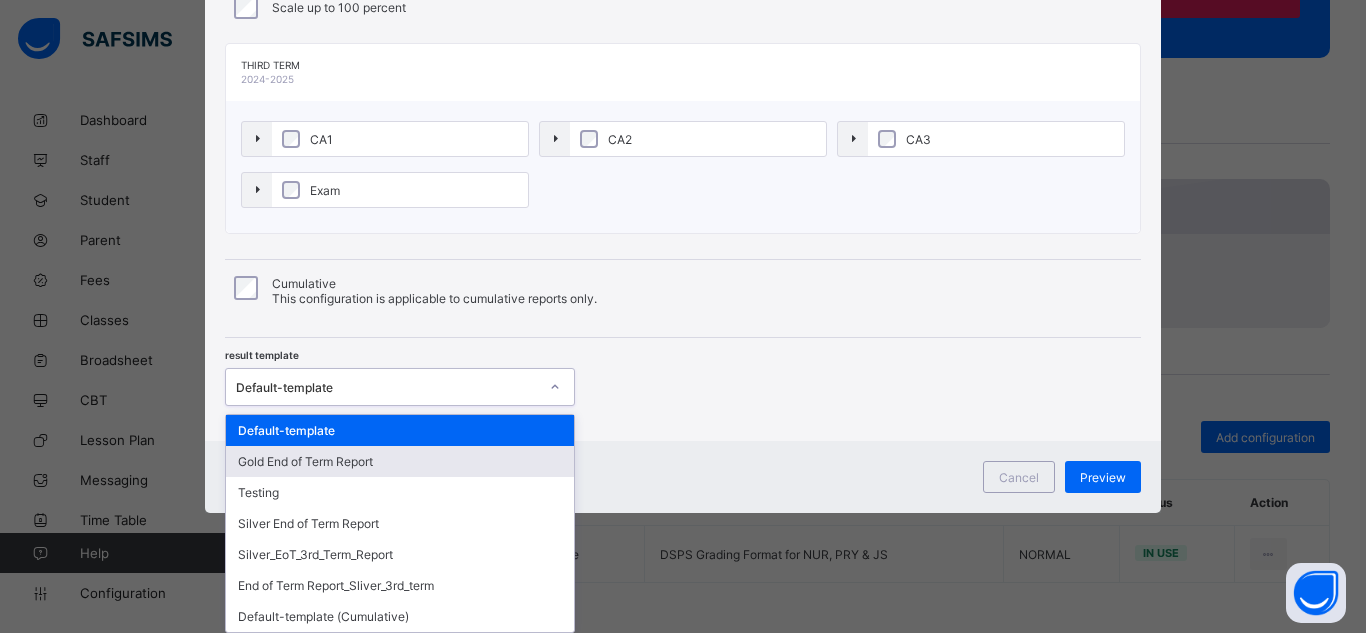 click on "option Gold End of Term Report focused, 2 of 7. 7 results available. Use Up and Down to choose options, press Enter to select the currently focused option, press Escape to exit the menu, press Tab to select the option and exit the menu. Default-template Default-template Gold End of Term Report Testing Silver End of Term Report Silver_EoT_3rd_Term_Report End of Term Report_Sliver_3rd_term Default-template (Cumulative)" at bounding box center (400, 387) 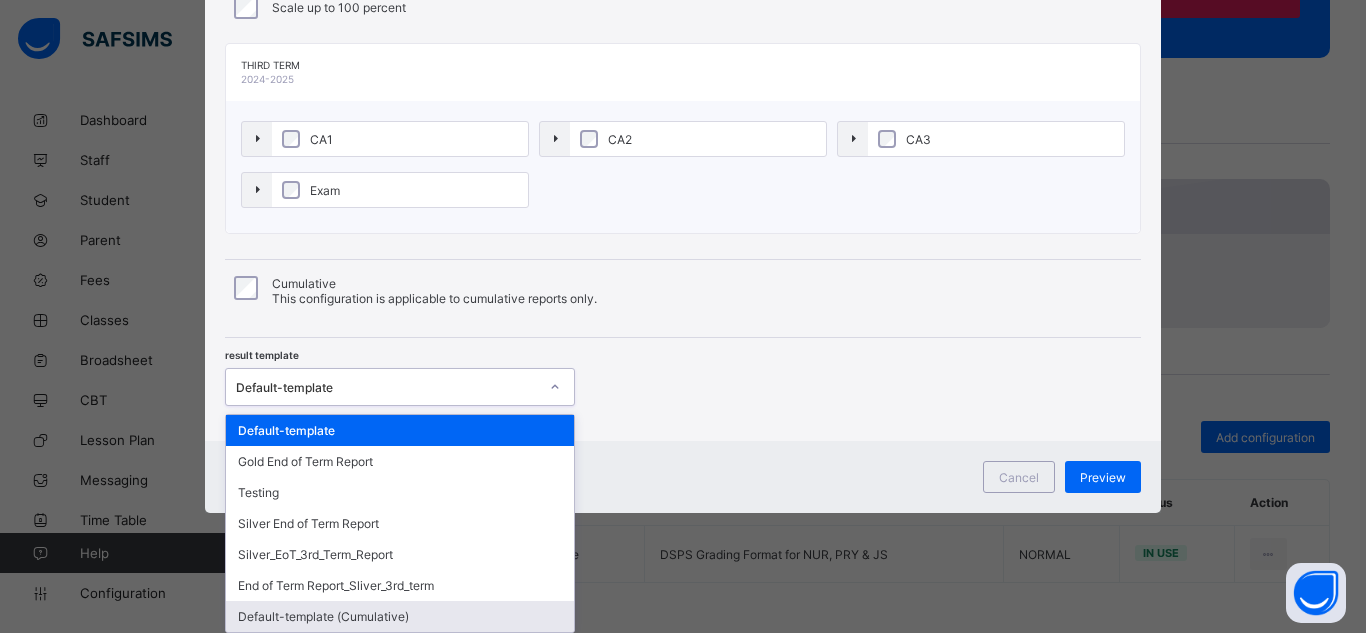 click on "Default-template (Cumulative)" at bounding box center [400, 616] 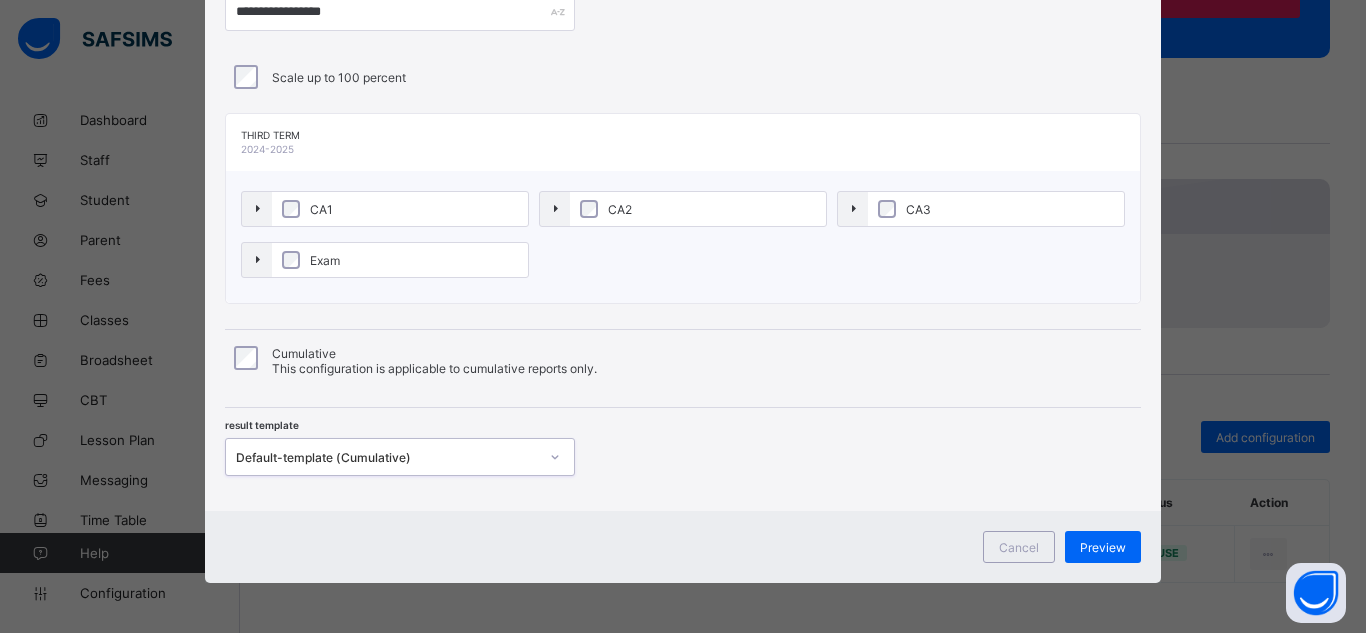 scroll, scrollTop: 132, scrollLeft: 0, axis: vertical 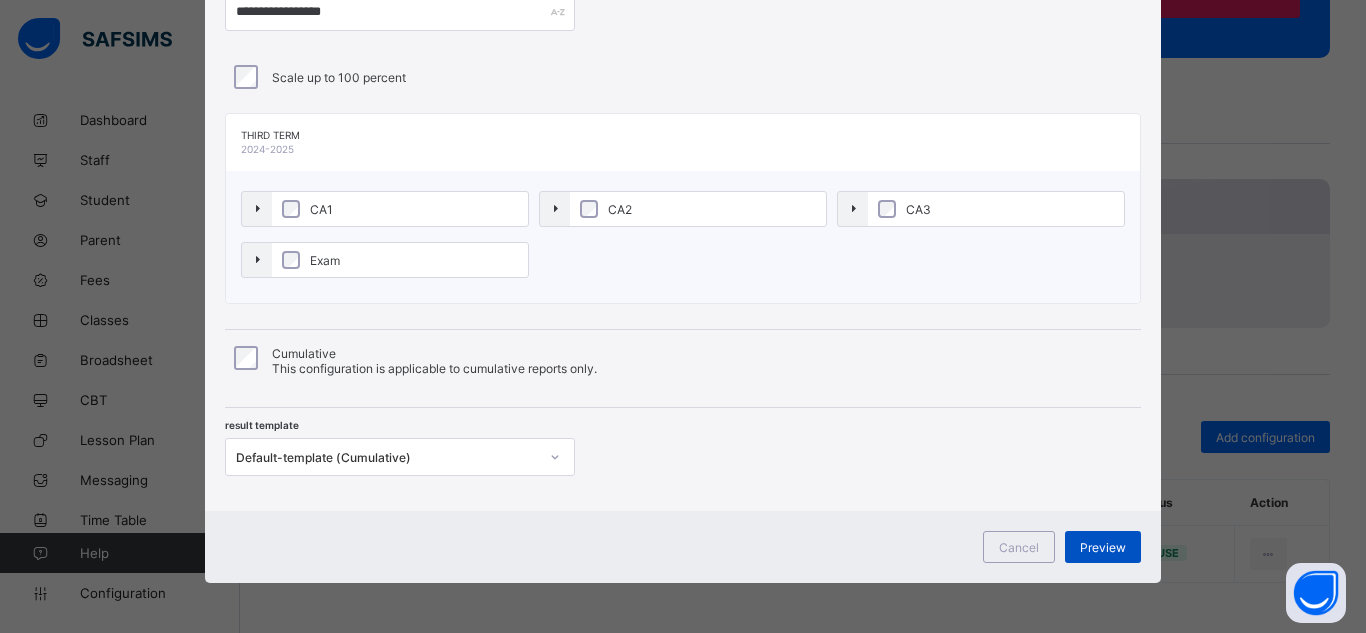 click on "Preview" at bounding box center [1103, 547] 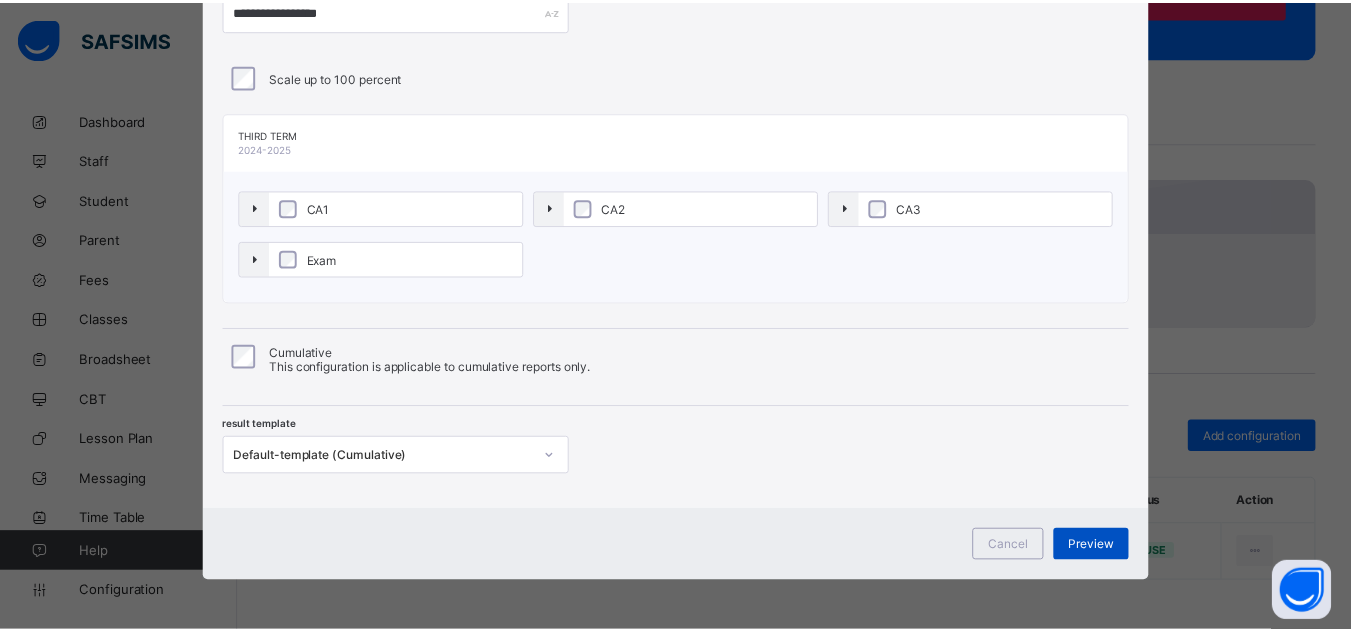 scroll, scrollTop: 4, scrollLeft: 0, axis: vertical 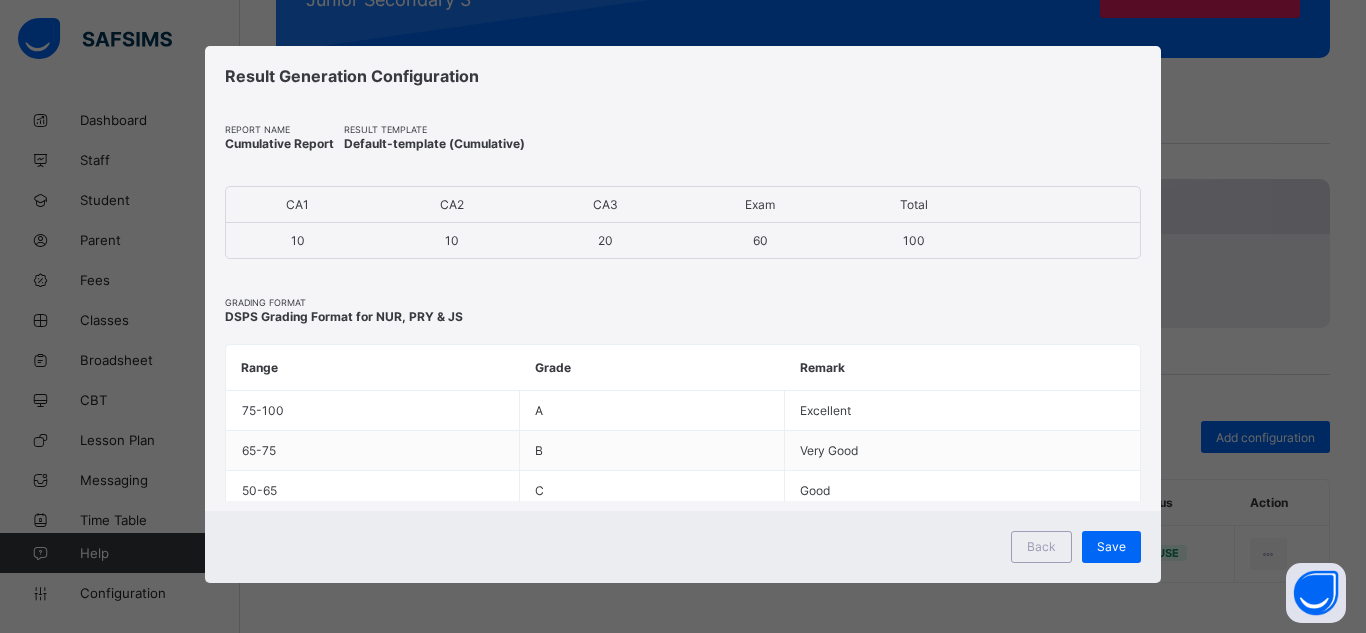 click on "Save" at bounding box center [1111, 547] 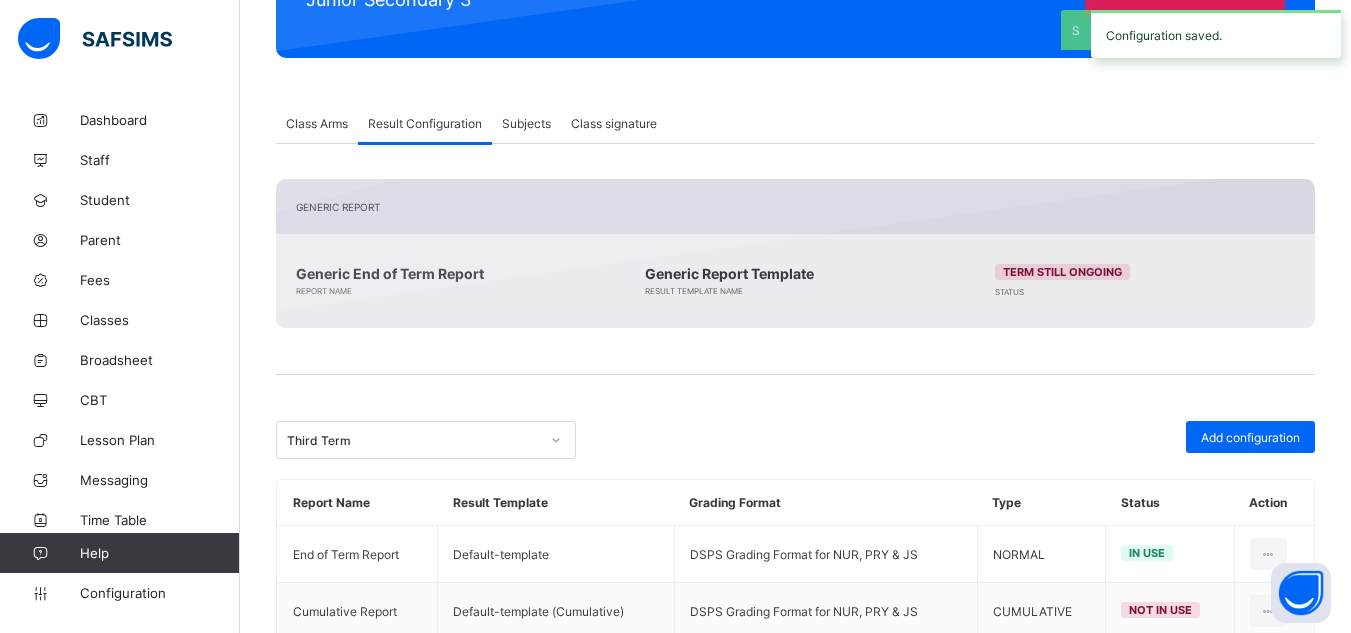 scroll, scrollTop: 364, scrollLeft: 0, axis: vertical 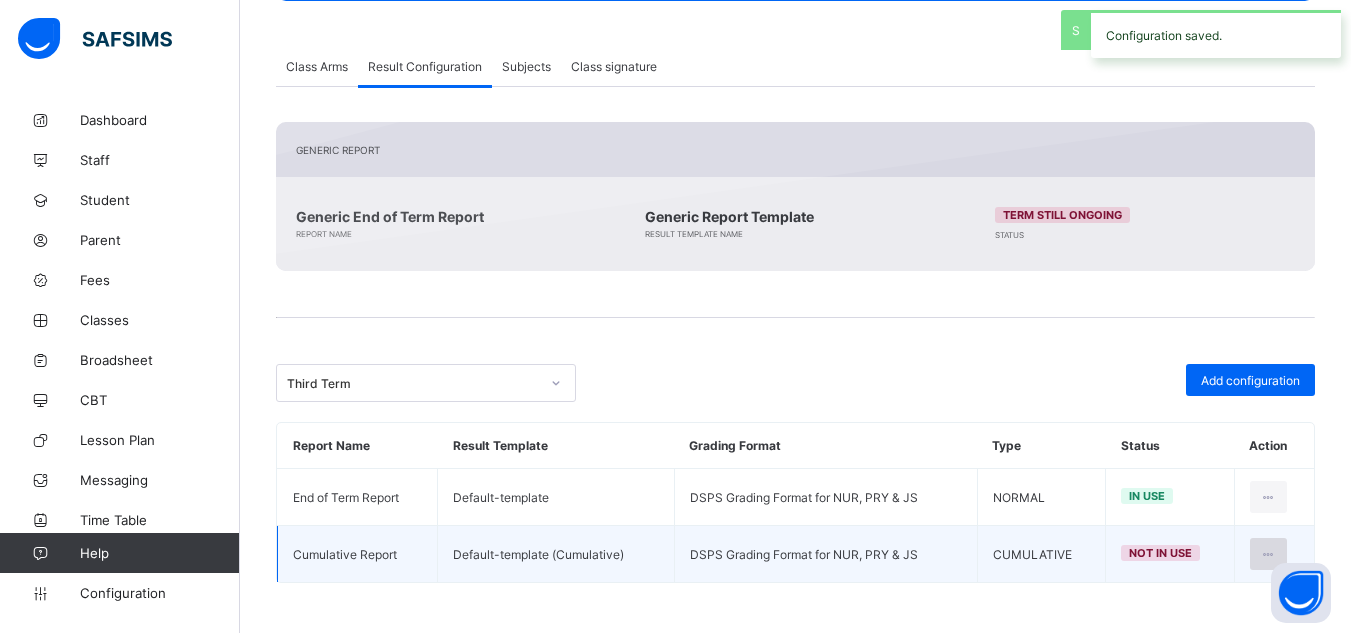click at bounding box center [1268, 554] 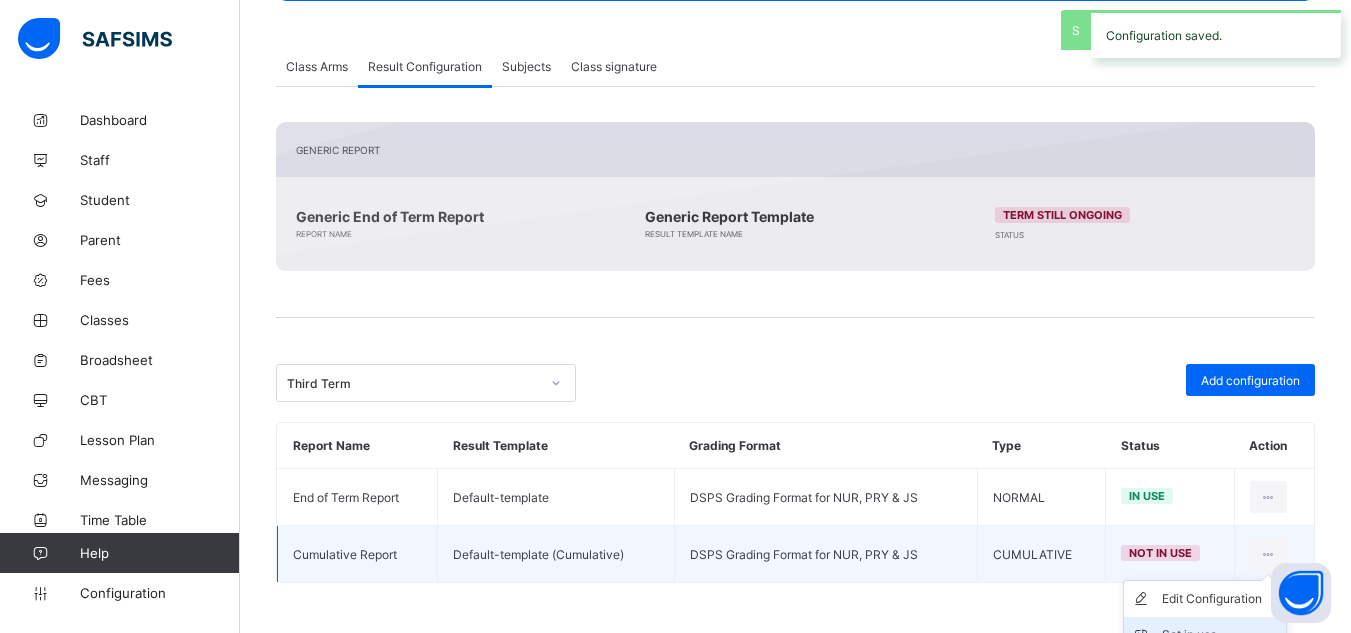 click on "Set in use" at bounding box center (1205, 635) 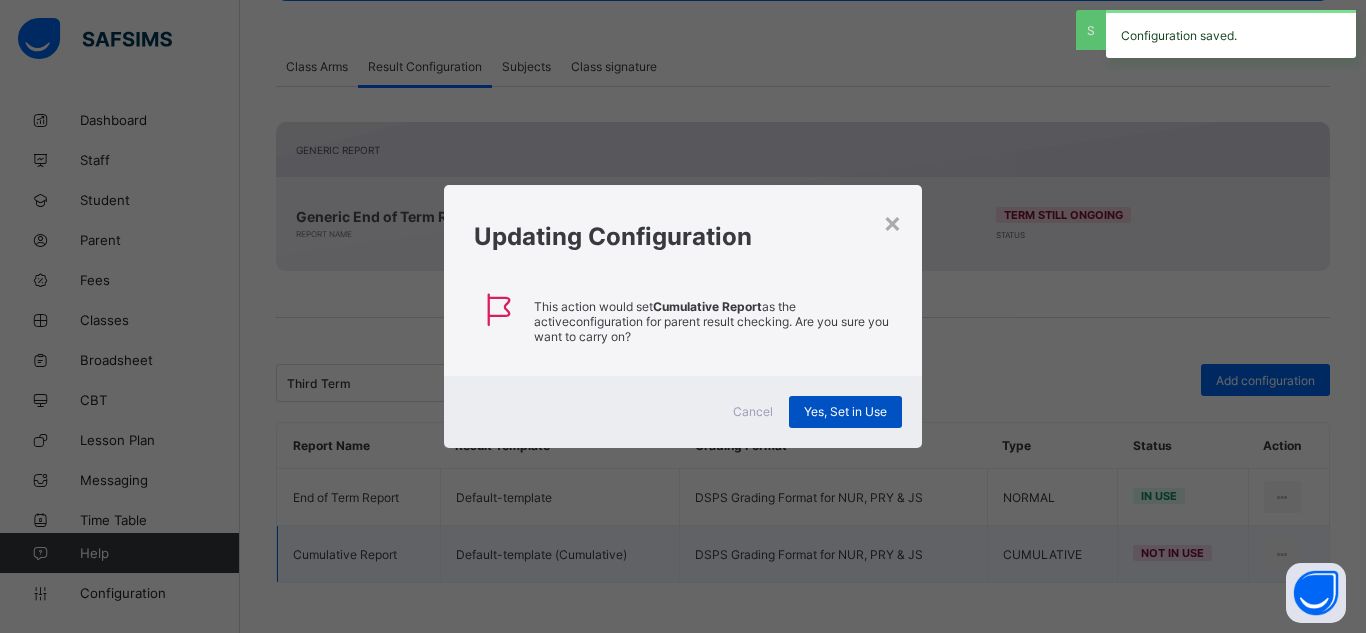 click on "Yes, Set in Use" at bounding box center (845, 411) 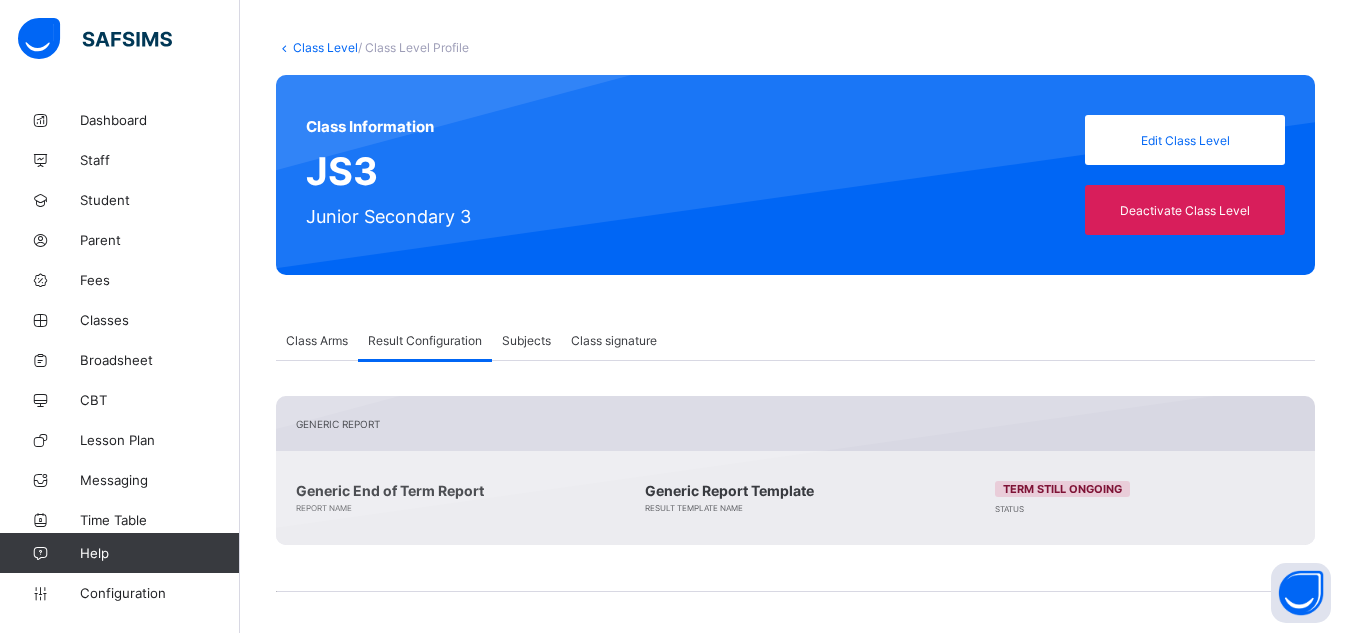 scroll, scrollTop: 0, scrollLeft: 0, axis: both 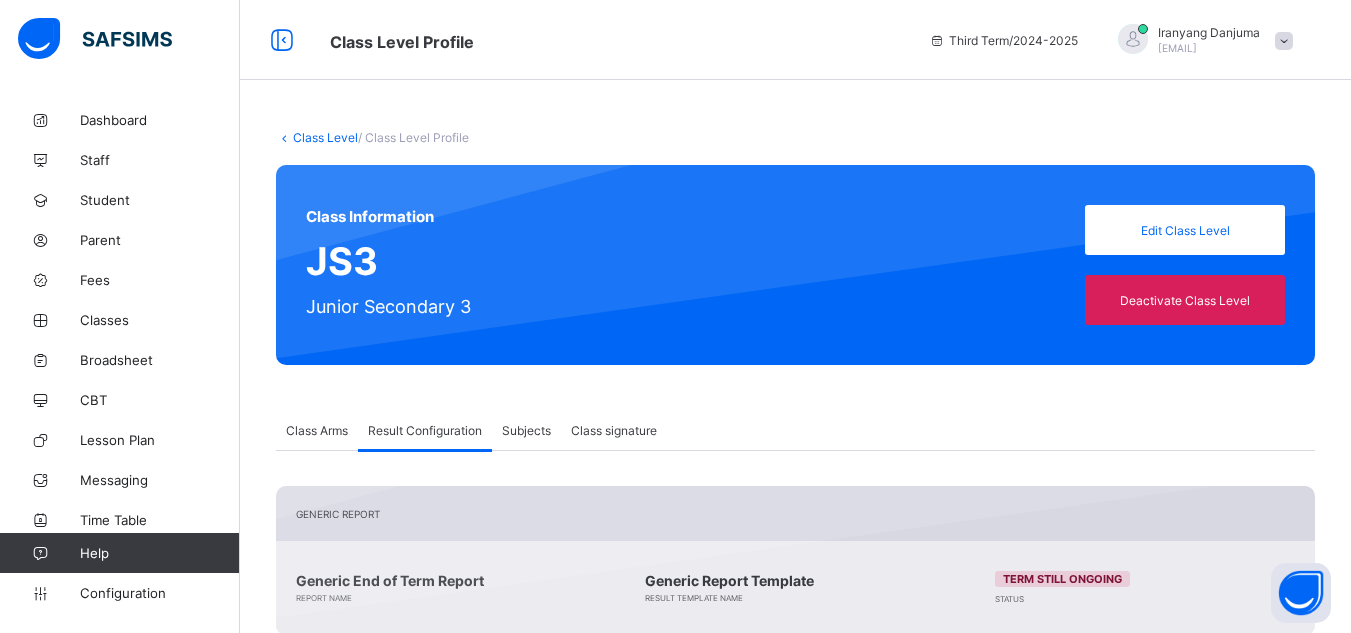 click on "Class Level" at bounding box center (325, 137) 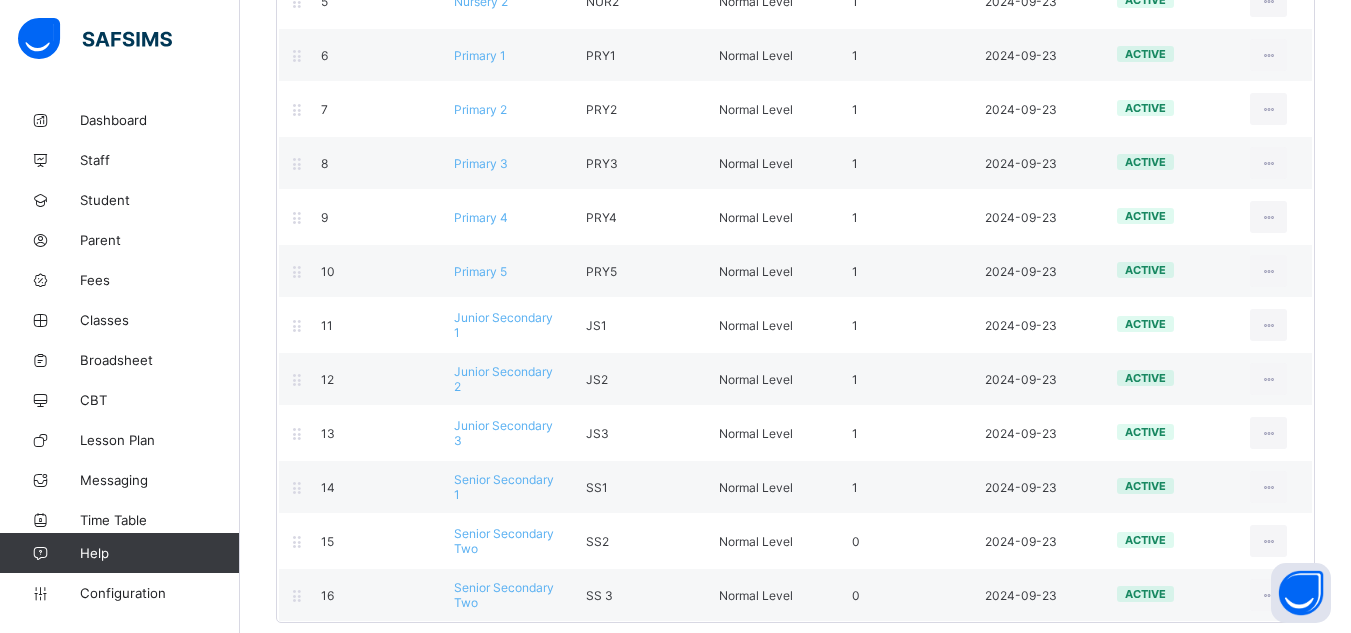 scroll, scrollTop: 508, scrollLeft: 0, axis: vertical 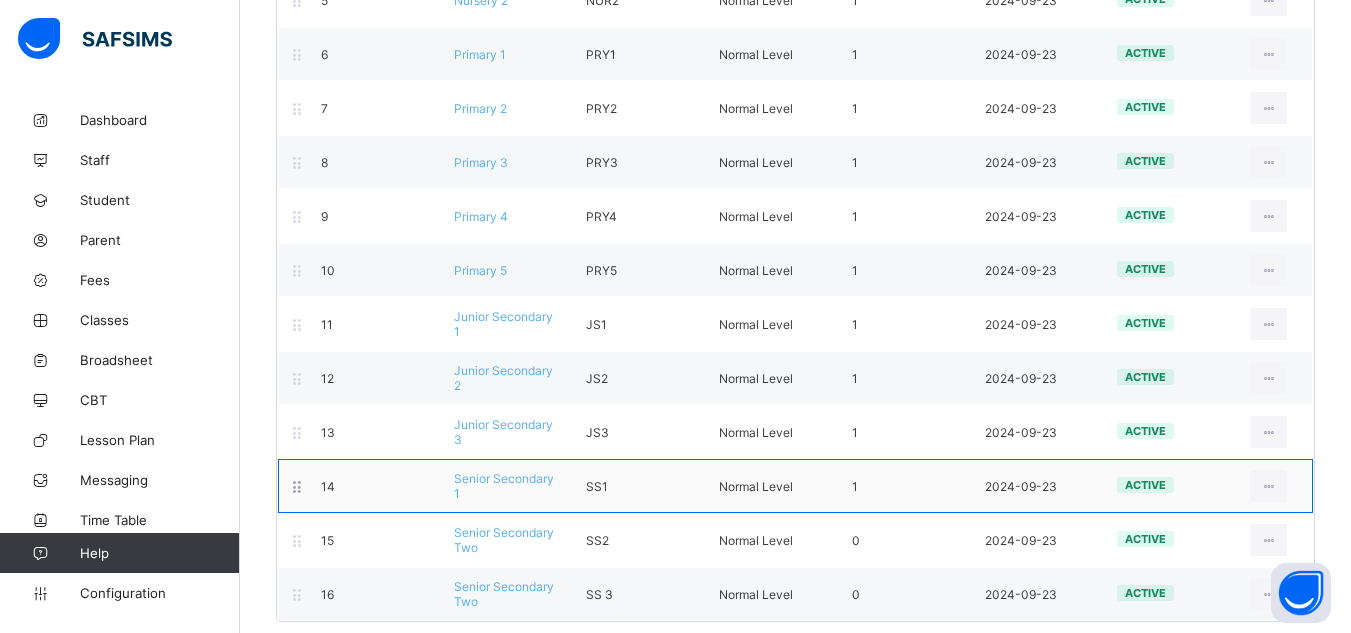 click on "Senior Secondary 1" at bounding box center [504, 486] 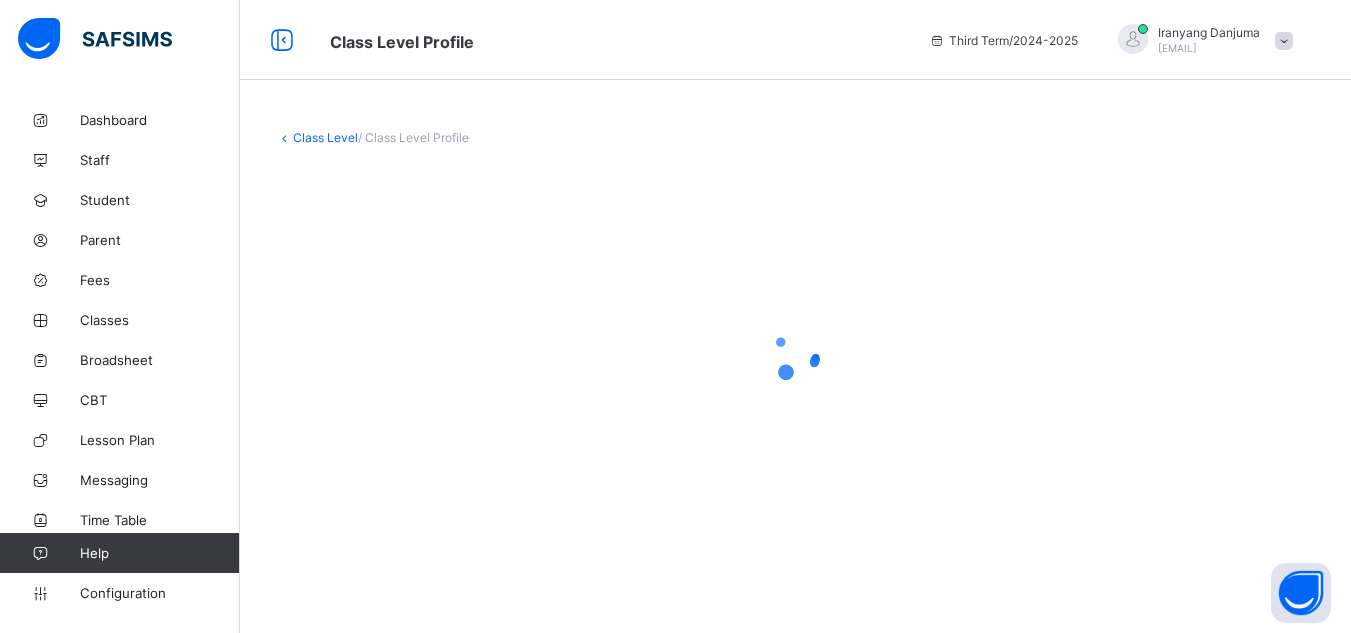 scroll, scrollTop: 0, scrollLeft: 0, axis: both 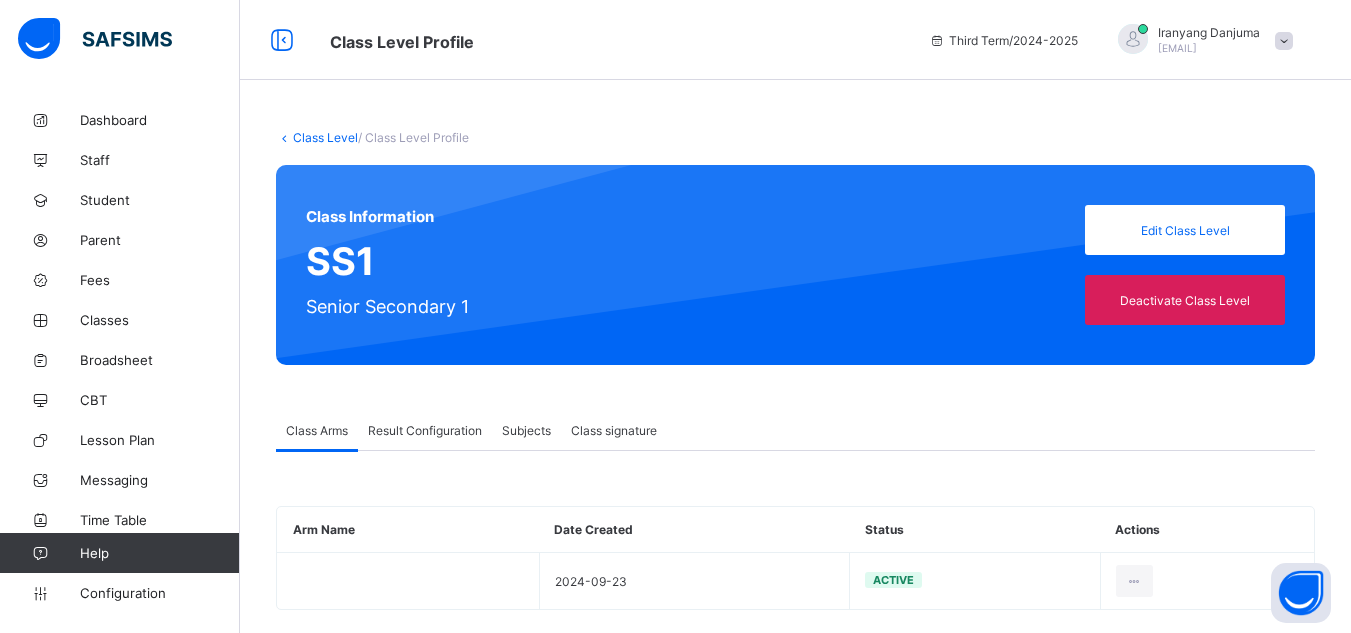 click on "Result Configuration" at bounding box center [425, 430] 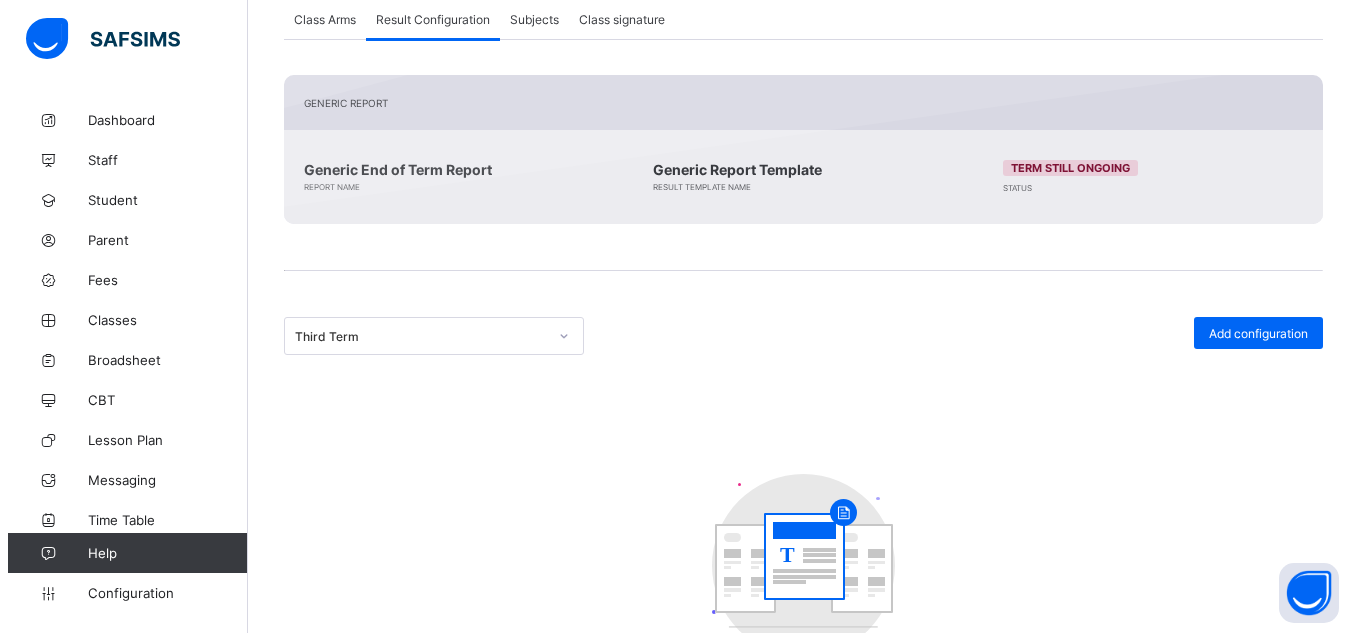 scroll, scrollTop: 460, scrollLeft: 0, axis: vertical 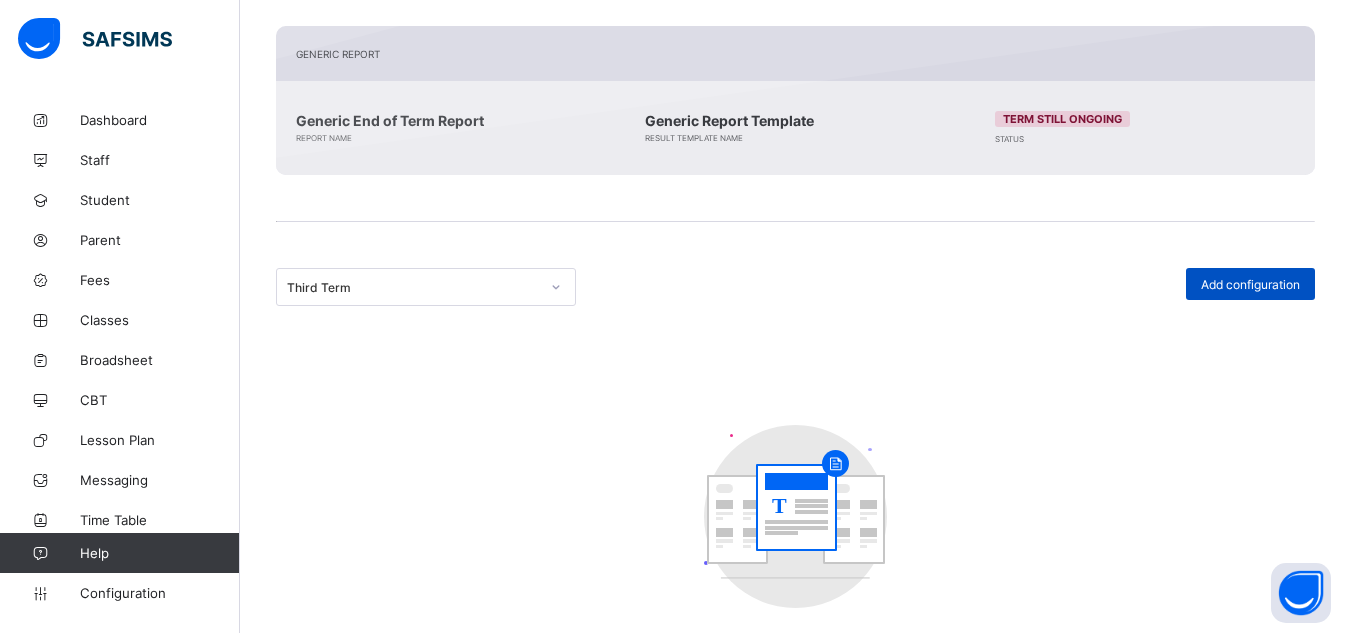 click on "Add configuration" at bounding box center (1250, 284) 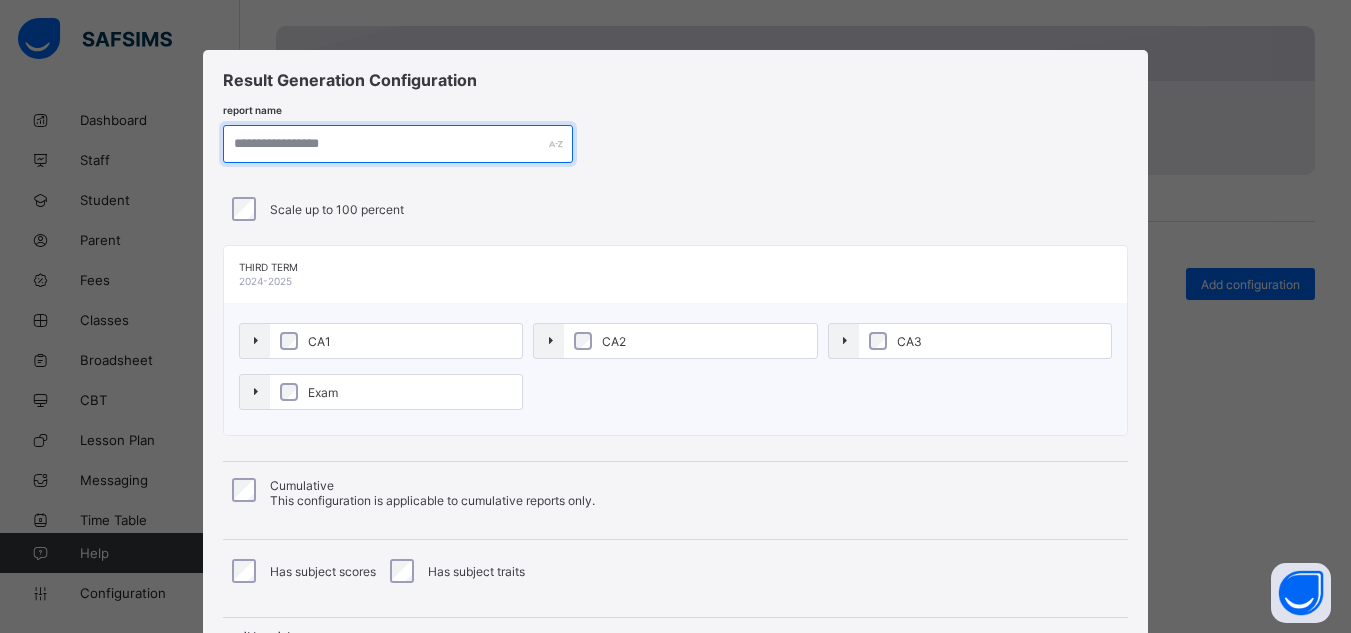 click at bounding box center [398, 144] 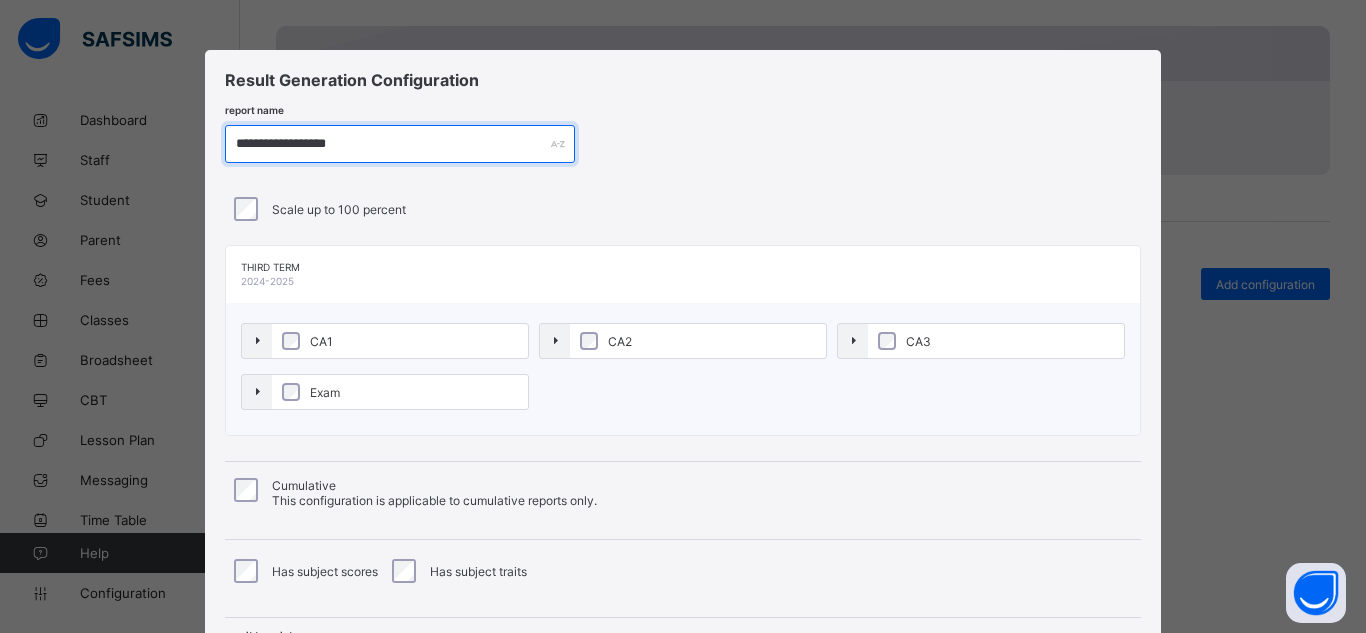 type on "**********" 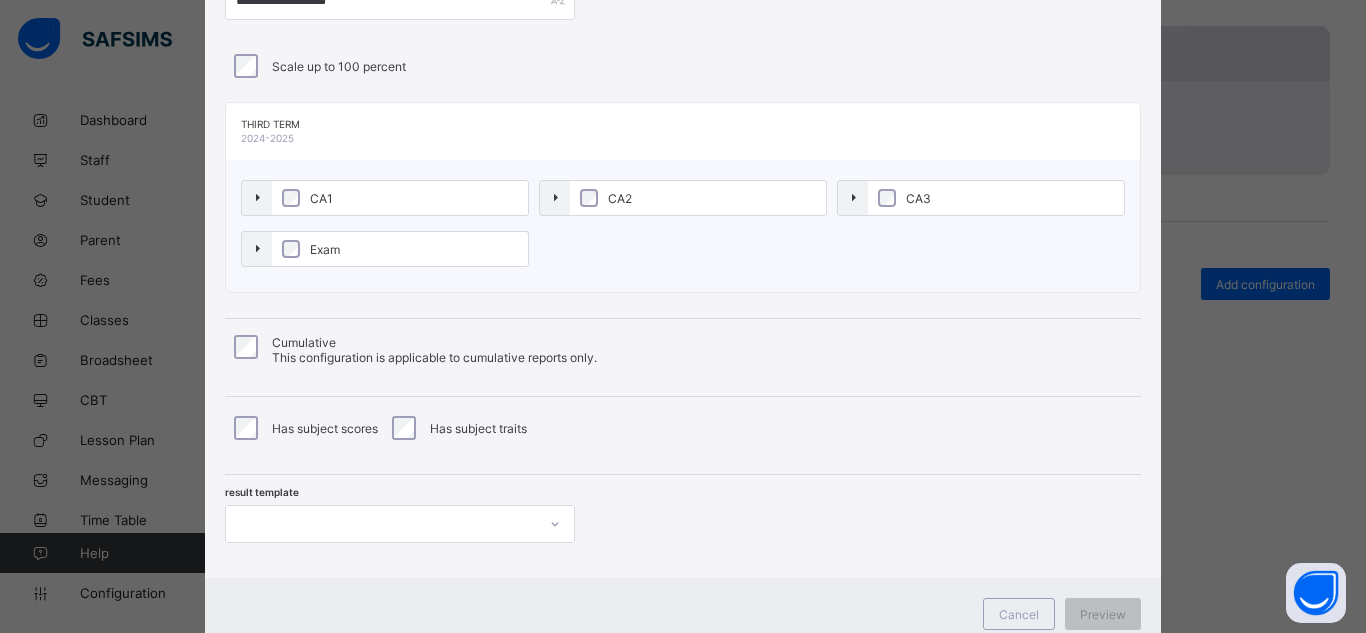 scroll, scrollTop: 210, scrollLeft: 0, axis: vertical 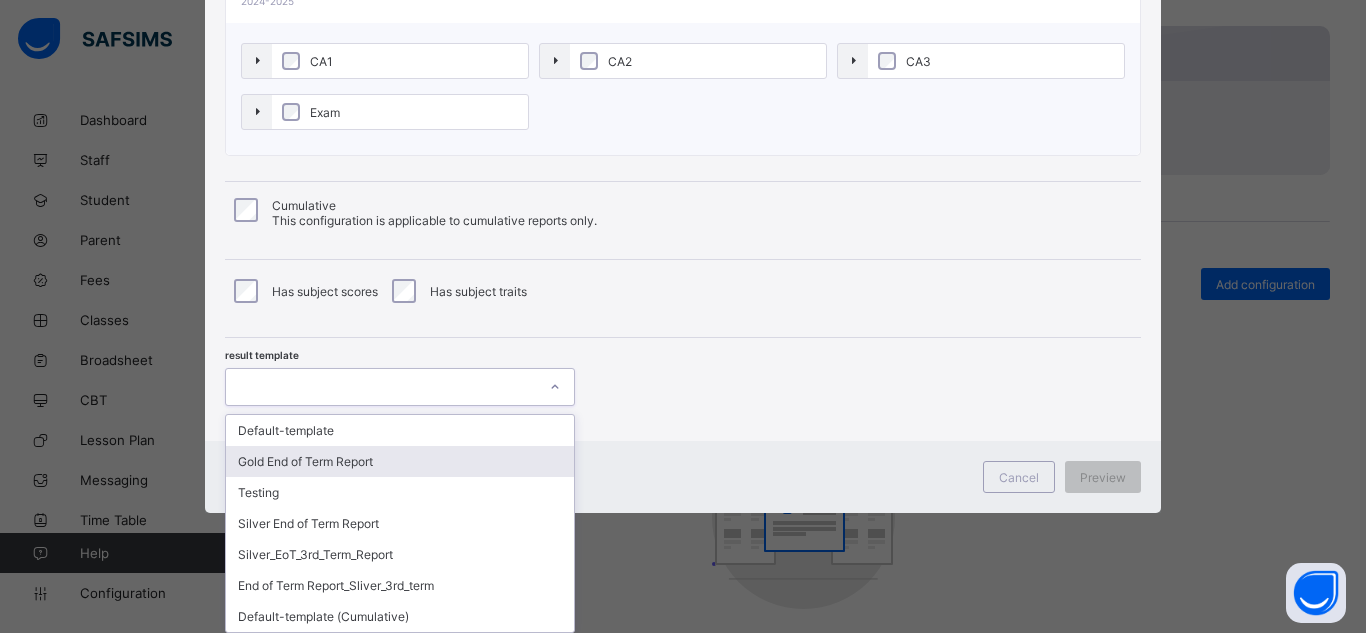 click on "option Gold End of Term Report focused, 2 of 7. 7 results available. Use Up and Down to choose options, press Enter to select the currently focused option, press Escape to exit the menu, press Tab to select the option and exit the menu. Default-template Gold End of Term Report Testing Silver End of Term Report Silver_EoT_3rd_Term_Report End of Term Report_Sliver_3rd_term Default-template (Cumulative)" at bounding box center (400, 387) 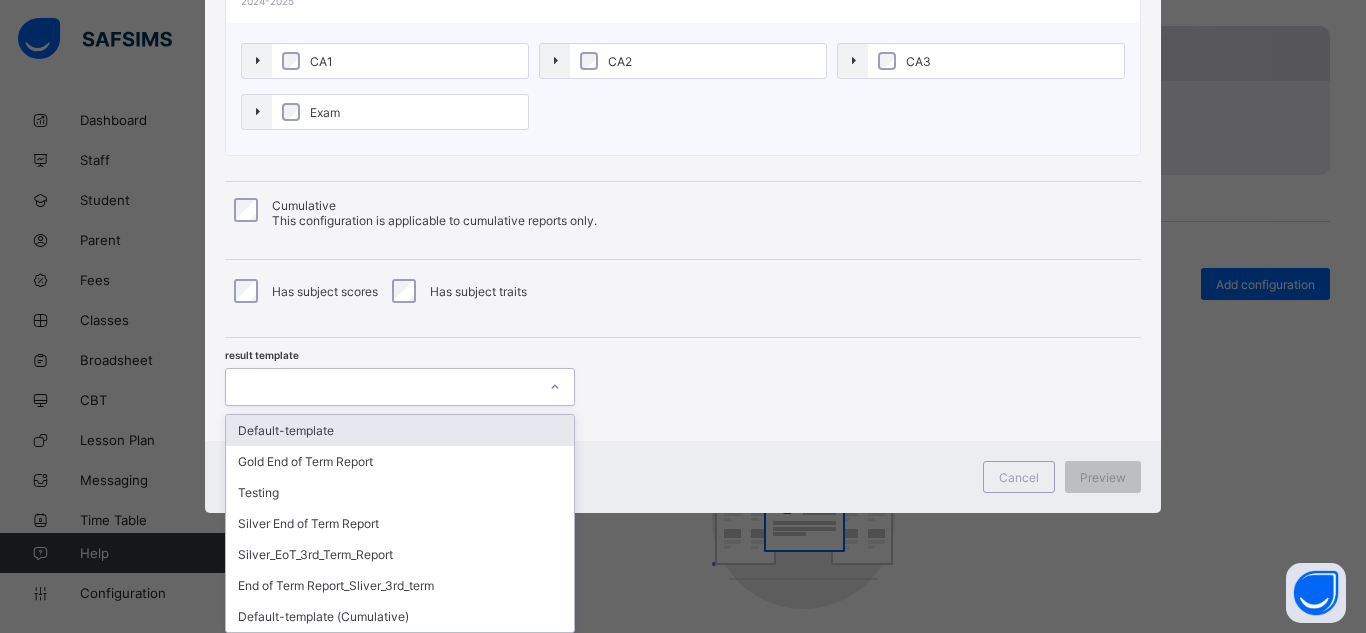 click on "Default-template" at bounding box center (400, 430) 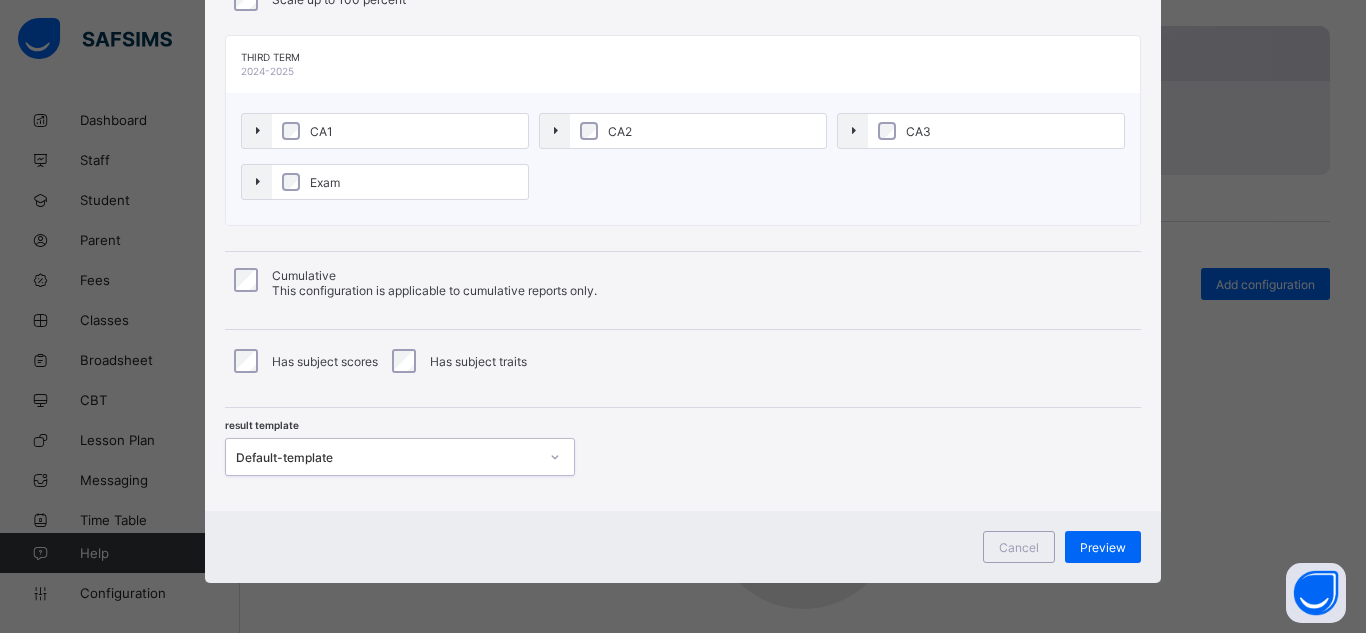 scroll, scrollTop: 210, scrollLeft: 0, axis: vertical 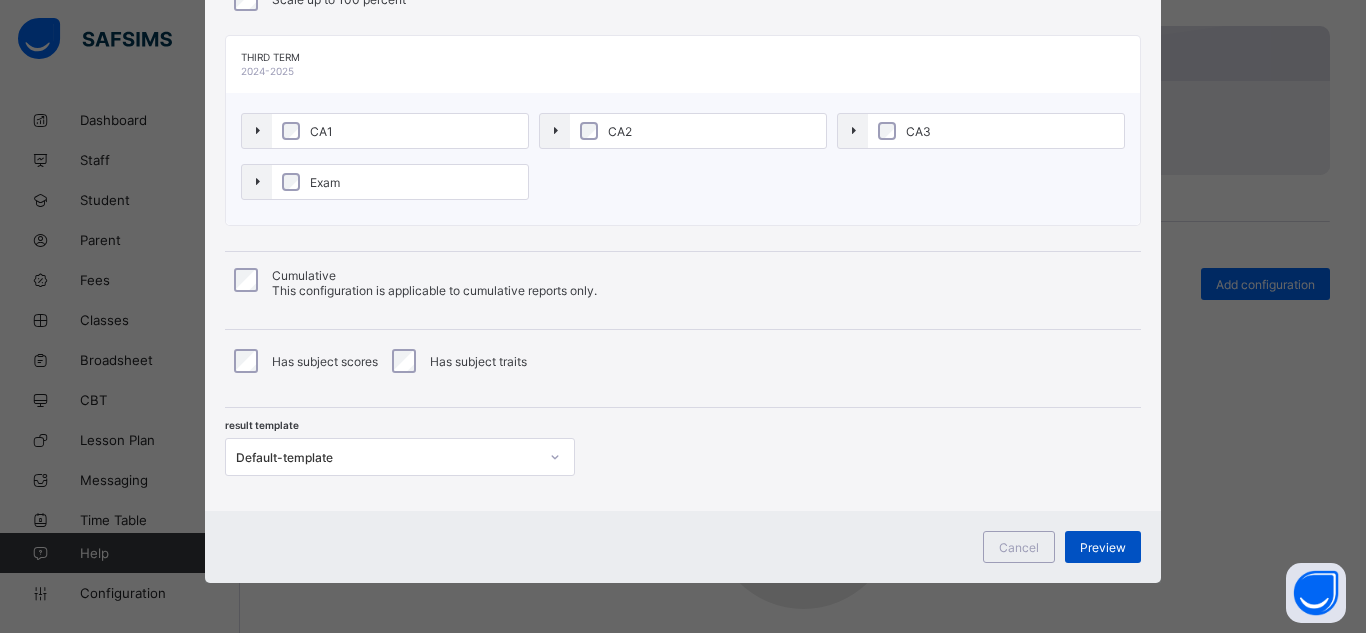 click on "Preview" at bounding box center [1103, 547] 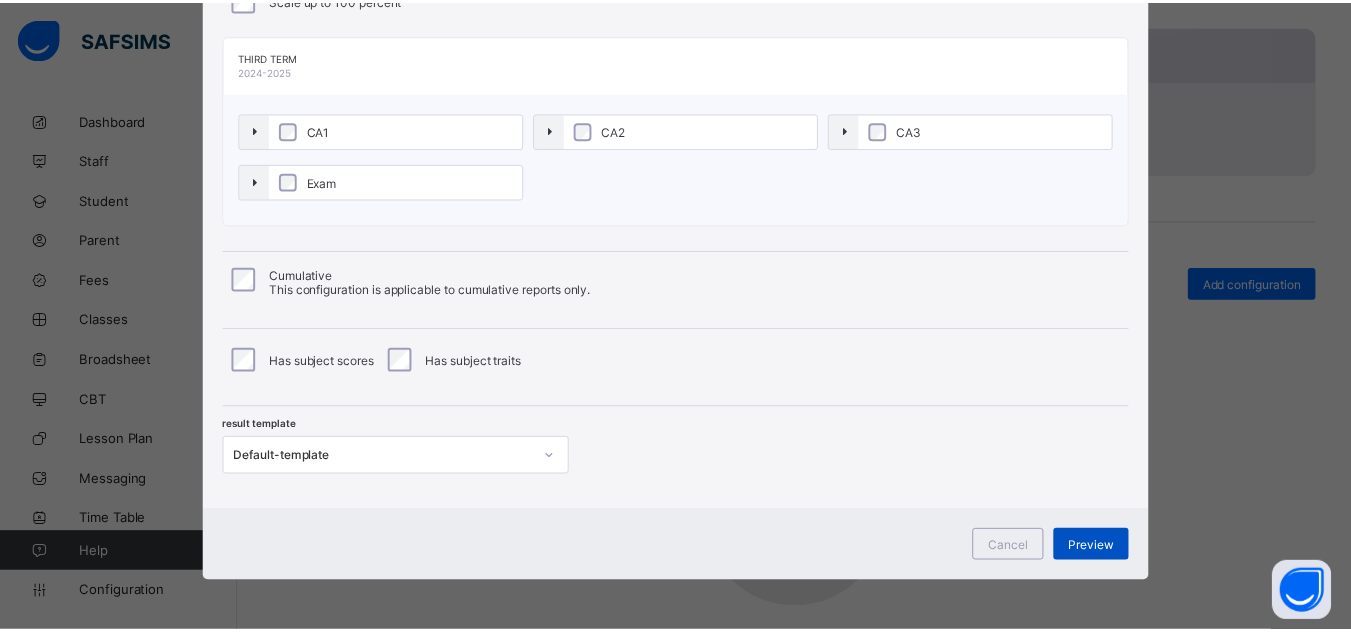 scroll, scrollTop: 4, scrollLeft: 0, axis: vertical 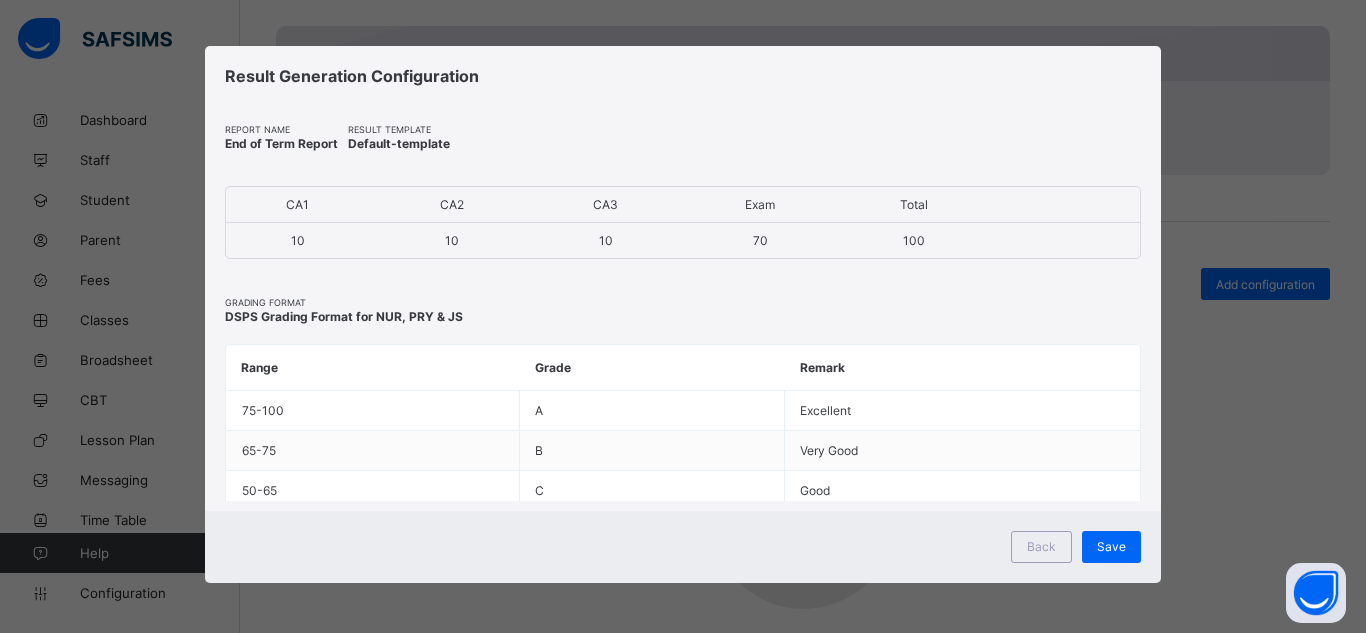 click on "Save" at bounding box center [1111, 546] 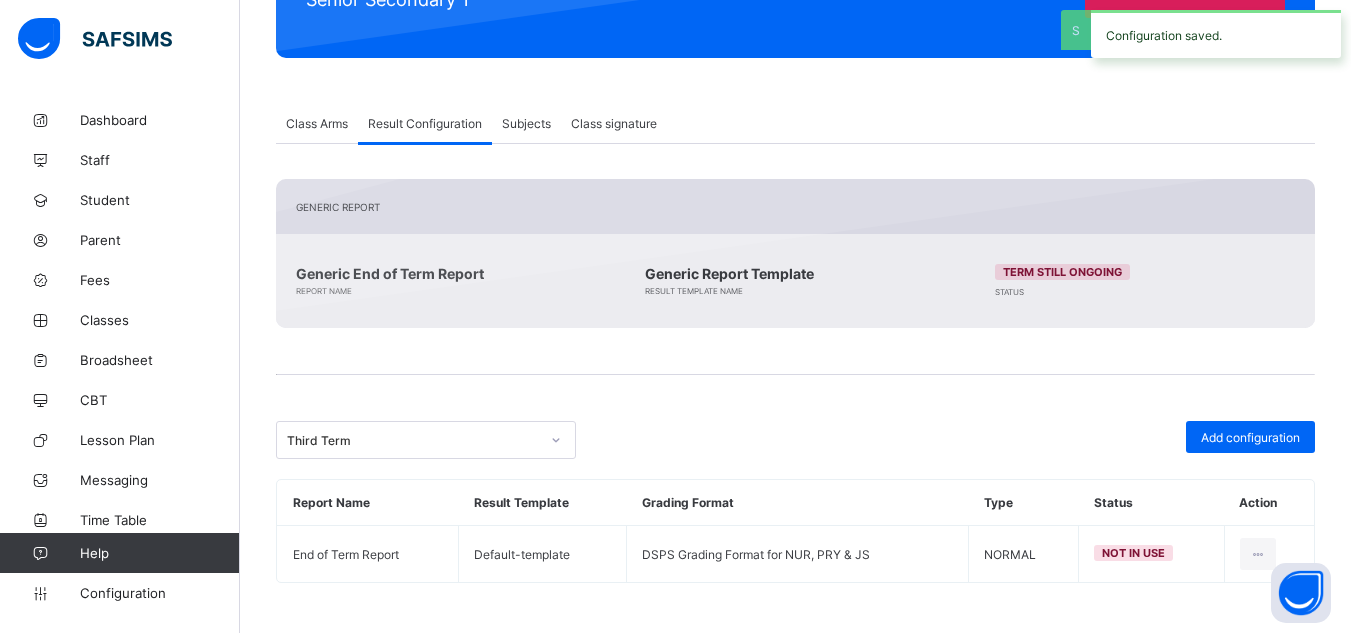 scroll, scrollTop: 307, scrollLeft: 0, axis: vertical 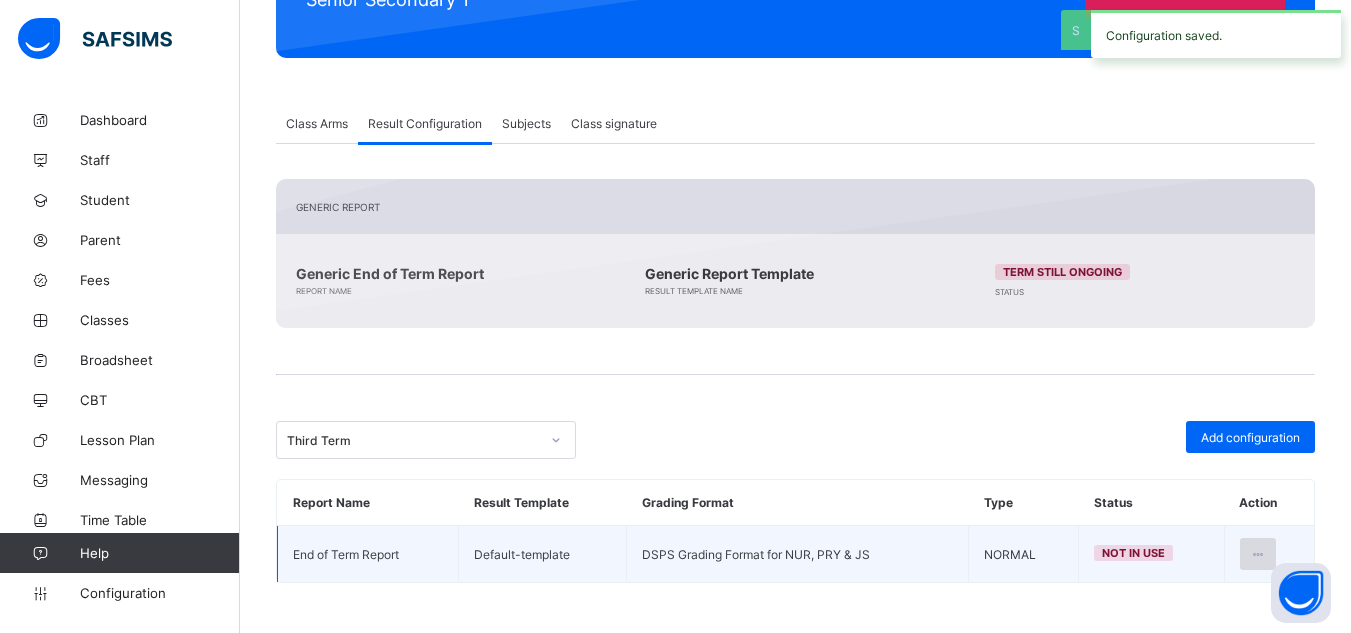 click at bounding box center (1258, 554) 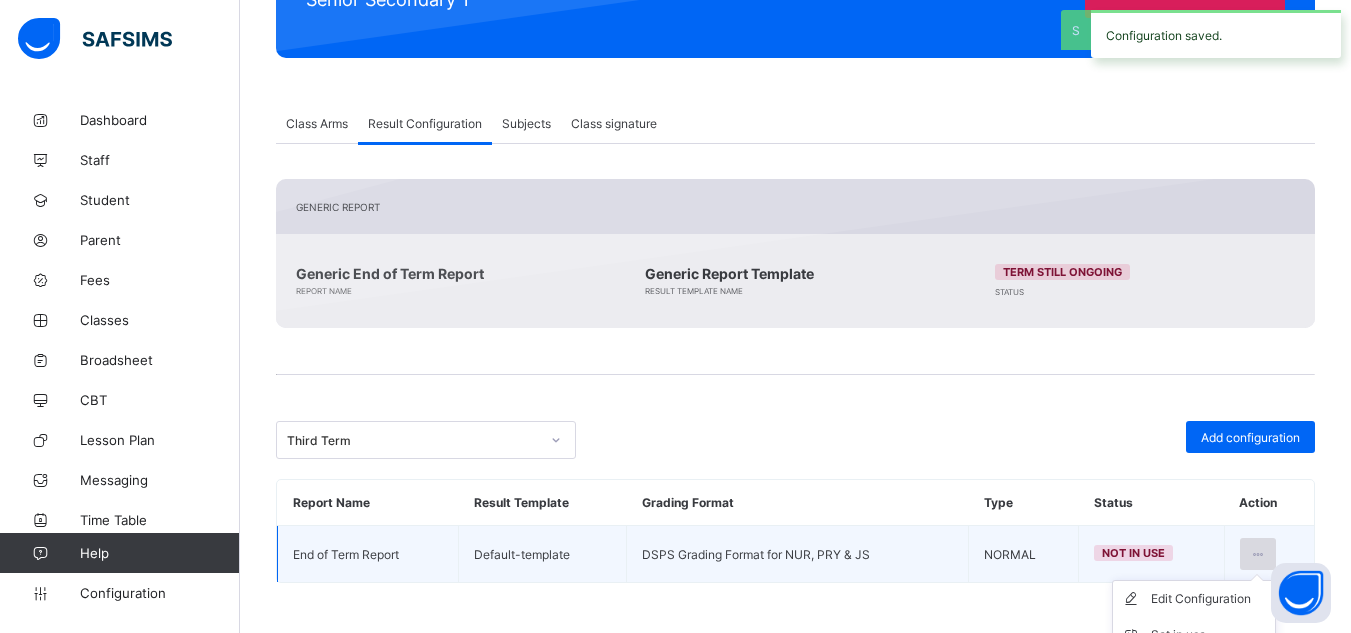 scroll, scrollTop: 364, scrollLeft: 0, axis: vertical 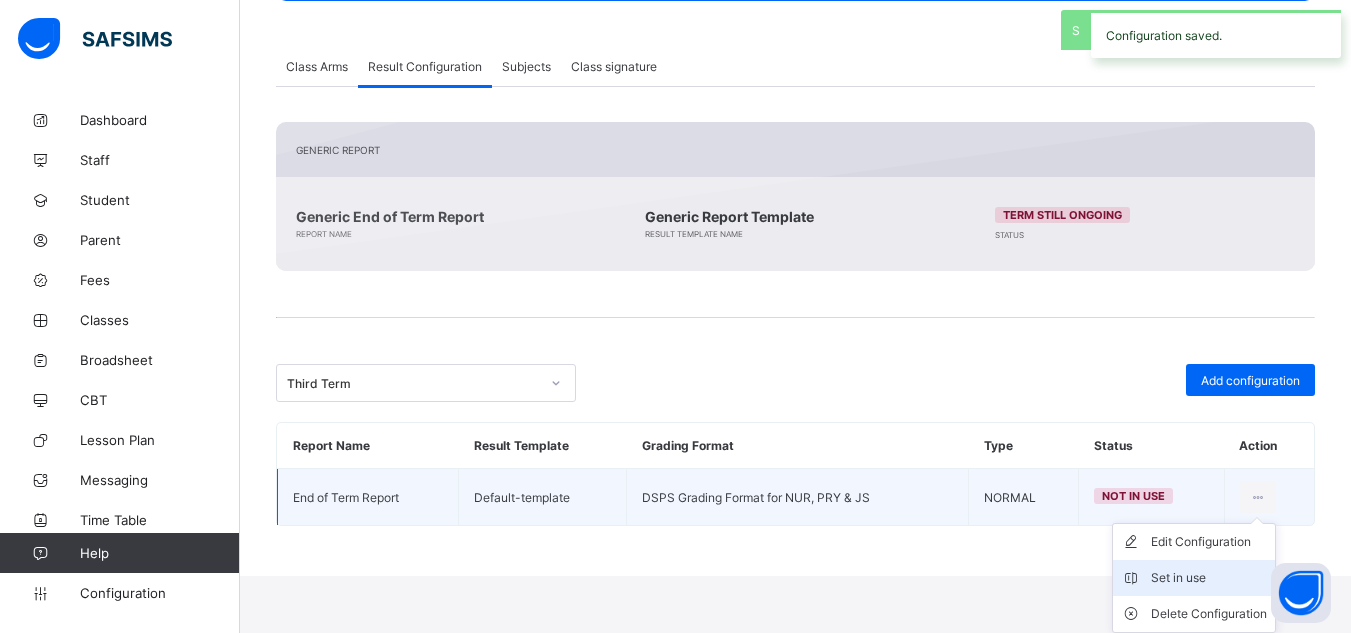 click on "Set in use" at bounding box center [1209, 578] 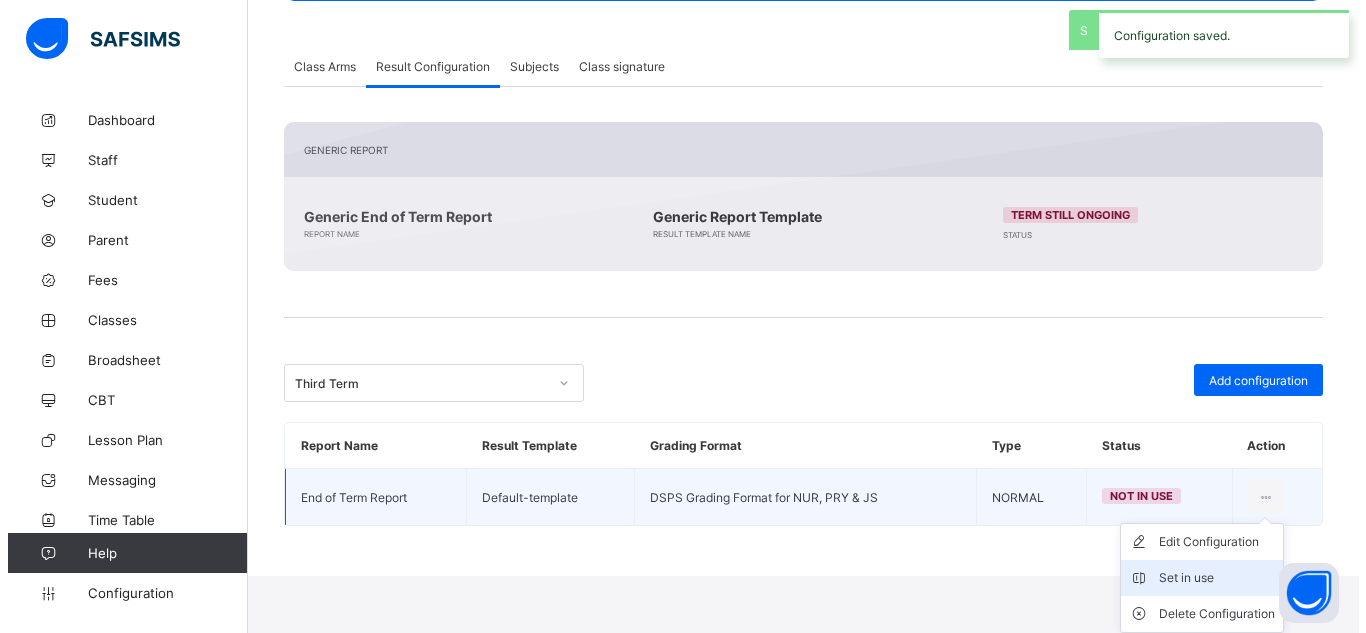 scroll, scrollTop: 307, scrollLeft: 0, axis: vertical 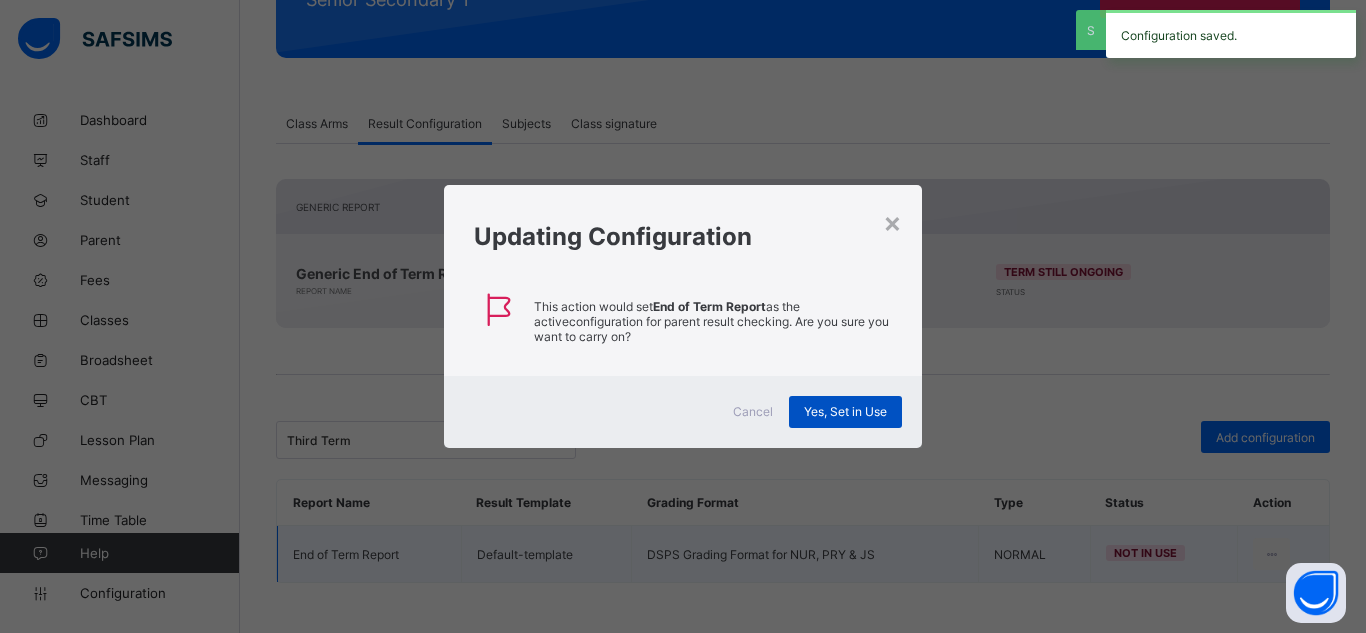 click on "Yes, Set in Use" at bounding box center [845, 411] 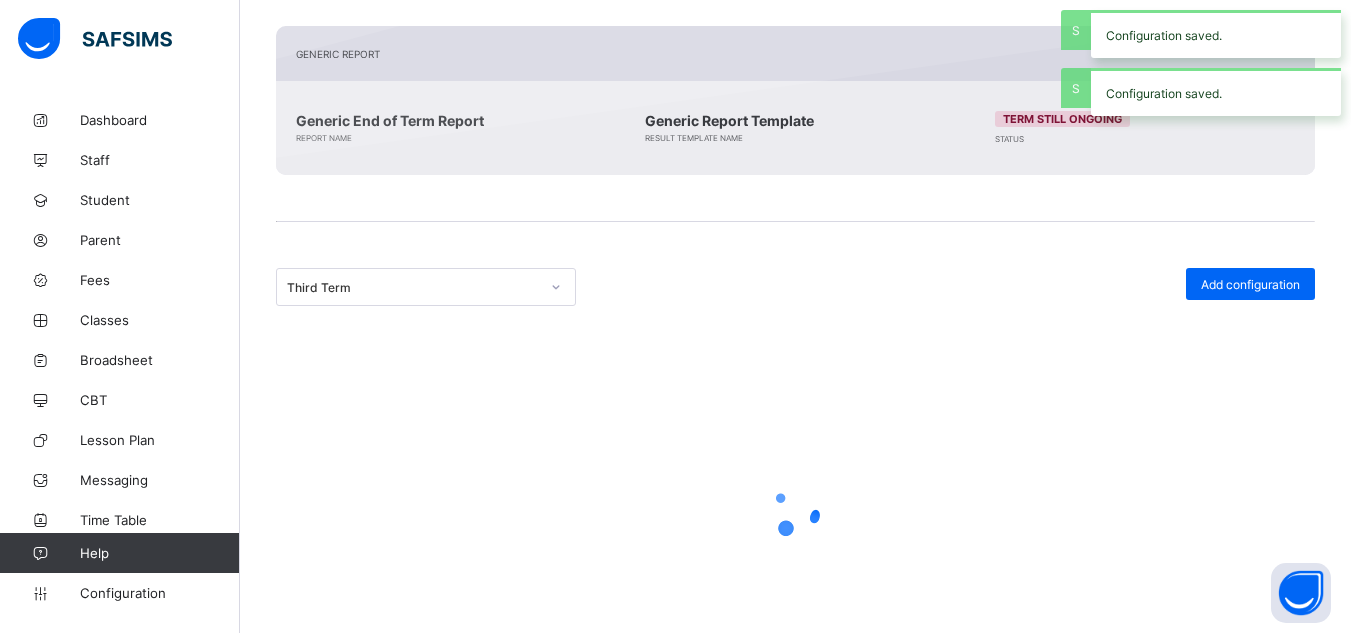 scroll, scrollTop: 307, scrollLeft: 0, axis: vertical 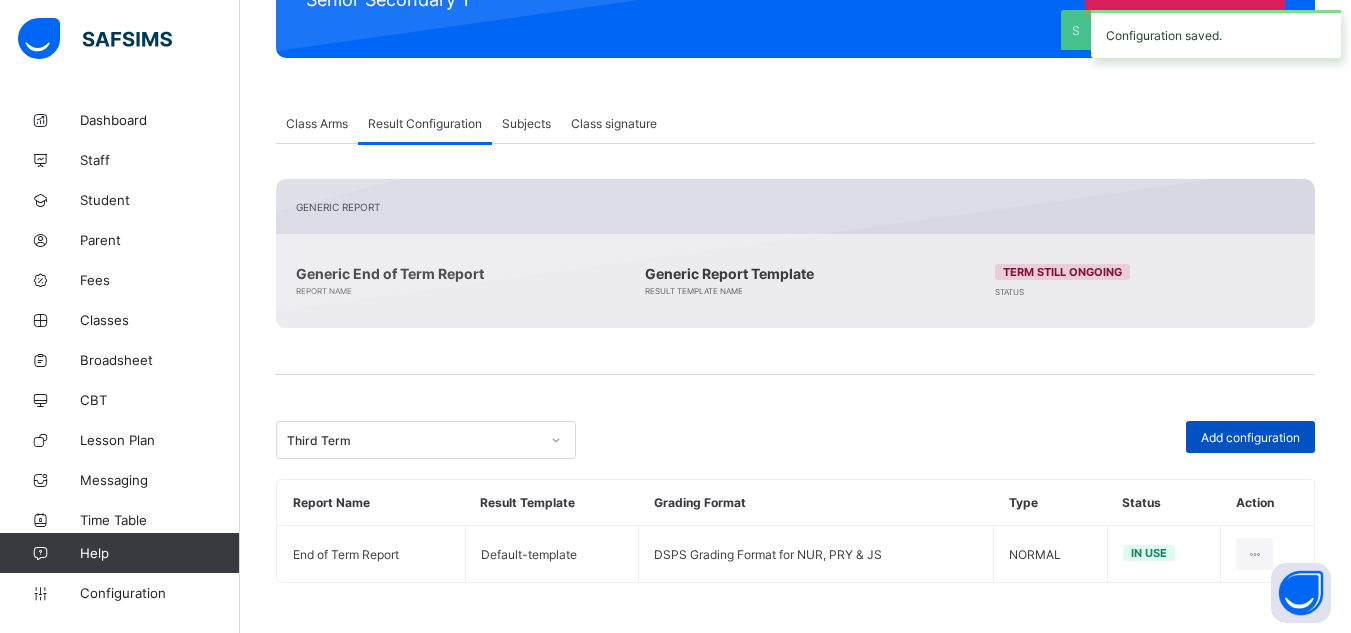 click on "Add configuration" at bounding box center [1250, 437] 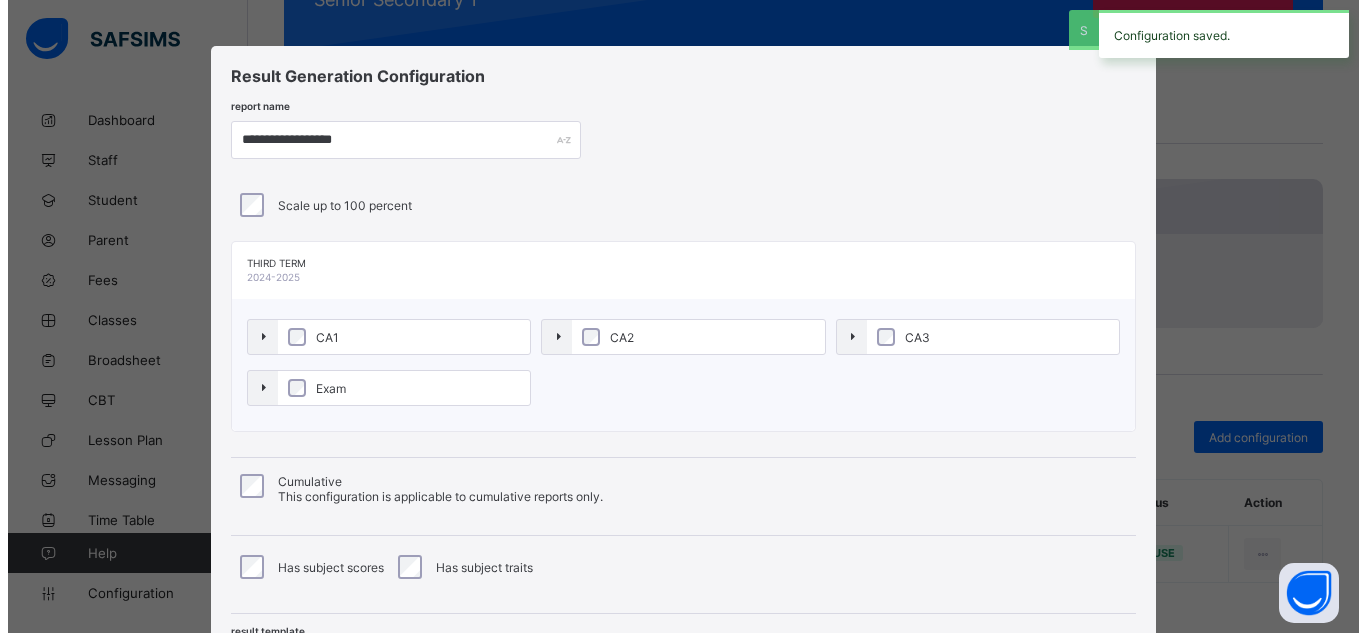 scroll, scrollTop: 0, scrollLeft: 0, axis: both 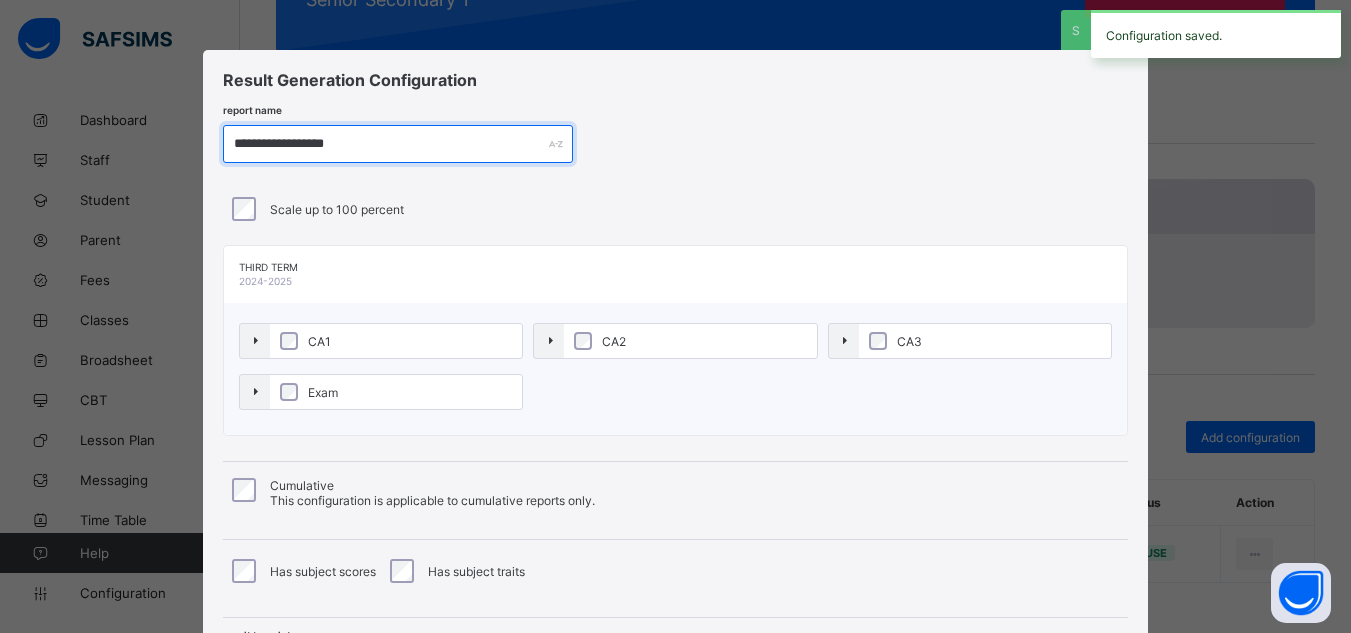 click on "**********" at bounding box center [398, 144] 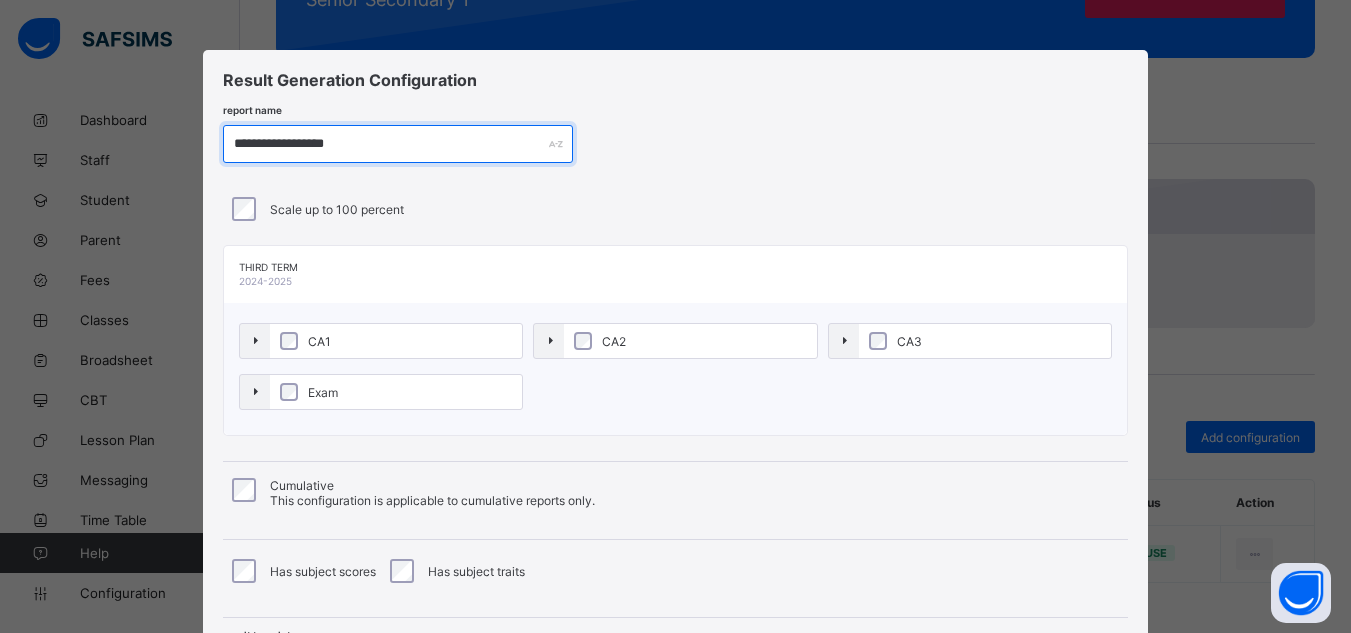 paste 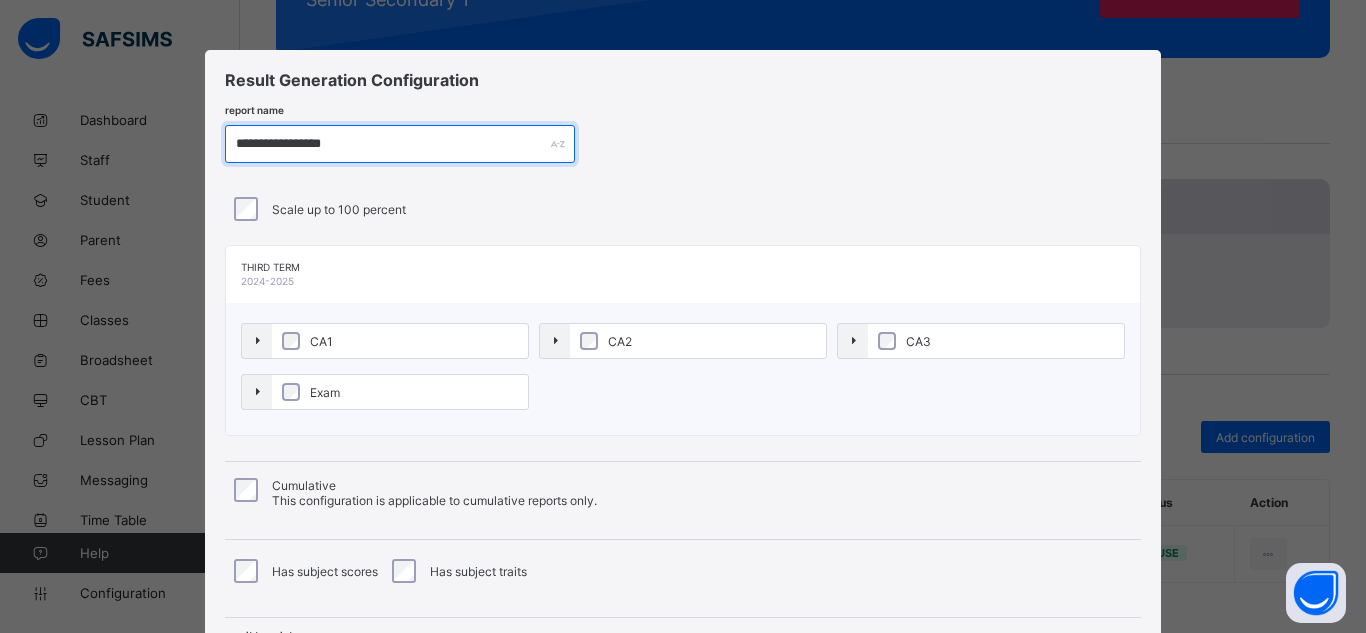 type on "**********" 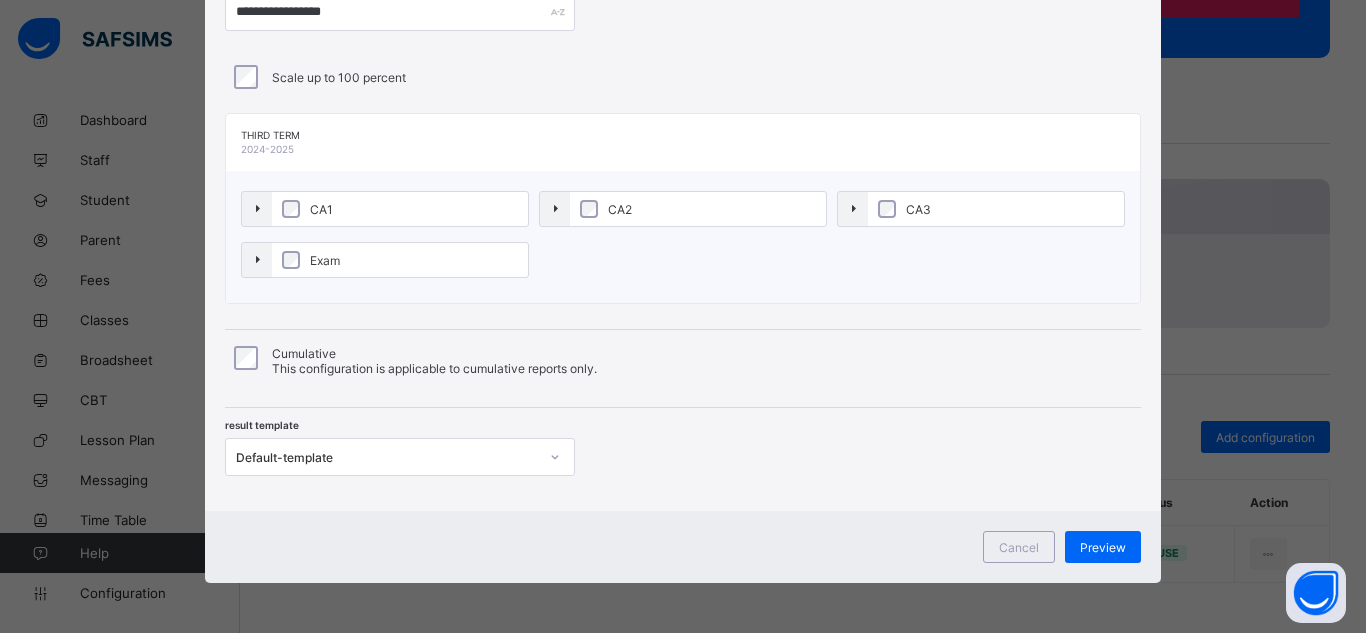 scroll, scrollTop: 202, scrollLeft: 0, axis: vertical 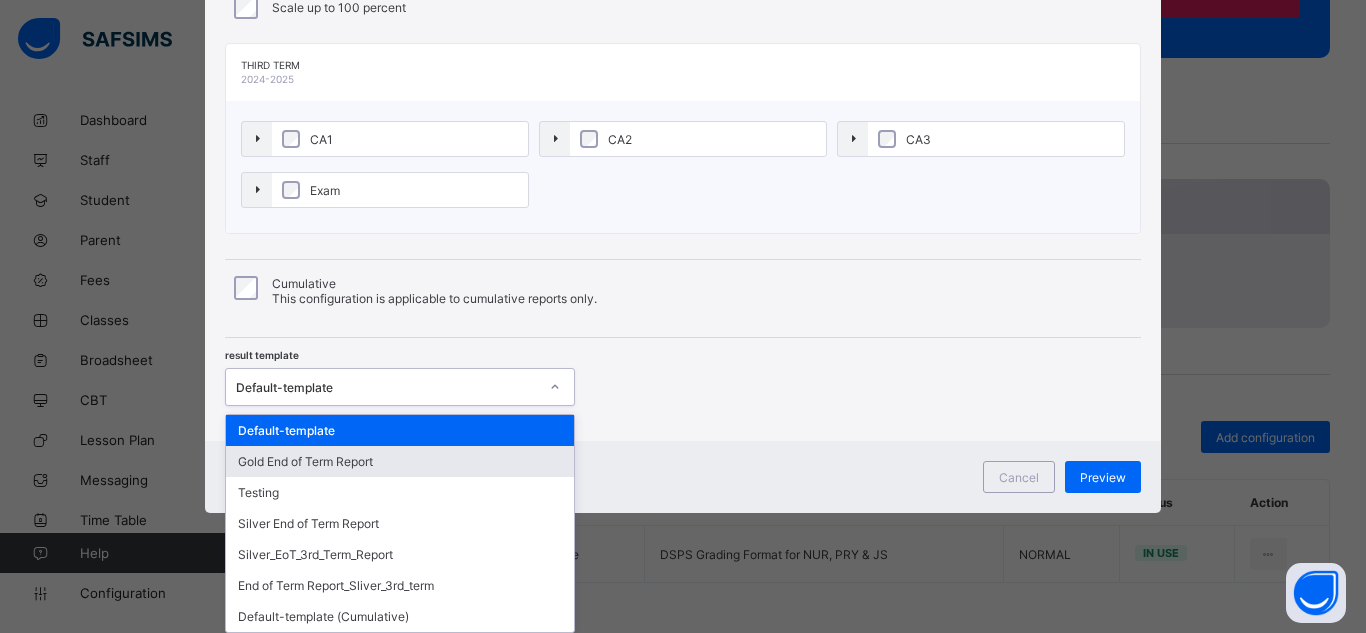 click on "option Gold End of Term Report focused, 2 of 7. 7 results available. Use Up and Down to choose options, press Enter to select the currently focused option, press Escape to exit the menu, press Tab to select the option and exit the menu. Default-template Default-template Gold End of Term Report Testing Silver End of Term Report Silver_EoT_3rd_Term_Report End of Term Report_Sliver_3rd_term Default-template (Cumulative)" at bounding box center [400, 387] 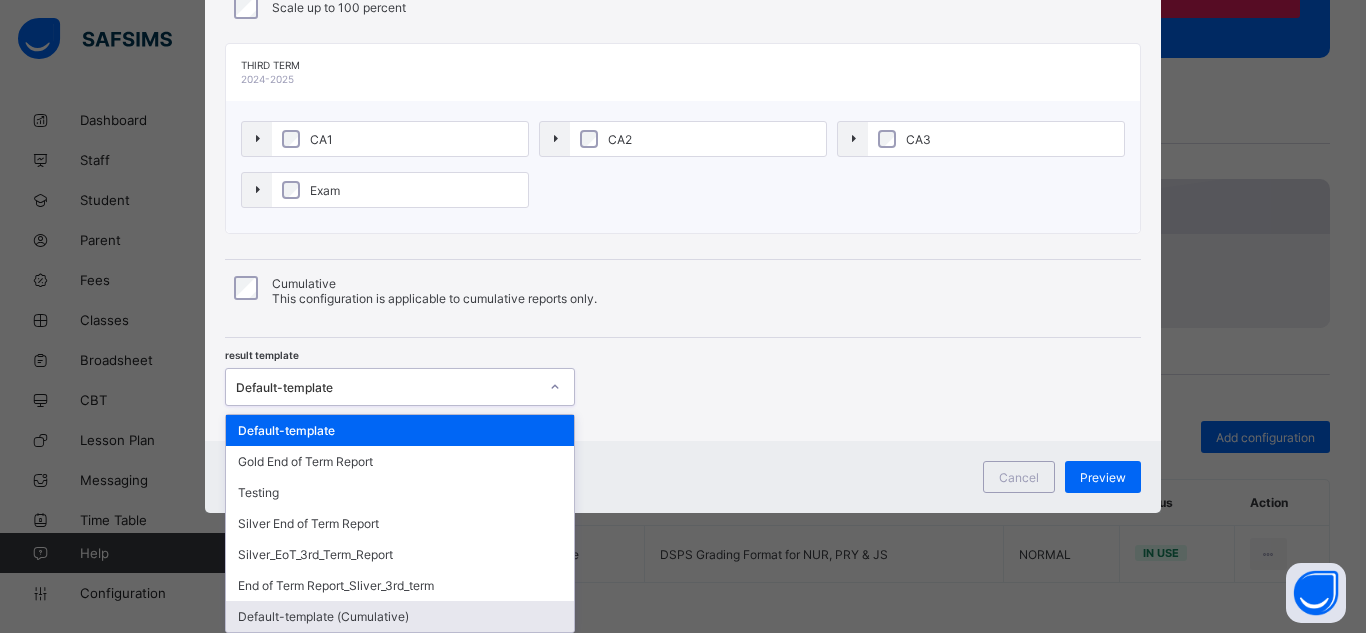 click on "Default-template (Cumulative)" at bounding box center [400, 616] 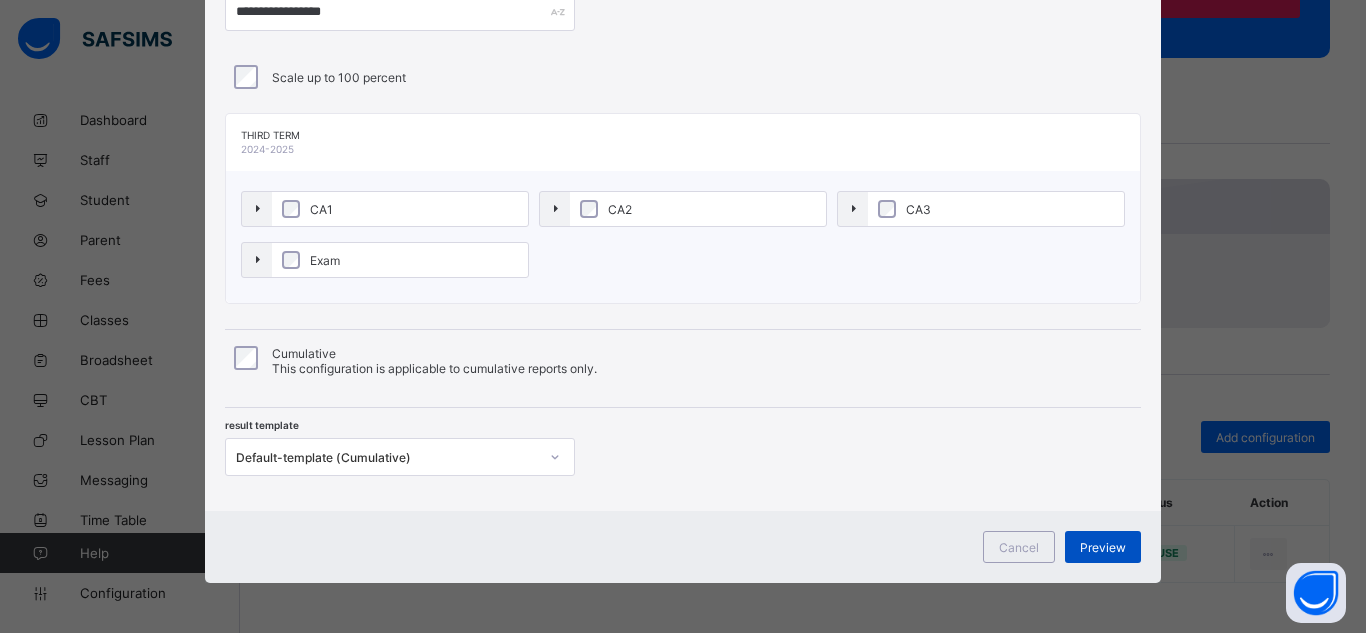 click on "Preview" at bounding box center [1103, 547] 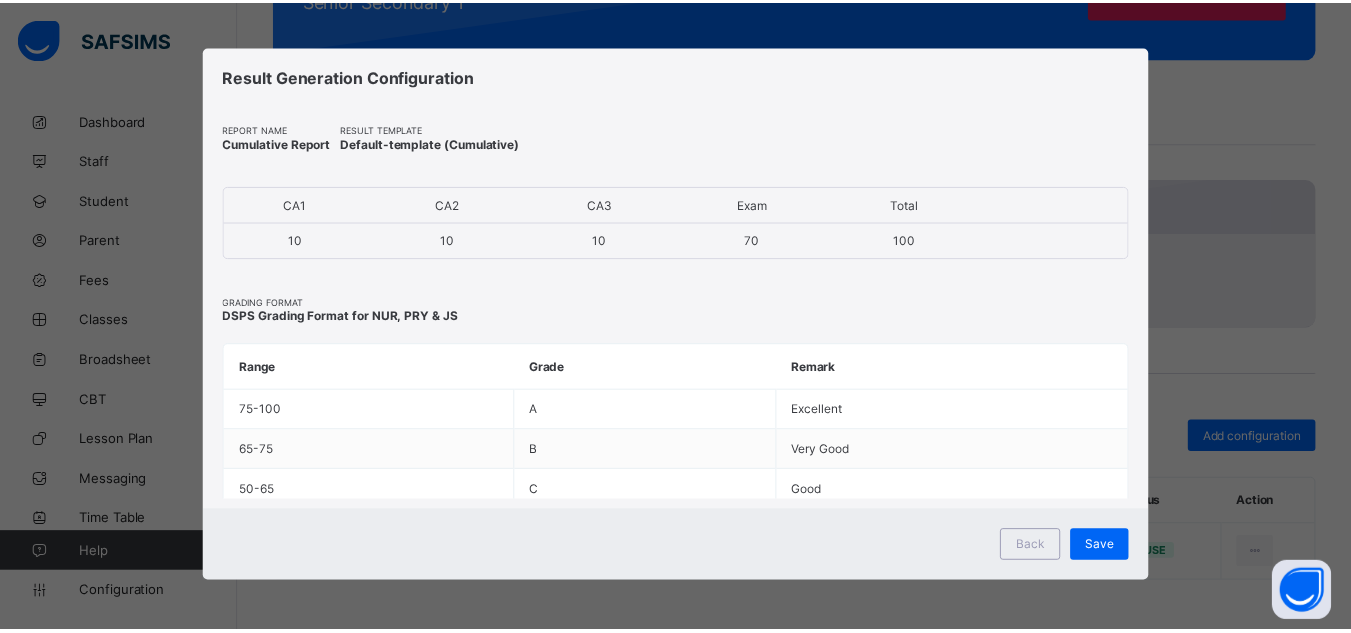 scroll, scrollTop: 4, scrollLeft: 0, axis: vertical 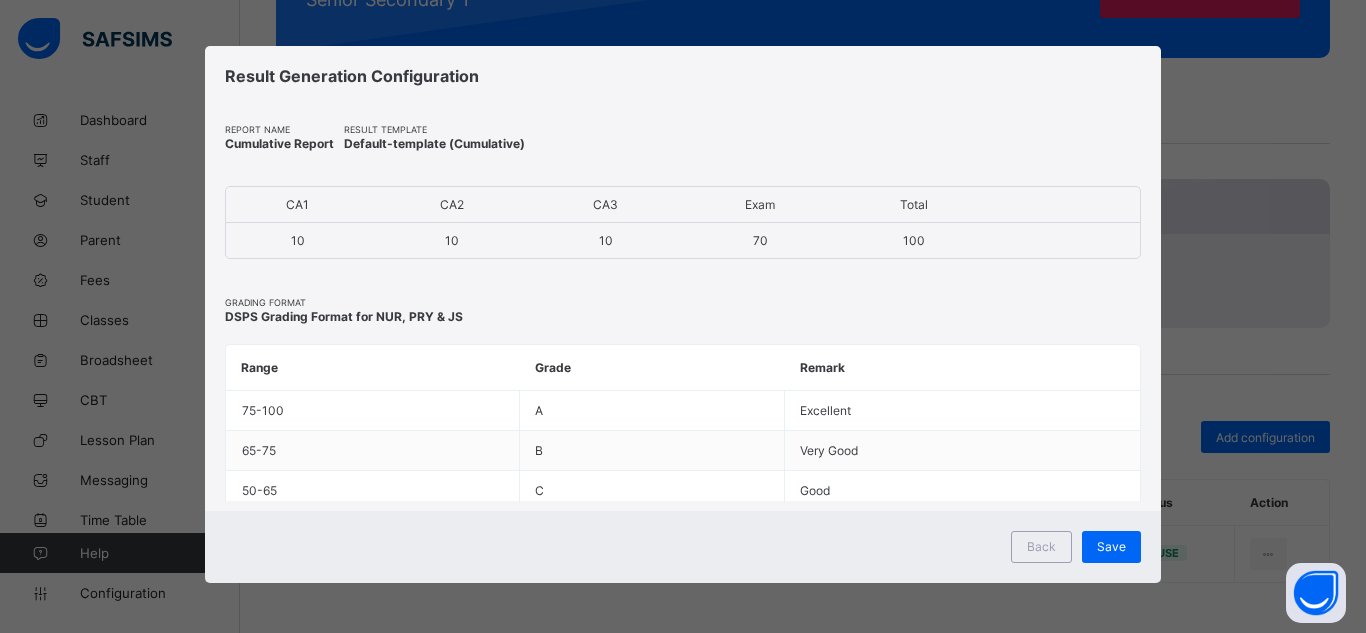 click on "Save" at bounding box center (1111, 546) 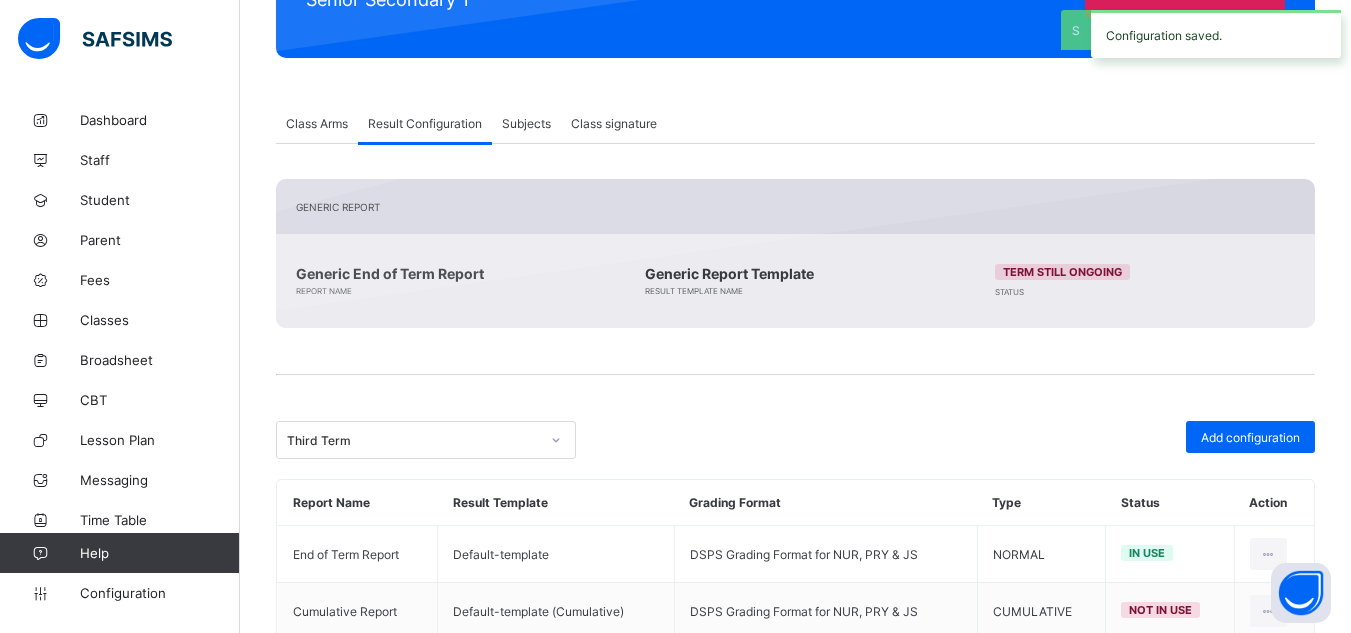scroll, scrollTop: 364, scrollLeft: 0, axis: vertical 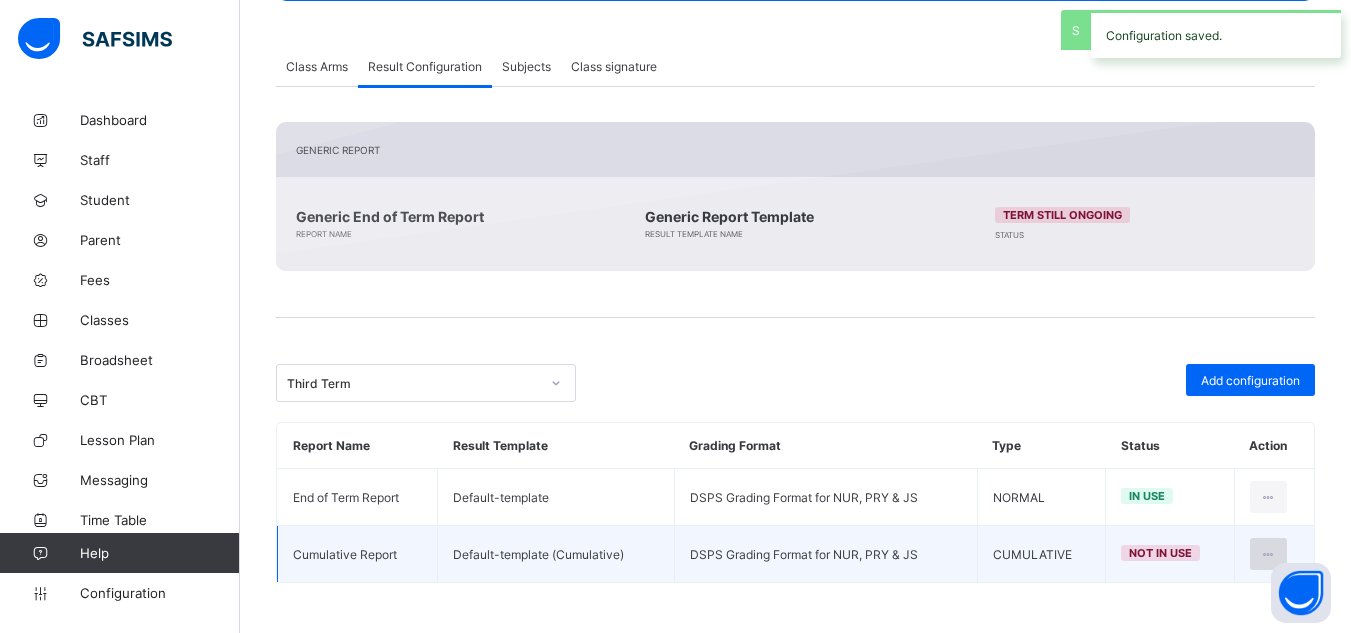 click at bounding box center [1268, 554] 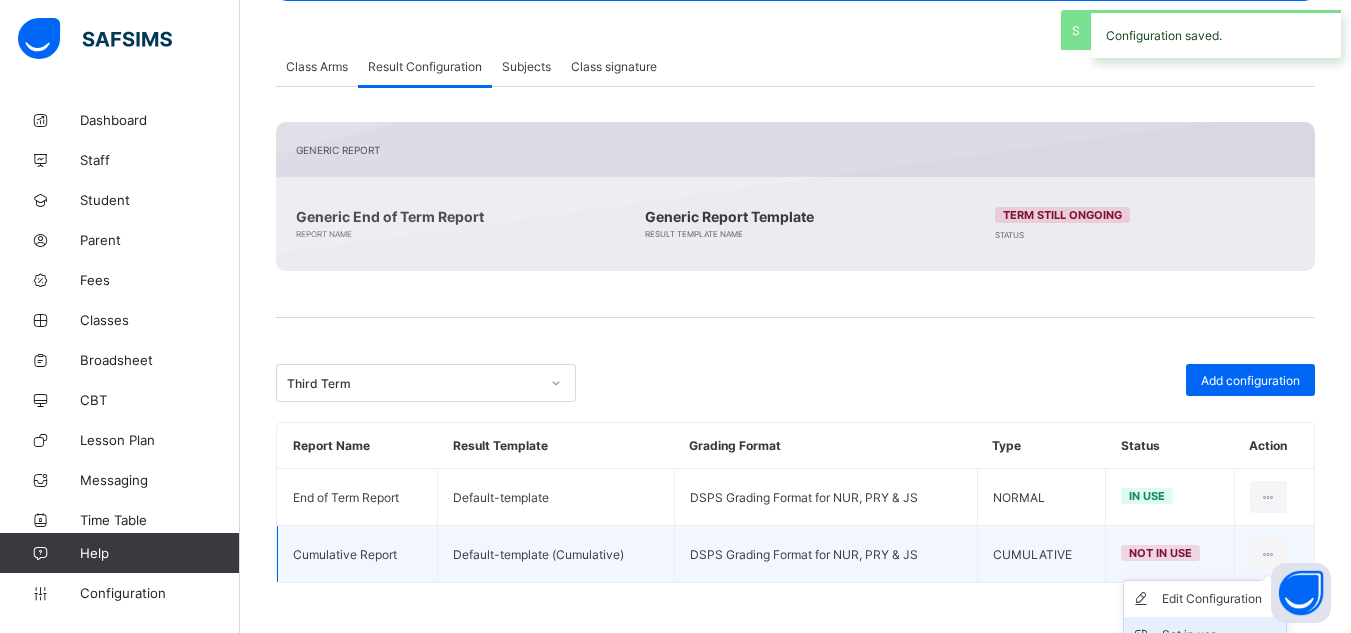 click on "Set in use" at bounding box center [1220, 635] 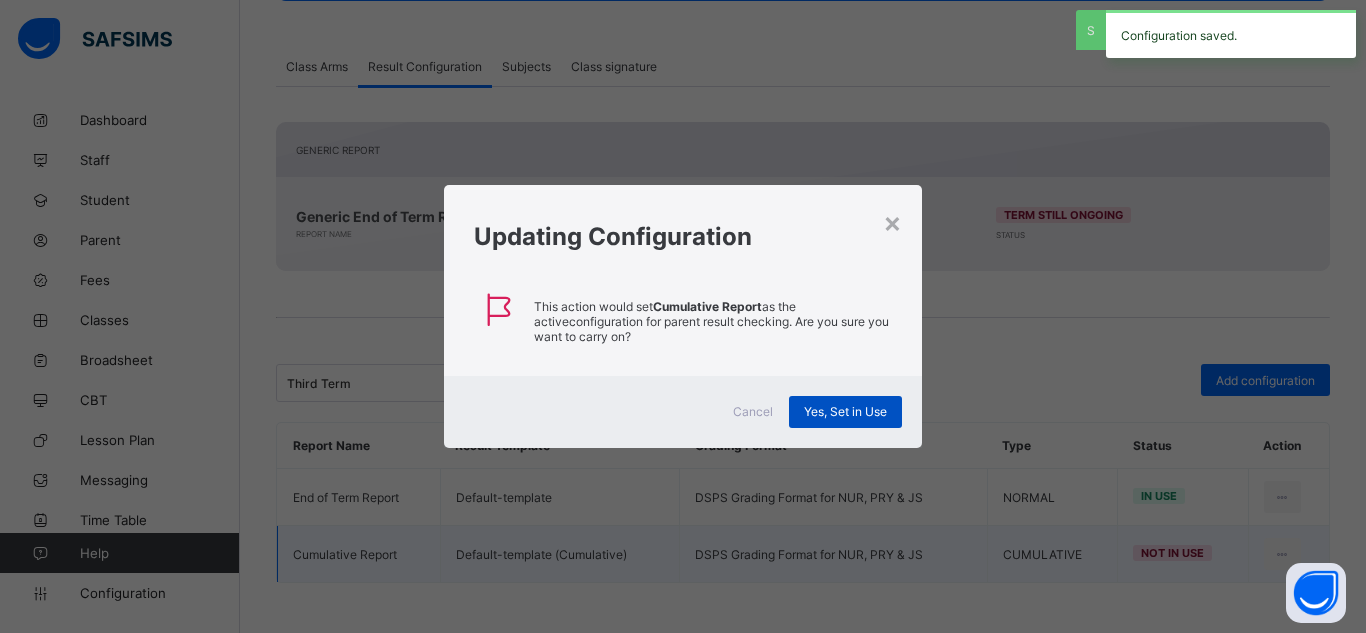 click on "Yes, Set in Use" at bounding box center [845, 412] 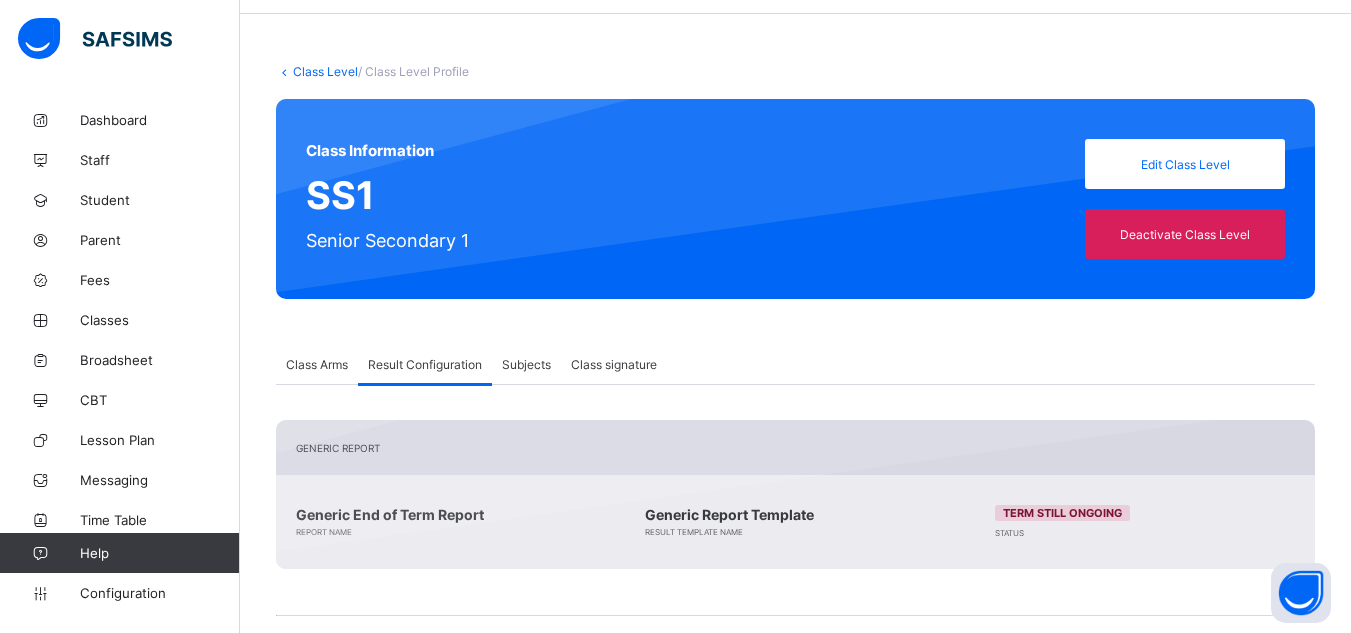 scroll, scrollTop: 0, scrollLeft: 0, axis: both 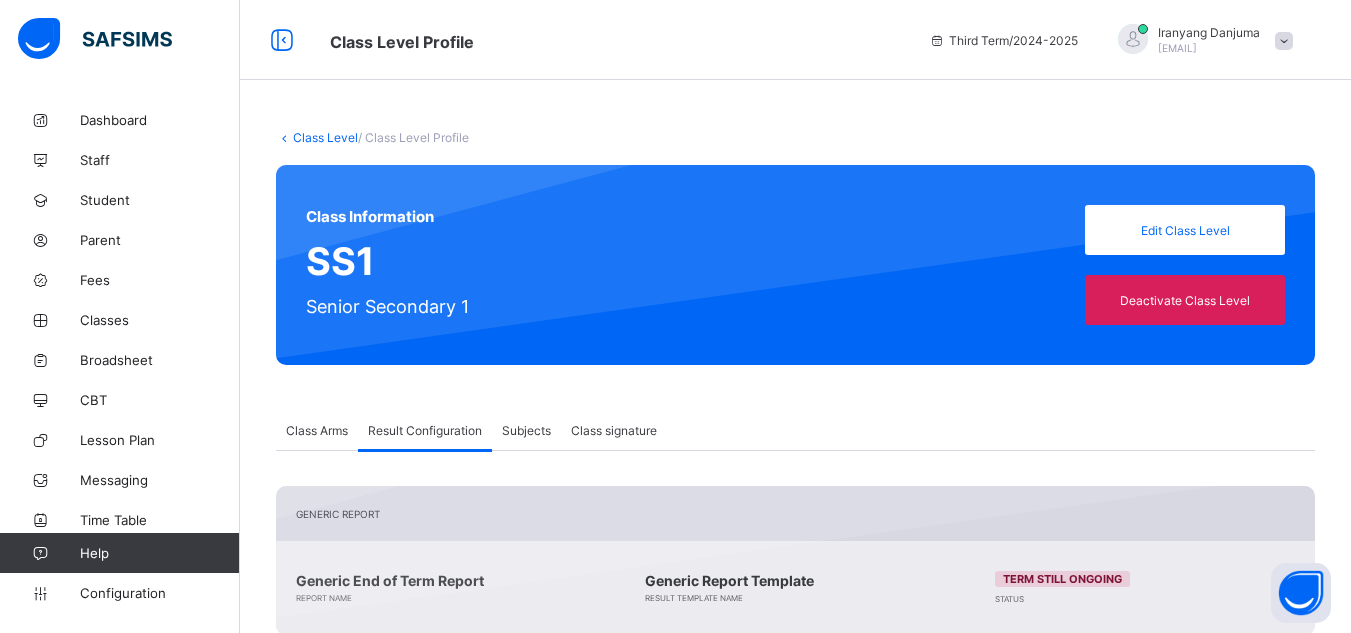 click on "Class Level" at bounding box center (325, 137) 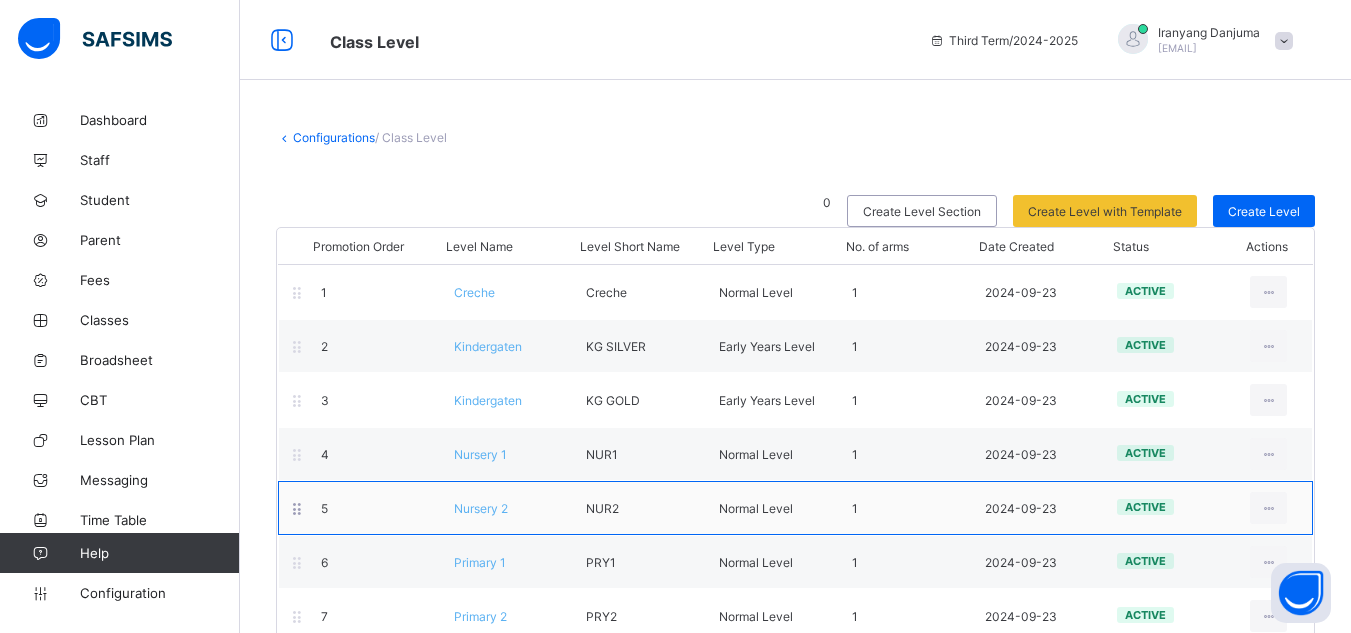 scroll, scrollTop: 527, scrollLeft: 0, axis: vertical 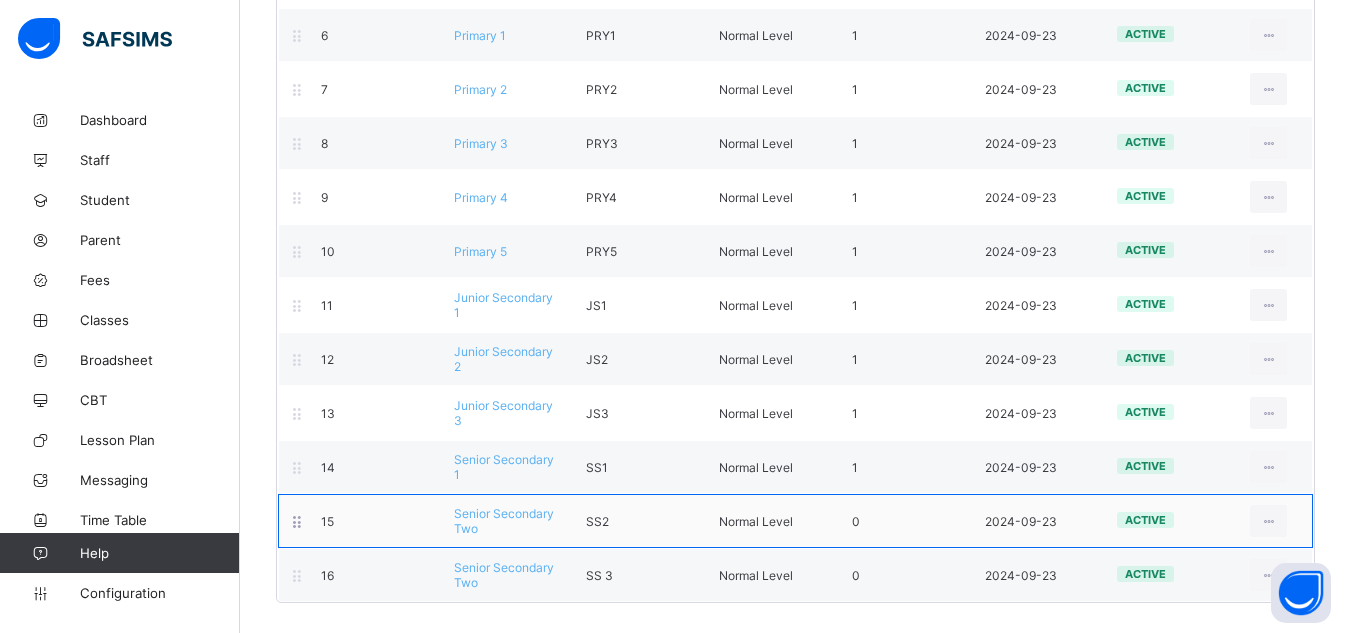 click on "Senior Secondary Two" at bounding box center [504, 521] 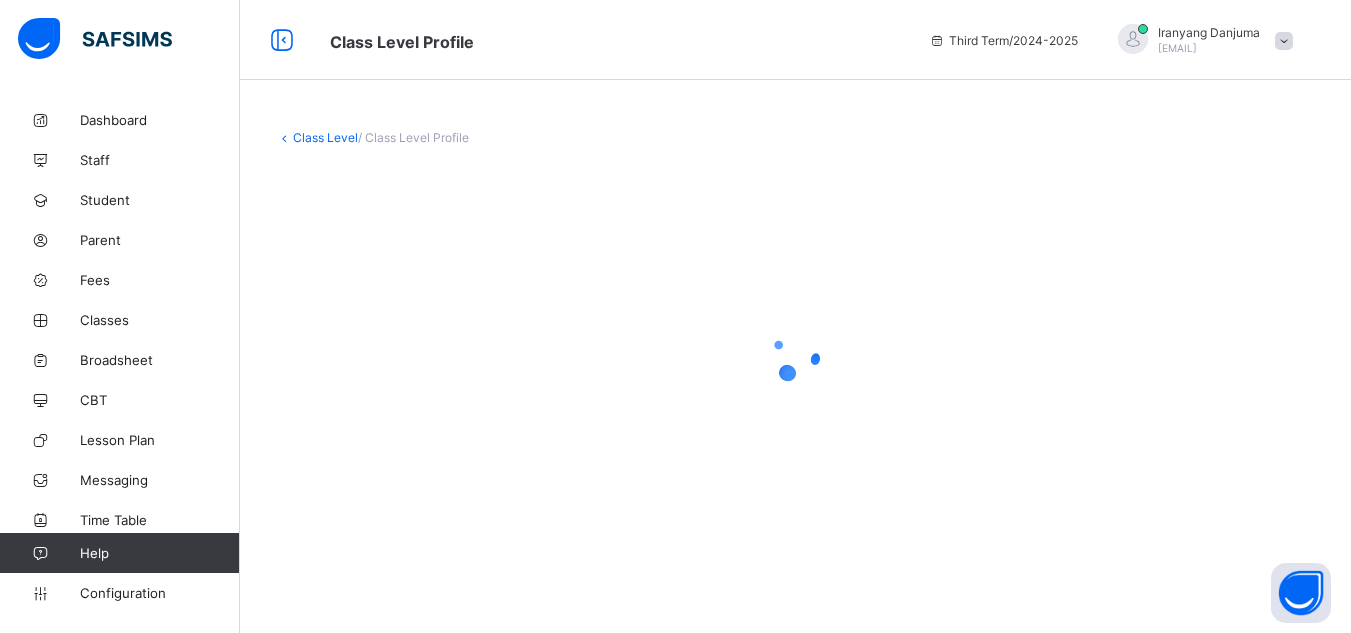 scroll, scrollTop: 0, scrollLeft: 0, axis: both 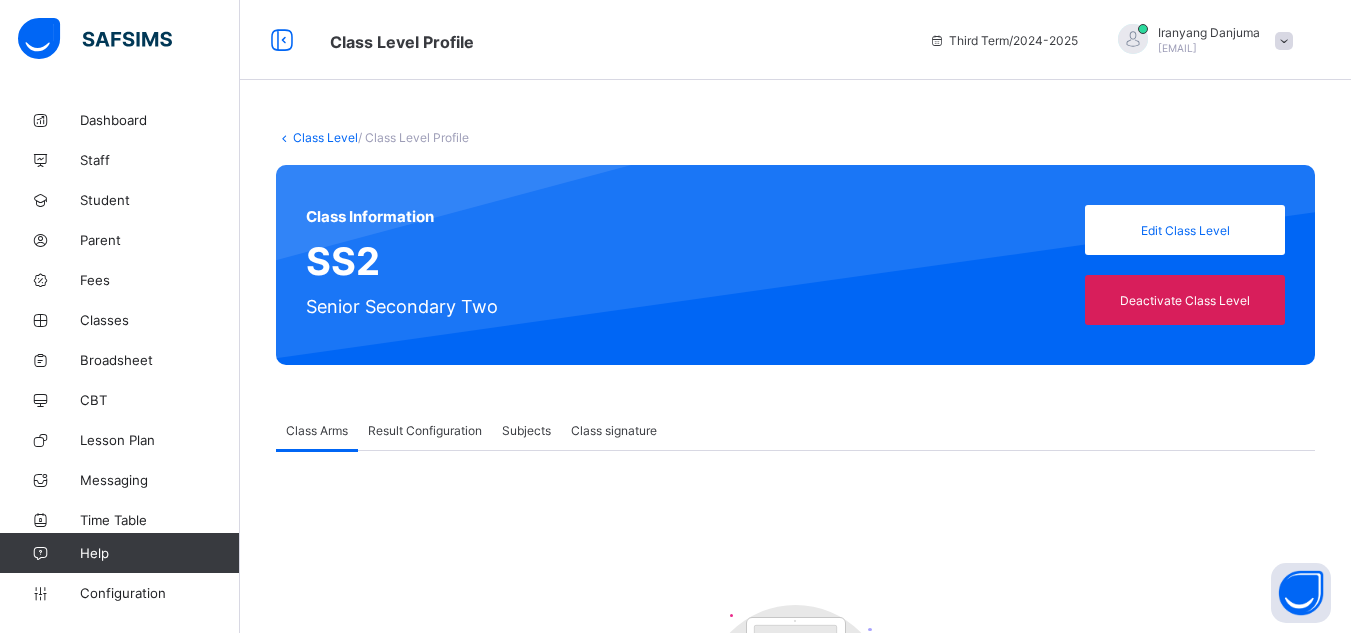 click on "Result Configuration" at bounding box center [425, 430] 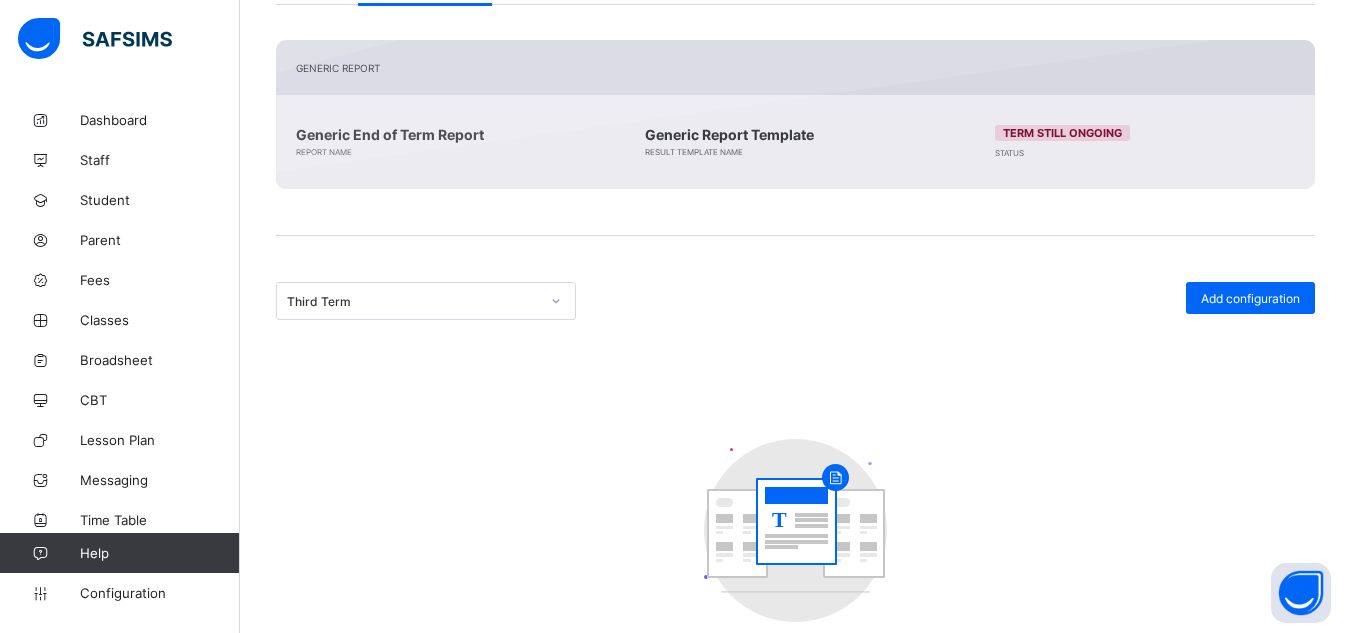 scroll, scrollTop: 447, scrollLeft: 0, axis: vertical 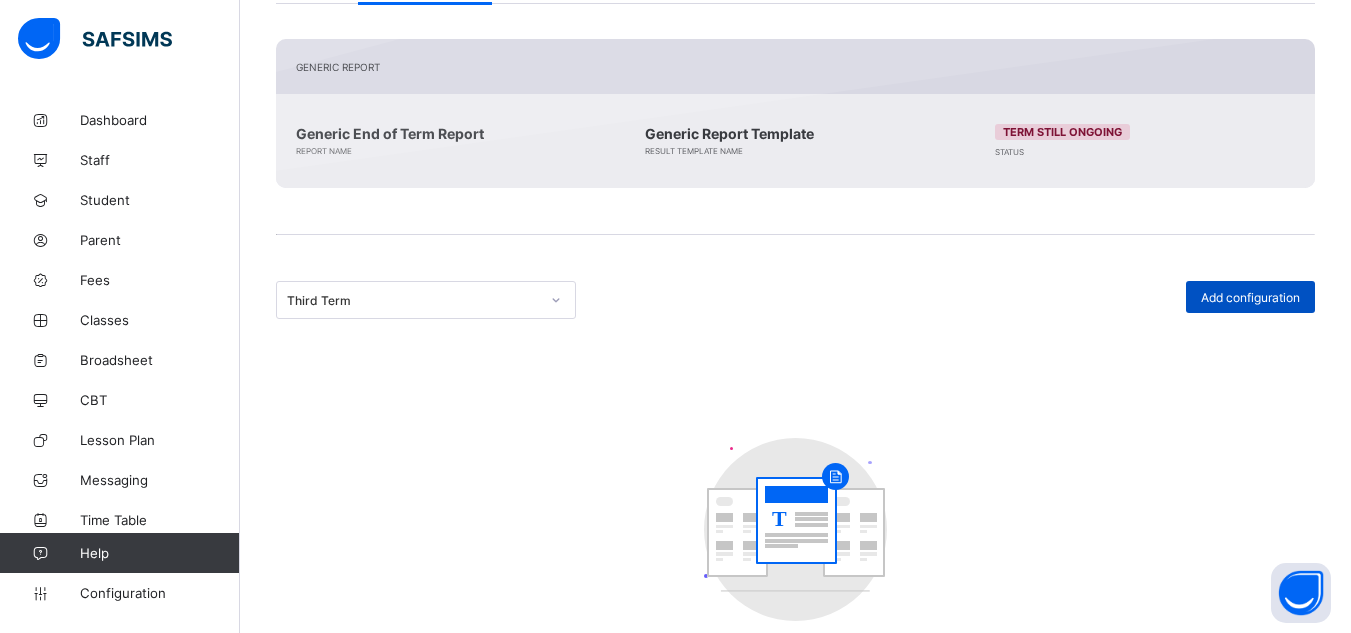 click on "Add configuration" at bounding box center [1250, 297] 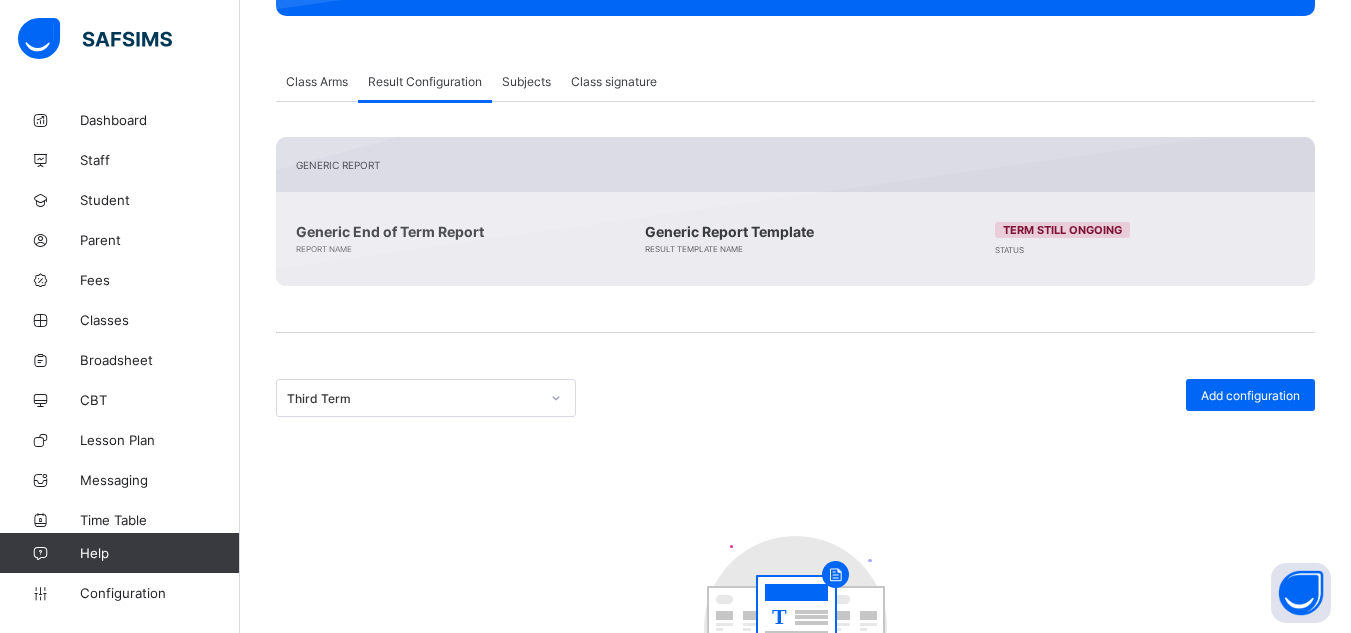 scroll, scrollTop: 351, scrollLeft: 0, axis: vertical 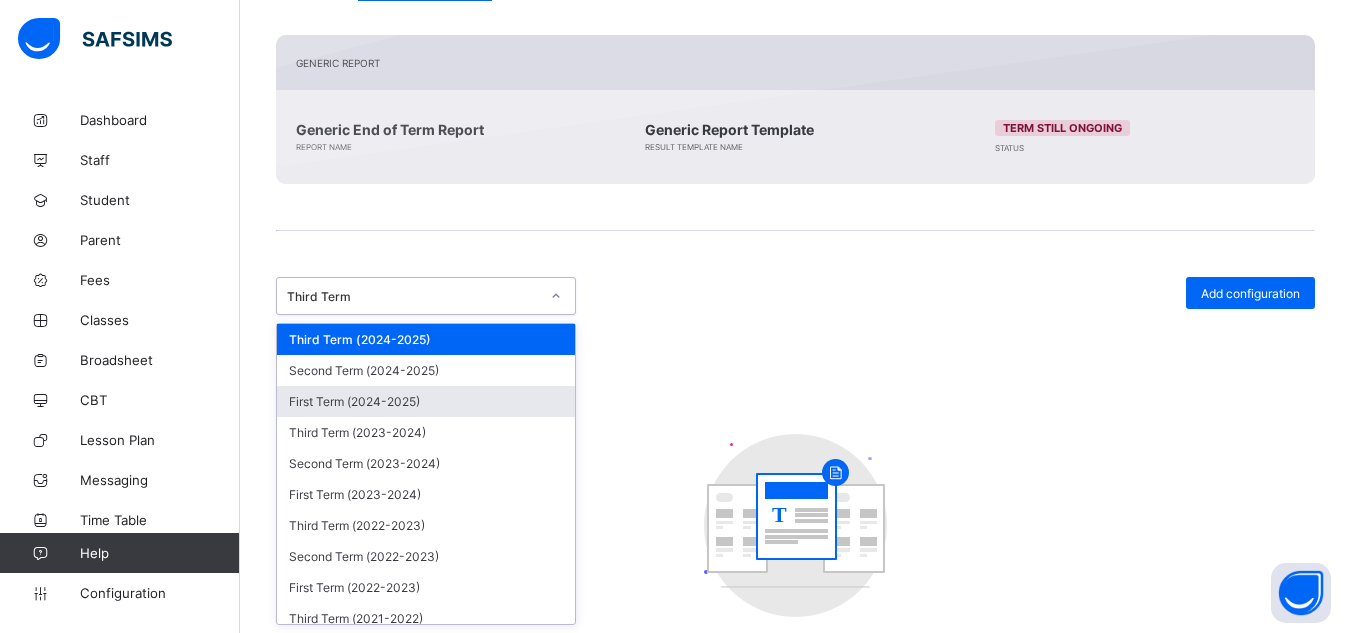 click on "option First Term (2024-2025) focused, 3 of 12. 12 results available. Use Up and Down to choose options, press Enter to select the currently focused option, press Escape to exit the menu, press Tab to select the option and exit the menu. Third Term Third Term (2024-2025) Second Term (2024-2025) First Term (2024-2025) Third Term (2023-2024) Second Term (2023-2024) First Term (2023-2024) Third Term (2022-2023) Second Term (2022-2023) First Term (2022-2023) Third Term (2021-2022) Second Term (2021-2022) First Term (2021-2022)" at bounding box center [426, 296] 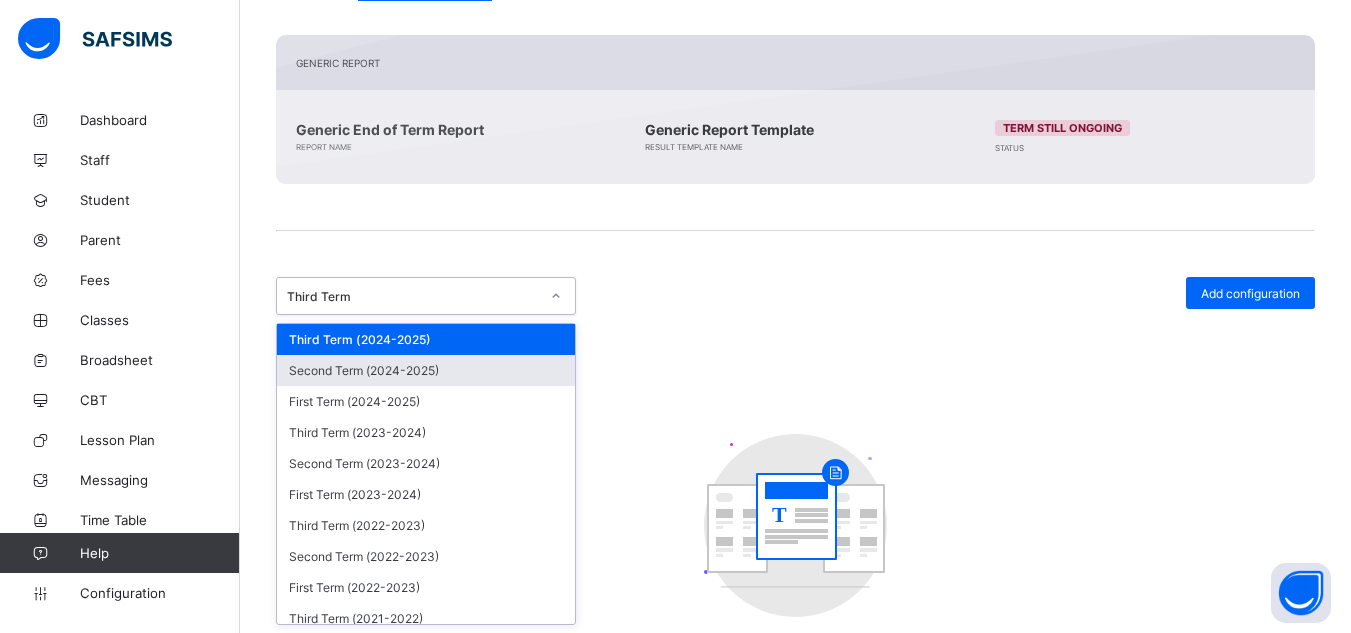 click on "Second Term (2024-2025)" at bounding box center (426, 370) 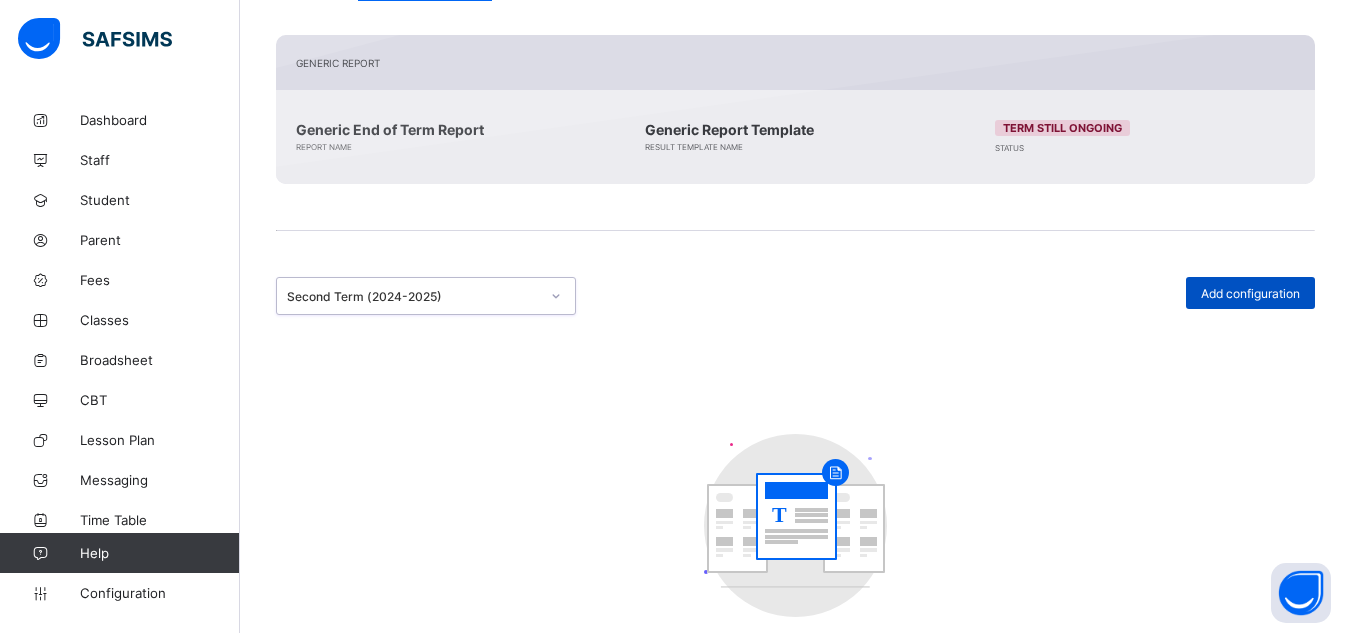 click on "Add configuration" at bounding box center [1250, 293] 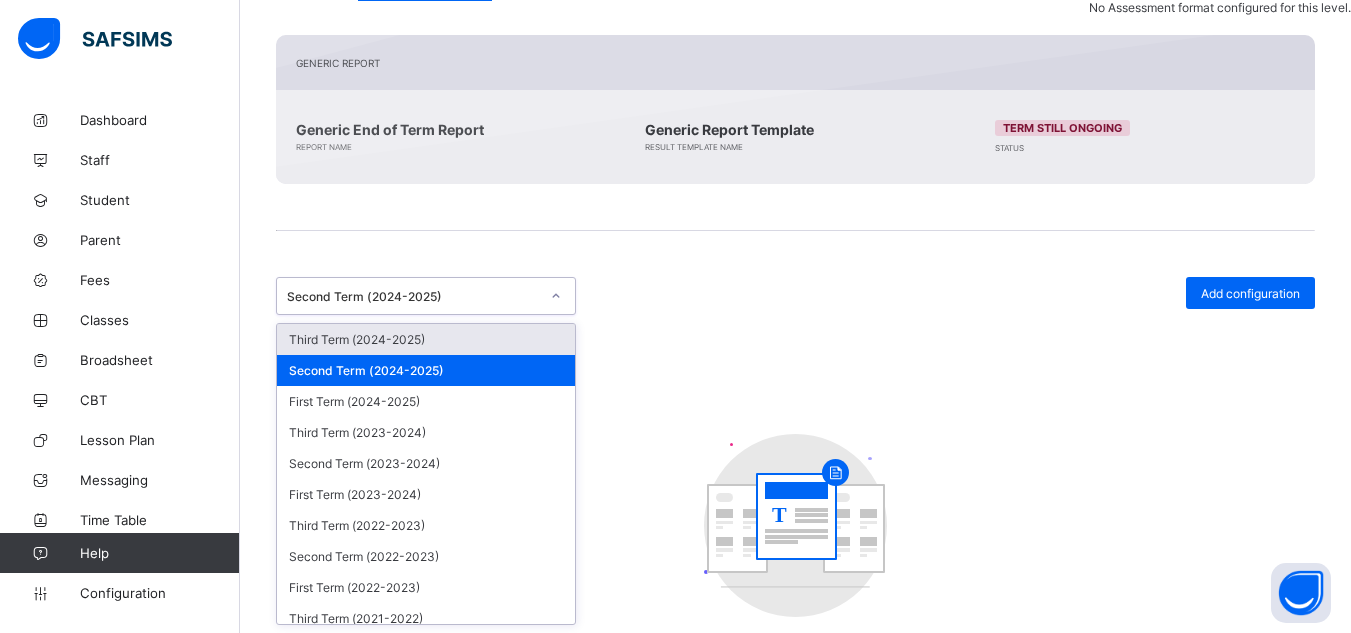 click on "Second Term (2024-2025)" at bounding box center [413, 296] 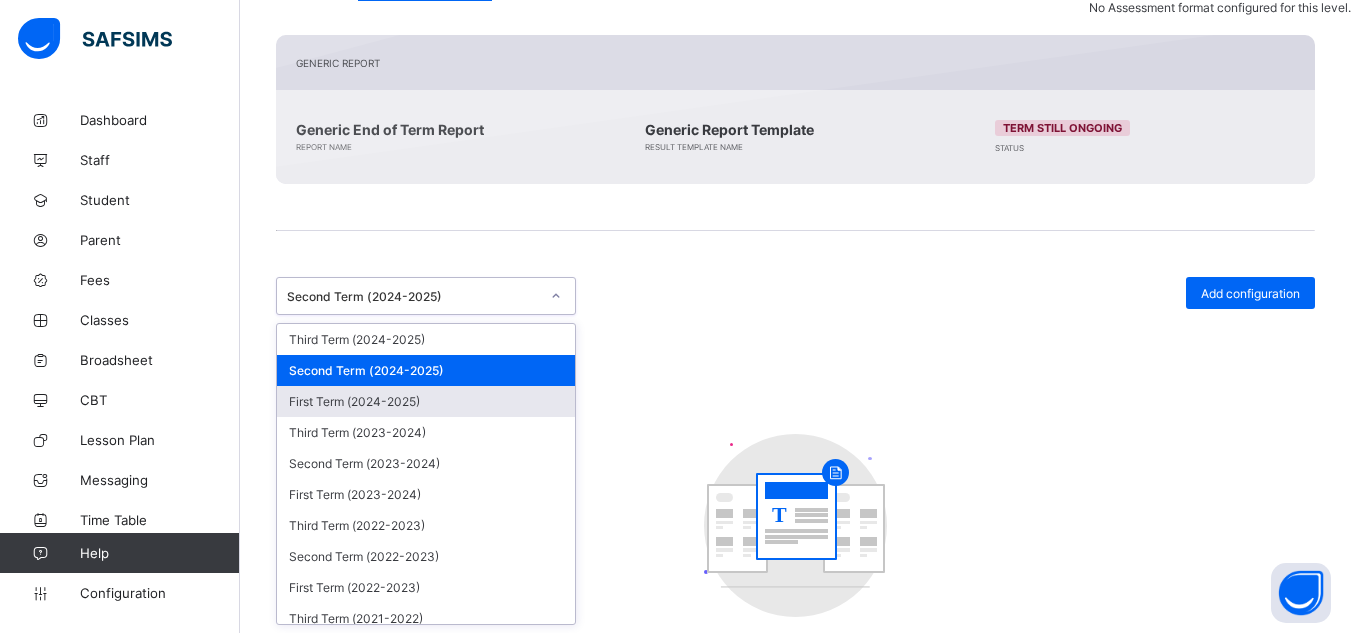 click on "First Term (2024-2025)" at bounding box center (426, 401) 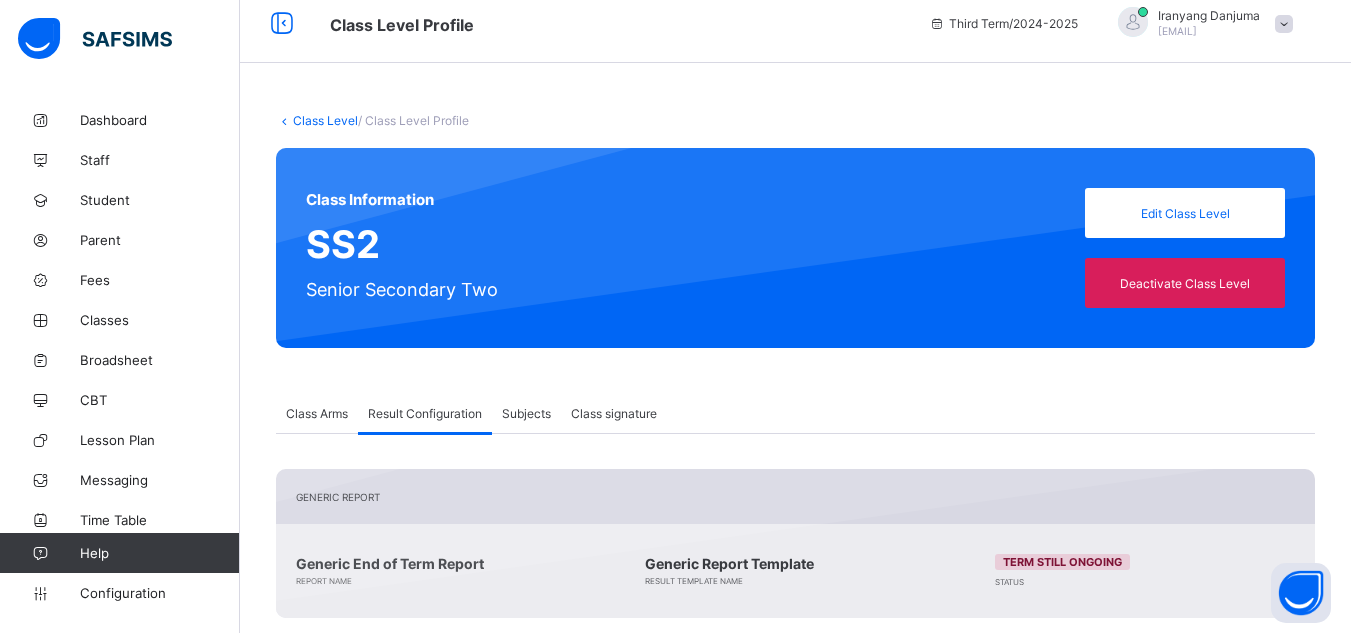 scroll, scrollTop: 0, scrollLeft: 0, axis: both 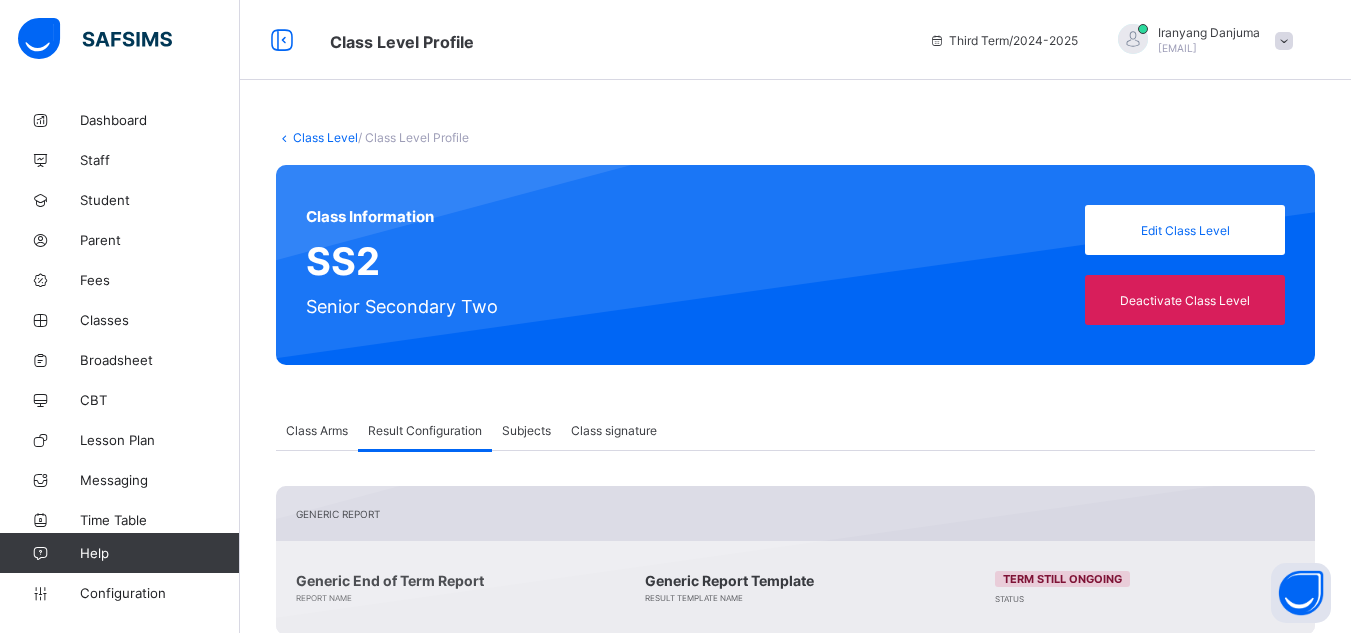 click on "Class Level" at bounding box center [325, 137] 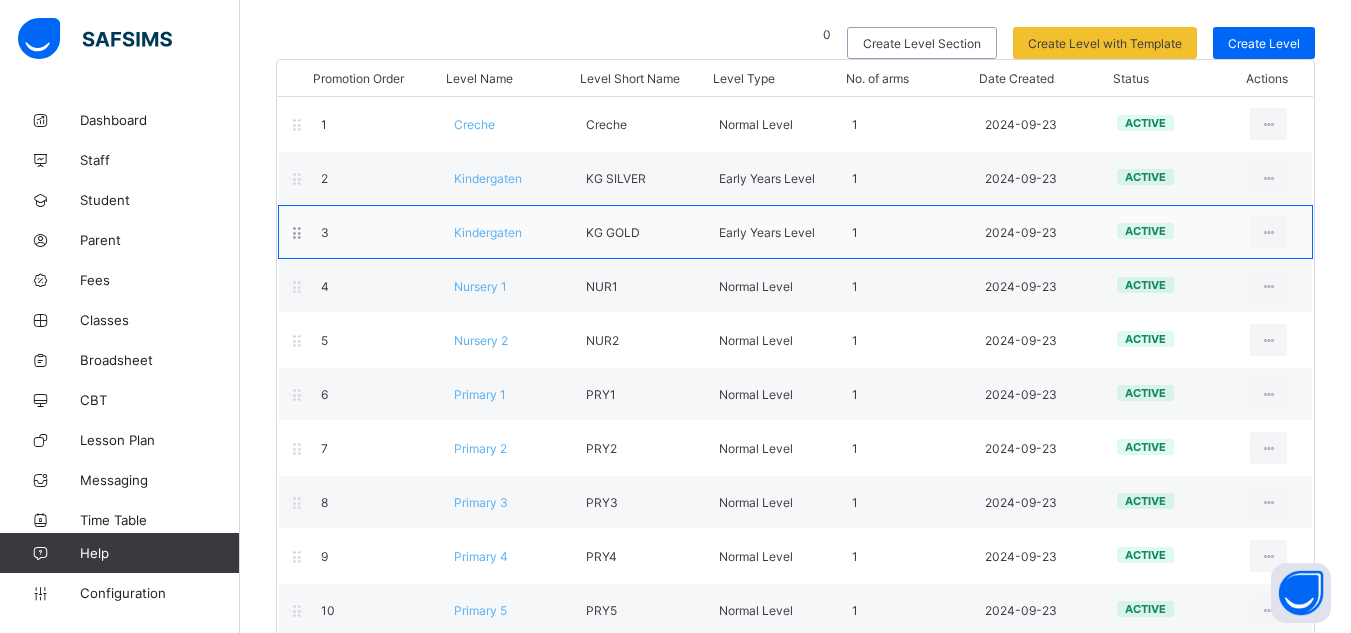 scroll, scrollTop: 170, scrollLeft: 0, axis: vertical 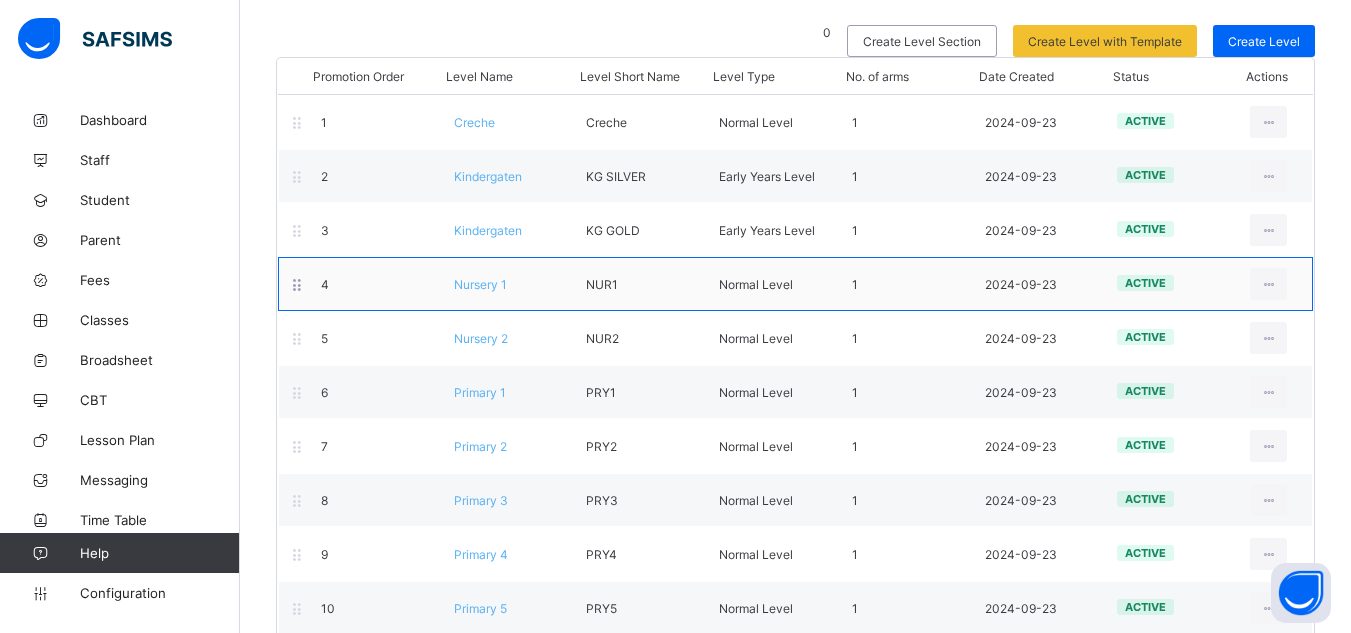 click on "Nursery 1" at bounding box center [480, 284] 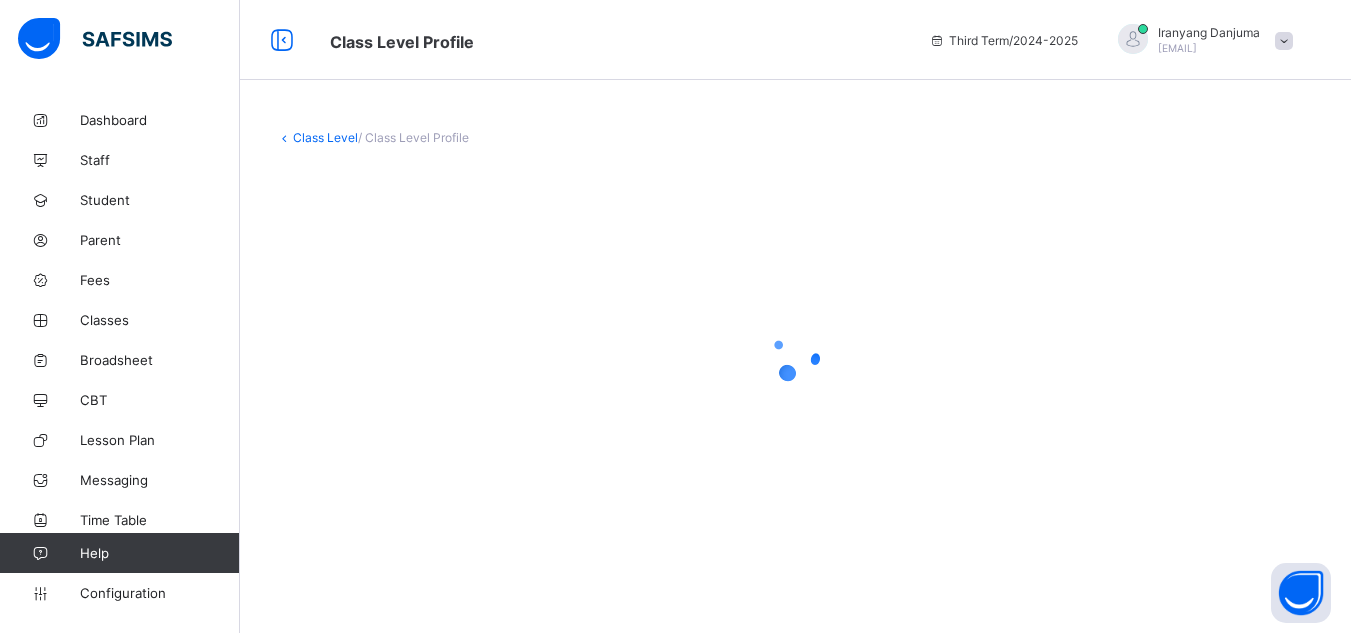 scroll, scrollTop: 0, scrollLeft: 0, axis: both 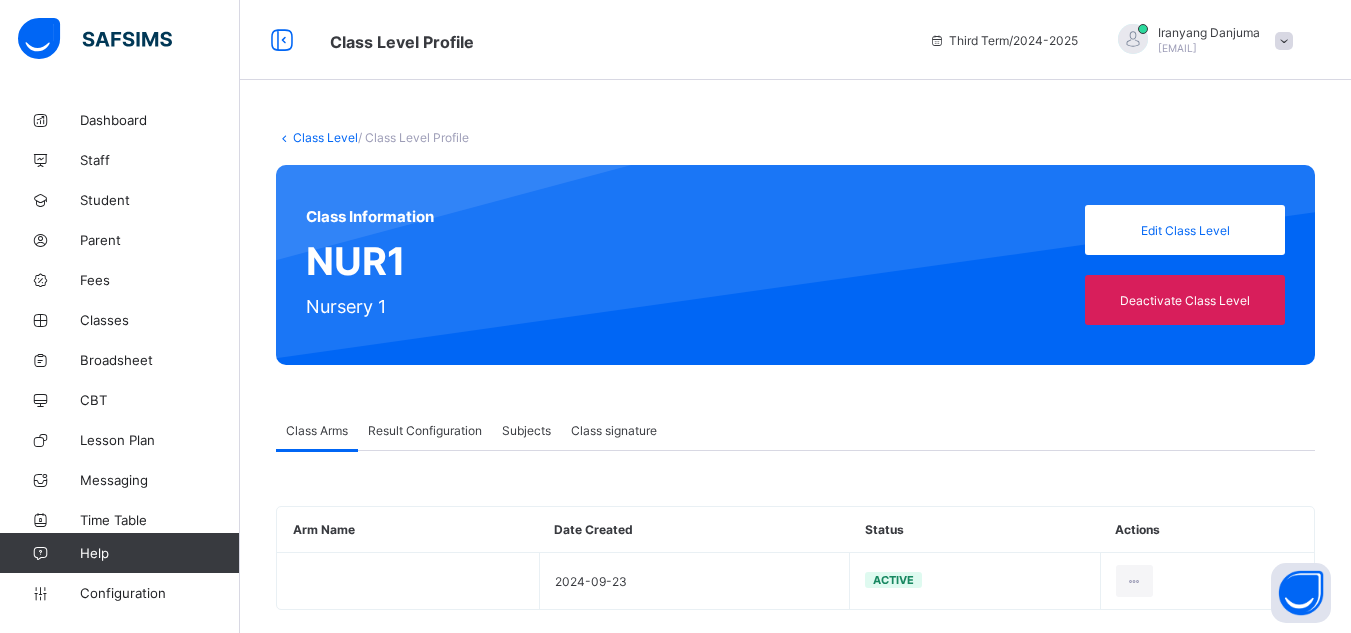 click on "Result Configuration" at bounding box center (425, 430) 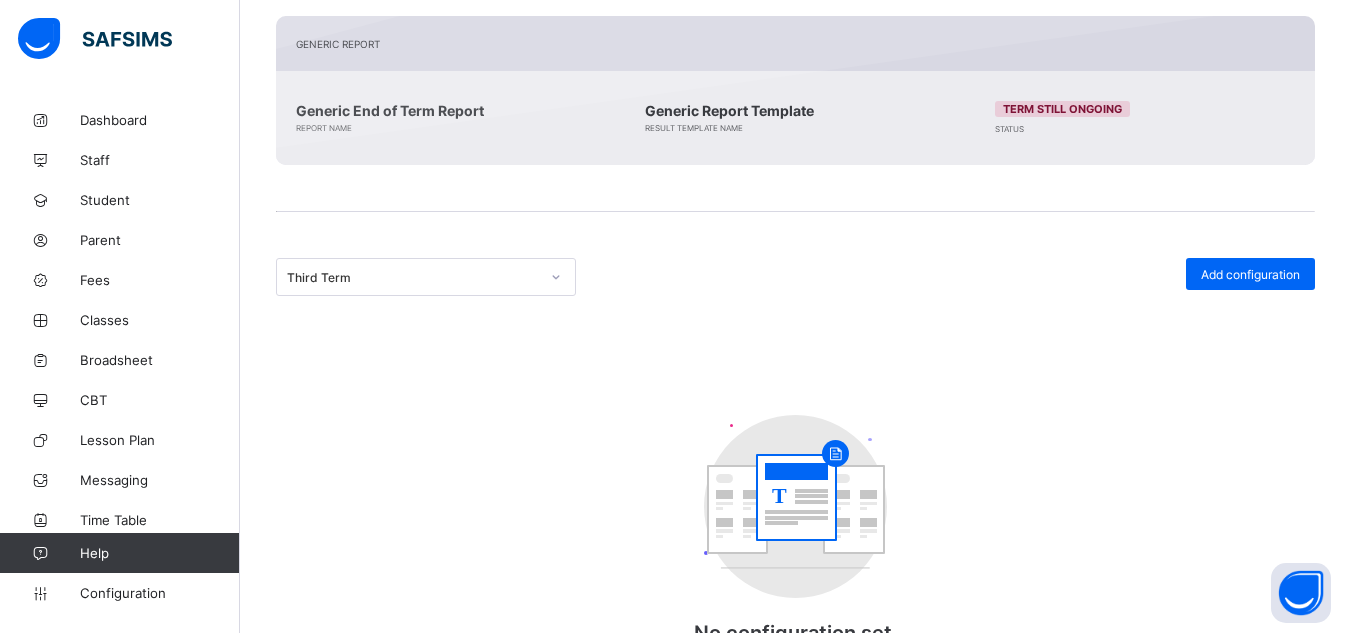 scroll, scrollTop: 471, scrollLeft: 0, axis: vertical 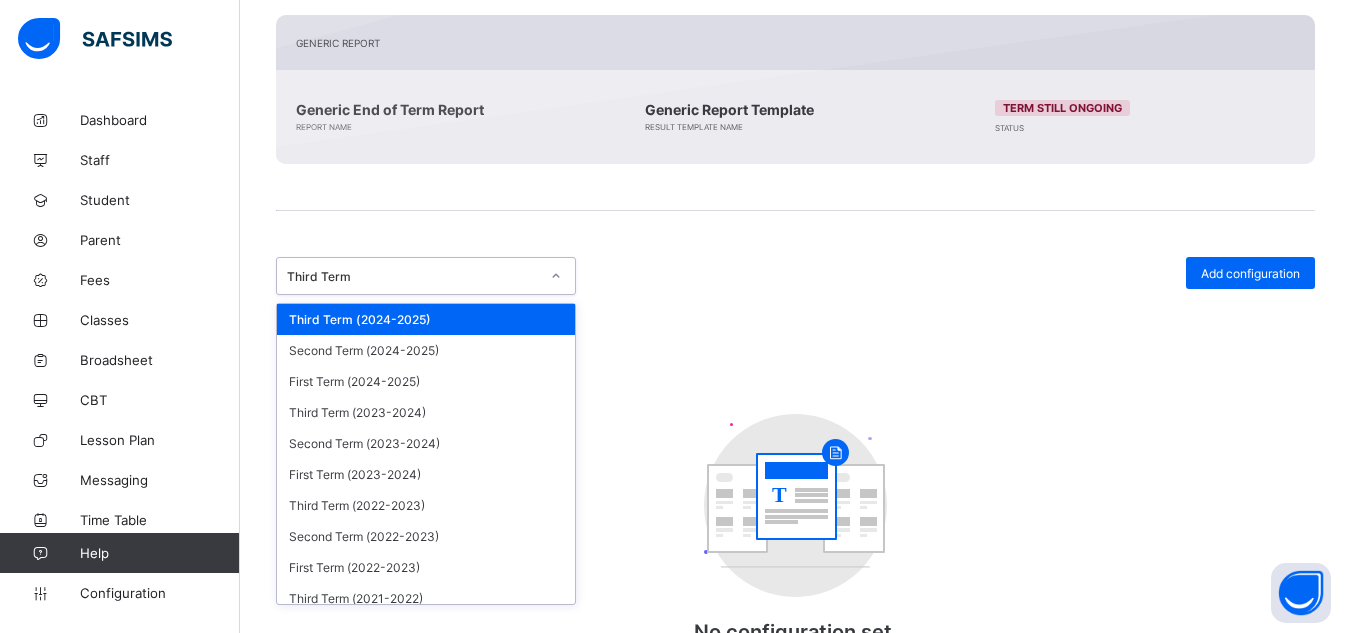 click on "Third Term" at bounding box center (413, 276) 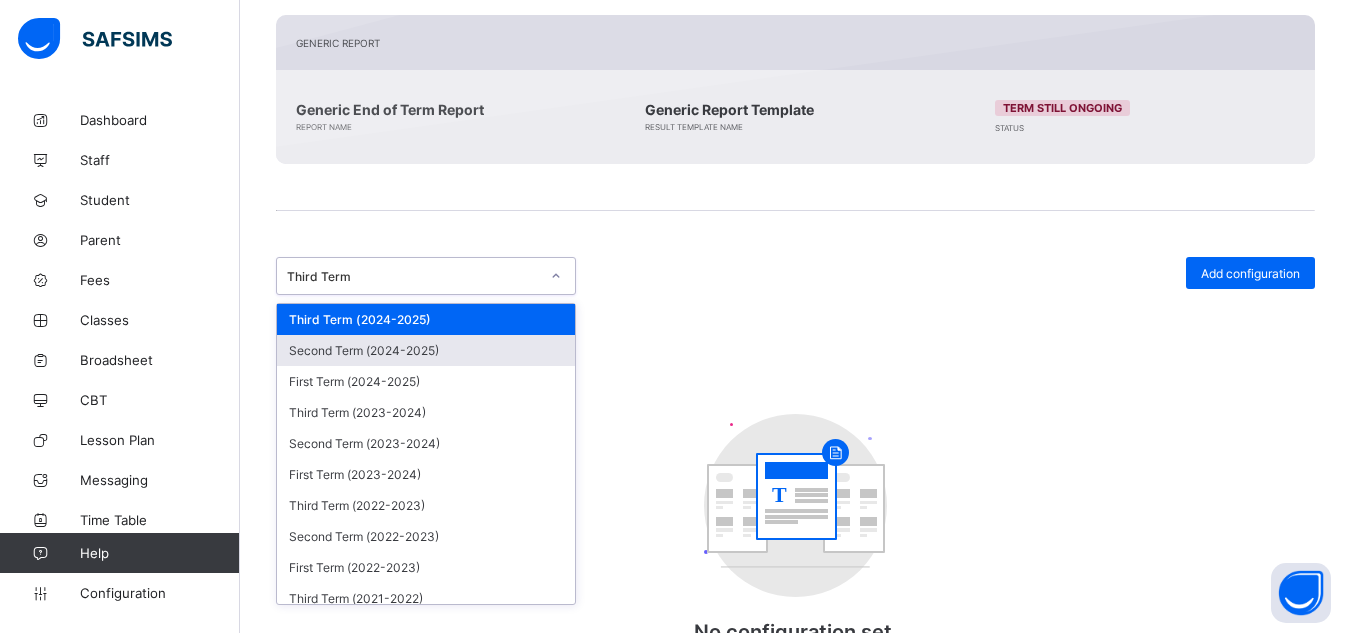 click on "Second Term (2024-2025)" at bounding box center [426, 350] 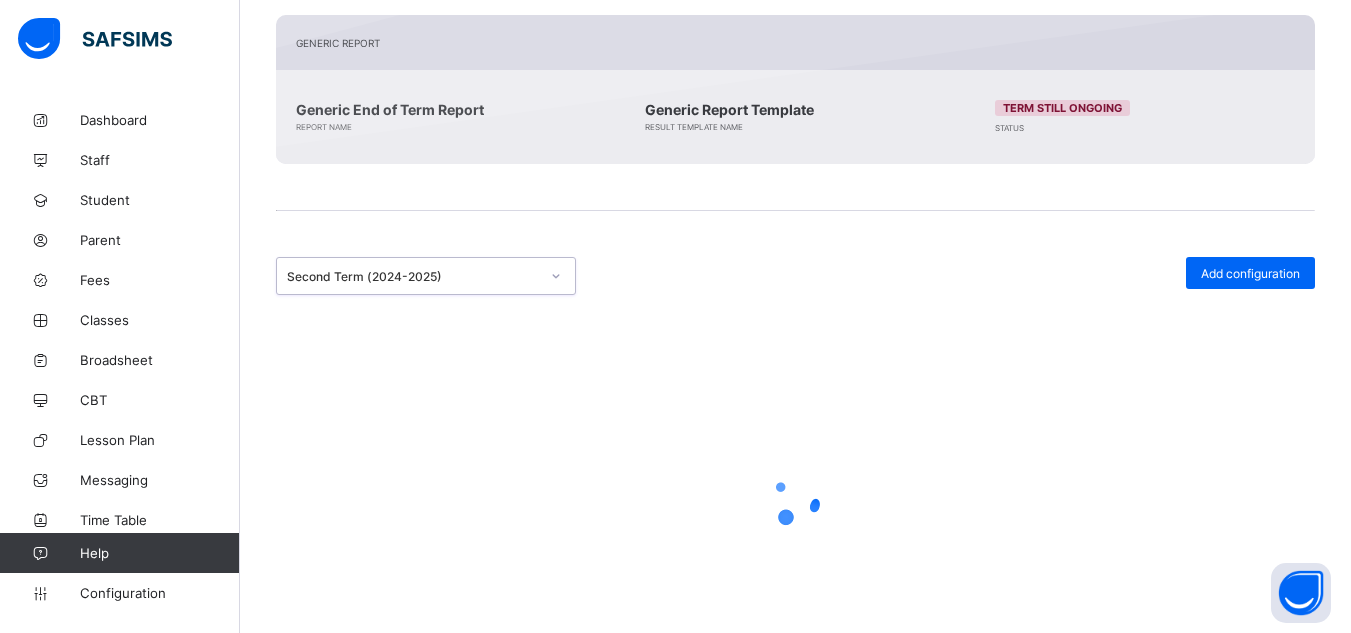 scroll, scrollTop: 307, scrollLeft: 0, axis: vertical 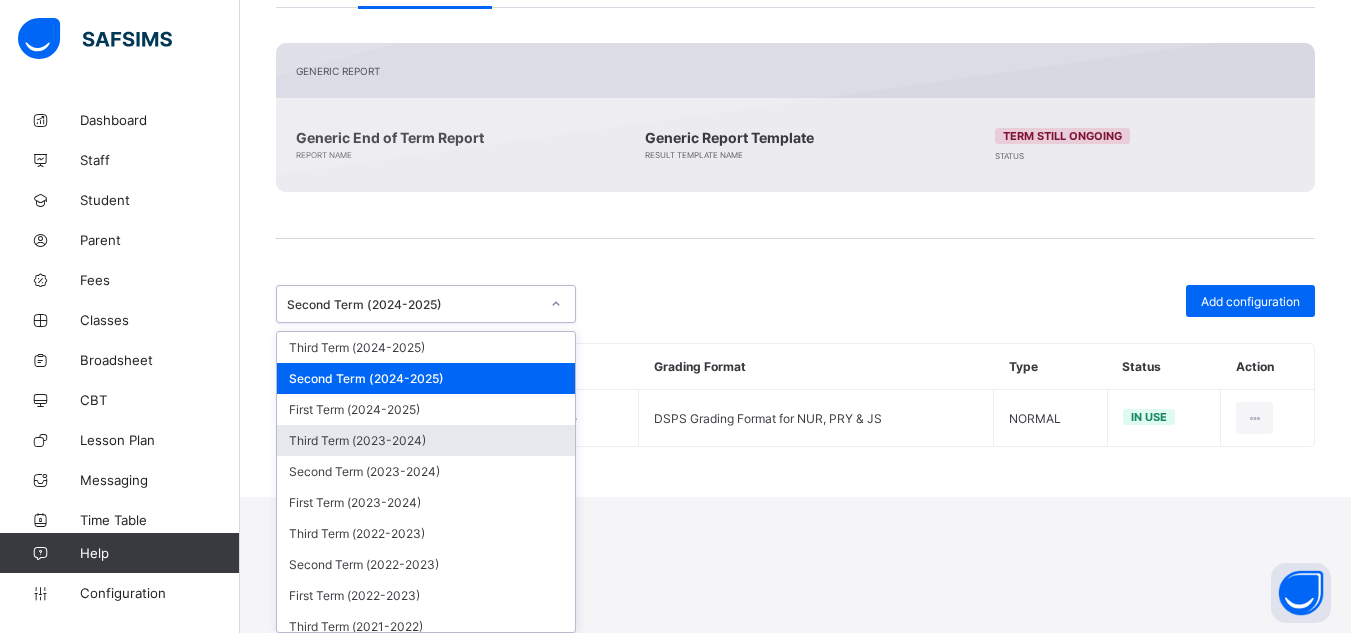 click on "option Second Term (2024-2025), selected.    option Third Term (2023-2024) focused, 4 of 12. 12 results available. Use Up and Down to choose options, press Enter to select the currently focused option, press Escape to exit the menu, press Tab to select the option and exit the menu. Second Term (2024-2025) Third Term (2024-2025) Second Term (2024-2025) First Term (2024-2025) Third Term (2023-2024) Second Term (2023-2024) First Term (2023-2024) Third Term (2022-2023) Second Term (2022-2023) First Term (2022-2023) Third Term (2021-2022) Second Term (2021-2022) First Term (2021-2022)" at bounding box center [426, 304] 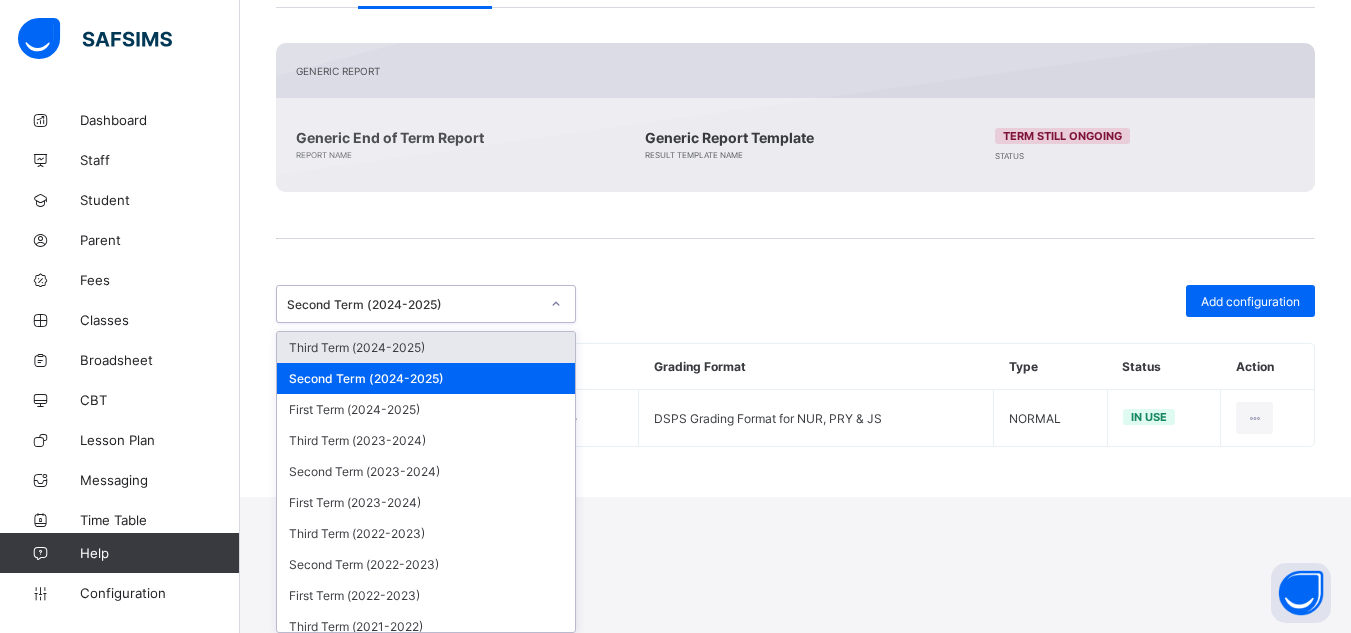 click on "Third Term (2024-2025)" at bounding box center (426, 347) 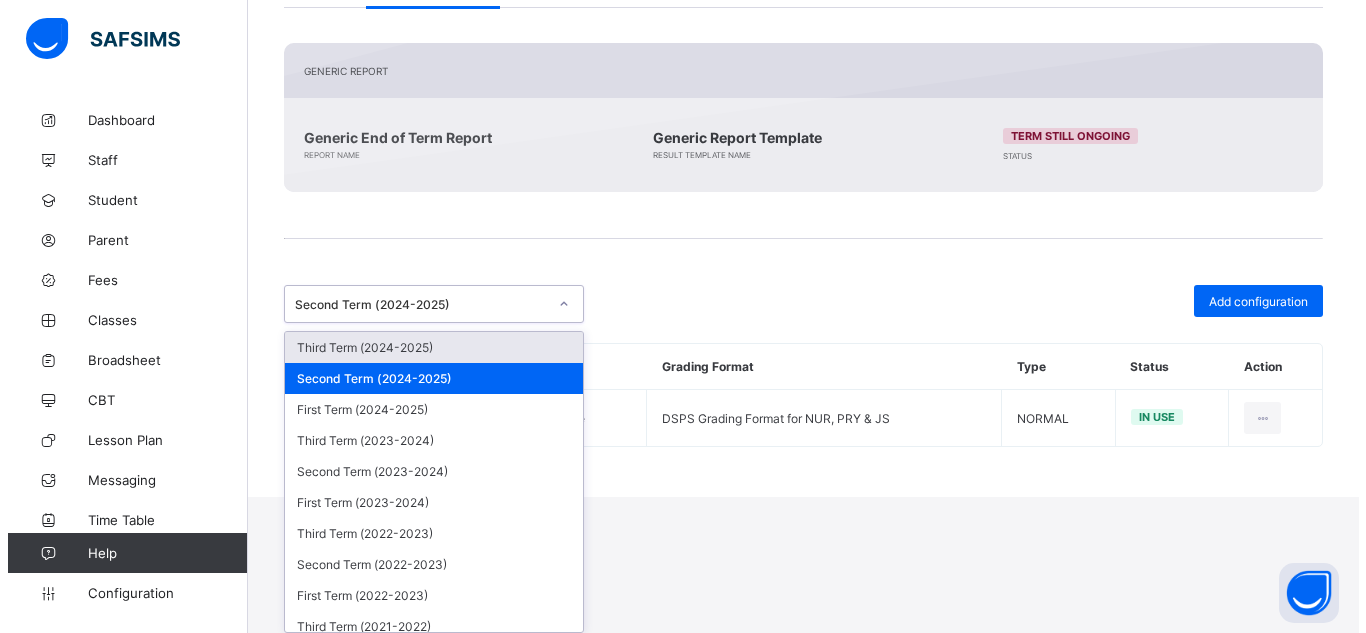 scroll, scrollTop: 471, scrollLeft: 0, axis: vertical 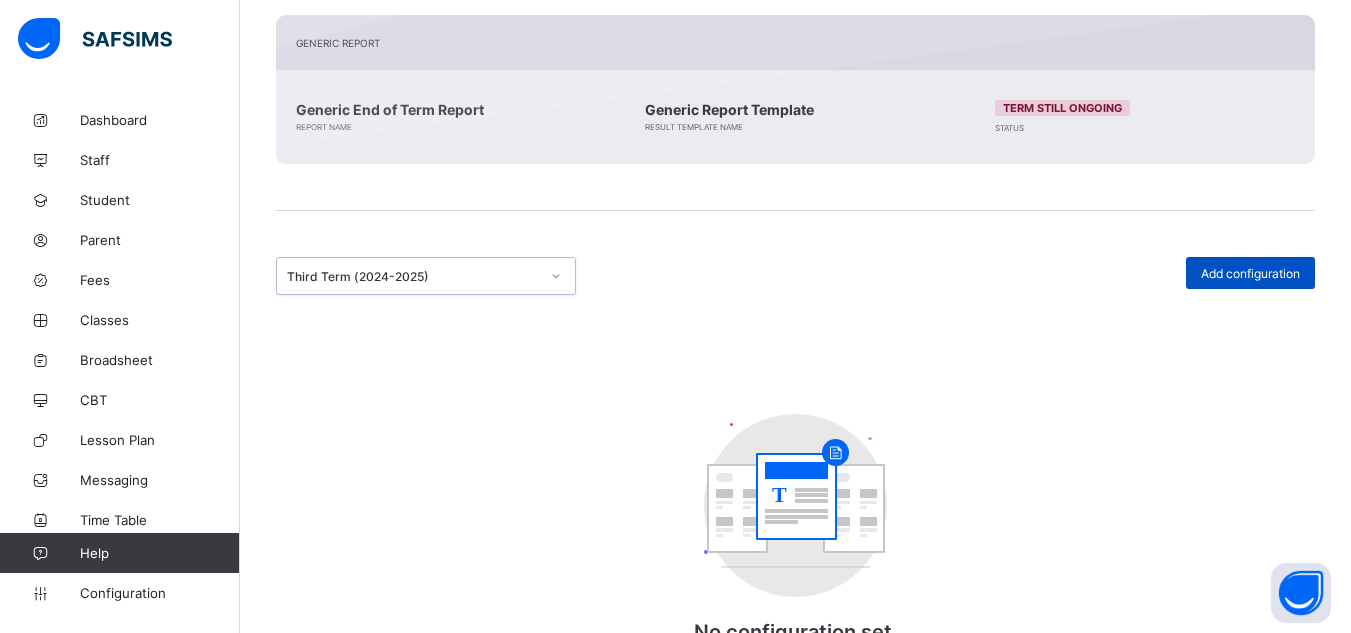click on "Add configuration" at bounding box center [1250, 273] 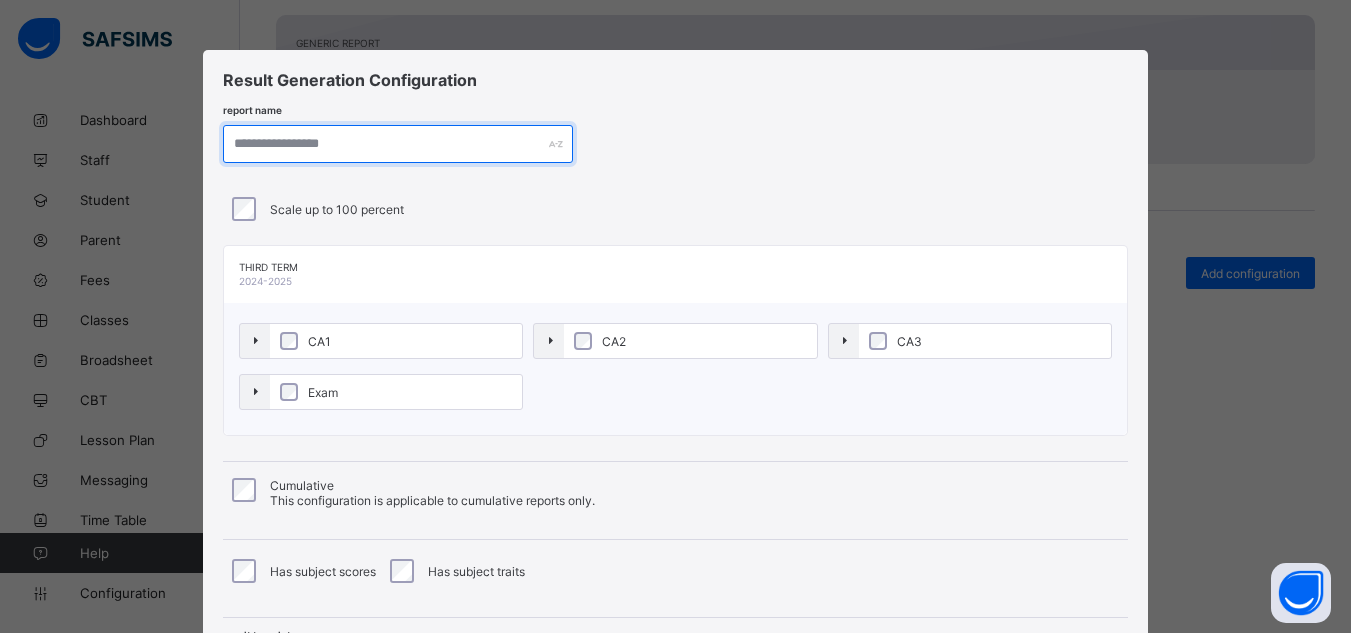 click at bounding box center [398, 144] 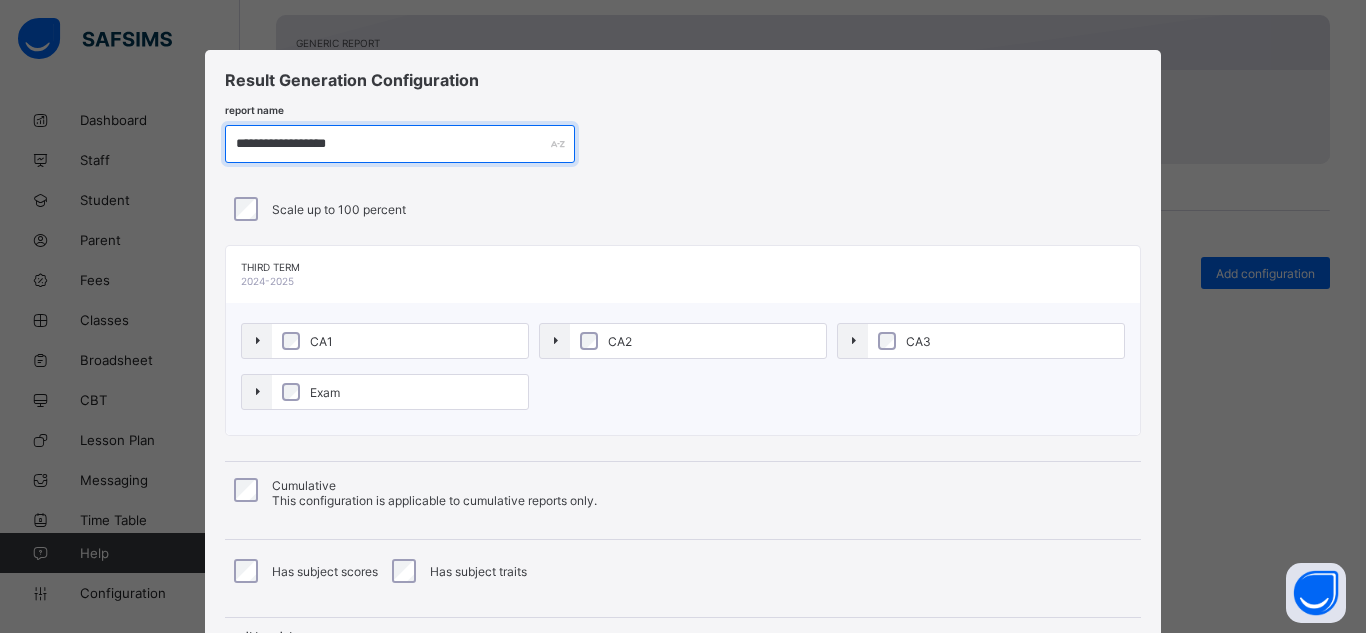 type on "**********" 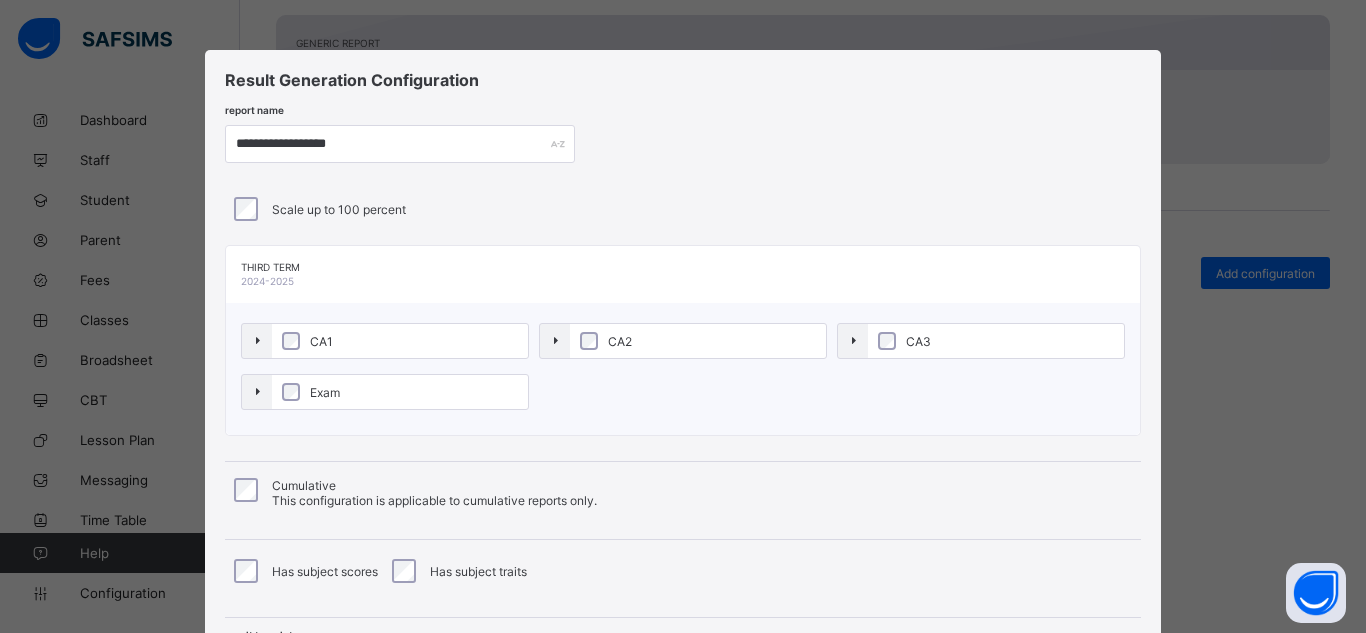 scroll, scrollTop: 210, scrollLeft: 0, axis: vertical 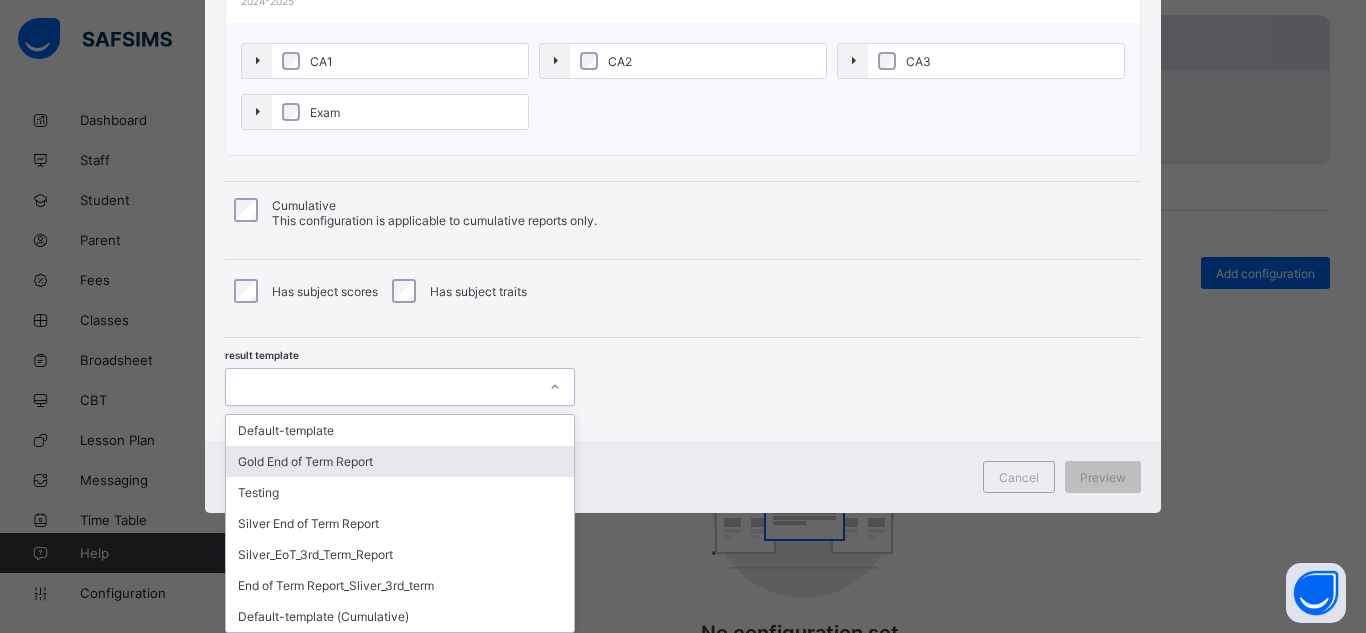click on "option Gold End of Term Report focused, 2 of 7. 7 results available. Use Up and Down to choose options, press Enter to select the currently focused option, press Escape to exit the menu, press Tab to select the option and exit the menu. Default-template Gold End of Term Report Testing Silver End of Term Report Silver_EoT_3rd_Term_Report End of Term Report_Sliver_3rd_term Default-template (Cumulative)" at bounding box center (400, 387) 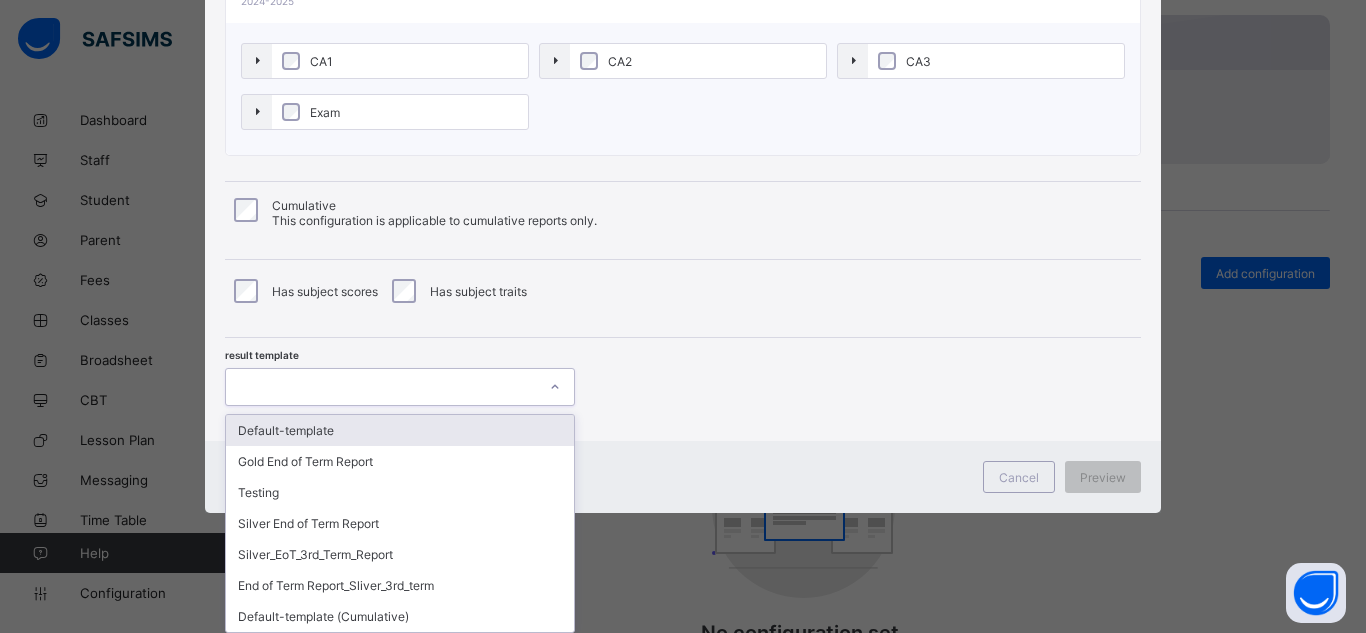 click on "Default-template" at bounding box center (400, 430) 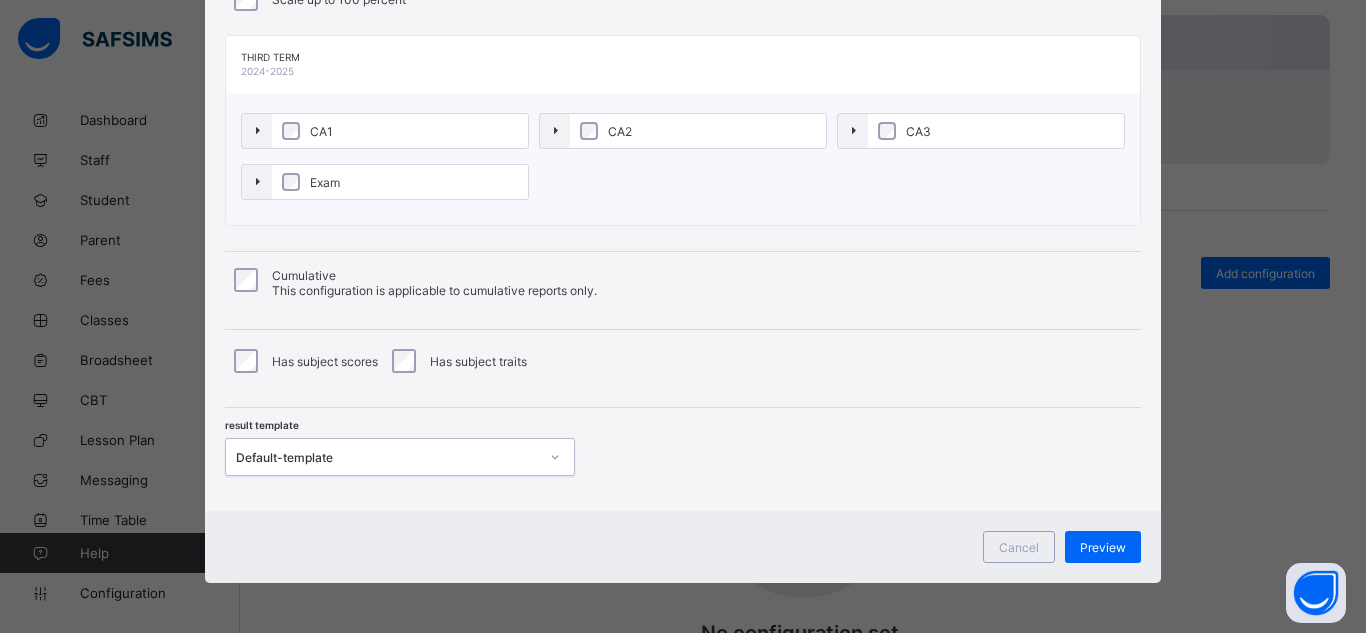 scroll, scrollTop: 210, scrollLeft: 0, axis: vertical 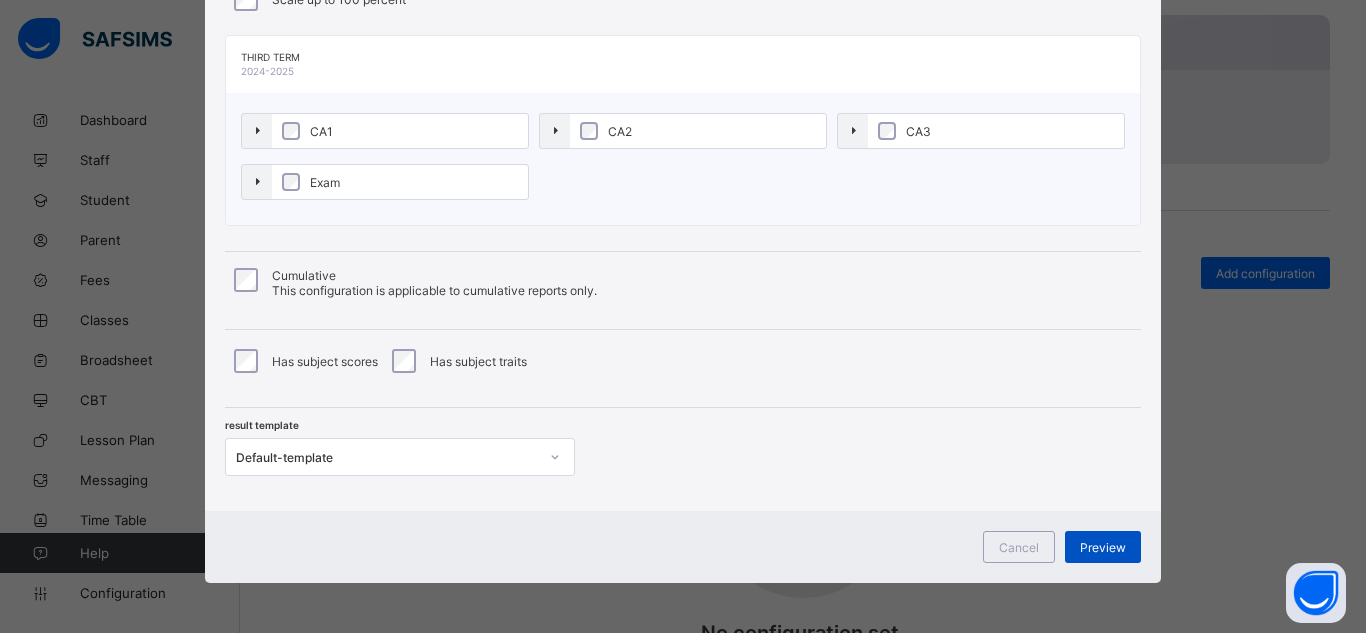 click on "Preview" at bounding box center (1103, 547) 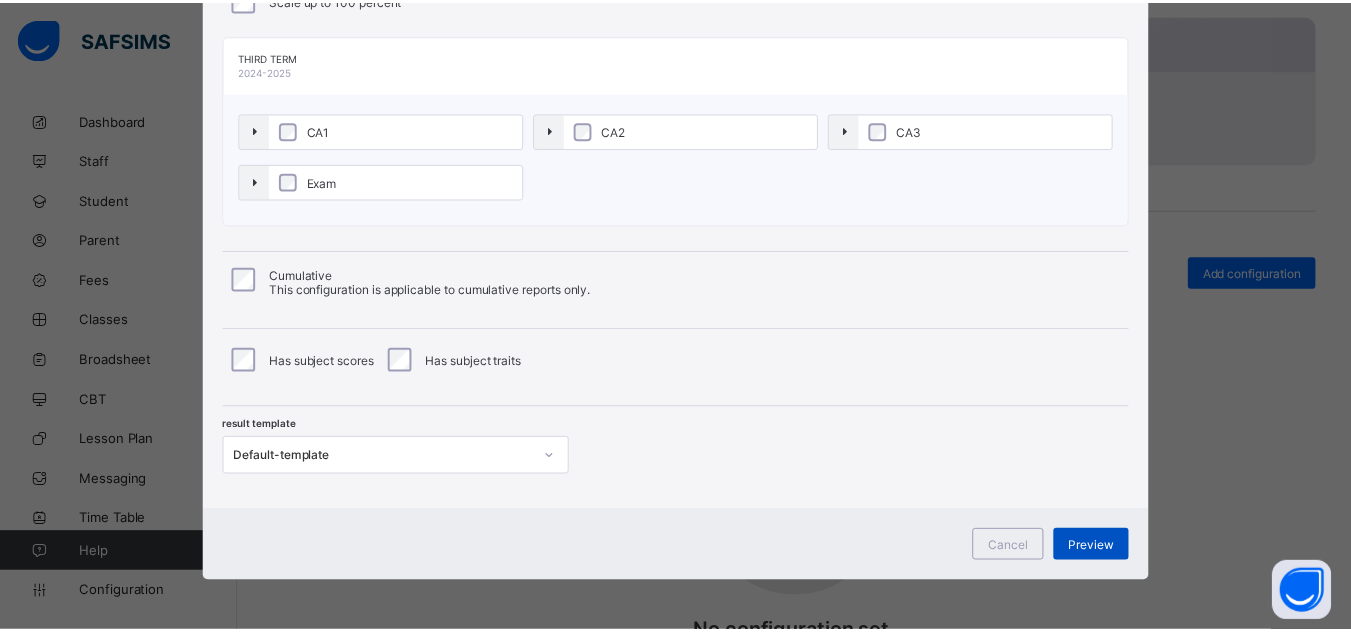scroll, scrollTop: 4, scrollLeft: 0, axis: vertical 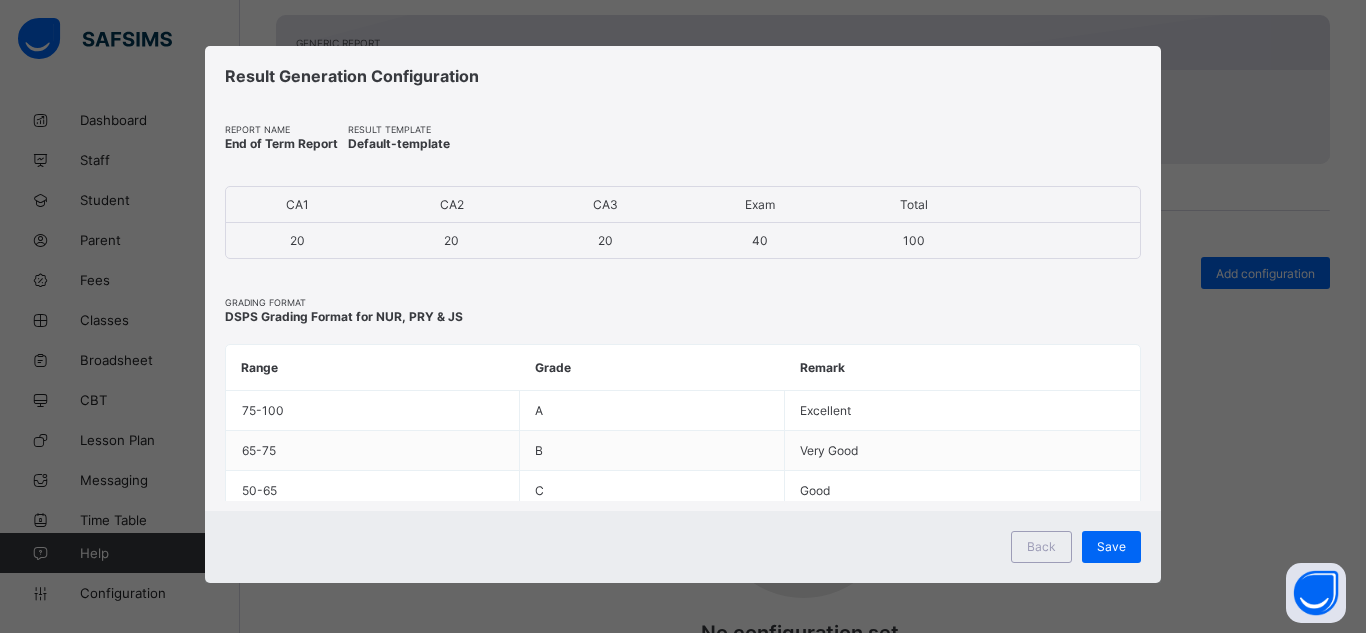 click on "Save" at bounding box center [1111, 546] 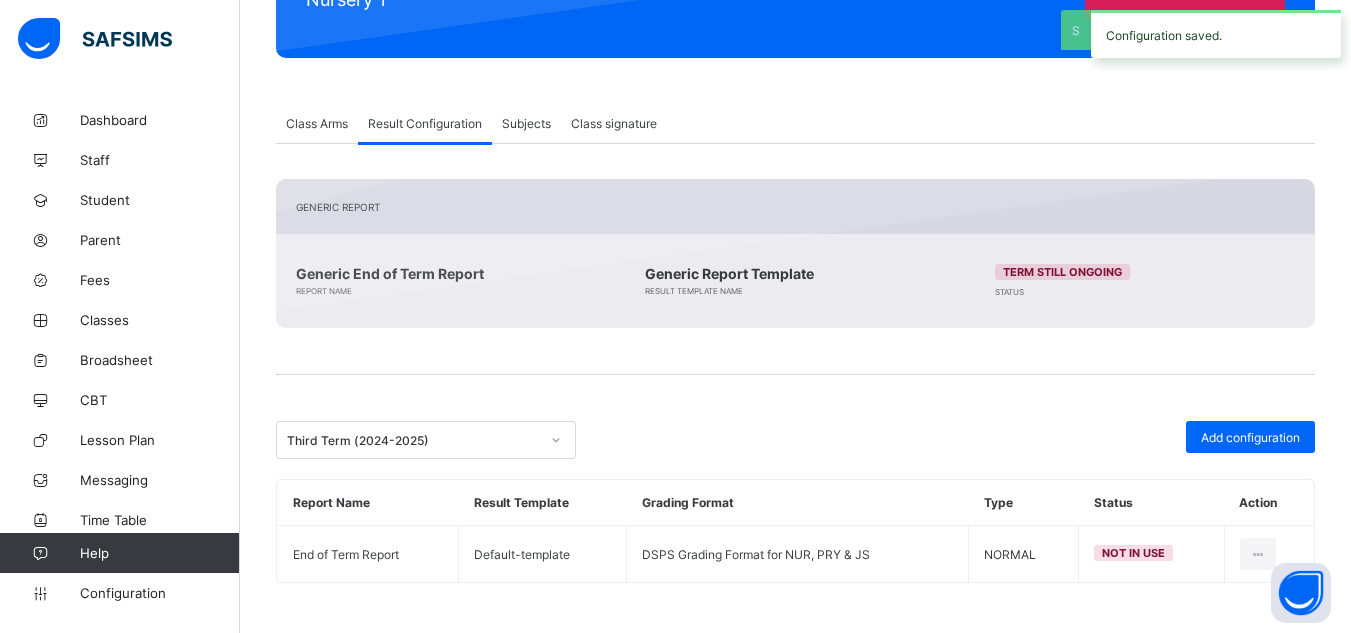 scroll, scrollTop: 307, scrollLeft: 0, axis: vertical 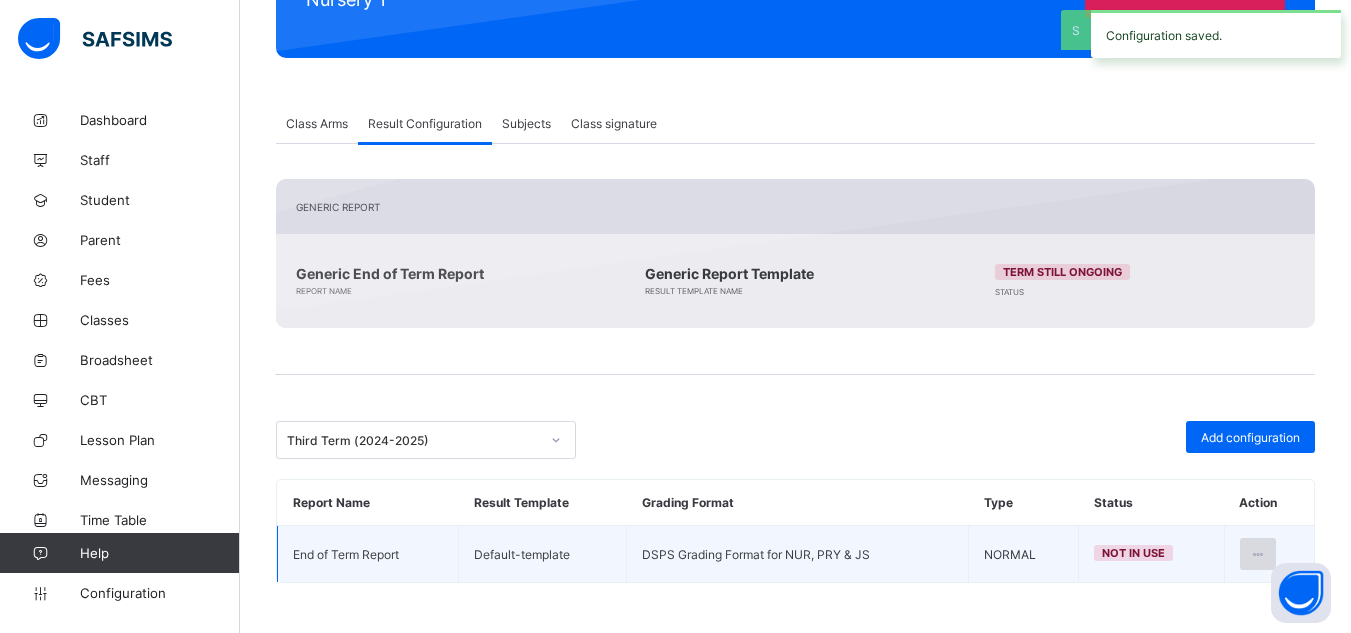 click at bounding box center (1258, 554) 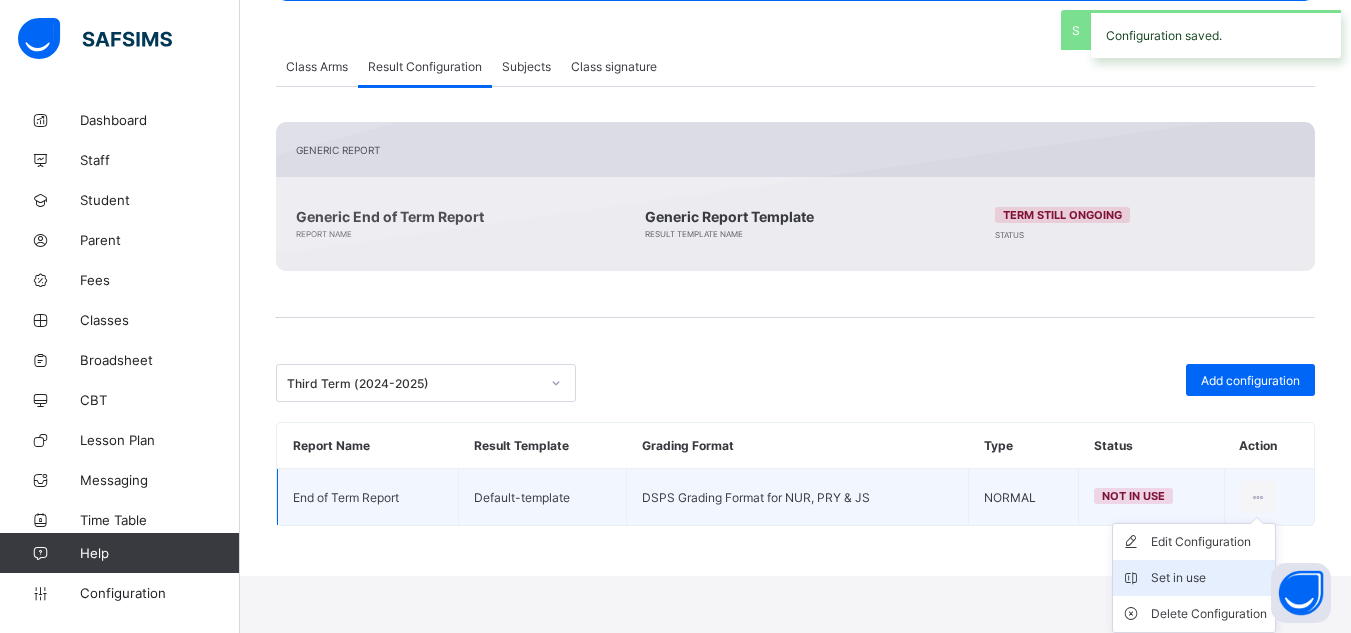 click on "Set in use" at bounding box center (1209, 578) 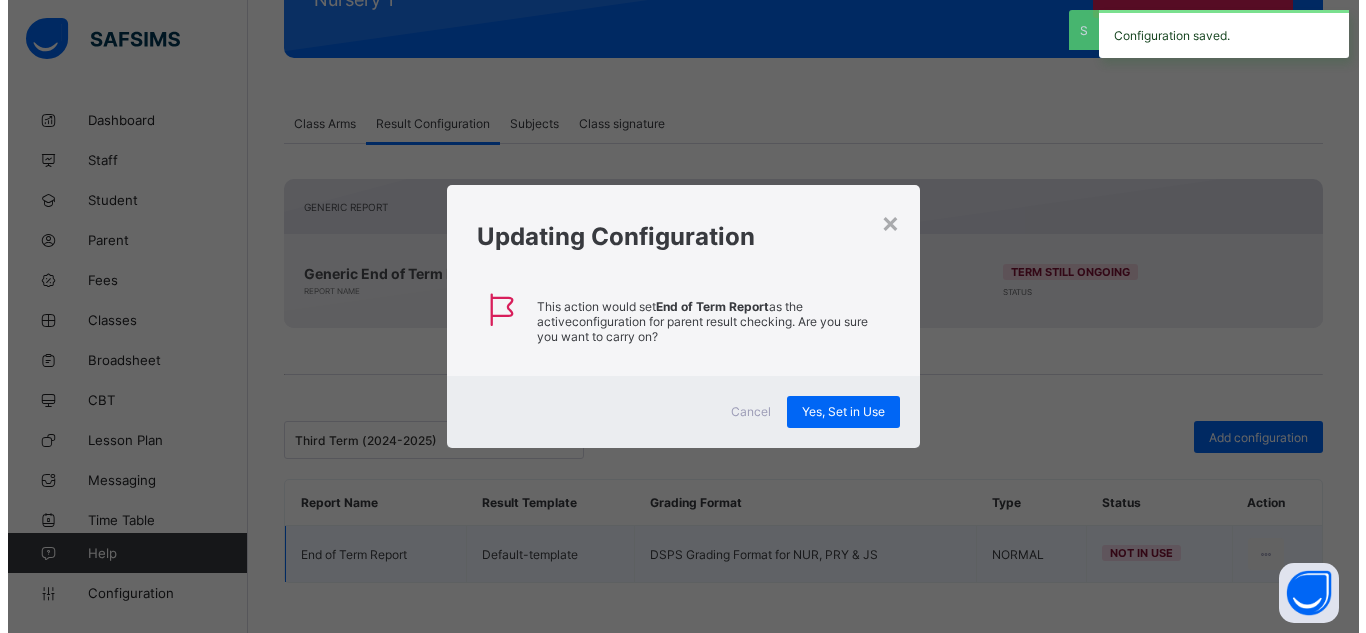 scroll, scrollTop: 307, scrollLeft: 0, axis: vertical 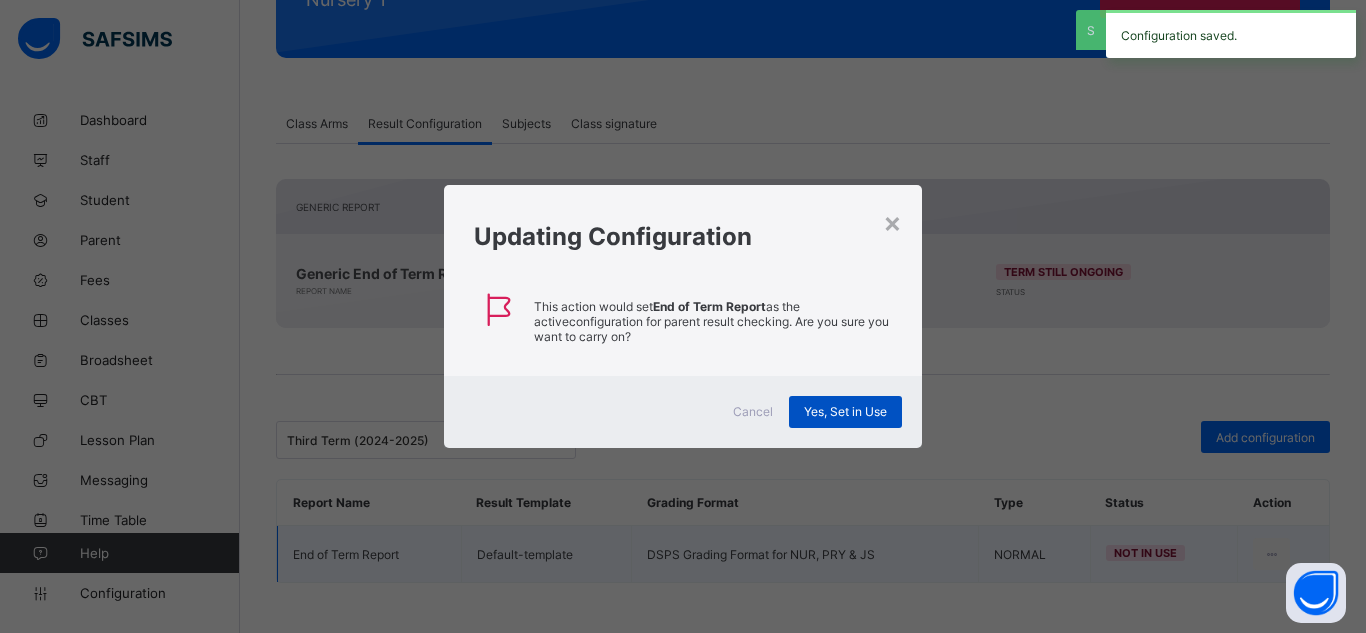 click on "Yes, Set in Use" at bounding box center (845, 411) 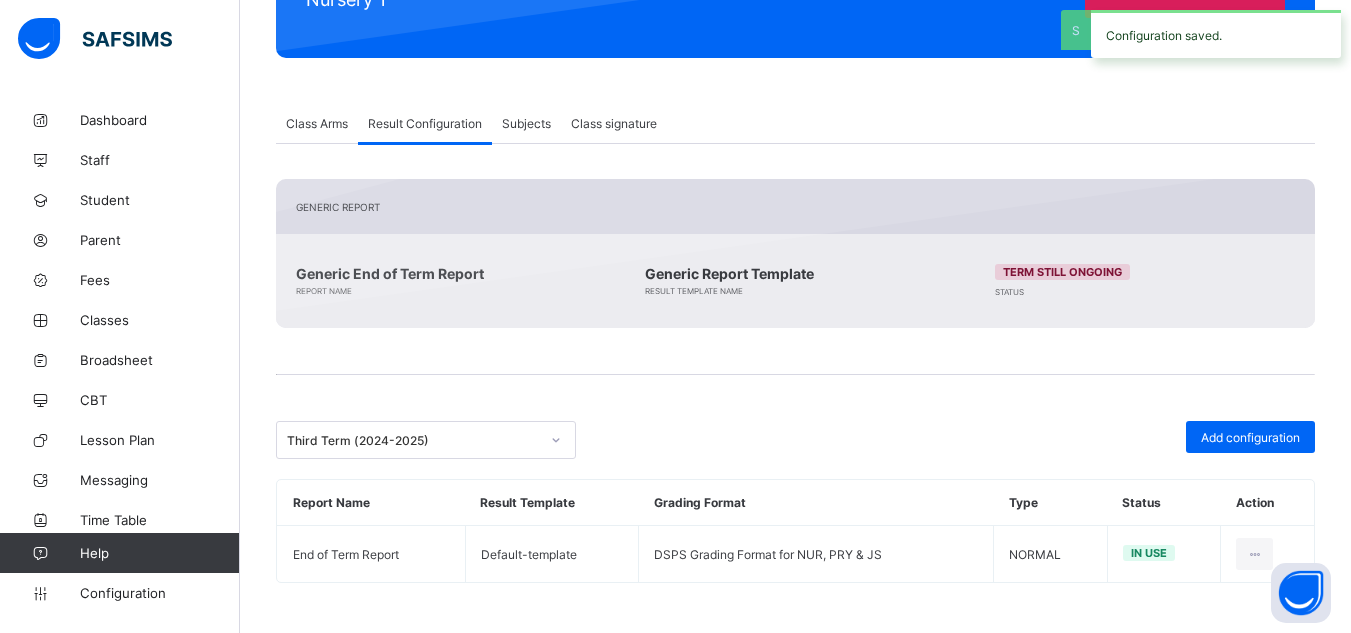 scroll, scrollTop: 307, scrollLeft: 0, axis: vertical 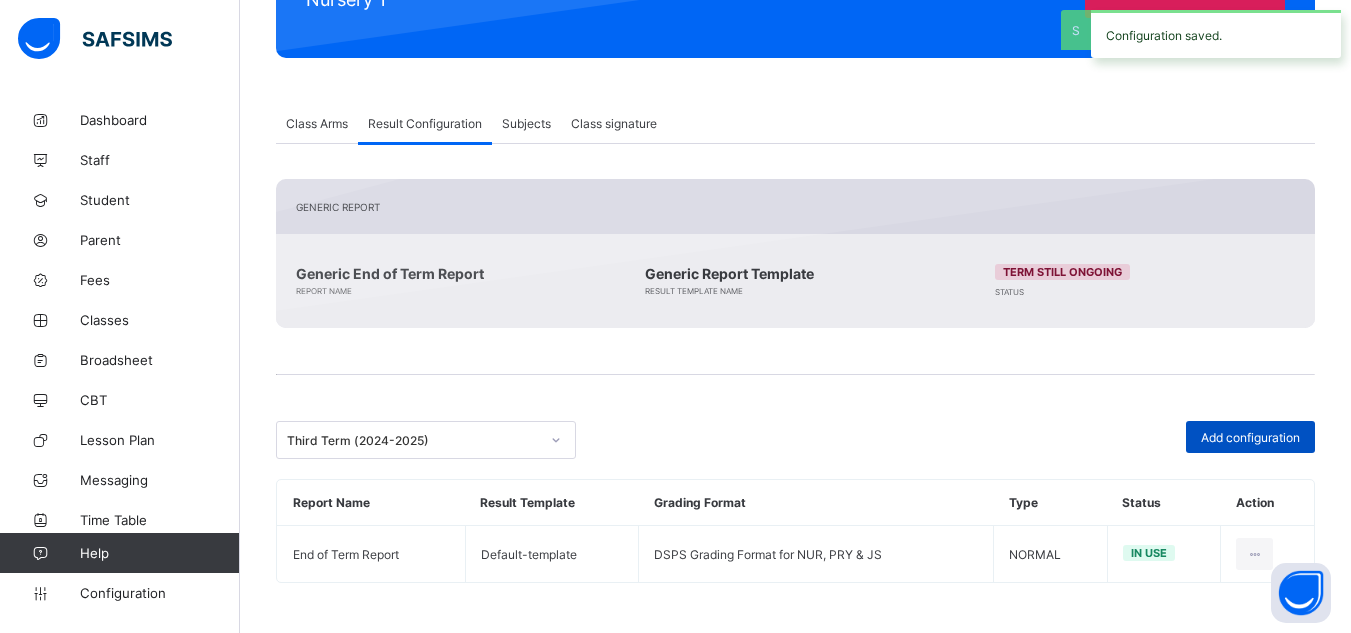 click on "Add configuration" at bounding box center [1250, 437] 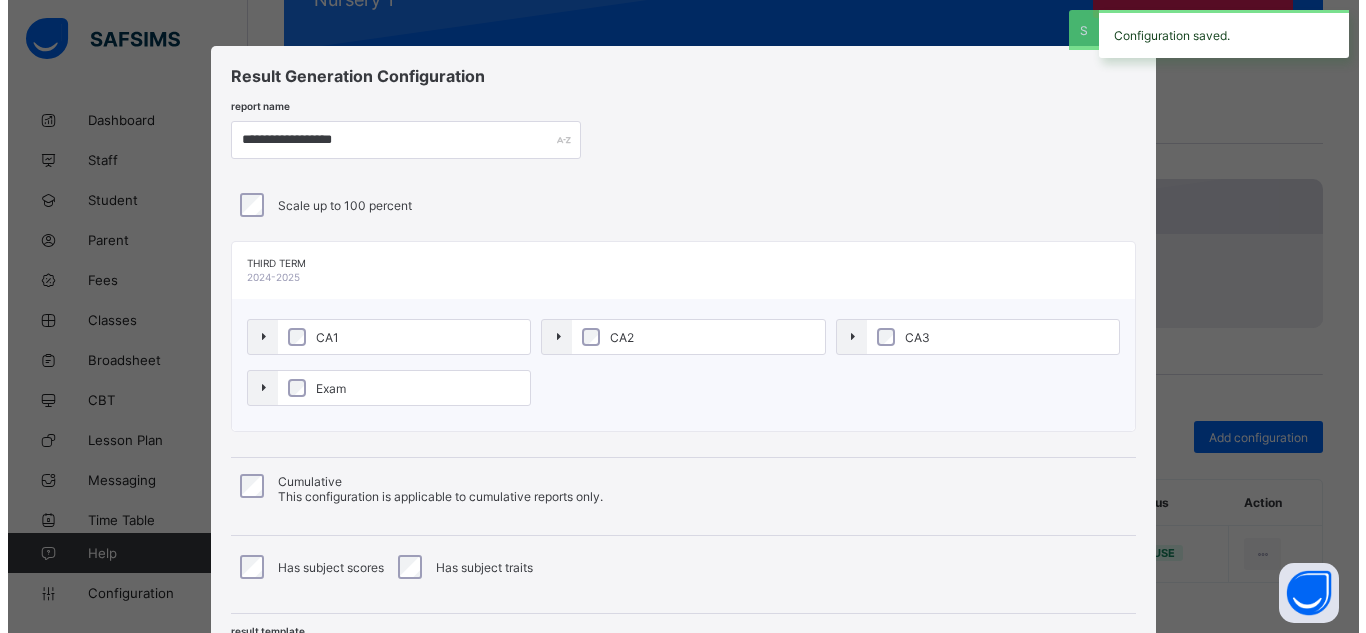 scroll, scrollTop: 0, scrollLeft: 0, axis: both 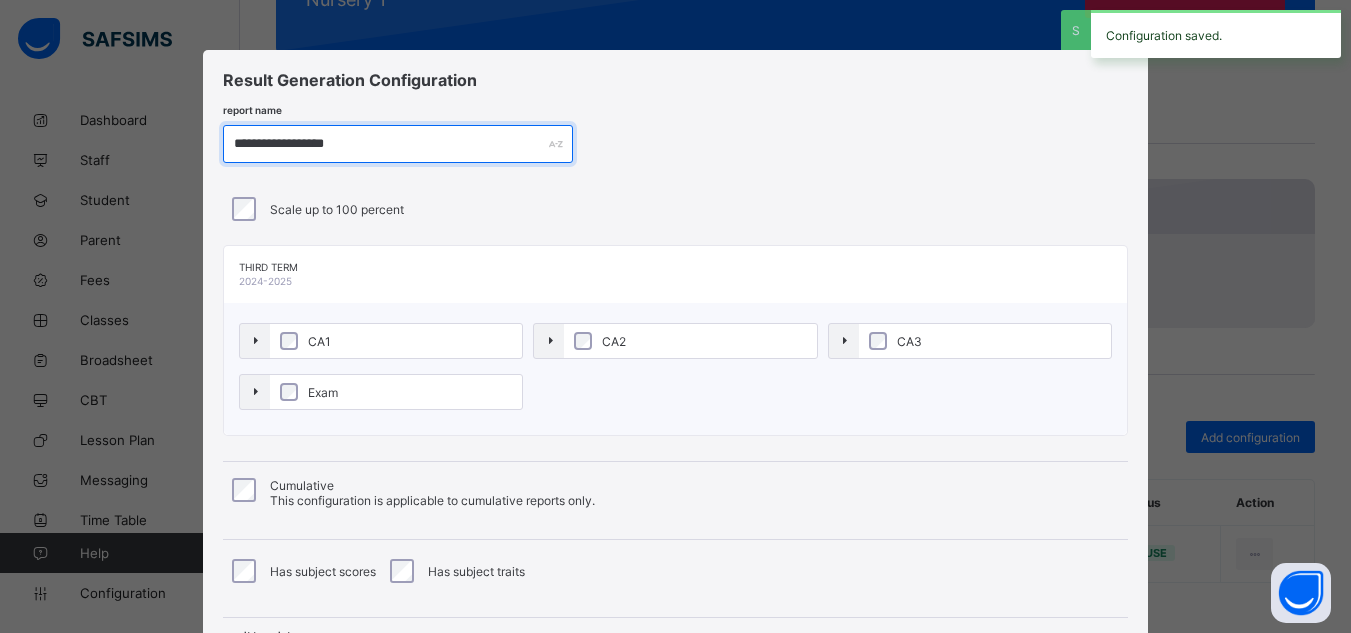 click on "**********" at bounding box center (398, 144) 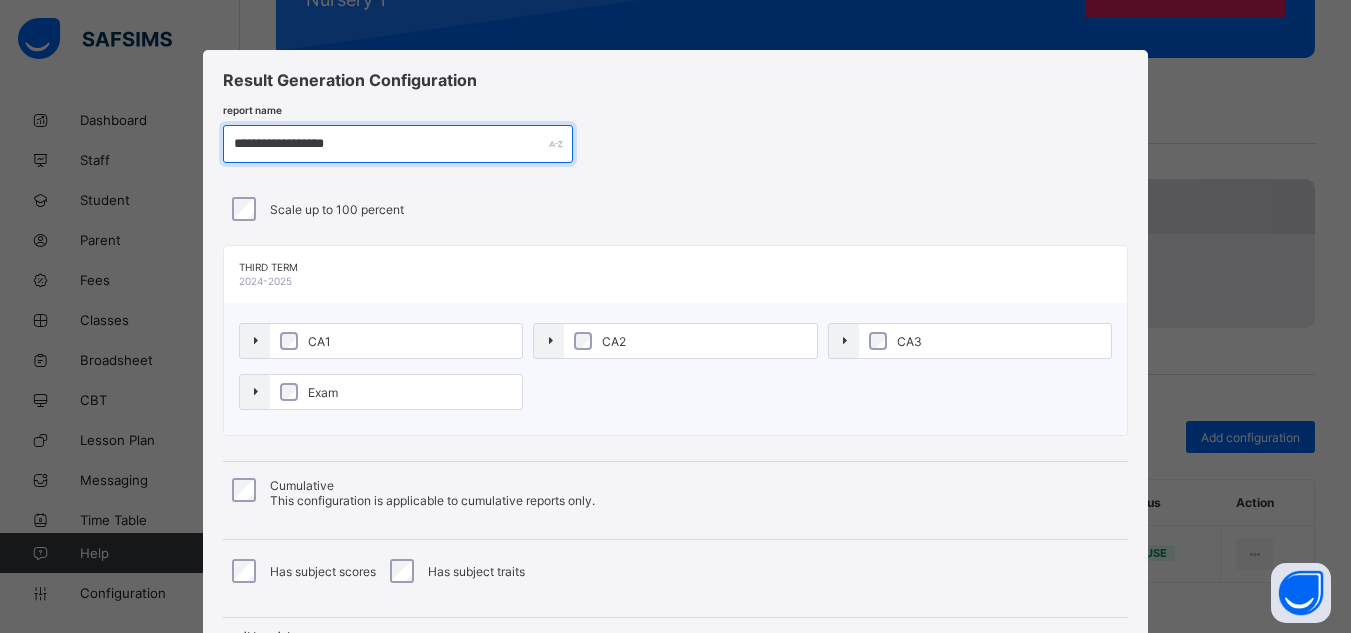 paste 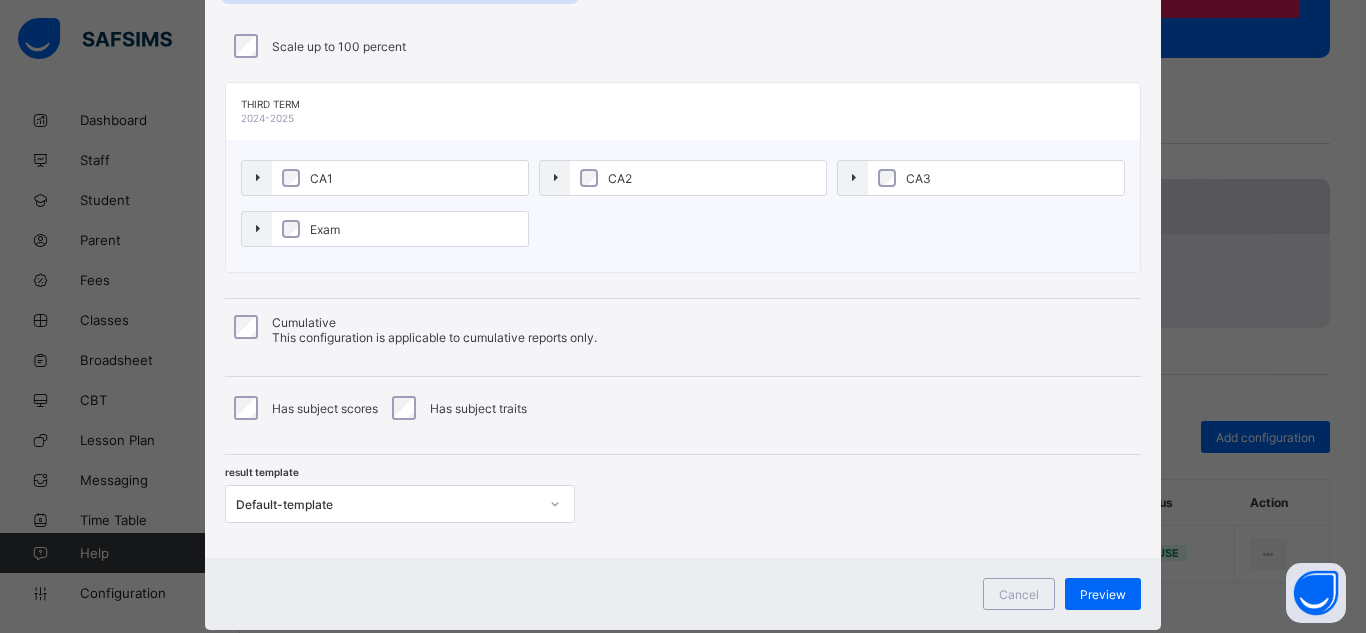 scroll, scrollTop: 187, scrollLeft: 0, axis: vertical 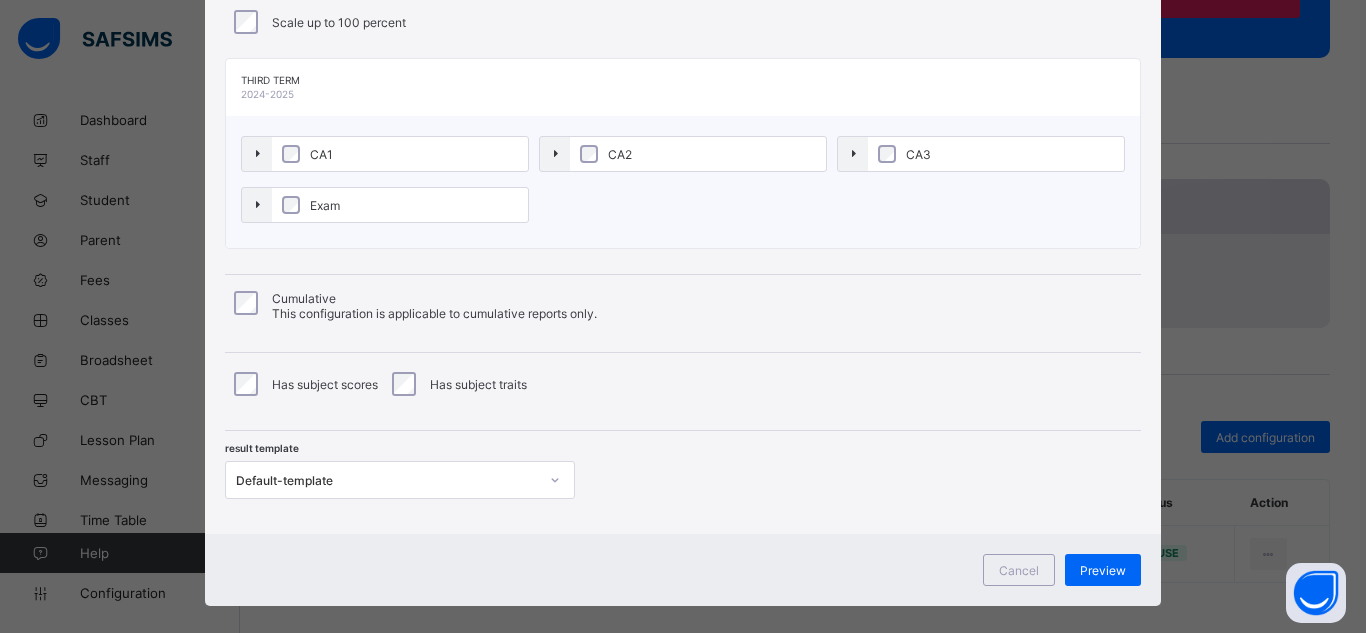 type on "**********" 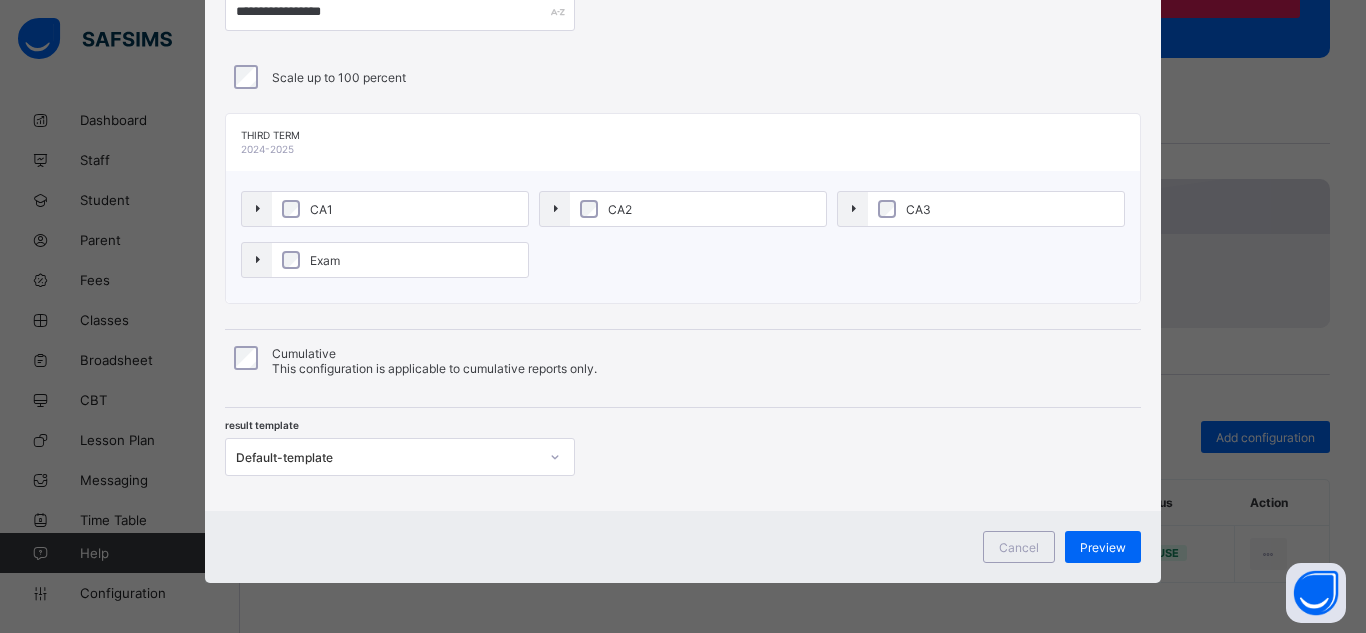 scroll, scrollTop: 132, scrollLeft: 0, axis: vertical 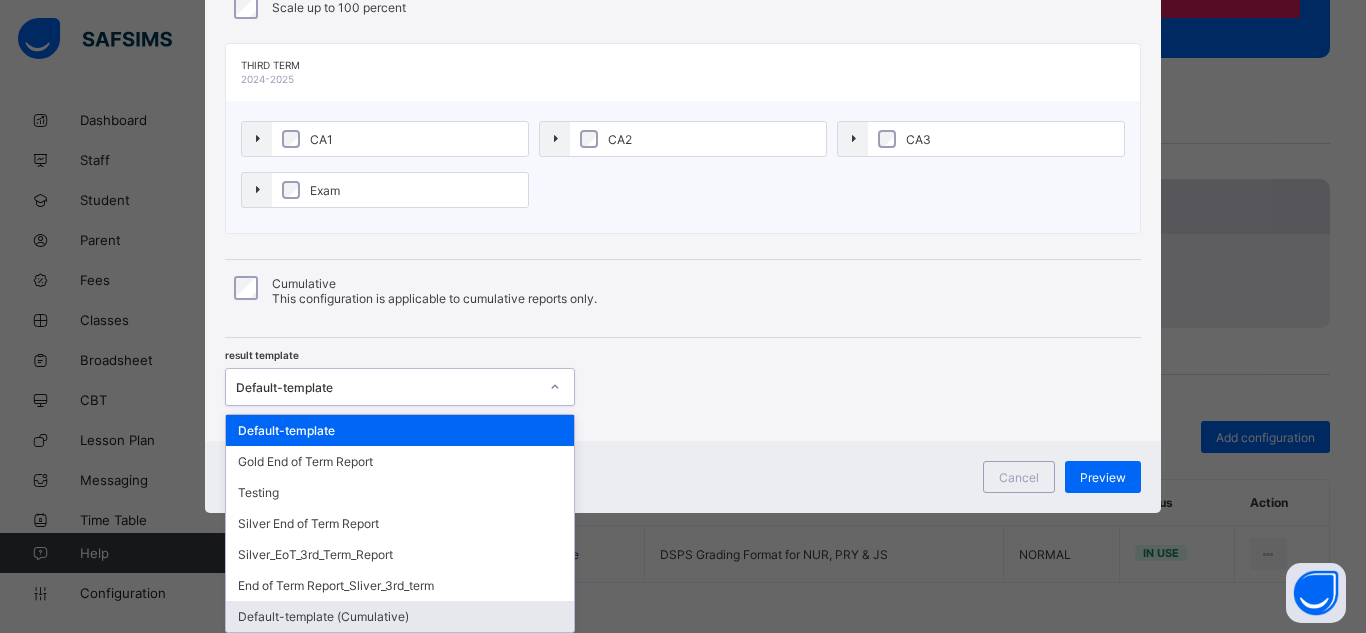 click on "Default-template (Cumulative)" at bounding box center [400, 616] 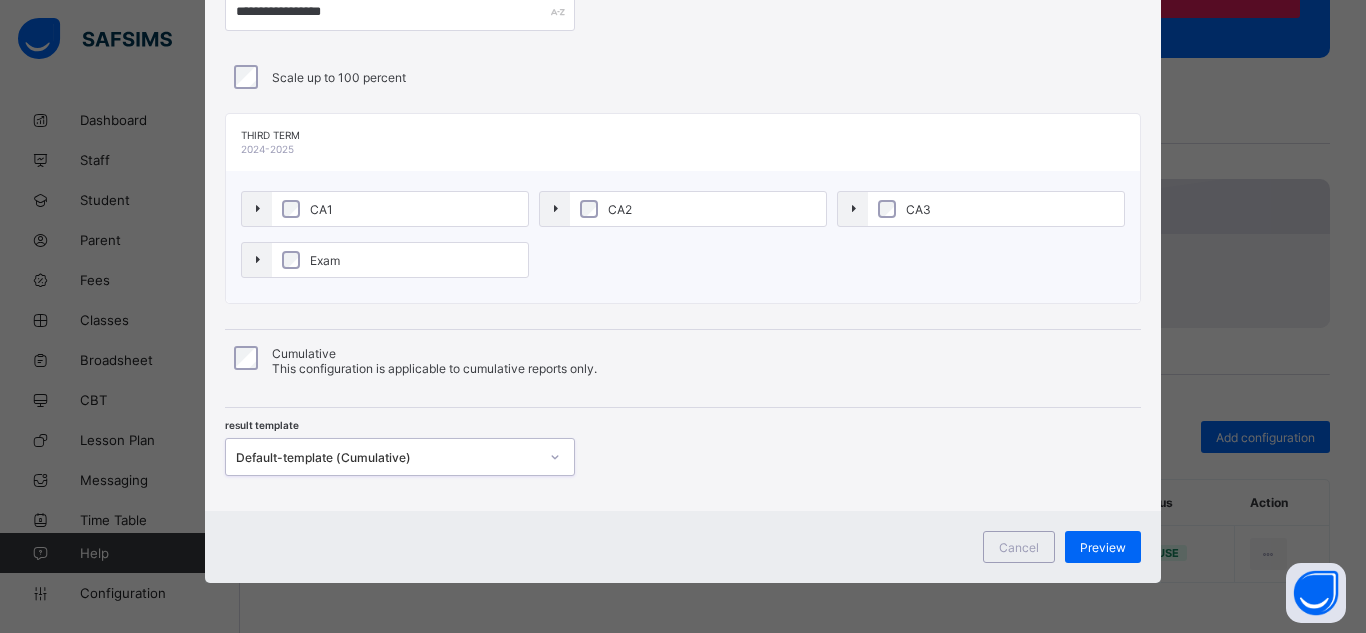 scroll, scrollTop: 132, scrollLeft: 0, axis: vertical 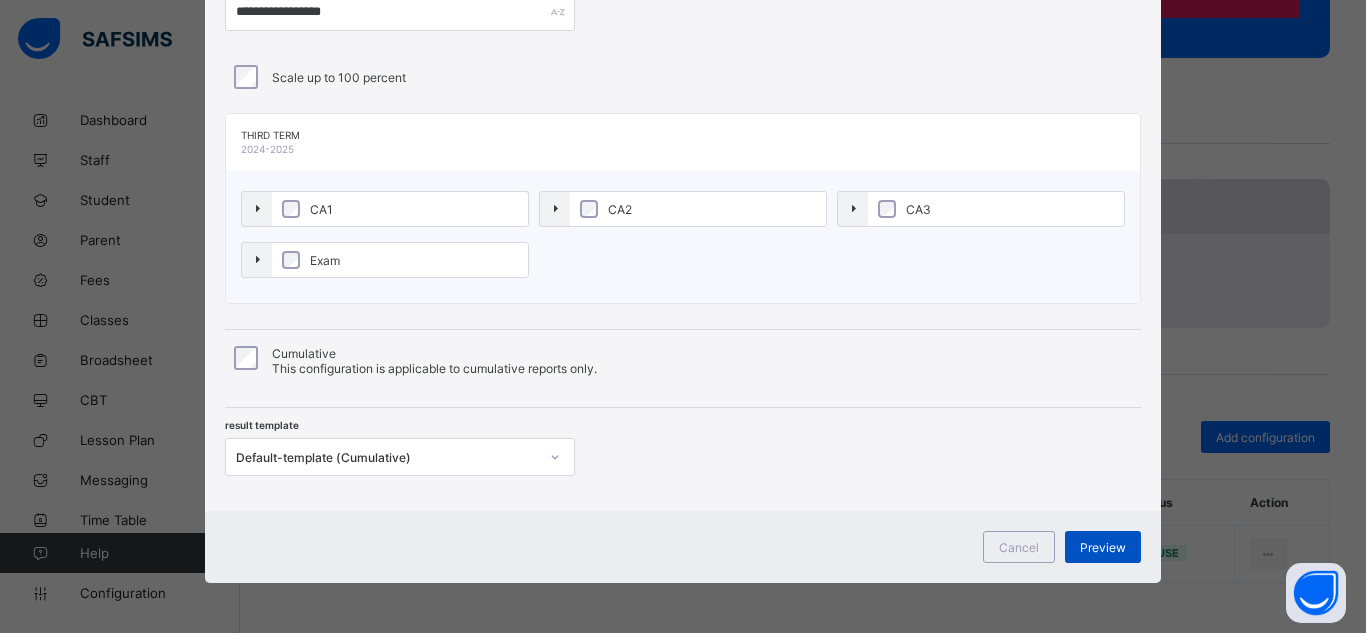 click on "Preview" at bounding box center (1103, 547) 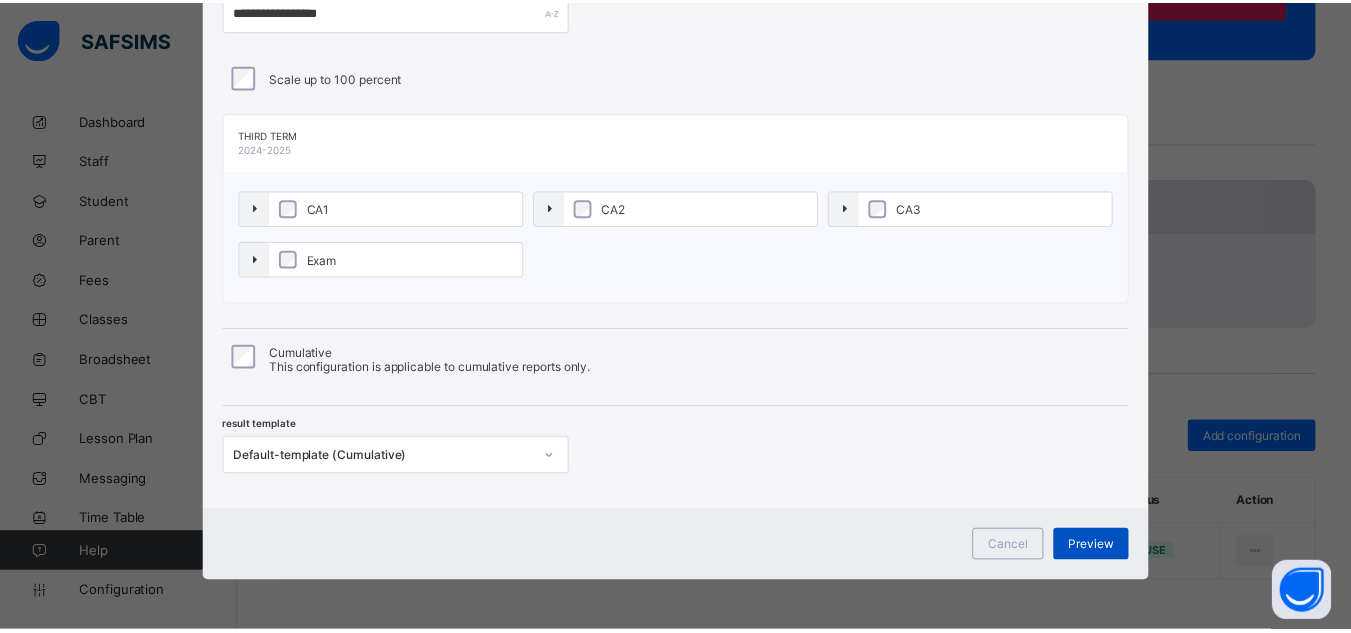 scroll, scrollTop: 4, scrollLeft: 0, axis: vertical 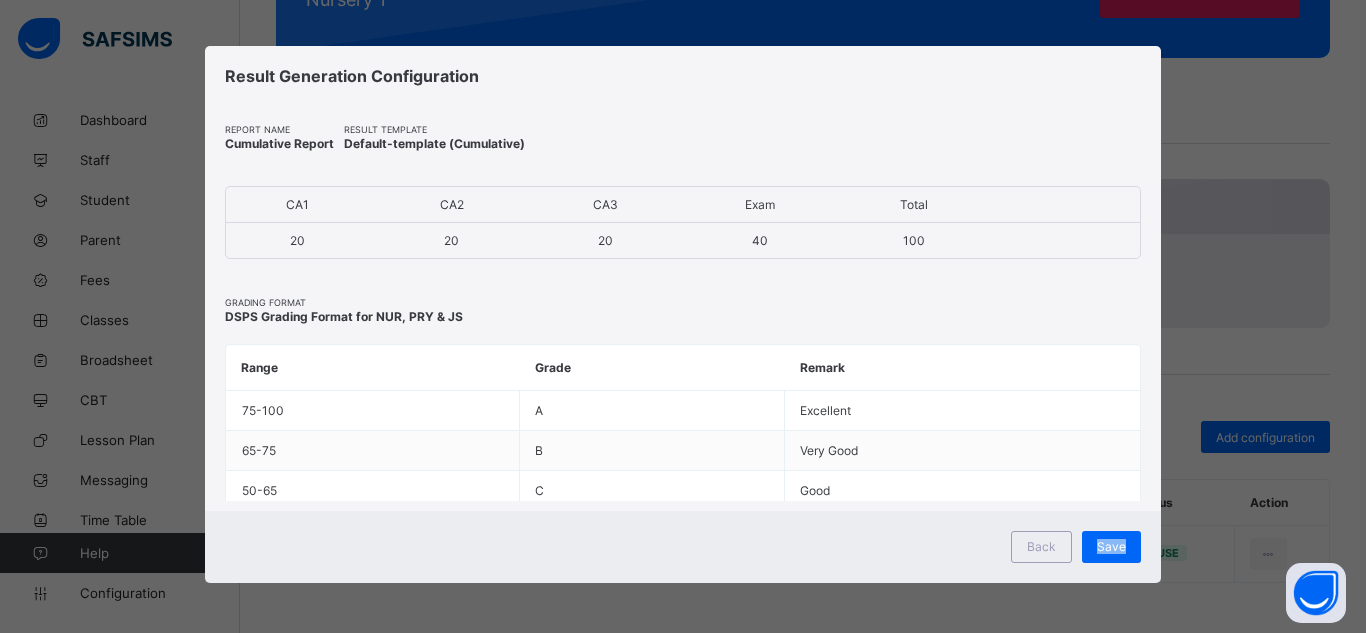 click on "Save" at bounding box center (1111, 547) 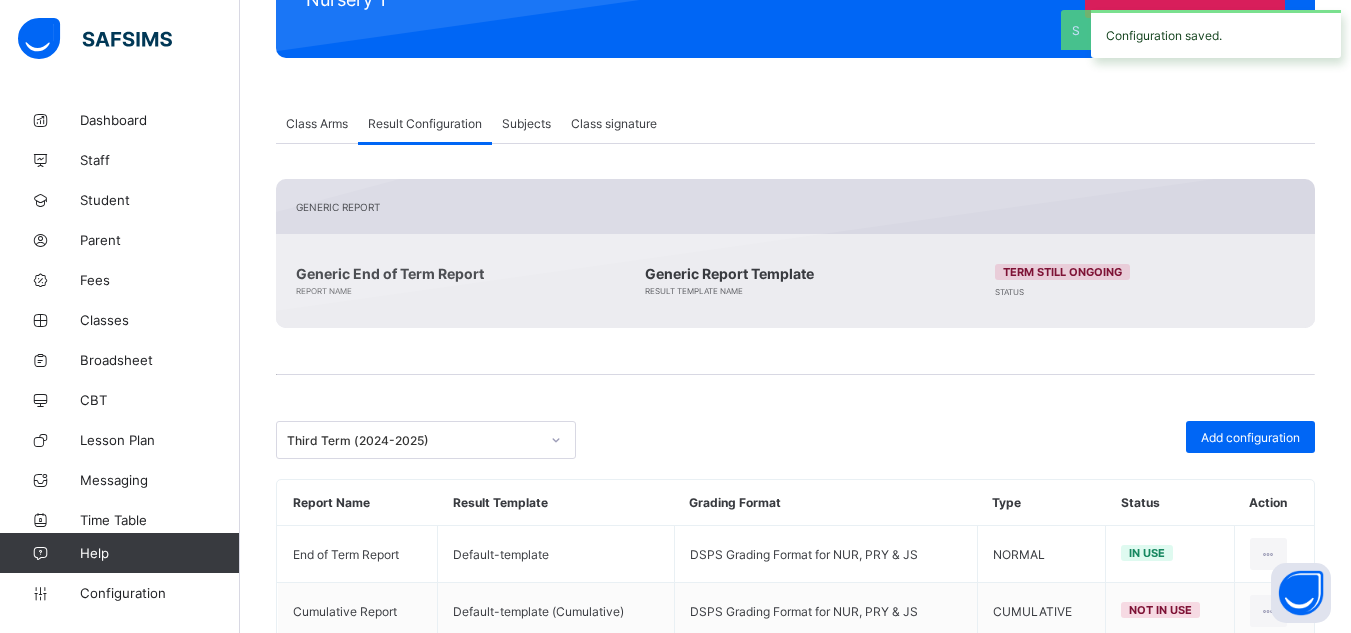 scroll, scrollTop: 364, scrollLeft: 0, axis: vertical 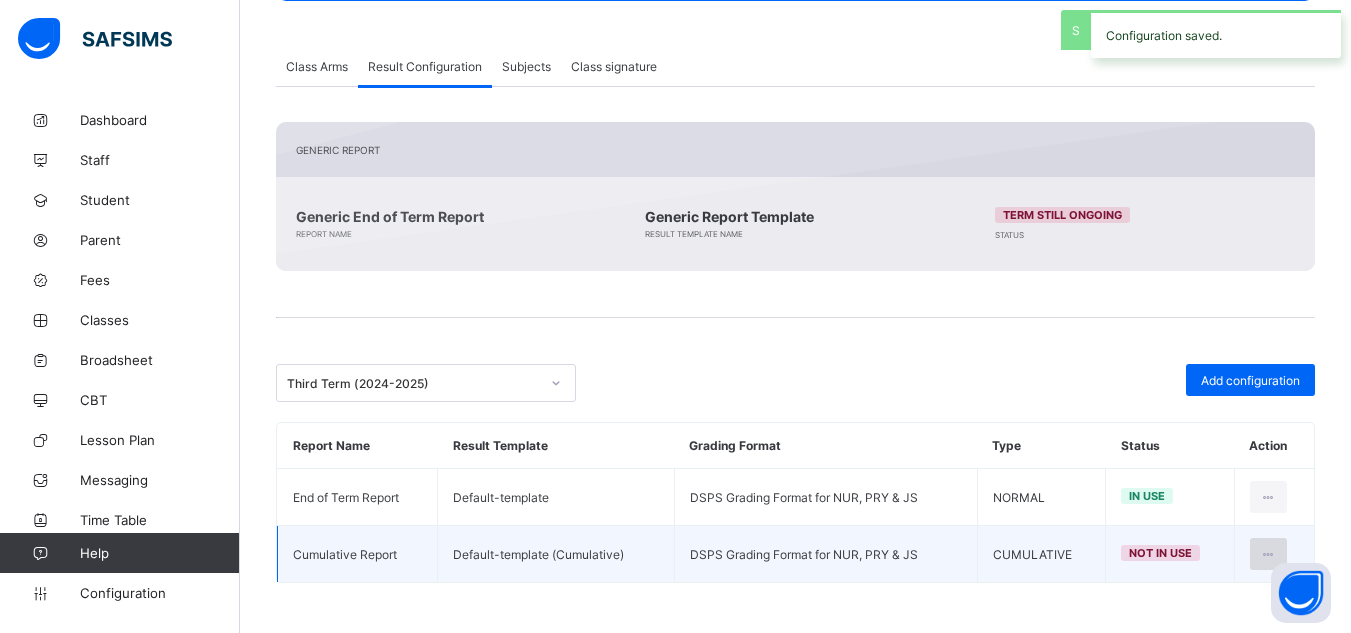 click at bounding box center (1268, 554) 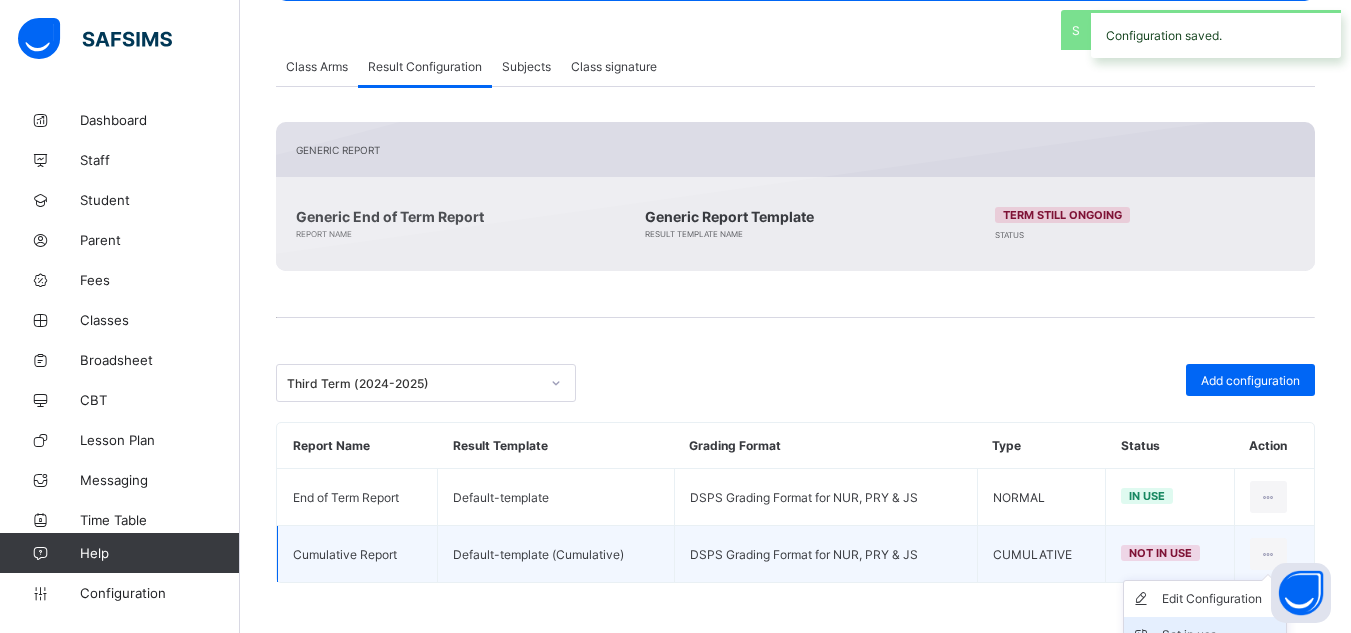 click on "Set in use" at bounding box center [1205, 635] 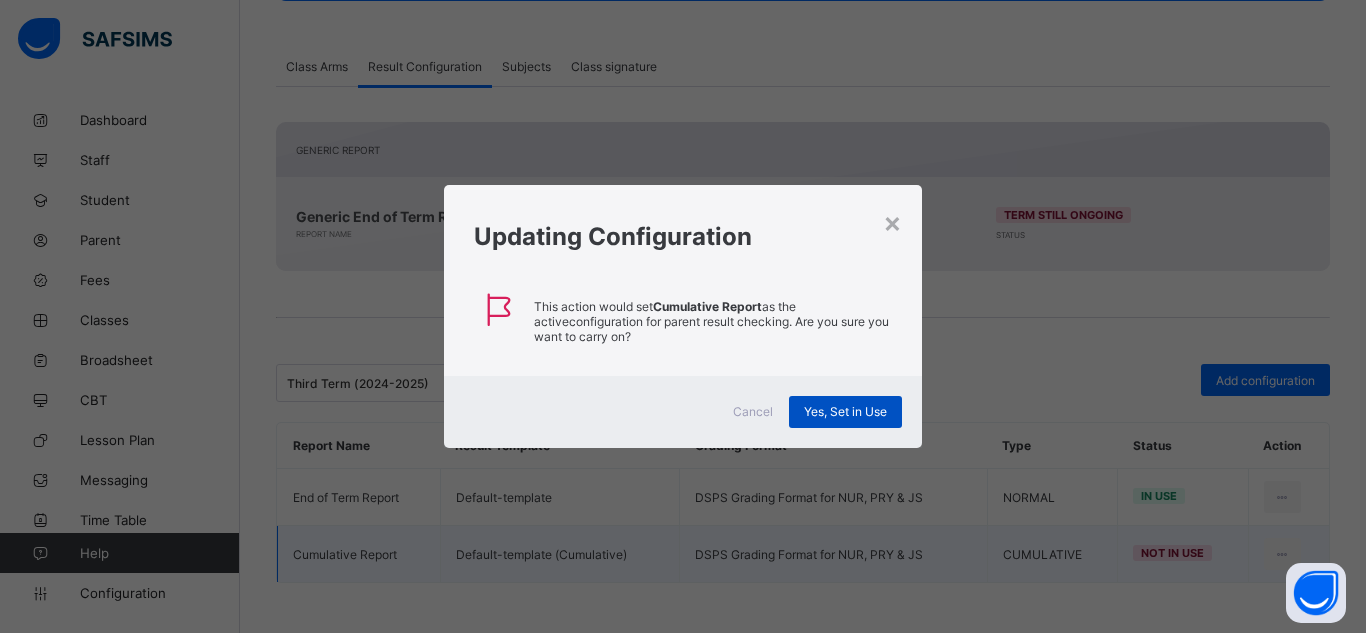 click on "Yes, Set in Use" at bounding box center (845, 411) 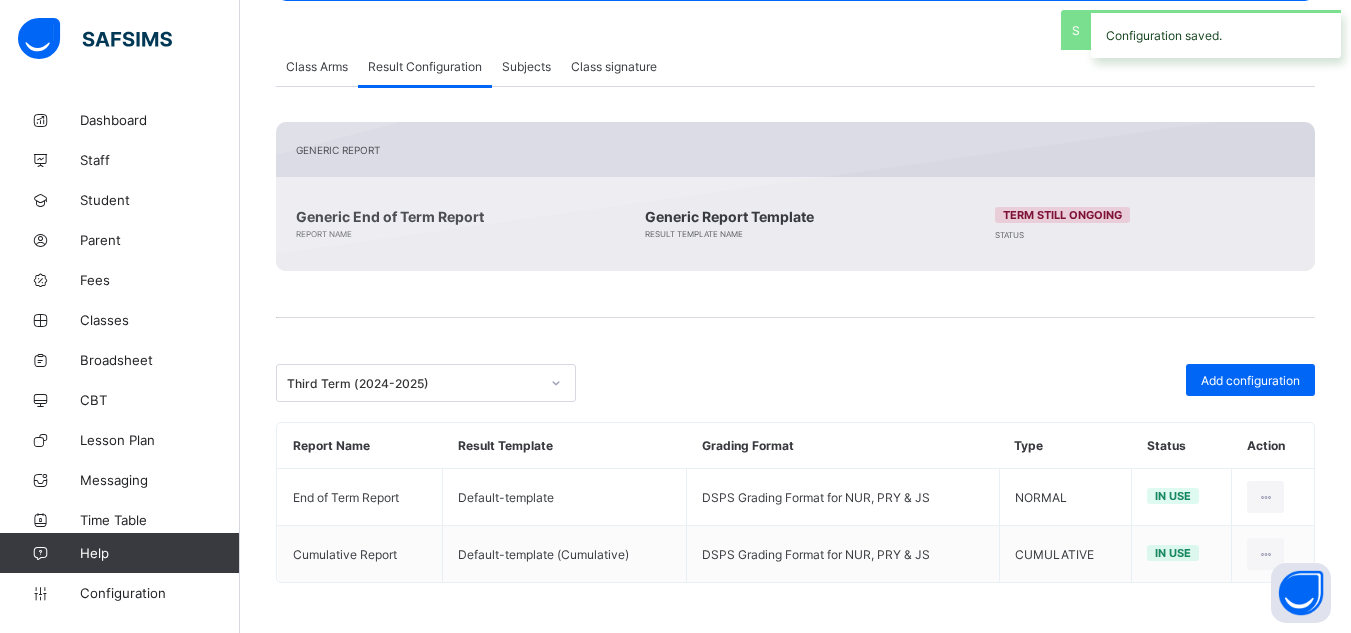 scroll, scrollTop: 0, scrollLeft: 0, axis: both 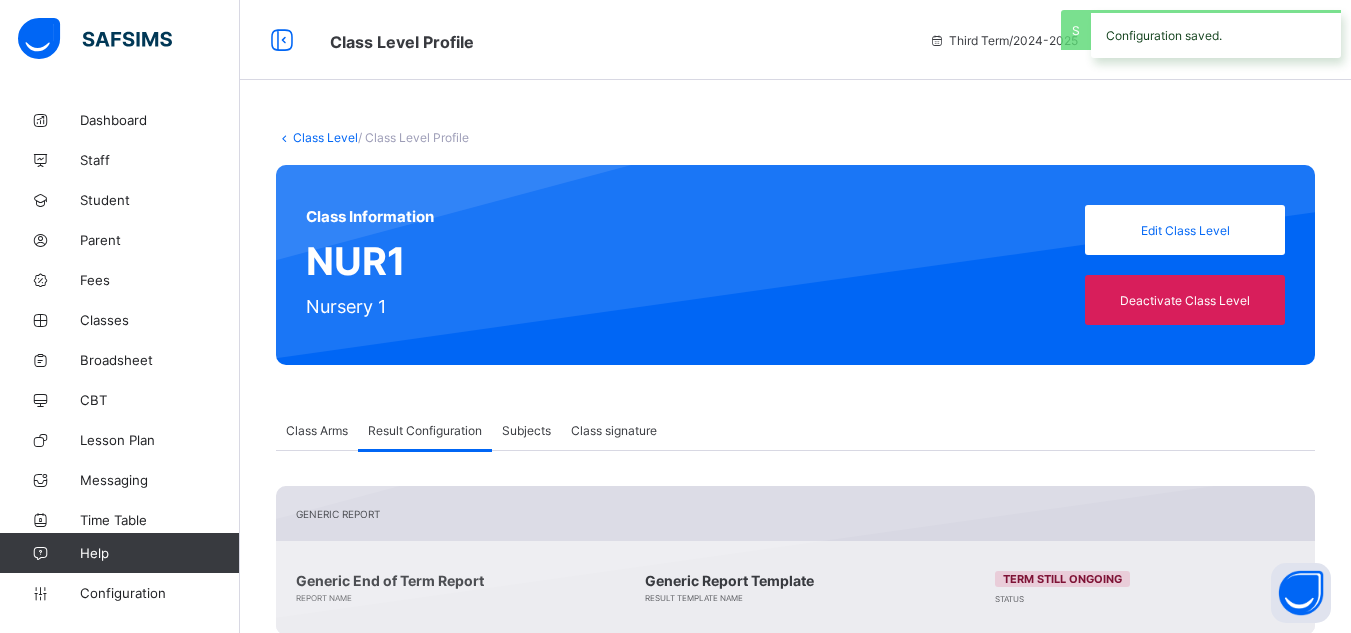 click on "Class Level" at bounding box center [325, 137] 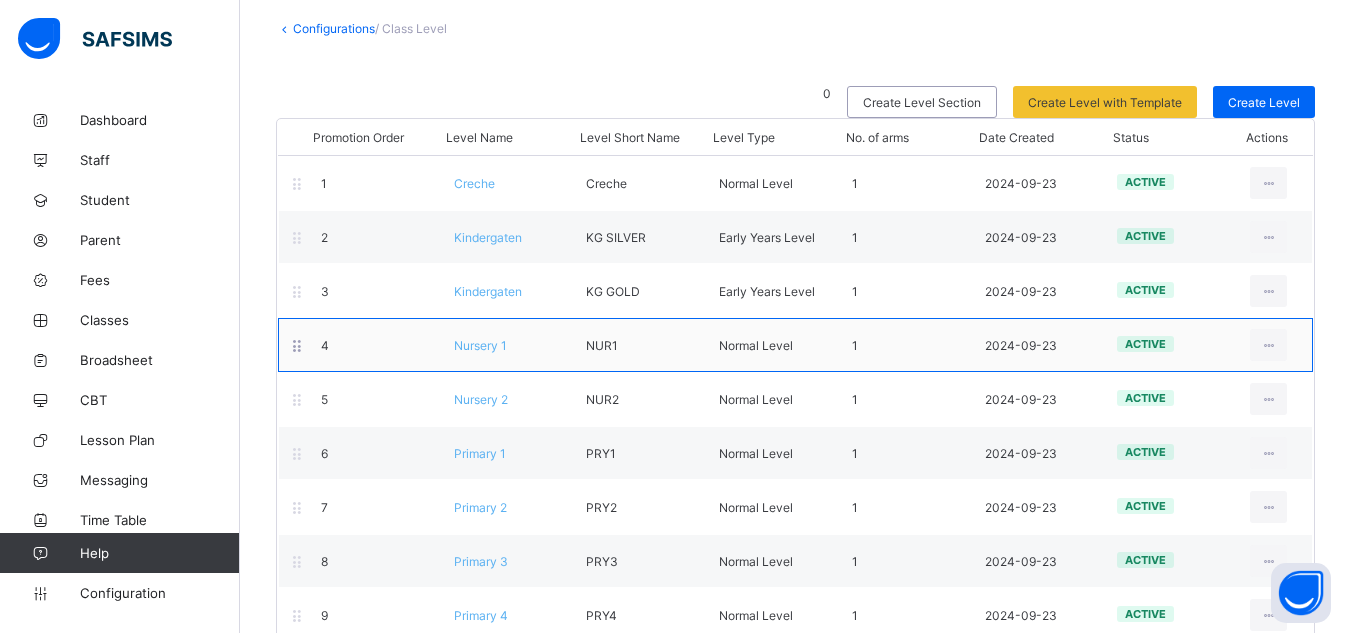 scroll, scrollTop: 115, scrollLeft: 0, axis: vertical 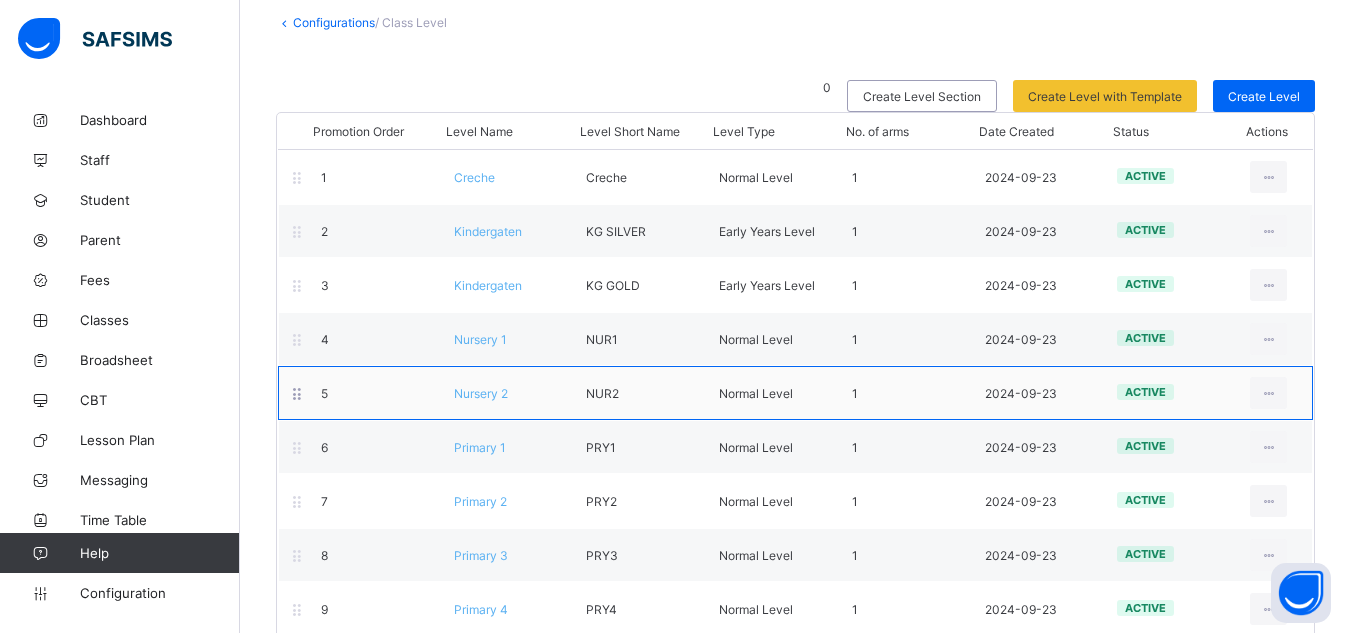 click on "Nursery 2" at bounding box center (481, 393) 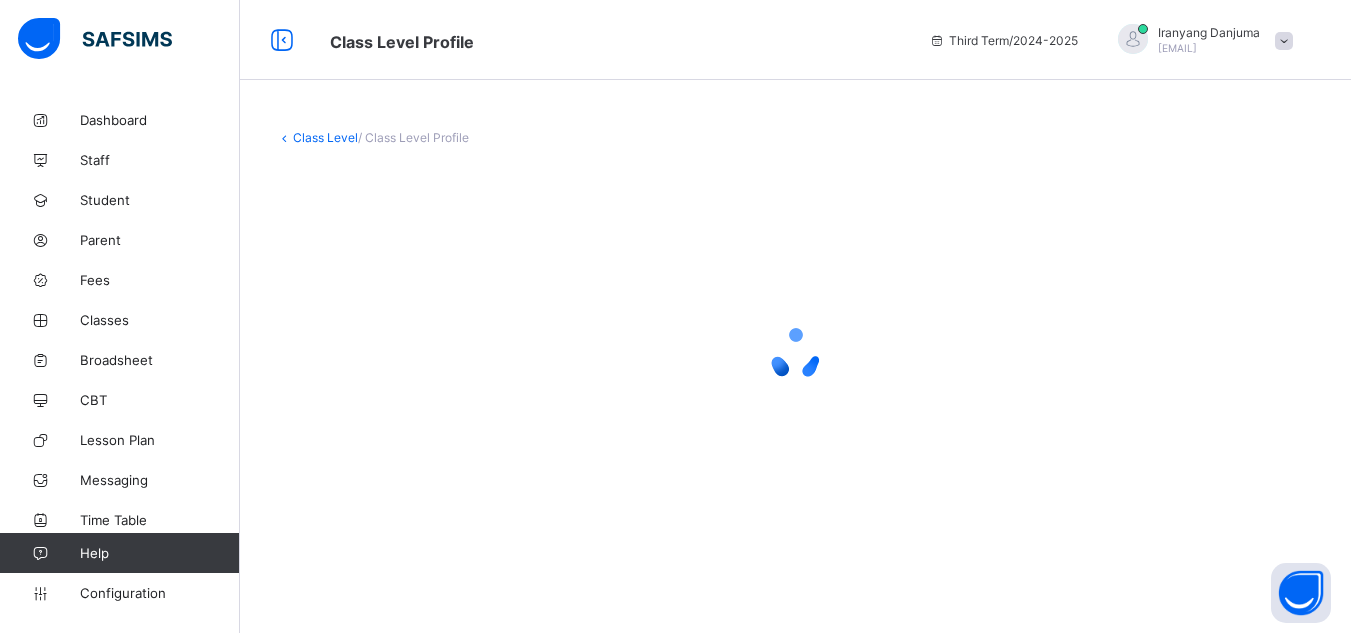 scroll, scrollTop: 0, scrollLeft: 0, axis: both 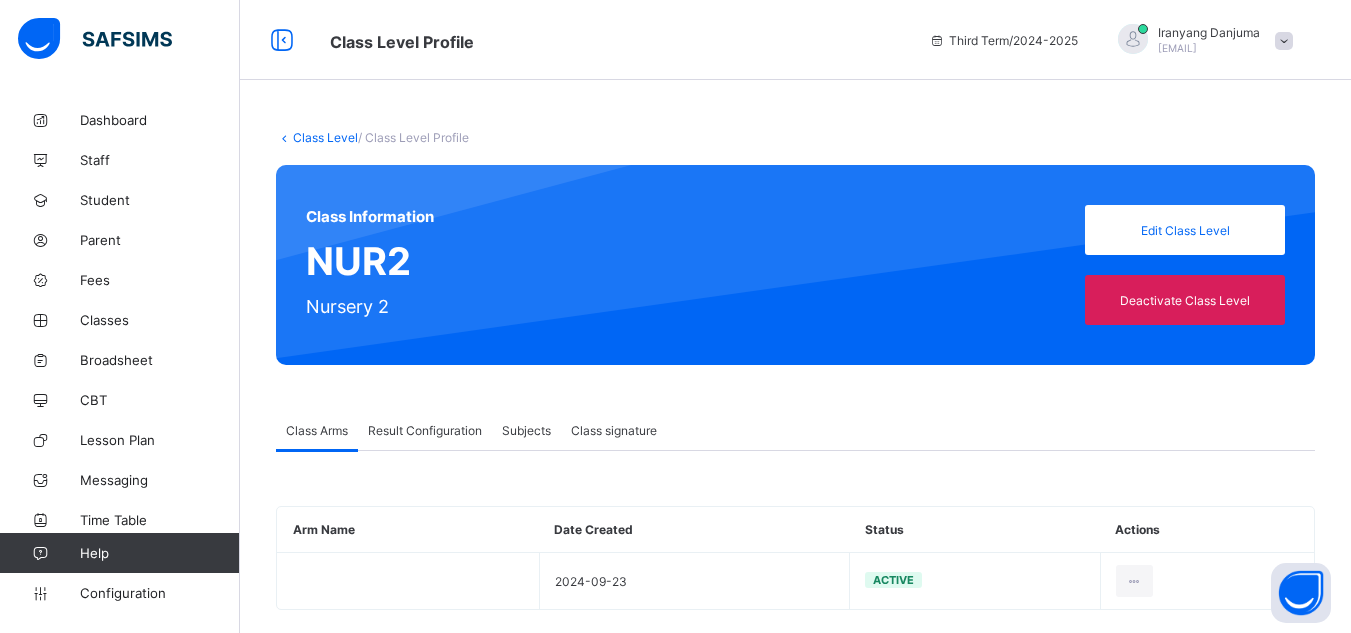 click on "Result Configuration" at bounding box center (425, 430) 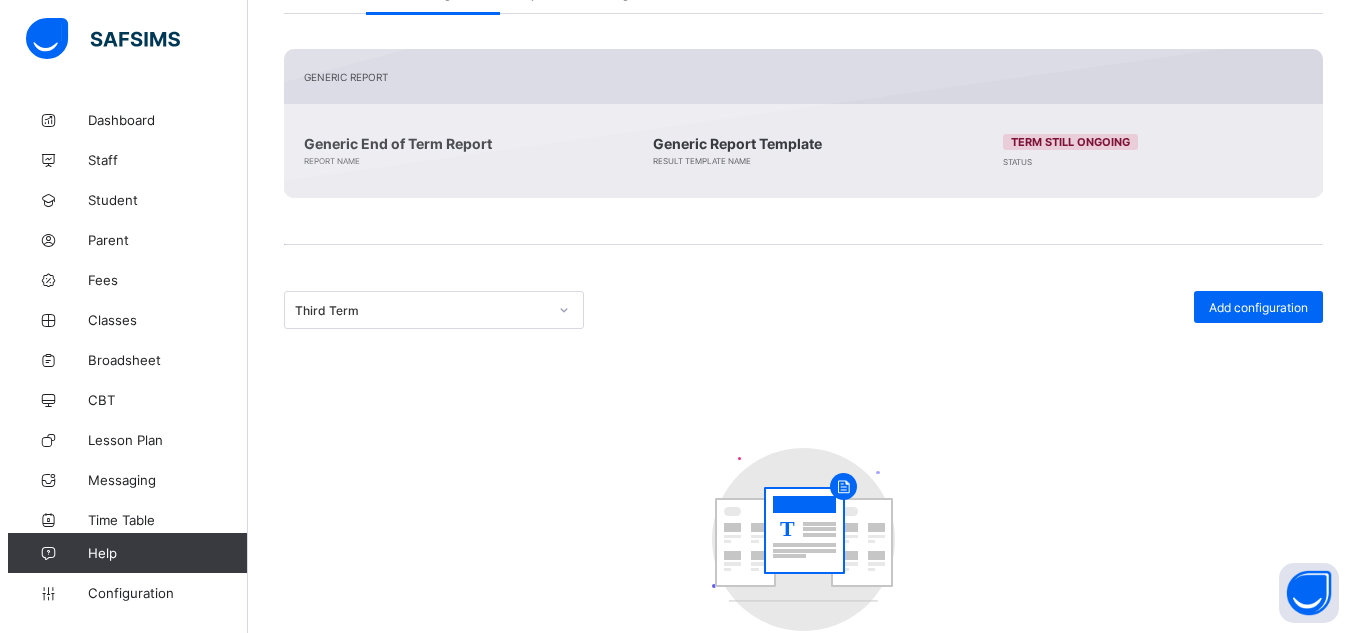scroll, scrollTop: 513, scrollLeft: 0, axis: vertical 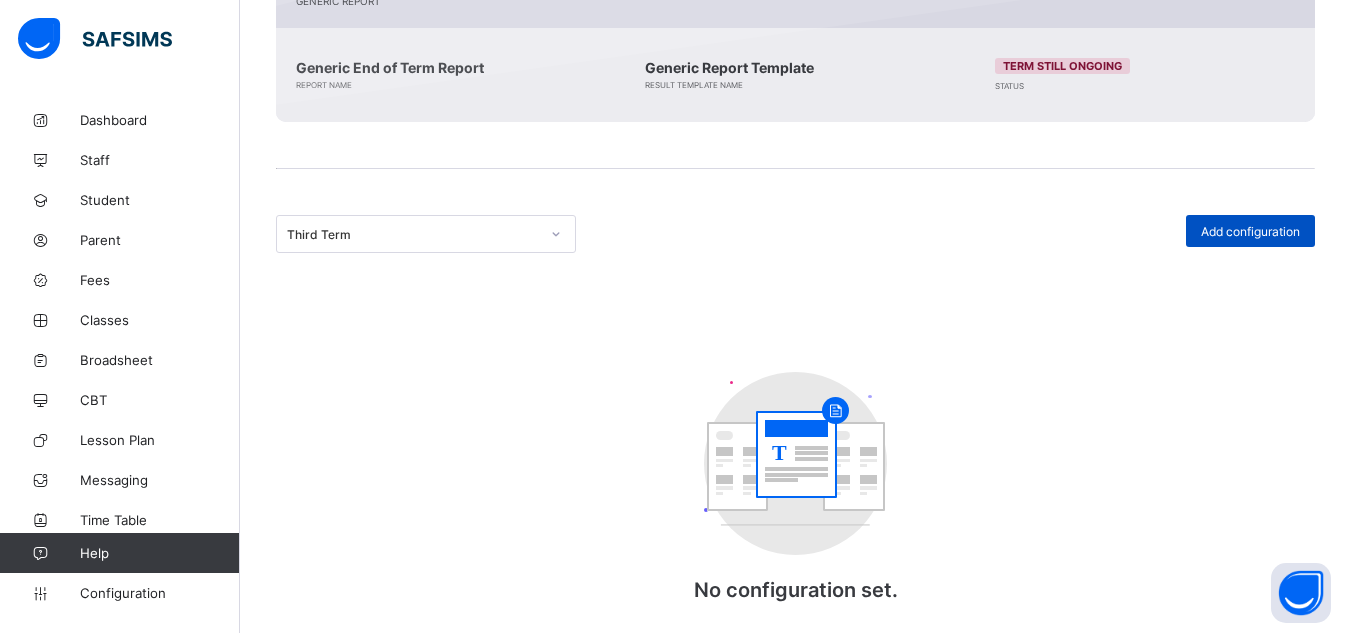 click on "Add configuration" at bounding box center [1250, 231] 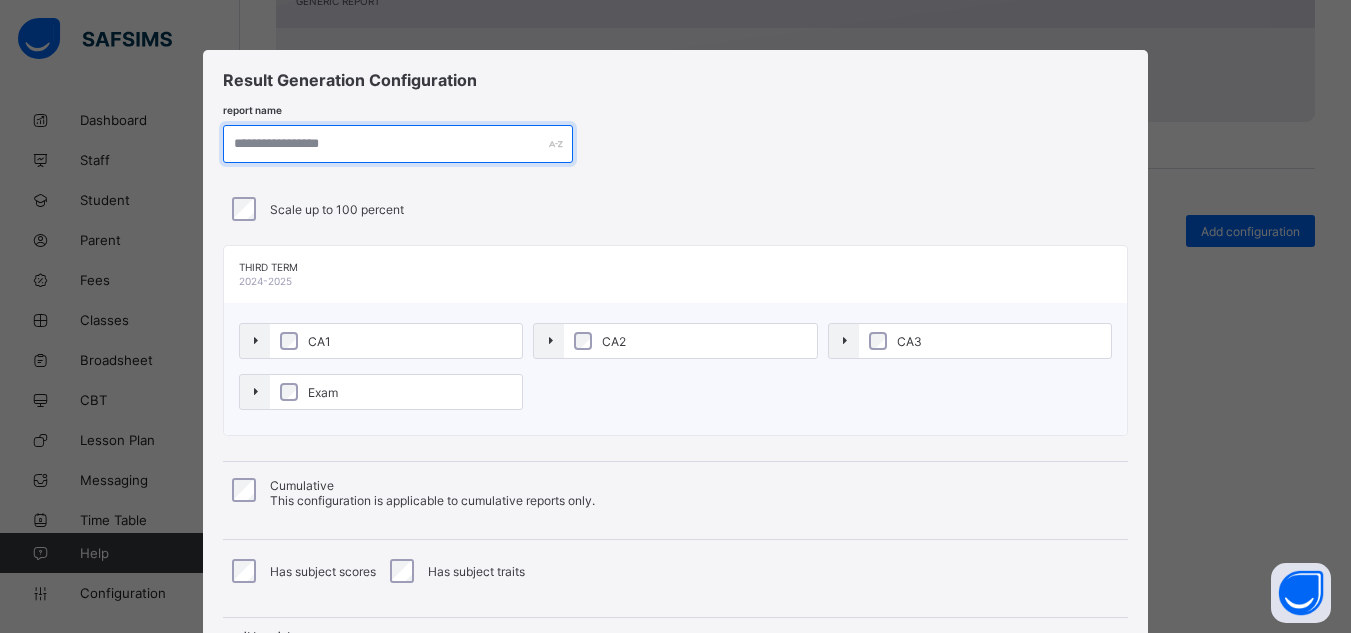 click at bounding box center [398, 144] 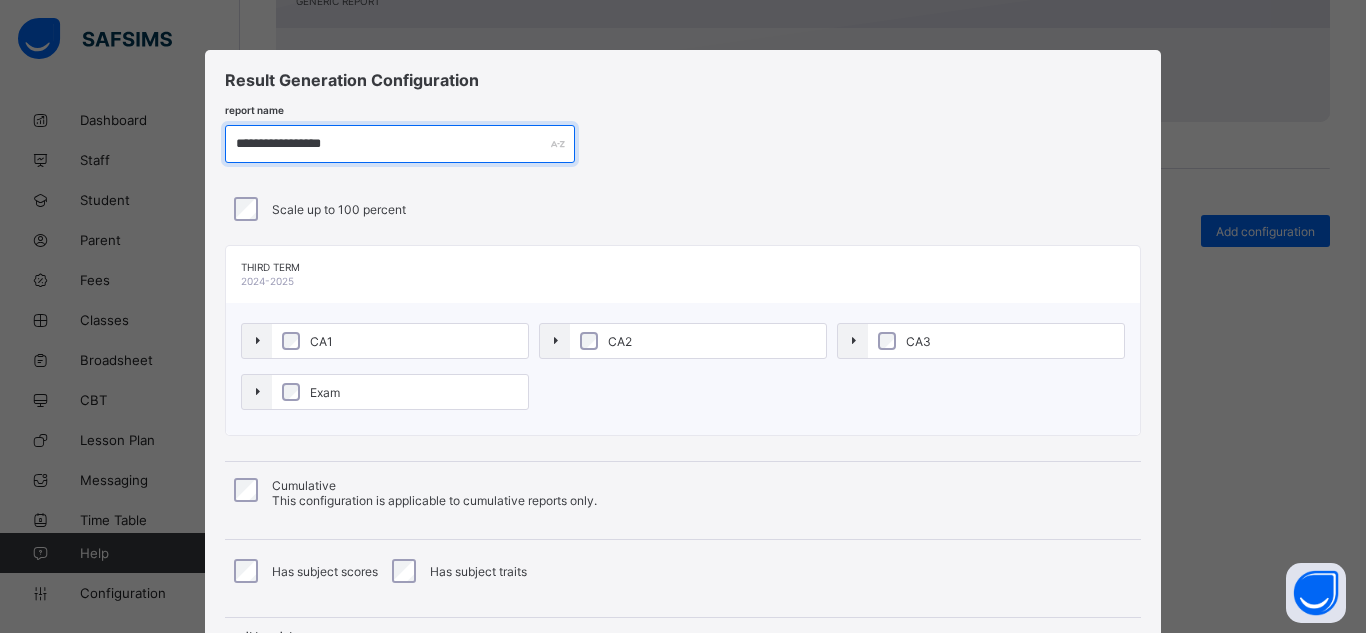 type on "**********" 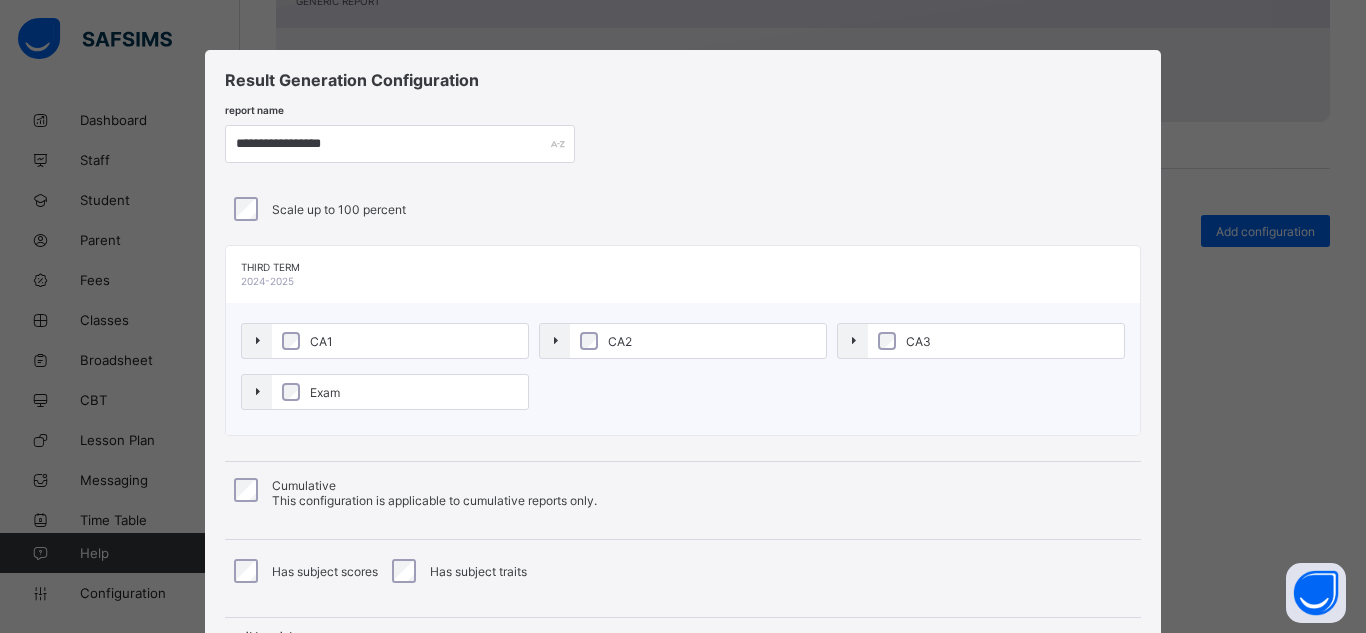 click on "**********" at bounding box center (683, 385) 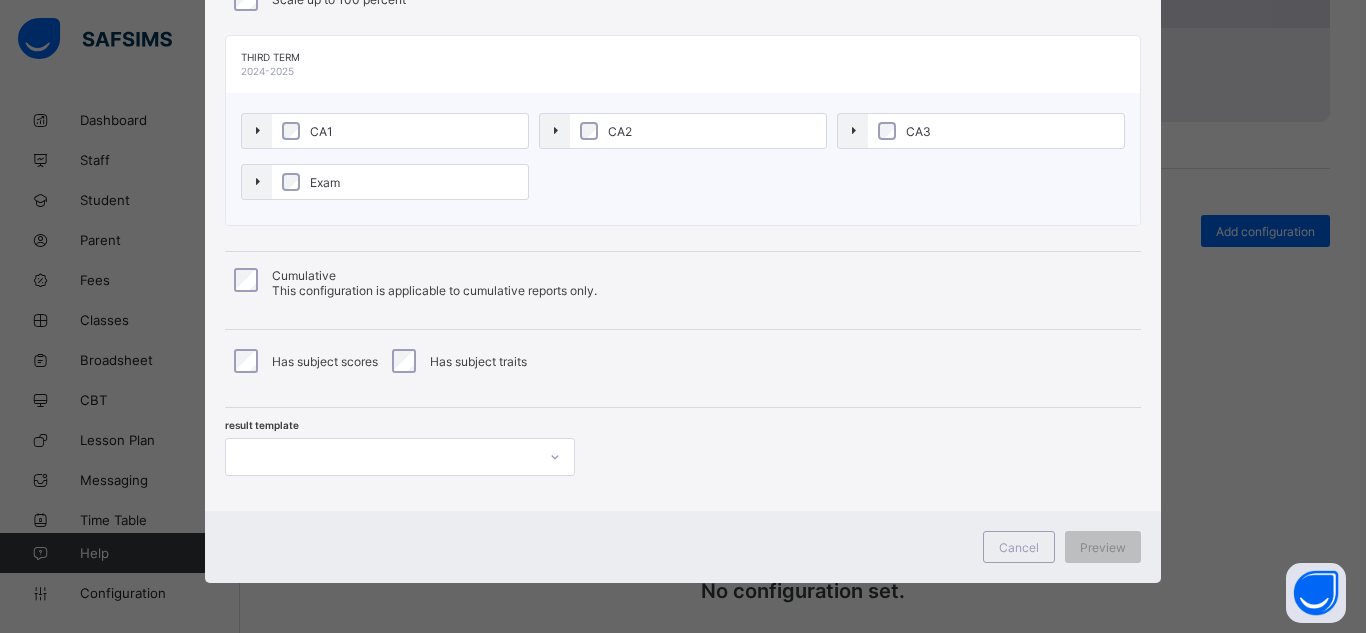 scroll, scrollTop: 132, scrollLeft: 0, axis: vertical 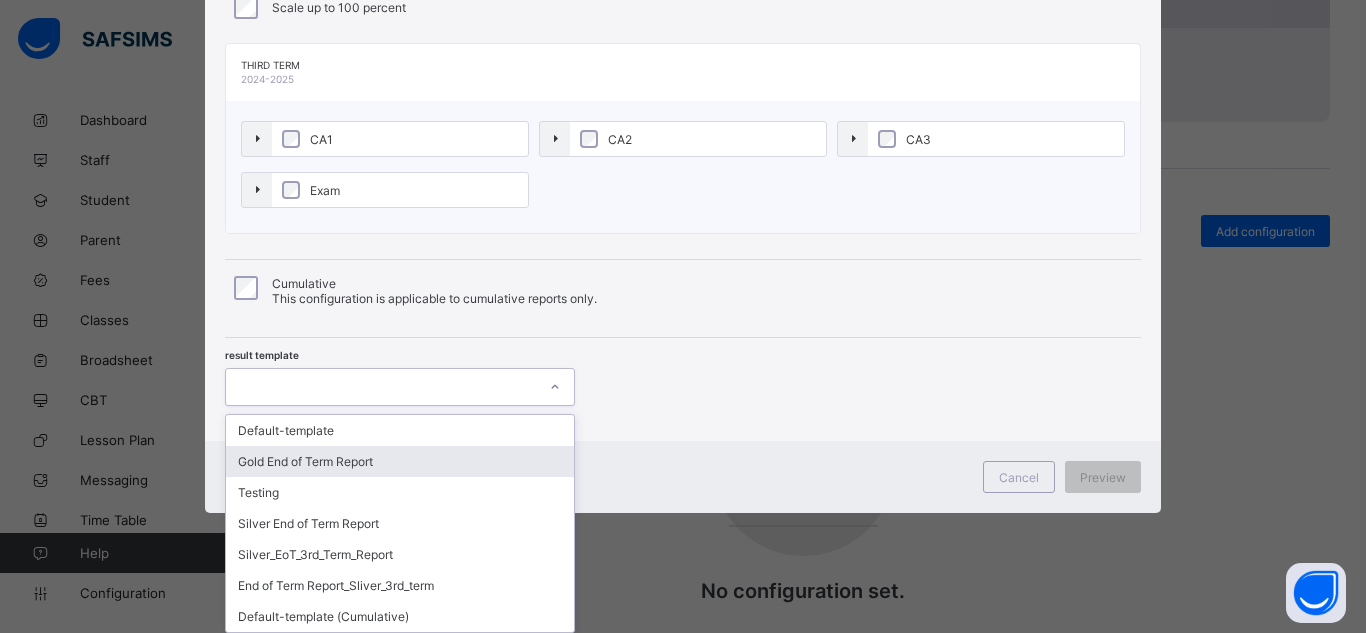 click on "option Gold End of Term Report focused, 2 of 7. 7 results available. Use Up and Down to choose options, press Enter to select the currently focused option, press Escape to exit the menu, press Tab to select the option and exit the menu. Default-template Gold End of Term Report Testing Silver End of Term Report Silver_EoT_3rd_Term_Report End of Term Report_Sliver_3rd_term Default-template (Cumulative)" at bounding box center [400, 387] 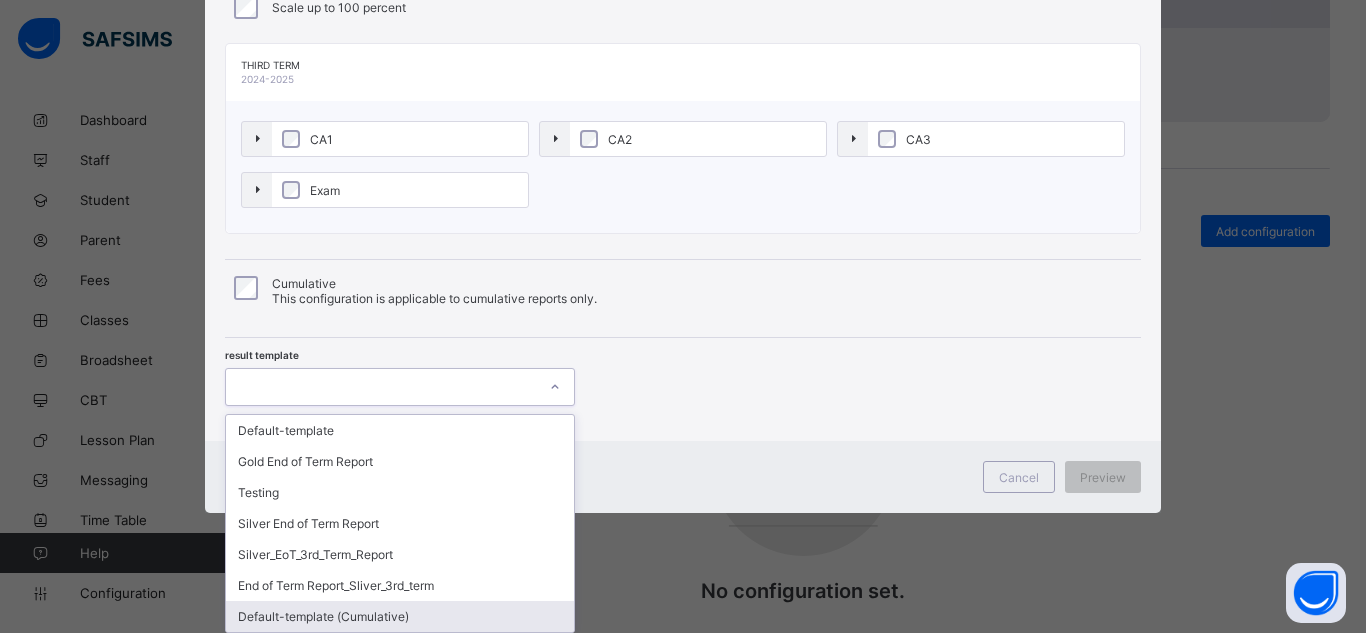 click on "Default-template (Cumulative)" at bounding box center [400, 616] 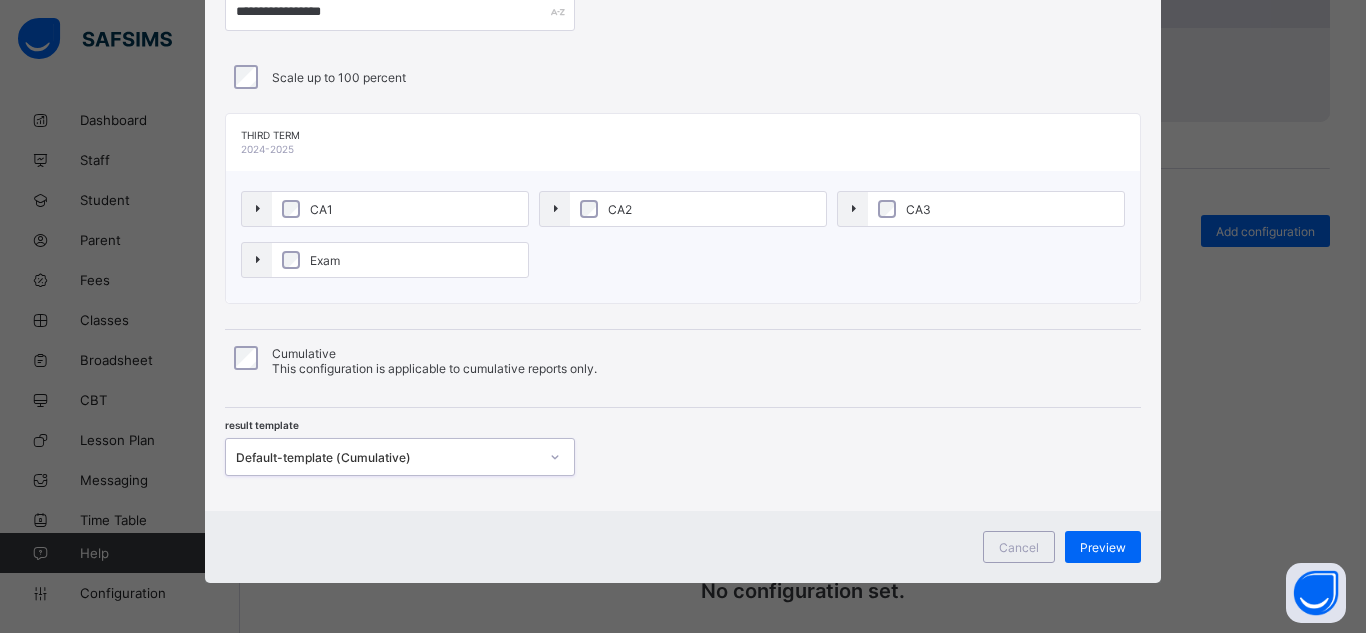 scroll, scrollTop: 132, scrollLeft: 0, axis: vertical 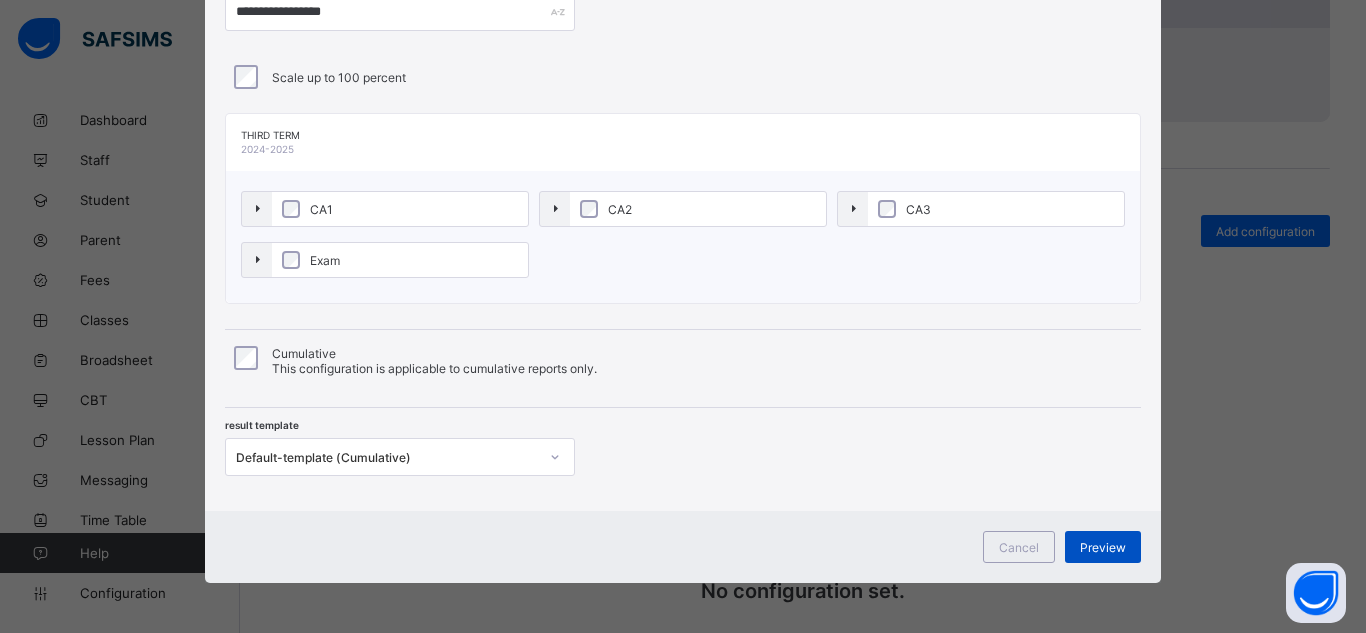 click on "Preview" at bounding box center [1103, 547] 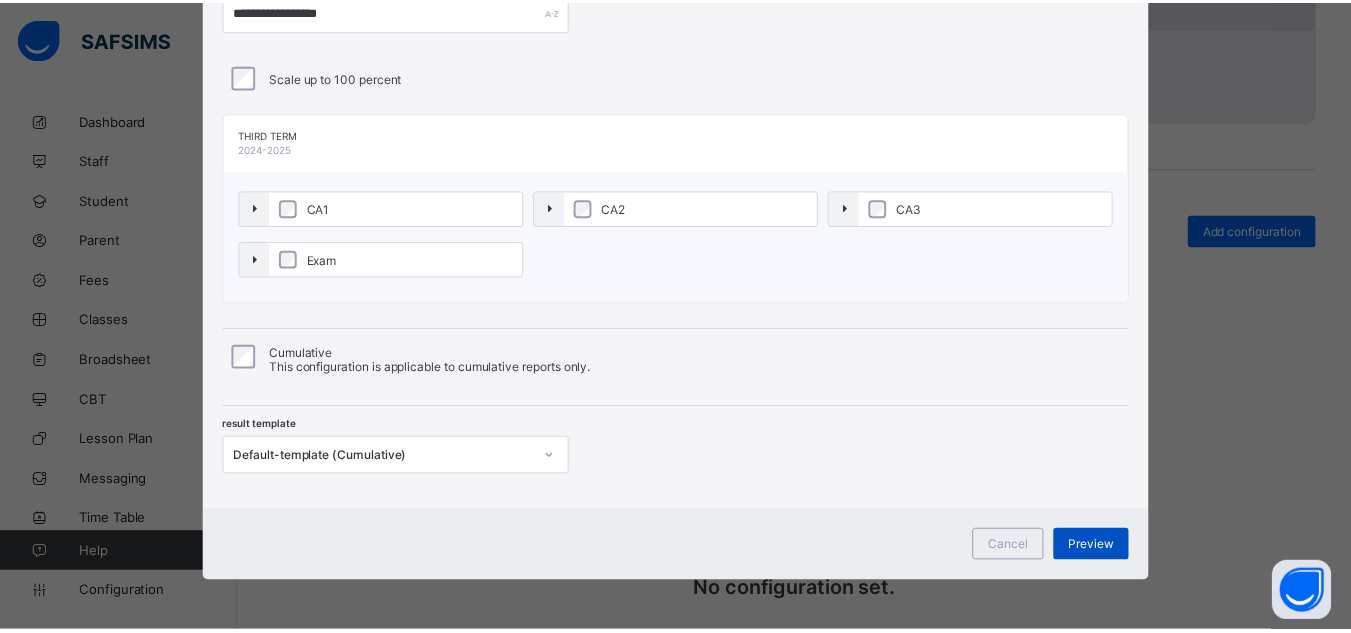scroll, scrollTop: 4, scrollLeft: 0, axis: vertical 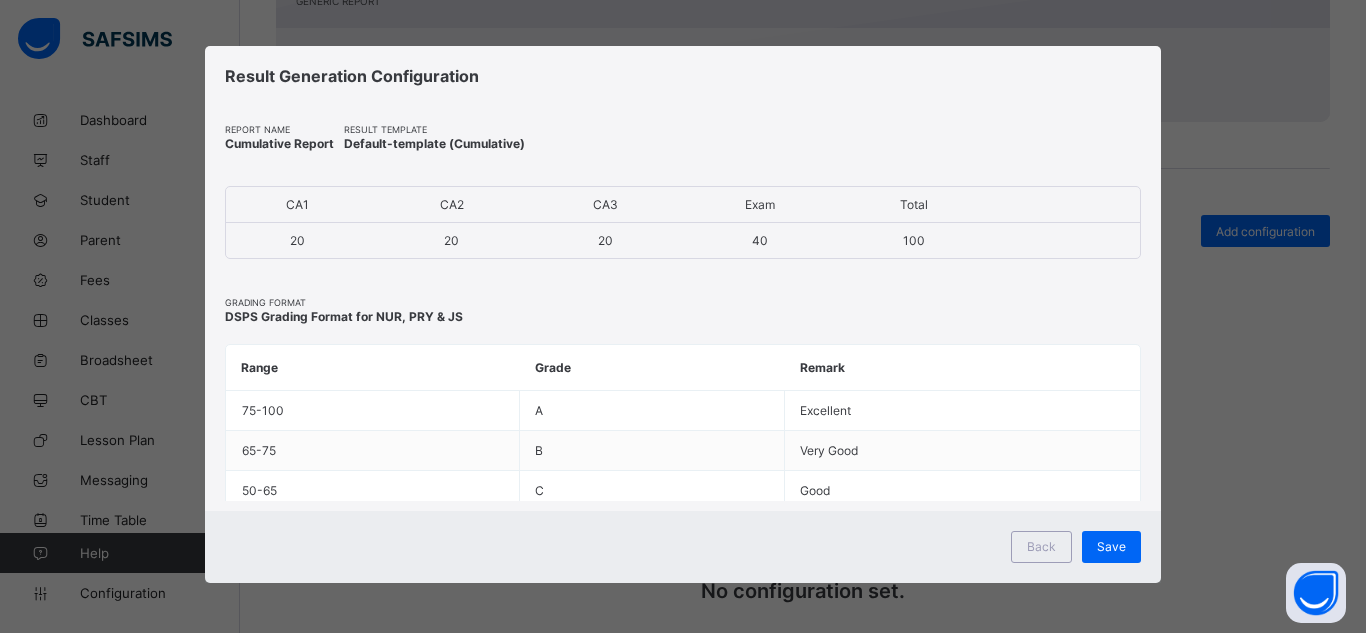 click on "Save" at bounding box center [1111, 546] 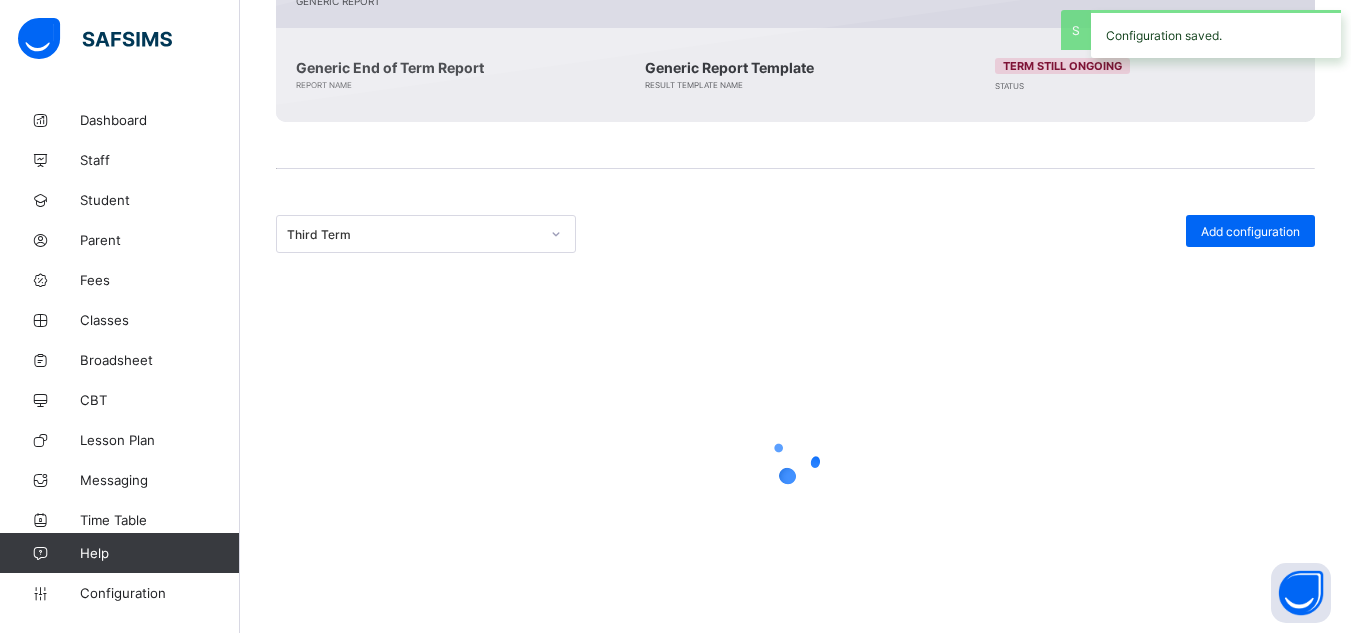 scroll, scrollTop: 307, scrollLeft: 0, axis: vertical 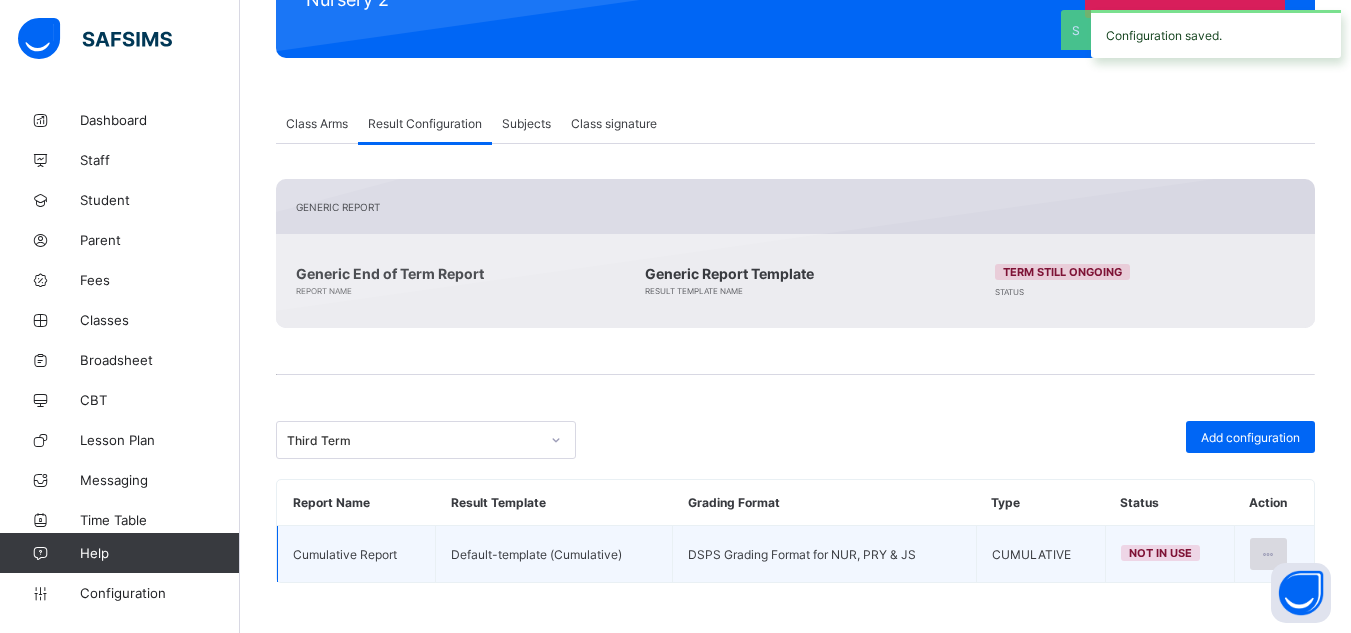 click at bounding box center (1268, 554) 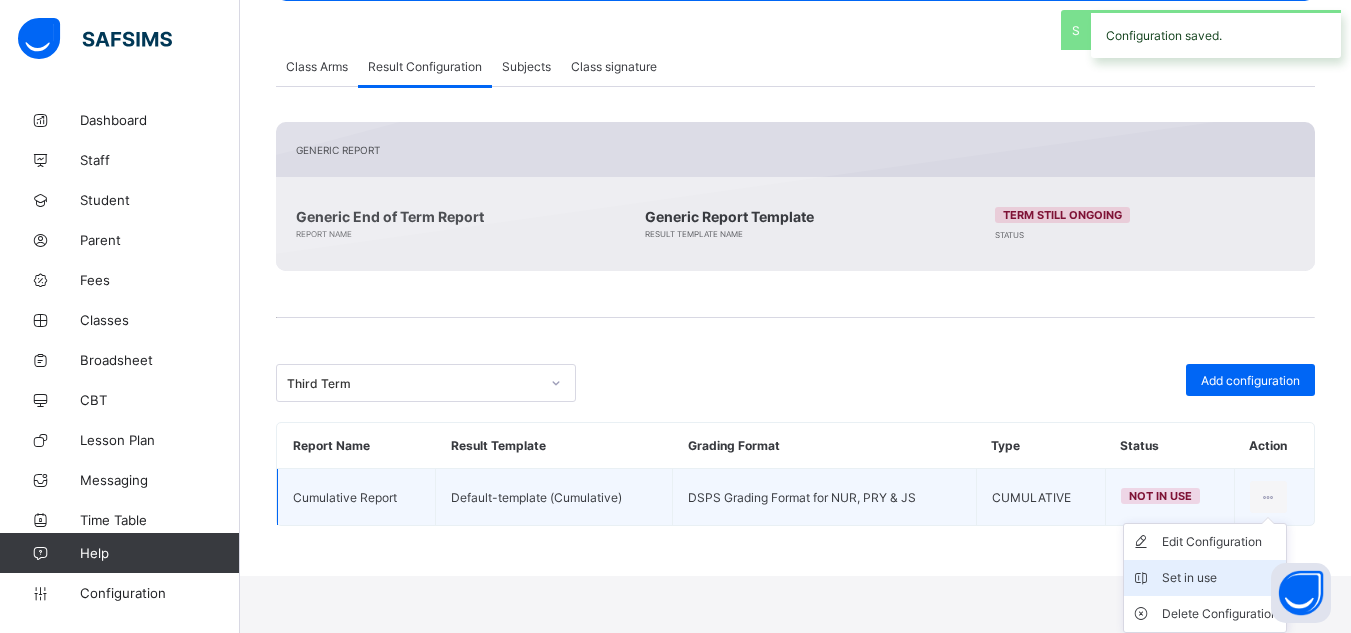 click on "Set in use" at bounding box center (1220, 578) 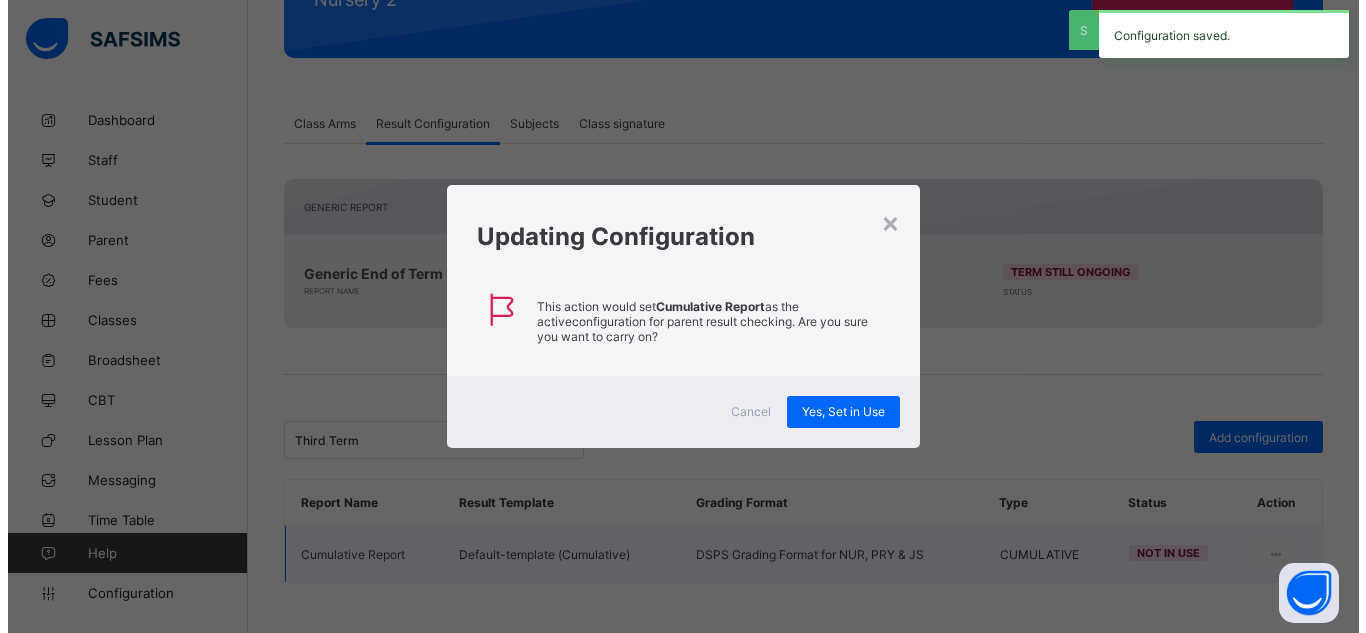 scroll, scrollTop: 307, scrollLeft: 0, axis: vertical 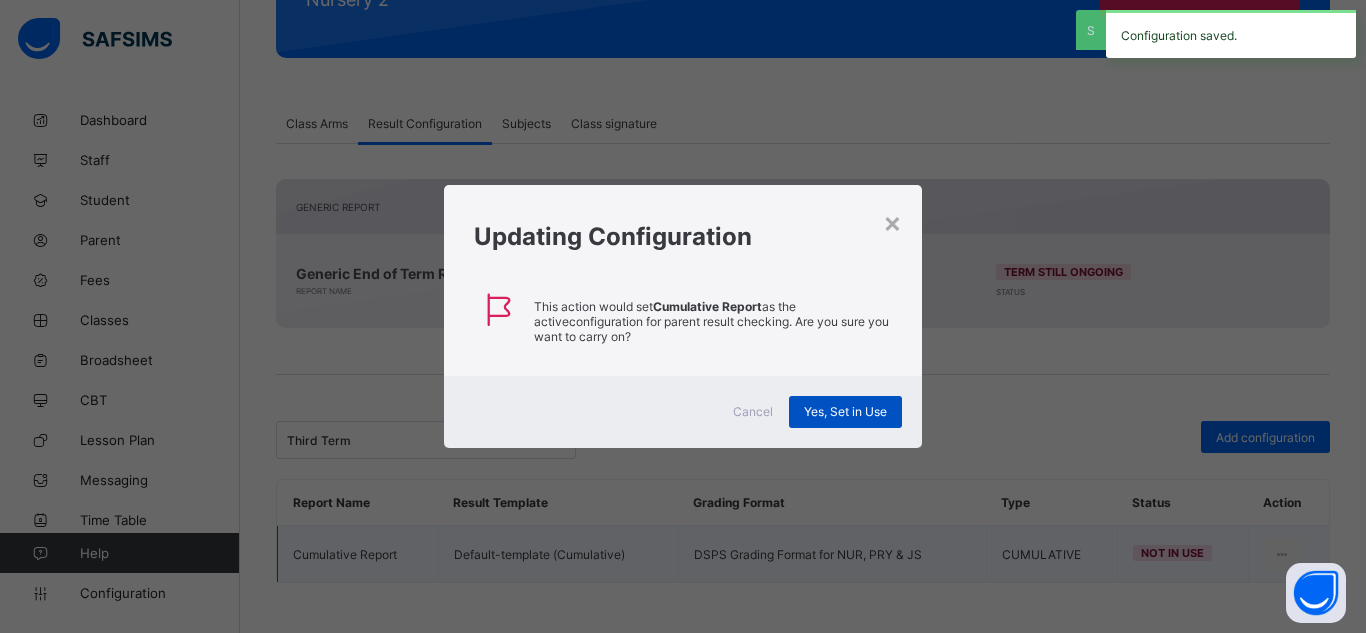 click on "Yes, Set in Use" at bounding box center [845, 411] 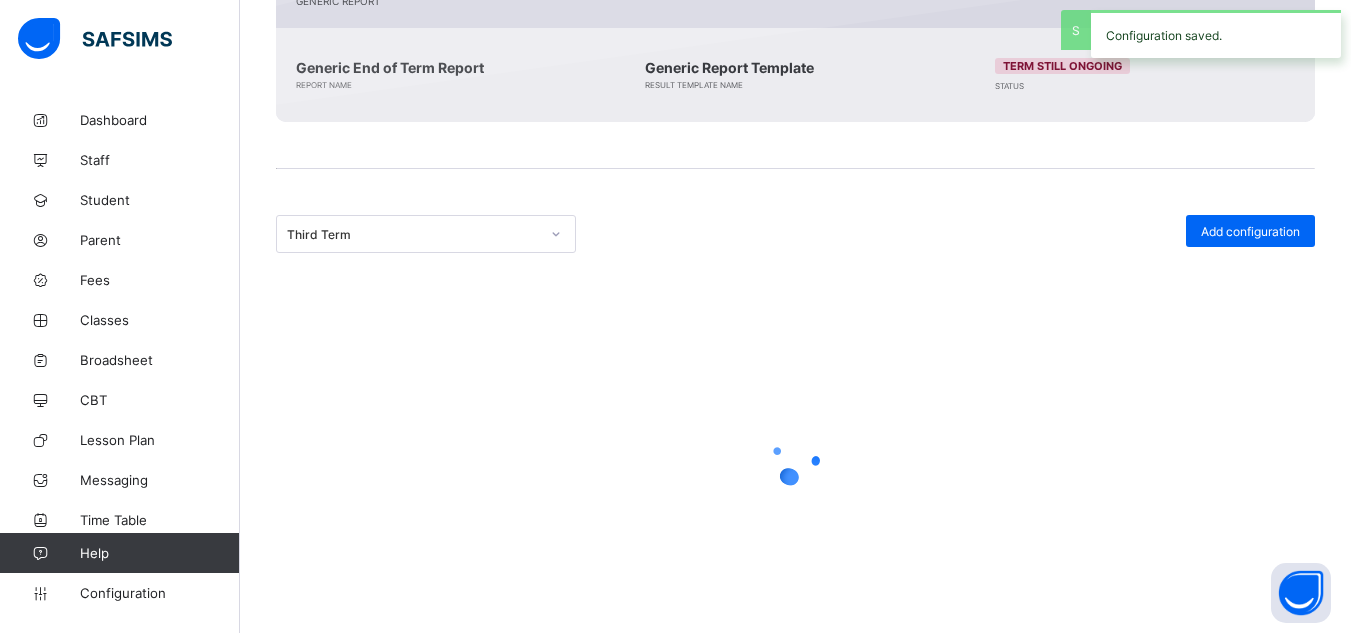 scroll, scrollTop: 307, scrollLeft: 0, axis: vertical 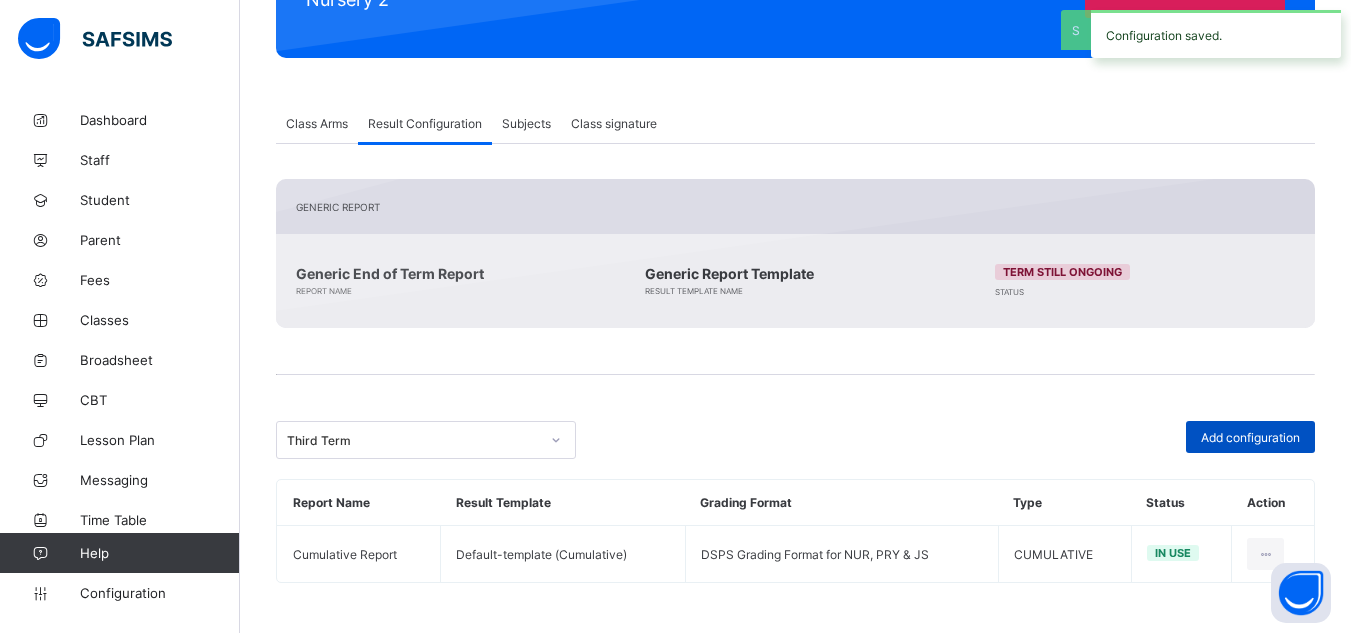 click on "Add configuration" at bounding box center [1250, 437] 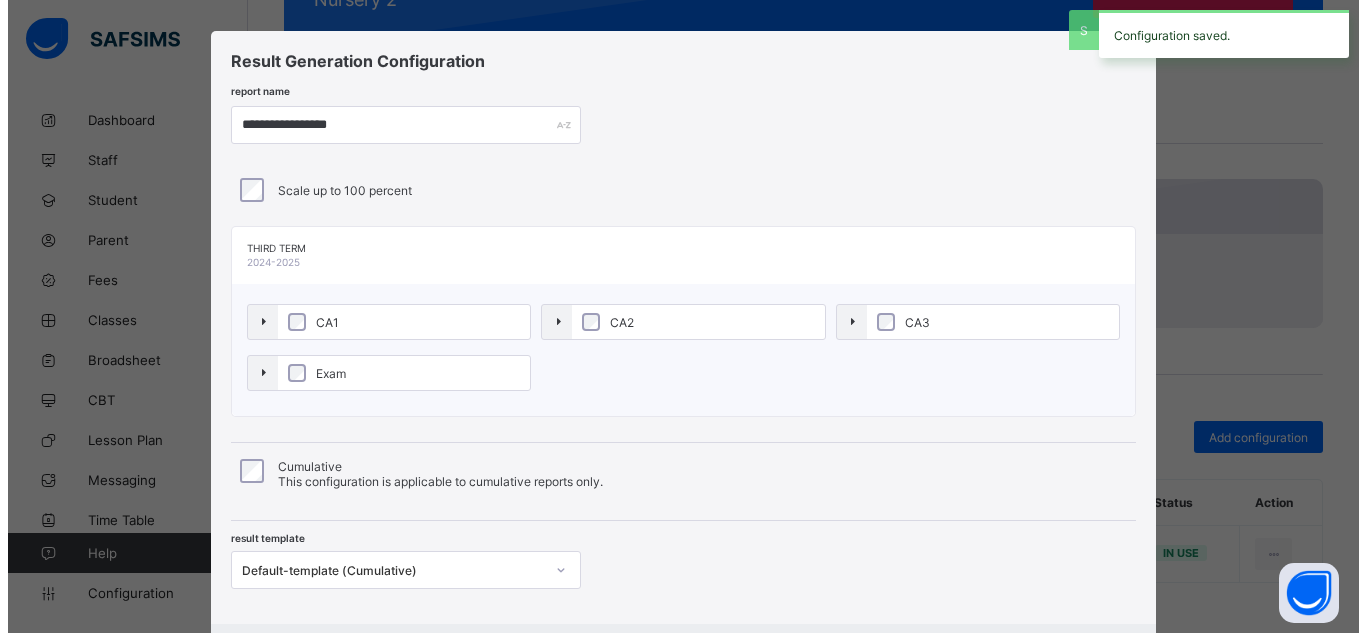 scroll, scrollTop: 18, scrollLeft: 0, axis: vertical 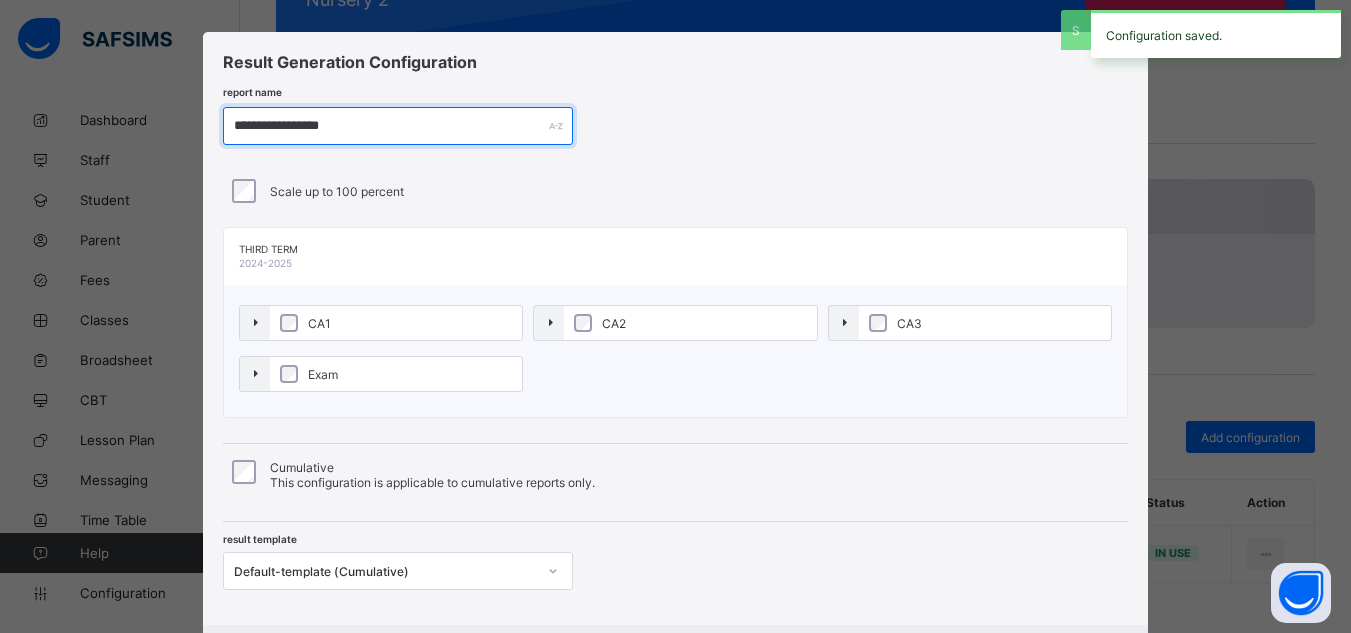 click on "**********" at bounding box center [398, 126] 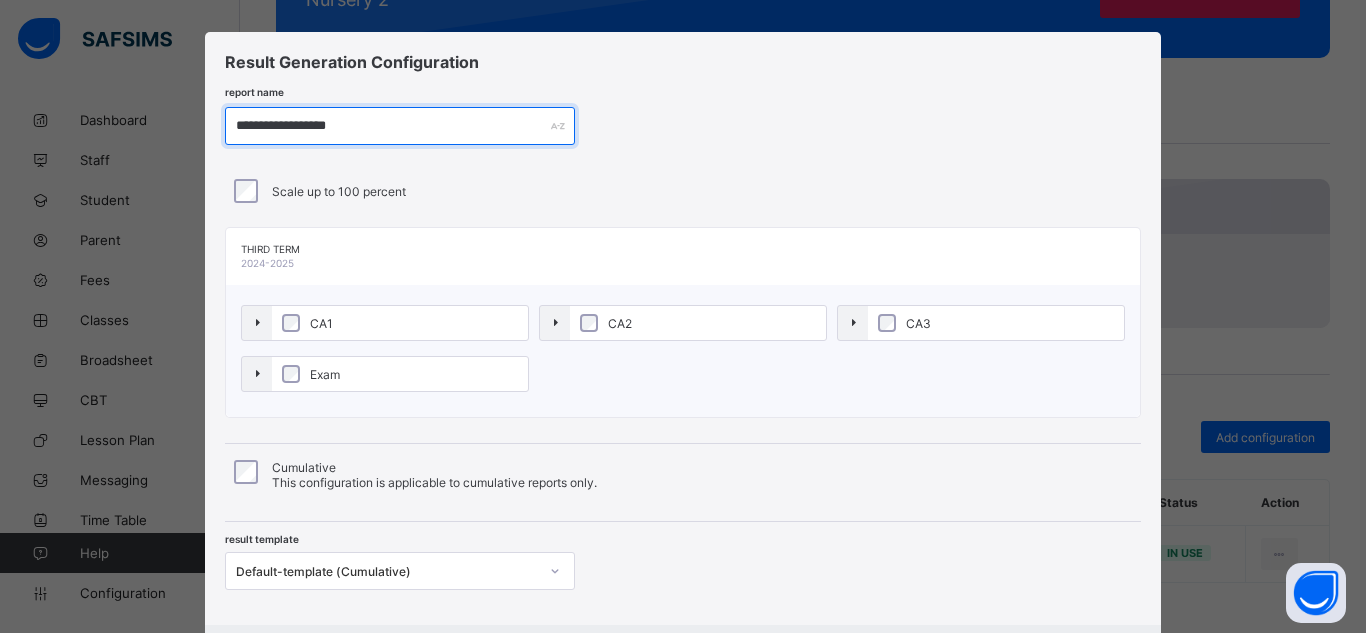 scroll, scrollTop: 132, scrollLeft: 0, axis: vertical 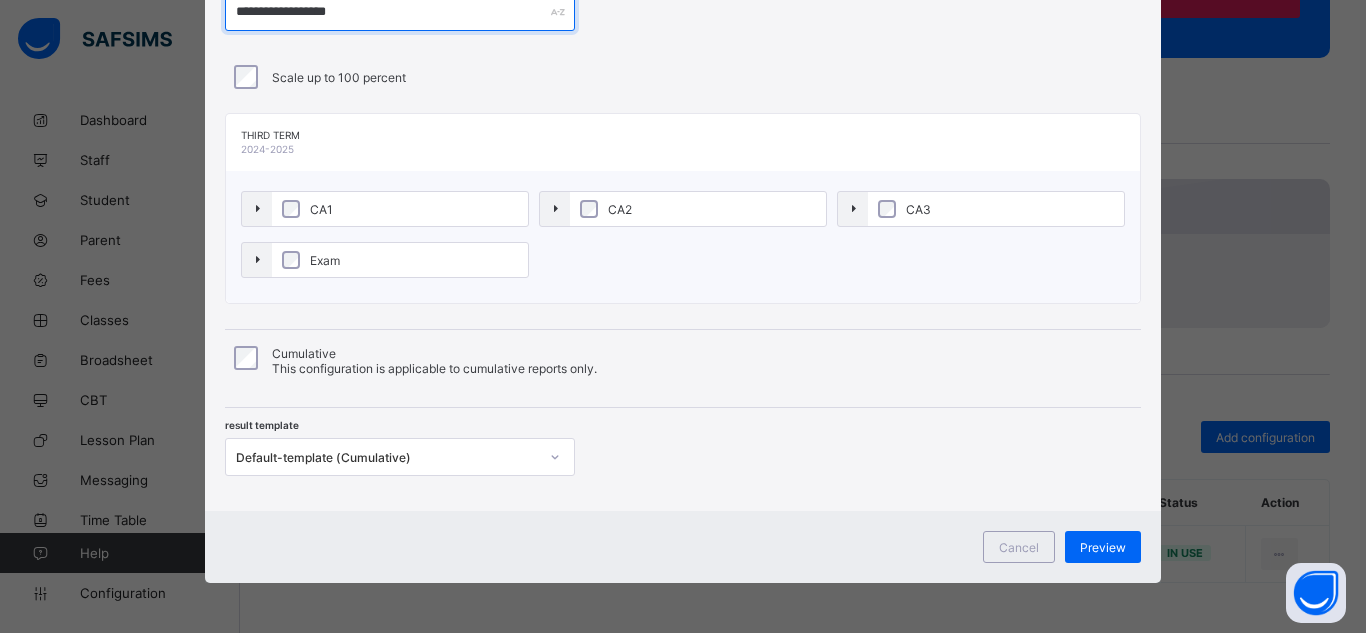 type on "**********" 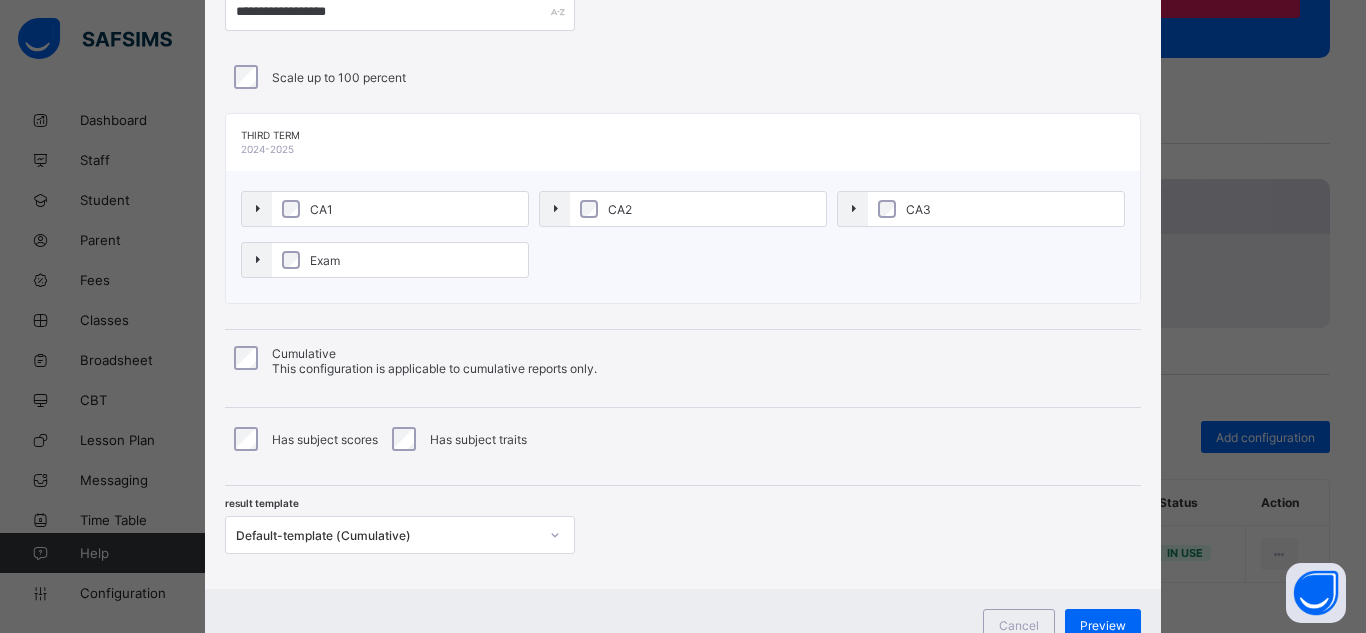 scroll, scrollTop: 210, scrollLeft: 0, axis: vertical 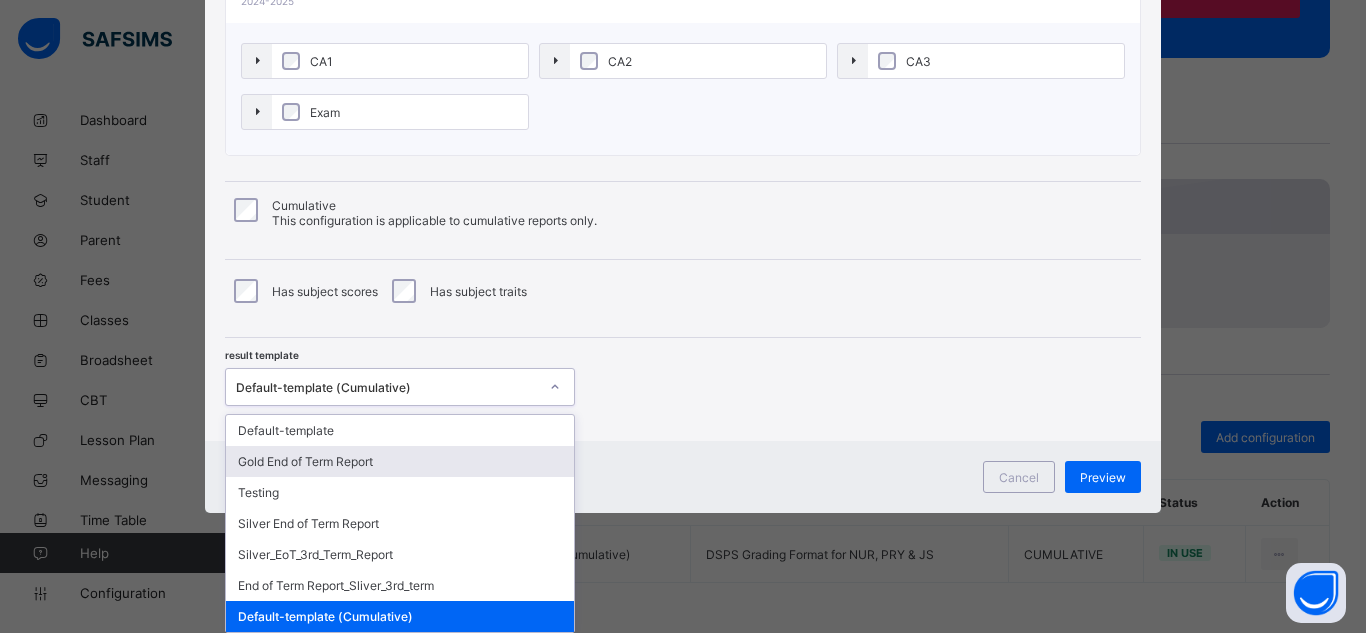 click on "option Gold End of Term Report focused, 2 of 7. 7 results available. Use Up and Down to choose options, press Enter to select the currently focused option, press Escape to exit the menu, press Tab to select the option and exit the menu. Default-template (Cumulative) Default-template Gold End of Term Report Testing Silver End of Term Report Silver_EoT_3rd_Term_Report End of Term Report_Sliver_3rd_term Default-template (Cumulative)" at bounding box center [400, 387] 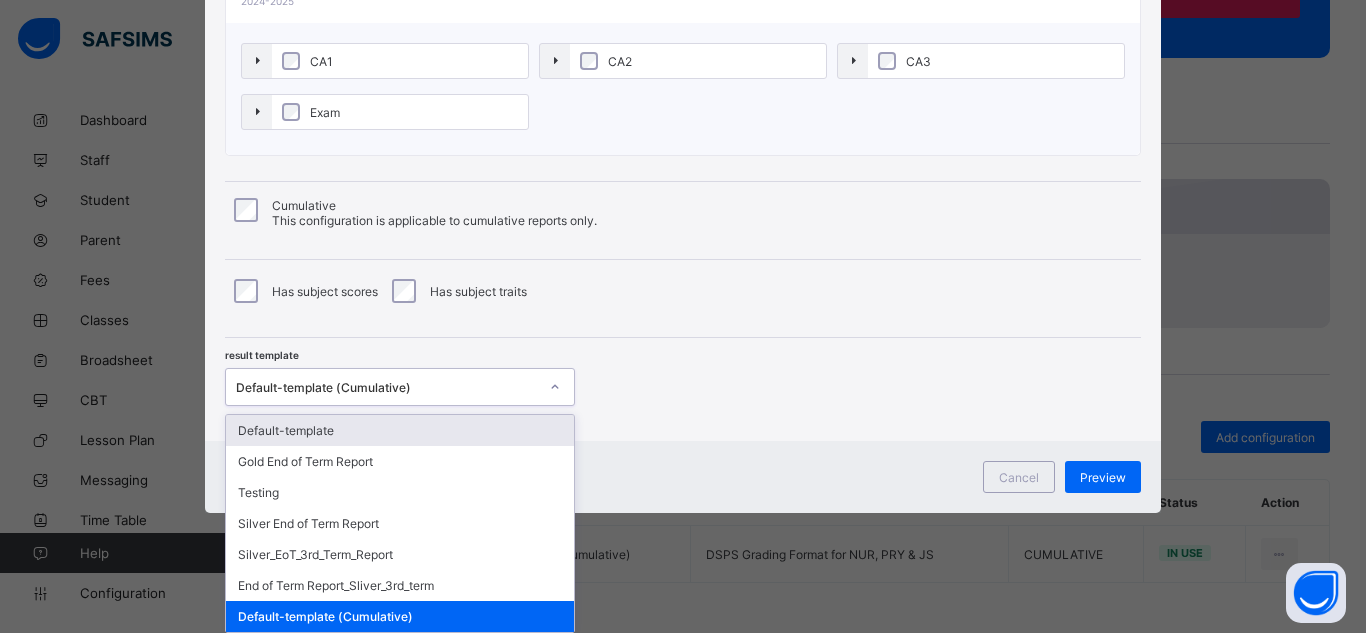 click on "Default-template" at bounding box center (400, 430) 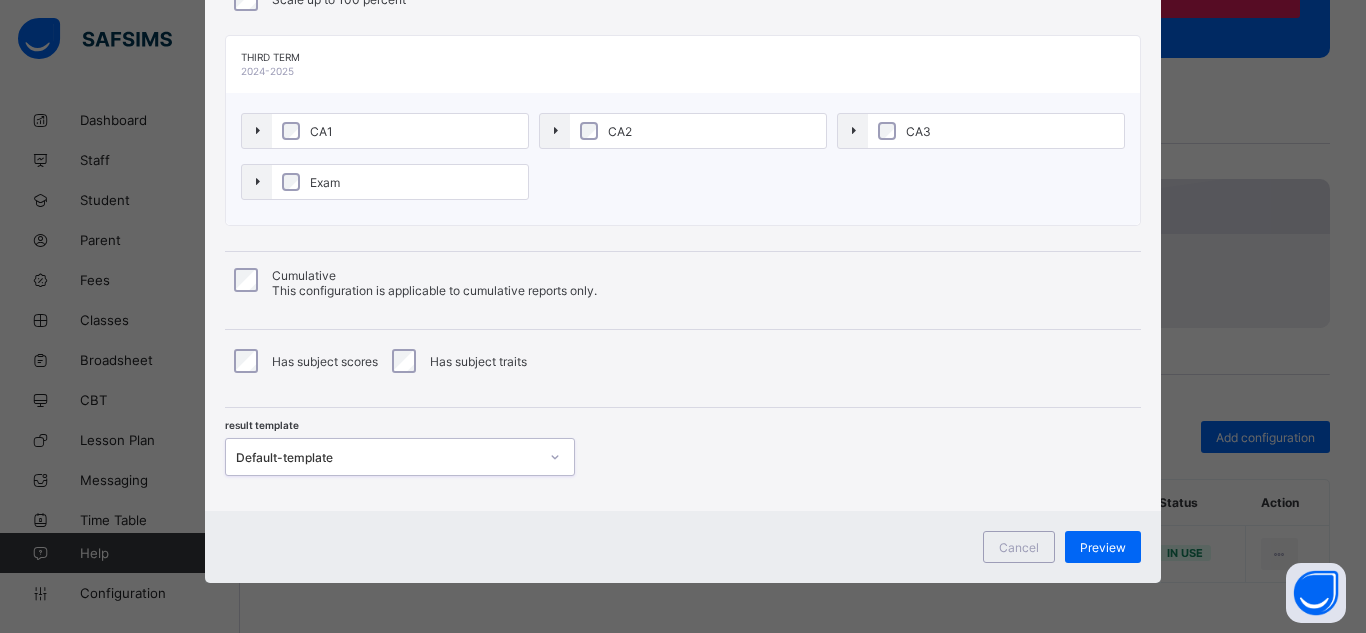 scroll, scrollTop: 210, scrollLeft: 0, axis: vertical 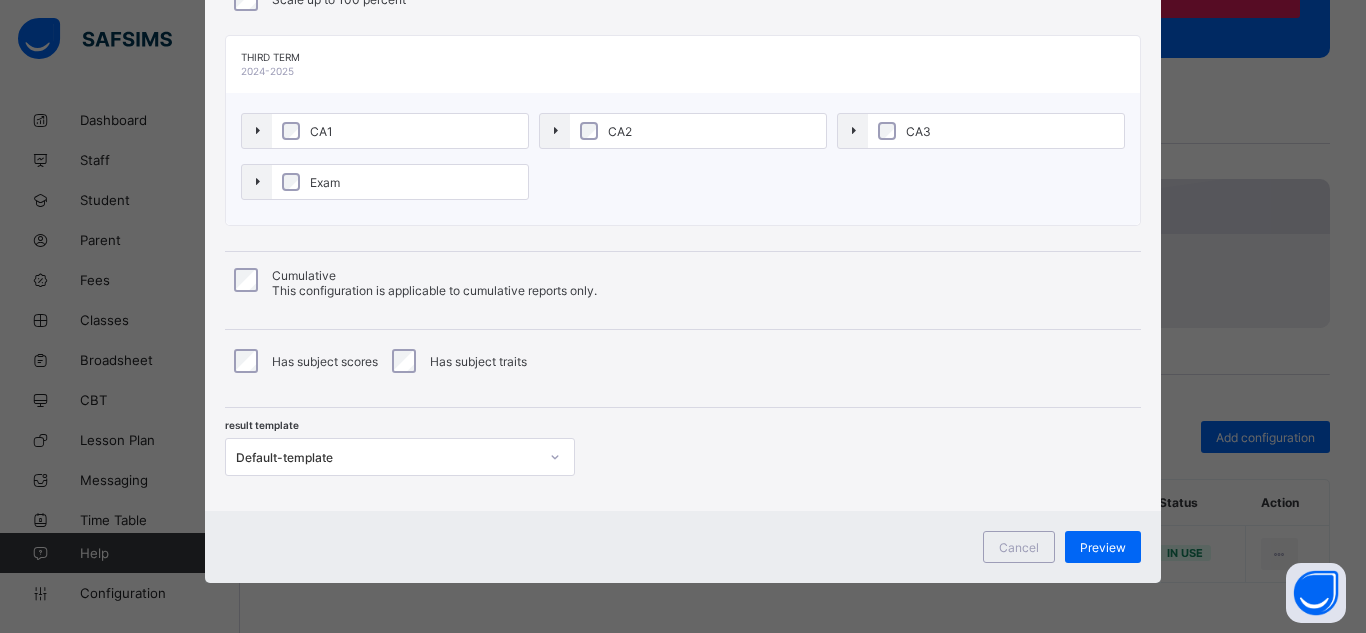 click on "**********" at bounding box center (683, 175) 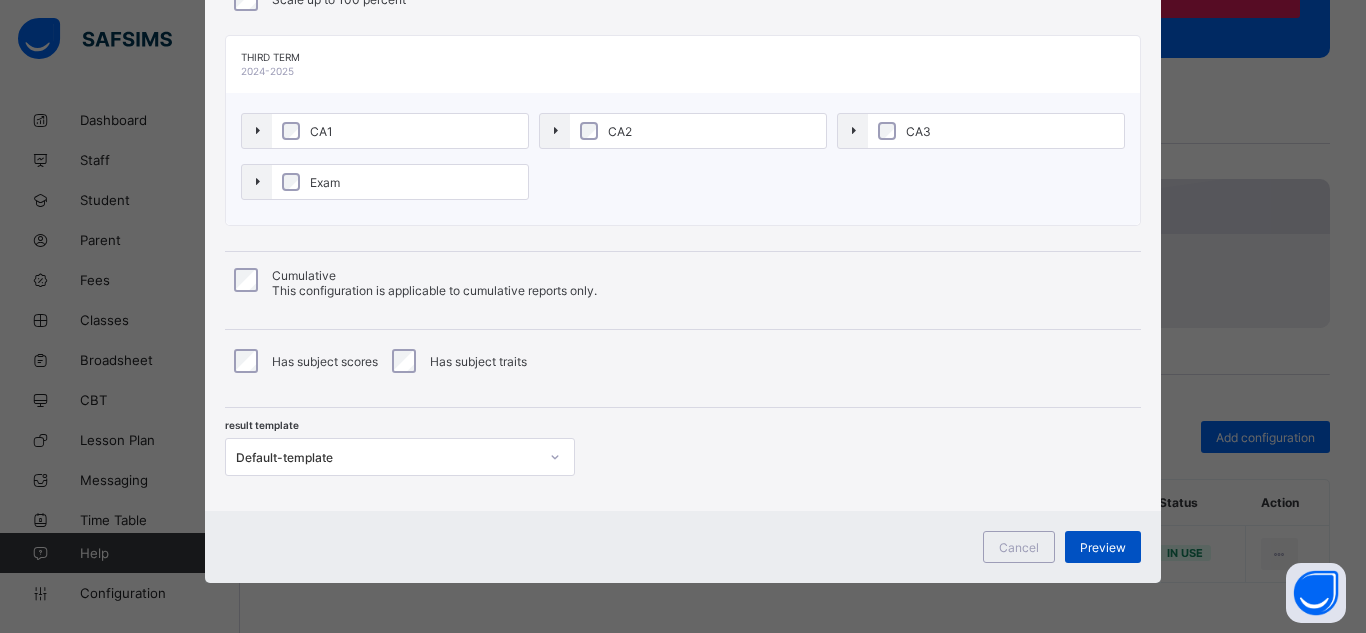 click on "Preview" at bounding box center [1103, 547] 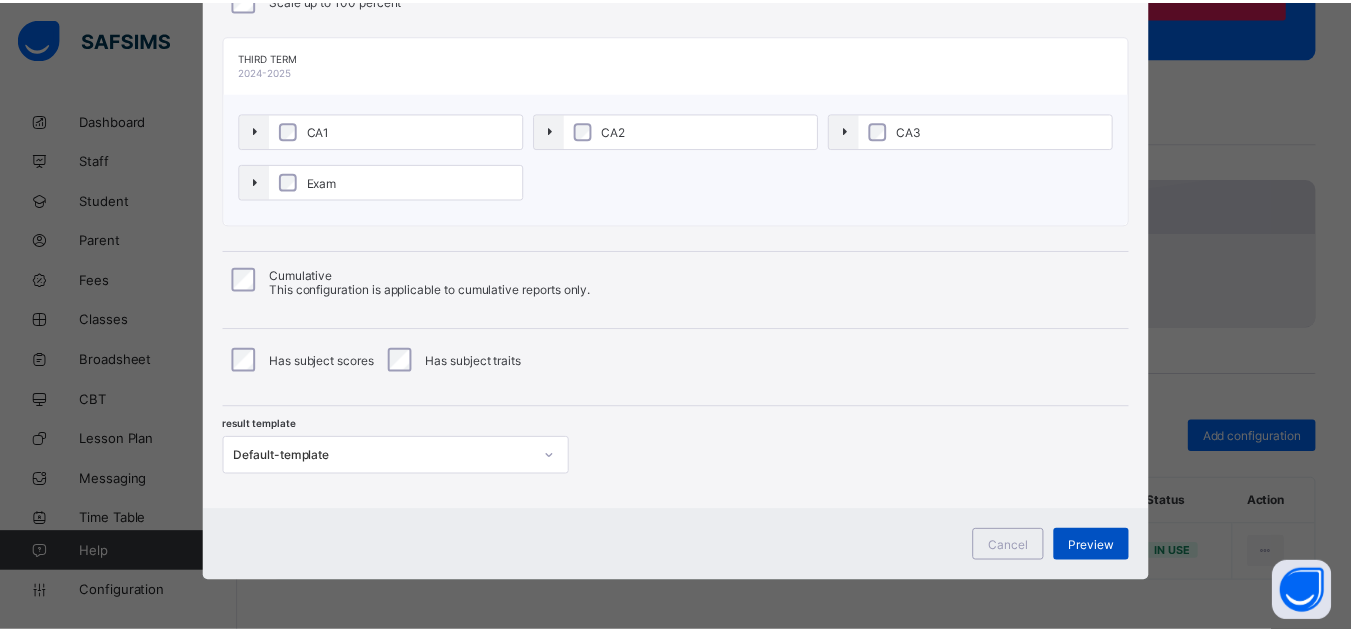 scroll, scrollTop: 4, scrollLeft: 0, axis: vertical 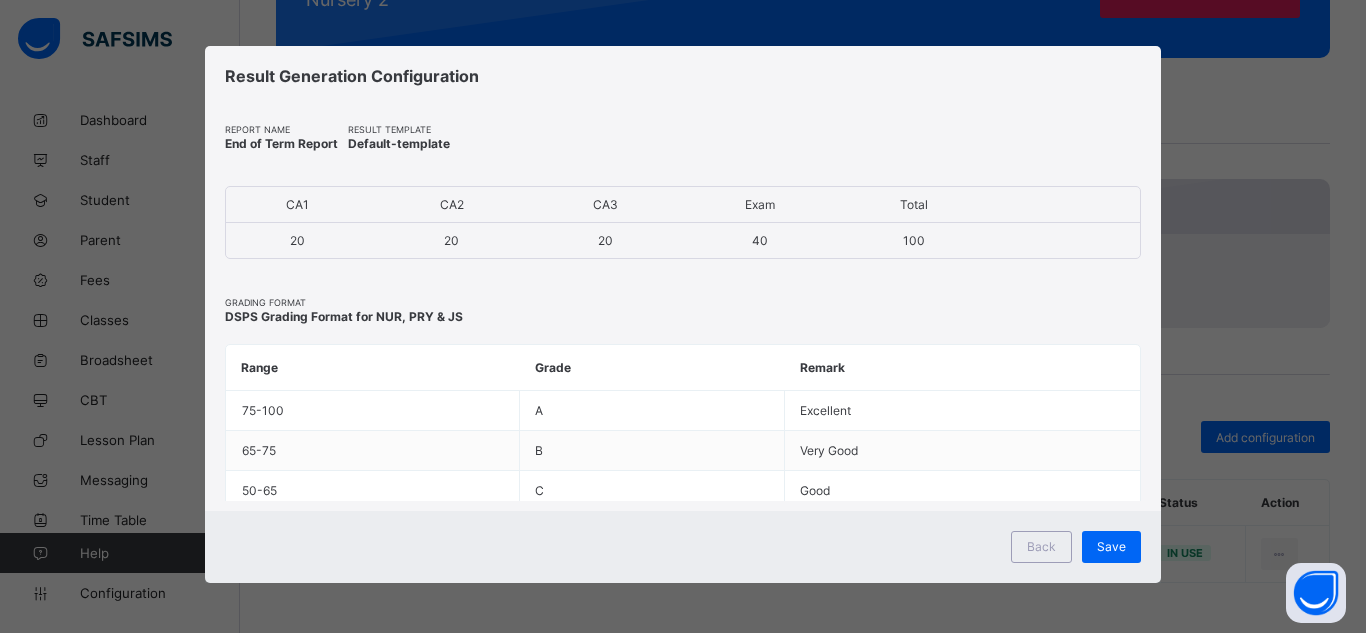 click on "Save" at bounding box center [1111, 547] 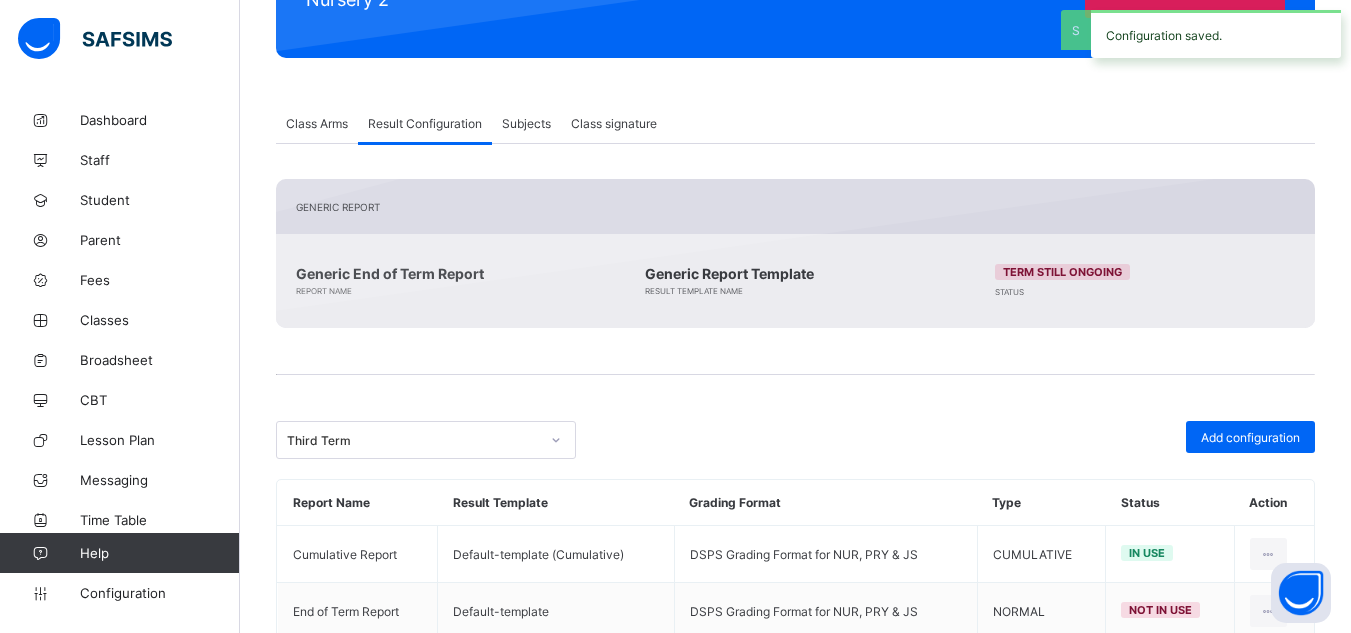 scroll, scrollTop: 364, scrollLeft: 0, axis: vertical 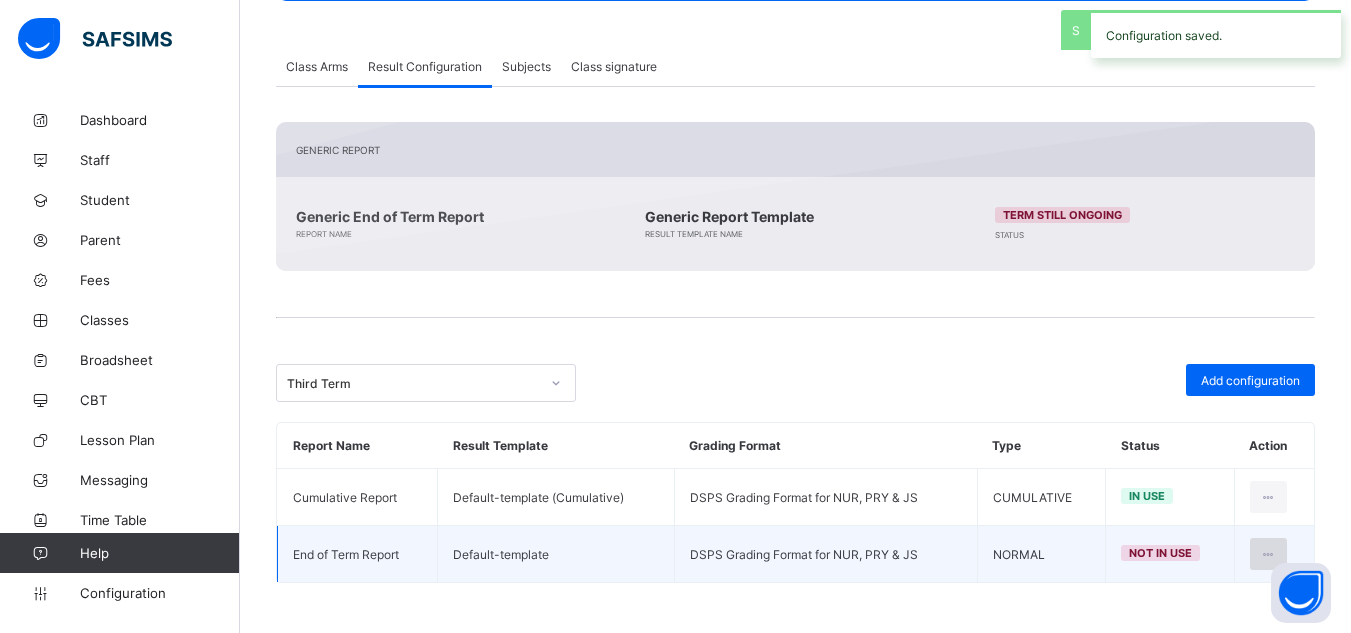 click at bounding box center (1268, 554) 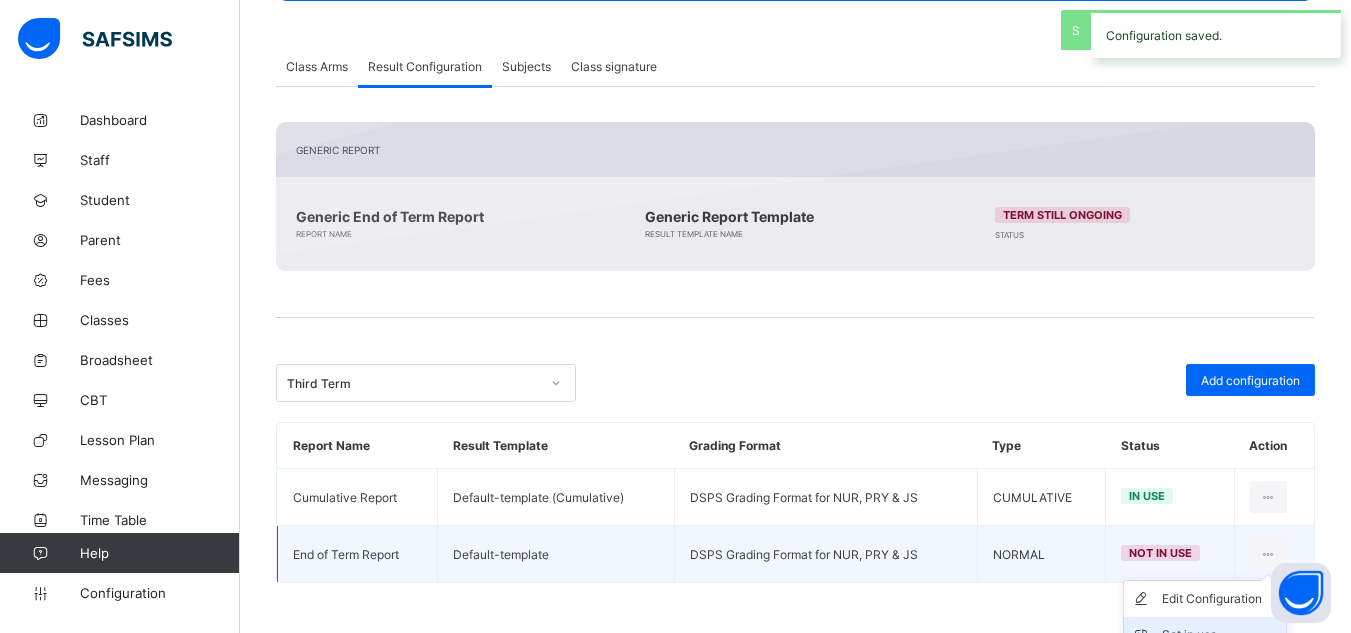 click on "Set in use" at bounding box center (1205, 635) 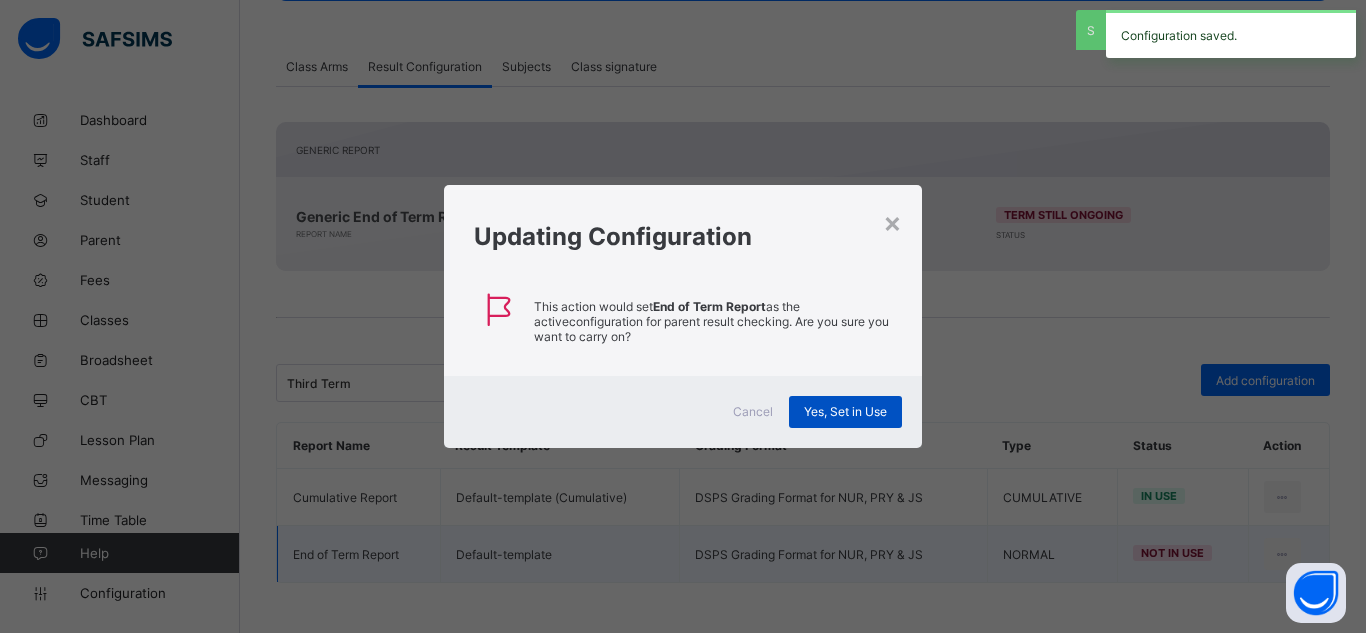 click on "Yes, Set in Use" at bounding box center (845, 411) 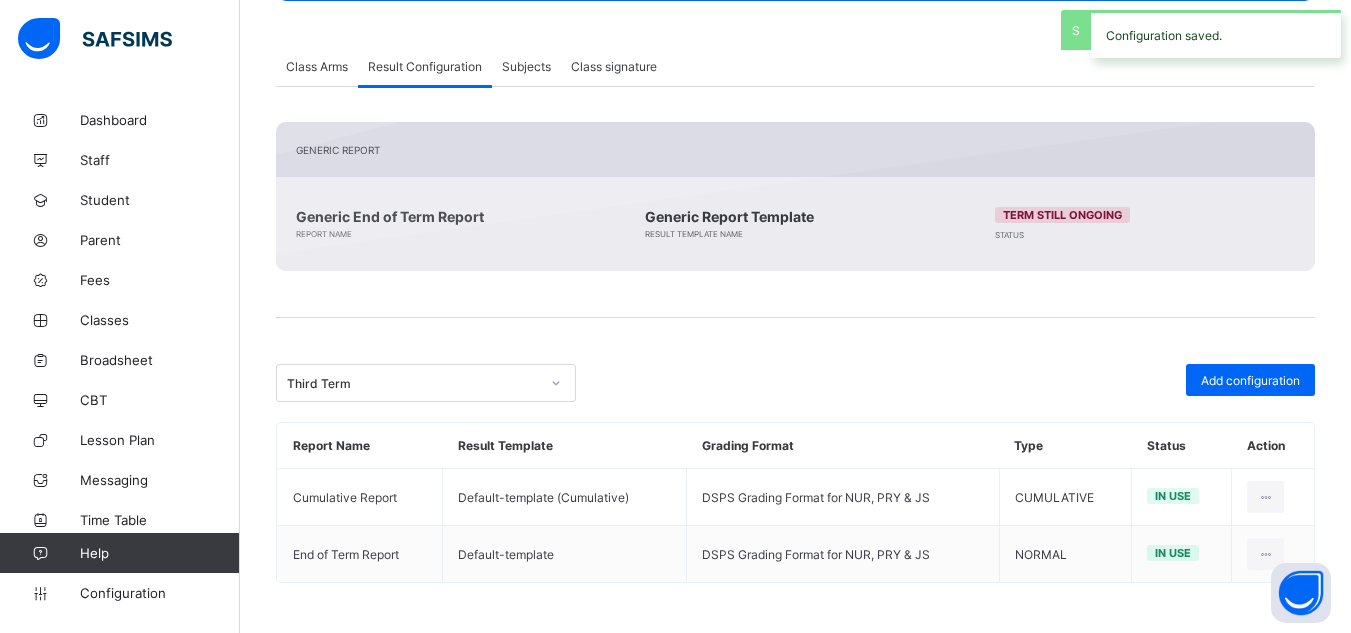 scroll, scrollTop: 0, scrollLeft: 0, axis: both 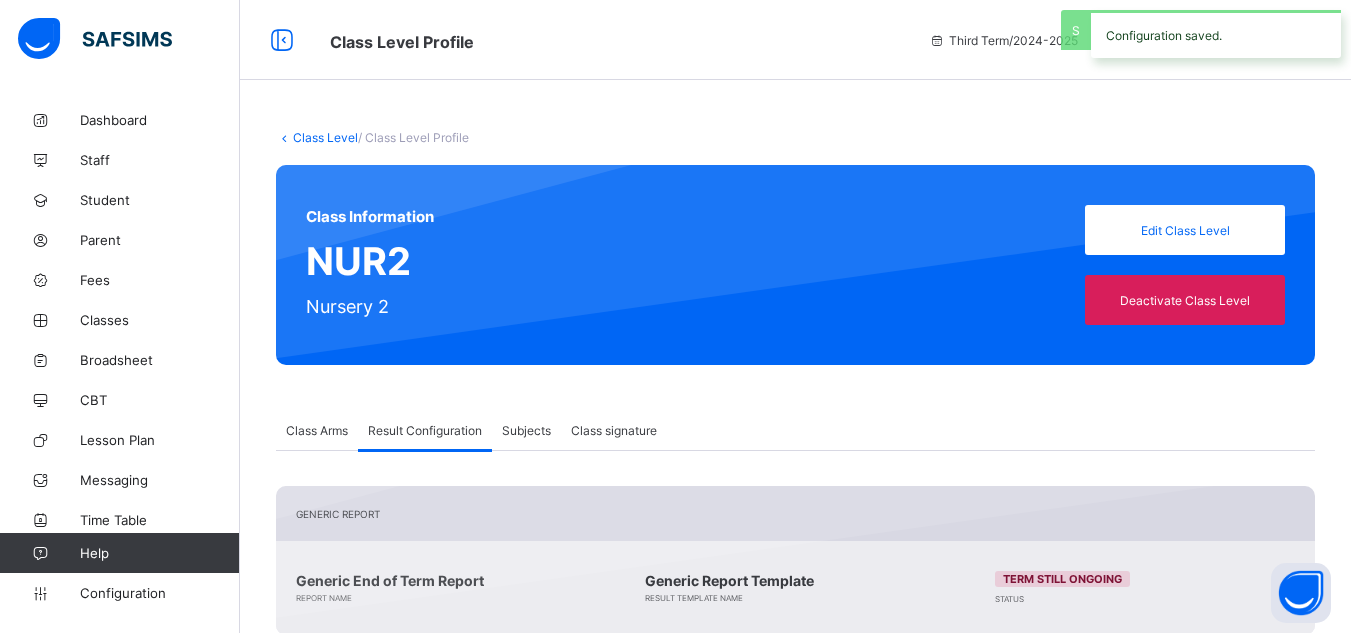 click on "Class Level" at bounding box center [325, 137] 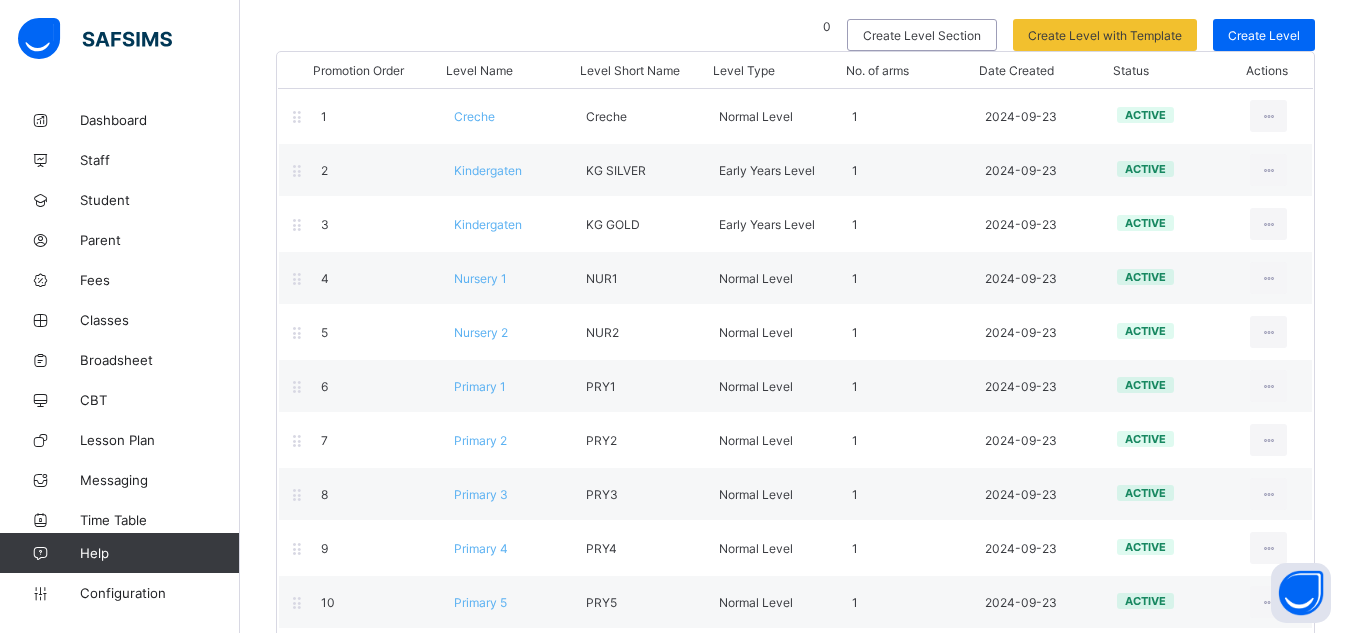 scroll, scrollTop: 179, scrollLeft: 0, axis: vertical 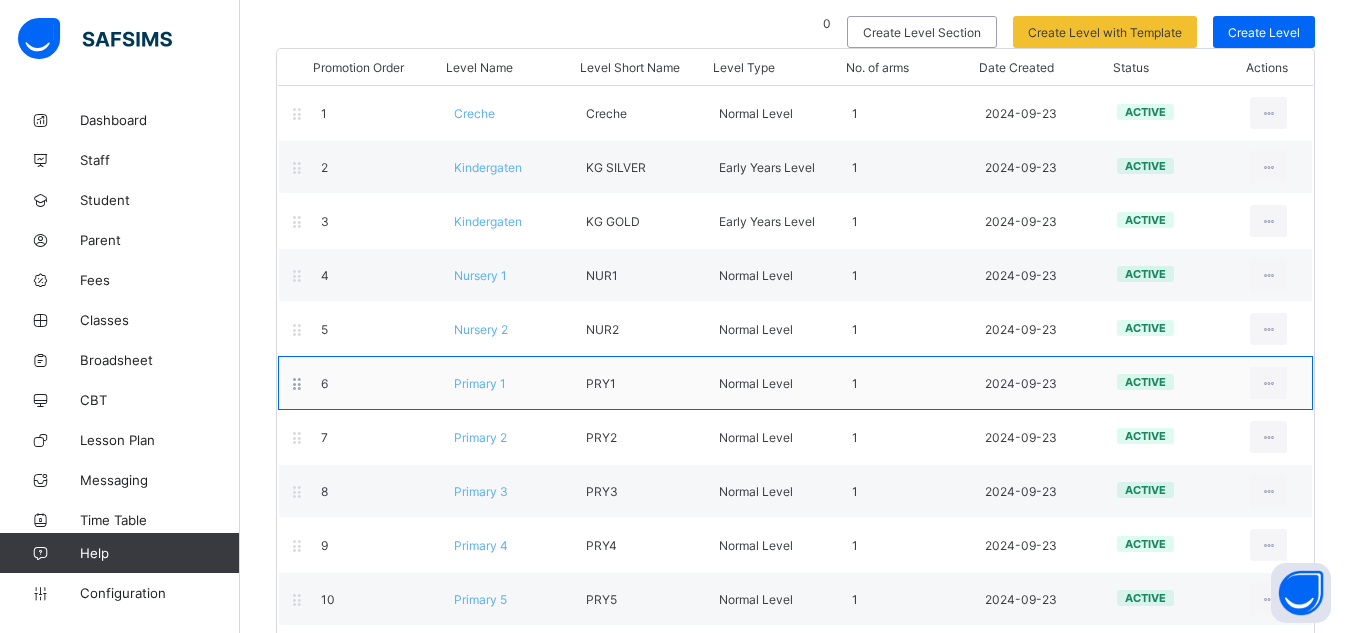 click on "Primary 1" at bounding box center [480, 383] 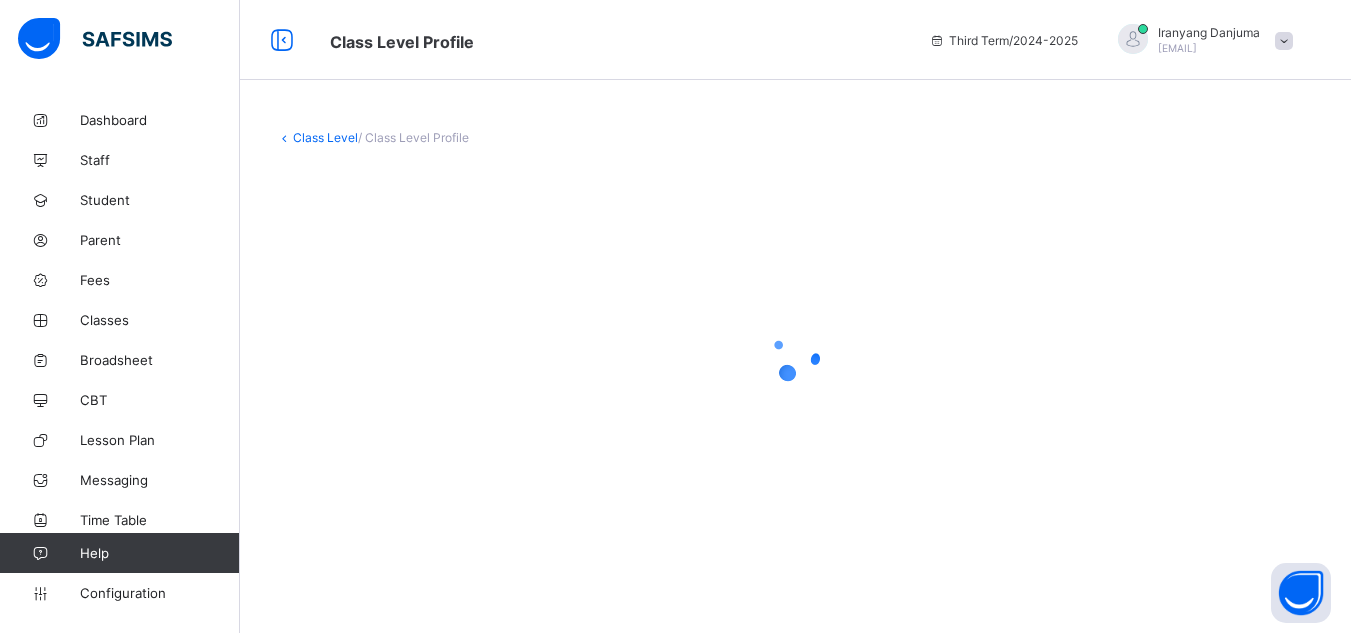 scroll, scrollTop: 0, scrollLeft: 0, axis: both 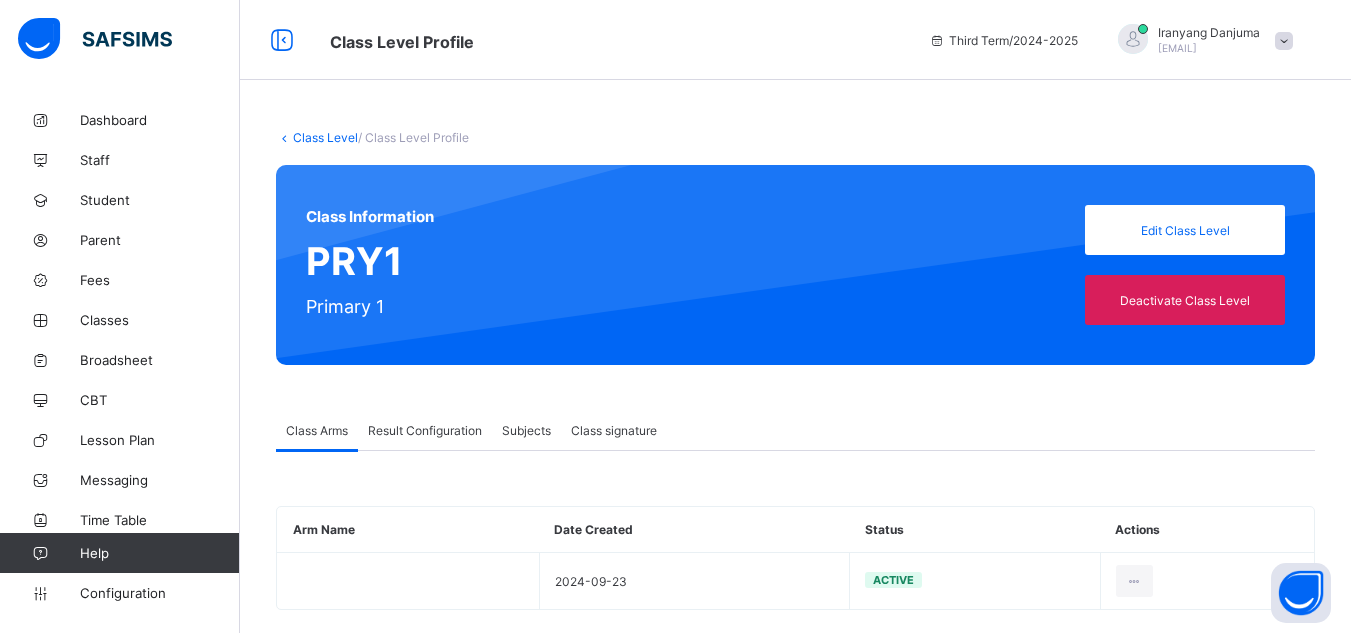 click on "Result Configuration" at bounding box center (425, 430) 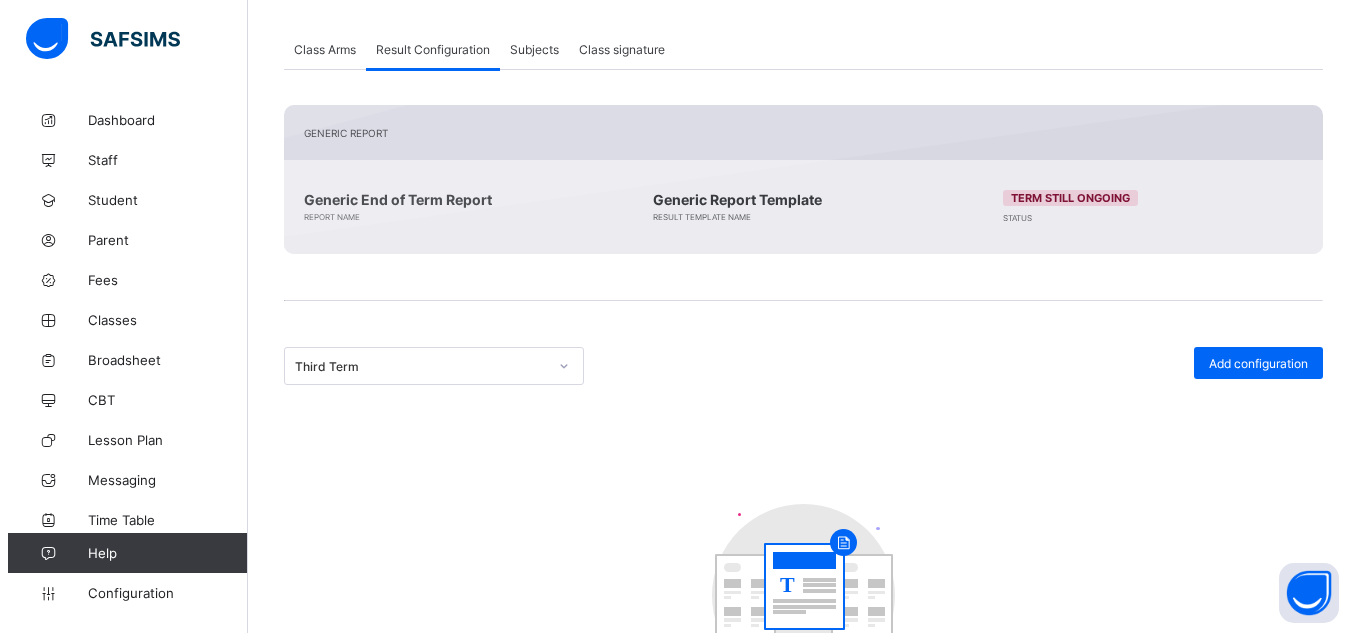 scroll, scrollTop: 410, scrollLeft: 0, axis: vertical 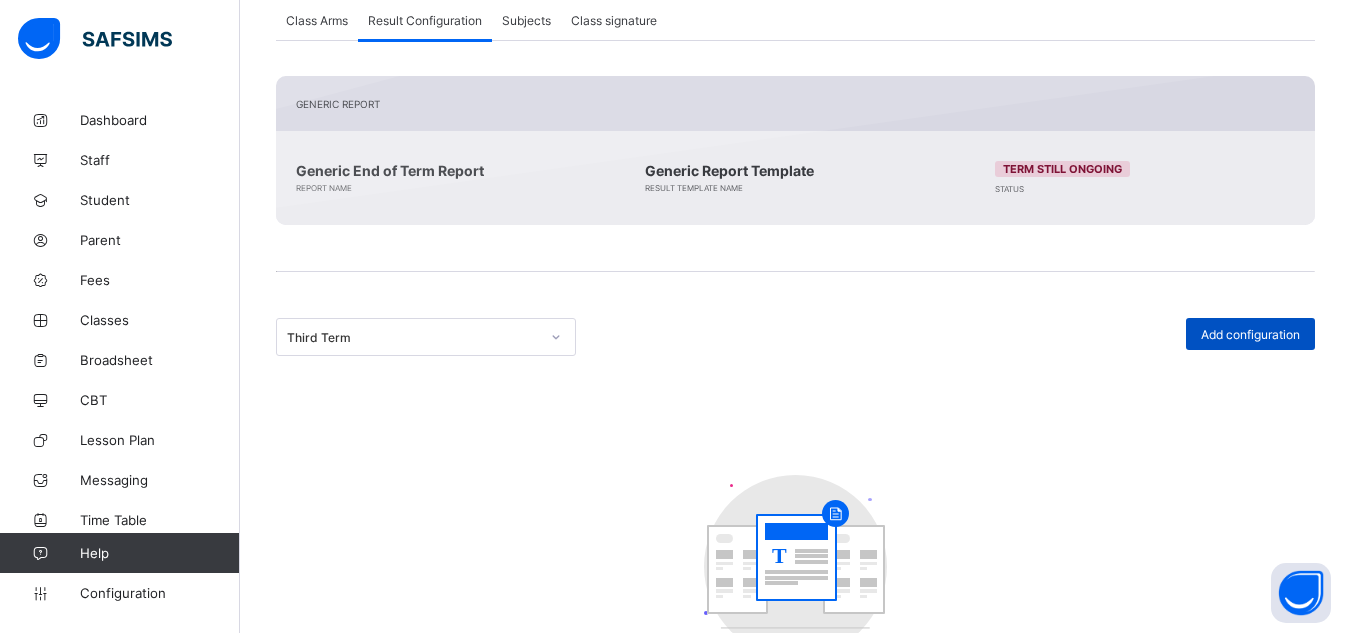 click on "Add configuration" at bounding box center (1250, 334) 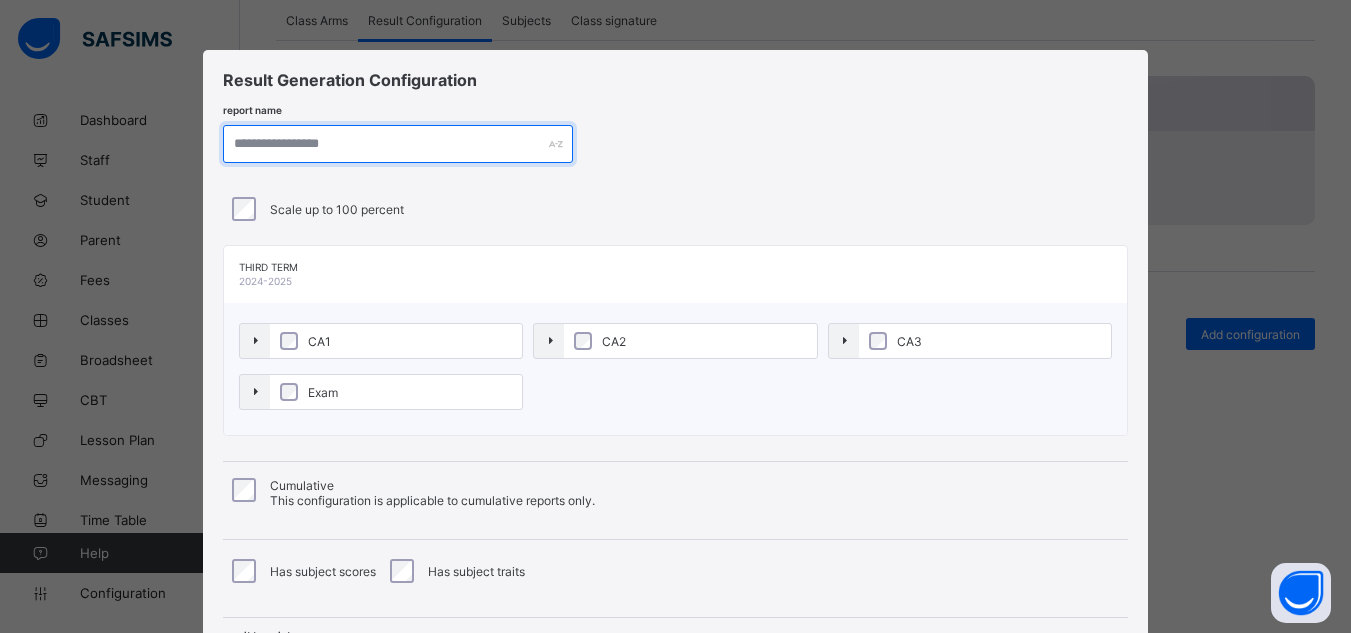 click at bounding box center (398, 144) 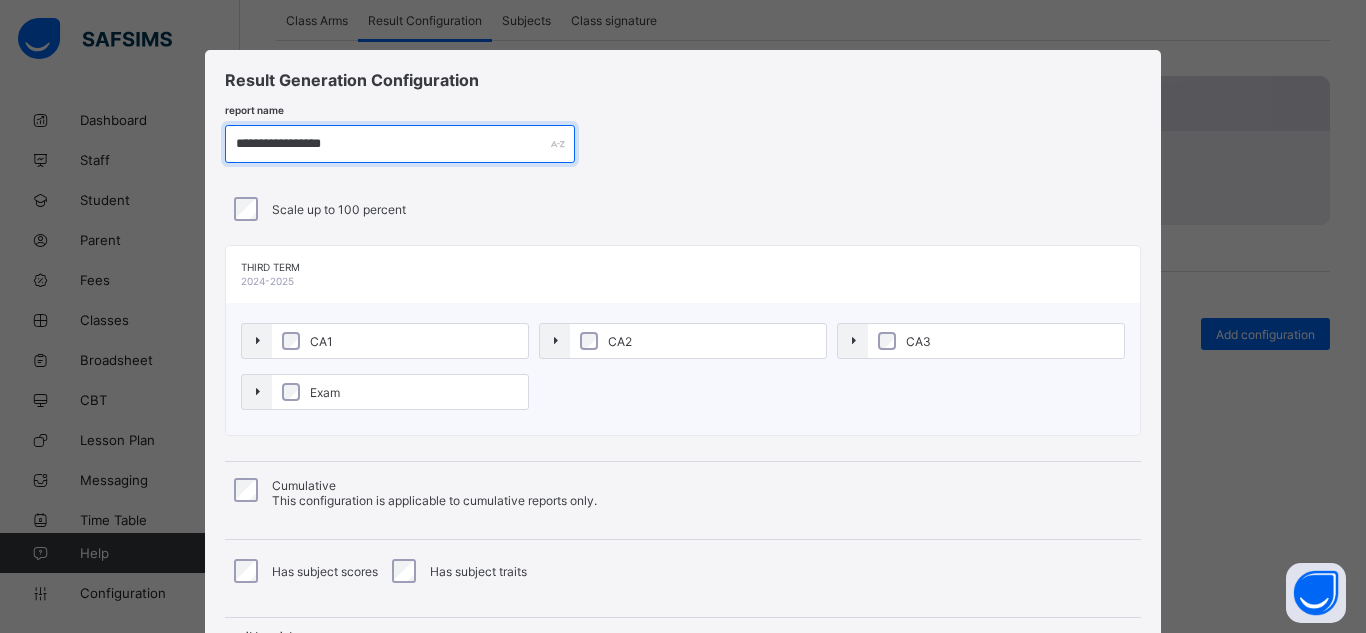 type on "**********" 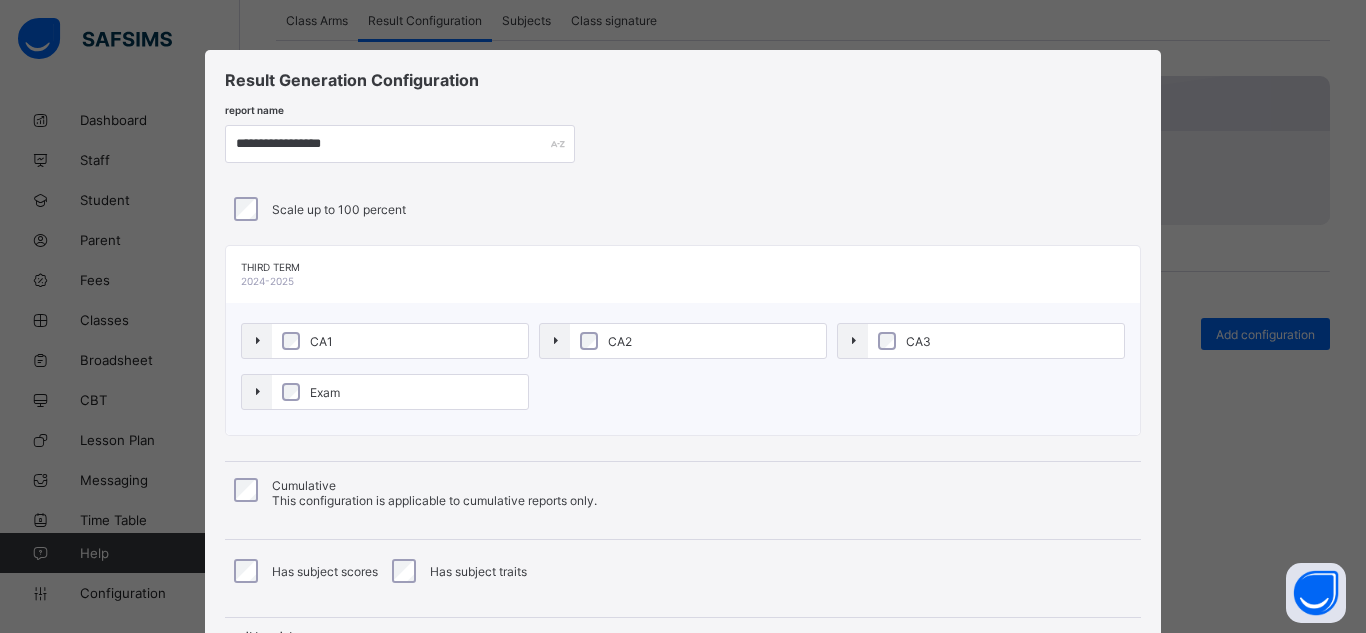 scroll, scrollTop: 210, scrollLeft: 0, axis: vertical 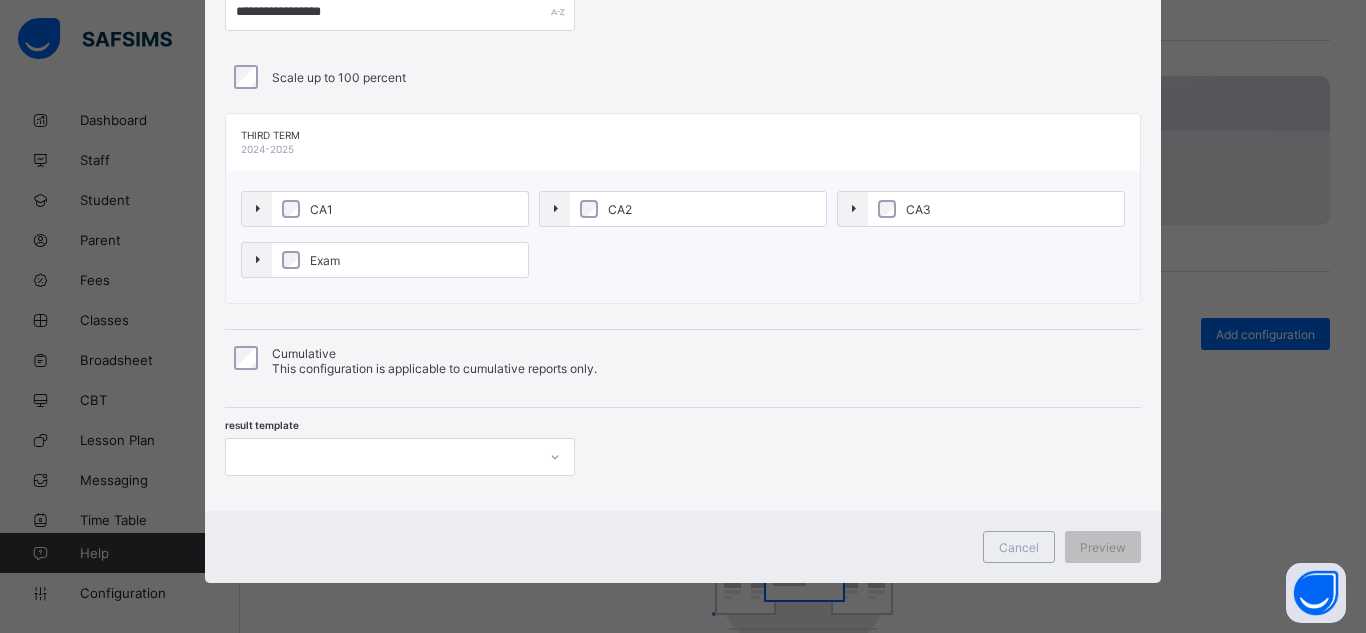 click at bounding box center [400, 457] 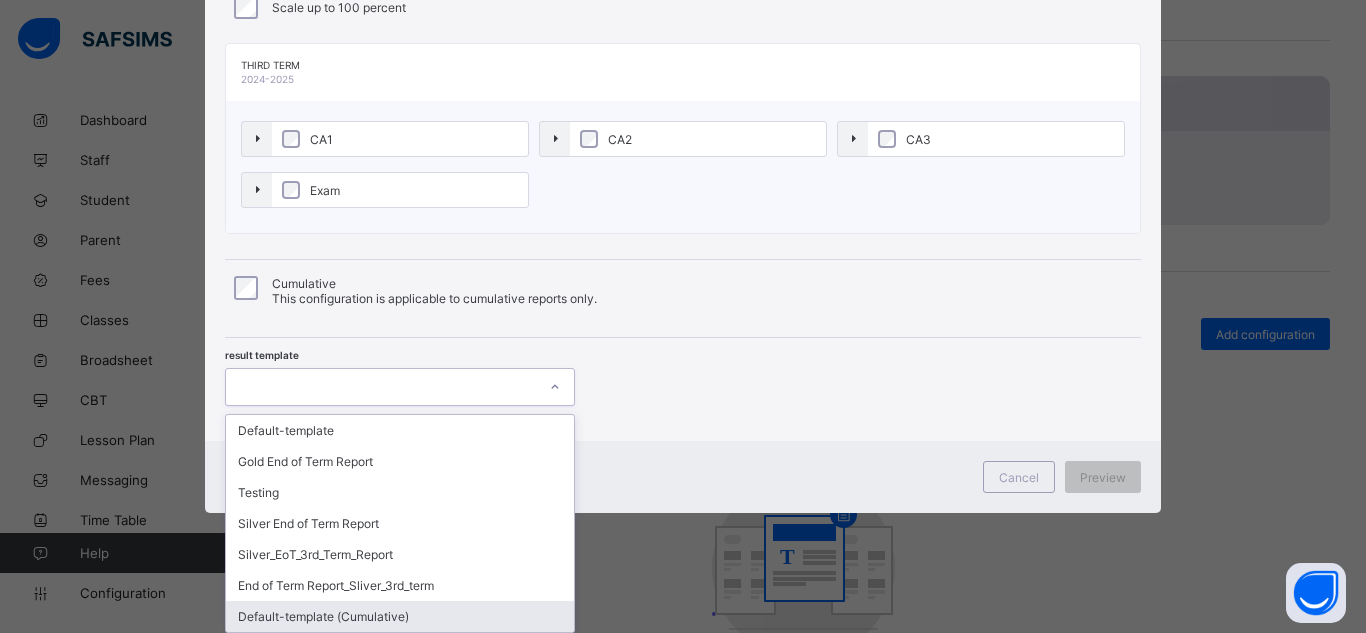 click on "Default-template (Cumulative)" at bounding box center [400, 616] 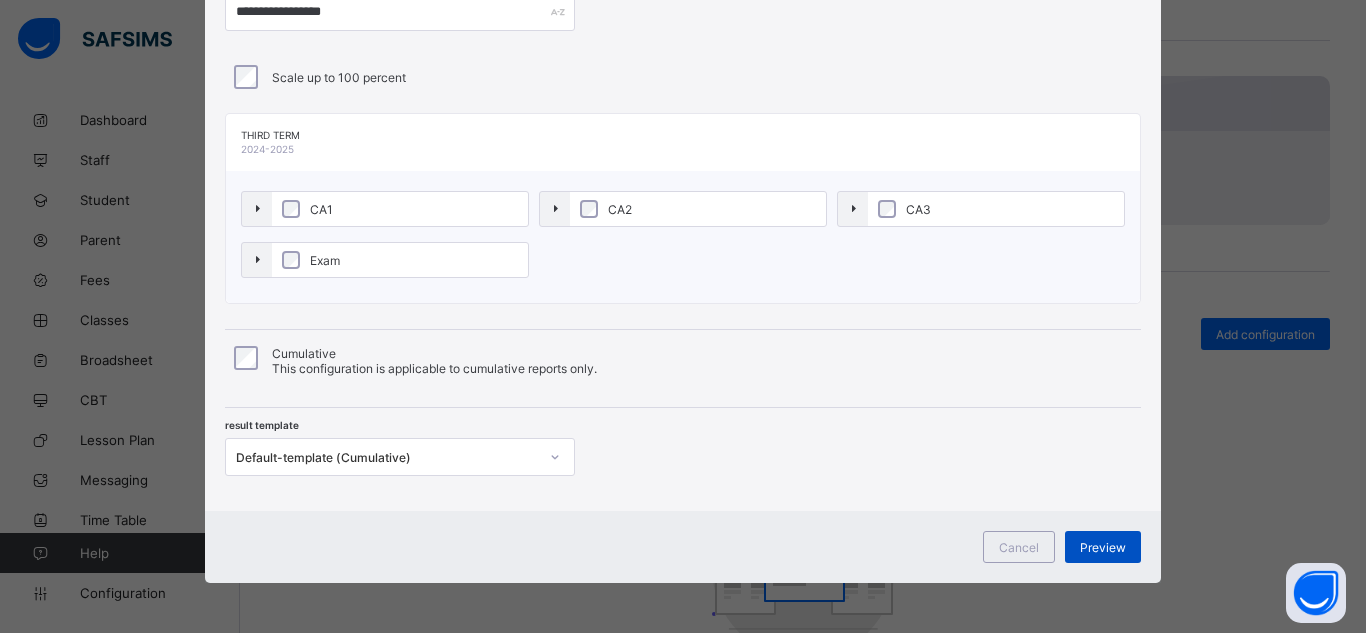 click on "Preview" at bounding box center [1103, 547] 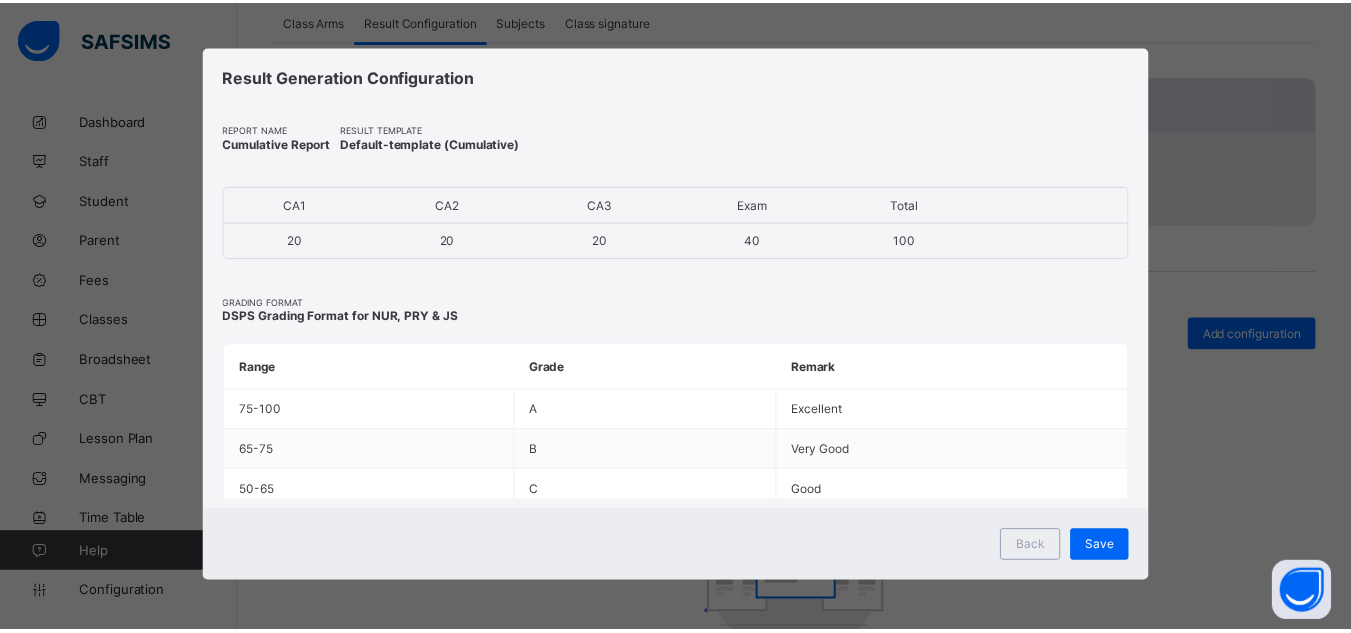 scroll, scrollTop: 4, scrollLeft: 0, axis: vertical 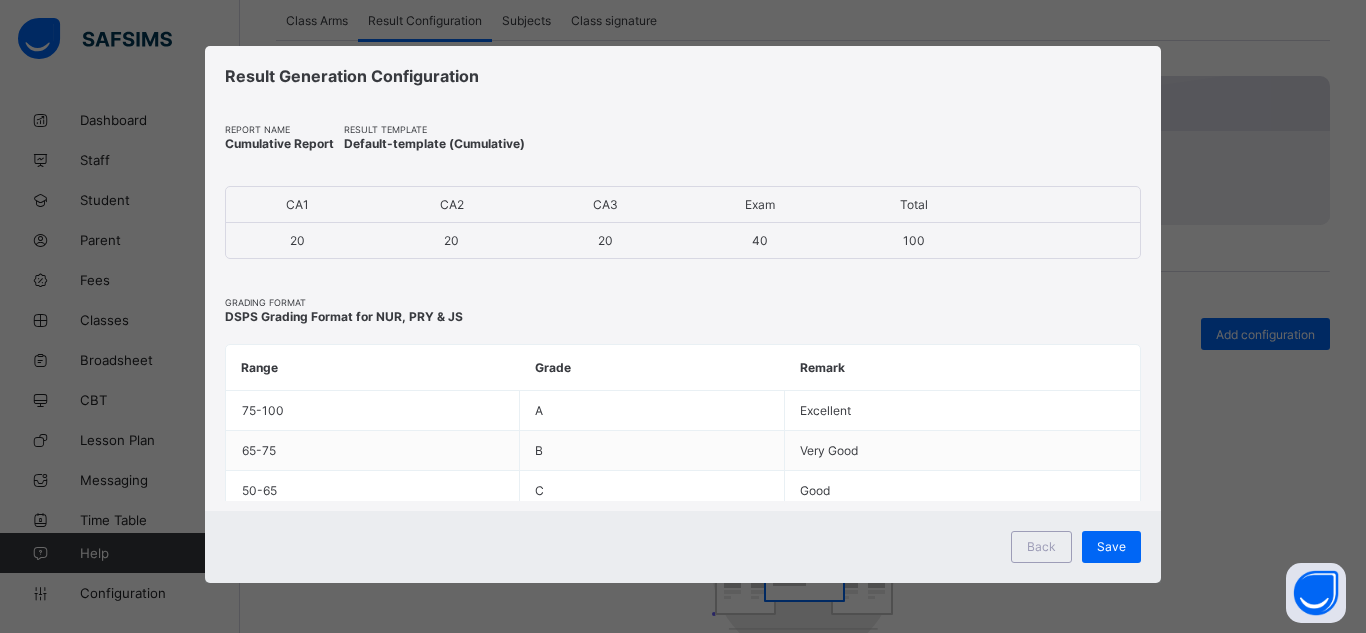 click on "Save" at bounding box center [1111, 547] 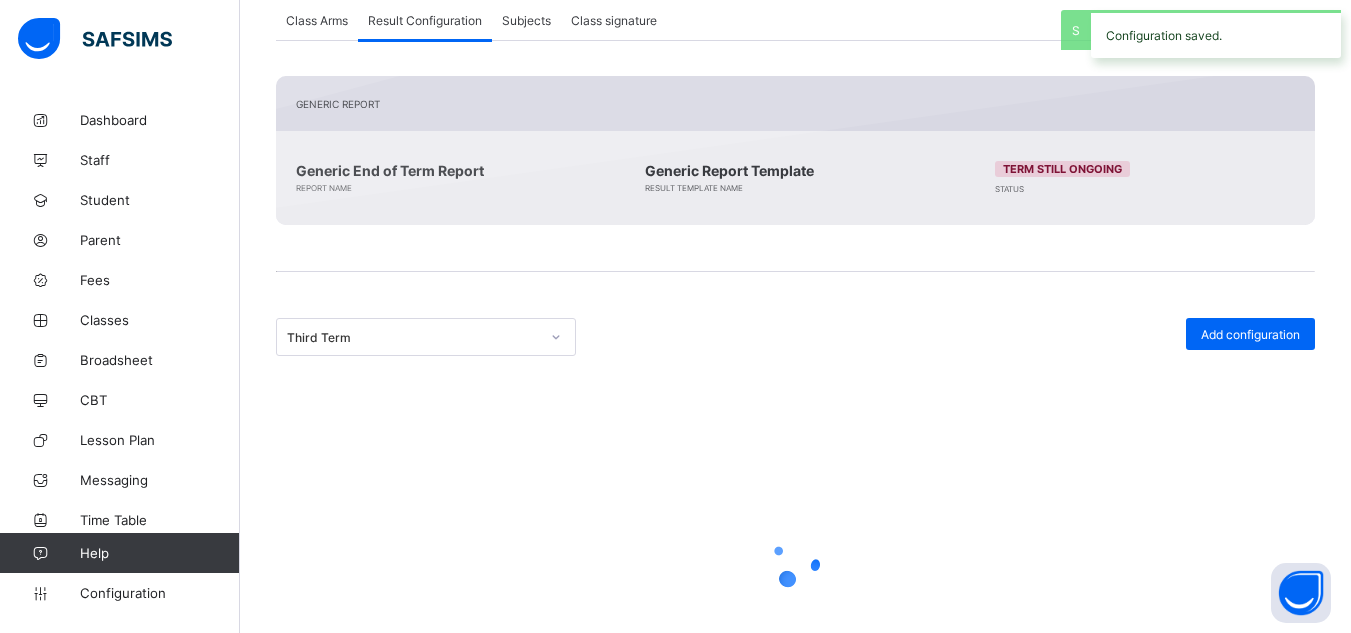 scroll, scrollTop: 307, scrollLeft: 0, axis: vertical 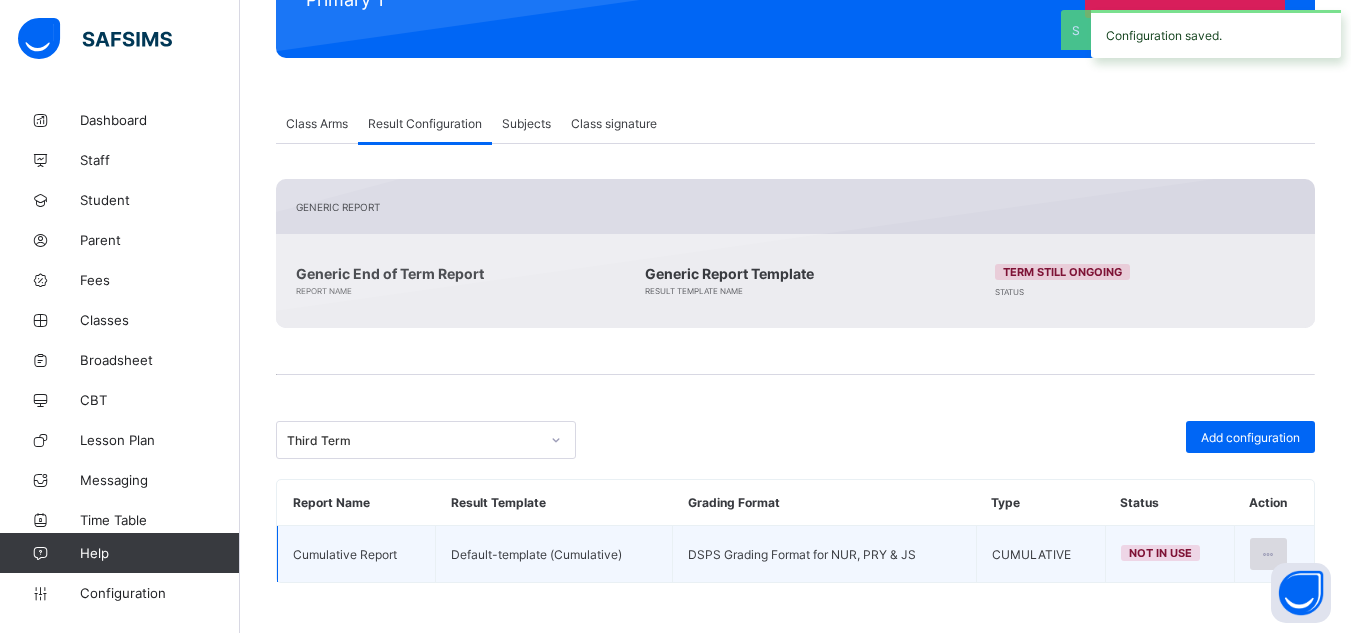click at bounding box center [1268, 554] 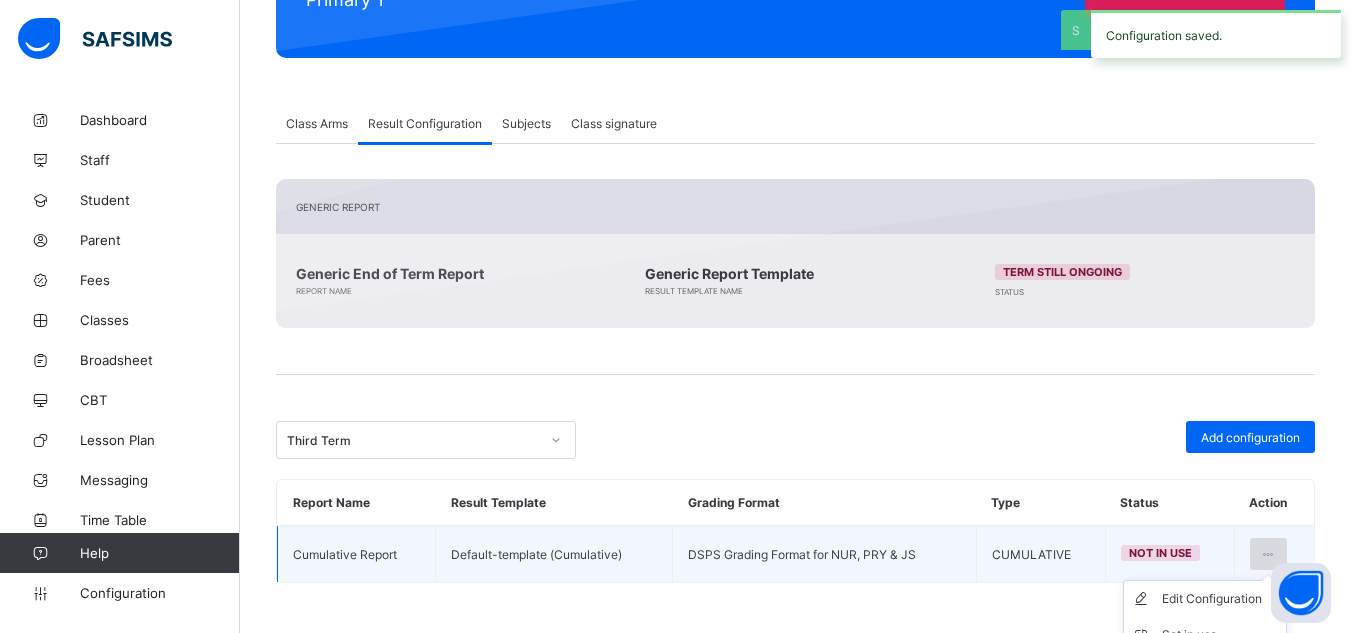 scroll, scrollTop: 364, scrollLeft: 0, axis: vertical 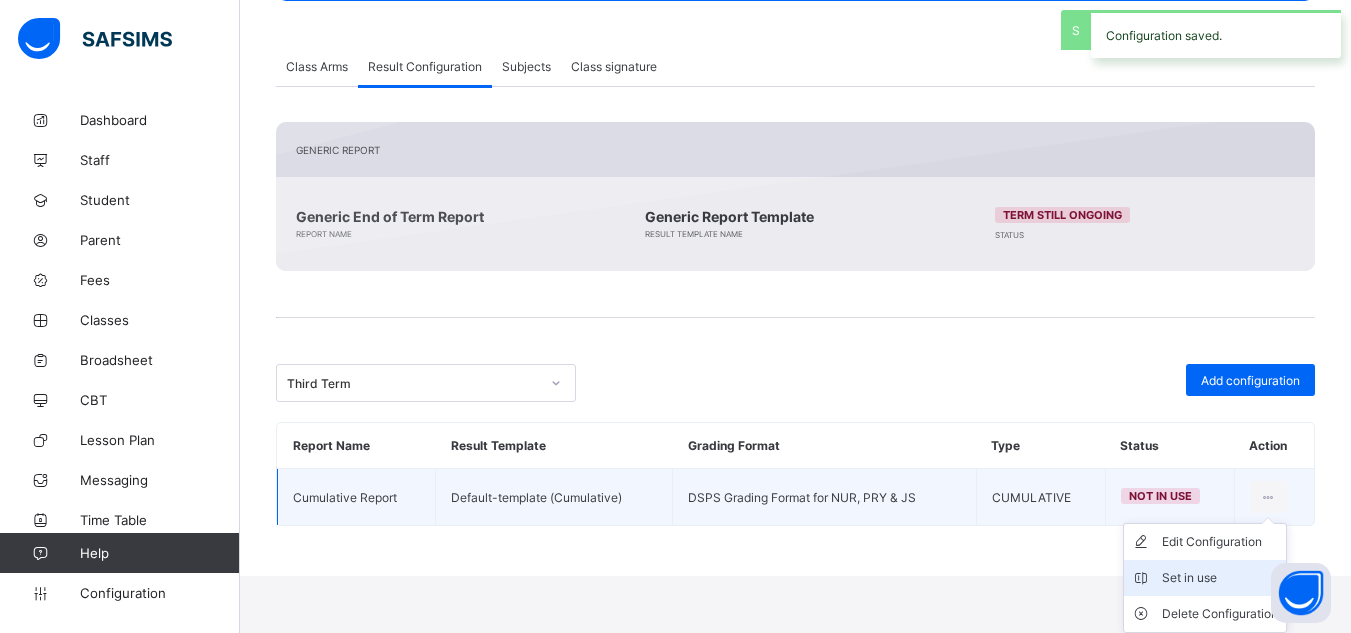 click on "Set in use" at bounding box center (1220, 578) 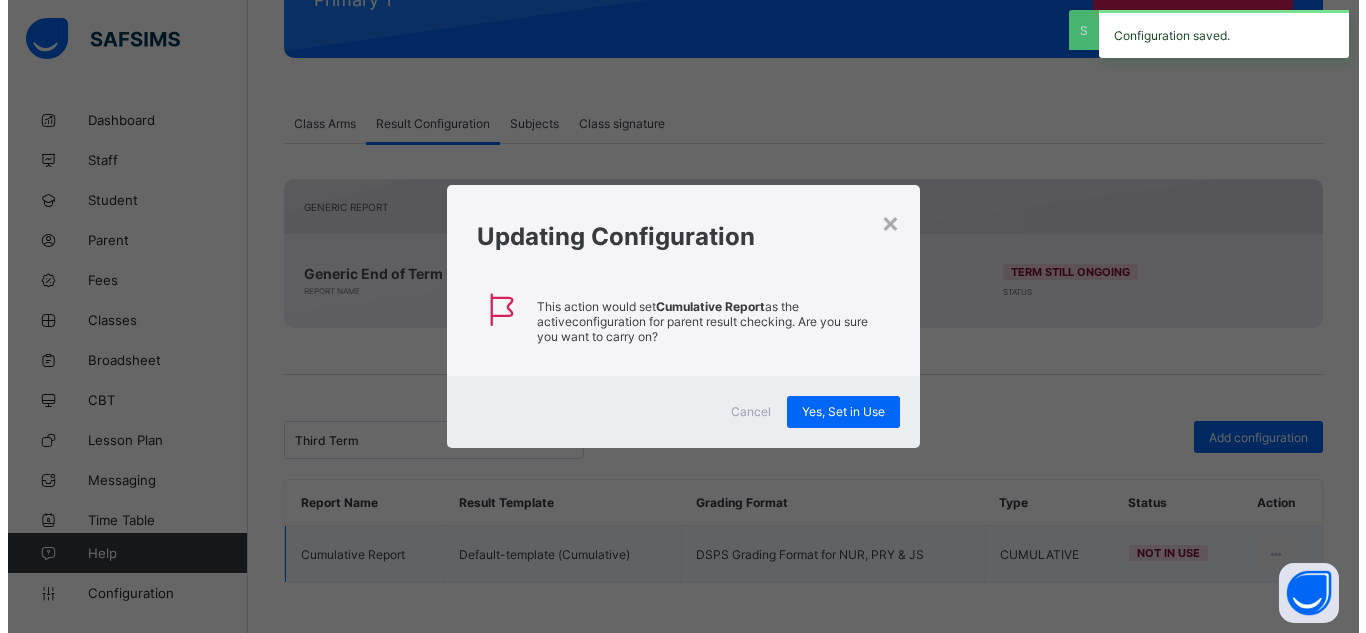 scroll, scrollTop: 307, scrollLeft: 0, axis: vertical 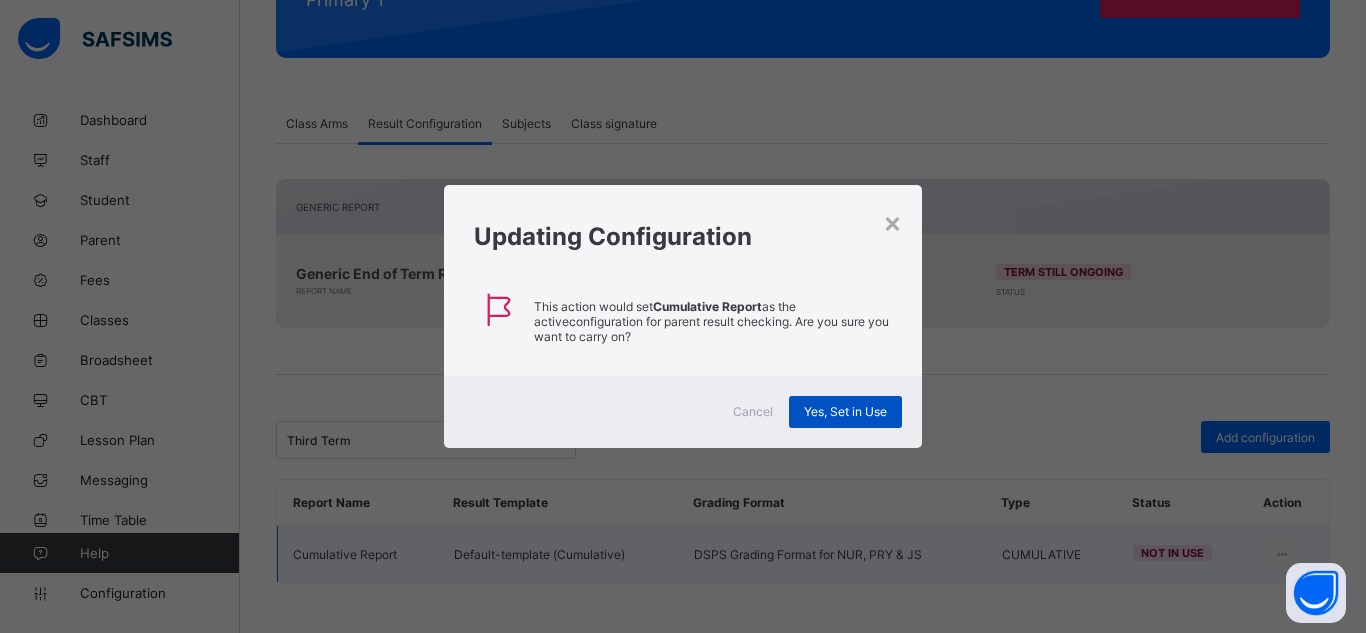 click on "Yes, Set in Use" at bounding box center [845, 411] 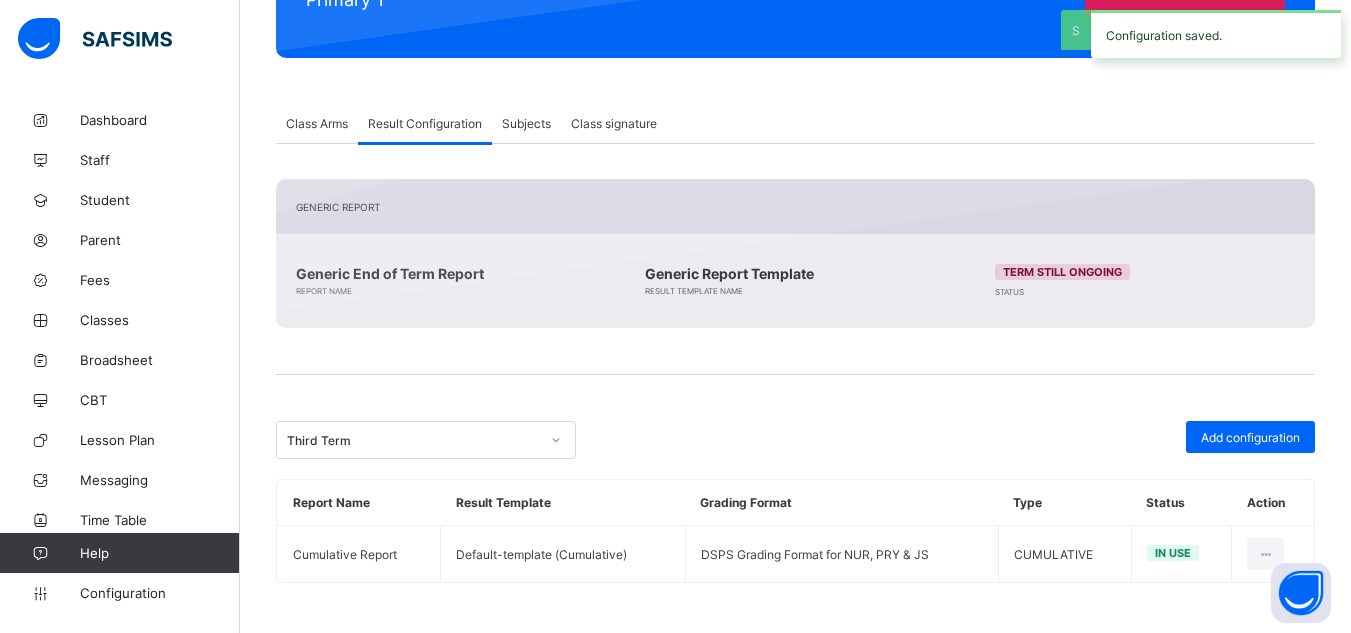 scroll, scrollTop: 0, scrollLeft: 0, axis: both 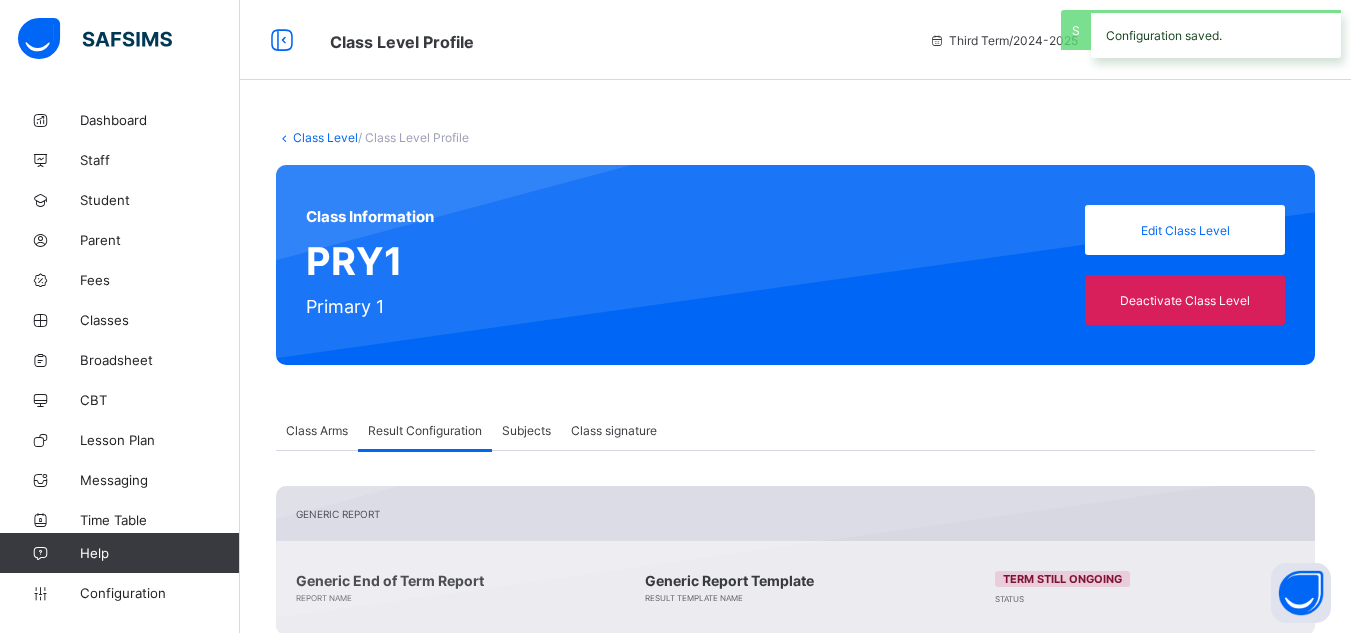 click on "Class Level" at bounding box center (325, 137) 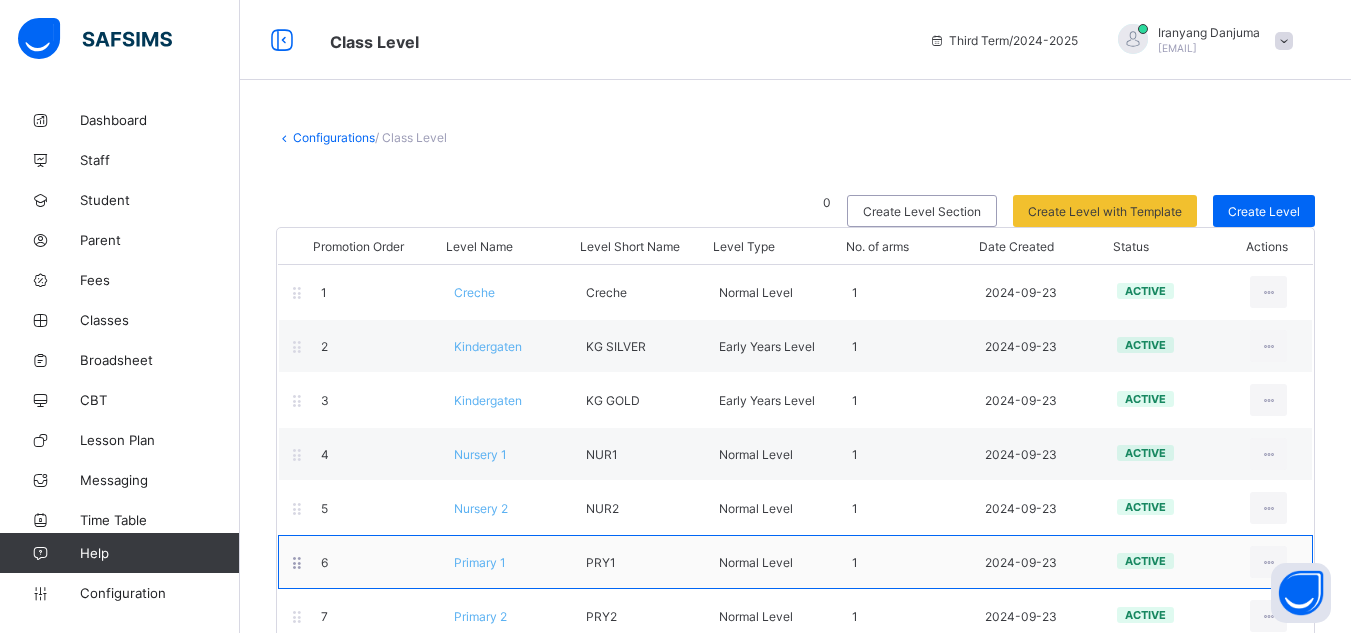 click on "Primary 1" at bounding box center [480, 562] 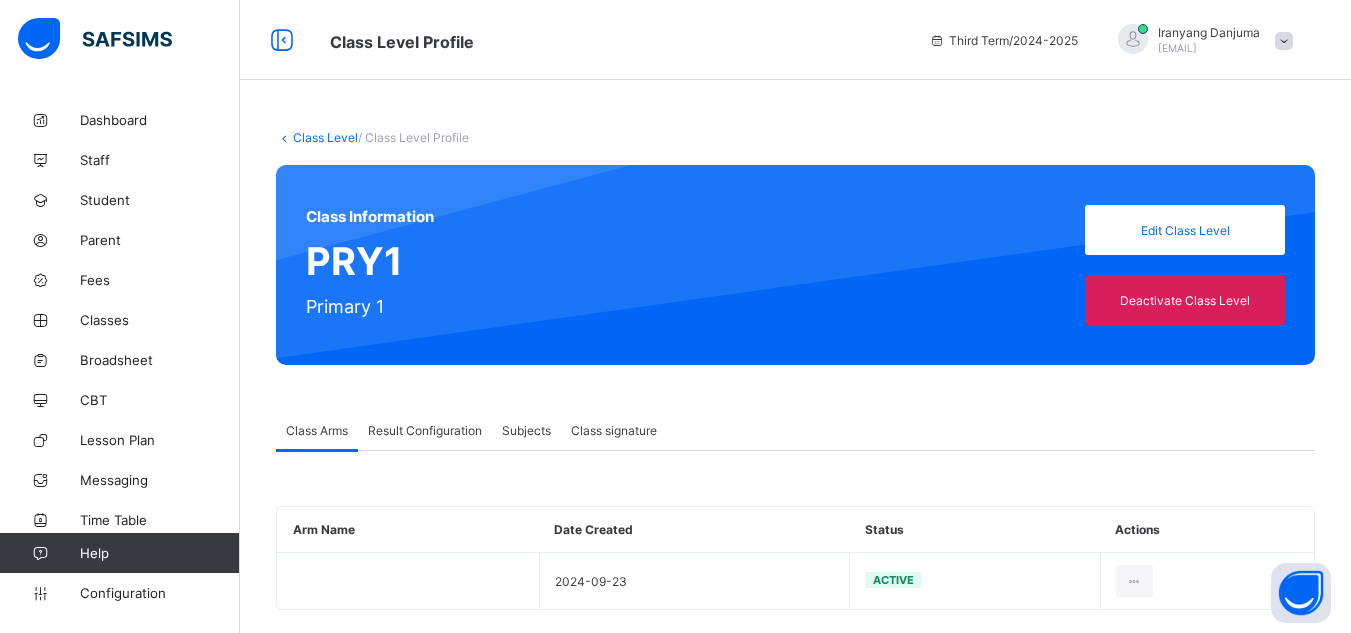 click on "Result Configuration" at bounding box center (425, 430) 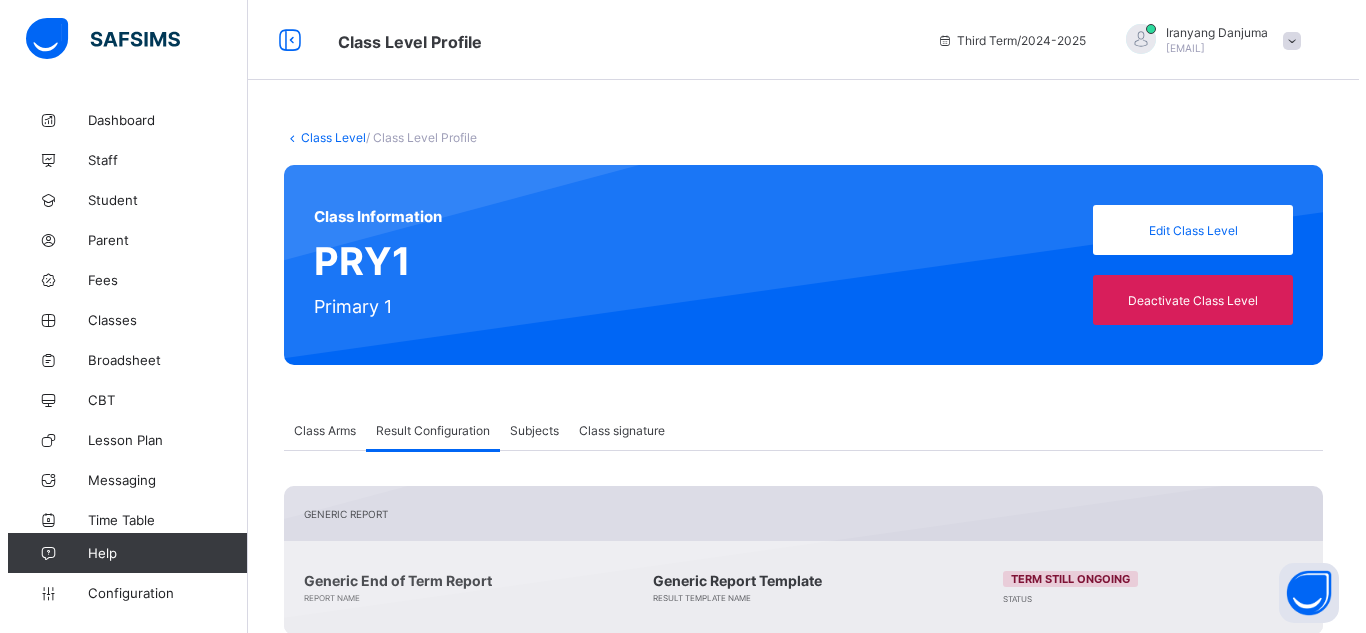 scroll, scrollTop: 307, scrollLeft: 0, axis: vertical 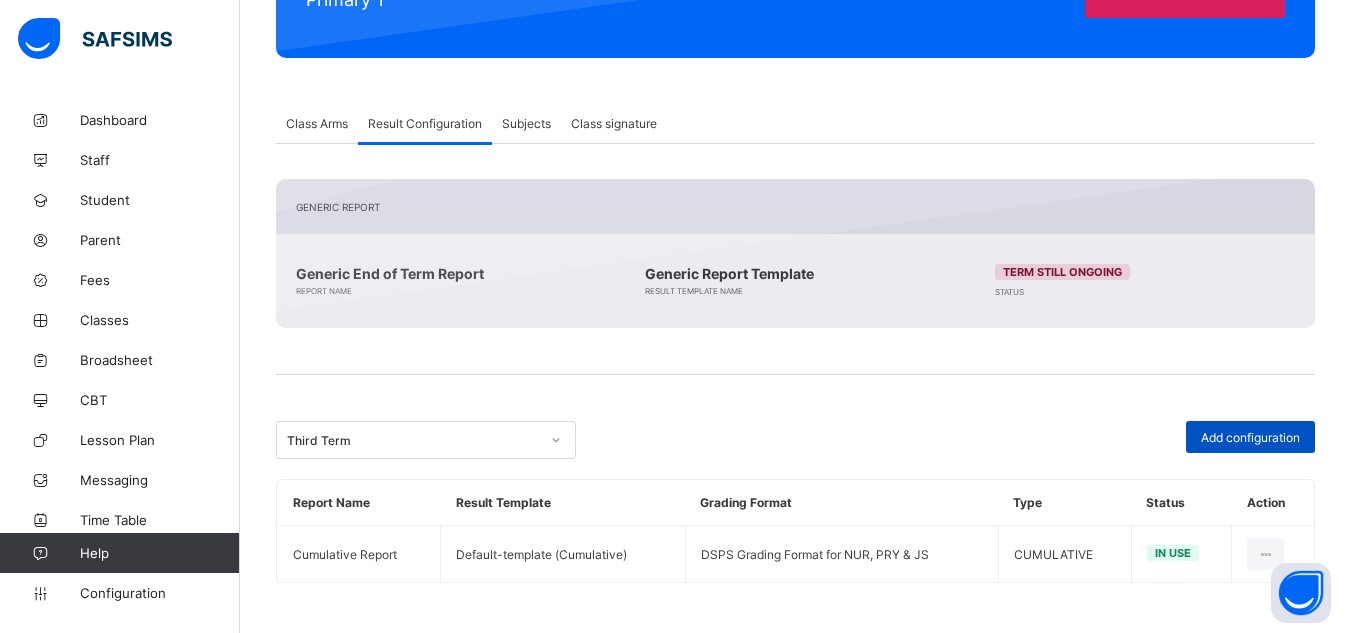 click on "Add configuration" at bounding box center [1250, 437] 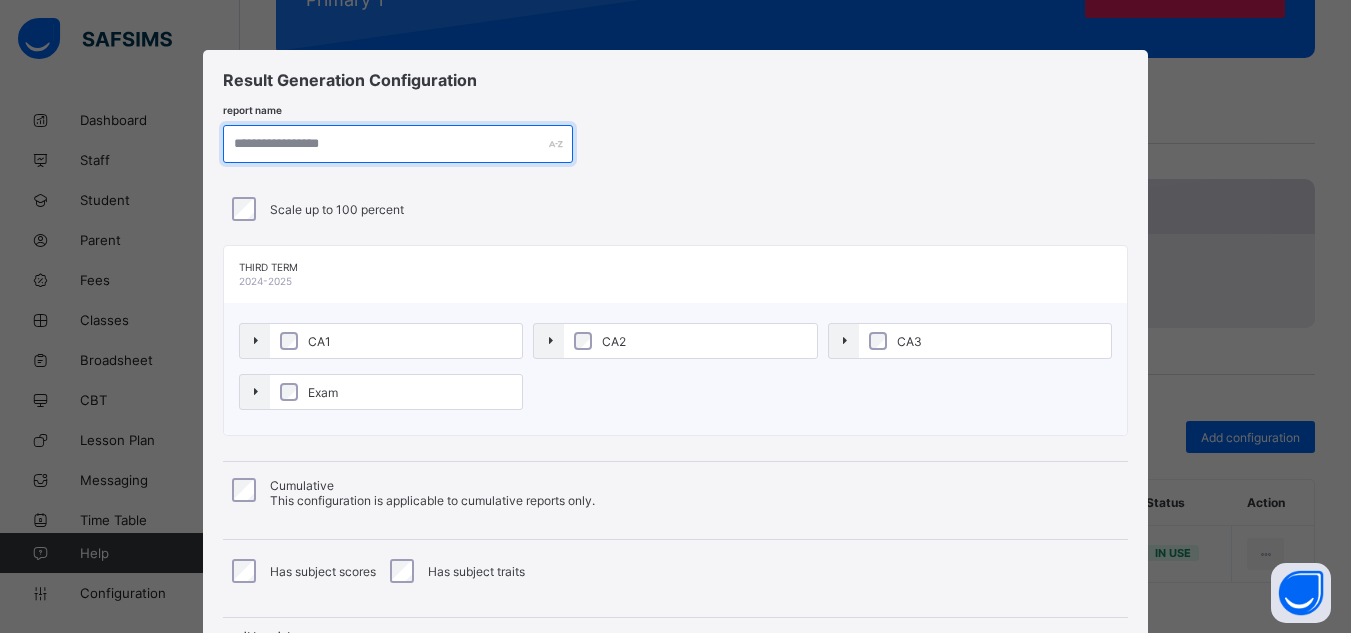 click at bounding box center (398, 144) 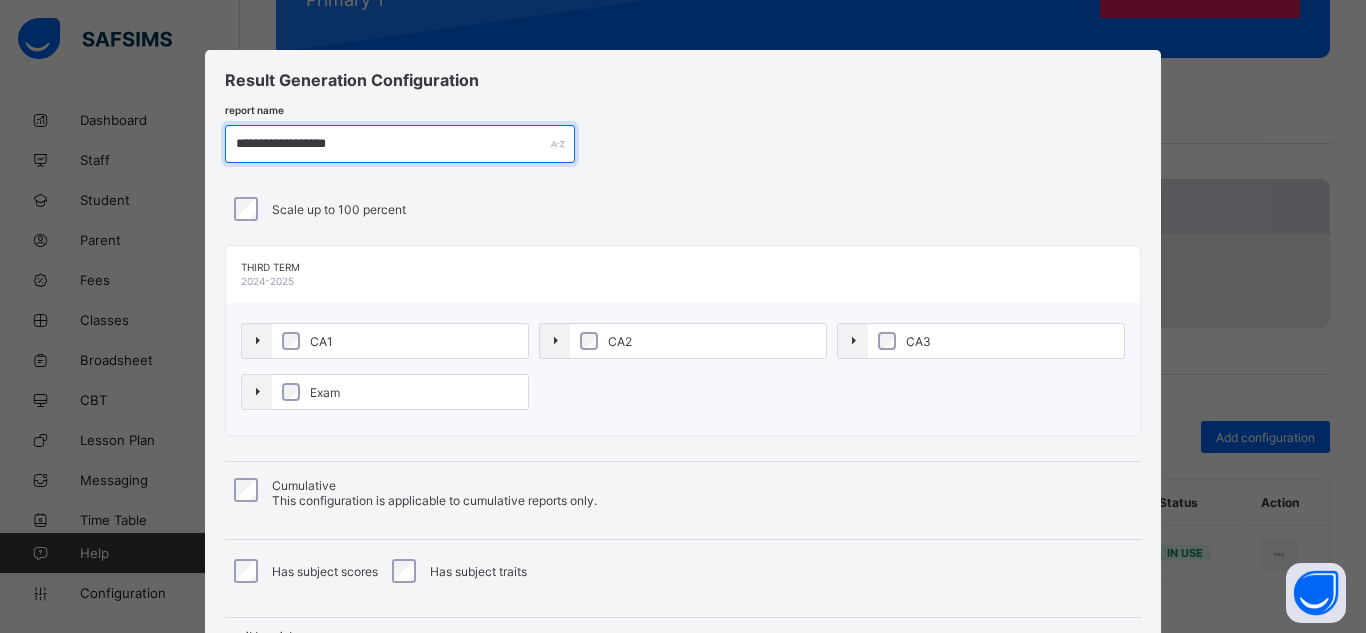 type on "**********" 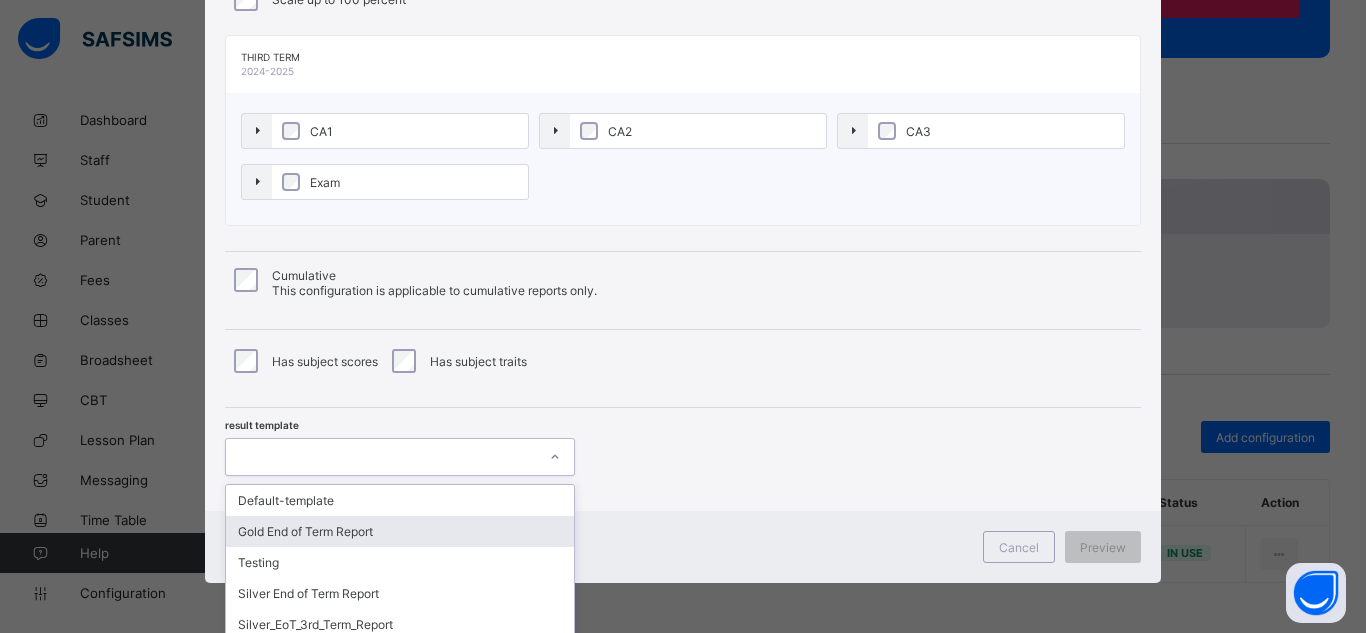 scroll, scrollTop: 280, scrollLeft: 0, axis: vertical 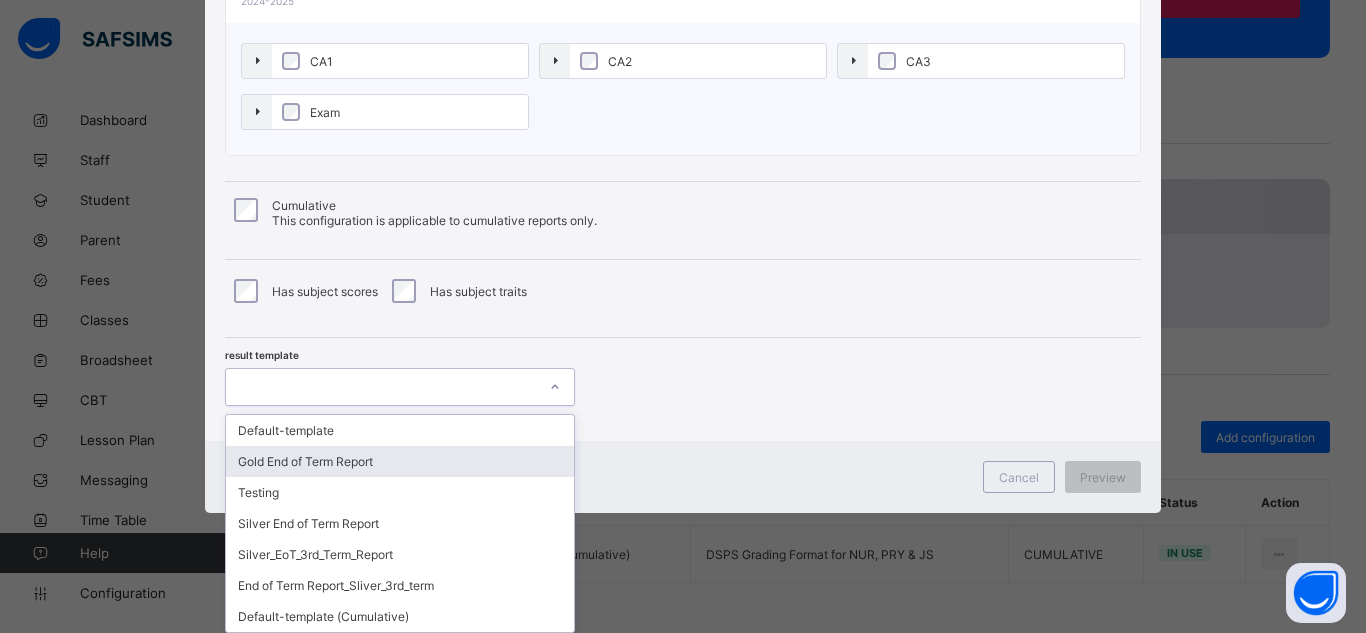 click on "option Gold End of Term Report focused, 2 of 7. 7 results available. Use Up and Down to choose options, press Enter to select the currently focused option, press Escape to exit the menu, press Tab to select the option and exit the menu. Default-template Gold End of Term Report Testing Silver End of Term Report Silver_EoT_3rd_Term_Report End of Term Report_Sliver_3rd_term Default-template (Cumulative)" at bounding box center [400, 387] 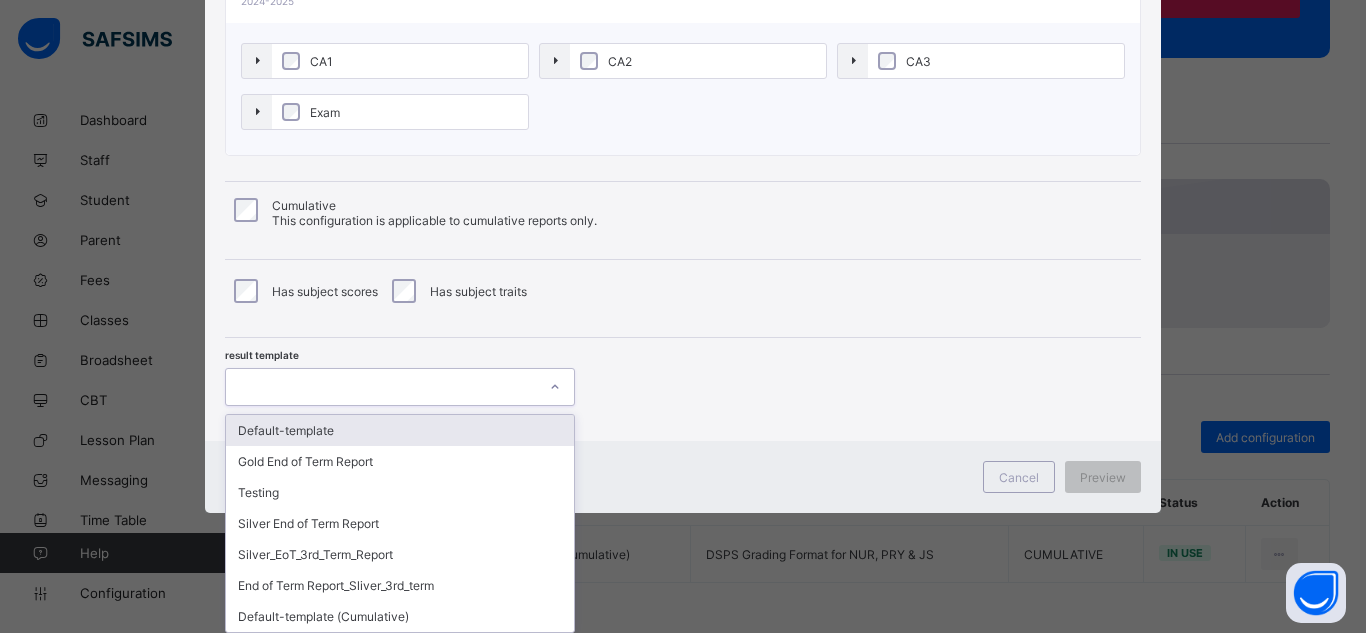 click on "Default-template" at bounding box center [400, 430] 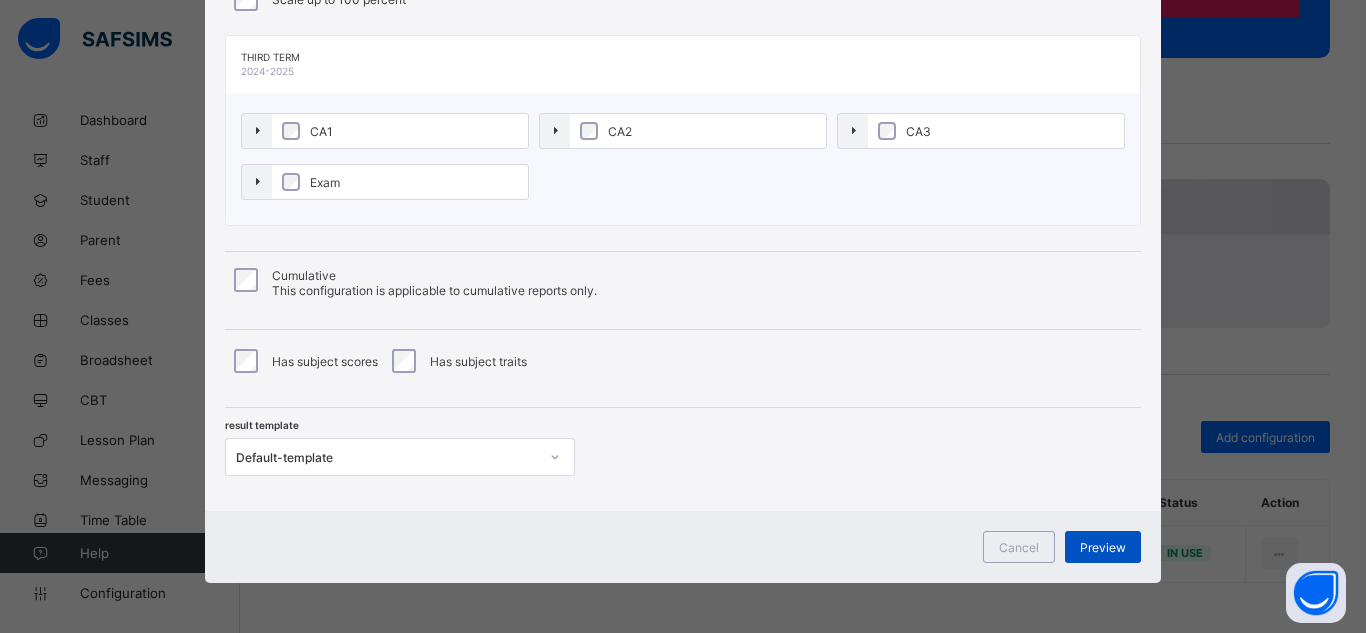 click on "Preview" at bounding box center [1103, 547] 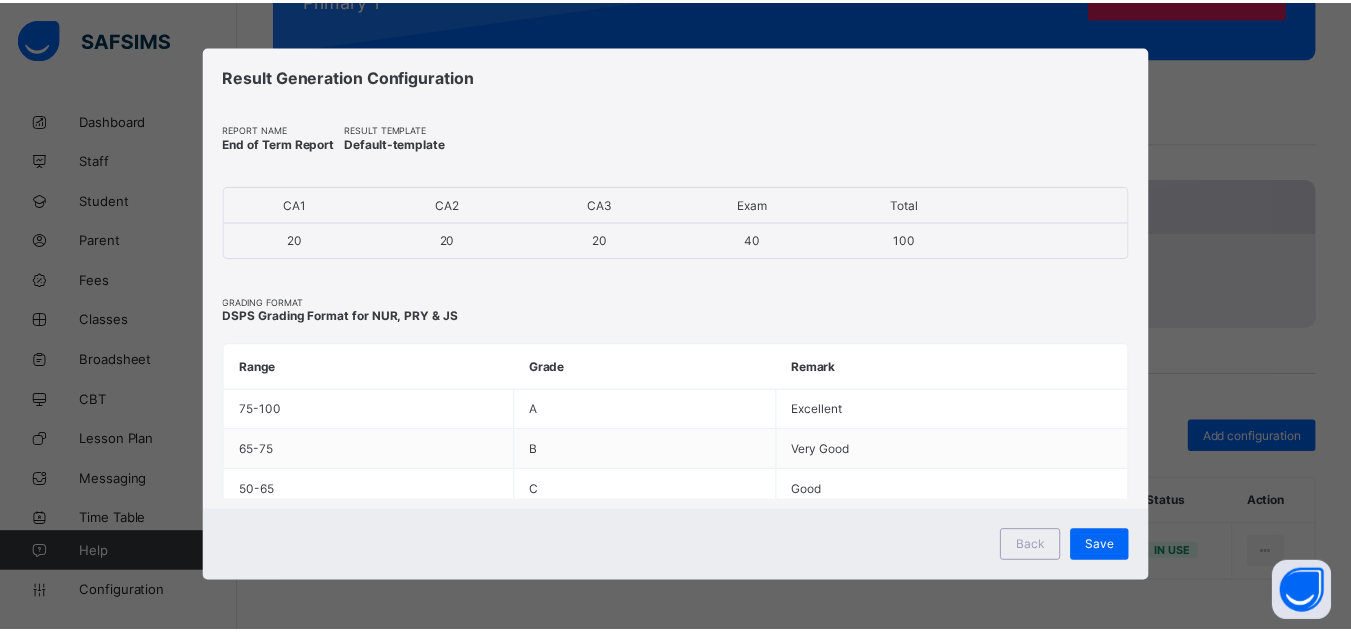 scroll, scrollTop: 4, scrollLeft: 0, axis: vertical 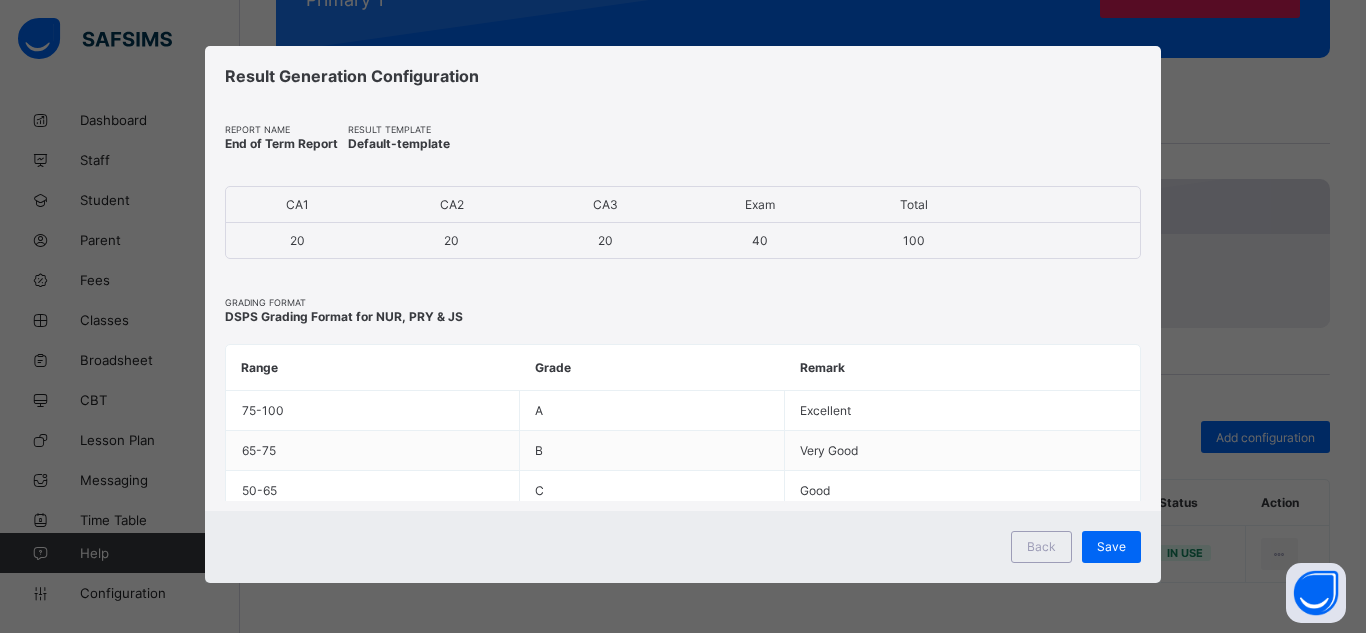 click on "Save" at bounding box center (1111, 547) 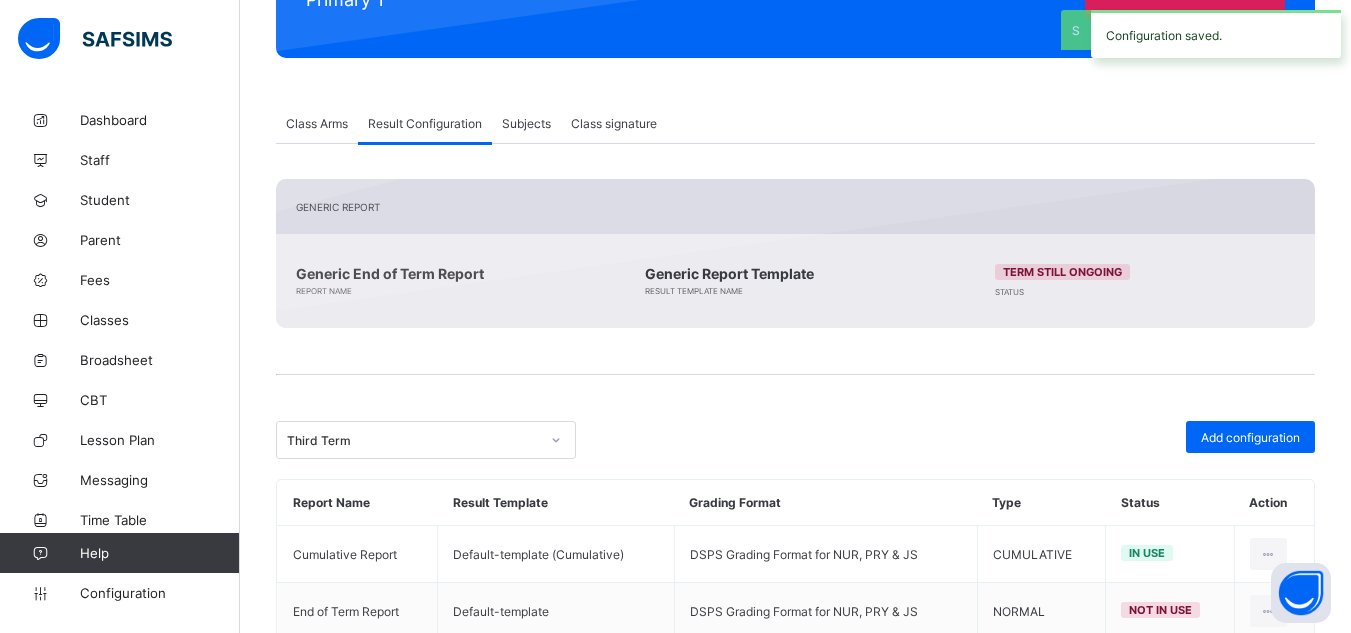 scroll, scrollTop: 364, scrollLeft: 0, axis: vertical 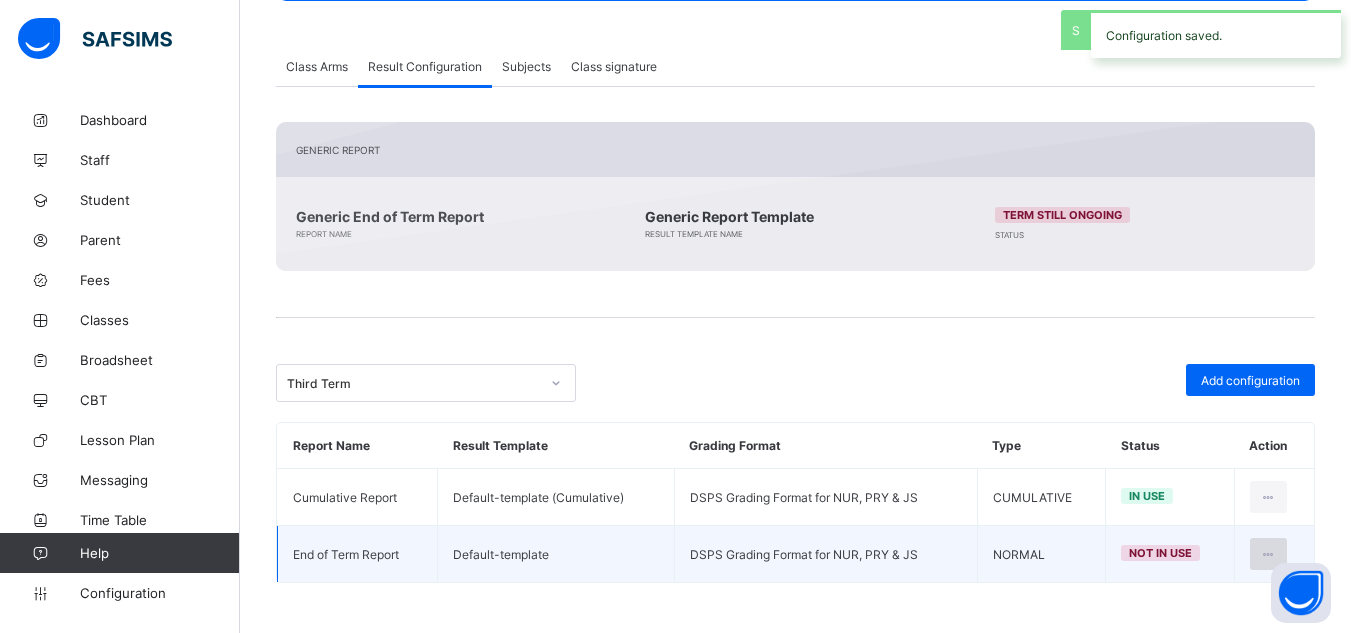 click at bounding box center (1268, 554) 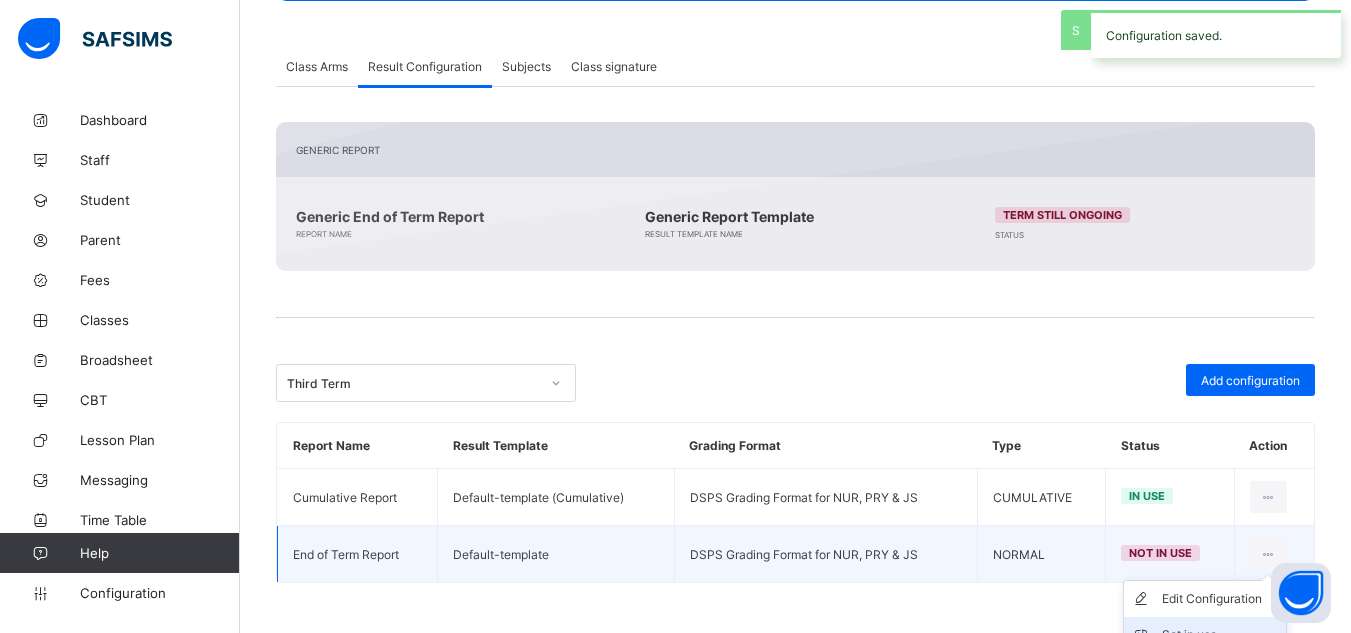 click on "Set in use" at bounding box center [1205, 635] 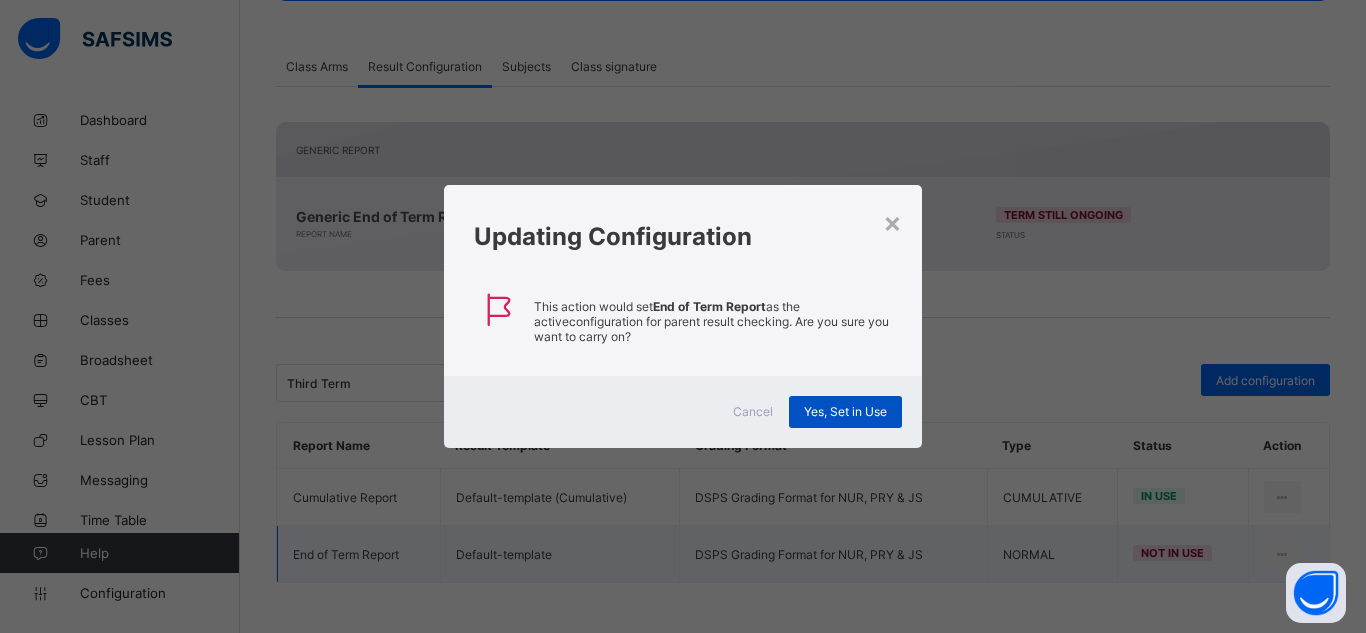 click on "Yes, Set in Use" at bounding box center (845, 411) 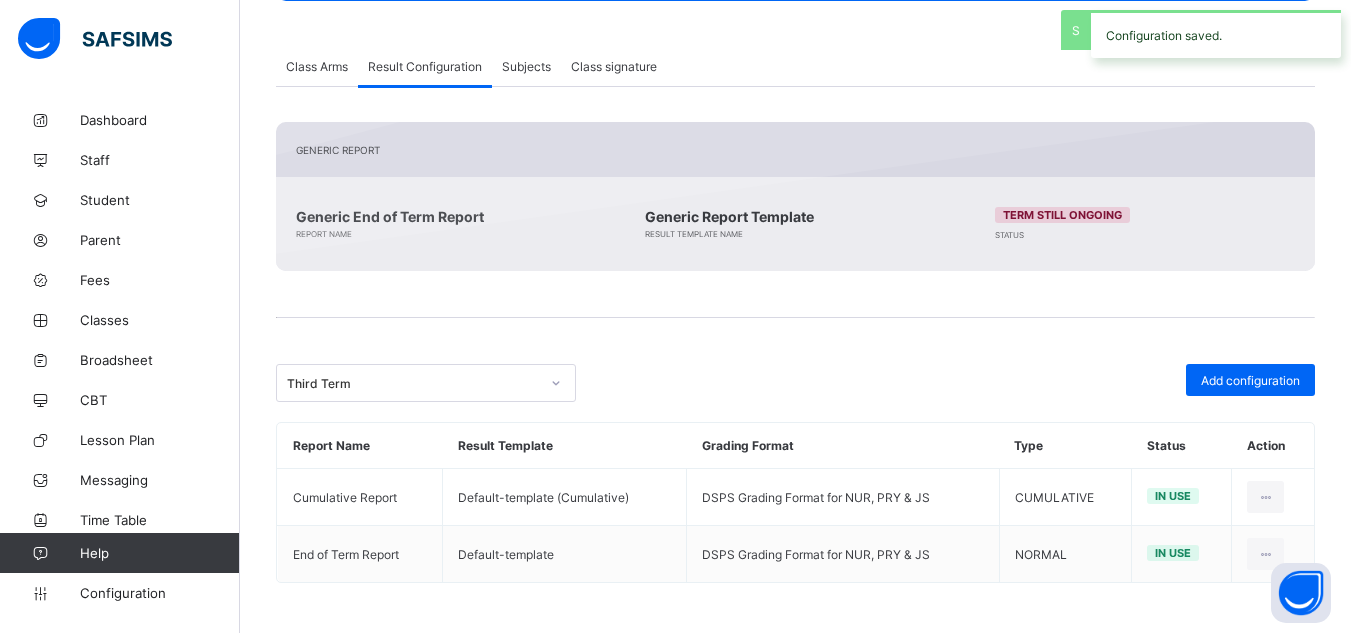 scroll, scrollTop: 0, scrollLeft: 0, axis: both 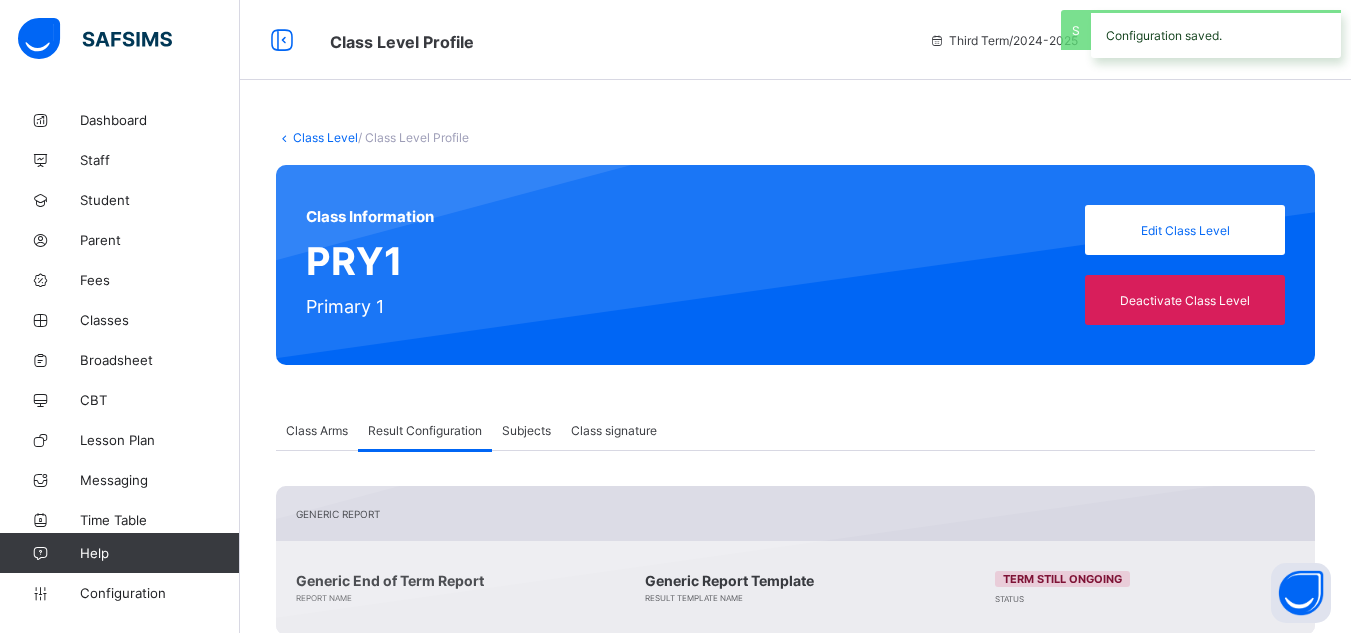 click on "Class Level" at bounding box center [325, 137] 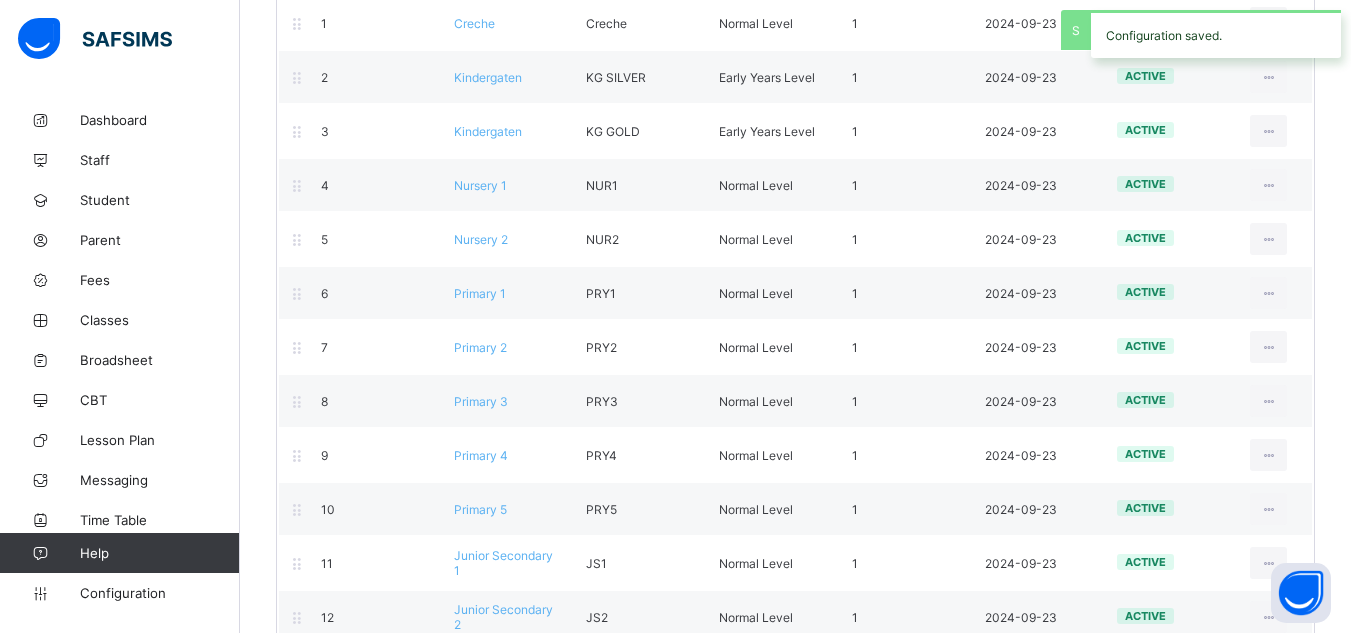 scroll, scrollTop: 270, scrollLeft: 0, axis: vertical 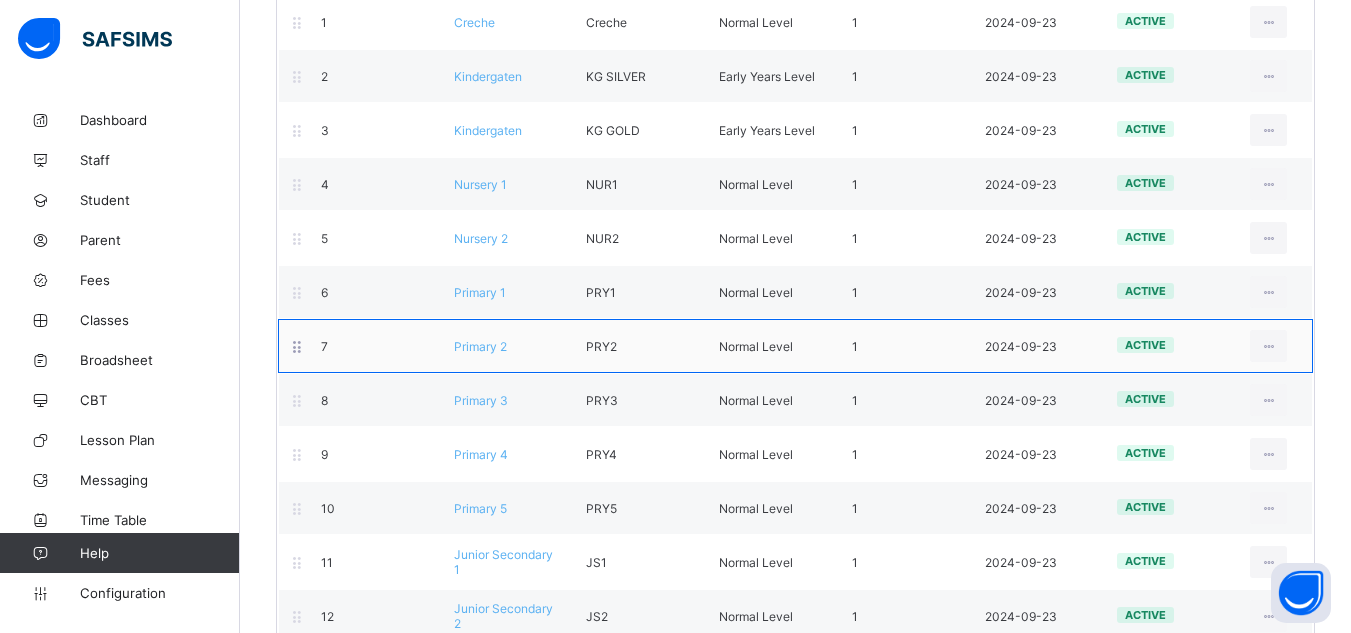 click on "Primary 2" at bounding box center [480, 346] 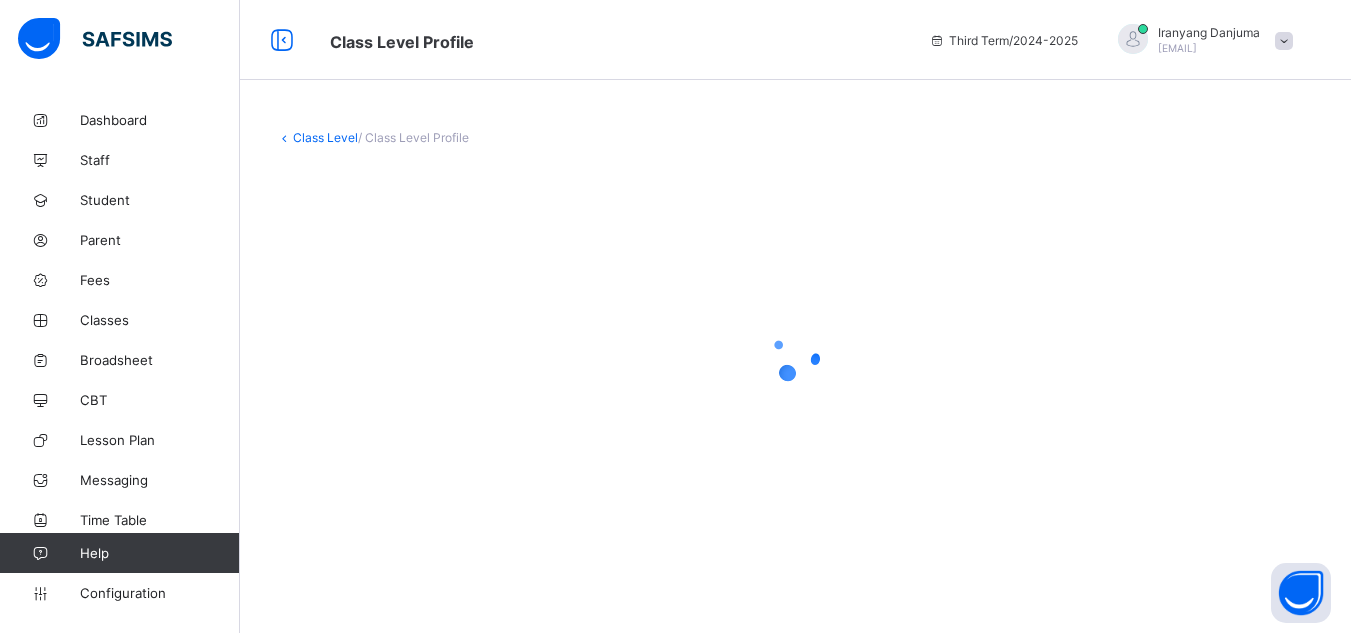 scroll, scrollTop: 0, scrollLeft: 0, axis: both 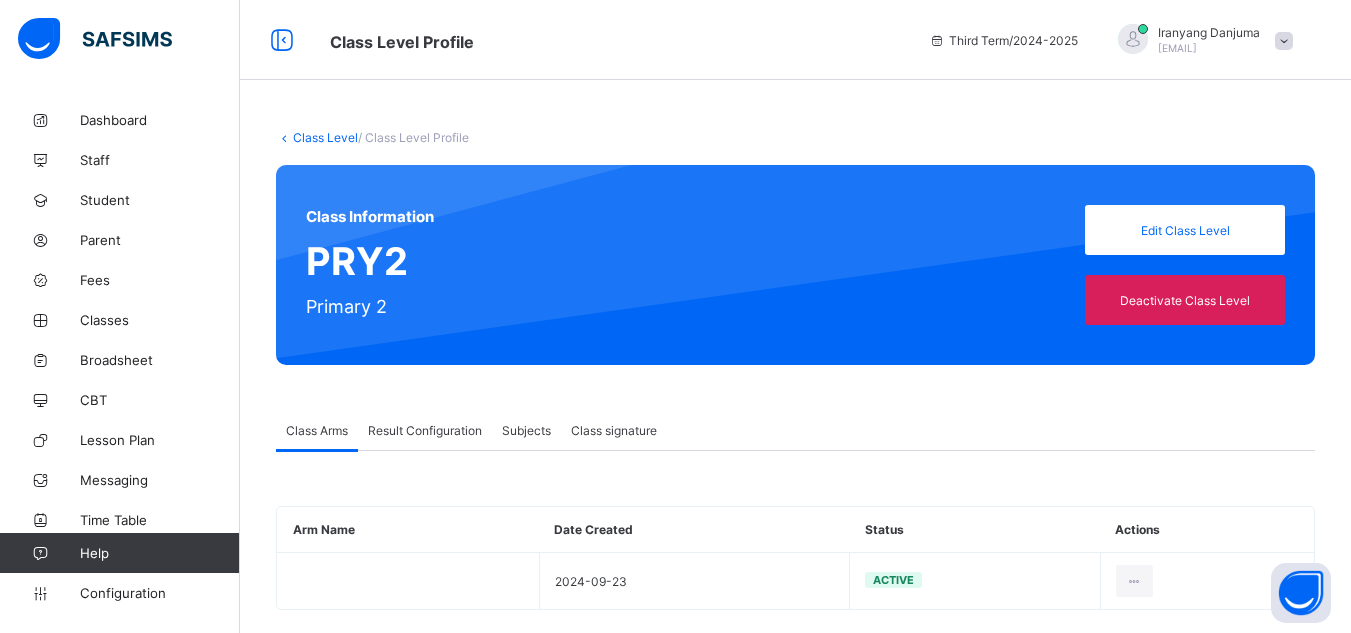 click on "Result Configuration" at bounding box center [425, 430] 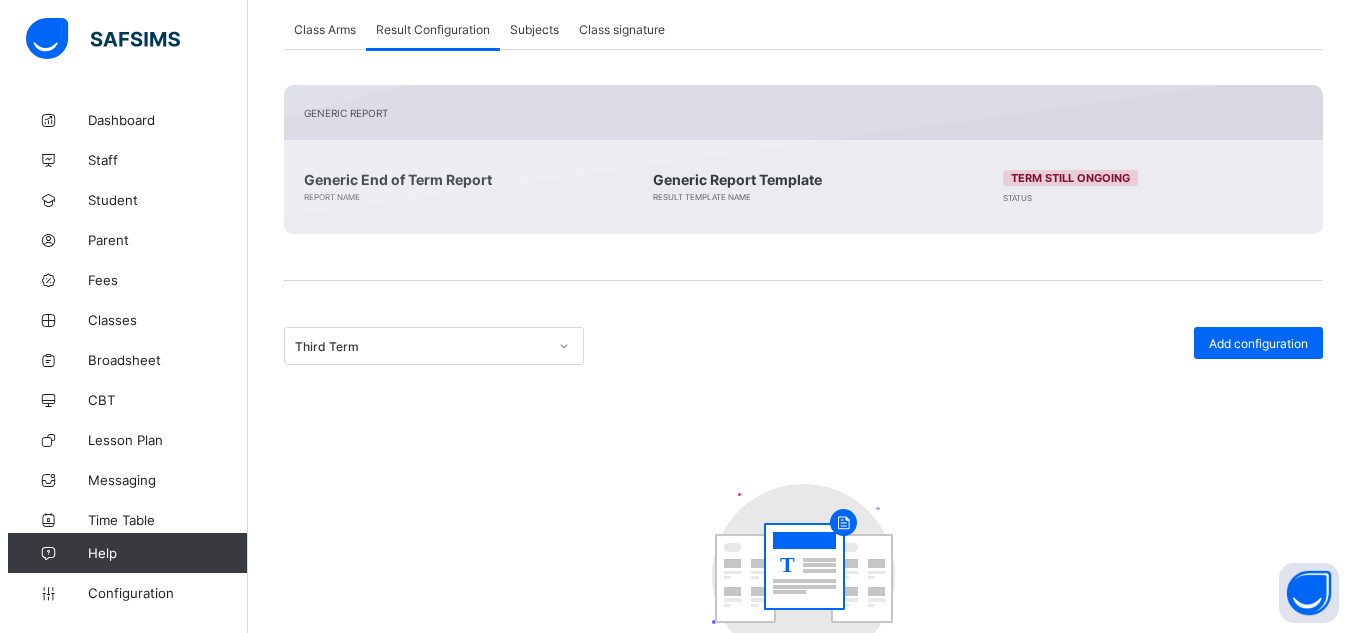 scroll, scrollTop: 402, scrollLeft: 0, axis: vertical 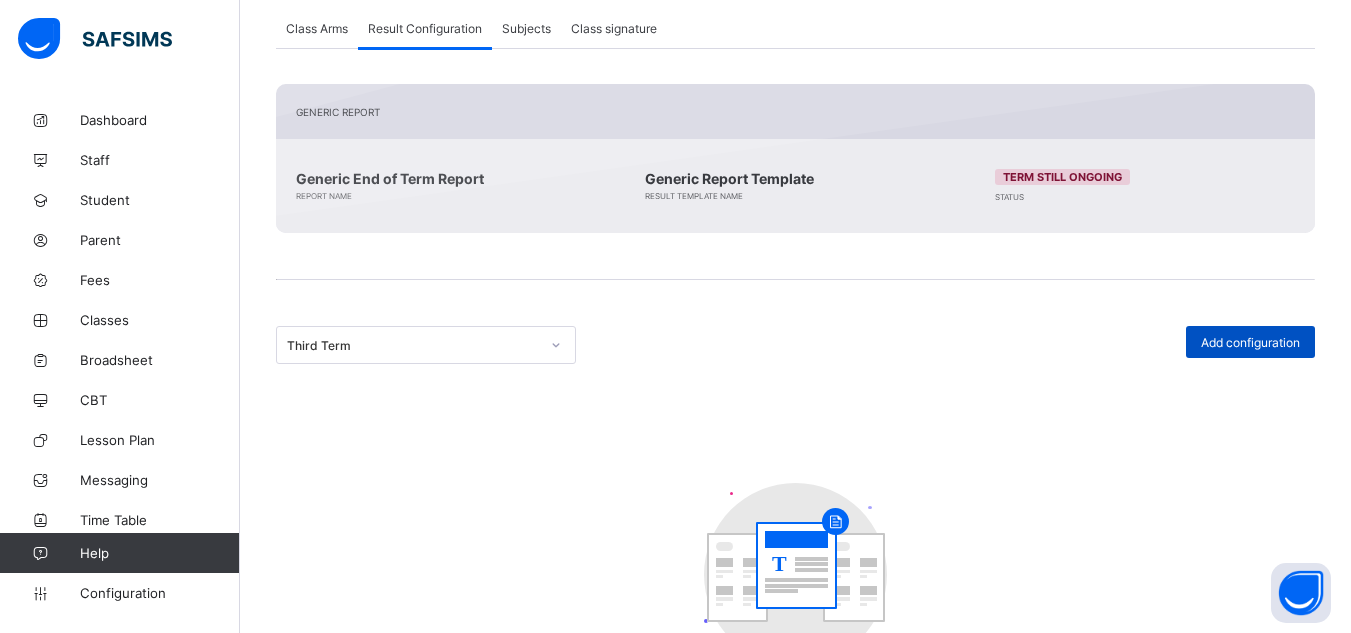 click on "Add configuration" at bounding box center (1250, 342) 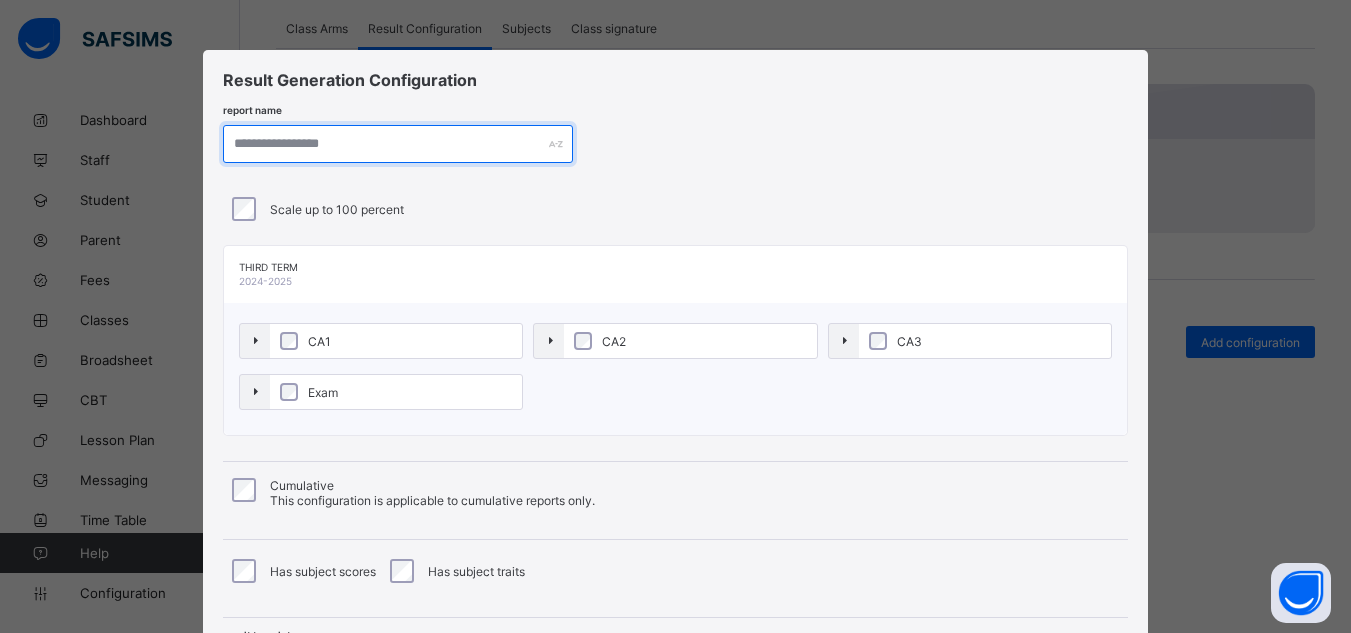 click at bounding box center [398, 144] 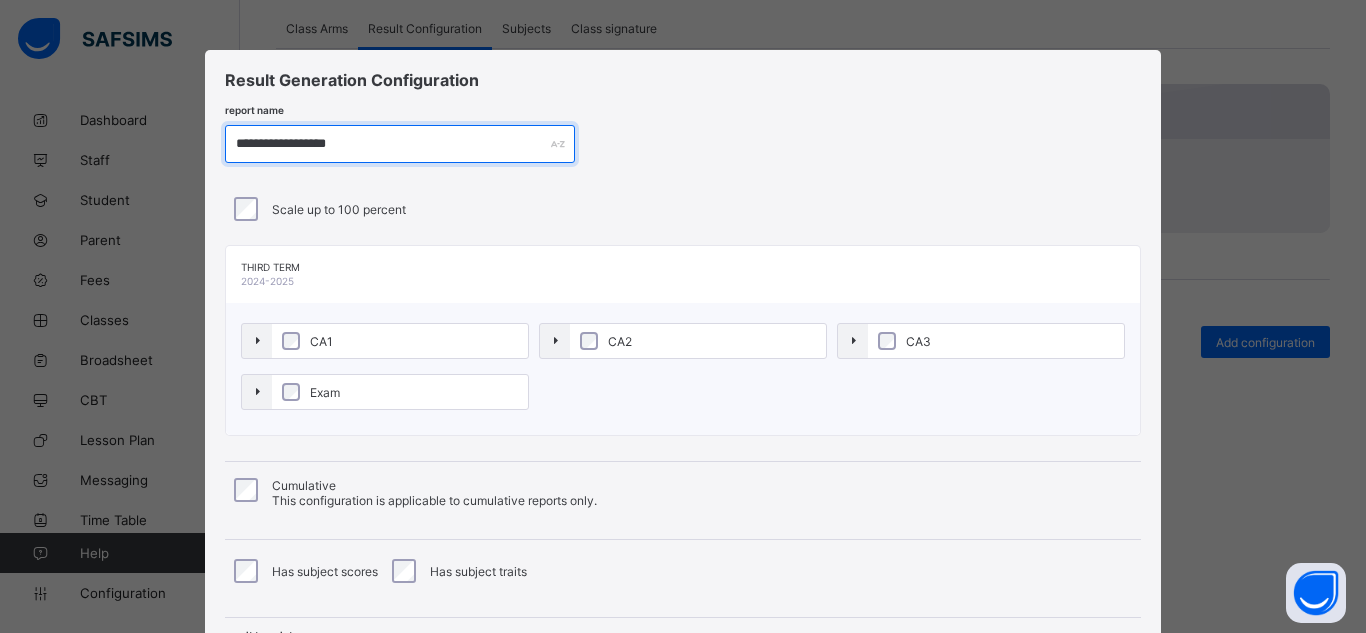 type on "**********" 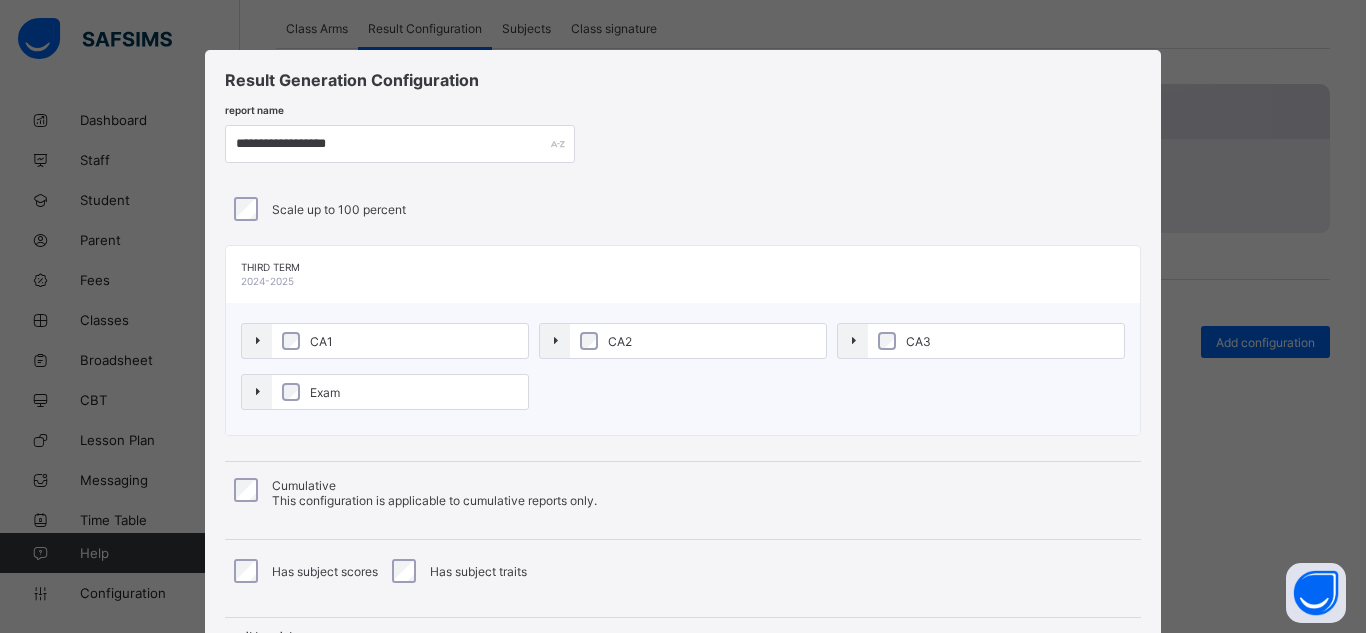 scroll, scrollTop: 210, scrollLeft: 0, axis: vertical 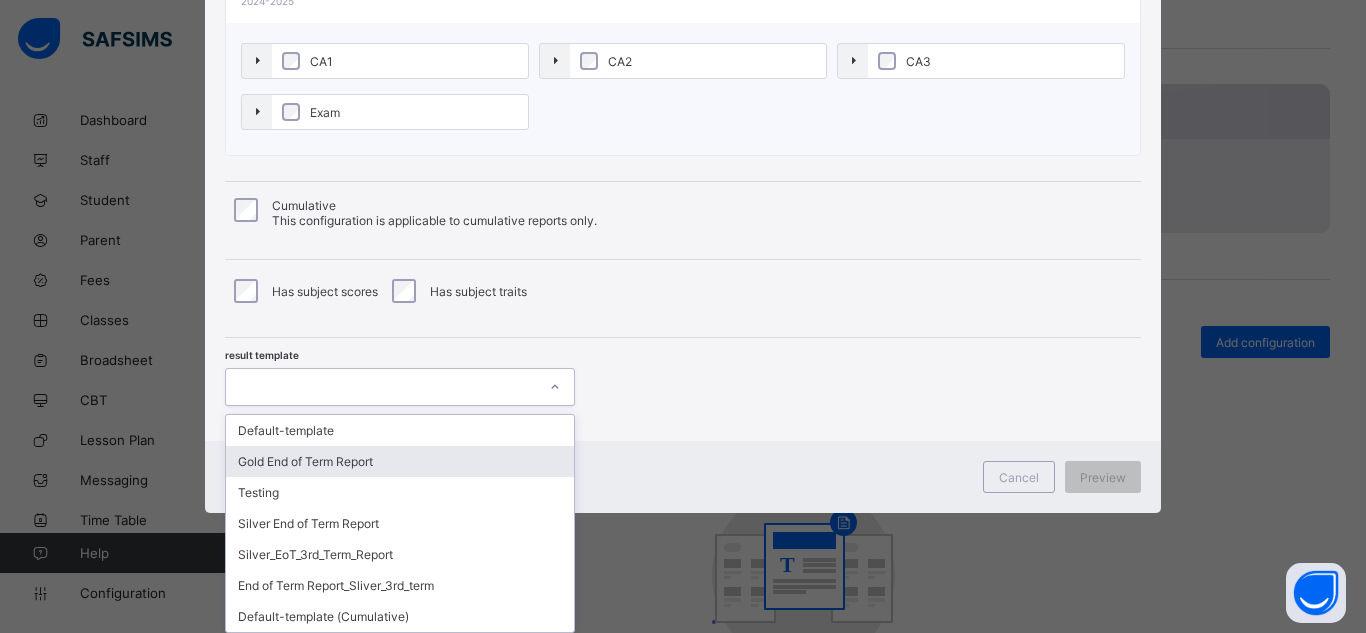 click on "option Gold End of Term Report focused, 2 of 7. 7 results available. Use Up and Down to choose options, press Enter to select the currently focused option, press Escape to exit the menu, press Tab to select the option and exit the menu. Default-template Gold End of Term Report Testing Silver End of Term Report Silver_EoT_3rd_Term_Report End of Term Report_Sliver_3rd_term Default-template (Cumulative)" at bounding box center (400, 387) 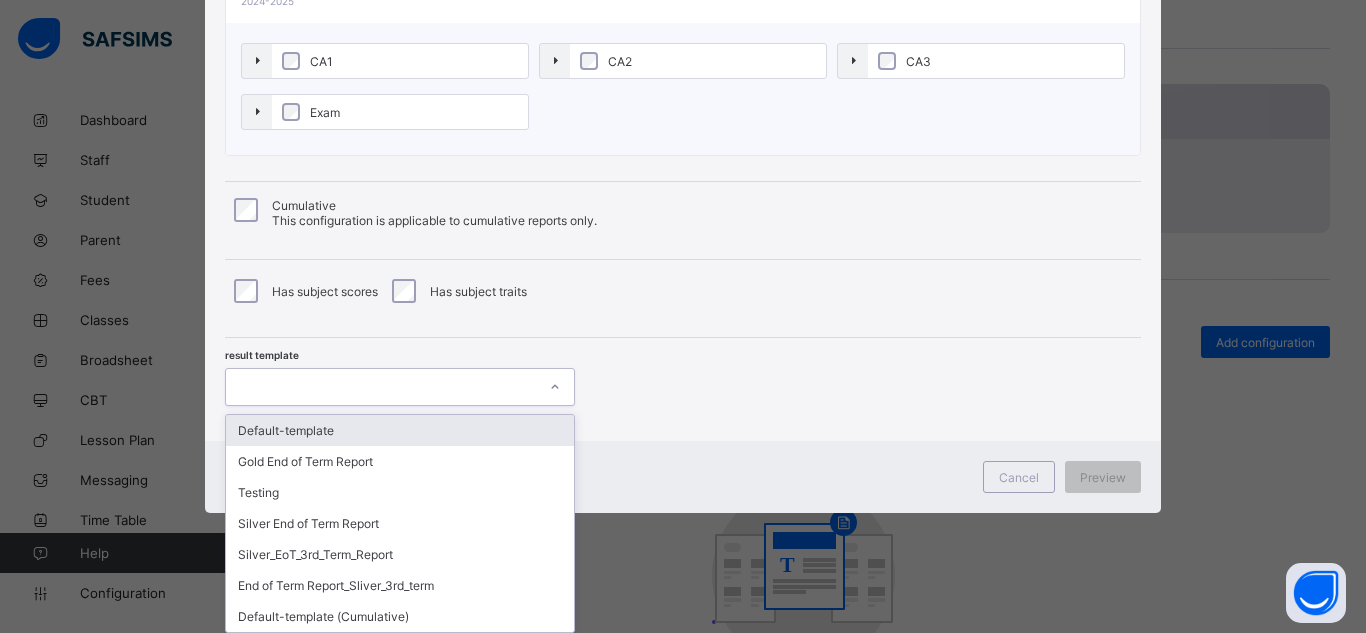 click on "Default-template" at bounding box center [400, 430] 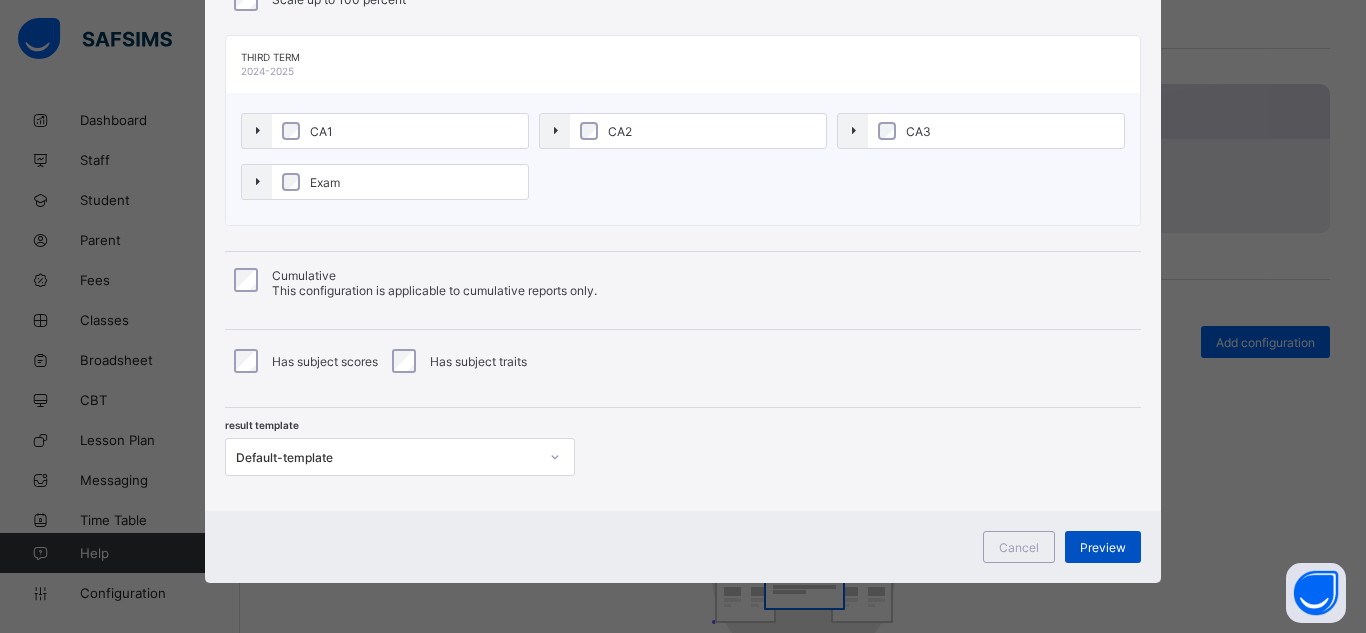 click on "Preview" at bounding box center [1103, 547] 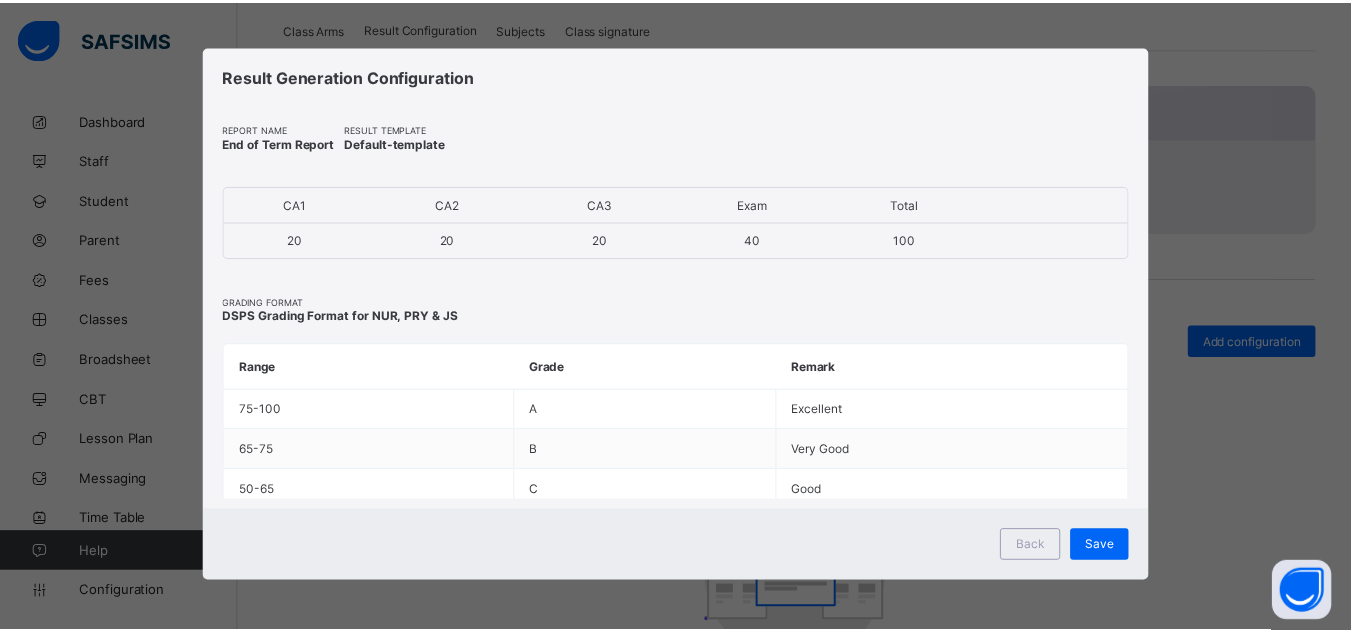 scroll, scrollTop: 4, scrollLeft: 0, axis: vertical 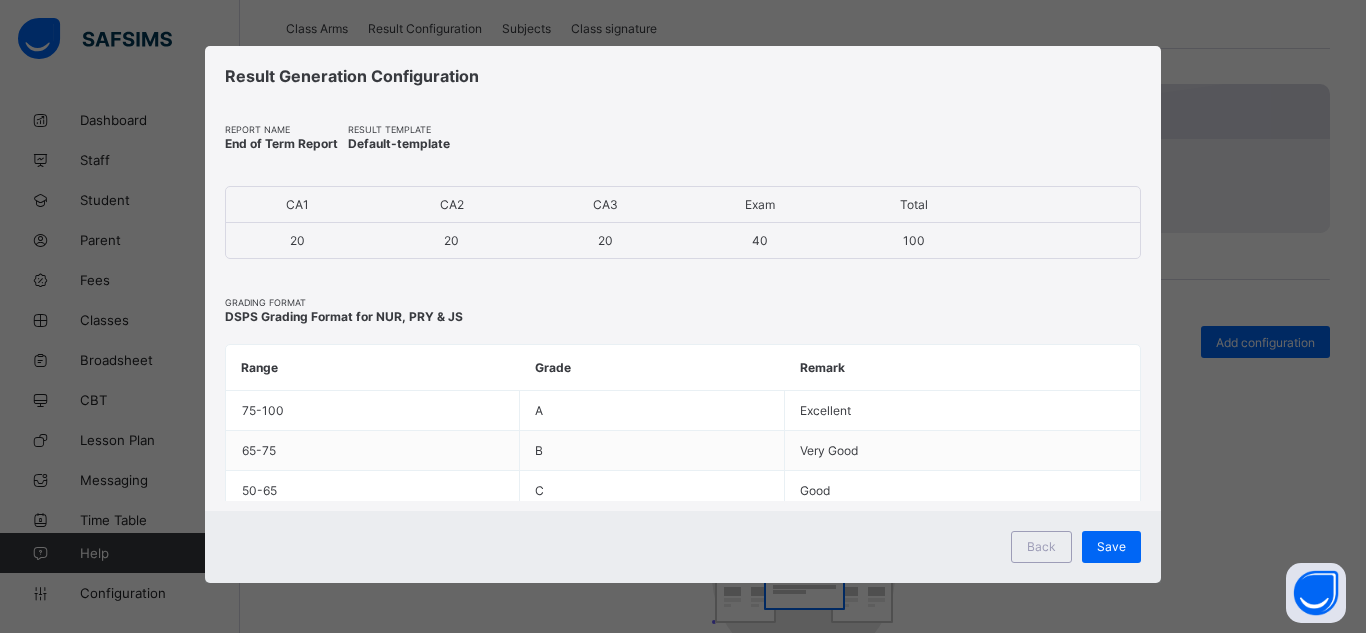 click on "Save" at bounding box center [1111, 547] 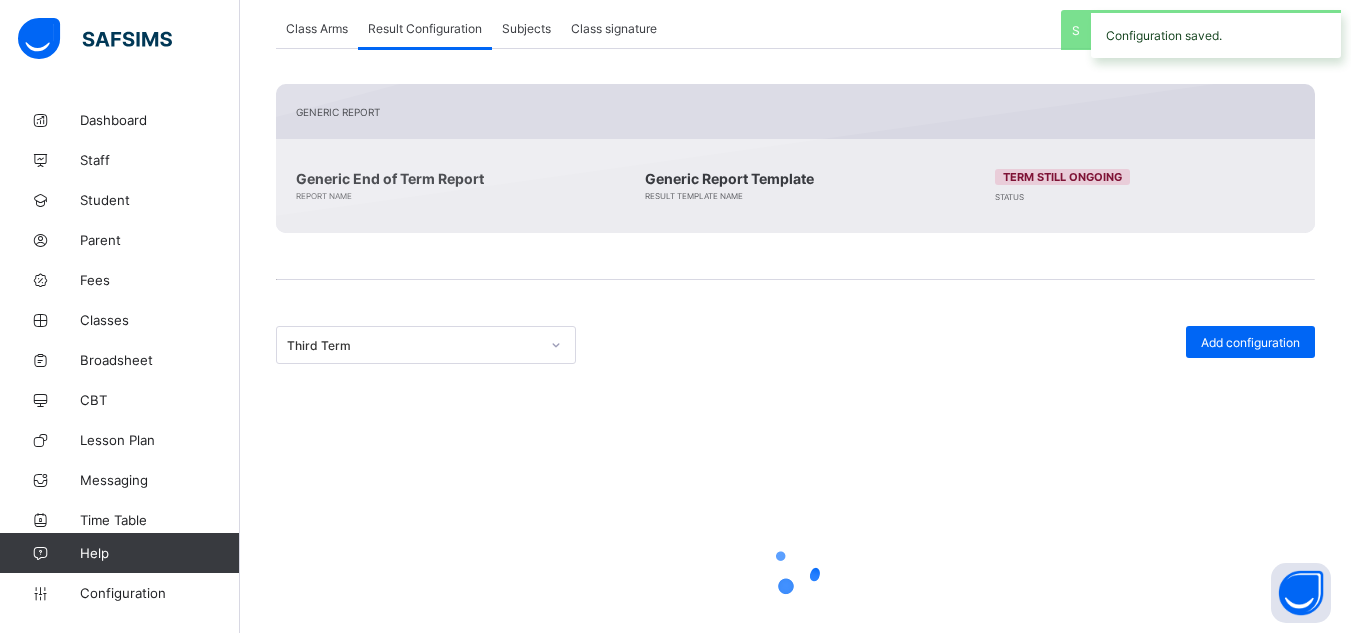scroll, scrollTop: 307, scrollLeft: 0, axis: vertical 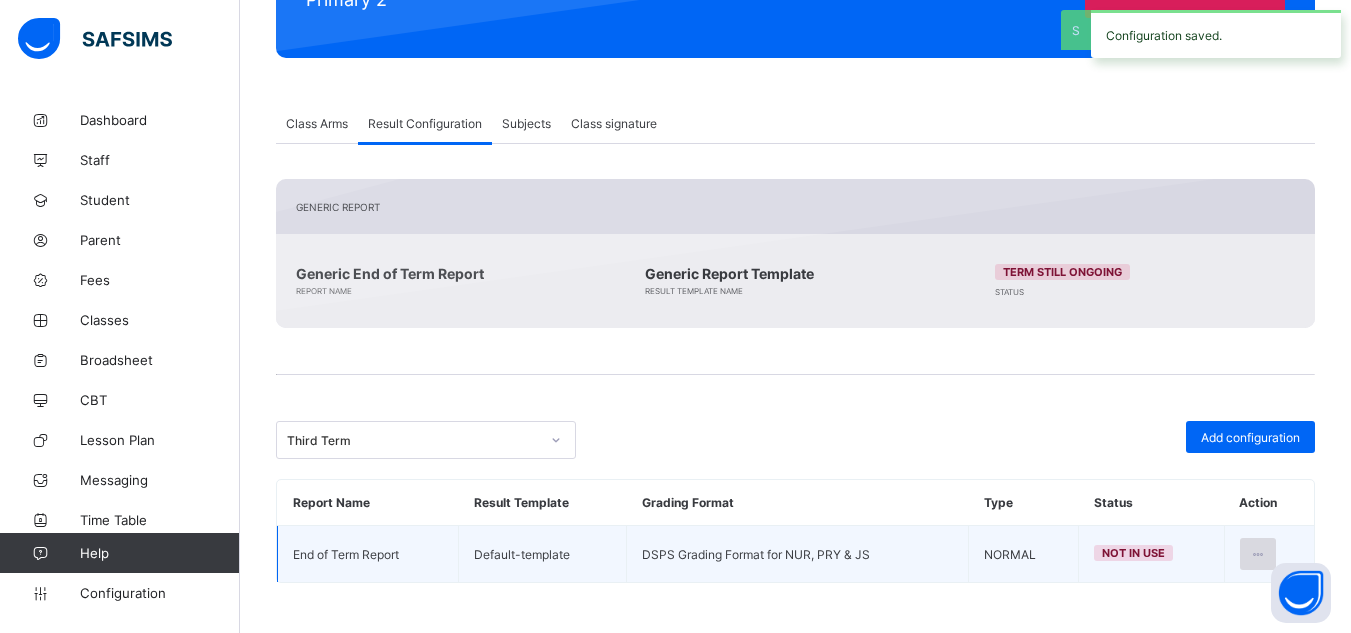 click at bounding box center [1258, 554] 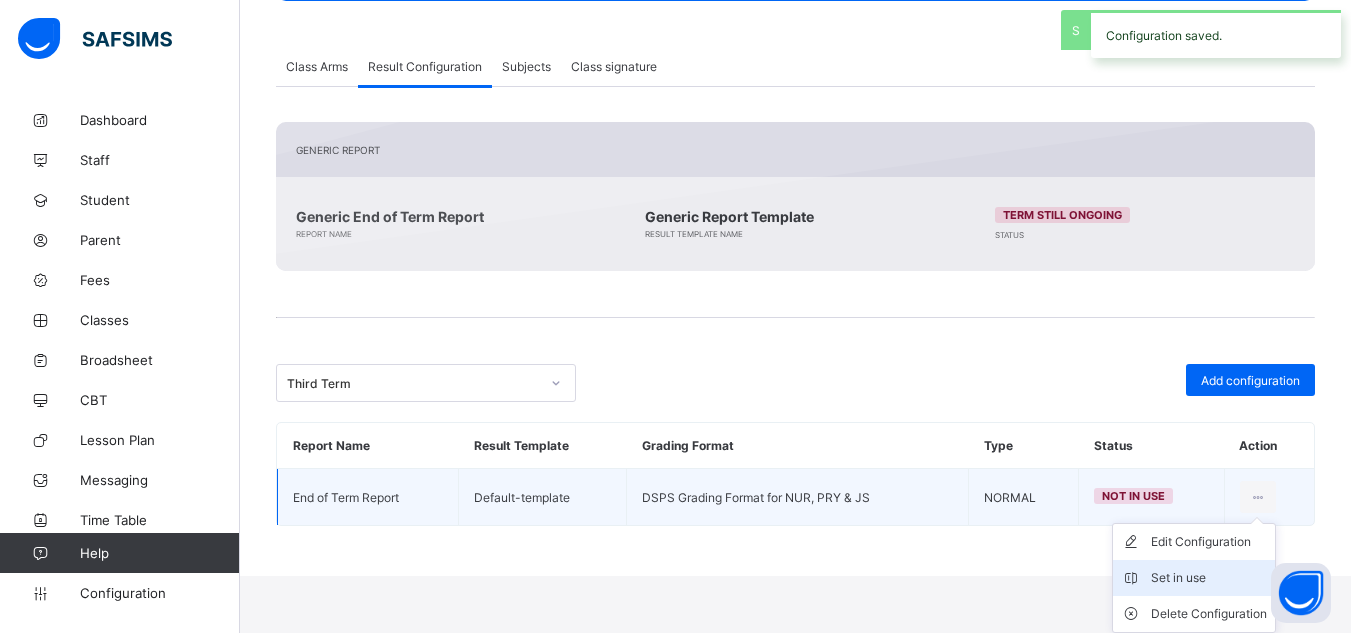 click on "Set in use" at bounding box center [1209, 578] 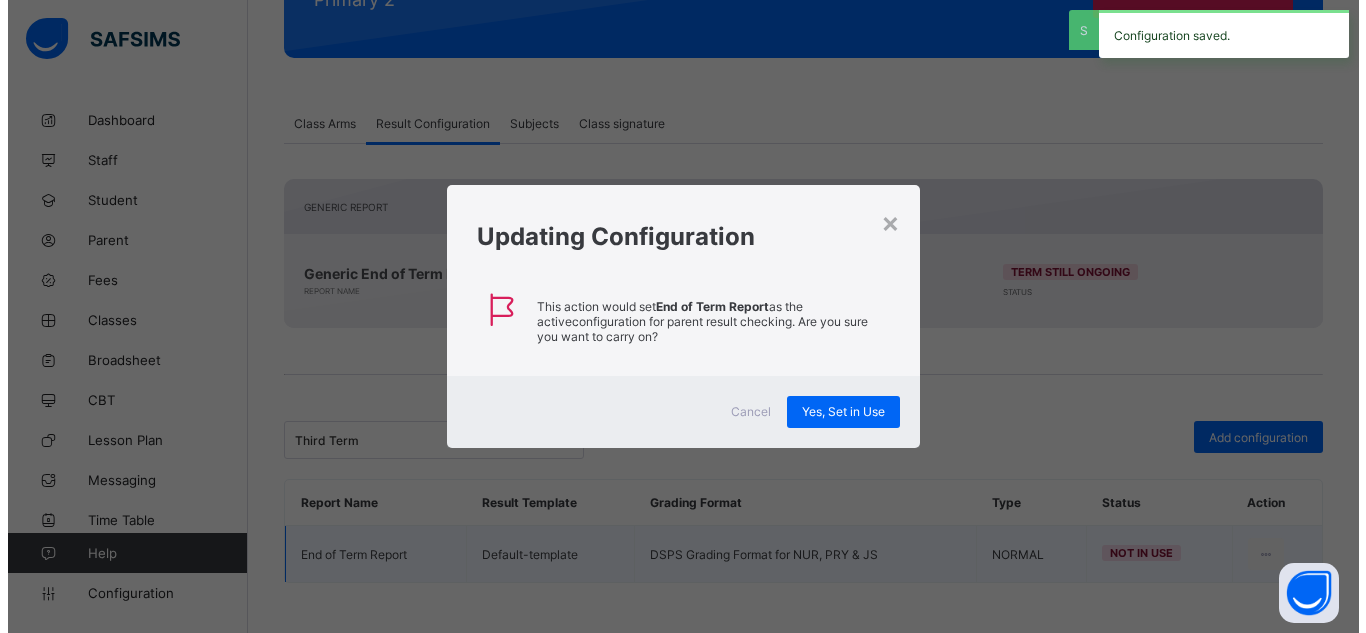 scroll, scrollTop: 307, scrollLeft: 0, axis: vertical 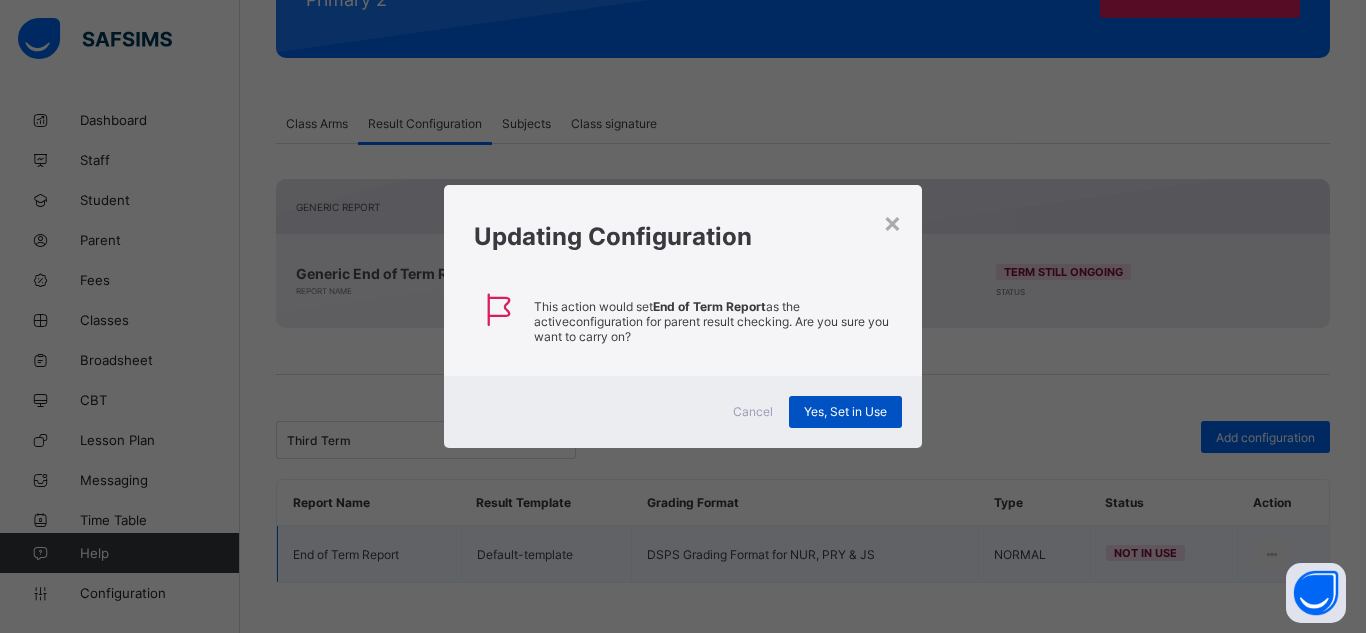 click on "Yes, Set in Use" at bounding box center (845, 411) 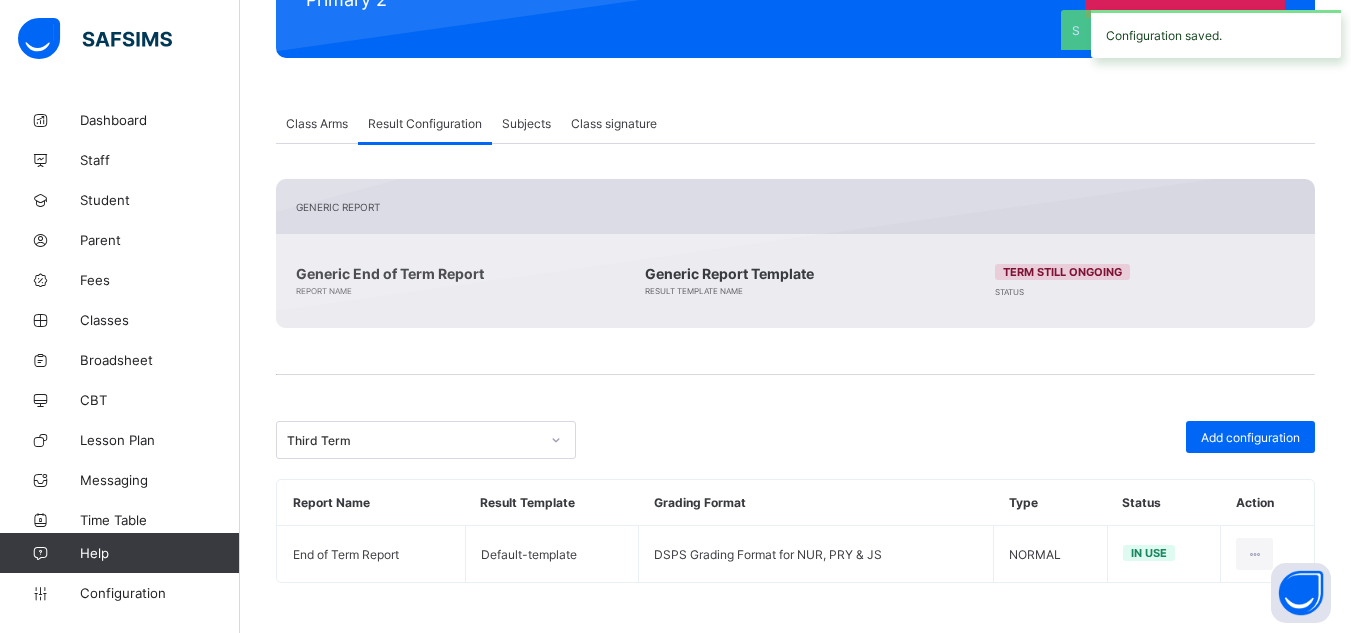 scroll, scrollTop: 307, scrollLeft: 0, axis: vertical 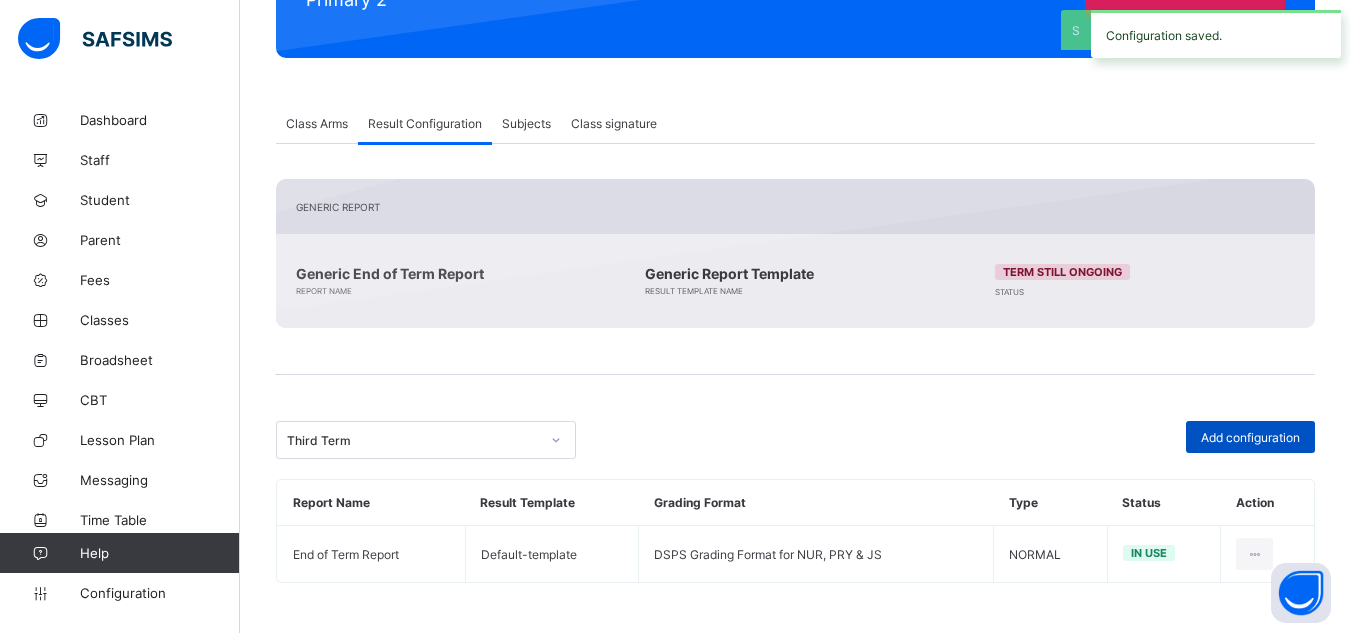 click on "Add configuration" at bounding box center [1250, 437] 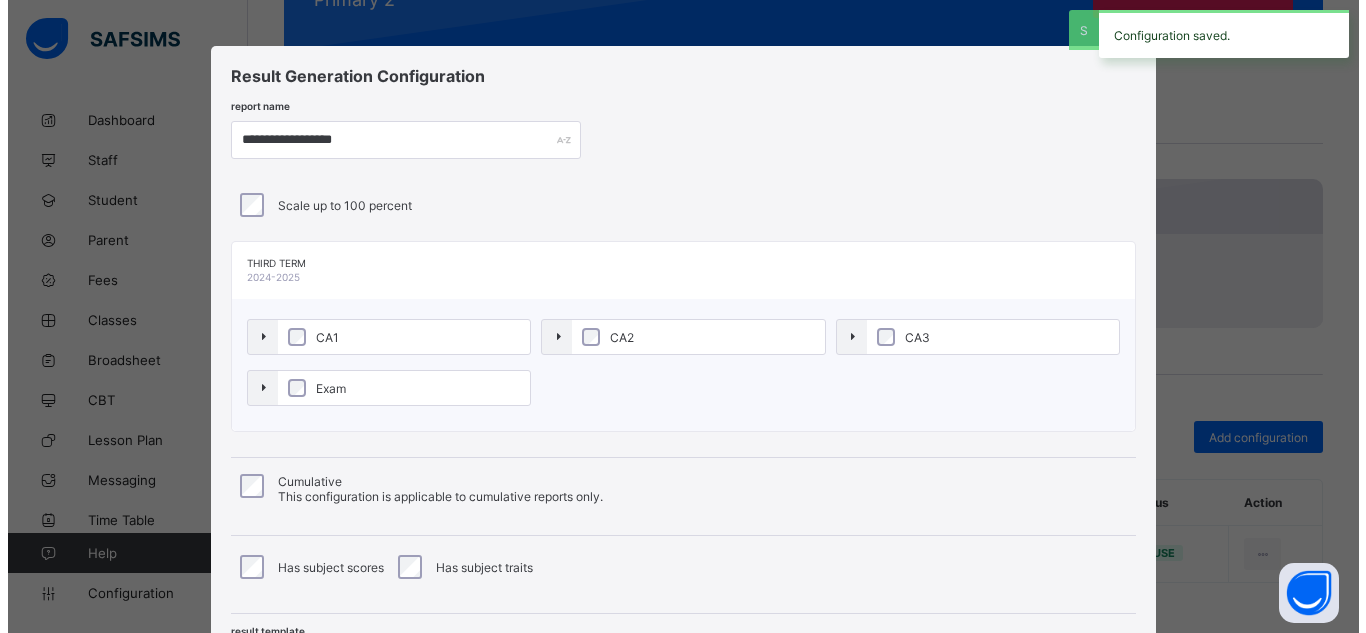 scroll, scrollTop: 0, scrollLeft: 0, axis: both 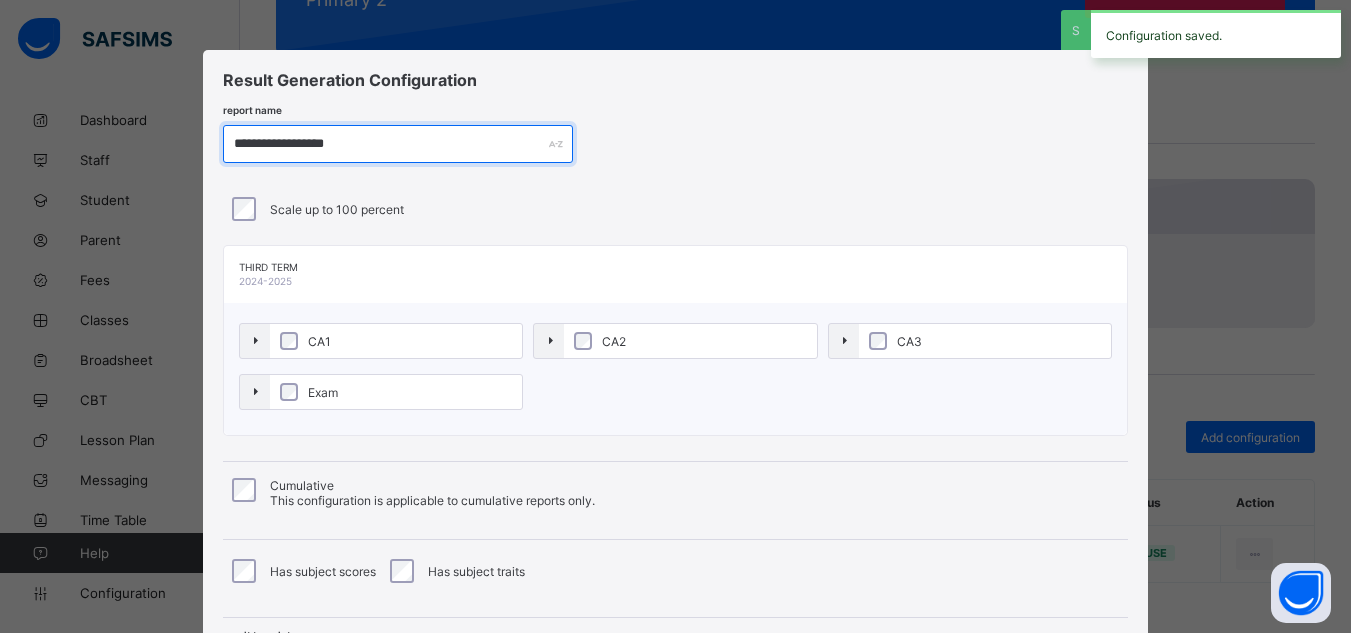click on "**********" at bounding box center (398, 144) 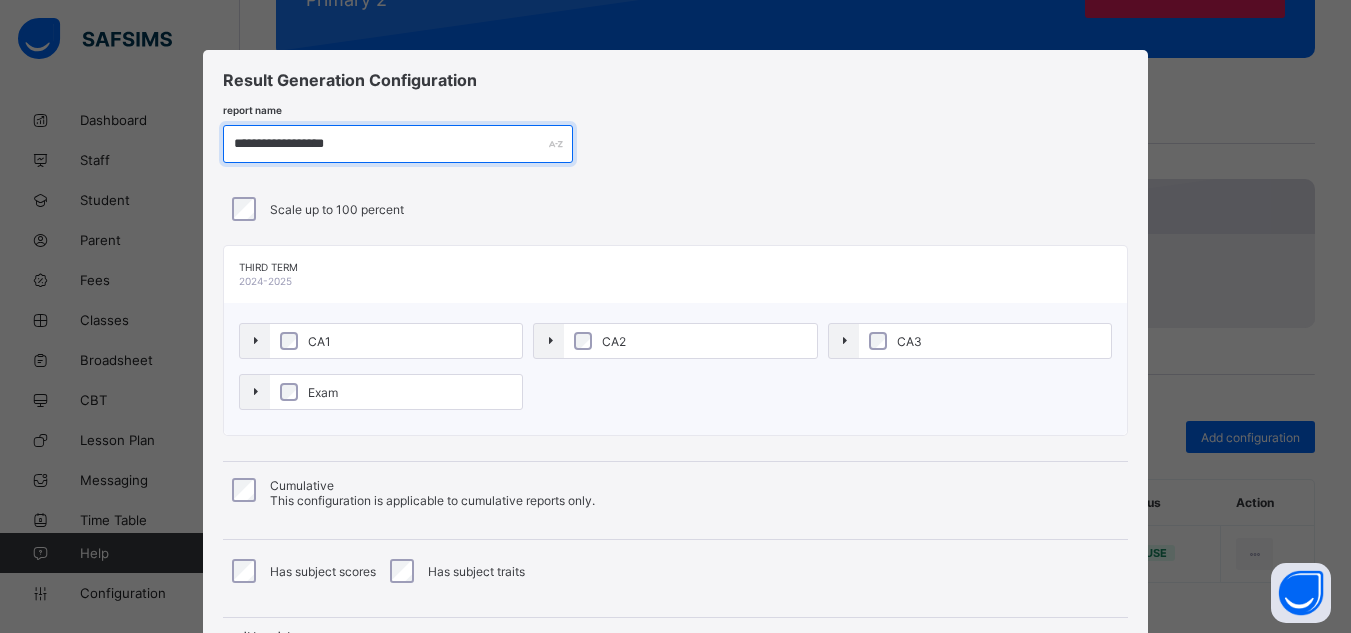 paste 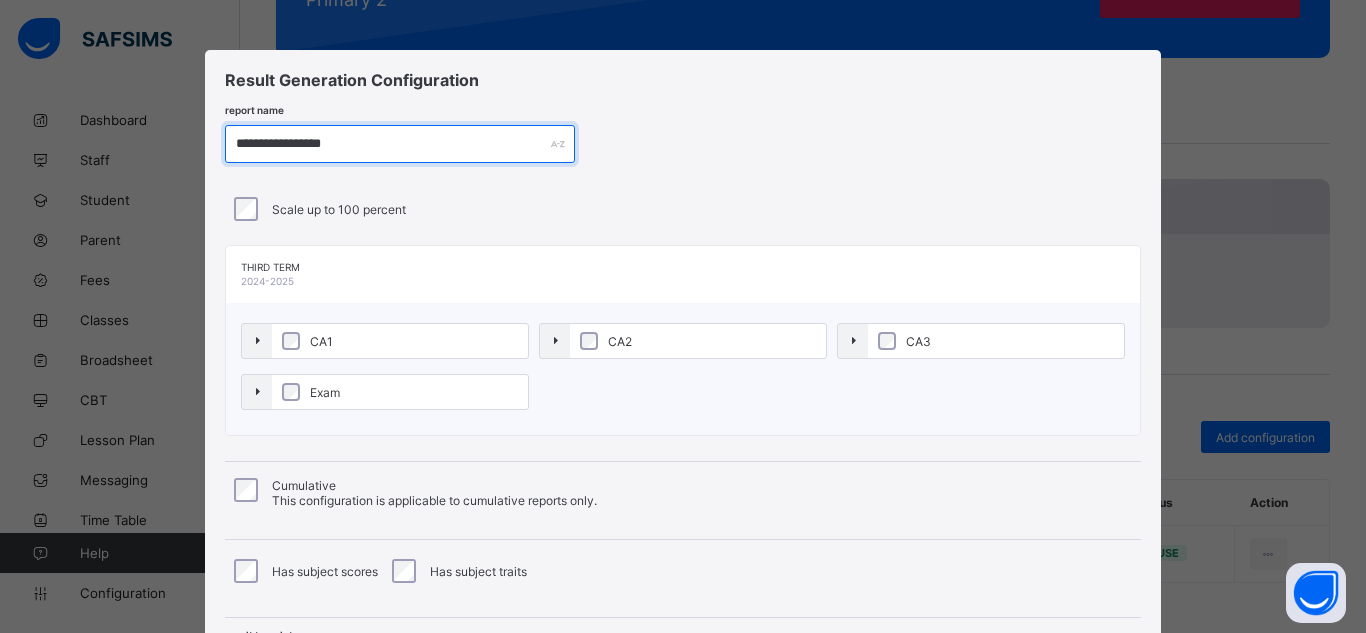 scroll, scrollTop: 210, scrollLeft: 0, axis: vertical 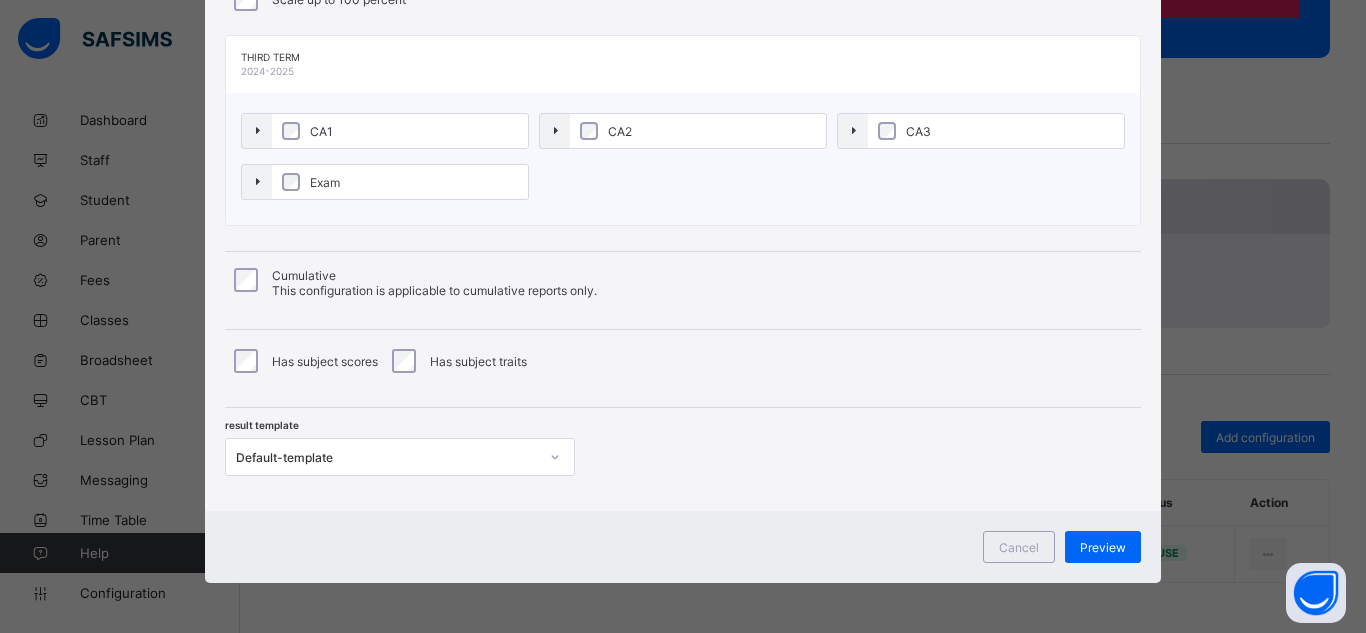 type on "**********" 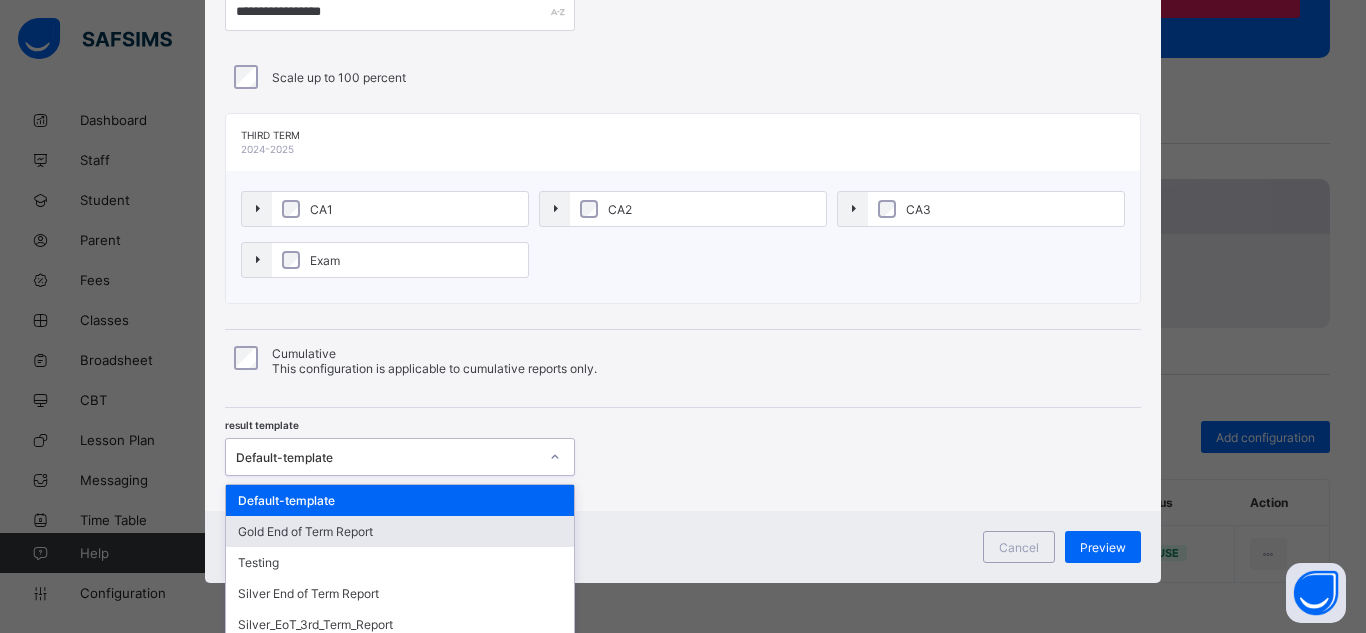 scroll, scrollTop: 202, scrollLeft: 0, axis: vertical 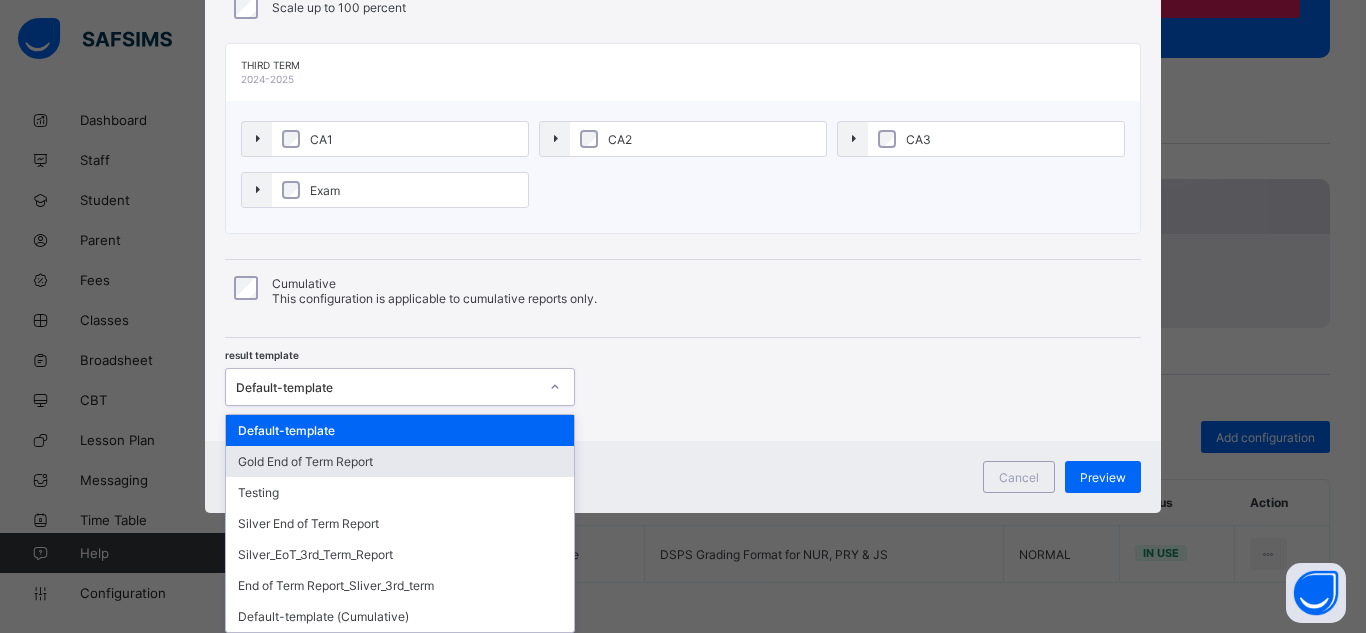 click on "option Gold End of Term Report focused, 2 of 7. 7 results available. Use Up and Down to choose options, press Enter to select the currently focused option, press Escape to exit the menu, press Tab to select the option and exit the menu. Default-template Default-template Gold End of Term Report Testing Silver End of Term Report Silver_EoT_3rd_Term_Report End of Term Report_Sliver_3rd_term Default-template (Cumulative)" at bounding box center (400, 387) 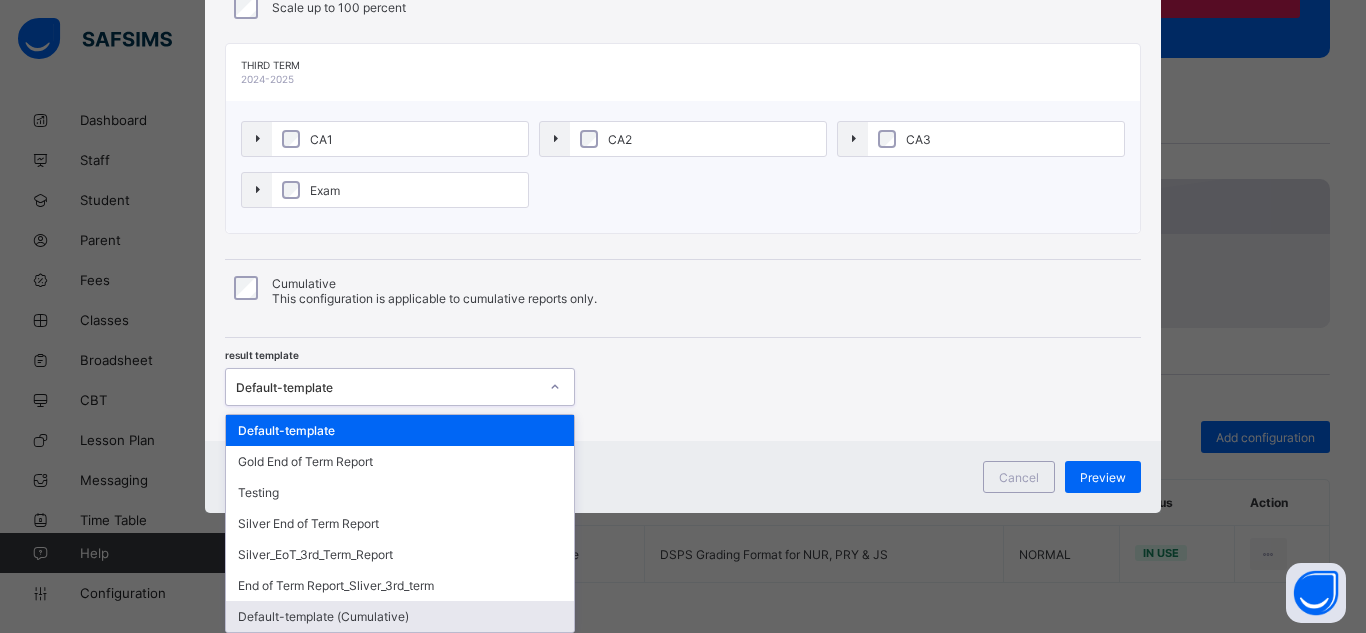 click on "Default-template (Cumulative)" at bounding box center [400, 616] 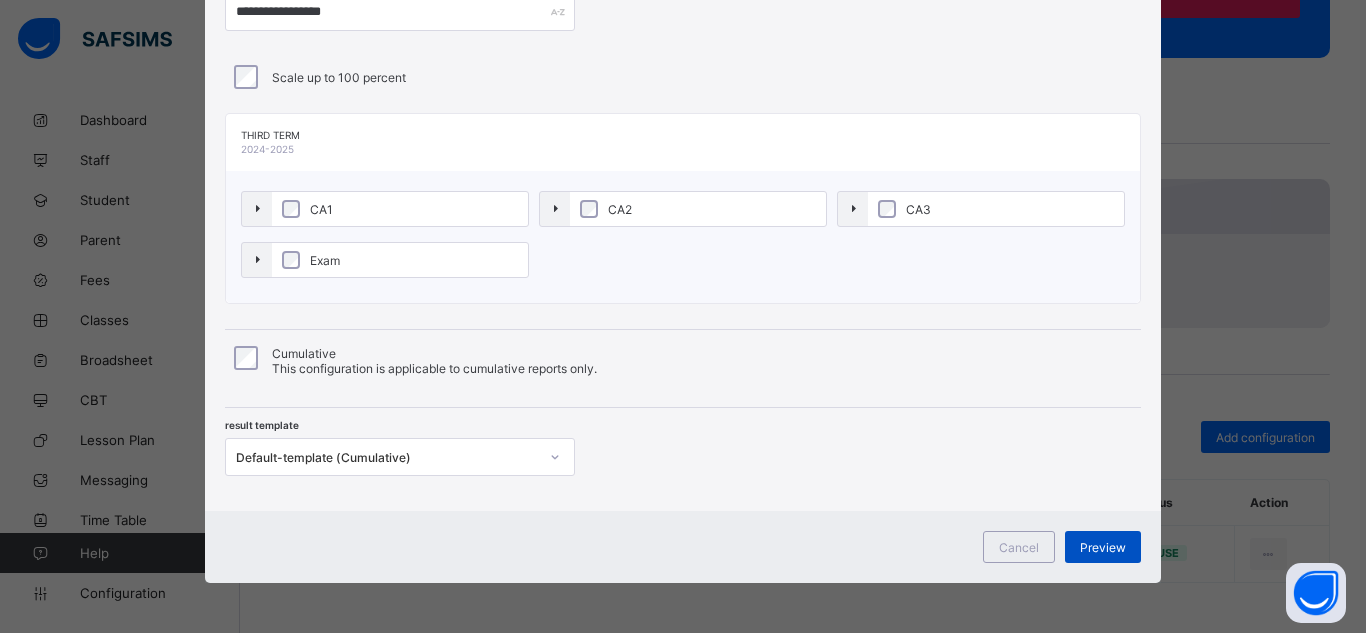 click on "Preview" at bounding box center [1103, 547] 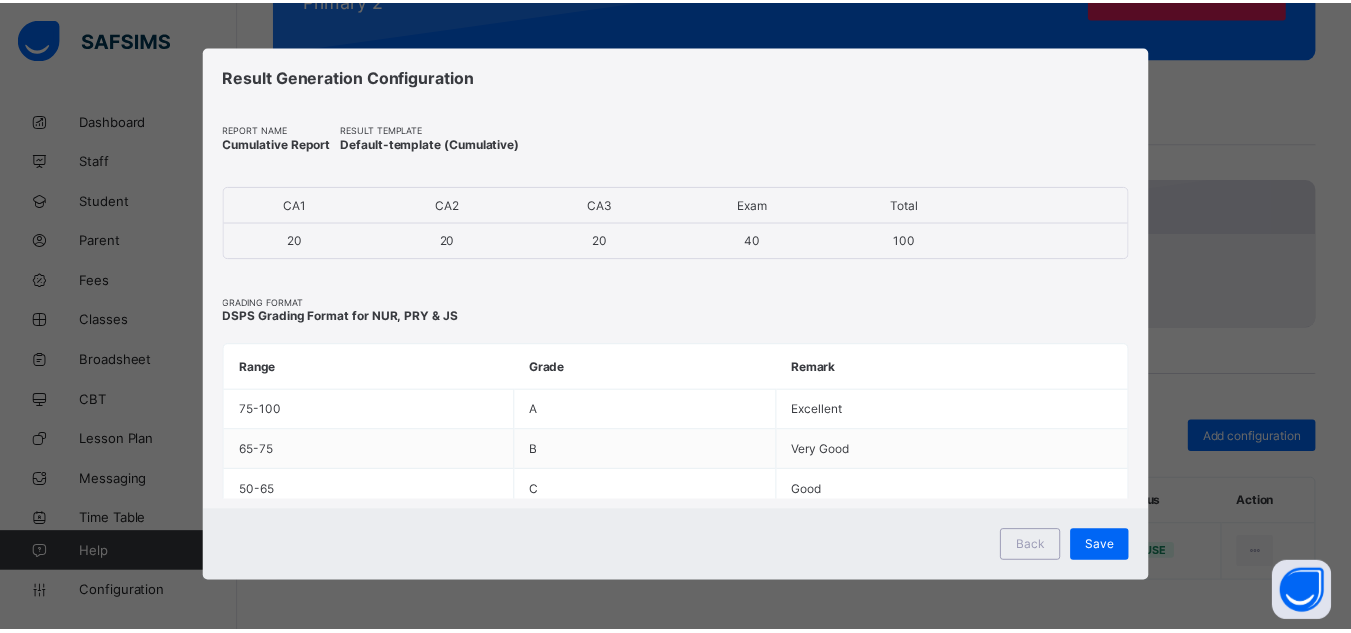 scroll, scrollTop: 4, scrollLeft: 0, axis: vertical 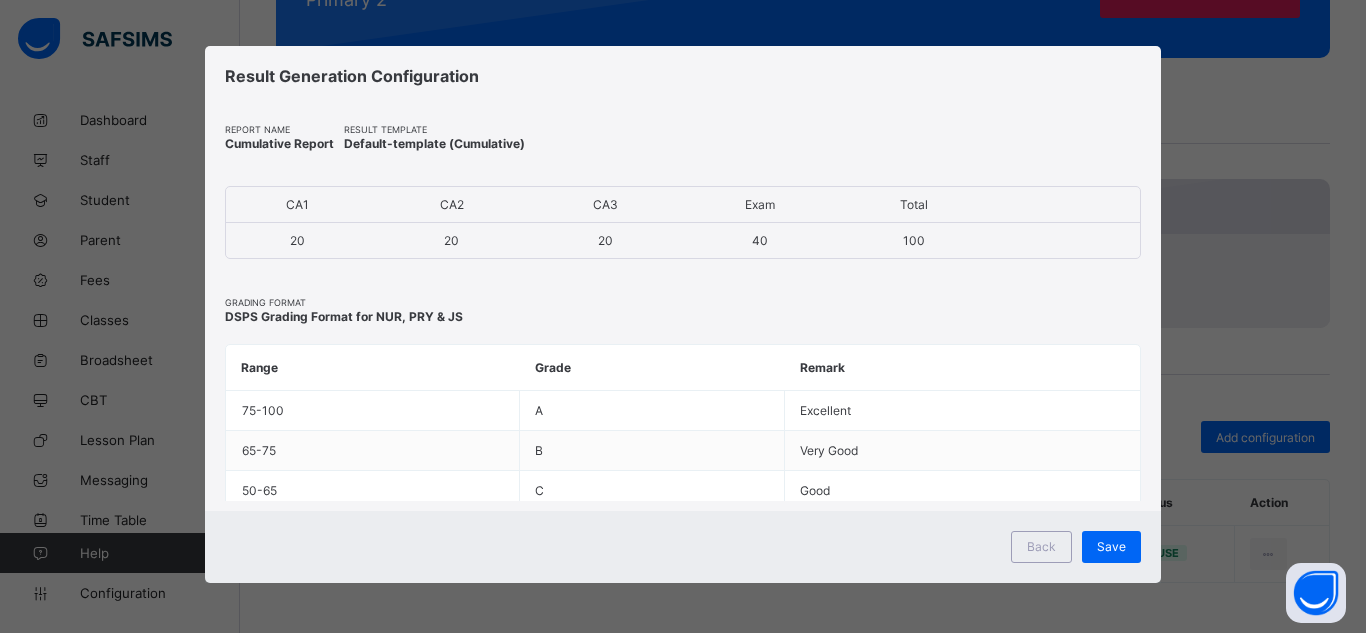 click on "Save" at bounding box center (1111, 546) 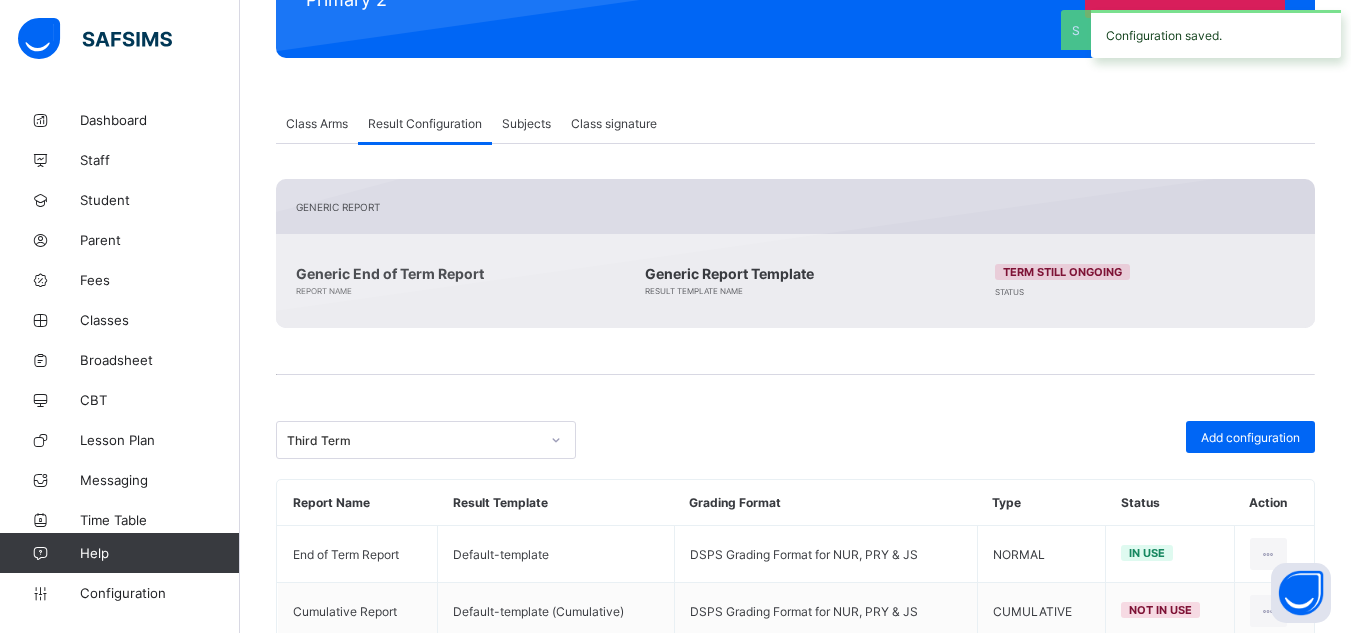 scroll, scrollTop: 364, scrollLeft: 0, axis: vertical 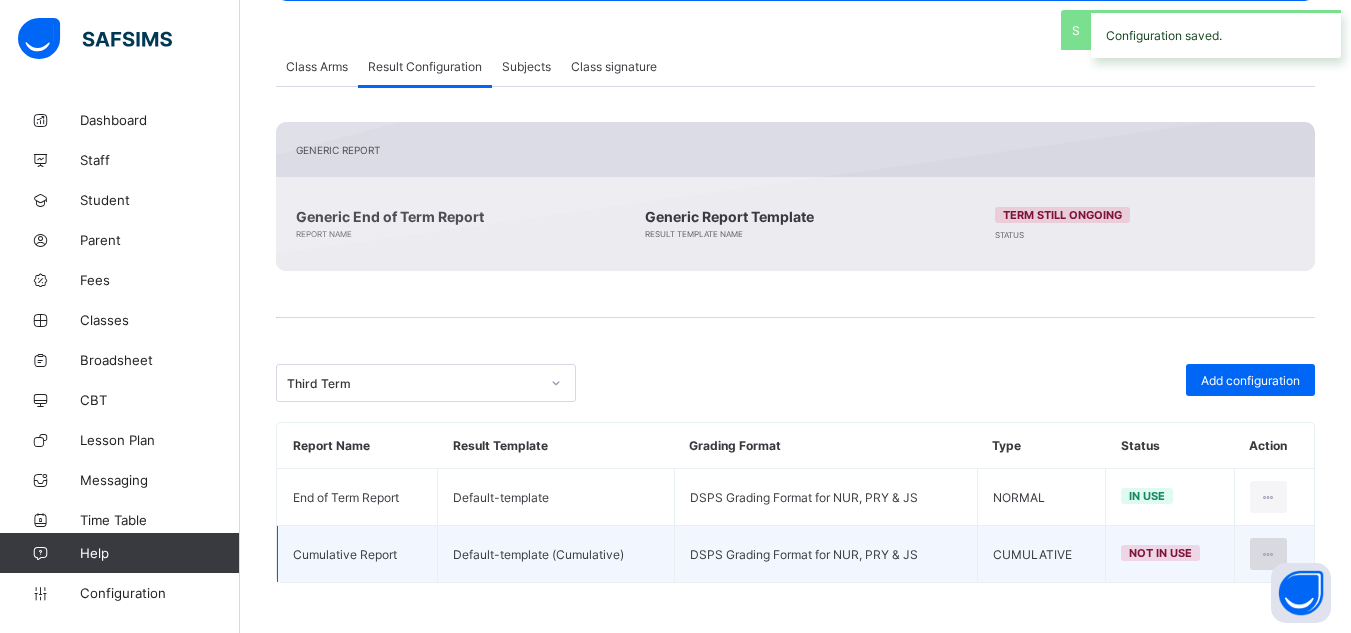 click at bounding box center (1268, 554) 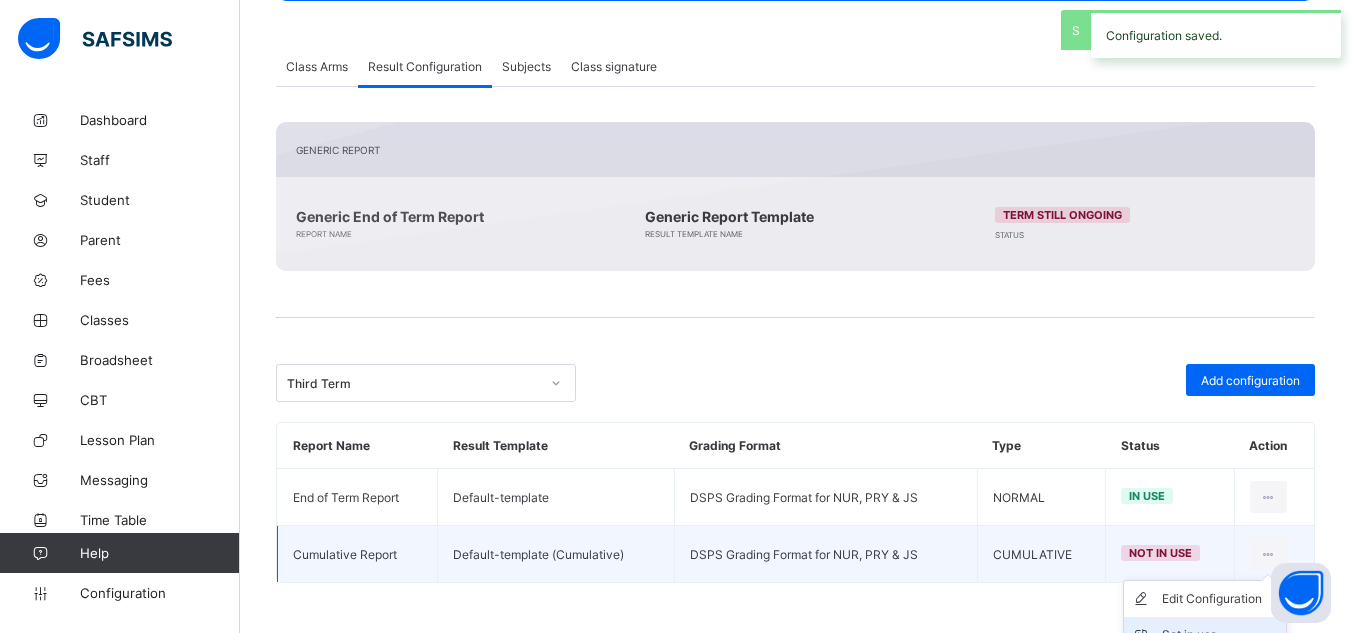 click on "Set in use" at bounding box center (1205, 635) 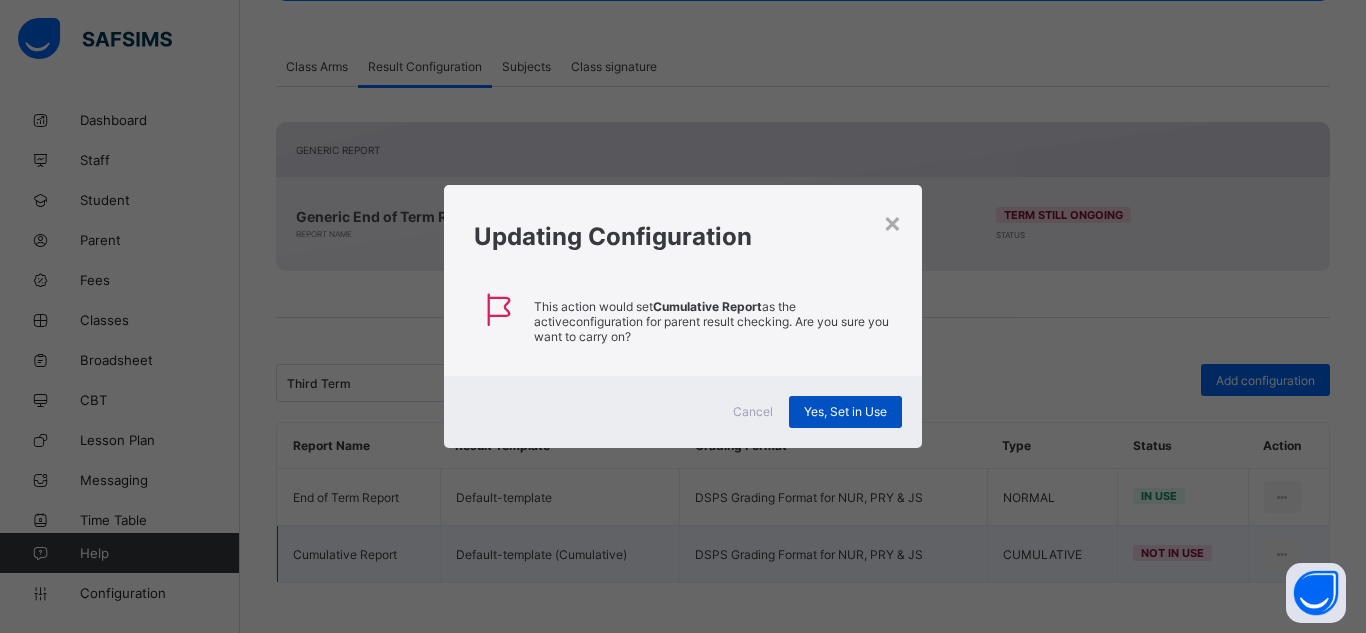 click on "Yes, Set in Use" at bounding box center [845, 411] 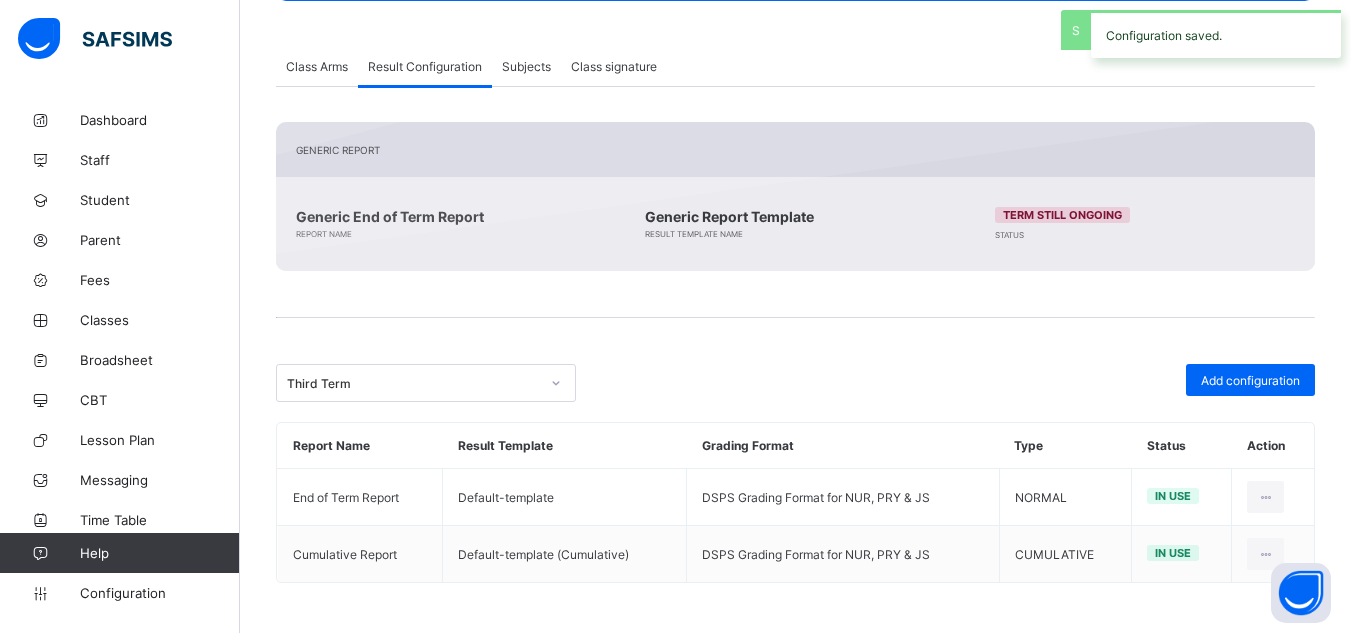 scroll, scrollTop: 0, scrollLeft: 0, axis: both 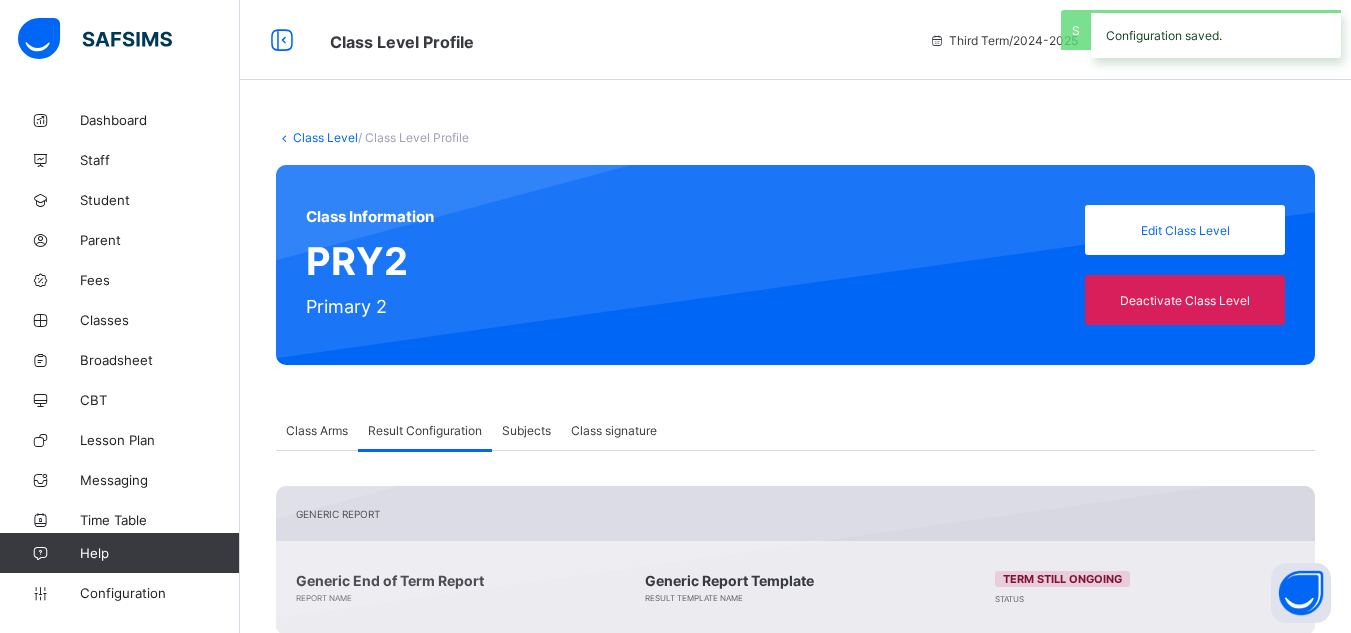 click on "Class Level" at bounding box center [325, 137] 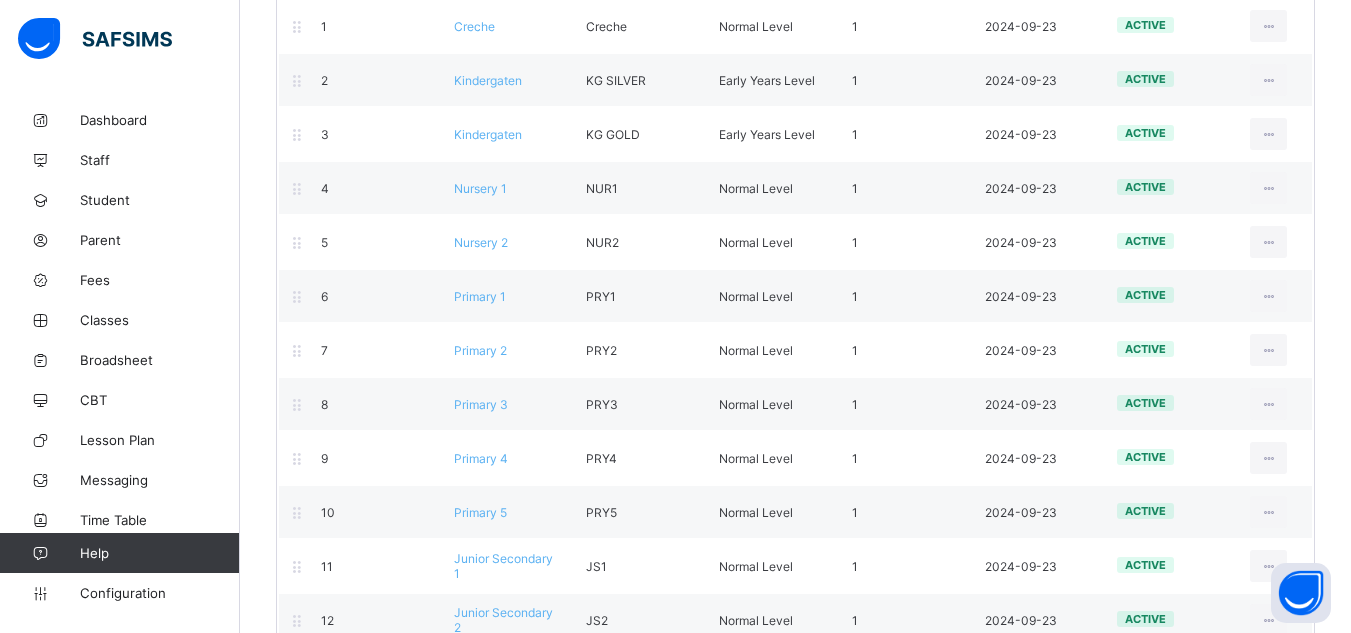 scroll, scrollTop: 267, scrollLeft: 0, axis: vertical 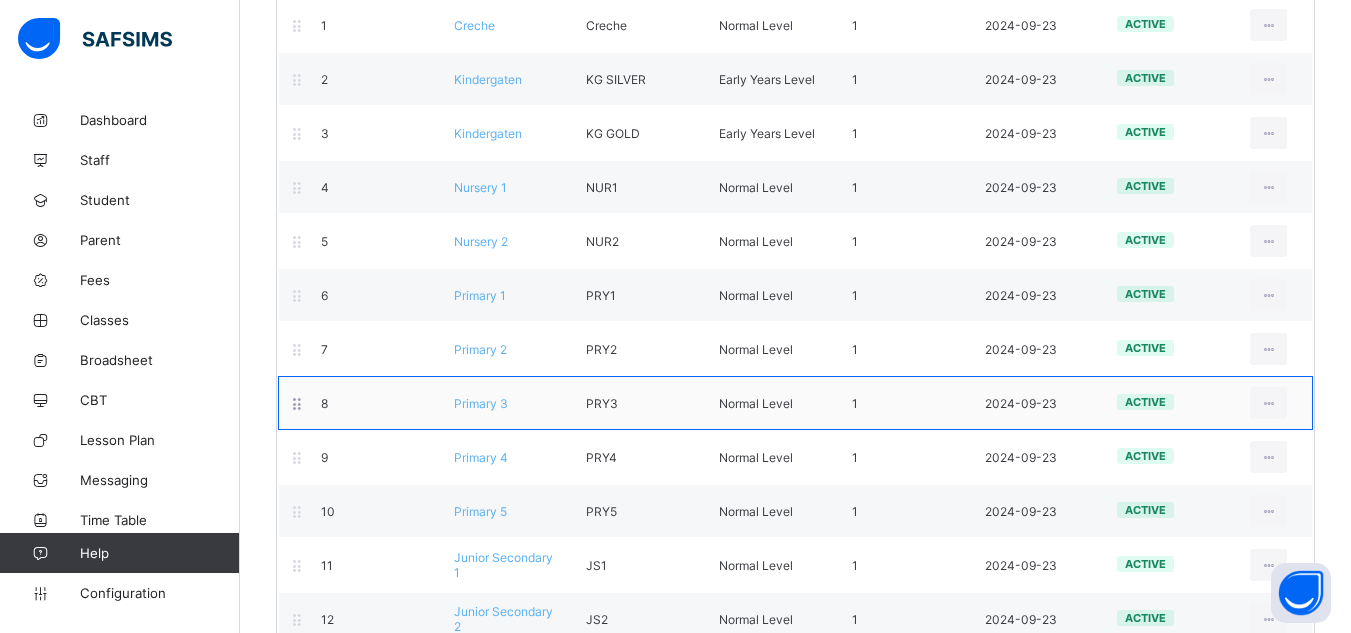 click on "Primary 3" at bounding box center (481, 403) 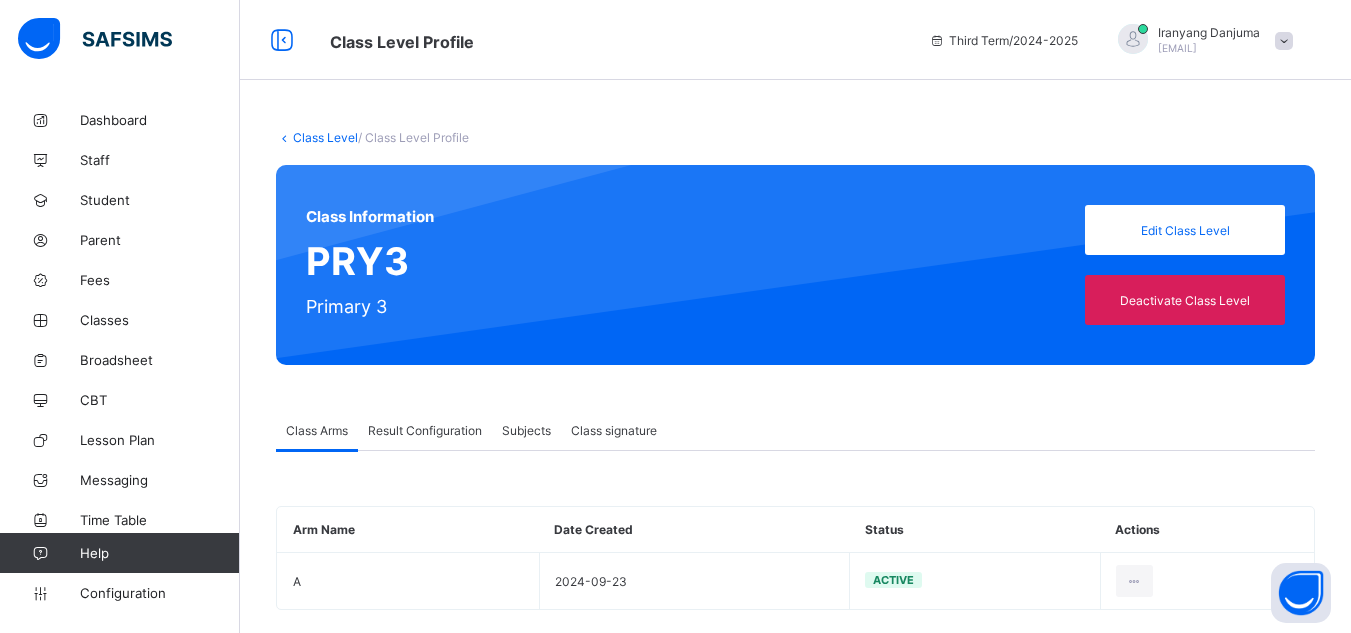 scroll, scrollTop: 27, scrollLeft: 0, axis: vertical 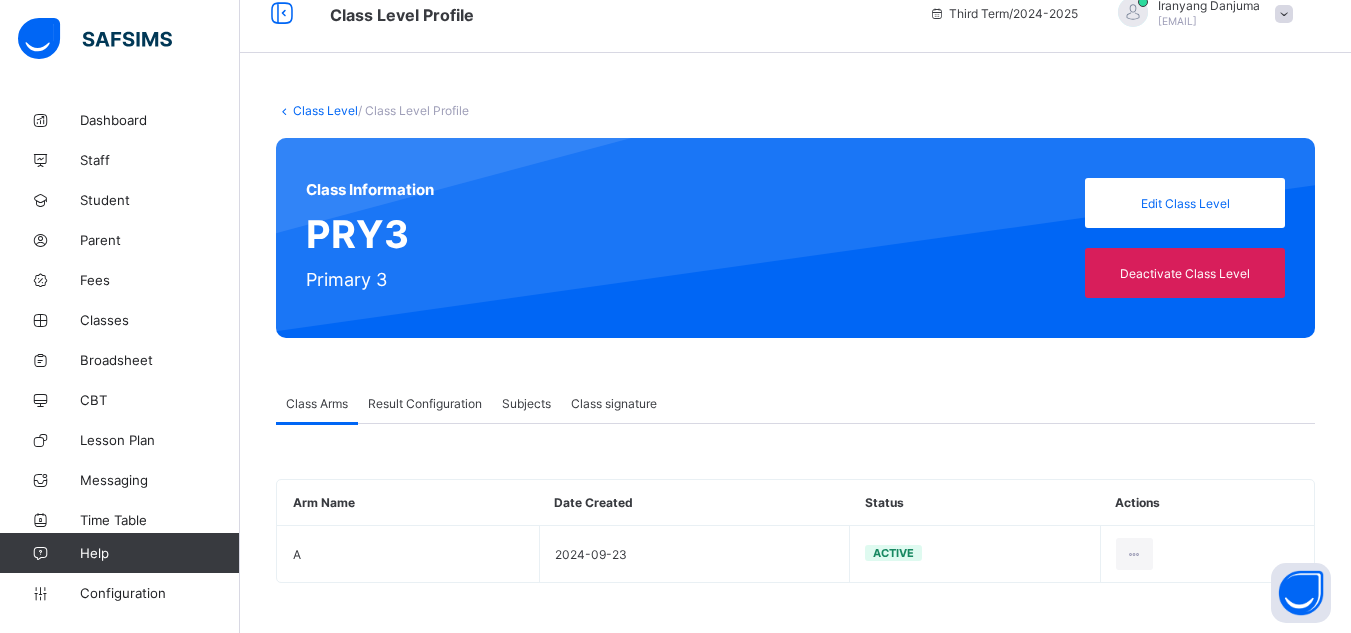 click on "Result Configuration" at bounding box center (425, 403) 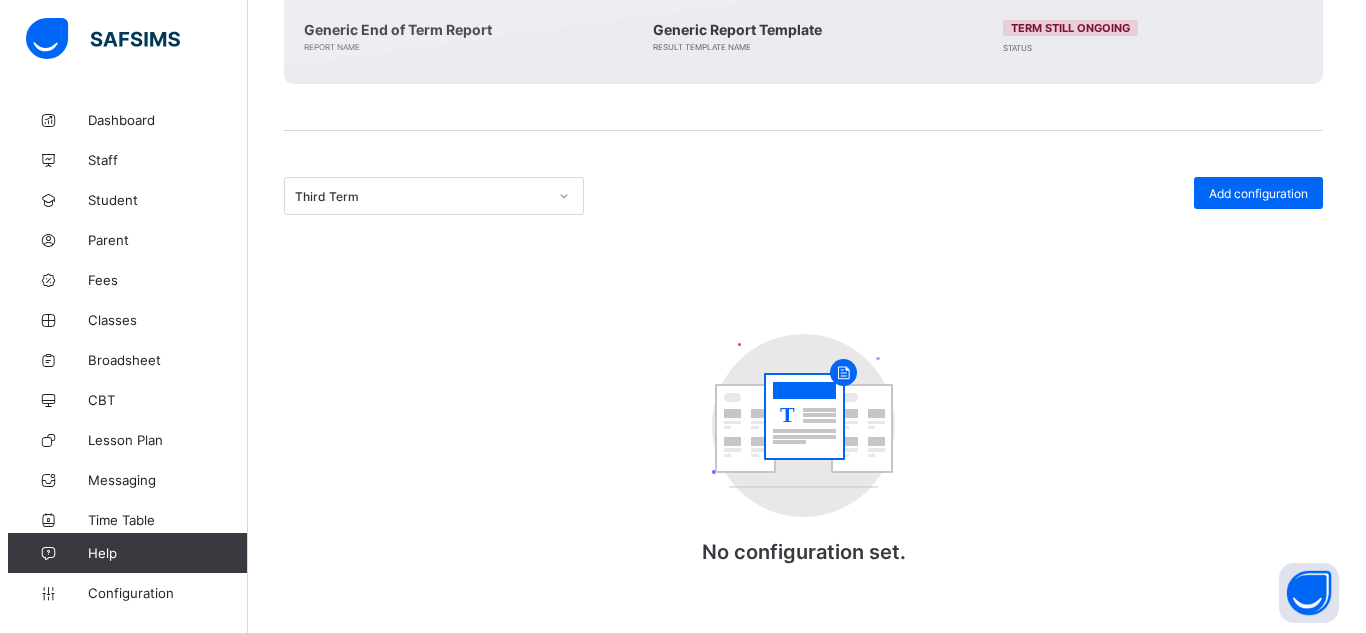 scroll, scrollTop: 553, scrollLeft: 0, axis: vertical 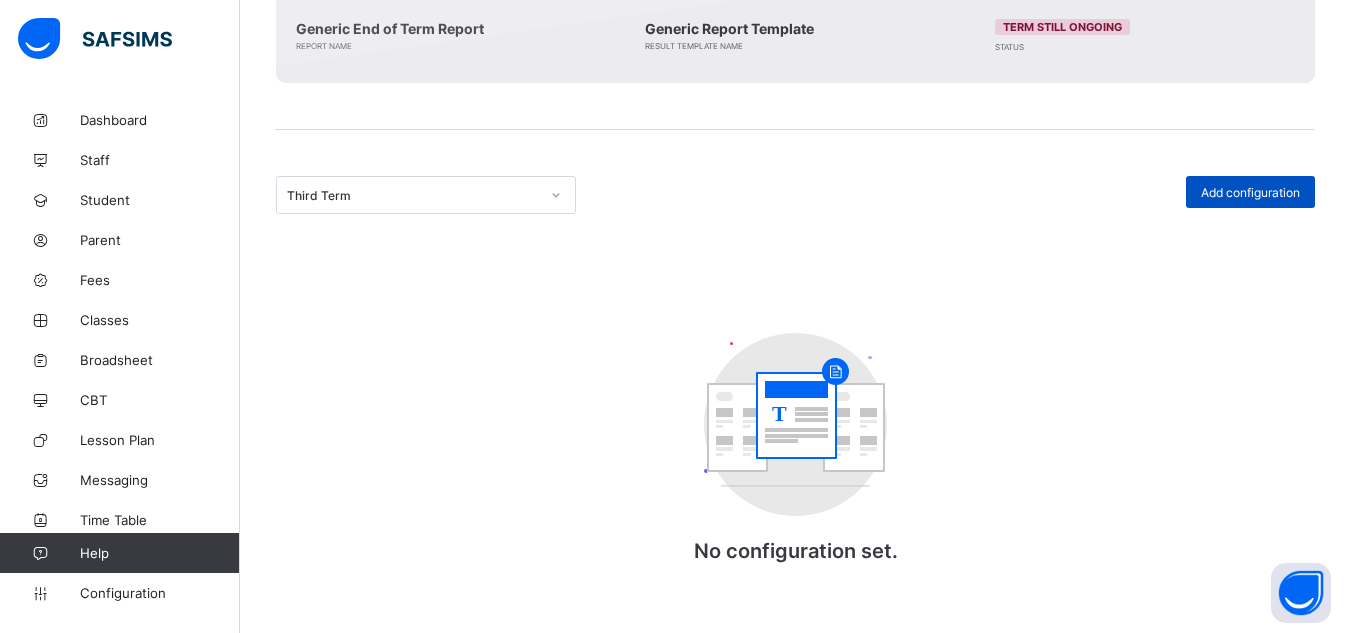 click on "Add configuration" at bounding box center [1250, 192] 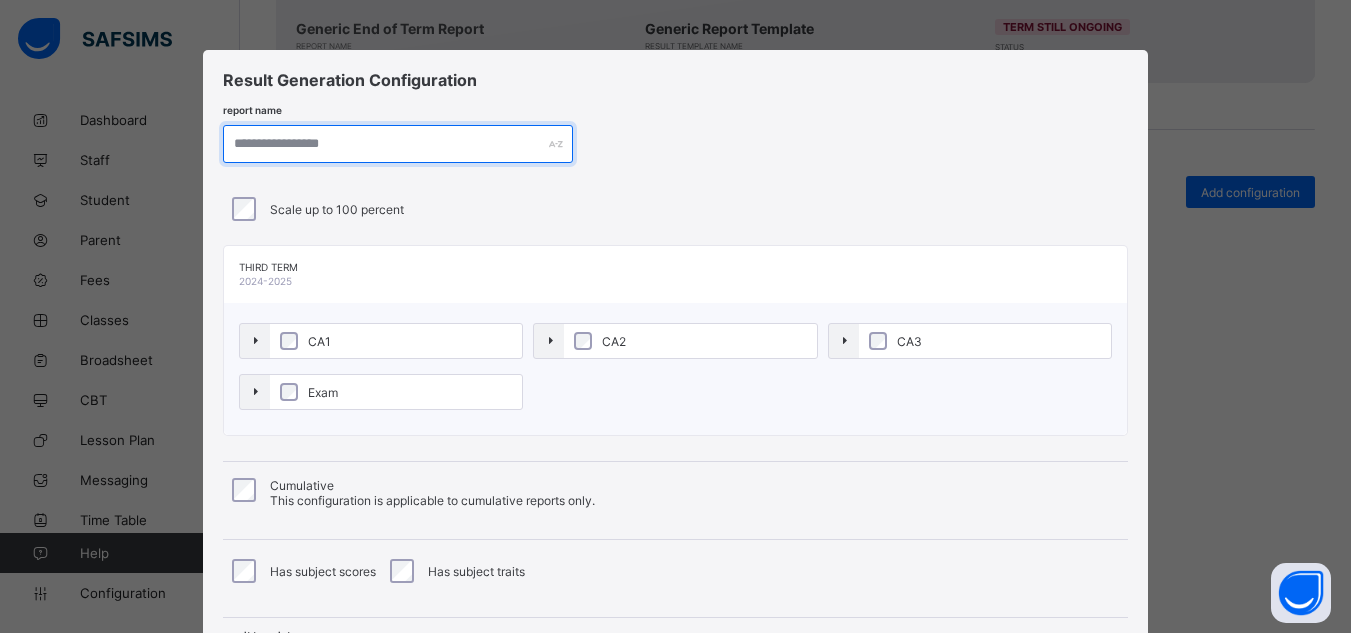 click at bounding box center (398, 144) 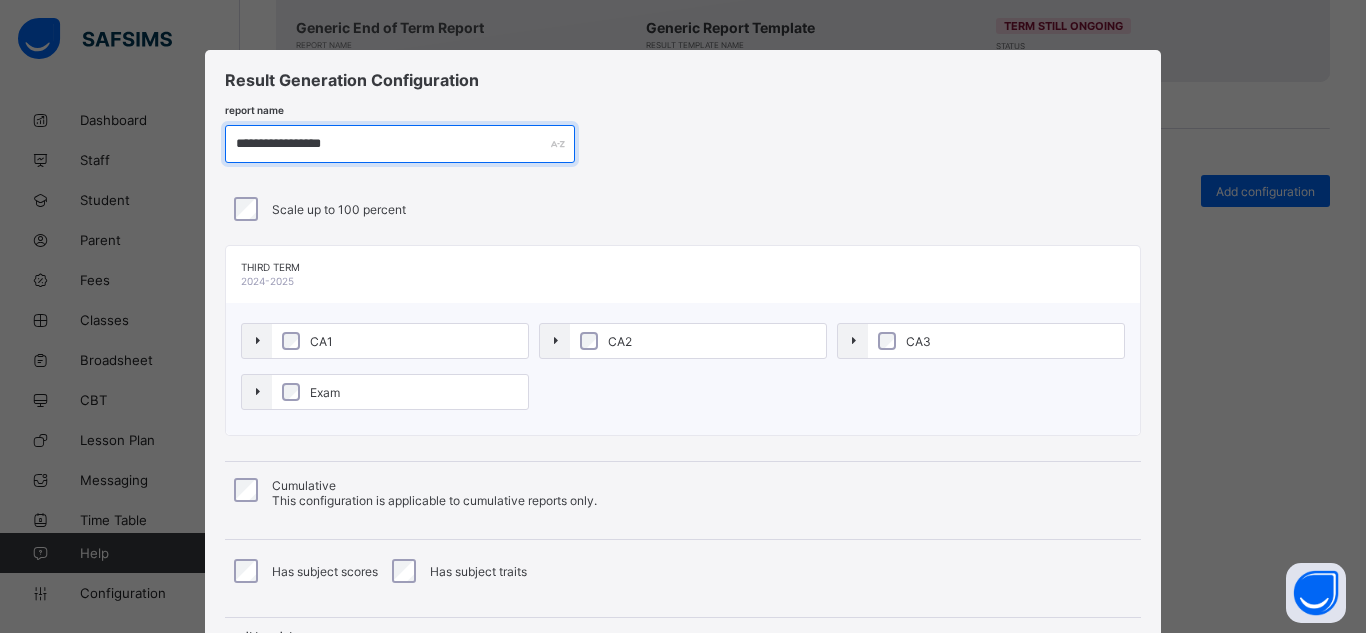 type on "**********" 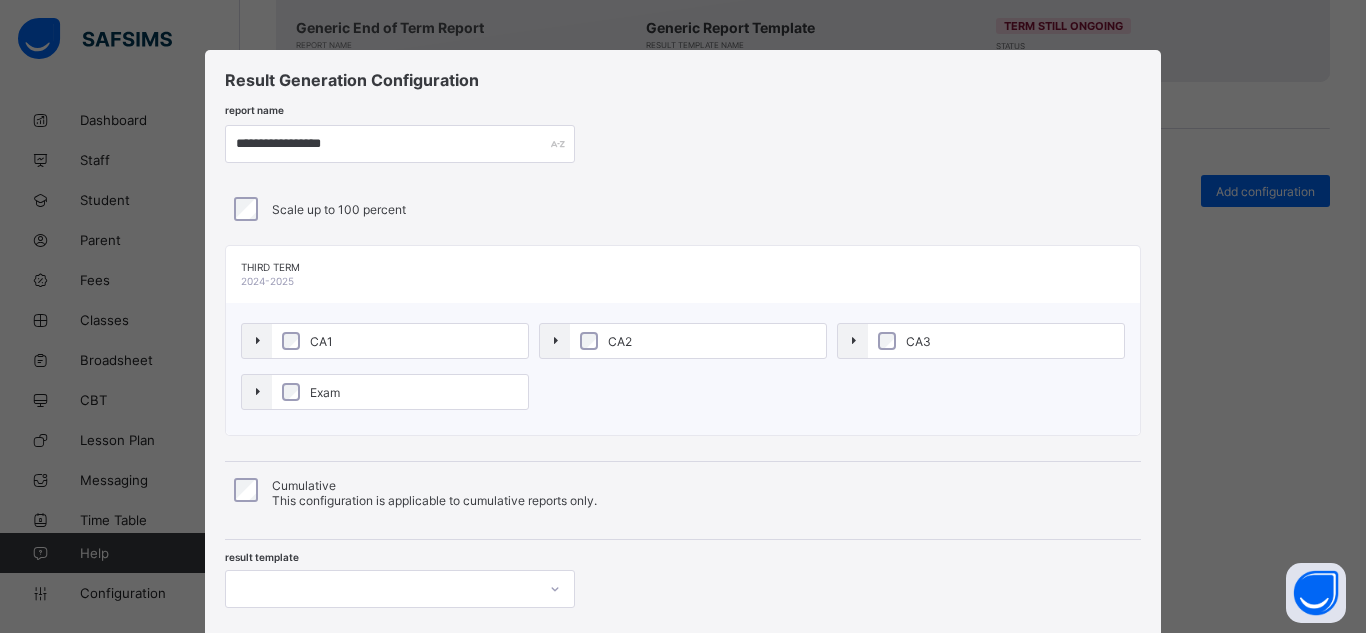 scroll, scrollTop: 132, scrollLeft: 0, axis: vertical 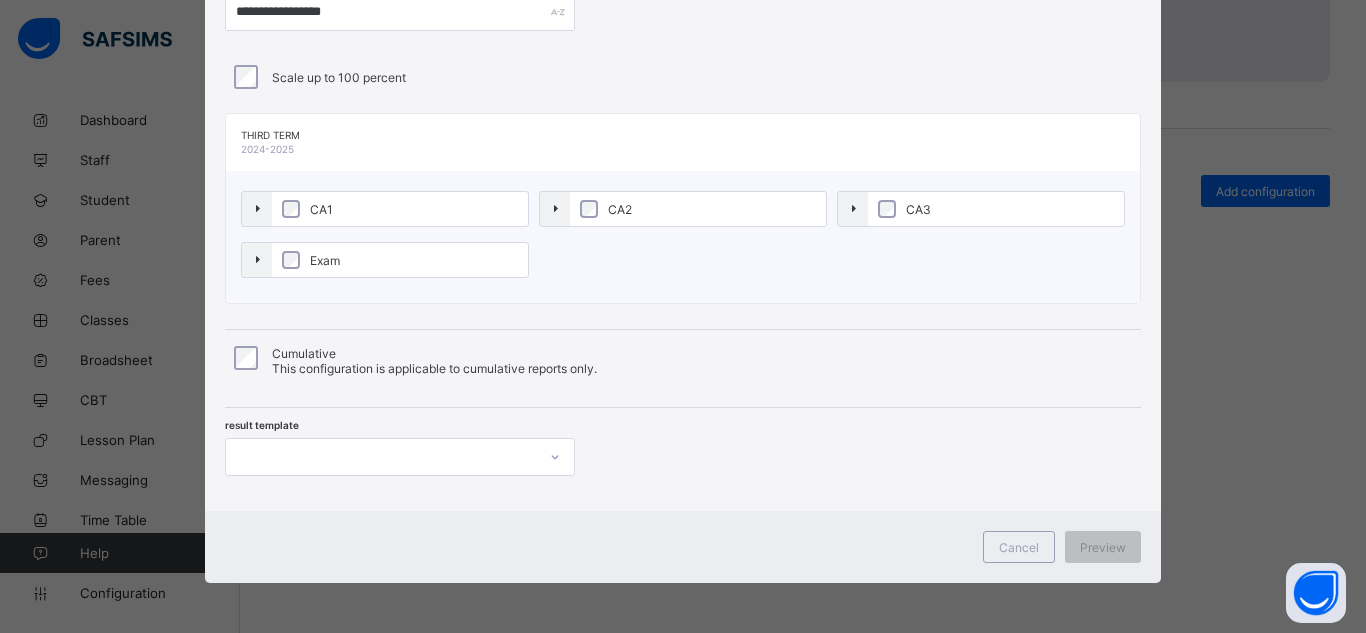 click at bounding box center (400, 457) 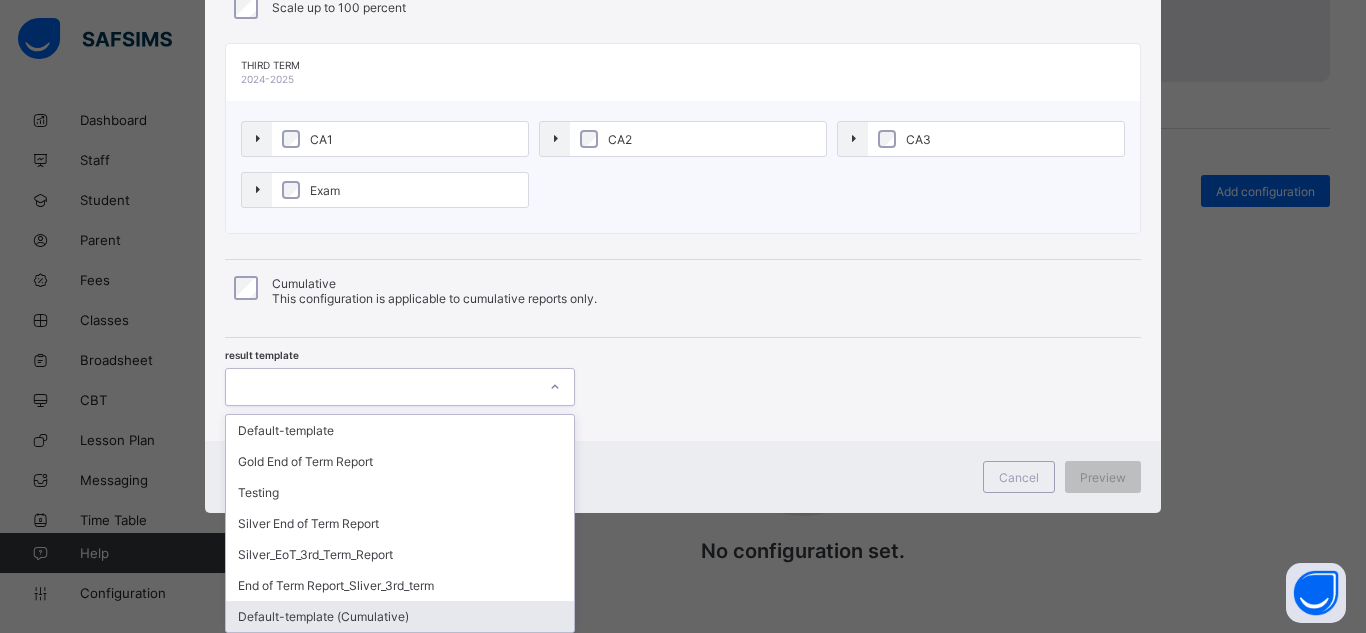 click on "Default-template (Cumulative)" at bounding box center (400, 616) 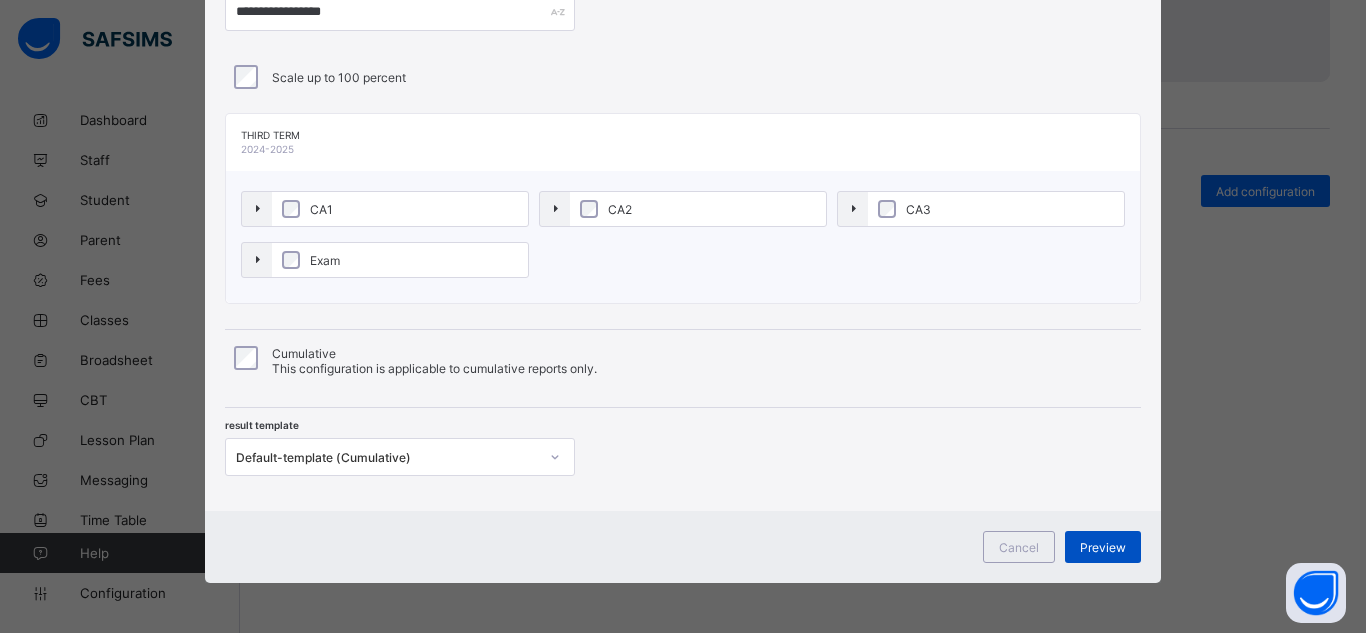 click on "Preview" at bounding box center (1103, 547) 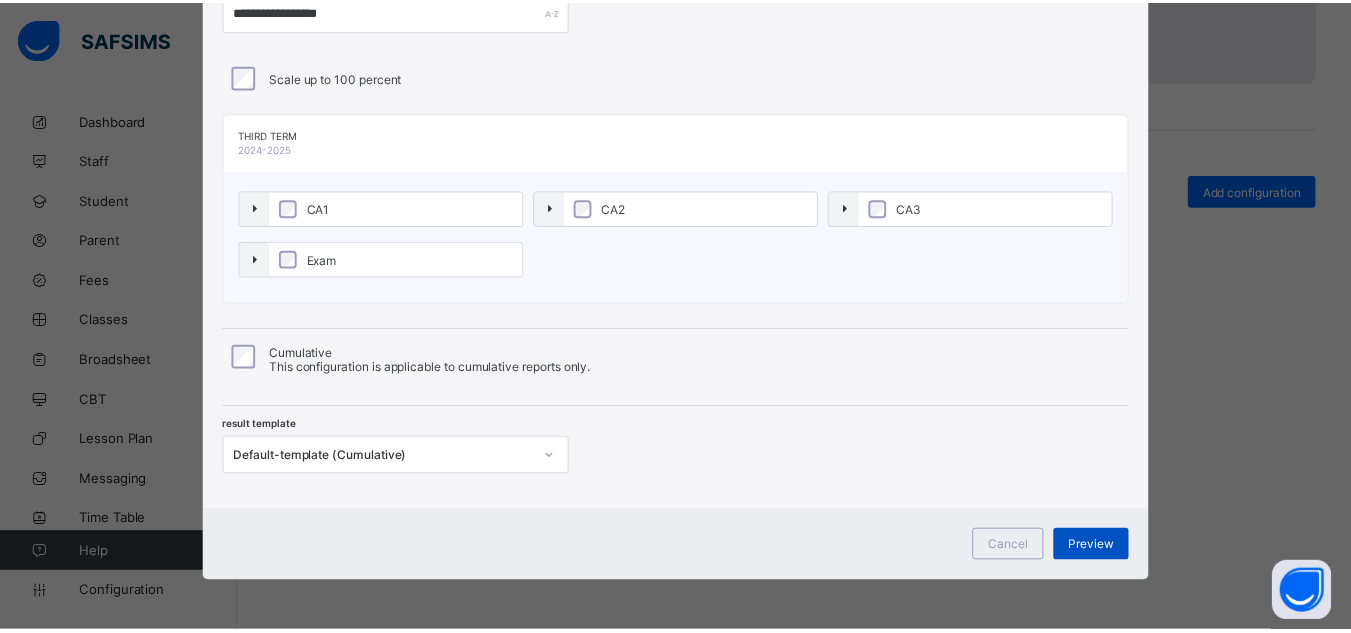 scroll, scrollTop: 4, scrollLeft: 0, axis: vertical 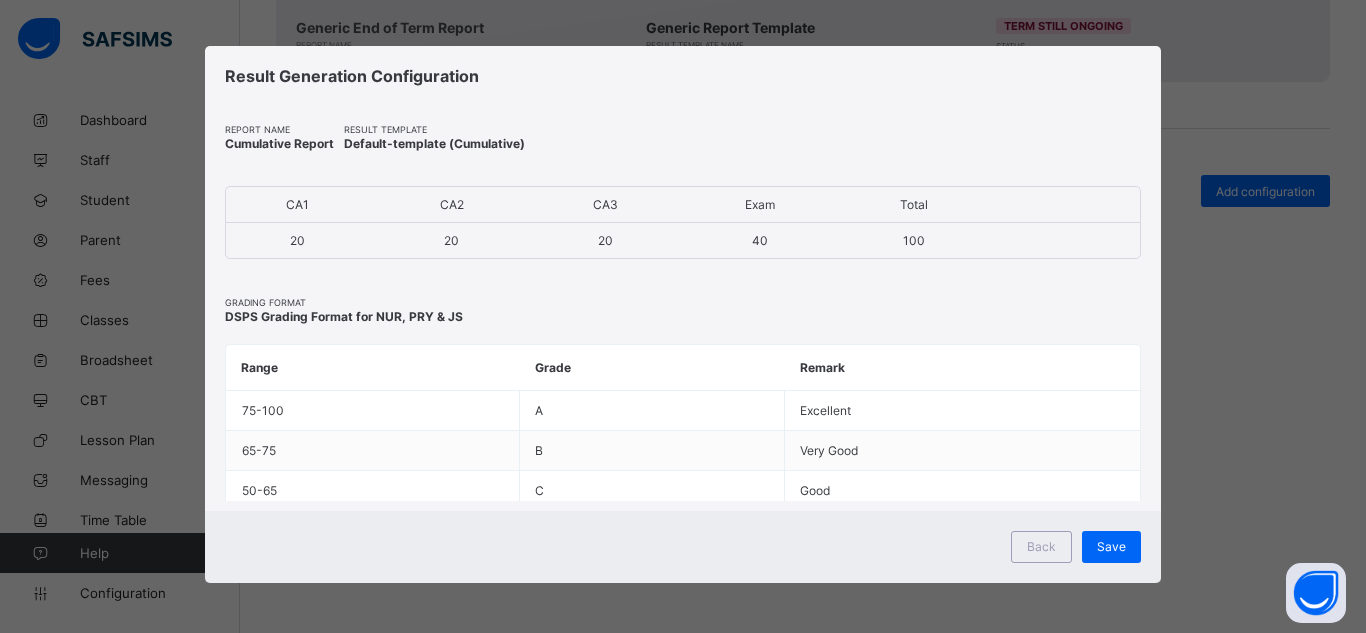 click on "Save" at bounding box center [1111, 547] 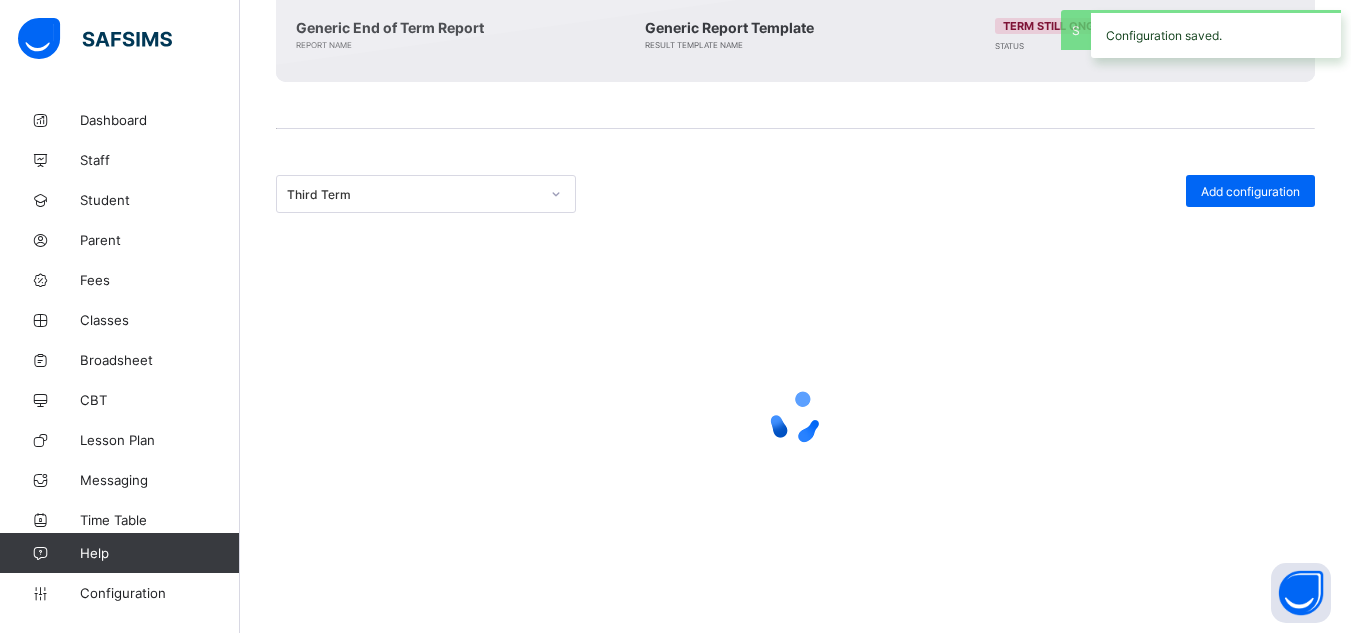 scroll, scrollTop: 307, scrollLeft: 0, axis: vertical 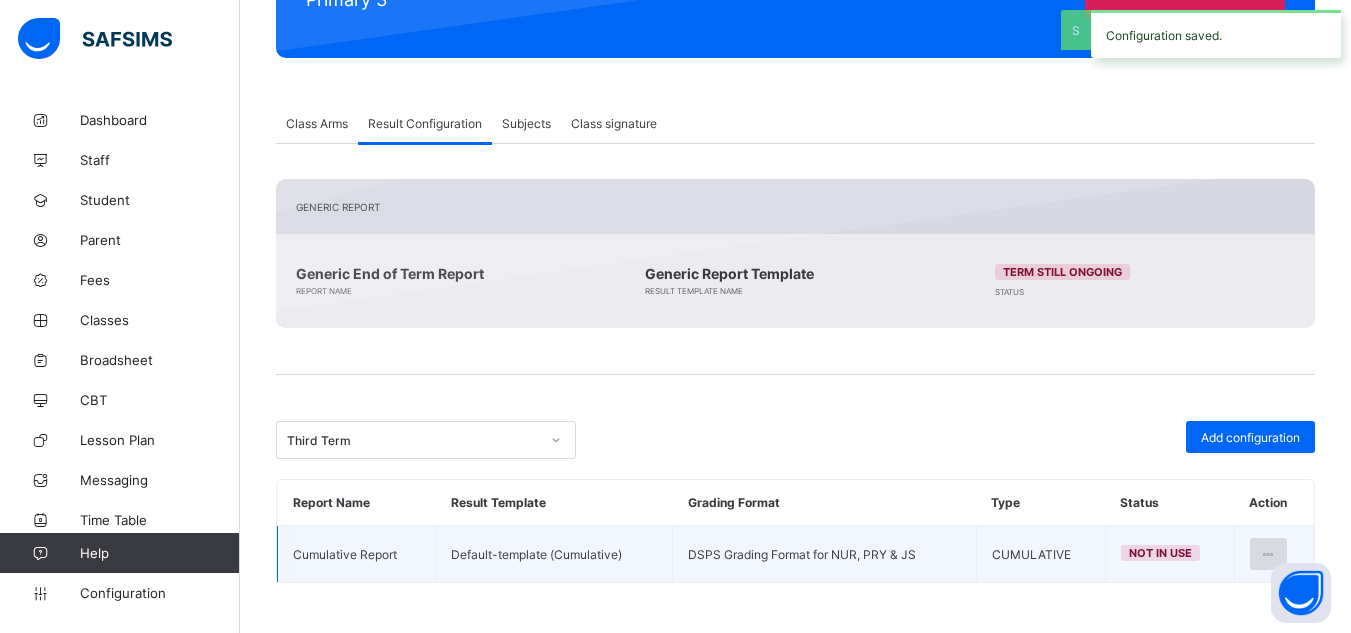click at bounding box center (1268, 554) 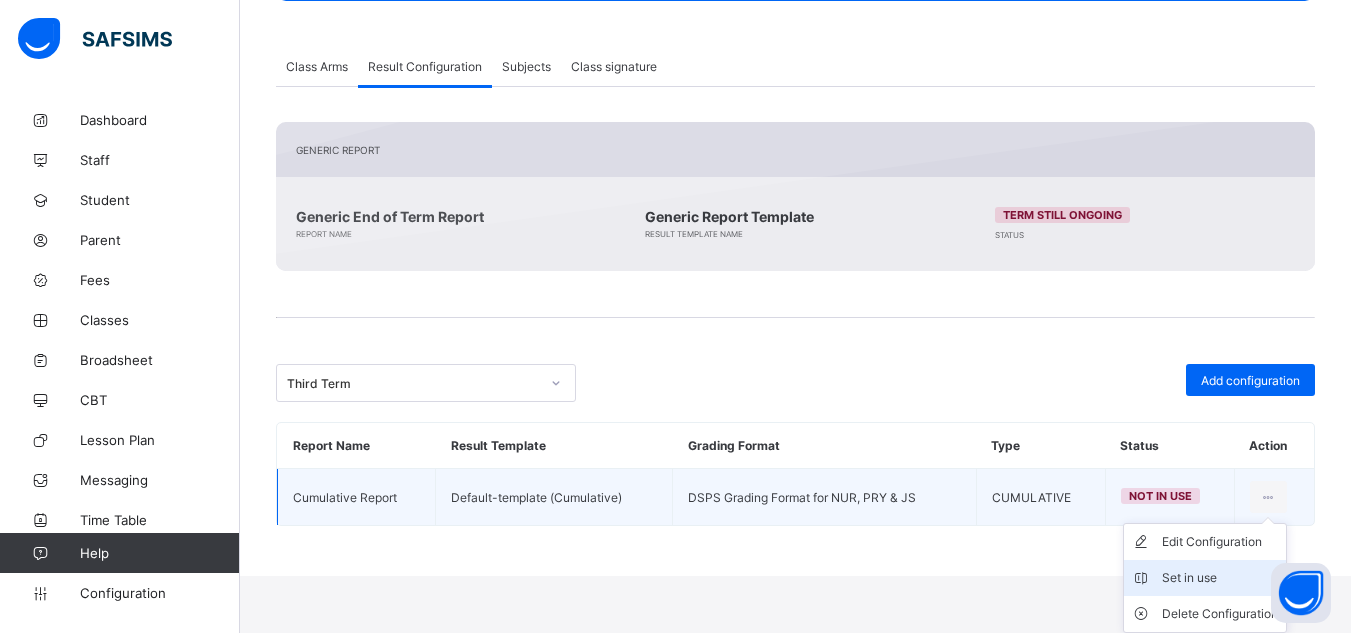click on "Set in use" at bounding box center (1220, 578) 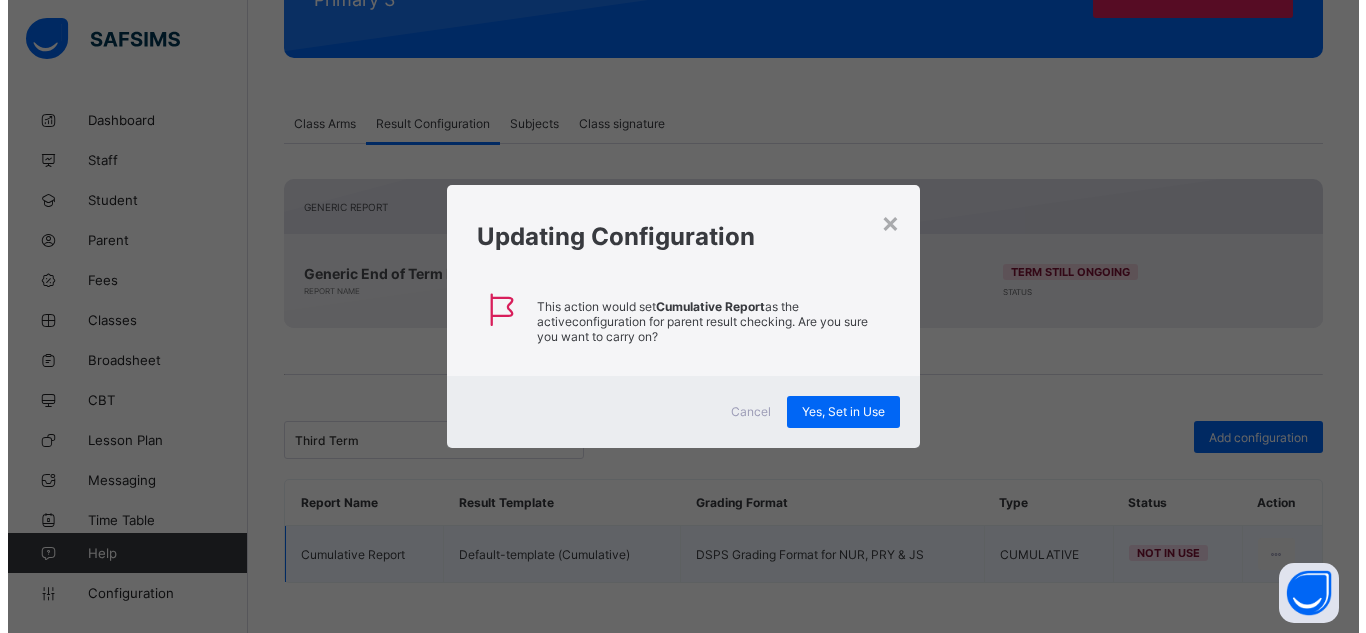 scroll, scrollTop: 307, scrollLeft: 0, axis: vertical 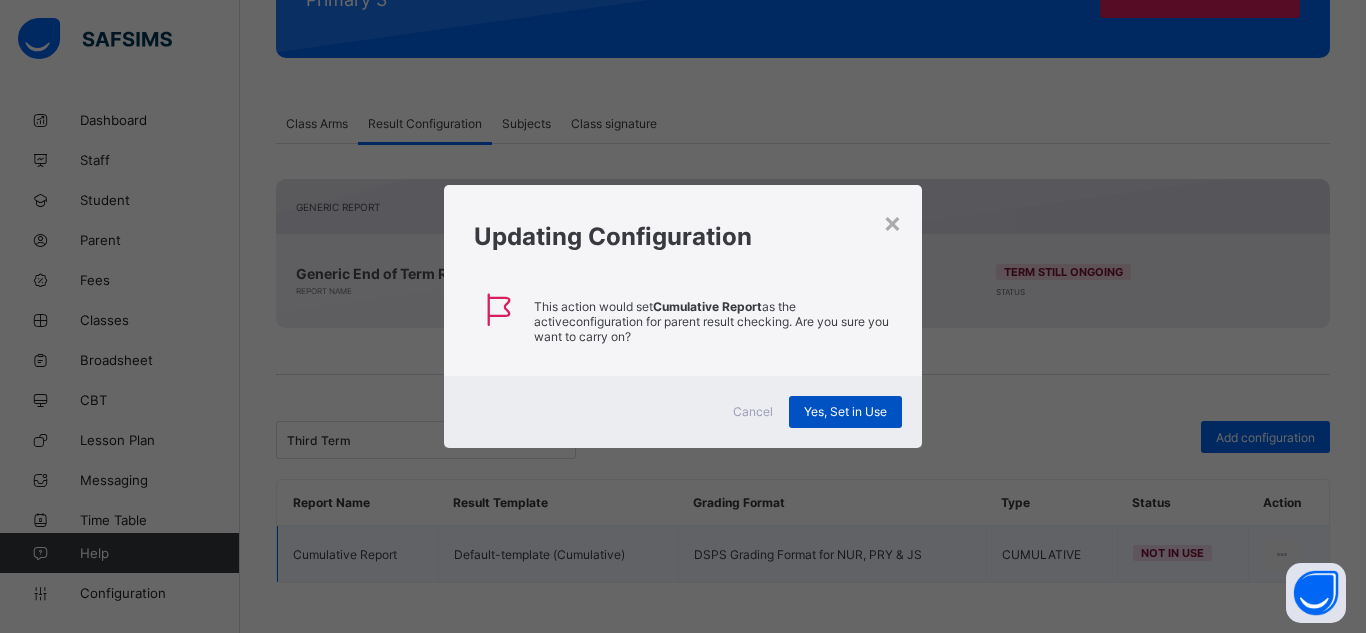 click on "Yes, Set in Use" at bounding box center [845, 412] 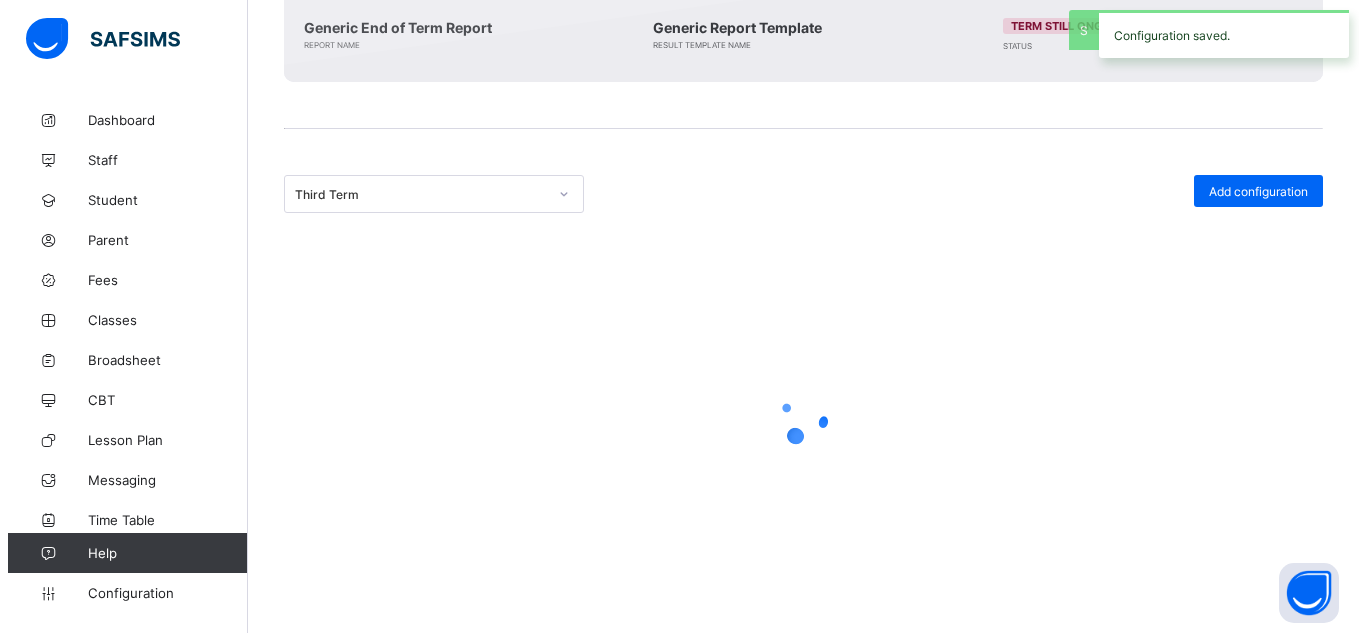 scroll, scrollTop: 307, scrollLeft: 0, axis: vertical 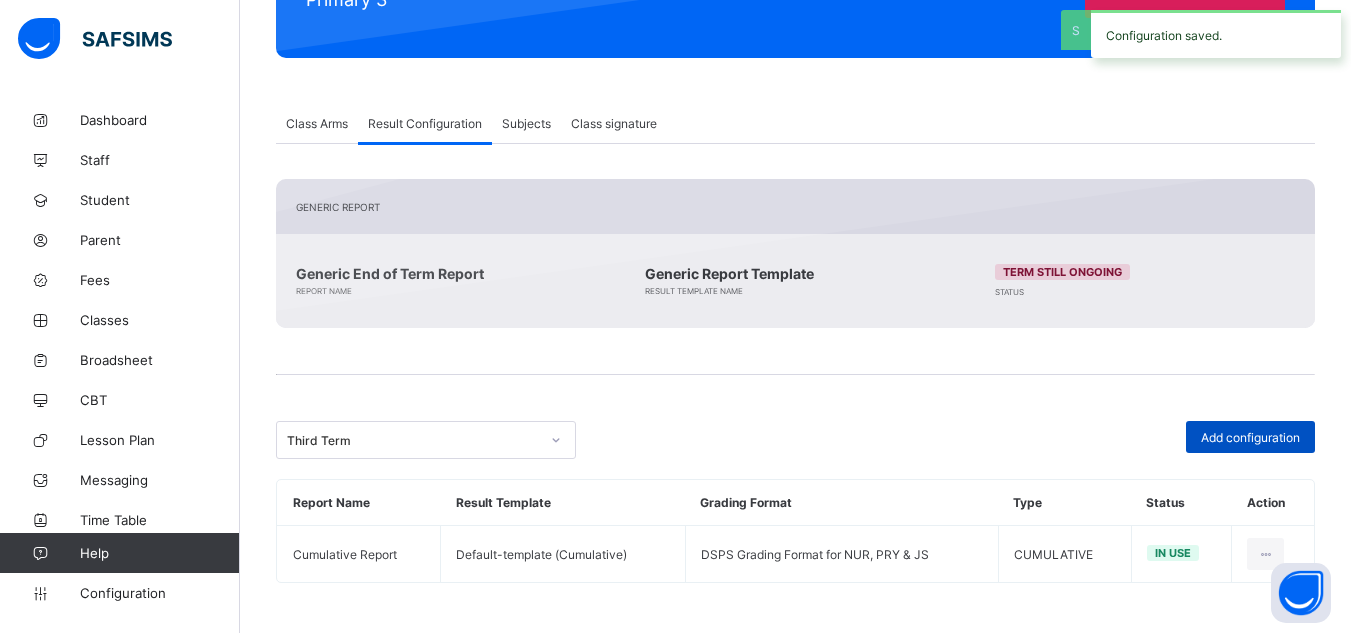 click on "Add configuration" at bounding box center [1250, 437] 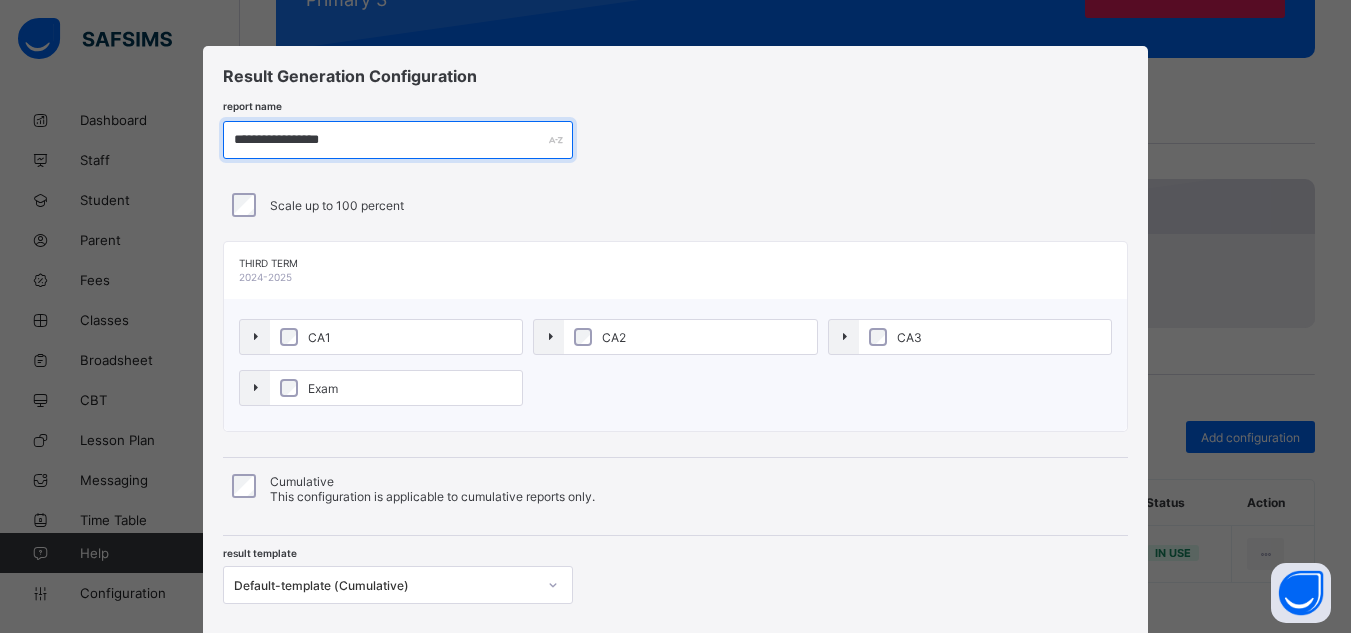 click on "**********" at bounding box center (398, 140) 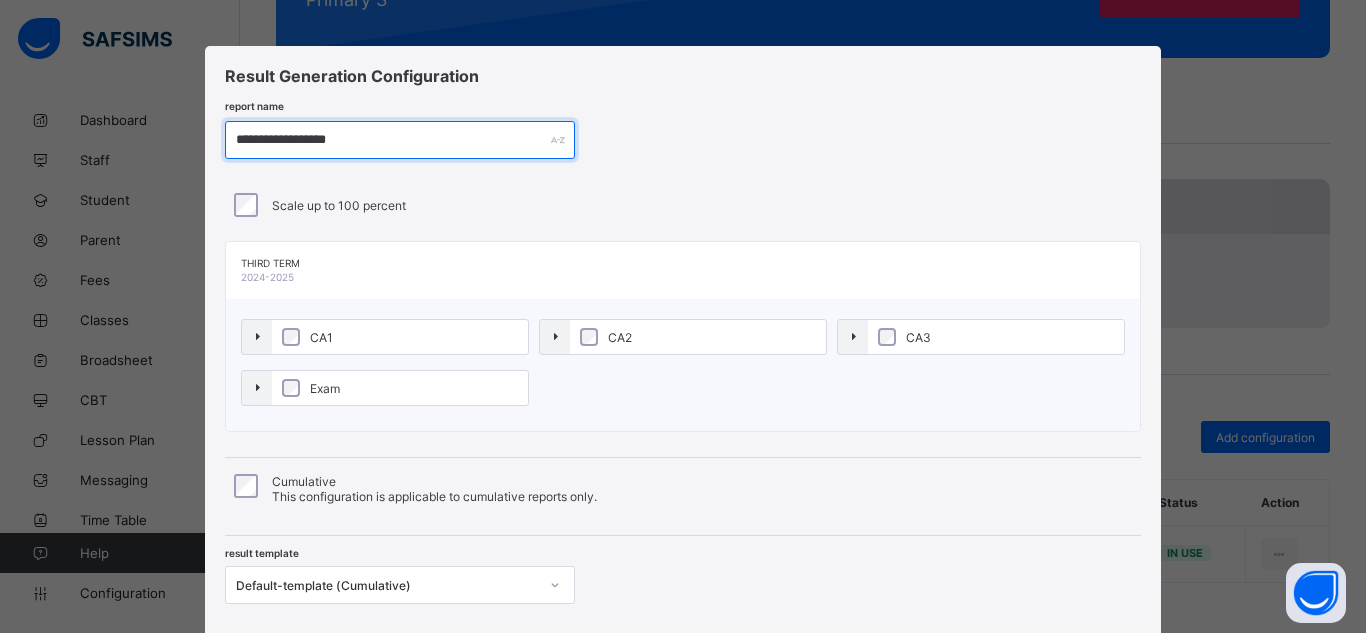 type on "**********" 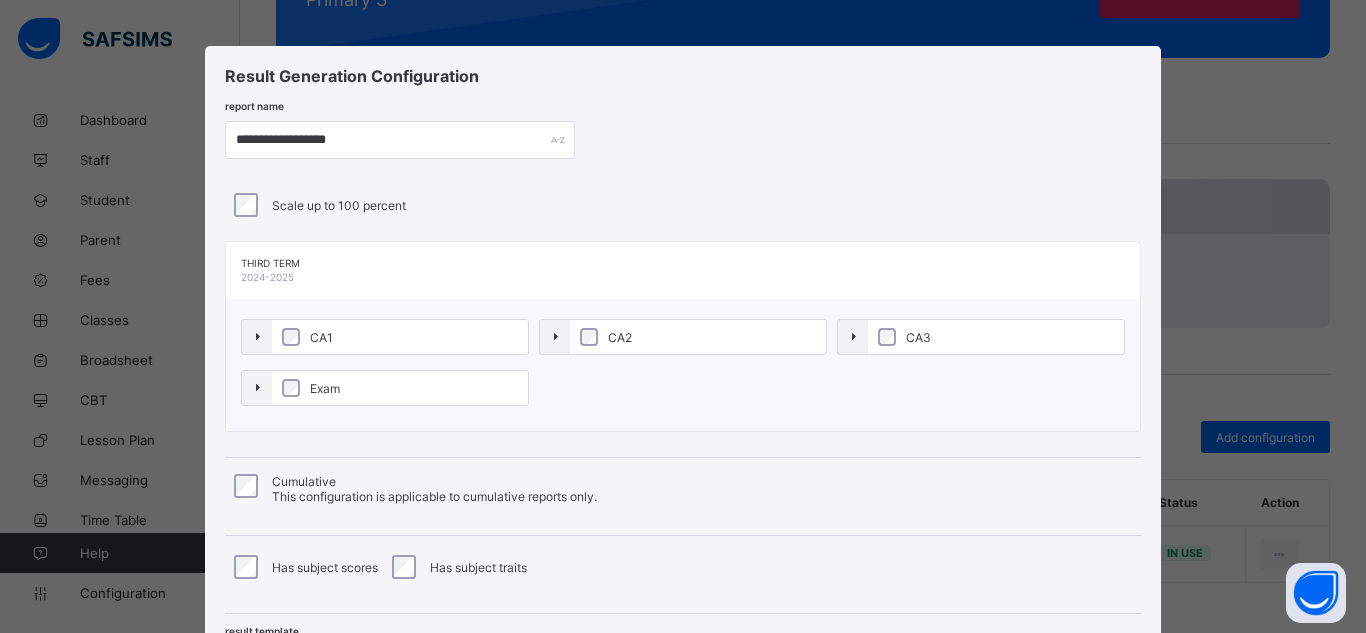 scroll, scrollTop: 280, scrollLeft: 0, axis: vertical 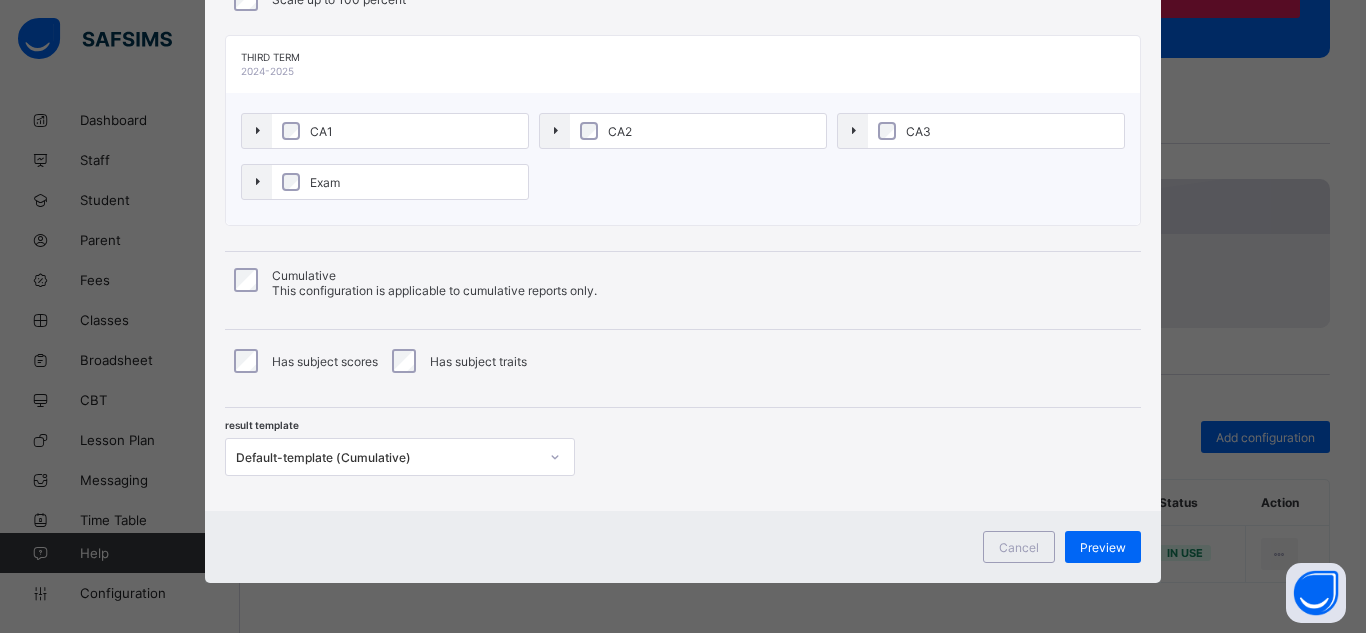 click on "Default-template (Cumulative)" at bounding box center (400, 457) 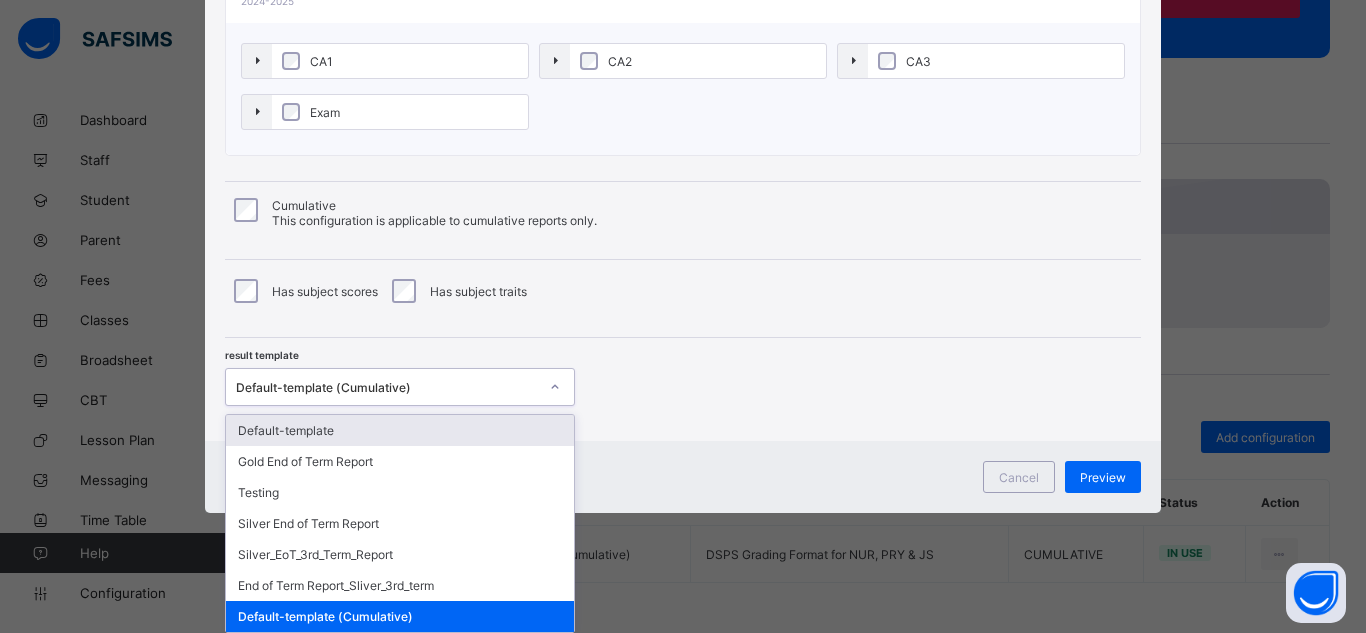 click on "Default-template" at bounding box center [400, 430] 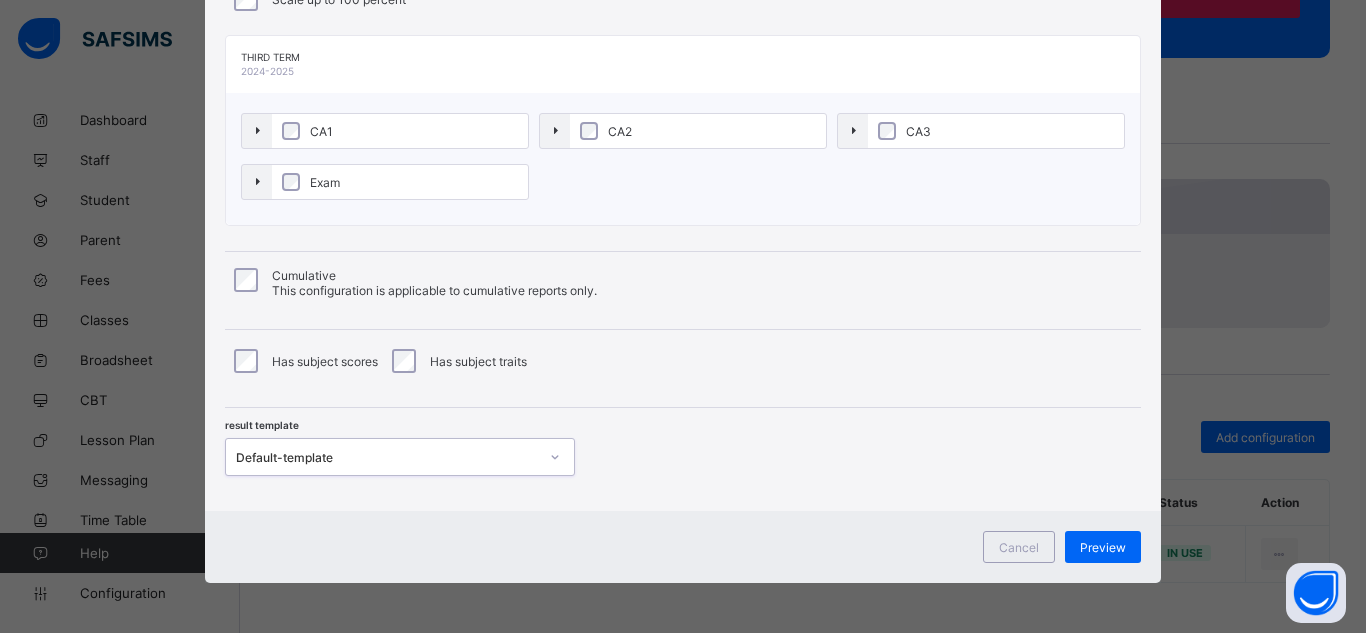 scroll, scrollTop: 210, scrollLeft: 0, axis: vertical 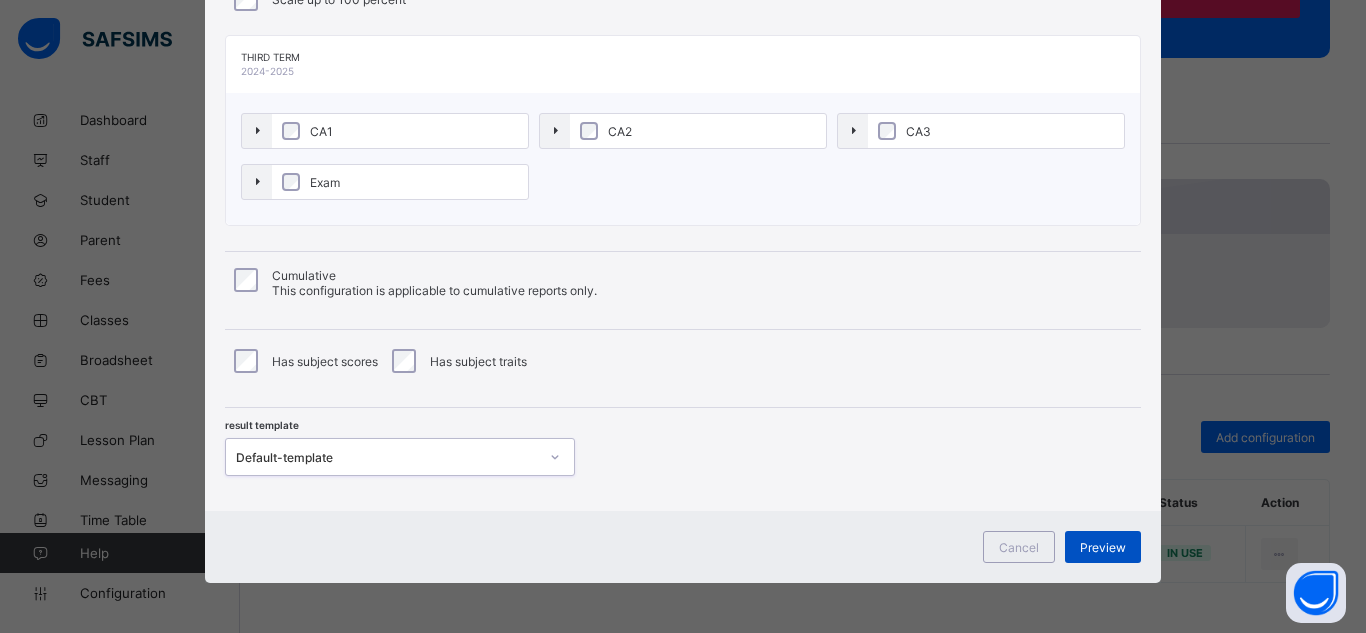 click on "Preview" at bounding box center [1103, 547] 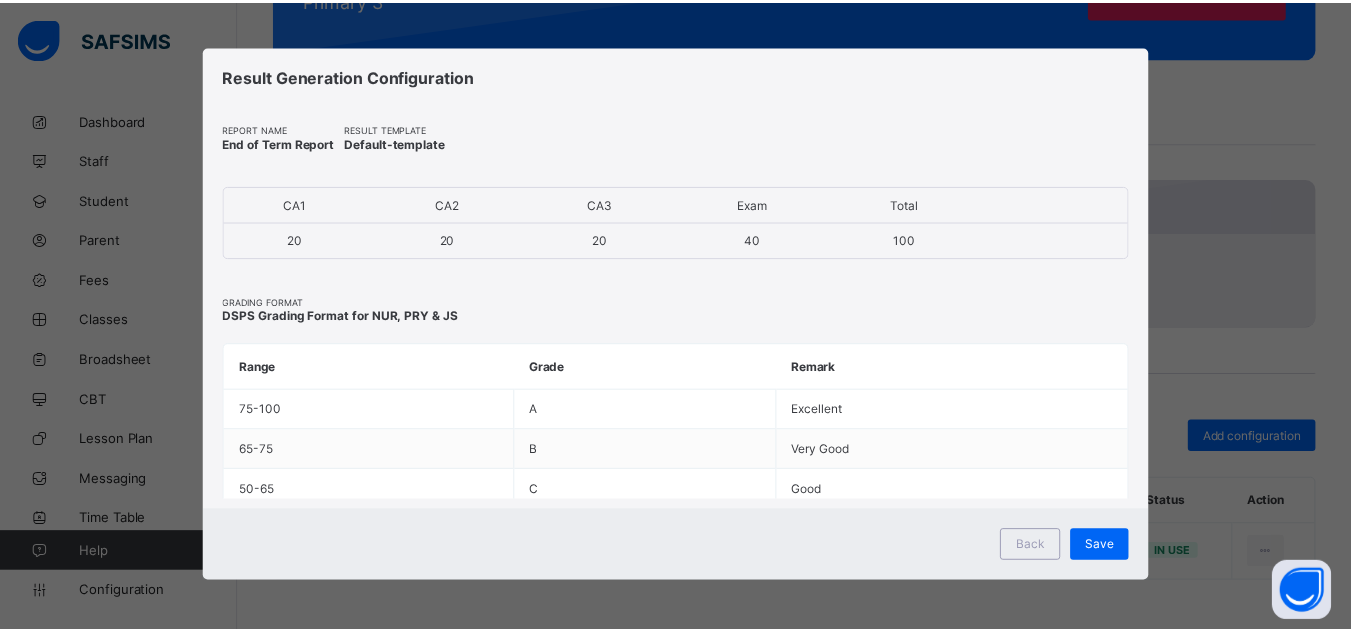 scroll, scrollTop: 4, scrollLeft: 0, axis: vertical 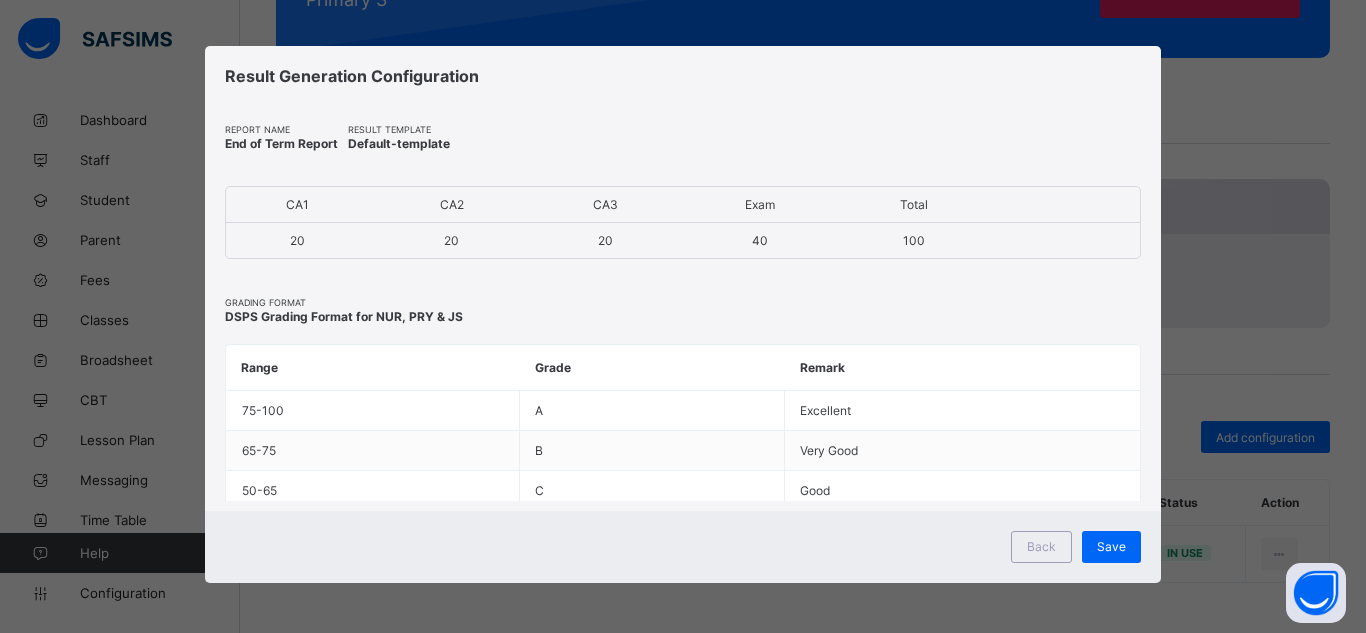 click on "Save" at bounding box center [1111, 547] 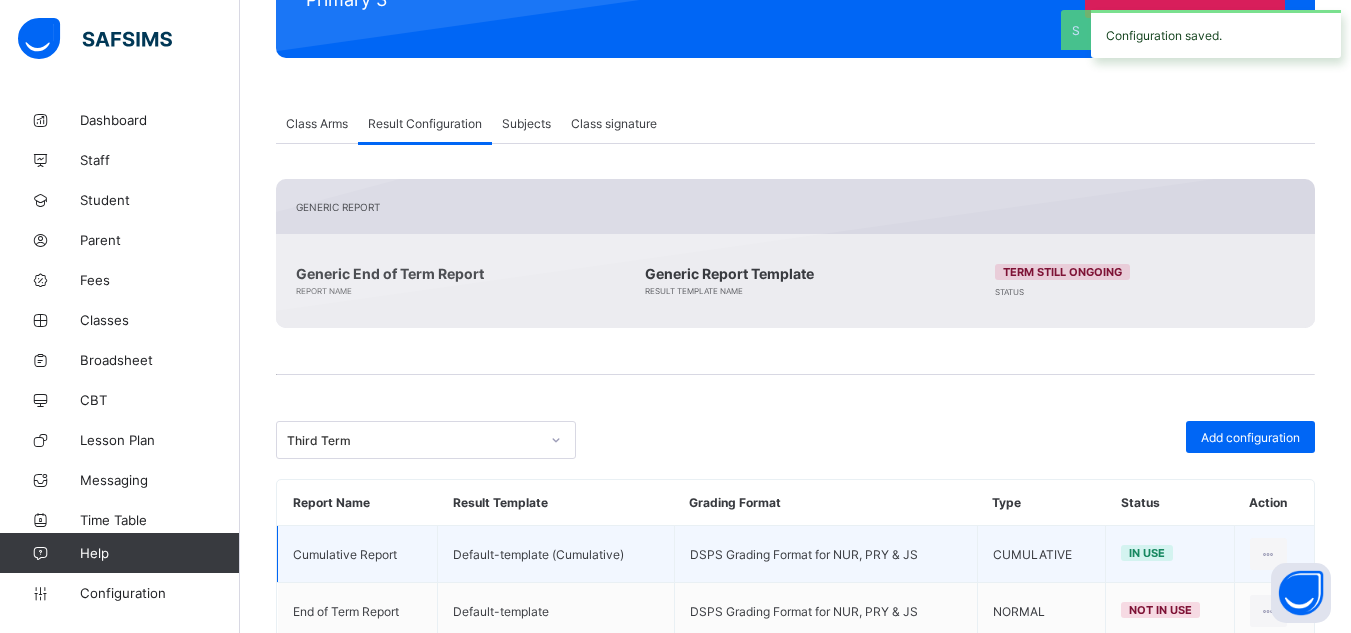 scroll, scrollTop: 364, scrollLeft: 0, axis: vertical 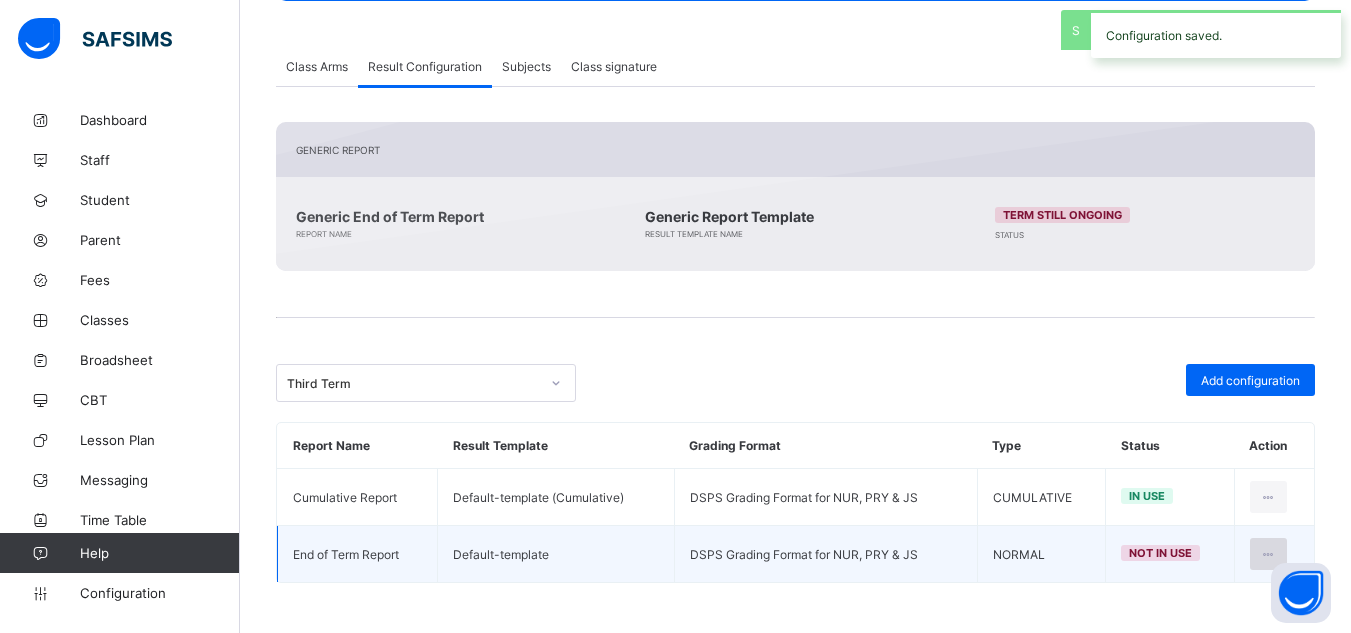 click at bounding box center (1268, 554) 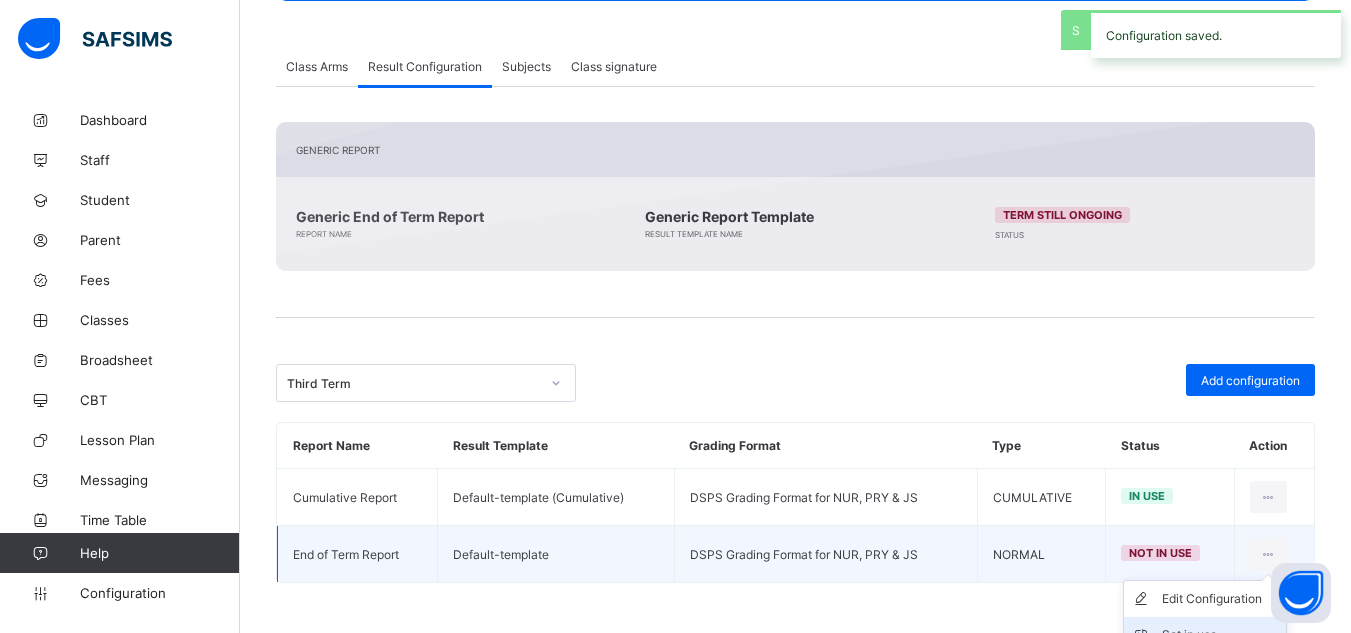 click on "Set in use" at bounding box center (1220, 635) 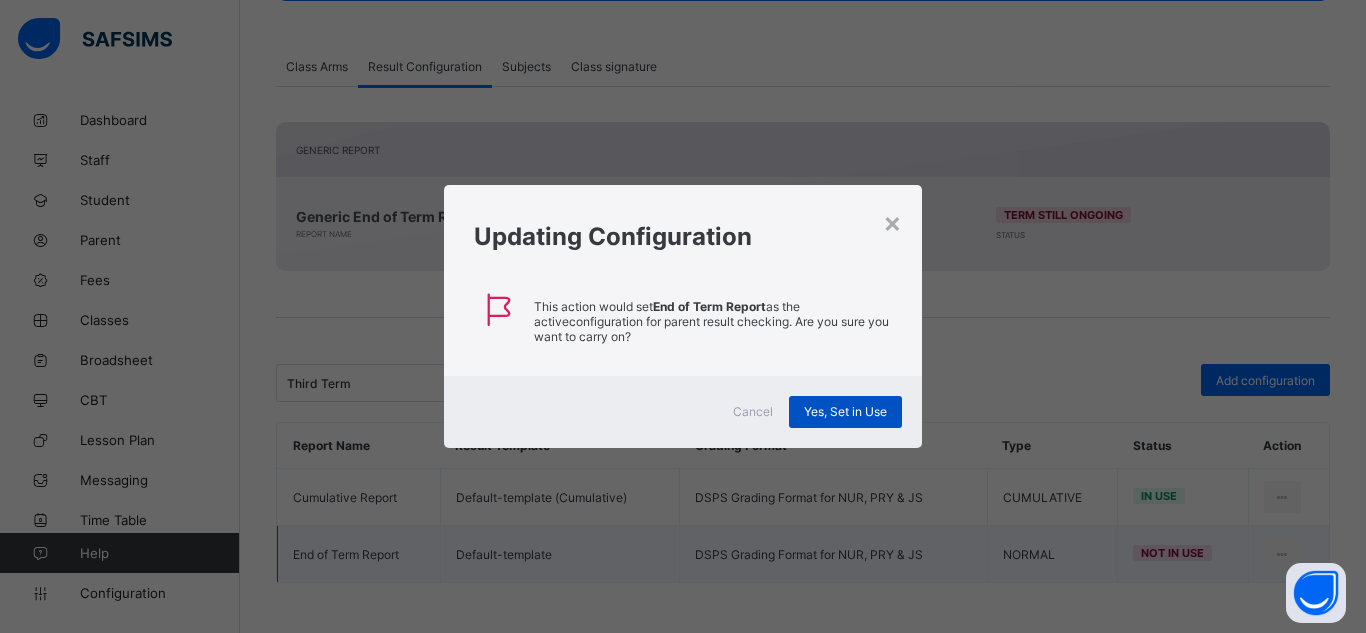 click on "Yes, Set in Use" at bounding box center [845, 411] 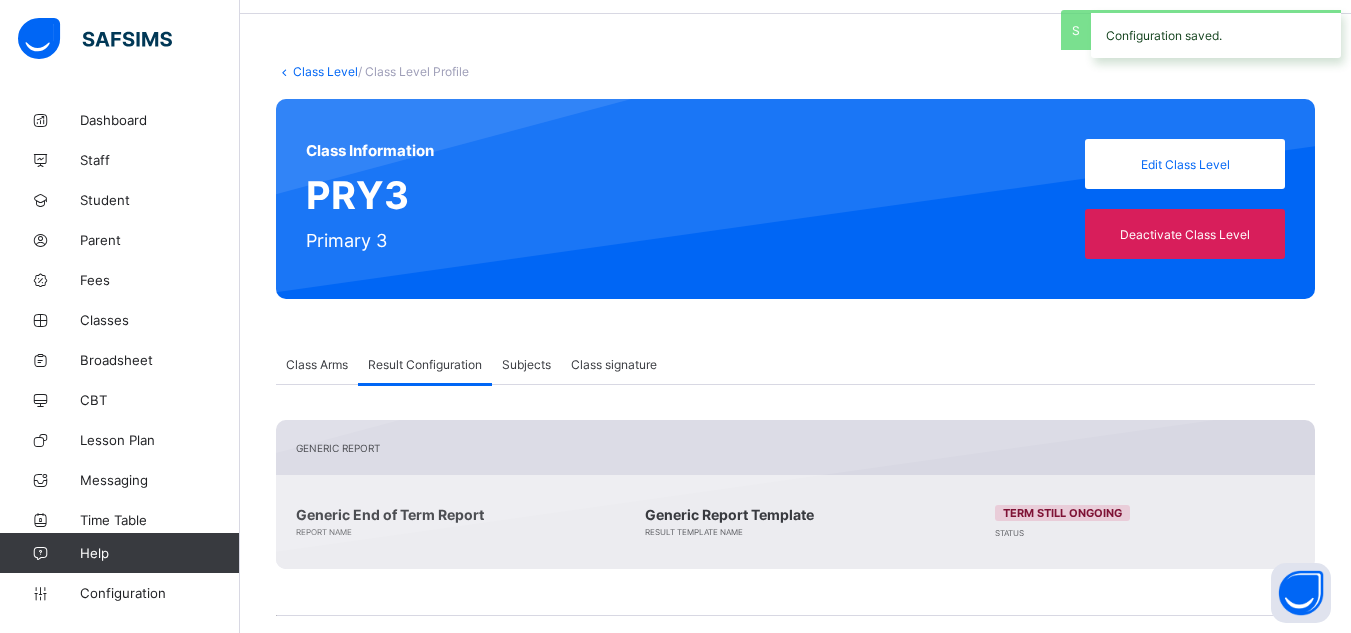scroll, scrollTop: 0, scrollLeft: 0, axis: both 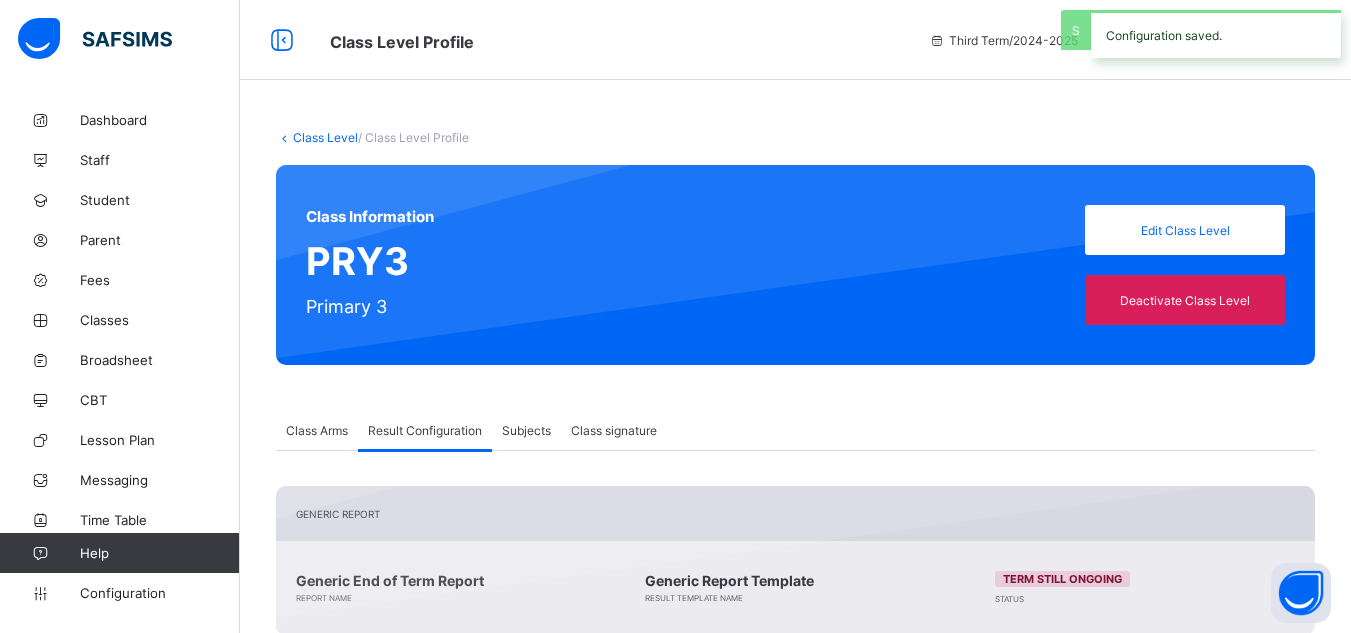 click on "Class Level" at bounding box center [325, 137] 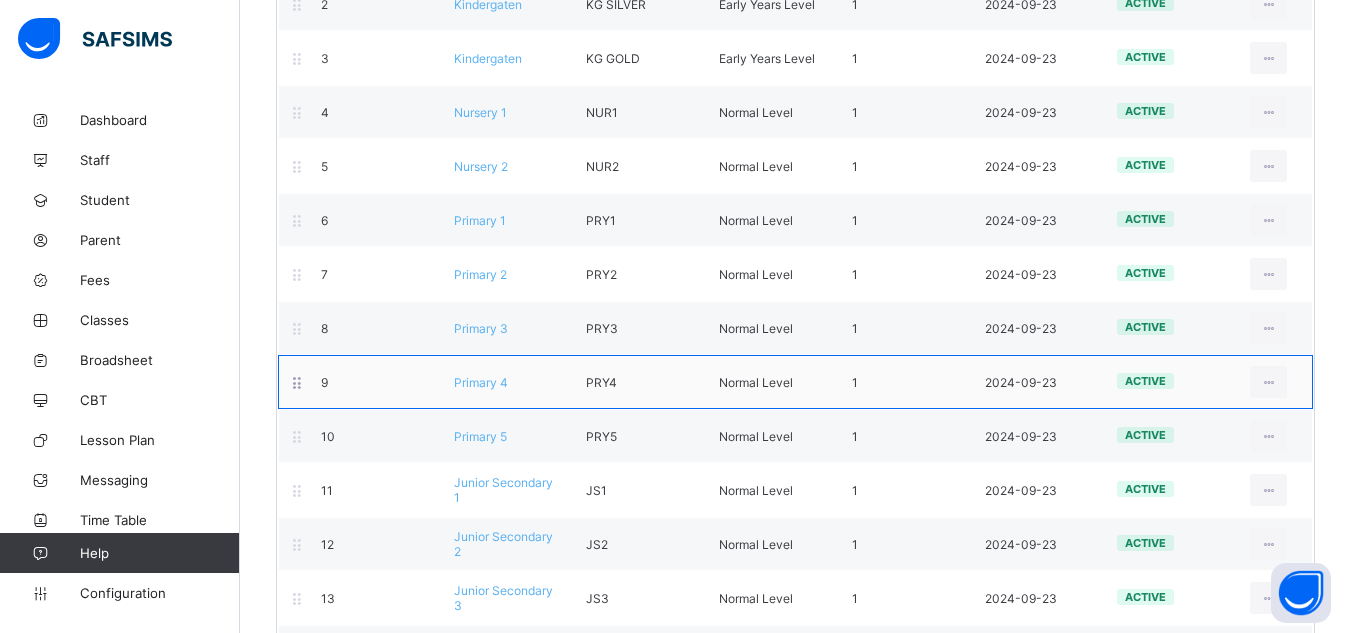 scroll, scrollTop: 343, scrollLeft: 0, axis: vertical 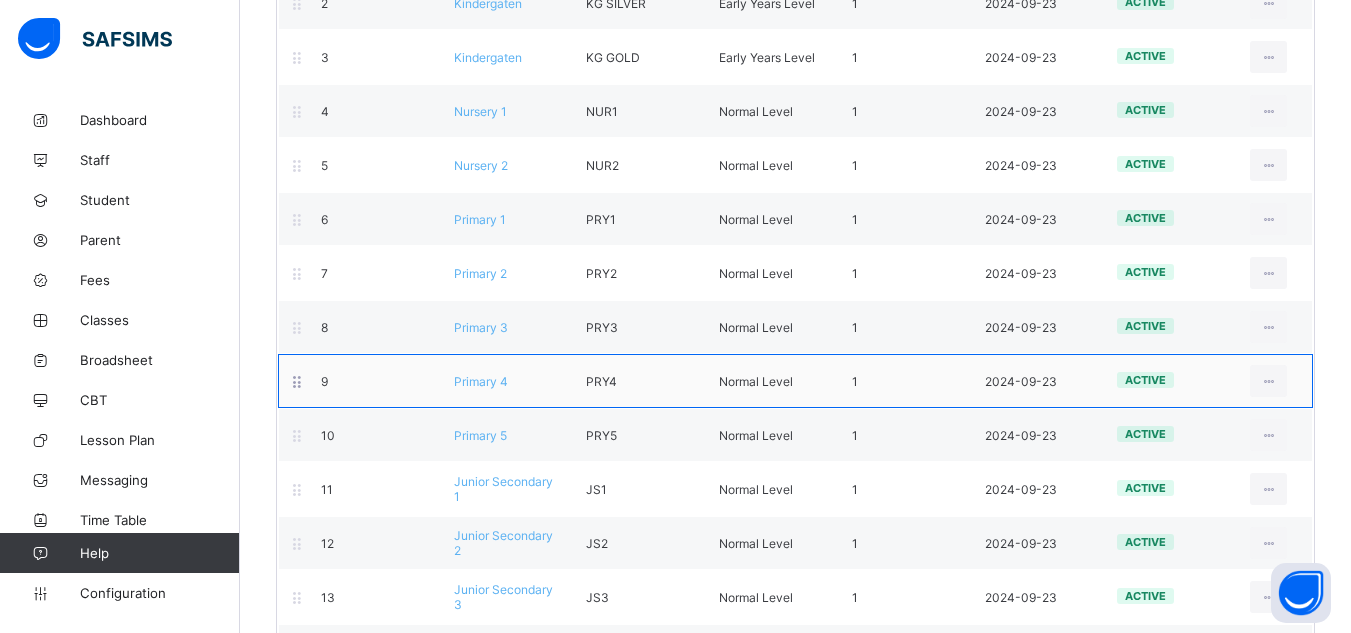 click on "Primary 4" at bounding box center (481, 381) 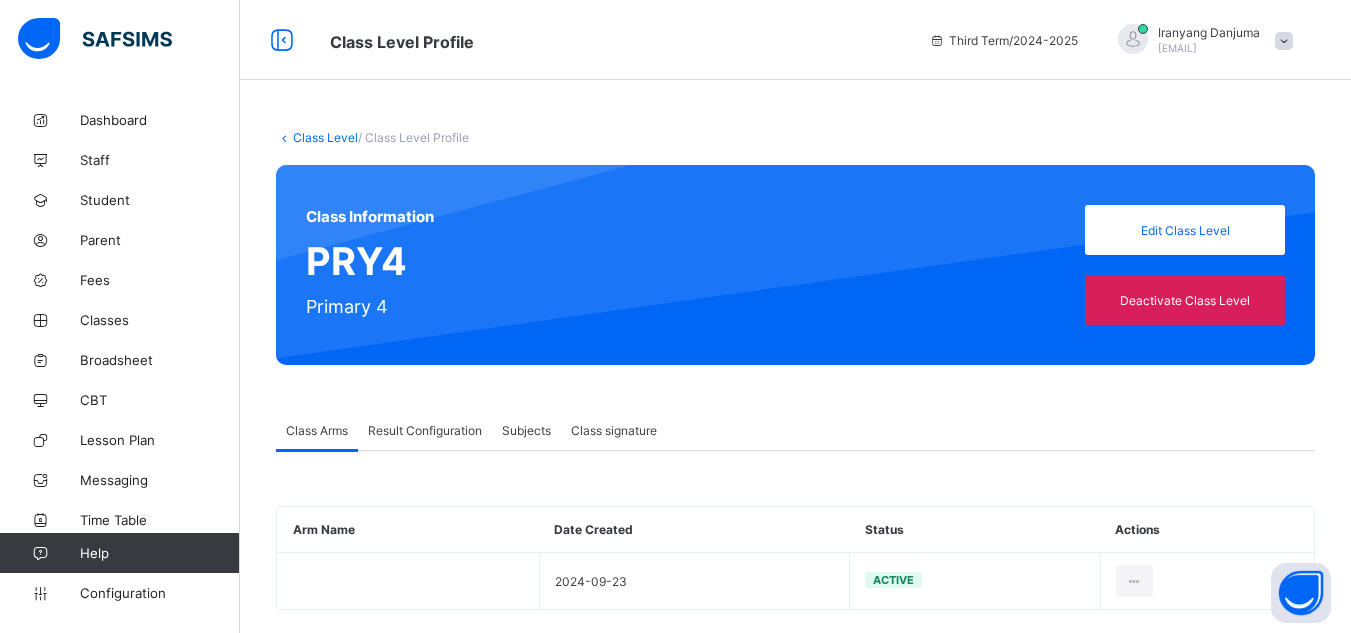 click on "Result Configuration" at bounding box center (425, 430) 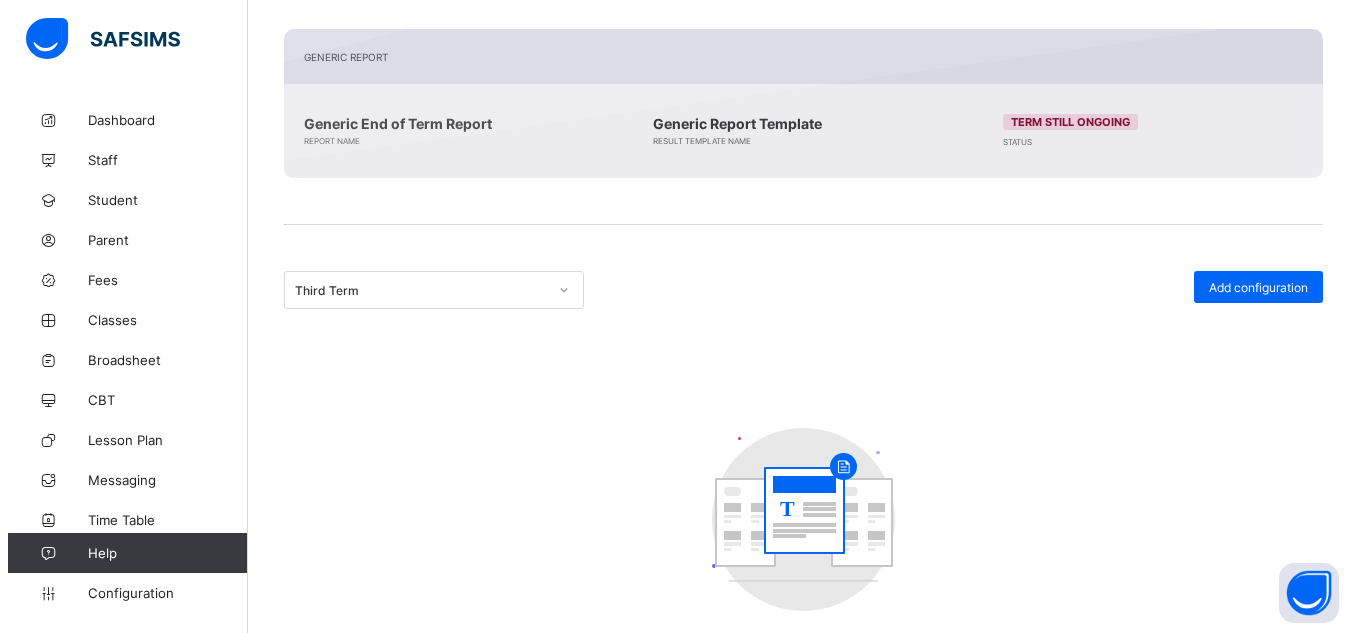 scroll, scrollTop: 459, scrollLeft: 0, axis: vertical 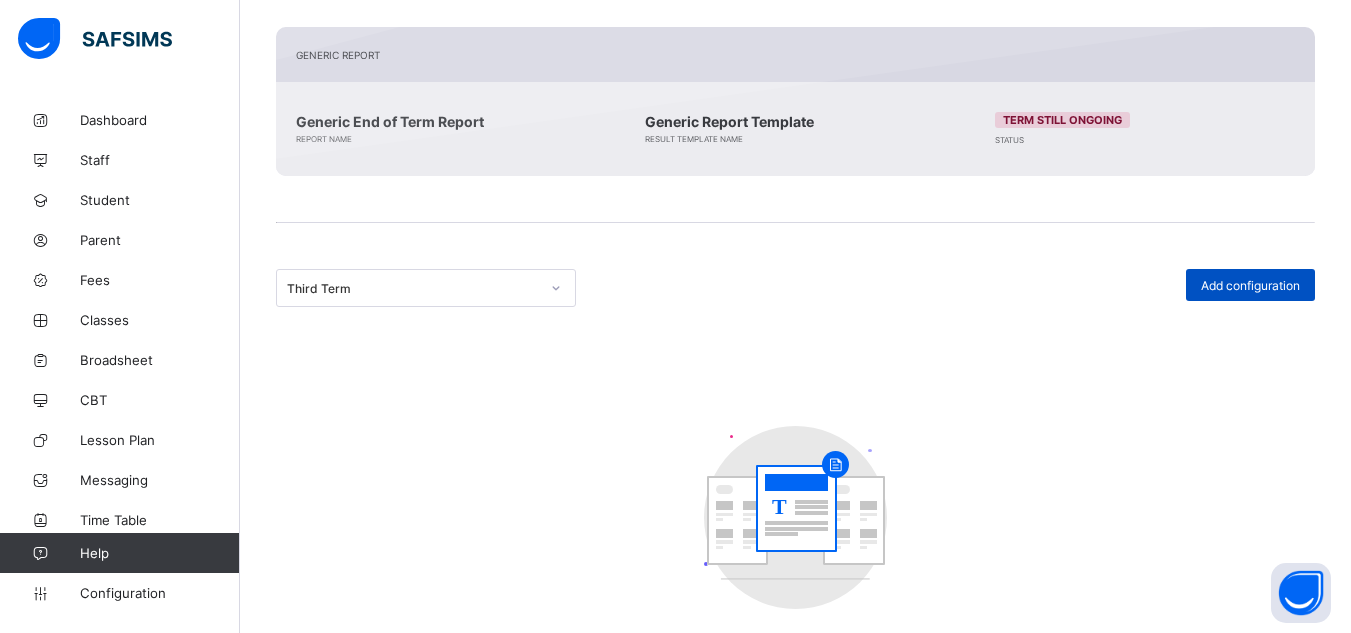 click on "Add configuration" at bounding box center (1250, 285) 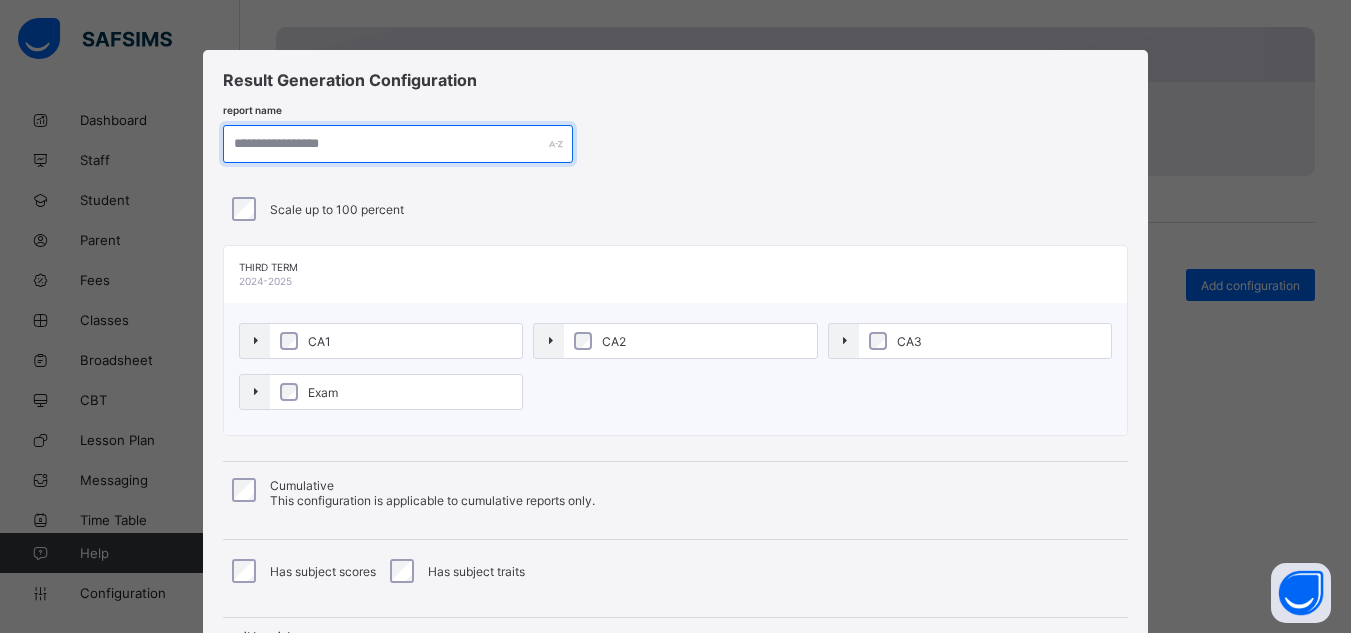 click at bounding box center (398, 144) 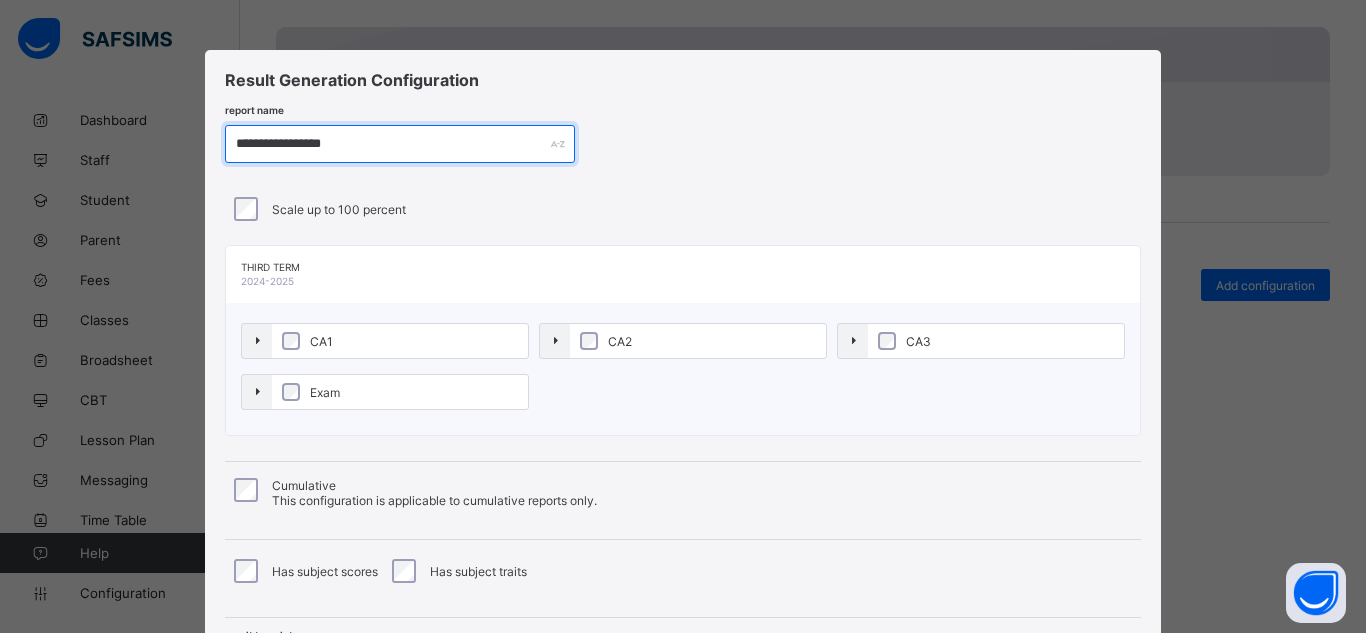type on "**********" 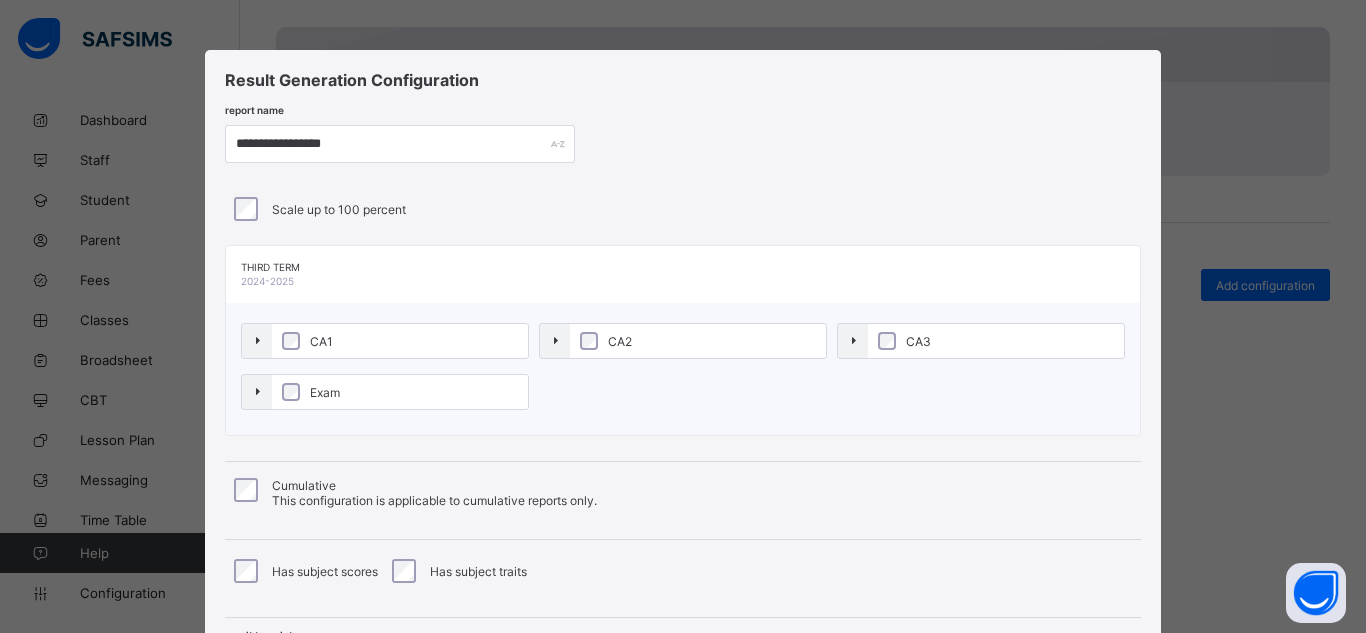 click on "Exam" at bounding box center (400, 392) 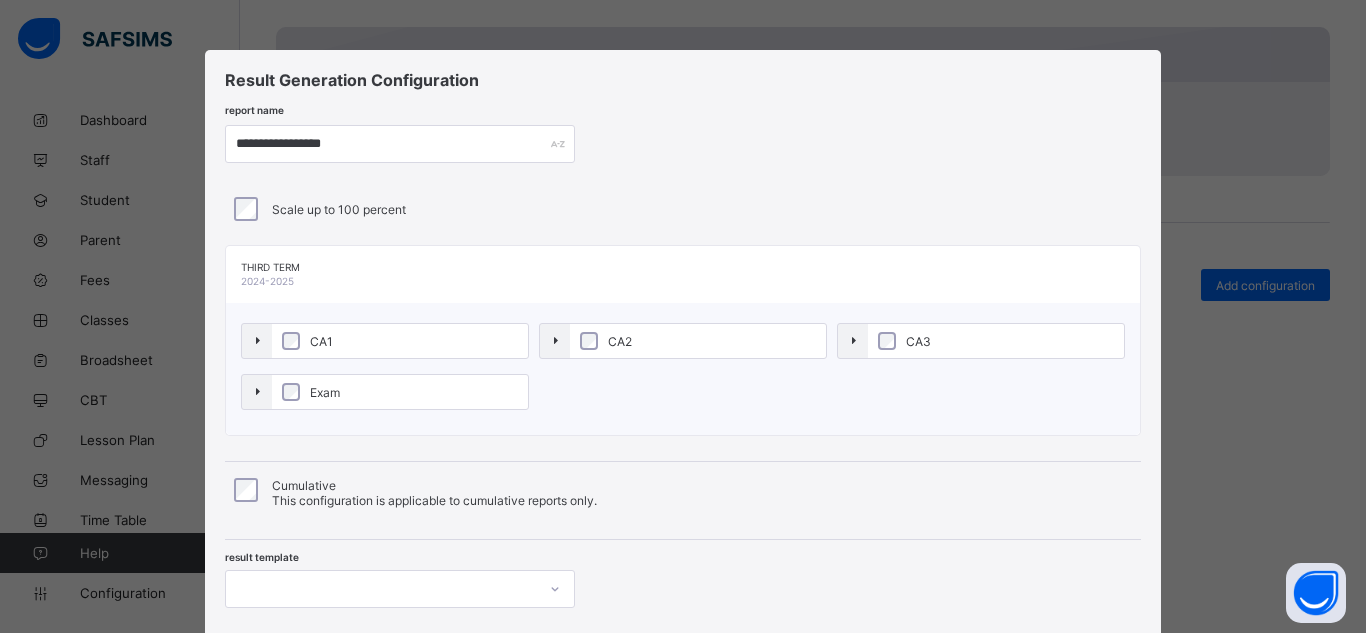 scroll, scrollTop: 132, scrollLeft: 0, axis: vertical 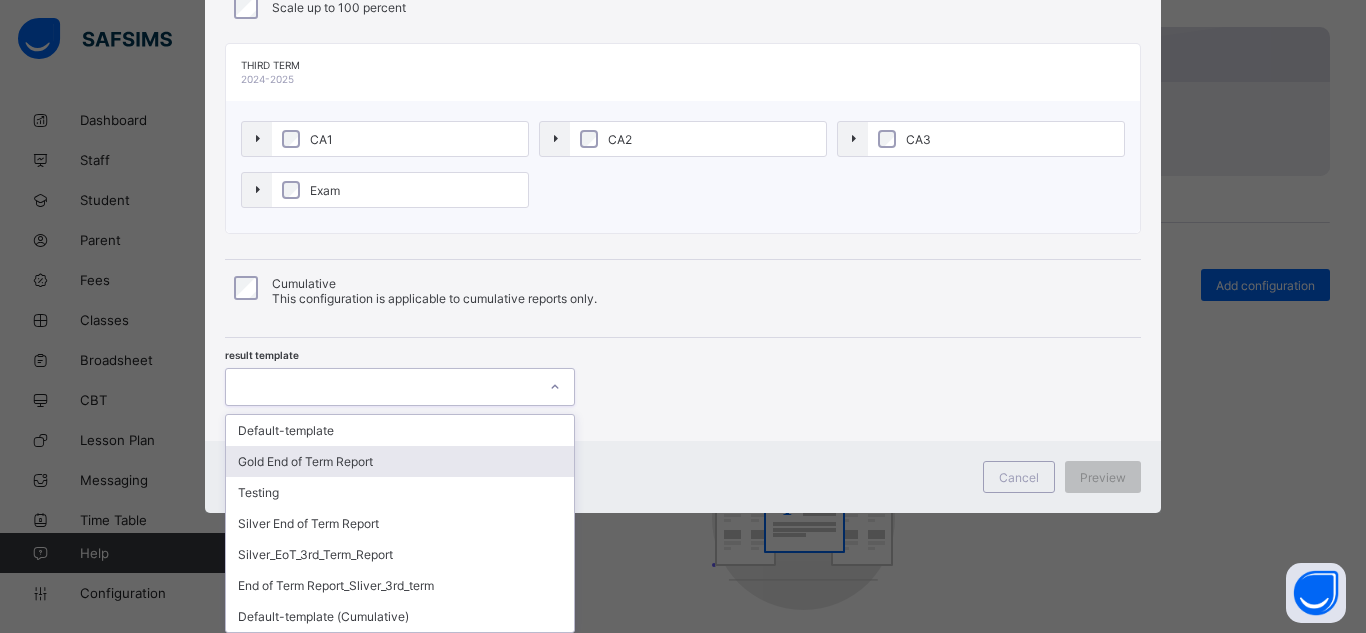 click on "option Gold End of Term Report focused, 2 of 7. 7 results available. Use Up and Down to choose options, press Enter to select the currently focused option, press Escape to exit the menu, press Tab to select the option and exit the menu. Default-template Gold End of Term Report Testing Silver End of Term Report Silver_EoT_3rd_Term_Report End of Term Report_Sliver_3rd_term Default-template (Cumulative)" at bounding box center (400, 387) 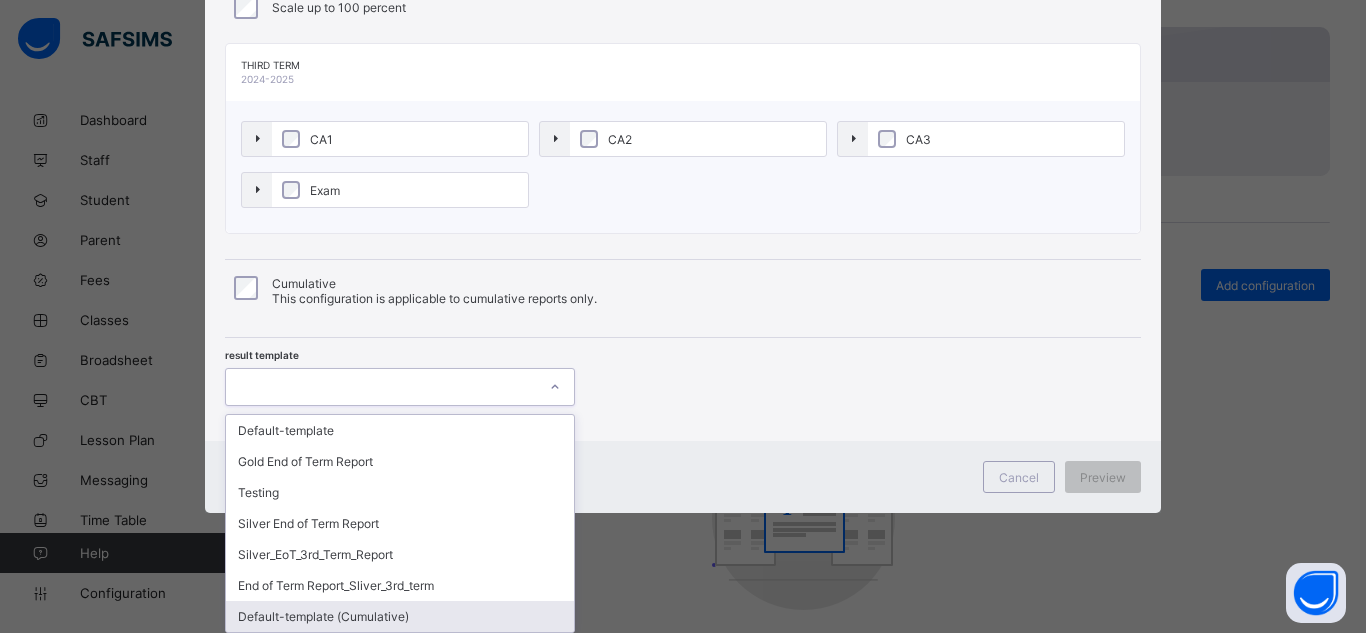 click on "Default-template (Cumulative)" at bounding box center (400, 616) 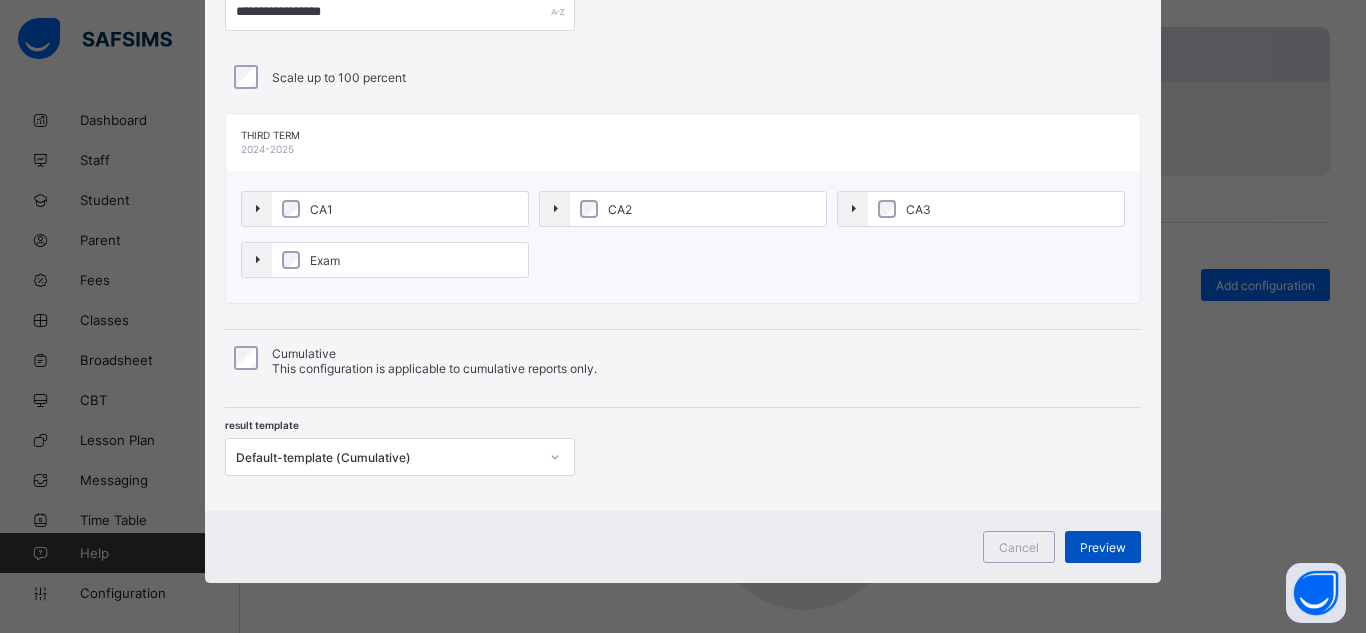 click on "Preview" at bounding box center [1103, 547] 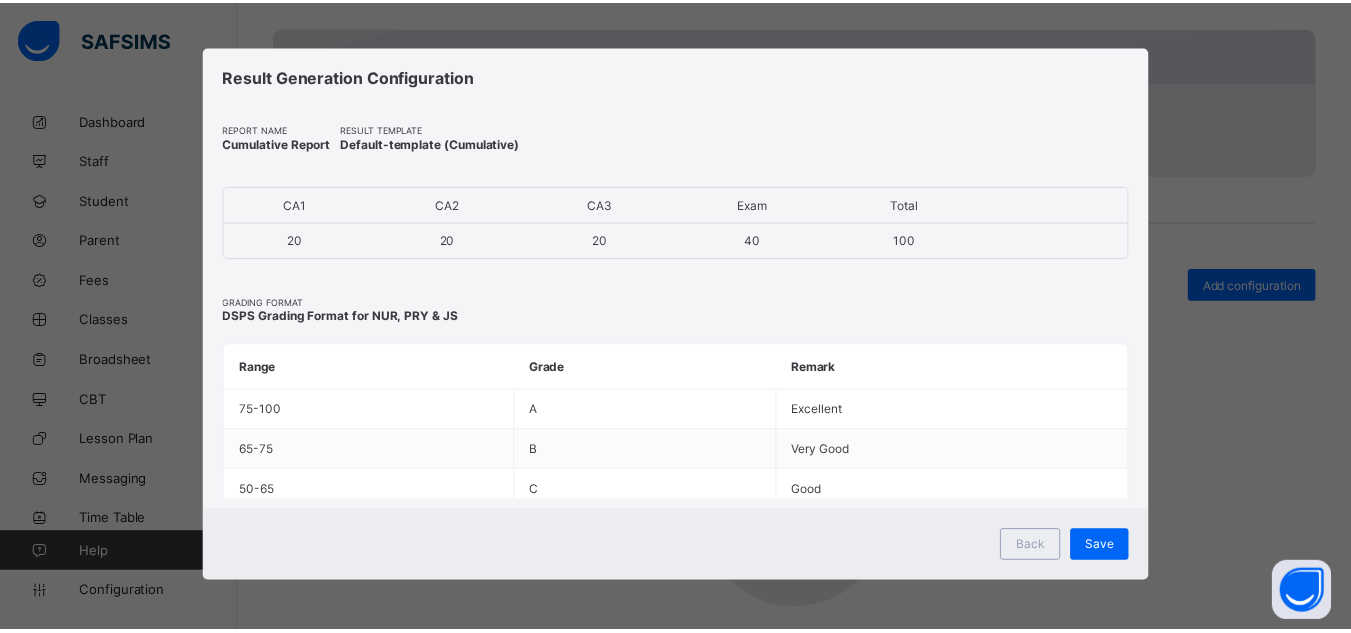 scroll, scrollTop: 4, scrollLeft: 0, axis: vertical 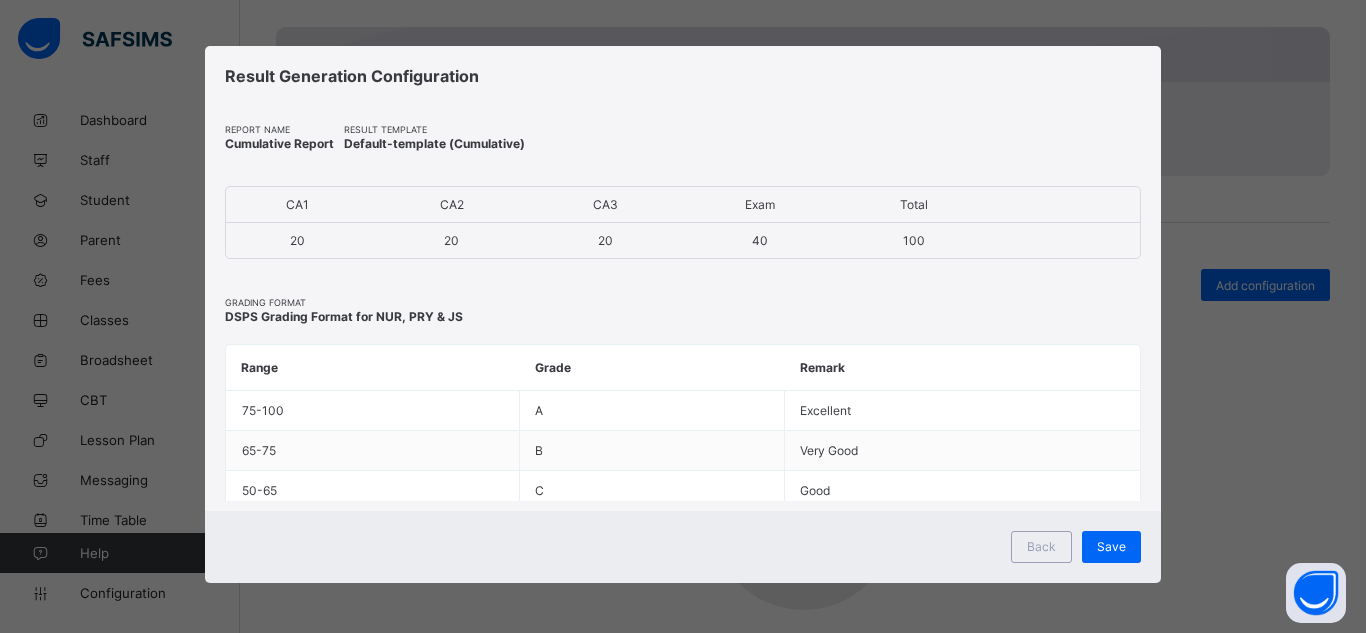 click on "Save" at bounding box center [1111, 547] 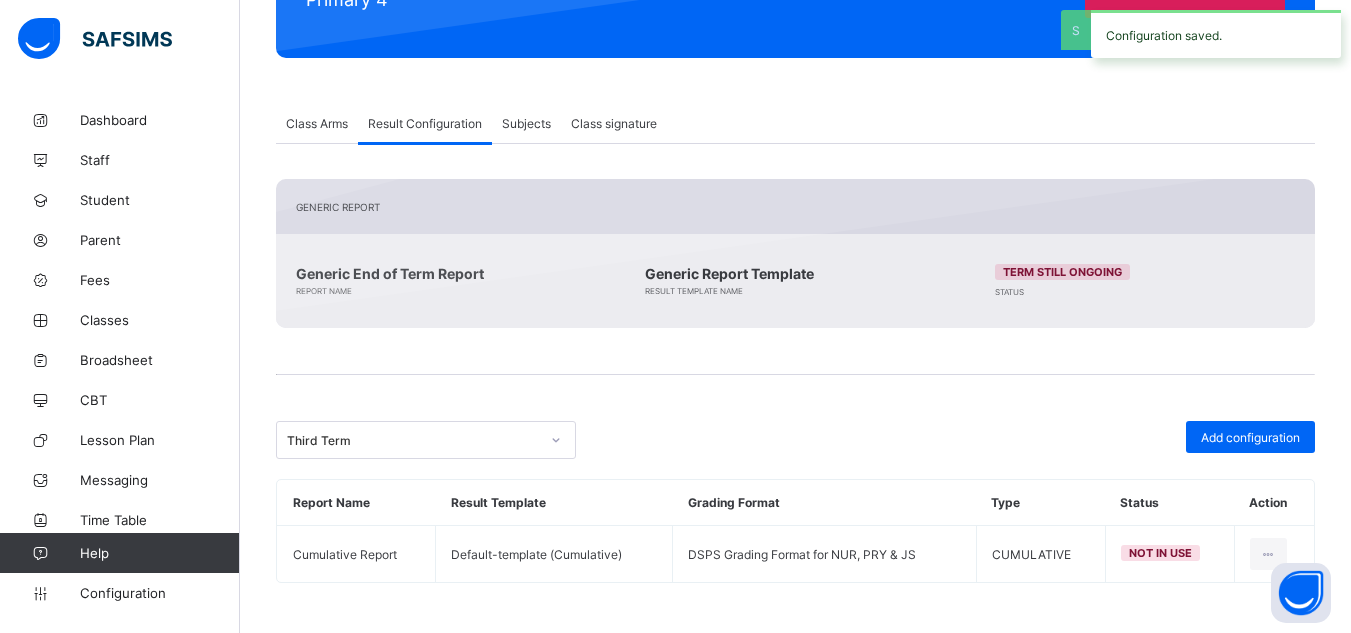scroll, scrollTop: 307, scrollLeft: 0, axis: vertical 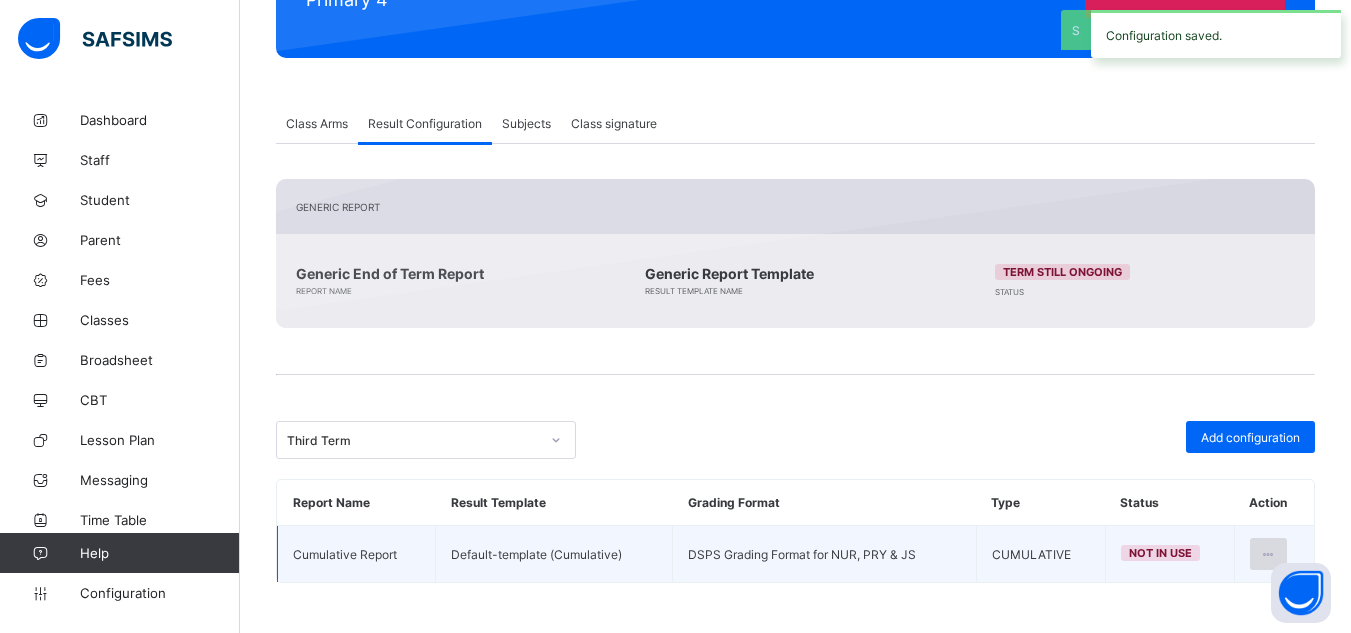 click at bounding box center (1268, 554) 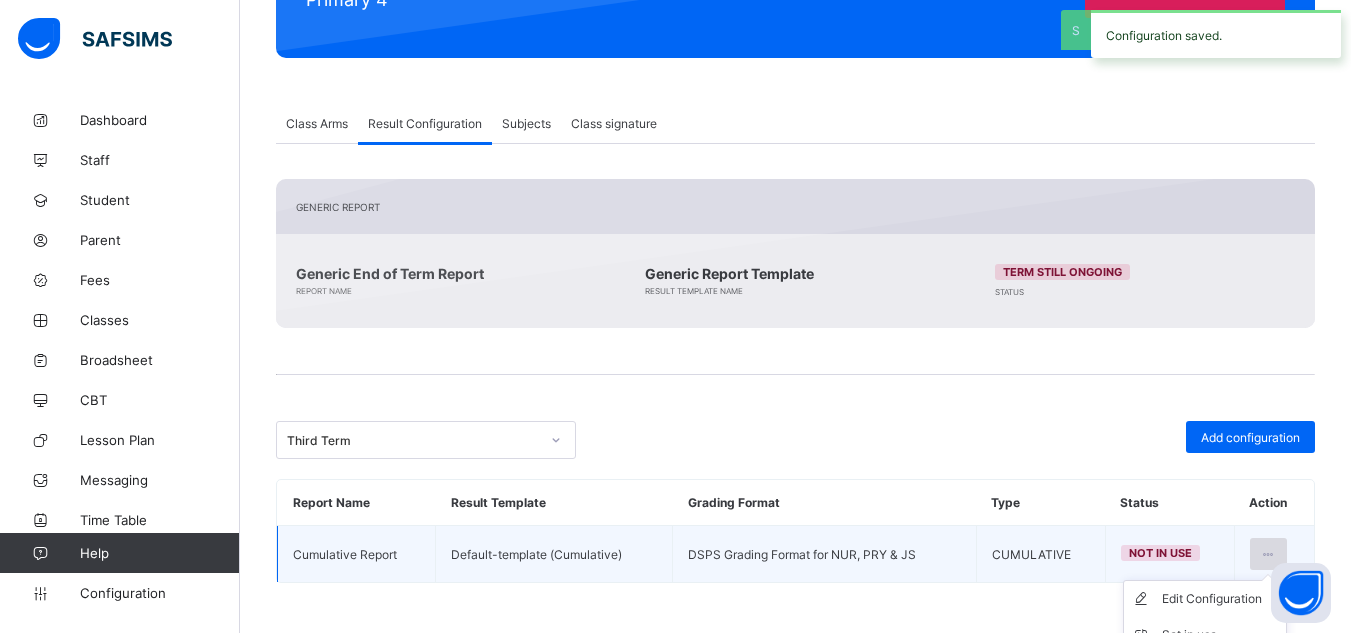 scroll, scrollTop: 364, scrollLeft: 0, axis: vertical 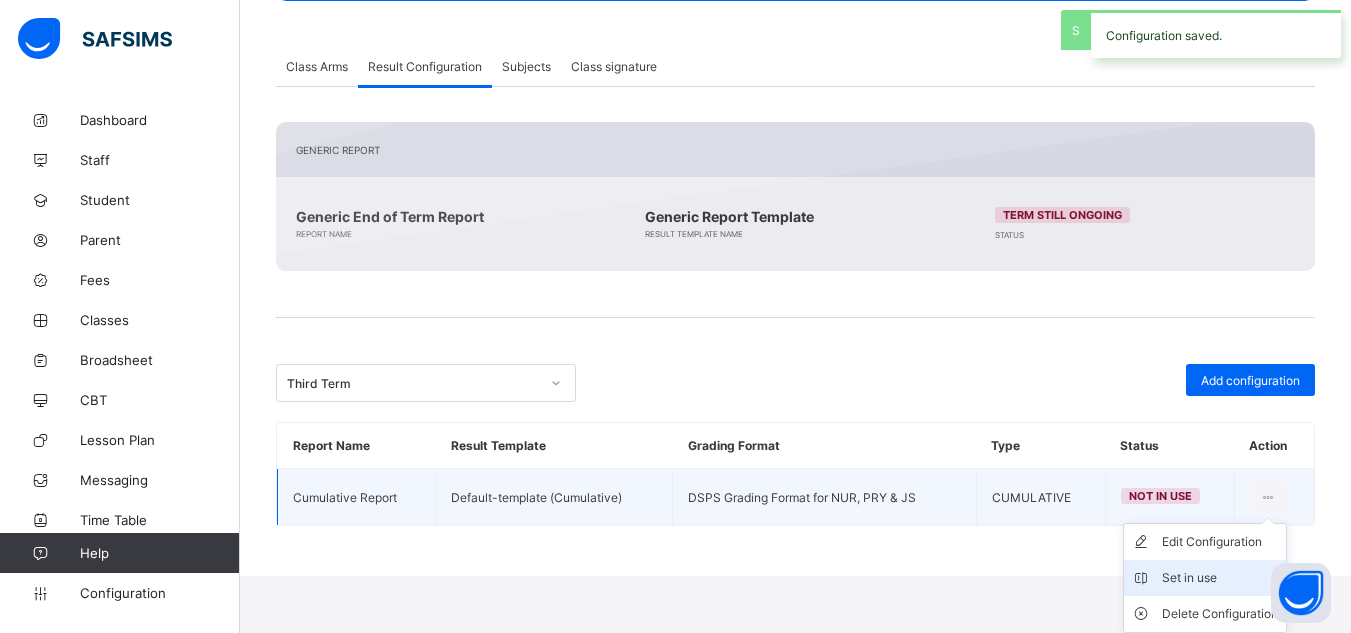 click on "Set in use" at bounding box center [1220, 578] 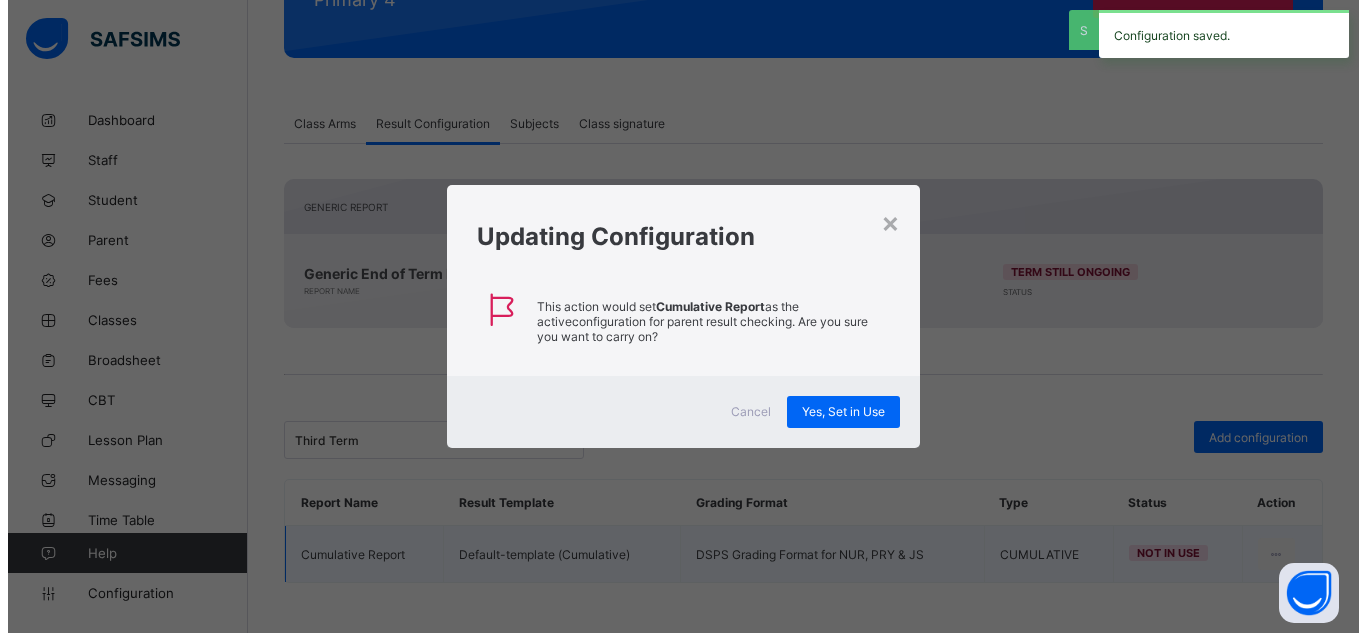 scroll, scrollTop: 307, scrollLeft: 0, axis: vertical 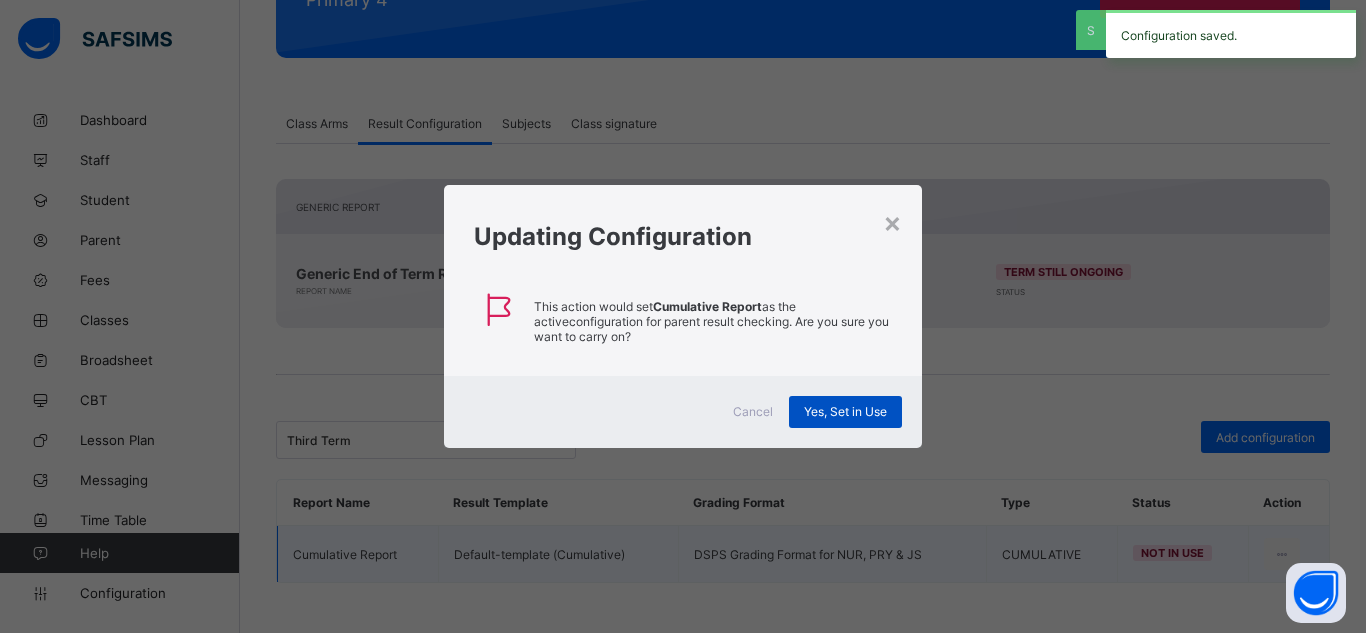 click on "Yes, Set in Use" at bounding box center [845, 411] 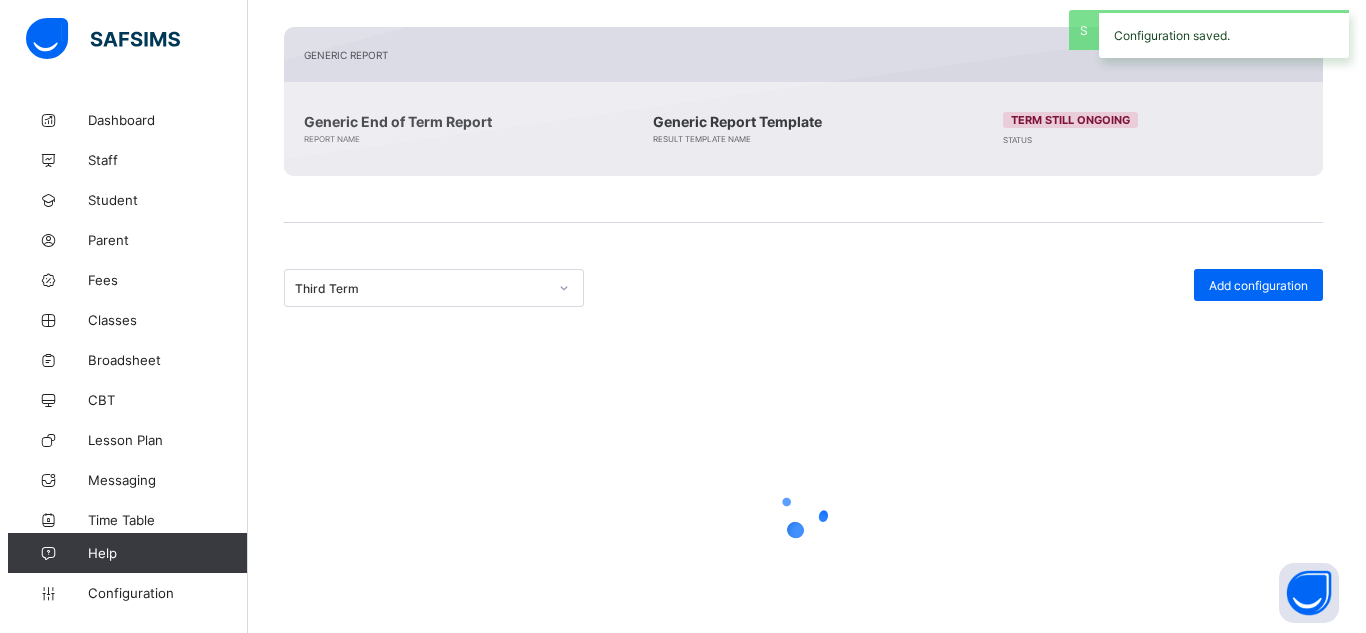 scroll, scrollTop: 307, scrollLeft: 0, axis: vertical 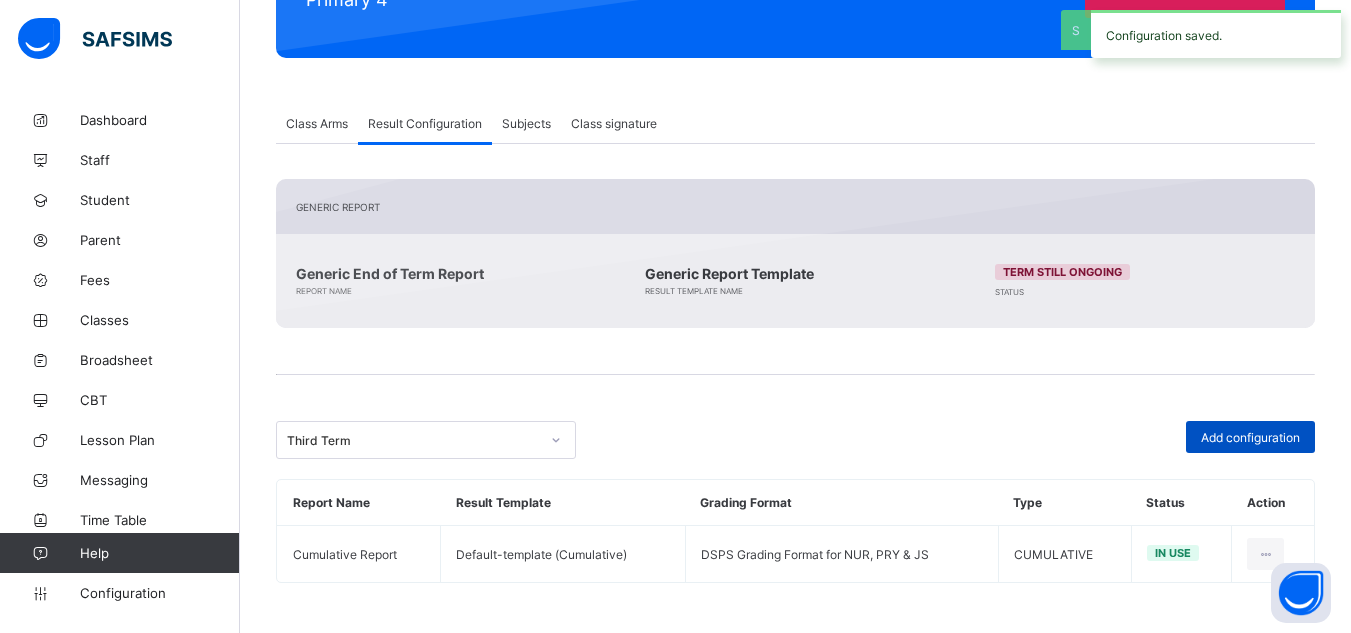 click on "Add configuration" at bounding box center (1250, 437) 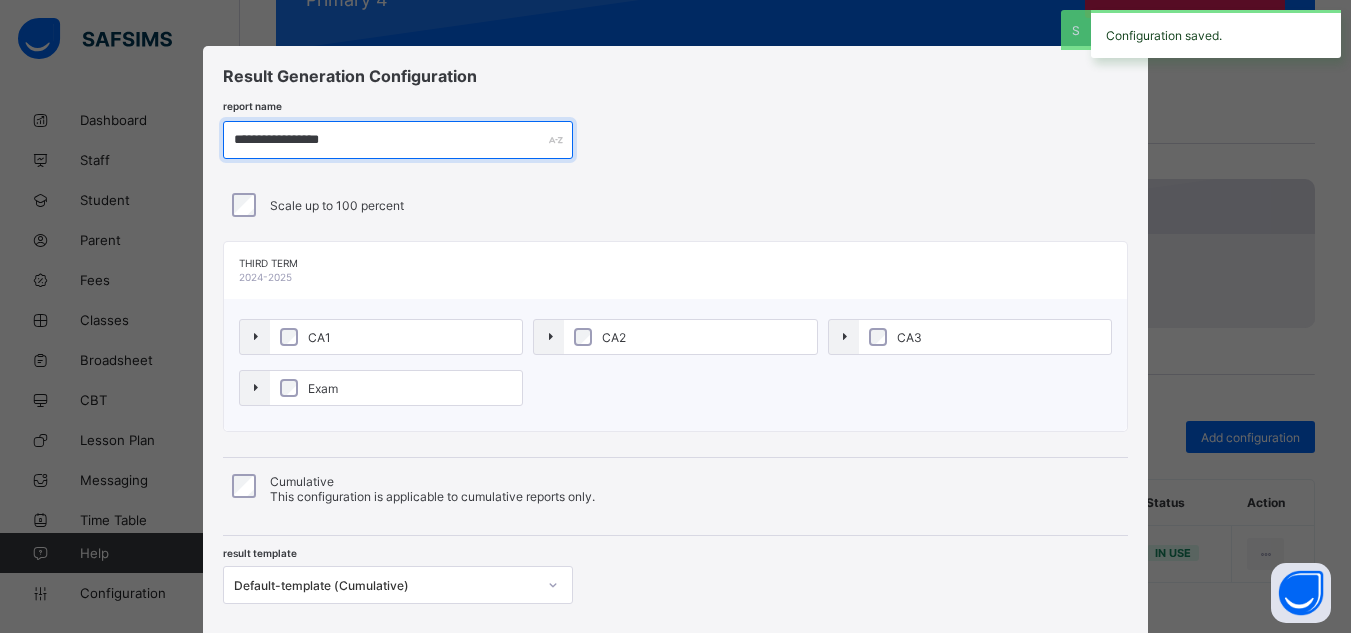click on "**********" at bounding box center [398, 140] 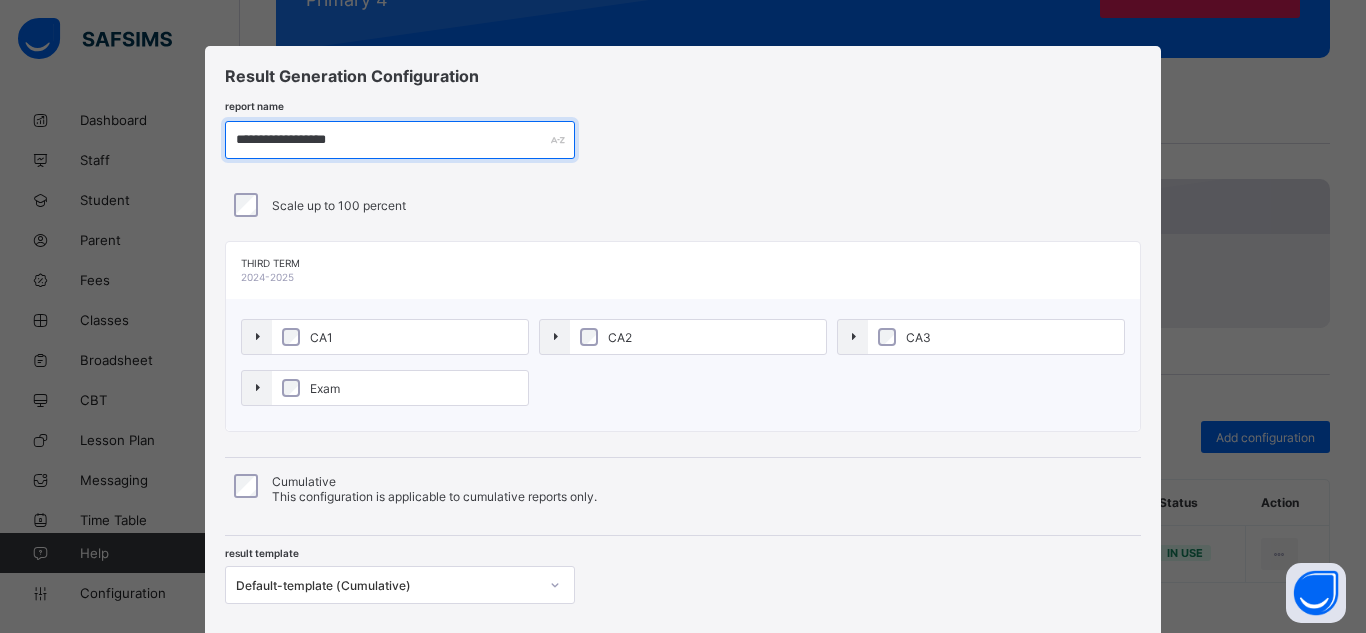 type on "**********" 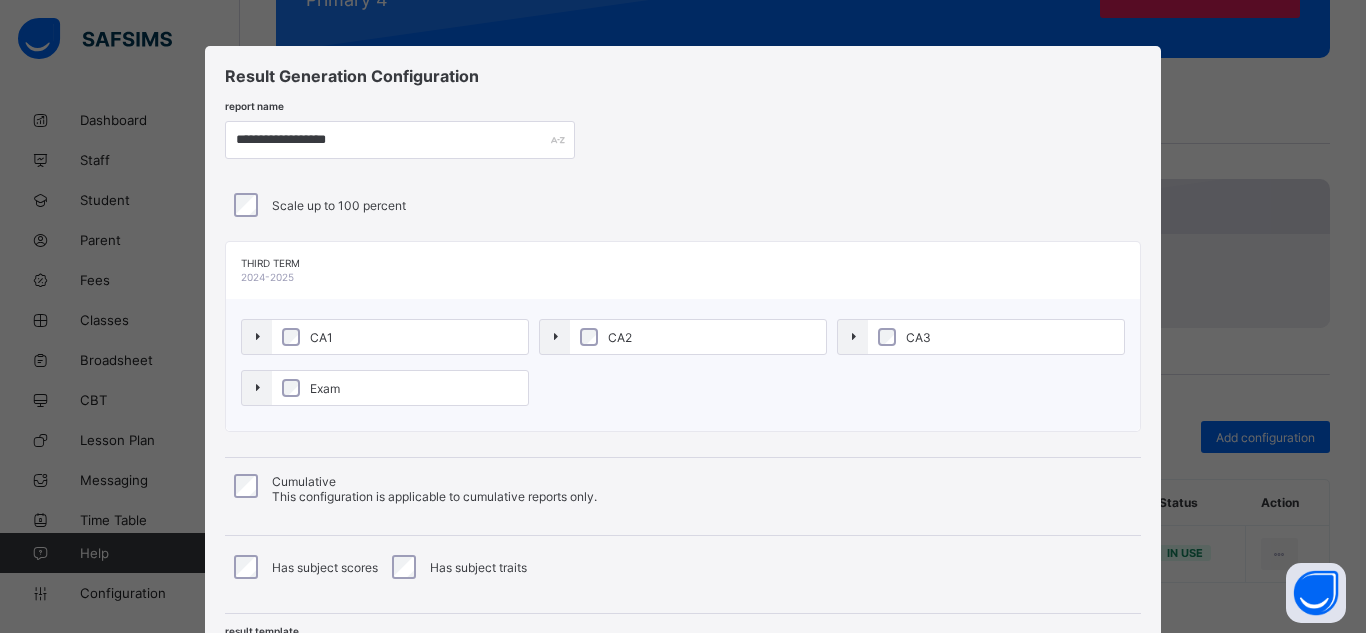 scroll, scrollTop: 280, scrollLeft: 0, axis: vertical 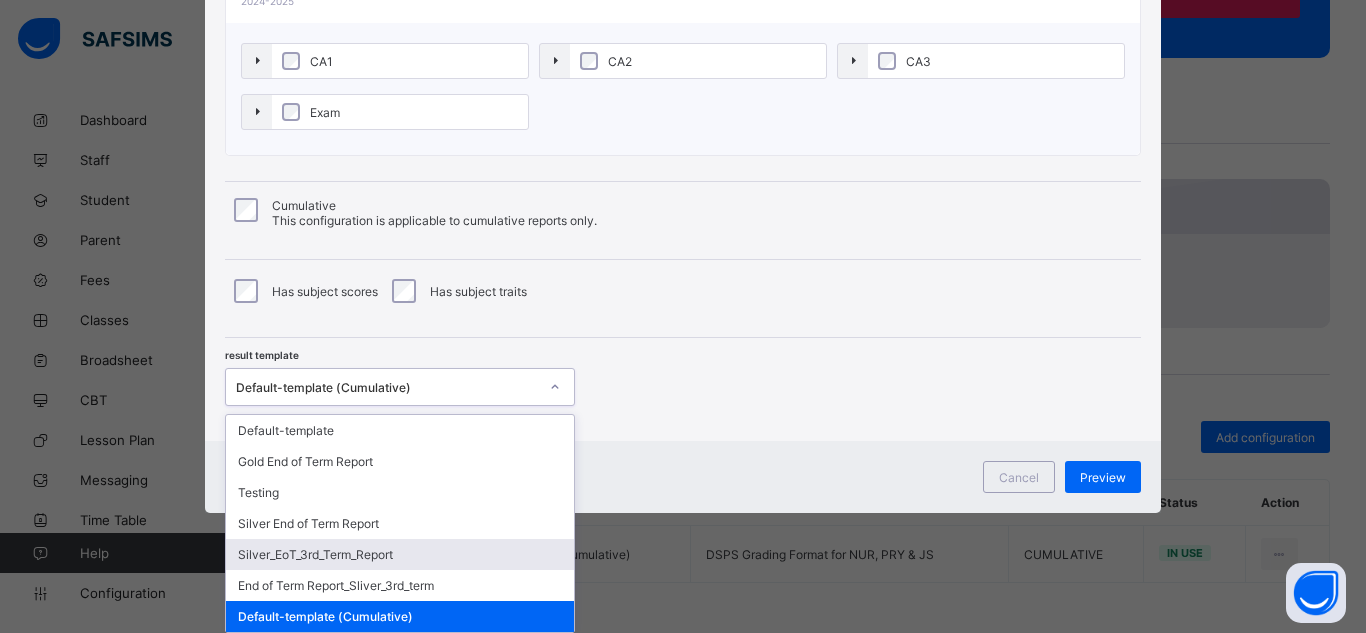 click on "option Silver_EoT_3rd_Term_Report focused, 5 of 7. 7 results available. Use Up and Down to choose options, press Enter to select the currently focused option, press Escape to exit the menu, press Tab to select the option and exit the menu. Default-template (Cumulative) Default-template Gold End of Term Report Testing Silver End of Term Report Silver_EoT_3rd_Term_Report End of Term Report_Sliver_3rd_term Default-template (Cumulative)" at bounding box center (400, 387) 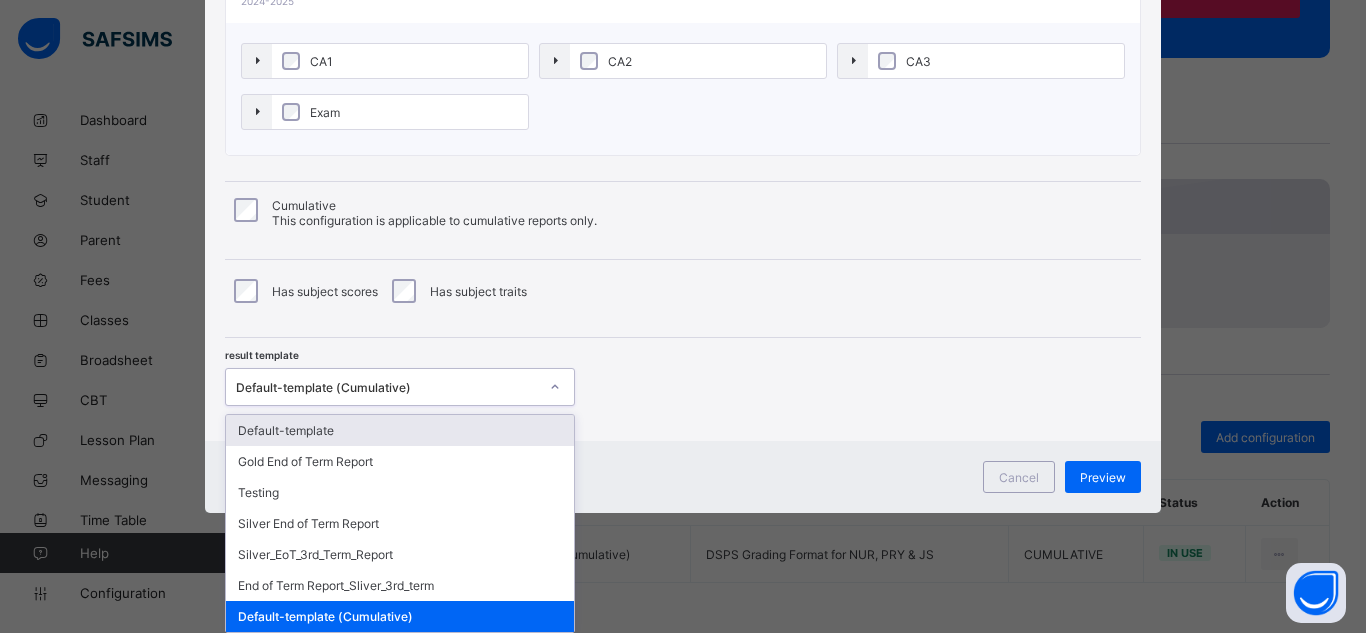 click on "Default-template" at bounding box center [400, 430] 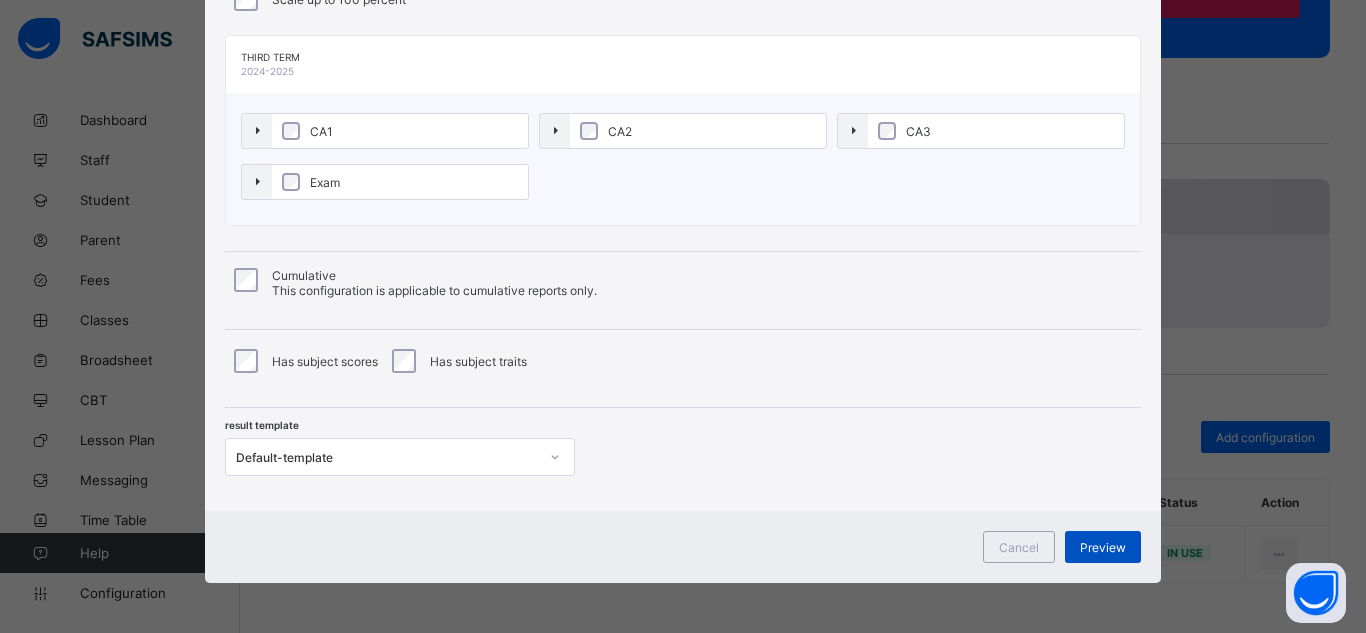 click on "Preview" at bounding box center [1103, 547] 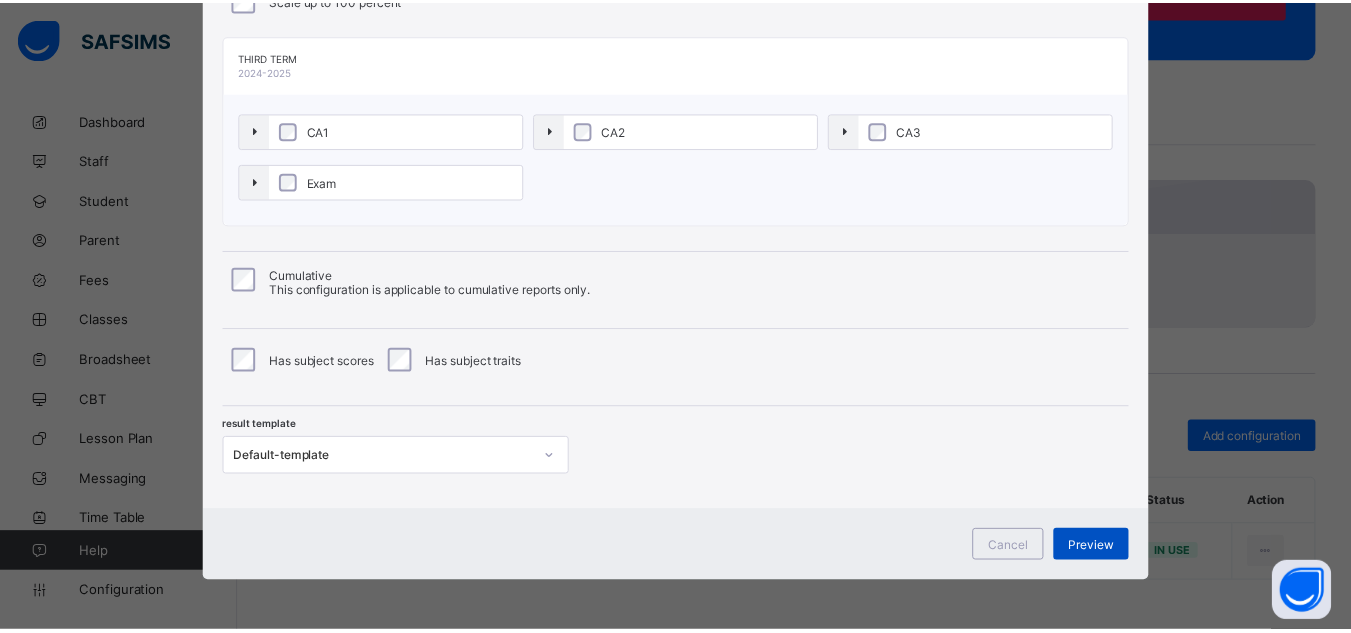 scroll, scrollTop: 4, scrollLeft: 0, axis: vertical 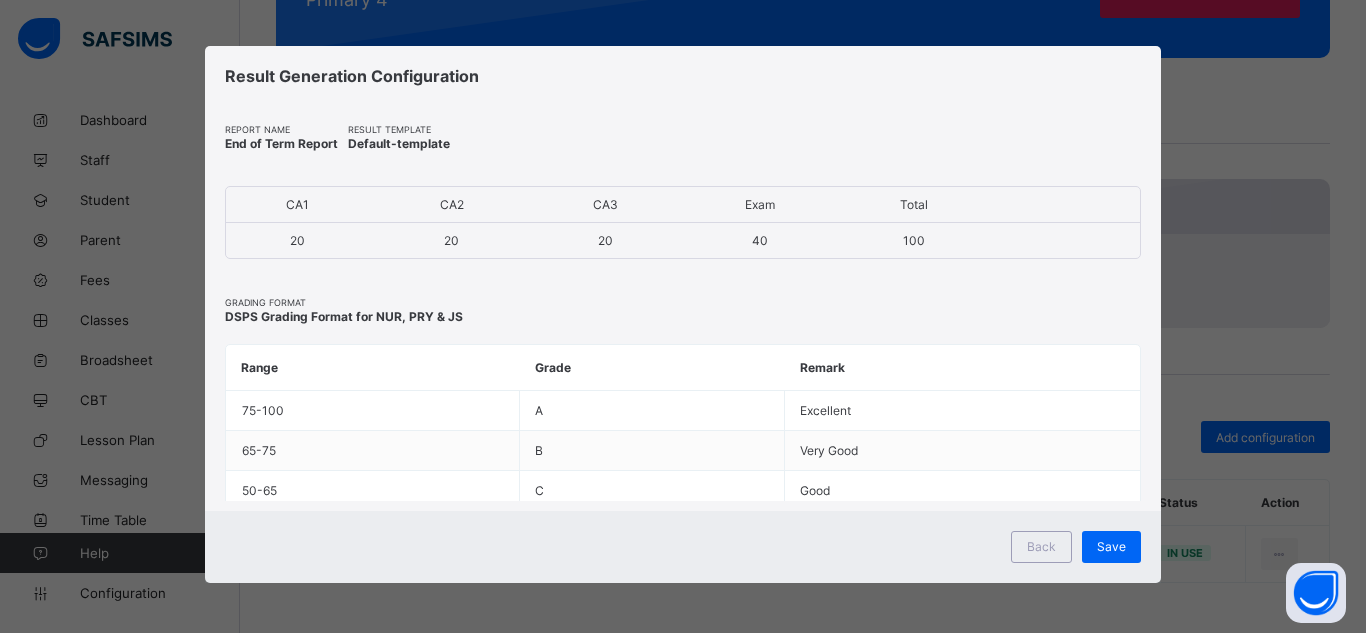 click on "Save" at bounding box center (1111, 546) 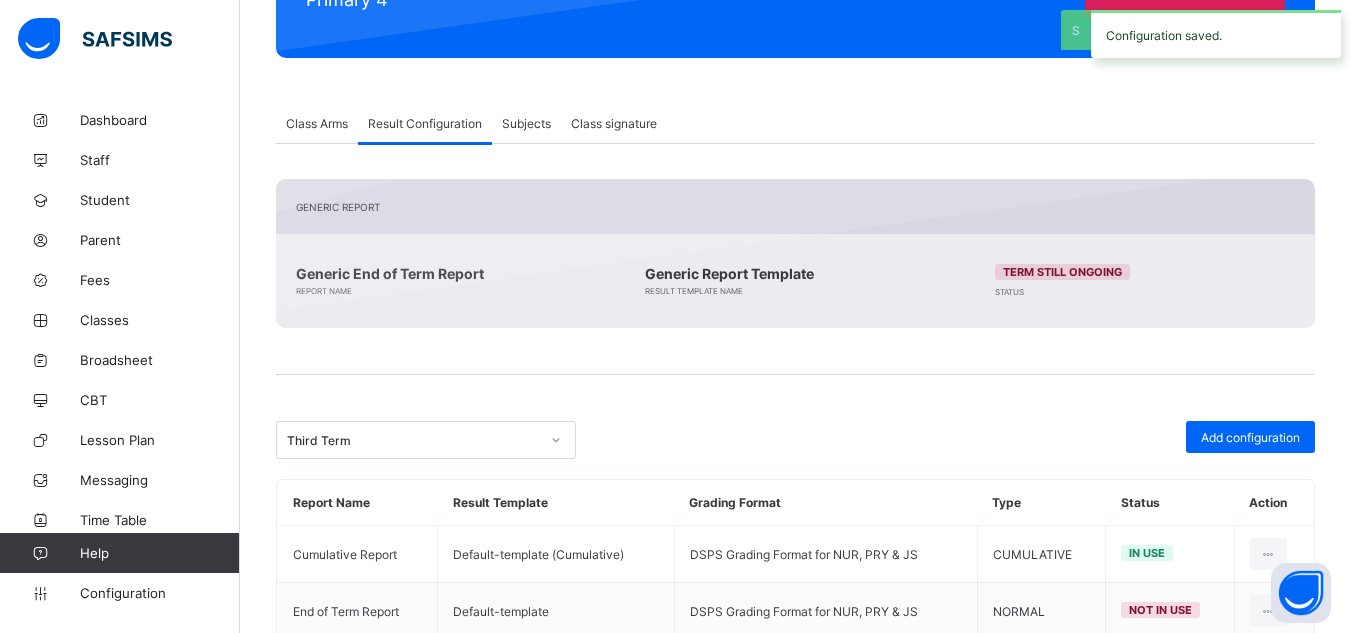scroll, scrollTop: 364, scrollLeft: 0, axis: vertical 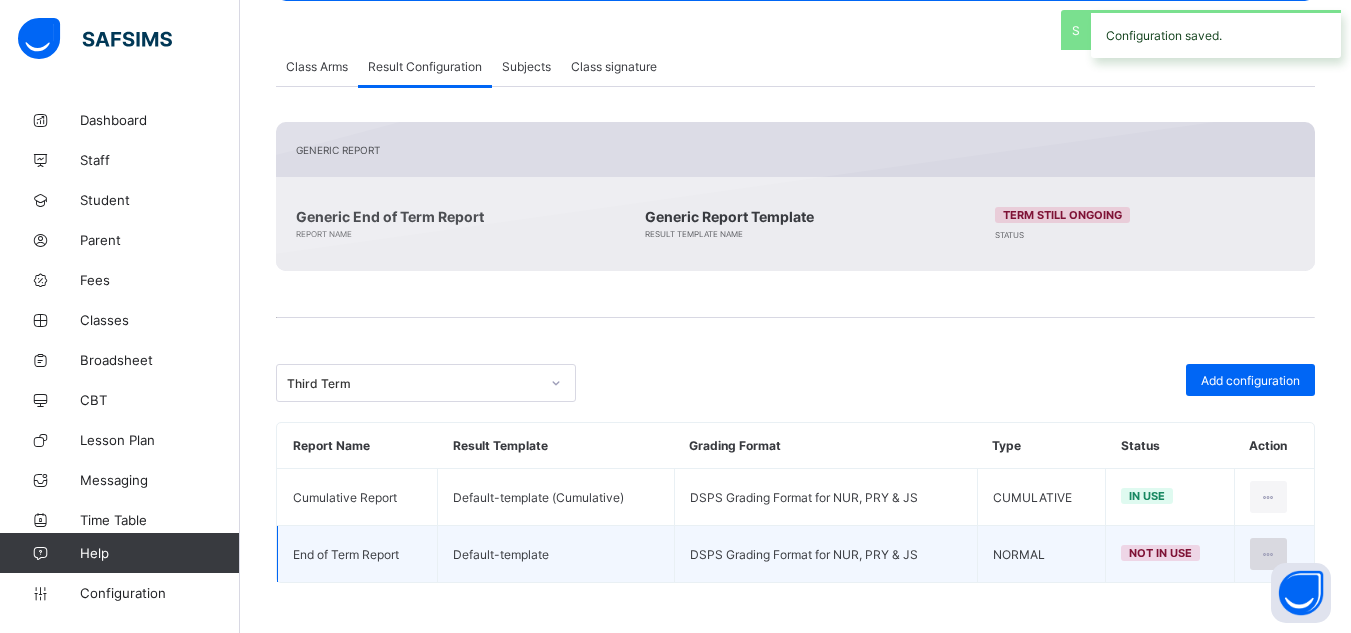 click at bounding box center [1268, 554] 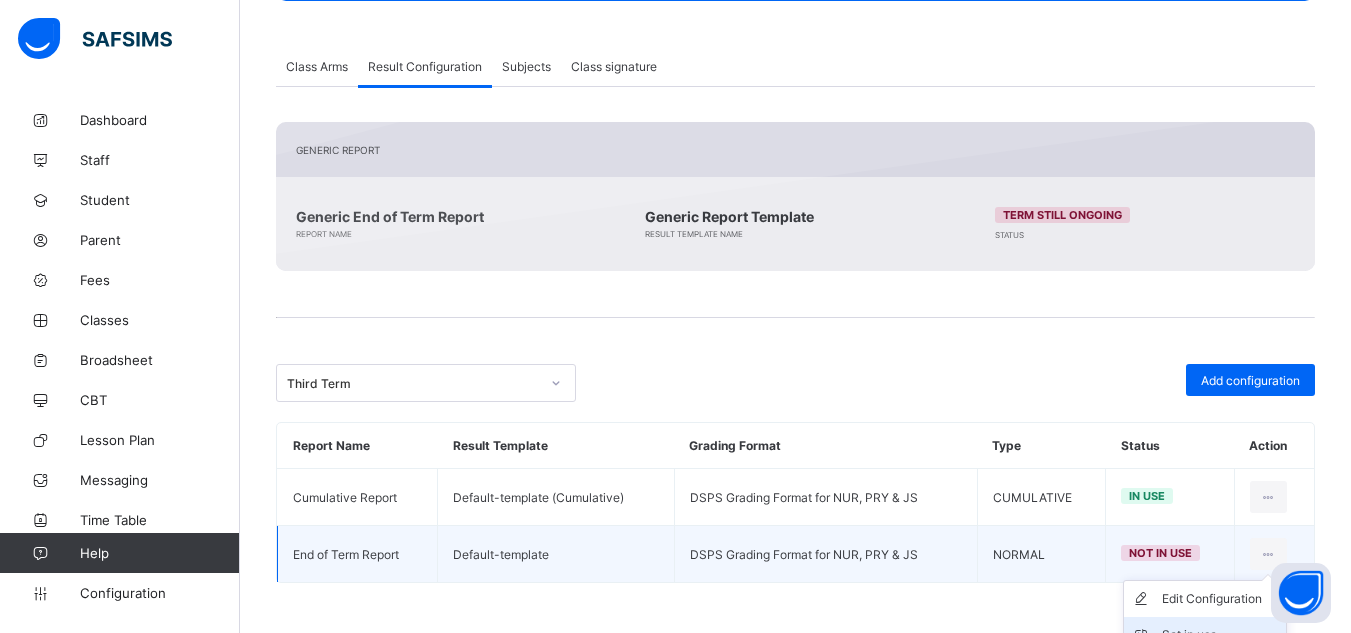 click on "Set in use" at bounding box center [1205, 635] 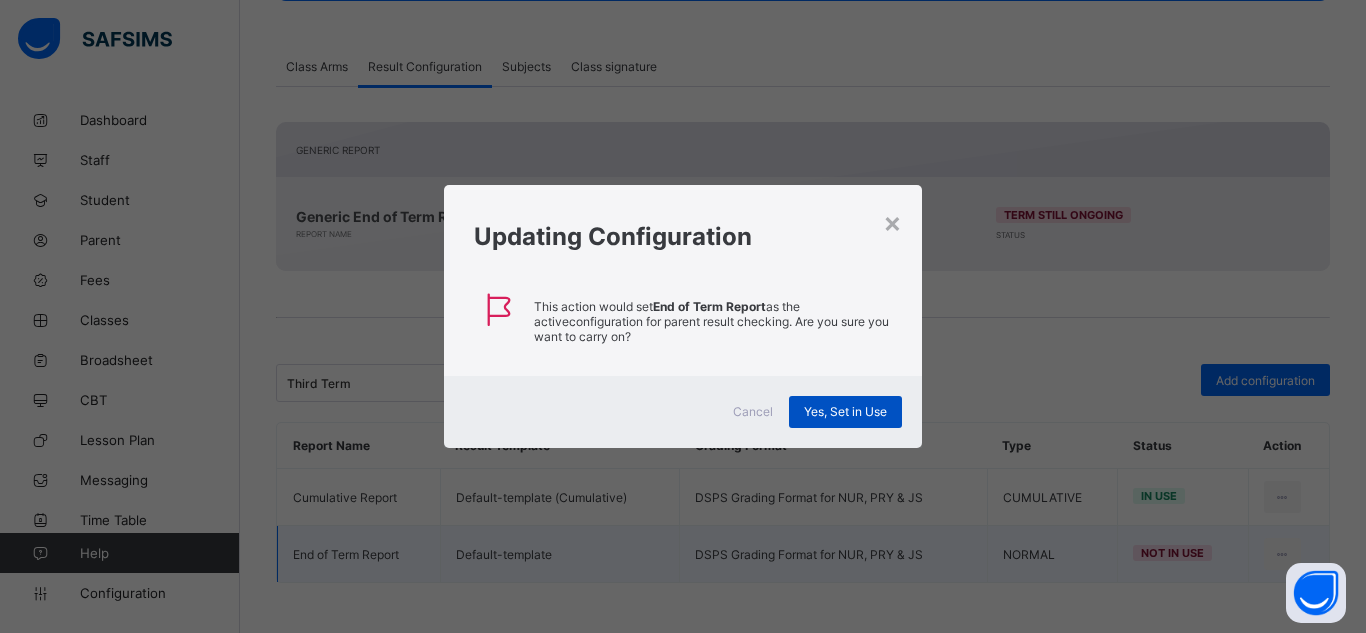 click on "Yes, Set in Use" at bounding box center (845, 411) 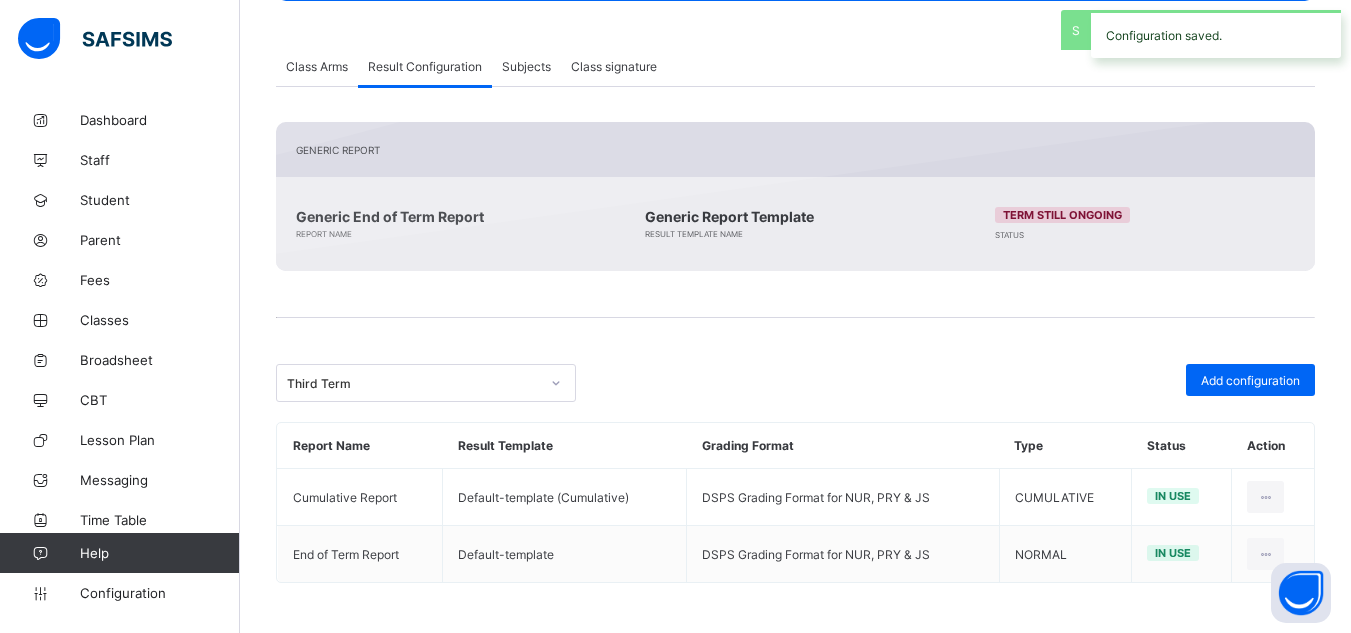 scroll, scrollTop: 0, scrollLeft: 0, axis: both 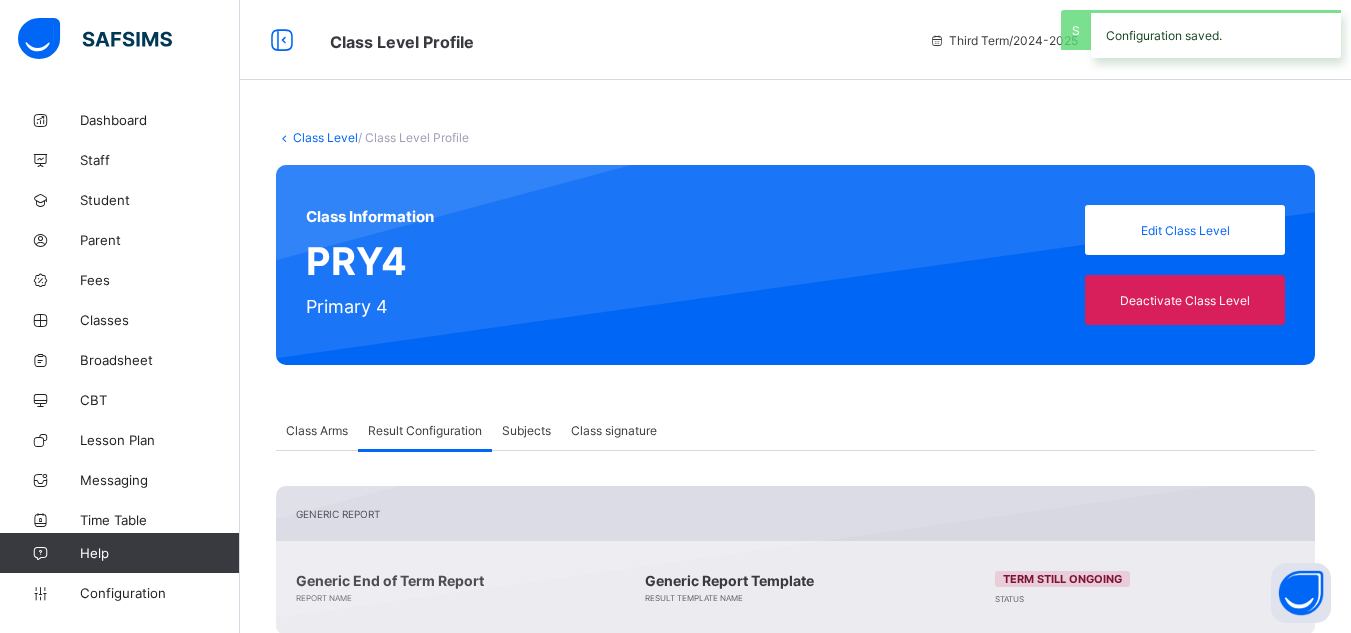 click on "Class Level" at bounding box center (325, 137) 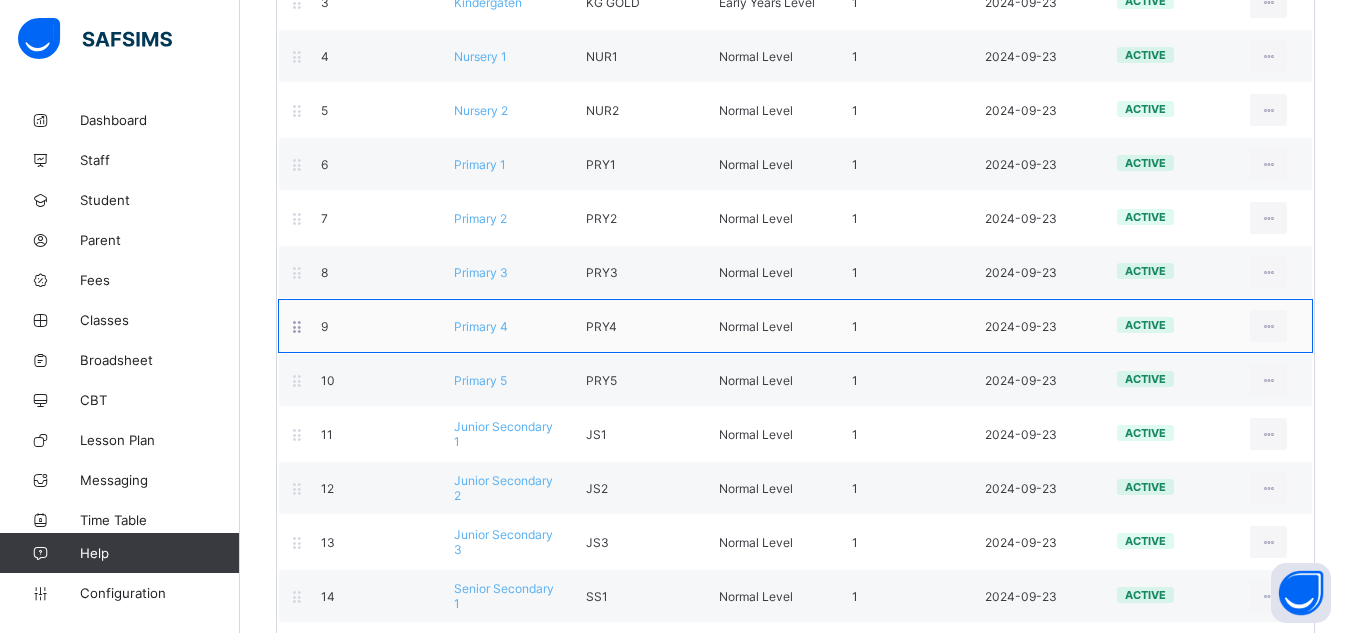 scroll, scrollTop: 399, scrollLeft: 0, axis: vertical 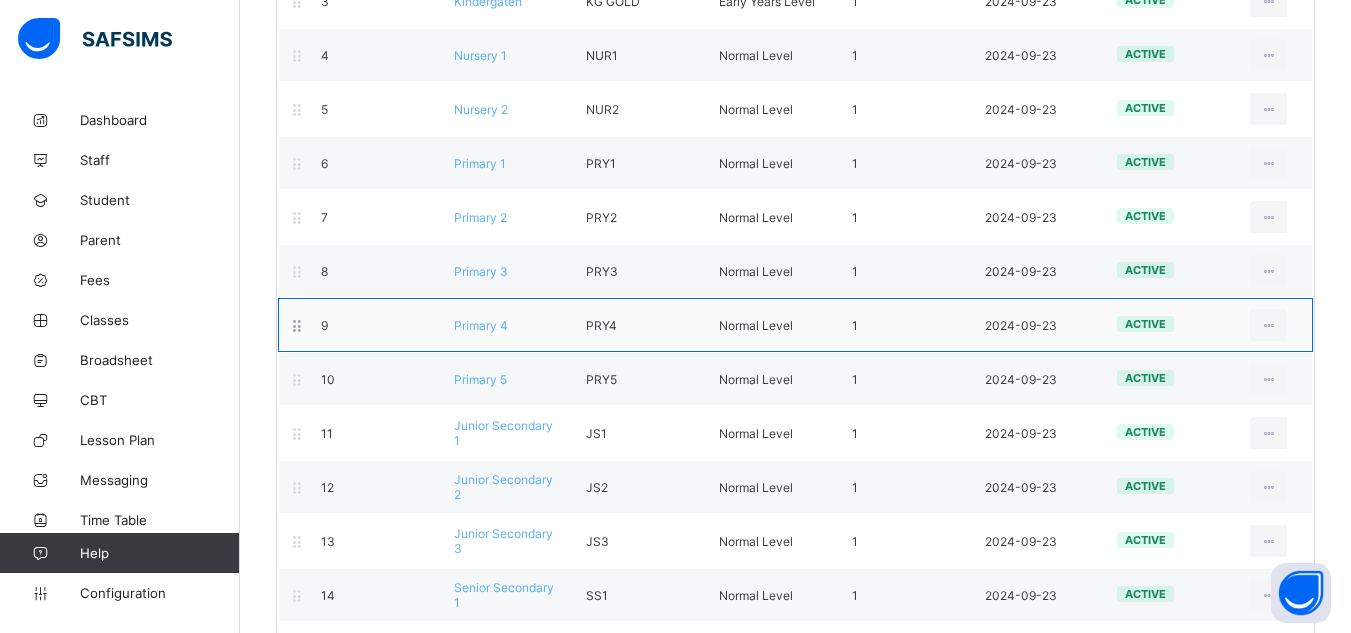 click on "Primary 4" at bounding box center [481, 325] 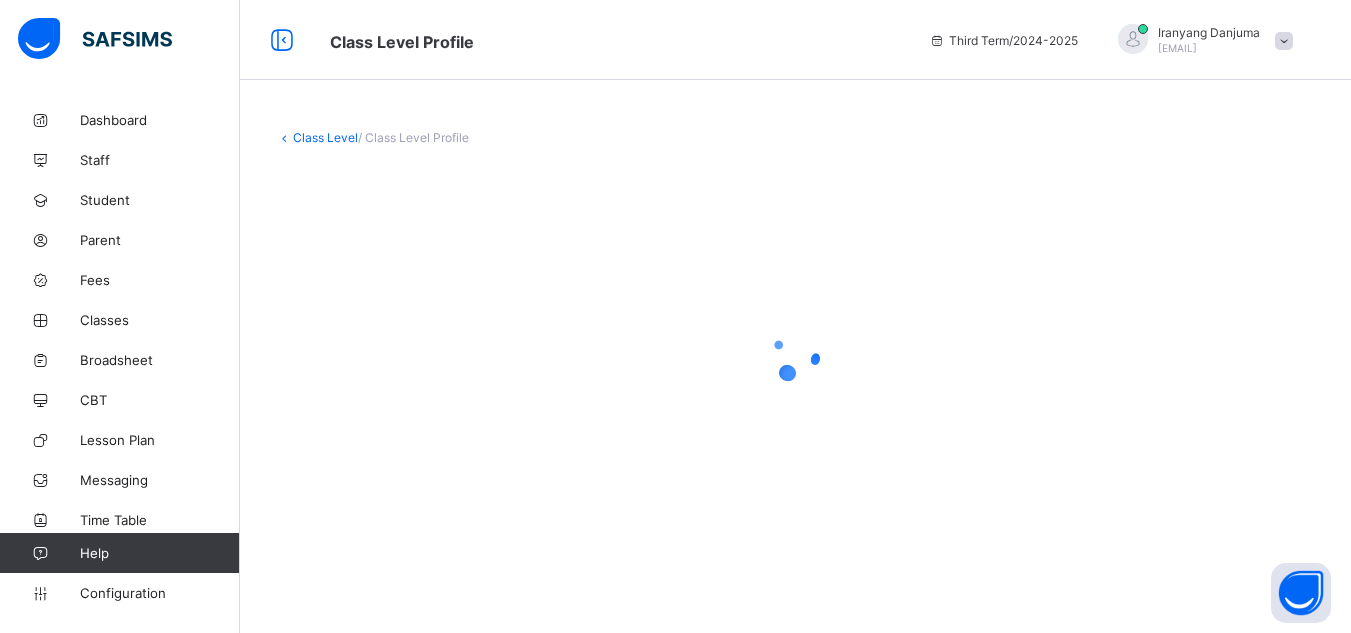 scroll, scrollTop: 0, scrollLeft: 0, axis: both 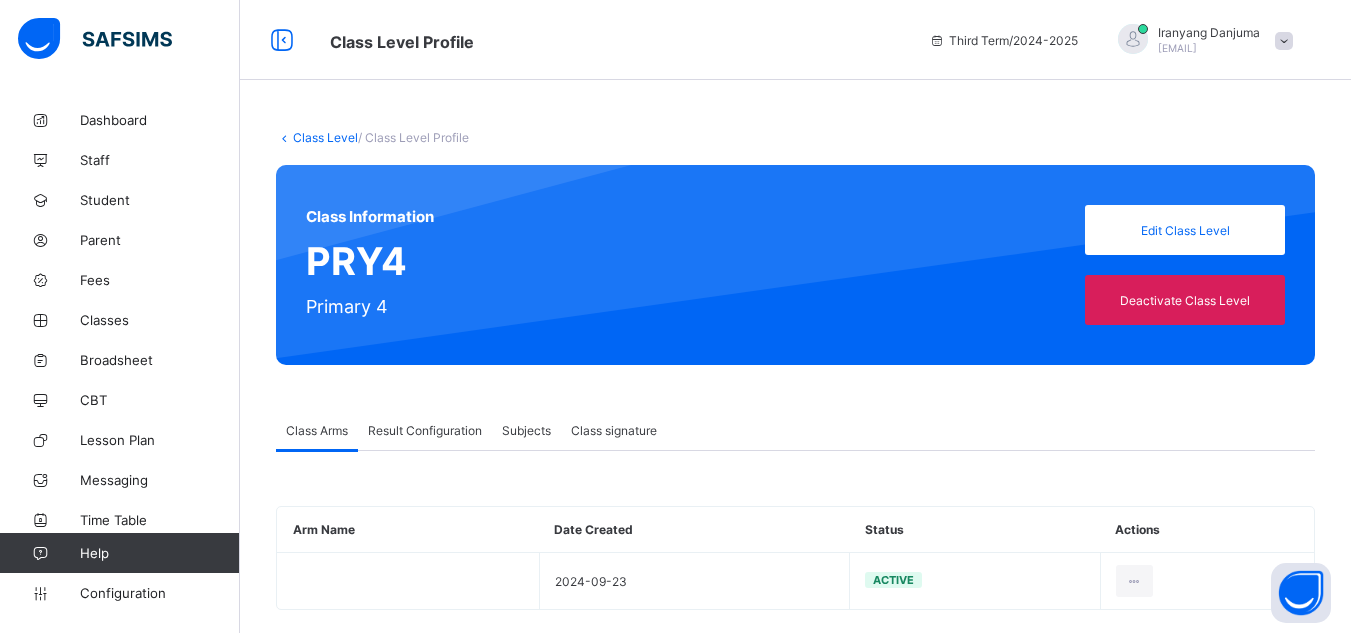 click on "Result Configuration" at bounding box center [425, 430] 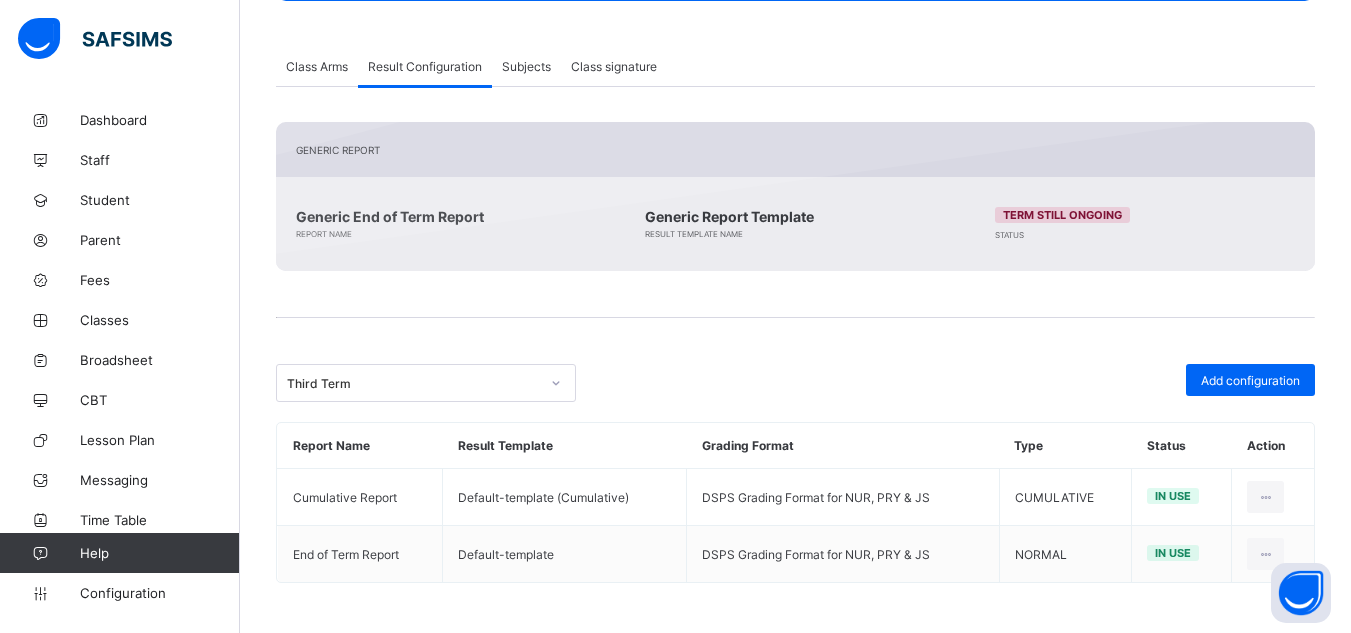 scroll, scrollTop: 0, scrollLeft: 0, axis: both 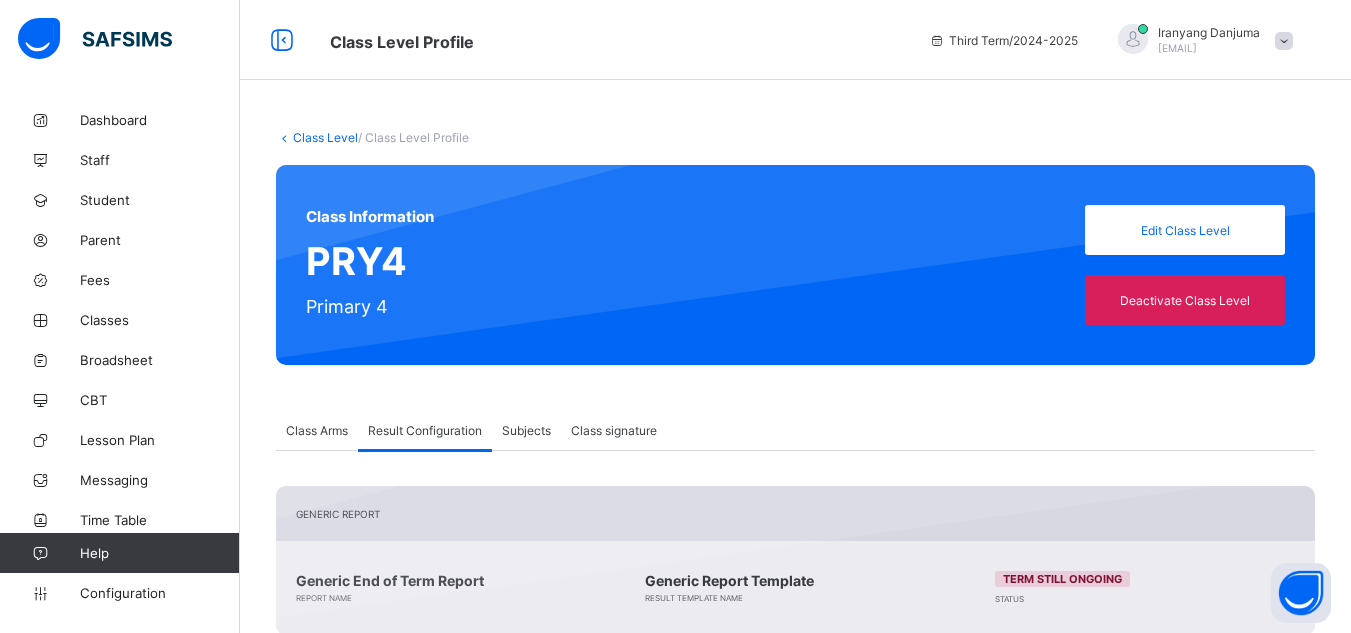 click on "Class Level" at bounding box center (325, 137) 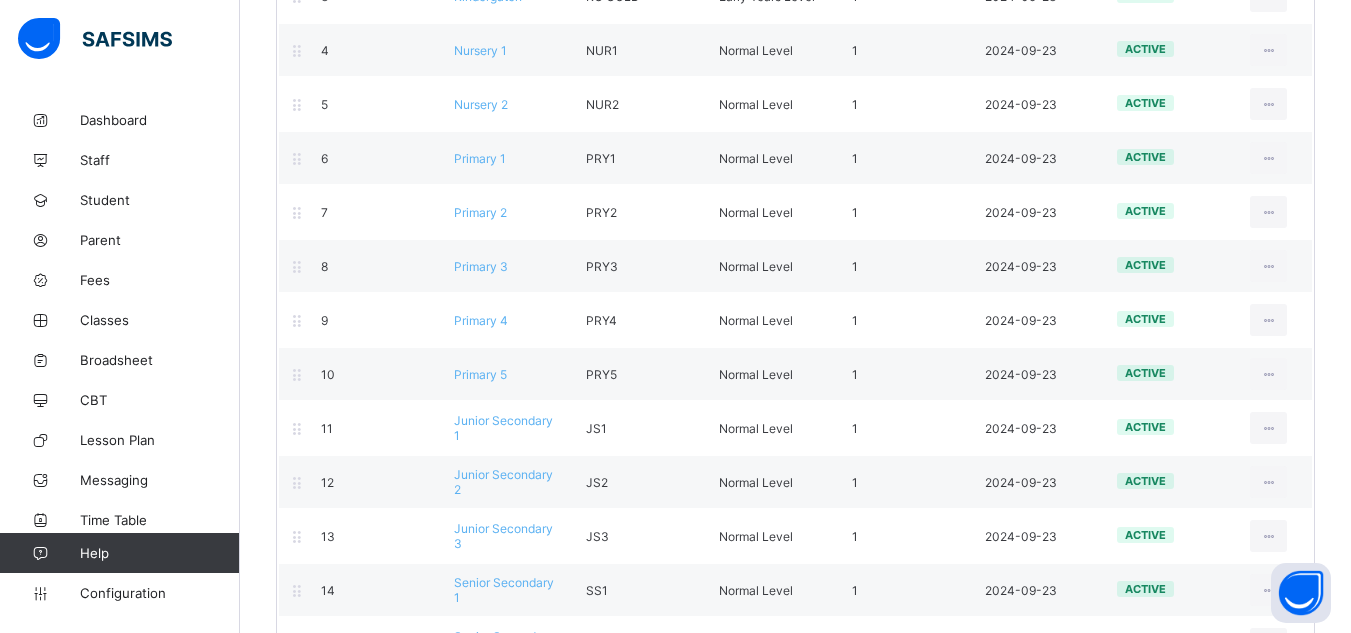 scroll, scrollTop: 431, scrollLeft: 0, axis: vertical 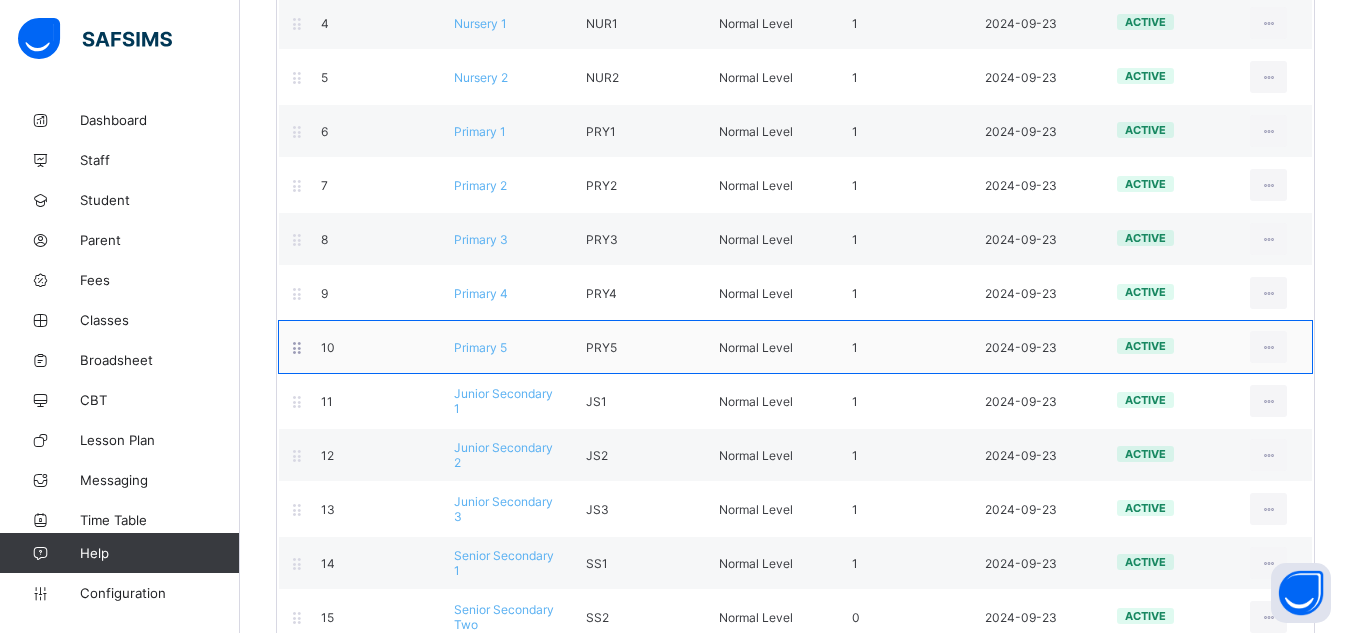 click on "Primary 5" at bounding box center [480, 347] 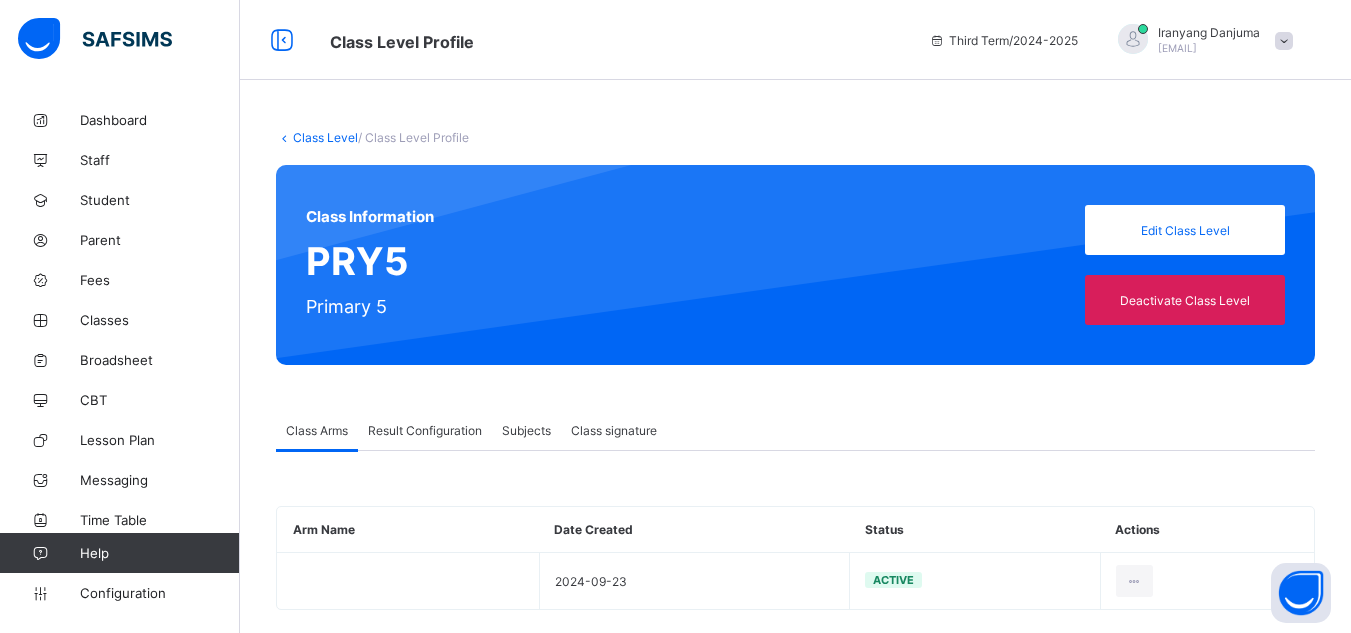 click on "Result Configuration" at bounding box center (425, 430) 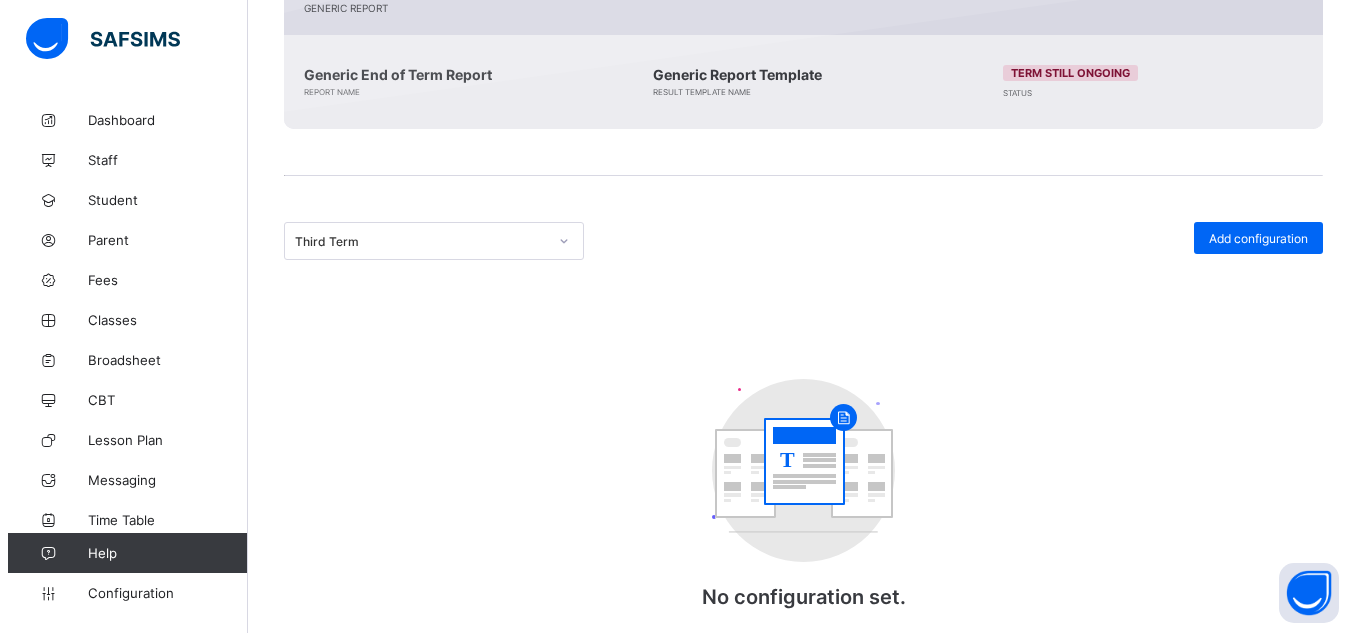 scroll, scrollTop: 522, scrollLeft: 0, axis: vertical 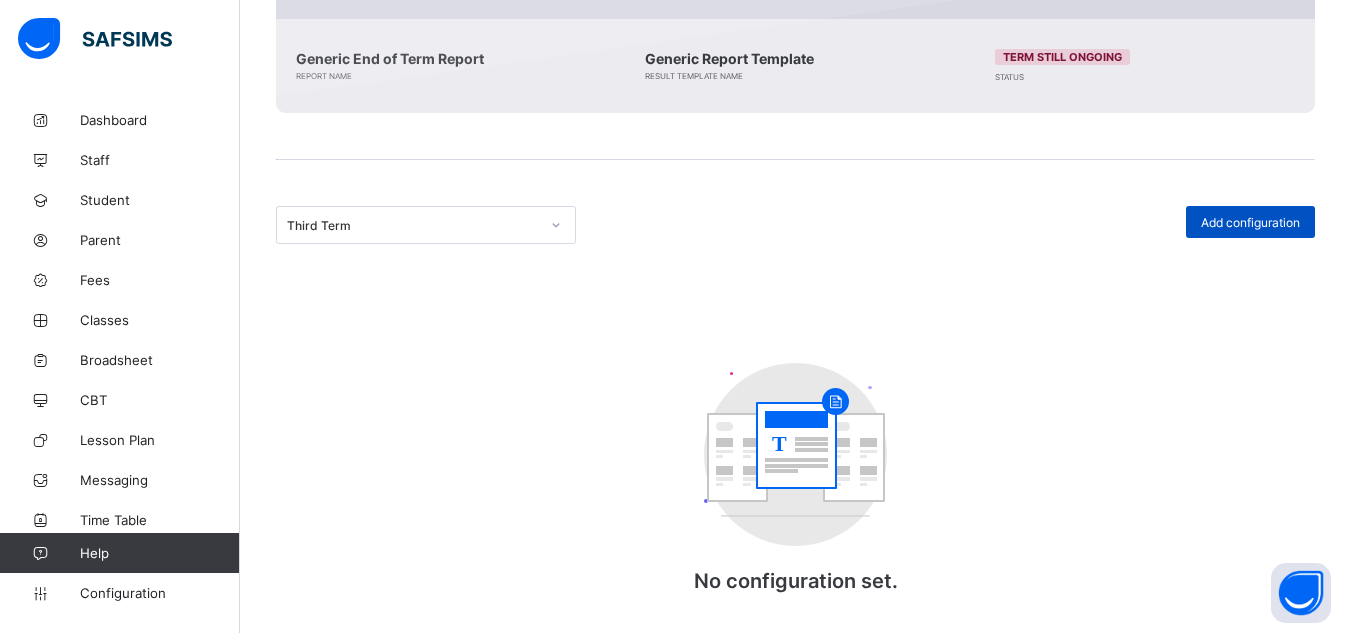 click on "Add configuration" at bounding box center (1250, 222) 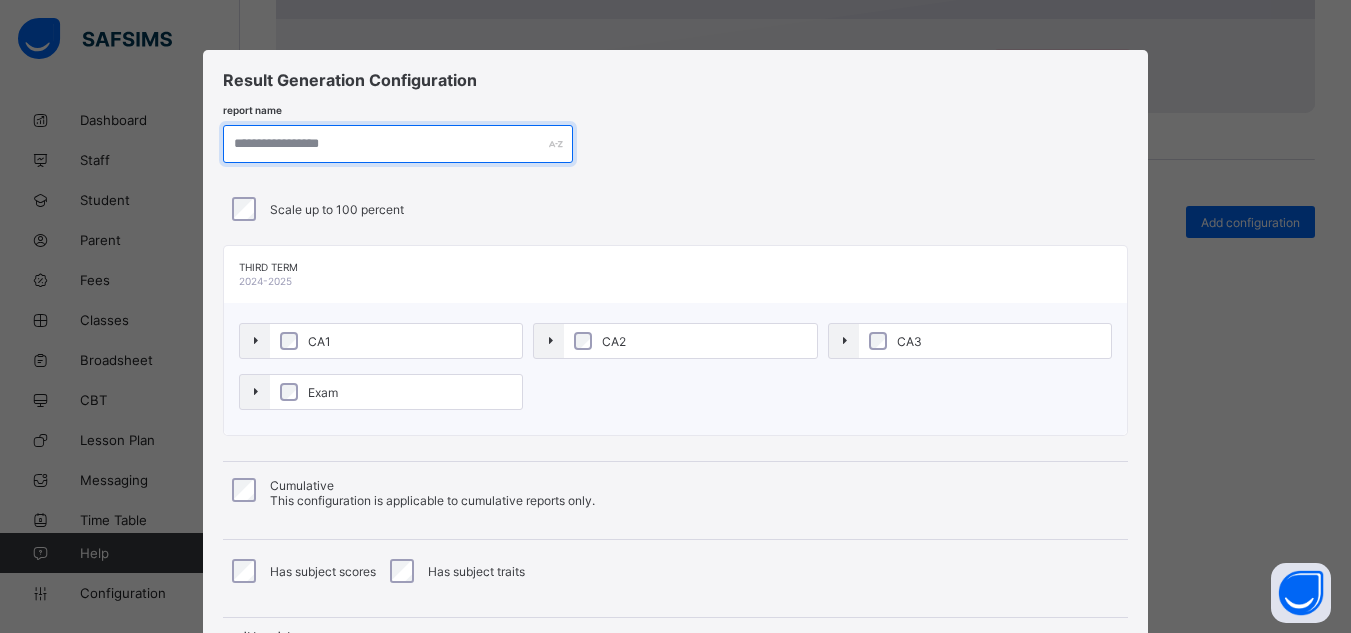 click at bounding box center [398, 144] 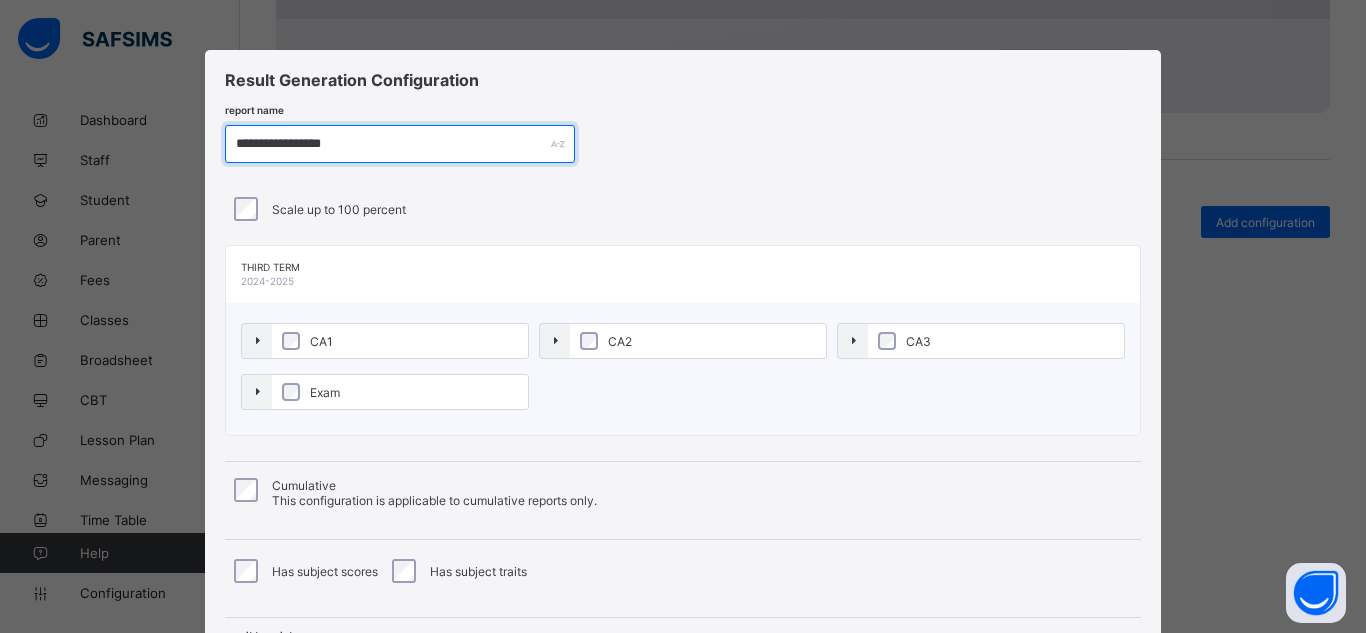 type on "**********" 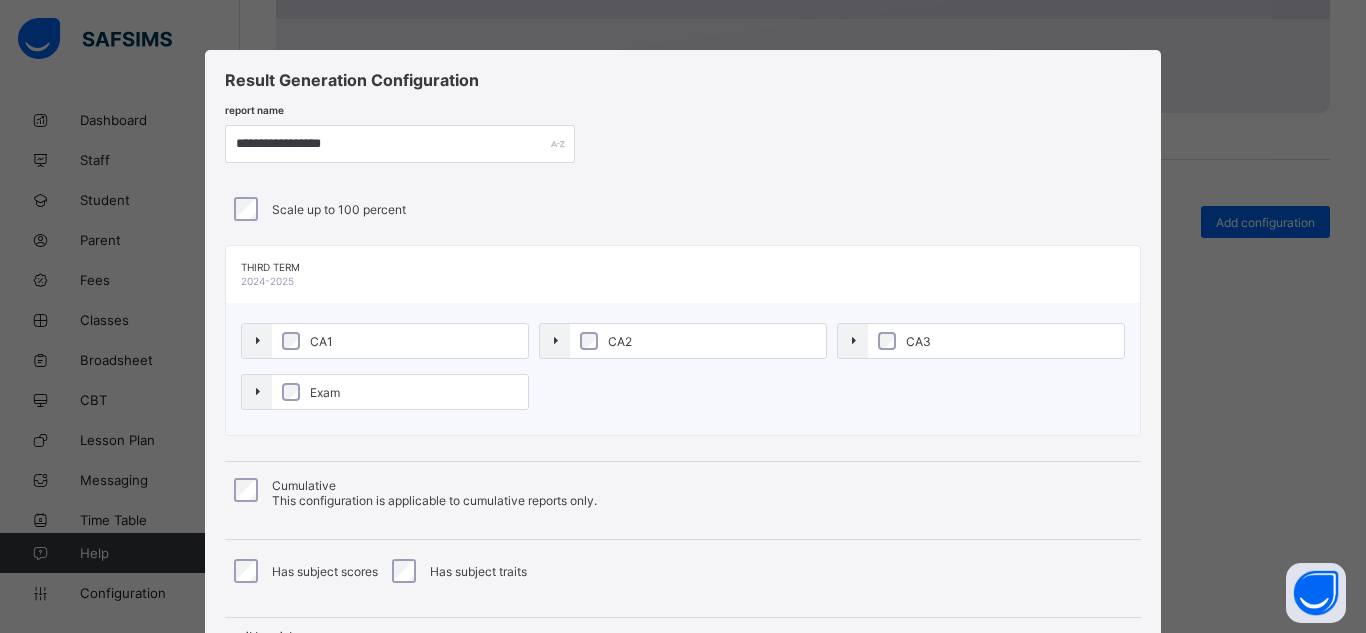 scroll, scrollTop: 210, scrollLeft: 0, axis: vertical 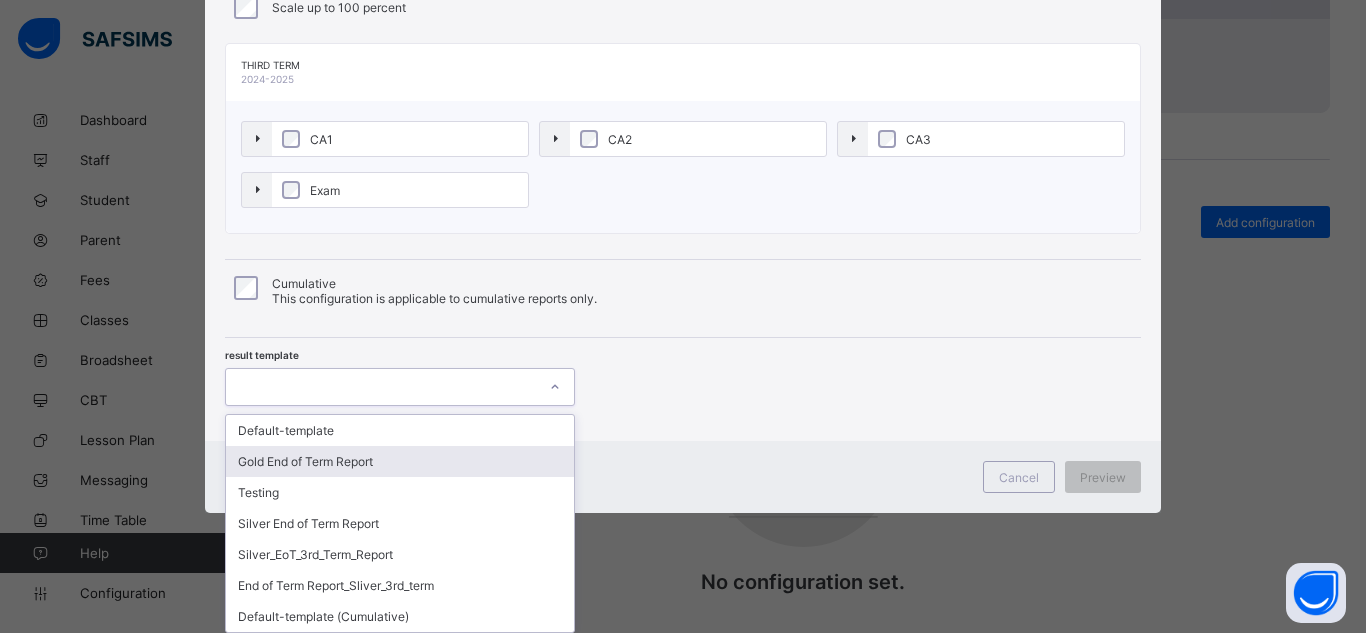 click on "option Gold End of Term Report focused, 2 of 7. 7 results available. Use Up and Down to choose options, press Enter to select the currently focused option, press Escape to exit the menu, press Tab to select the option and exit the menu. Default-template Gold End of Term Report Testing Silver End of Term Report Silver_EoT_3rd_Term_Report End of Term Report_Sliver_3rd_term Default-template (Cumulative)" at bounding box center (400, 387) 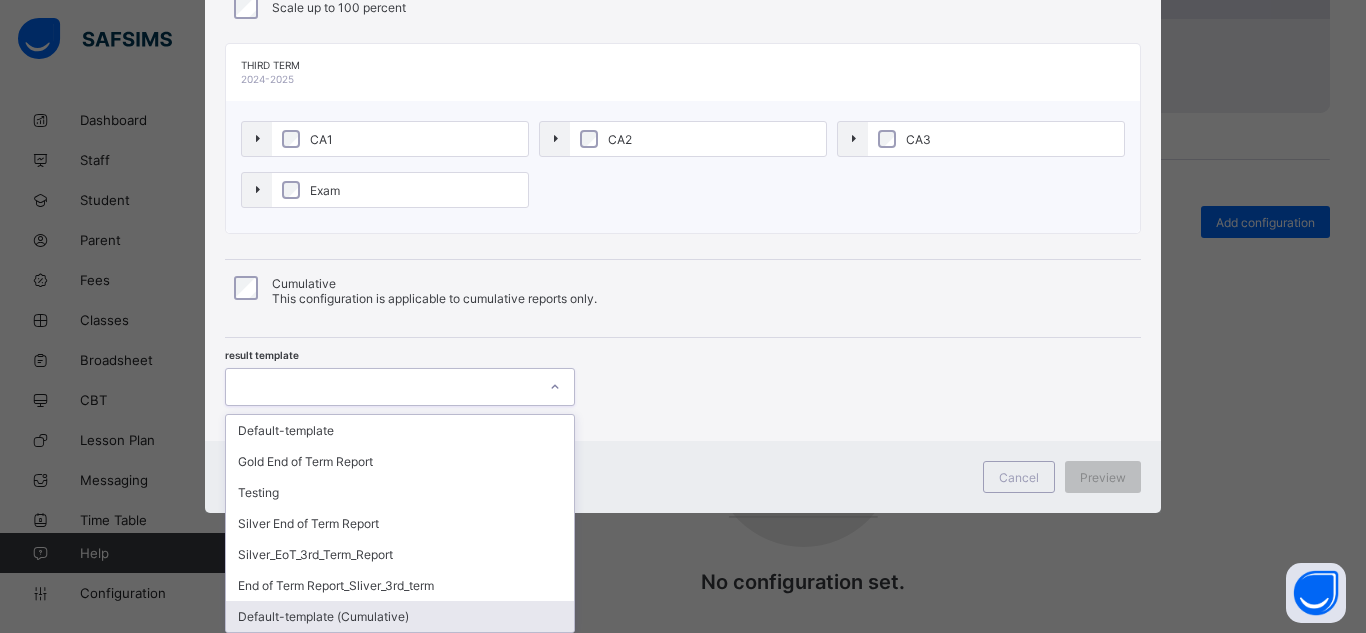 click on "Default-template (Cumulative)" at bounding box center (400, 616) 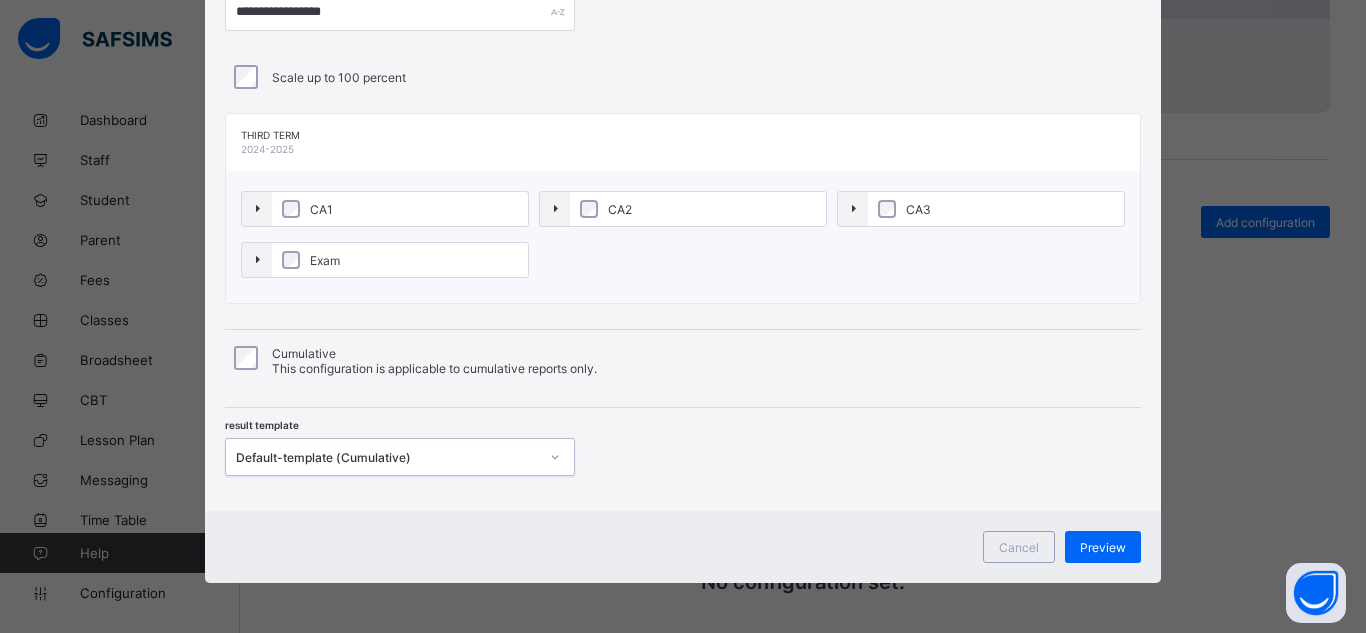 scroll, scrollTop: 132, scrollLeft: 0, axis: vertical 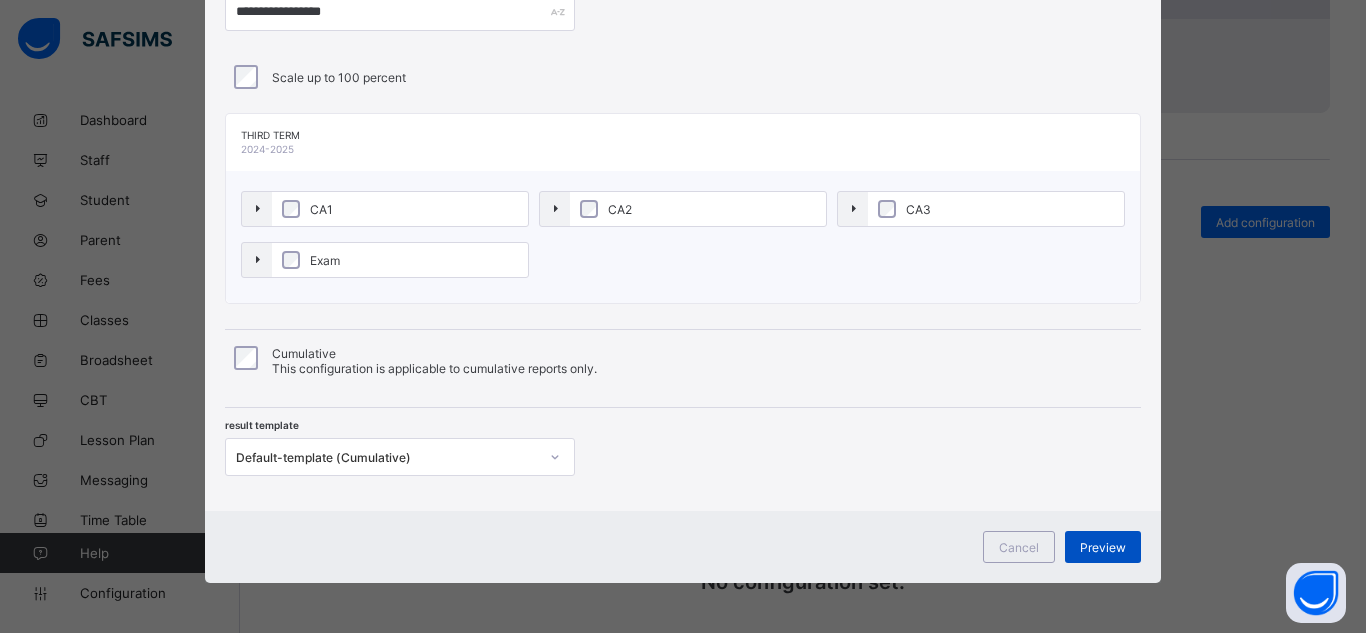 click on "Preview" at bounding box center (1103, 547) 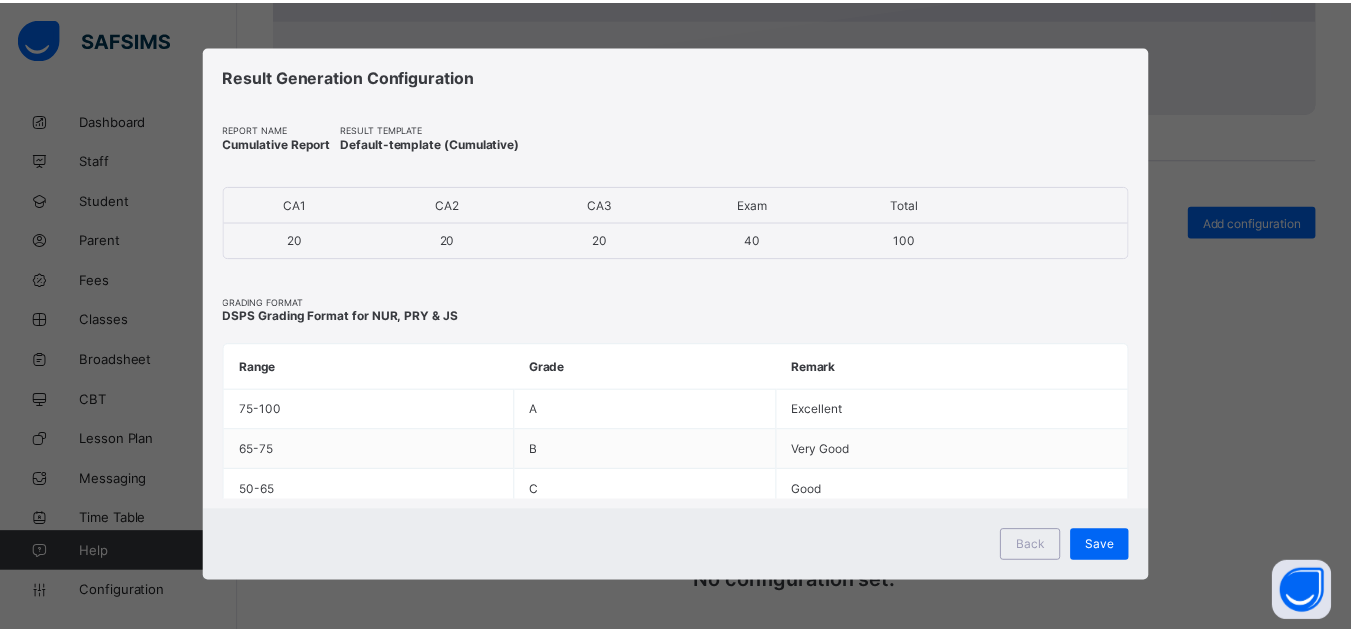 scroll, scrollTop: 4, scrollLeft: 0, axis: vertical 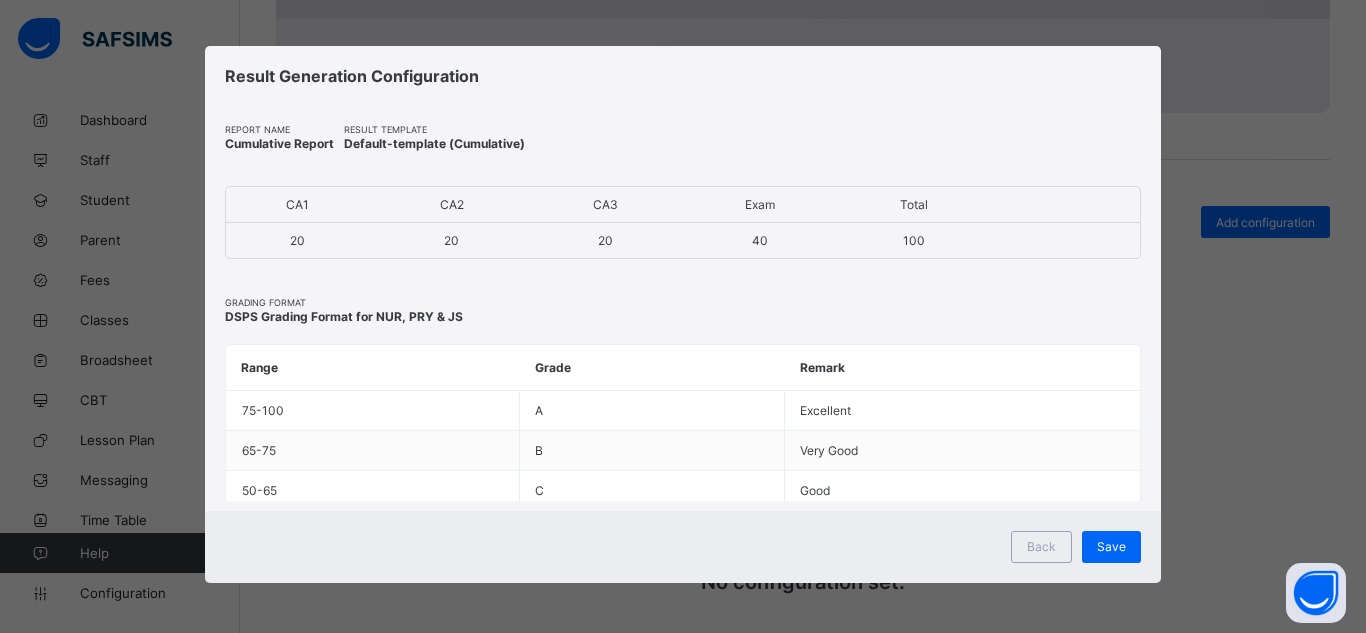 click on "Save" at bounding box center [1111, 547] 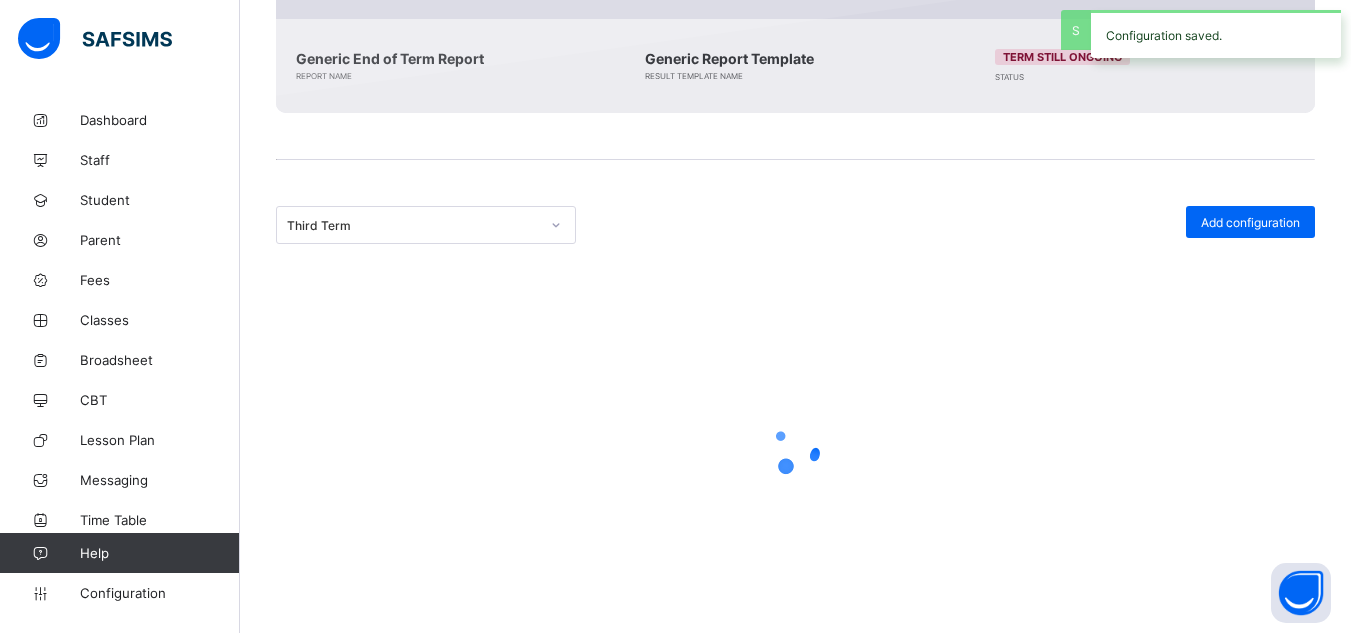 scroll, scrollTop: 307, scrollLeft: 0, axis: vertical 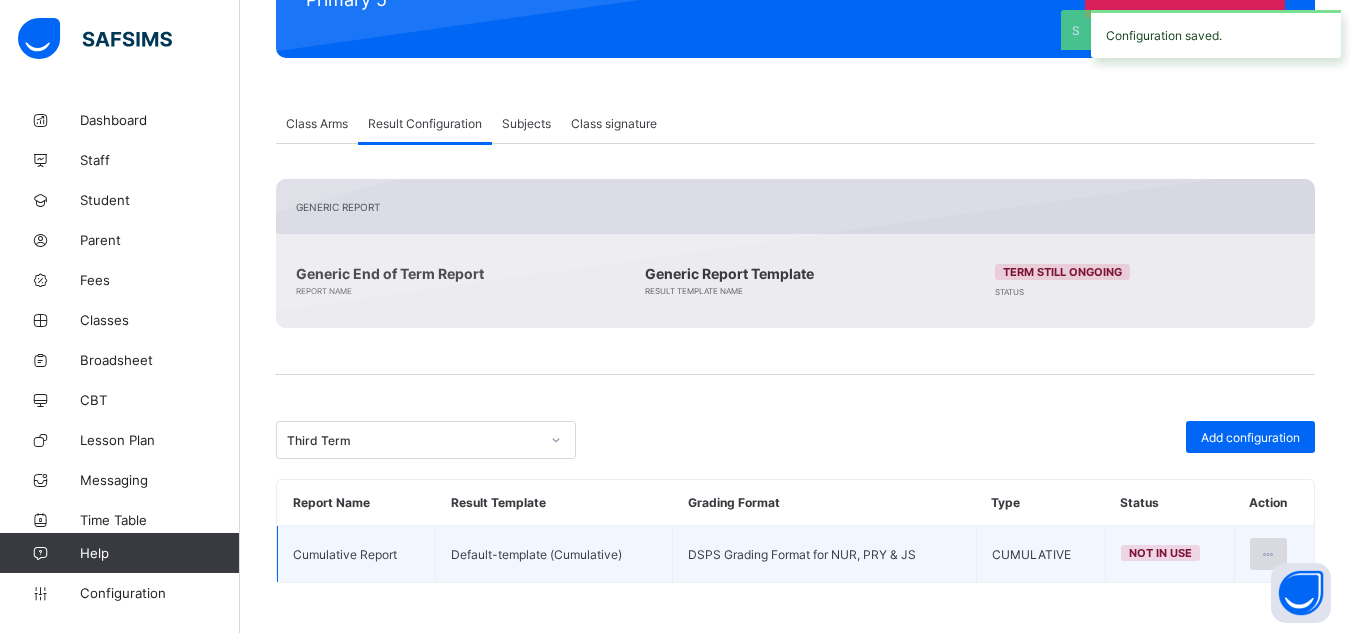 click at bounding box center (1268, 554) 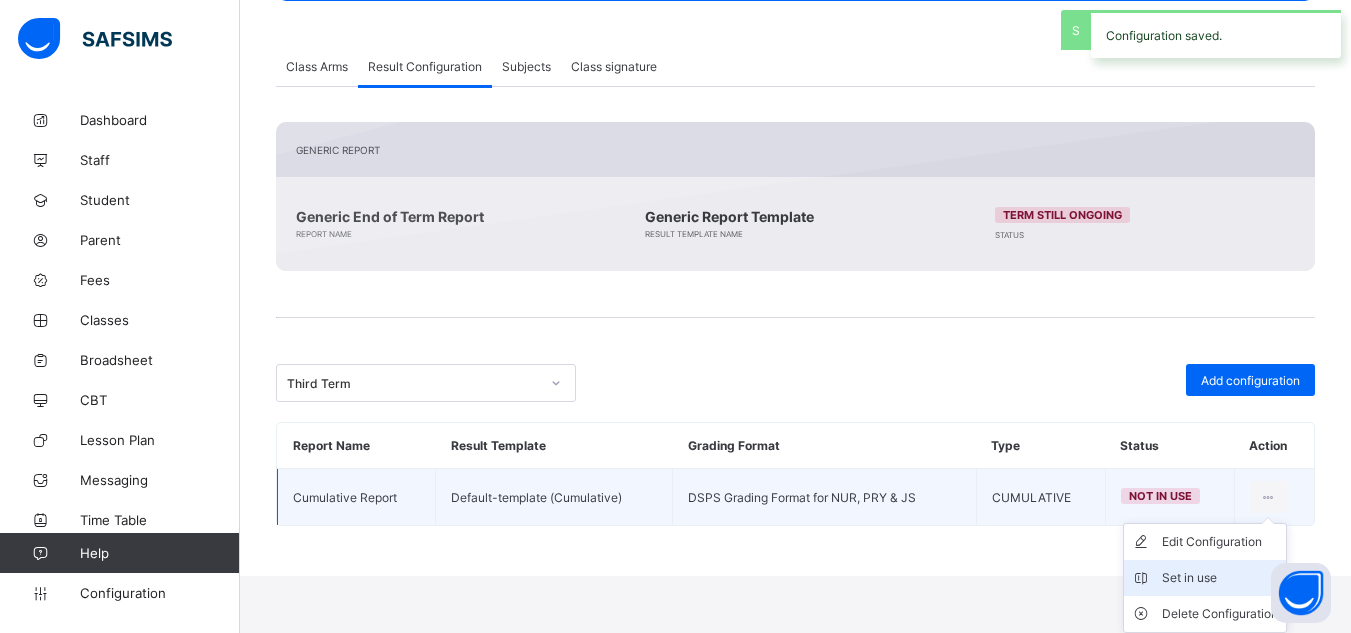 click on "Set in use" at bounding box center (1220, 578) 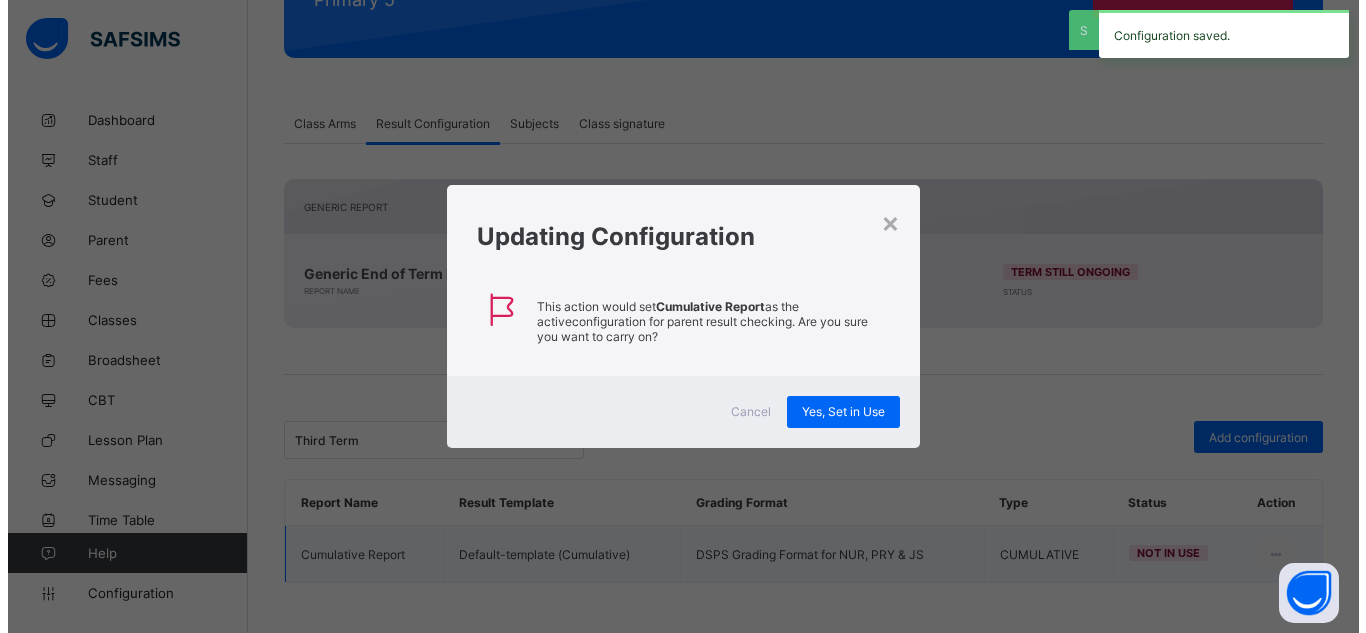 scroll, scrollTop: 307, scrollLeft: 0, axis: vertical 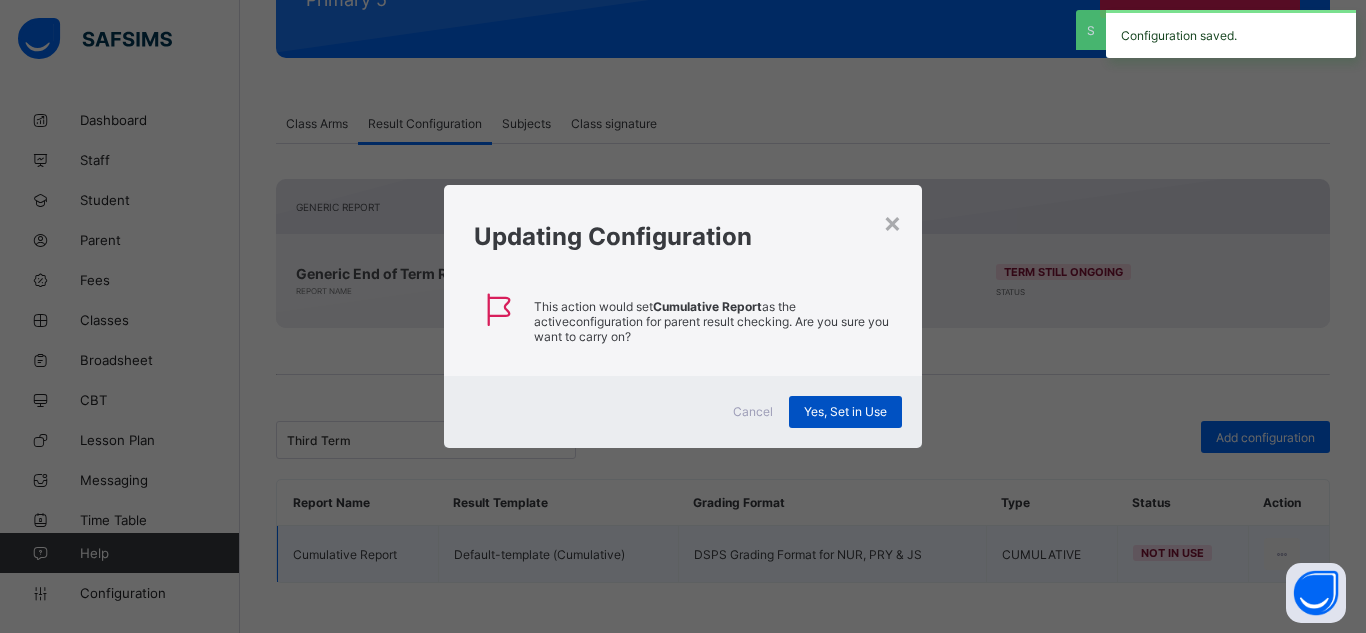 click on "Yes, Set in Use" at bounding box center (845, 411) 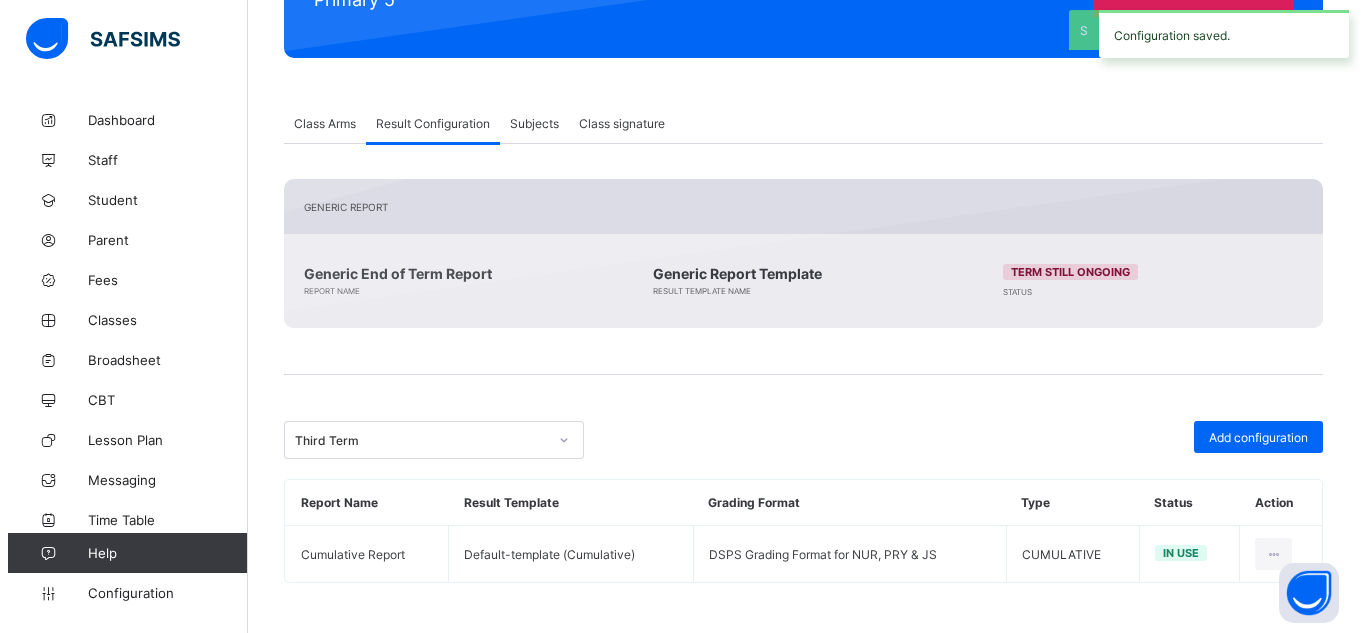scroll, scrollTop: 307, scrollLeft: 0, axis: vertical 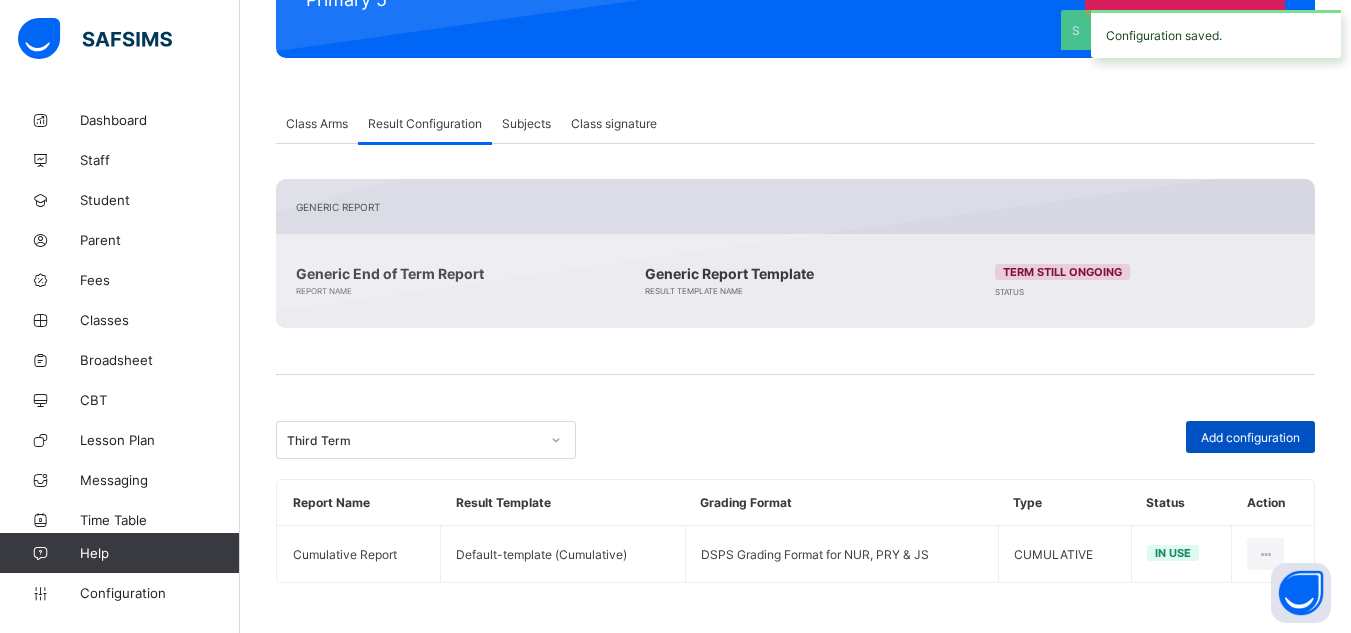 click on "Add configuration" at bounding box center (1250, 437) 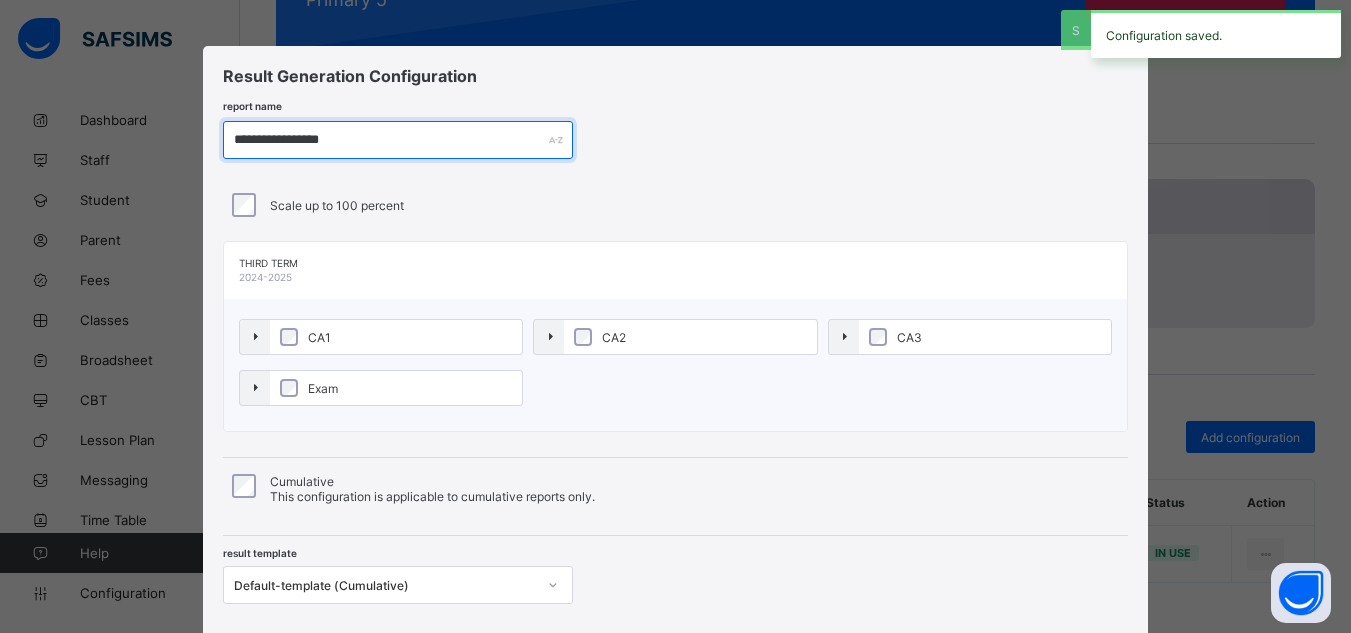 click on "**********" at bounding box center (398, 140) 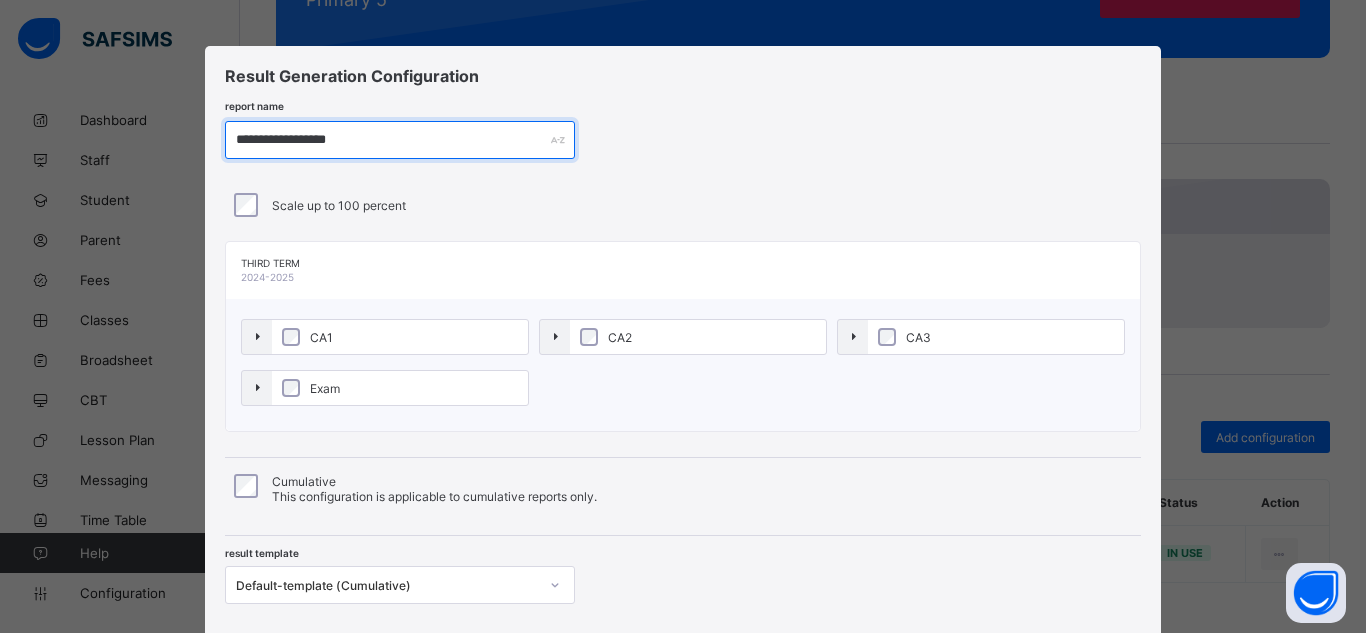 type on "**********" 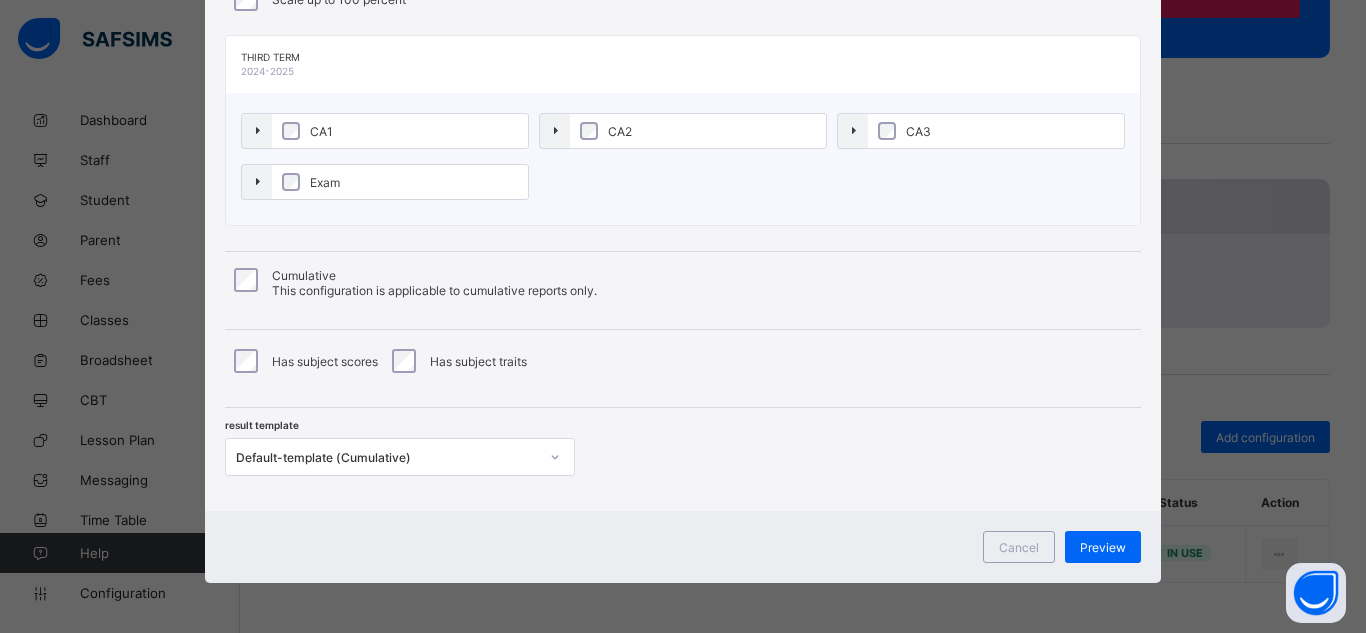 scroll, scrollTop: 280, scrollLeft: 0, axis: vertical 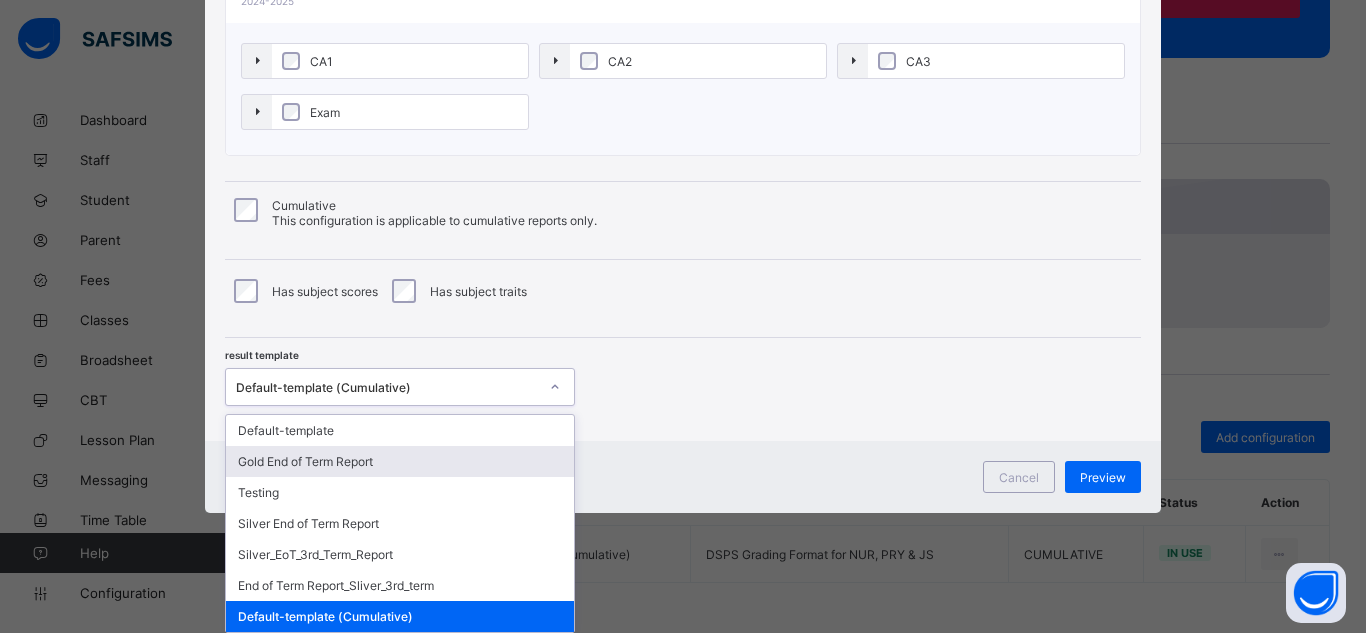 click on "option Gold End of Term Report focused, 2 of 7. 7 results available. Use Up and Down to choose options, press Enter to select the currently focused option, press Escape to exit the menu, press Tab to select the option and exit the menu. Default-template (Cumulative) Default-template Gold End of Term Report Testing Silver End of Term Report Silver_EoT_3rd_Term_Report End of Term Report_Sliver_3rd_term Default-template (Cumulative)" at bounding box center [400, 387] 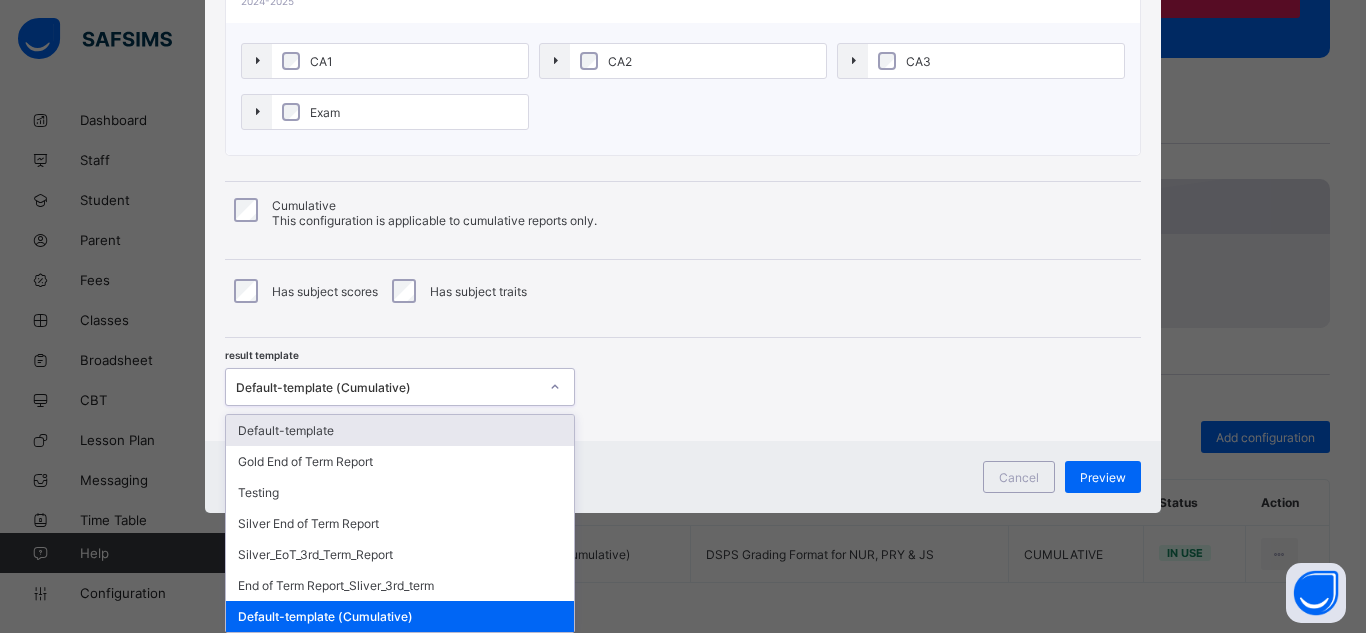 click on "Default-template" at bounding box center [400, 430] 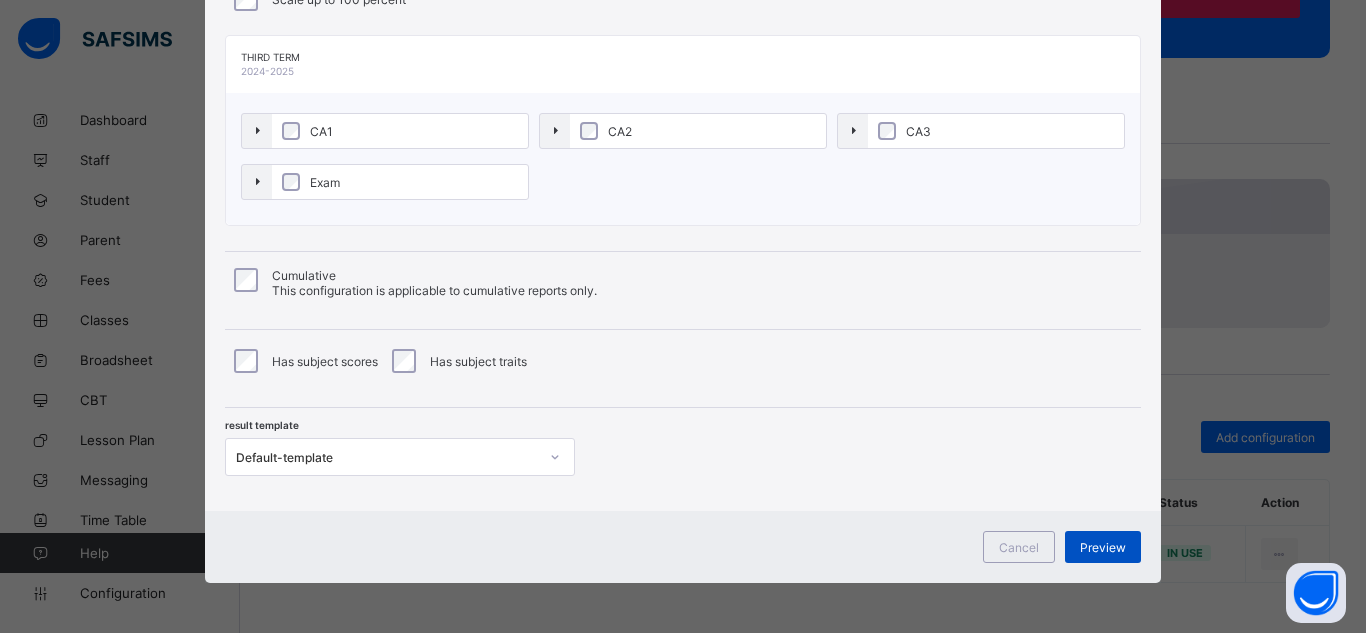 click on "Preview" at bounding box center [1103, 547] 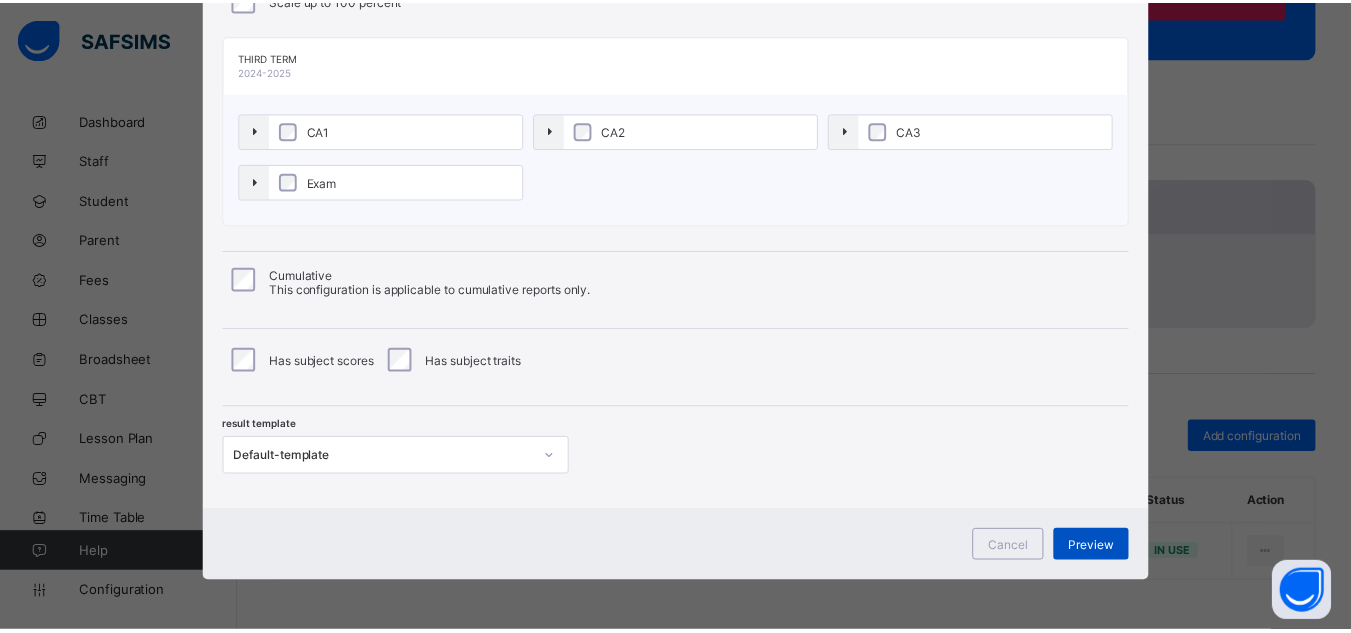 scroll, scrollTop: 4, scrollLeft: 0, axis: vertical 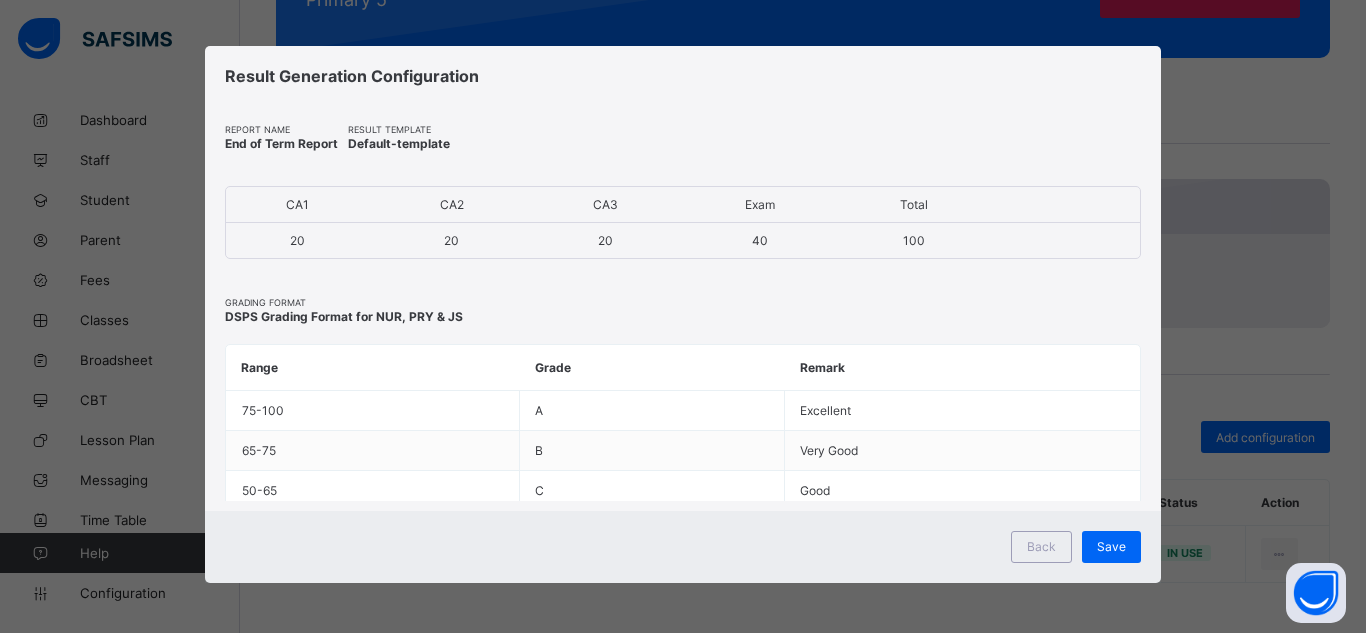 click on "Save" at bounding box center (1111, 546) 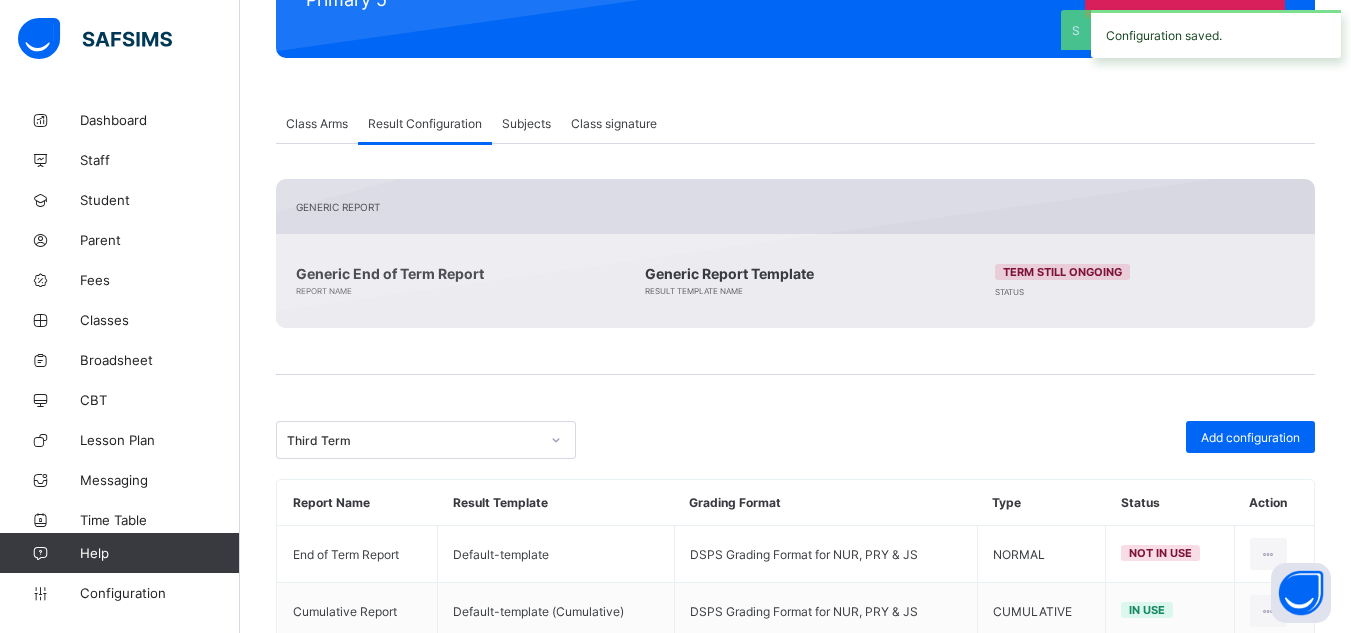 scroll, scrollTop: 364, scrollLeft: 0, axis: vertical 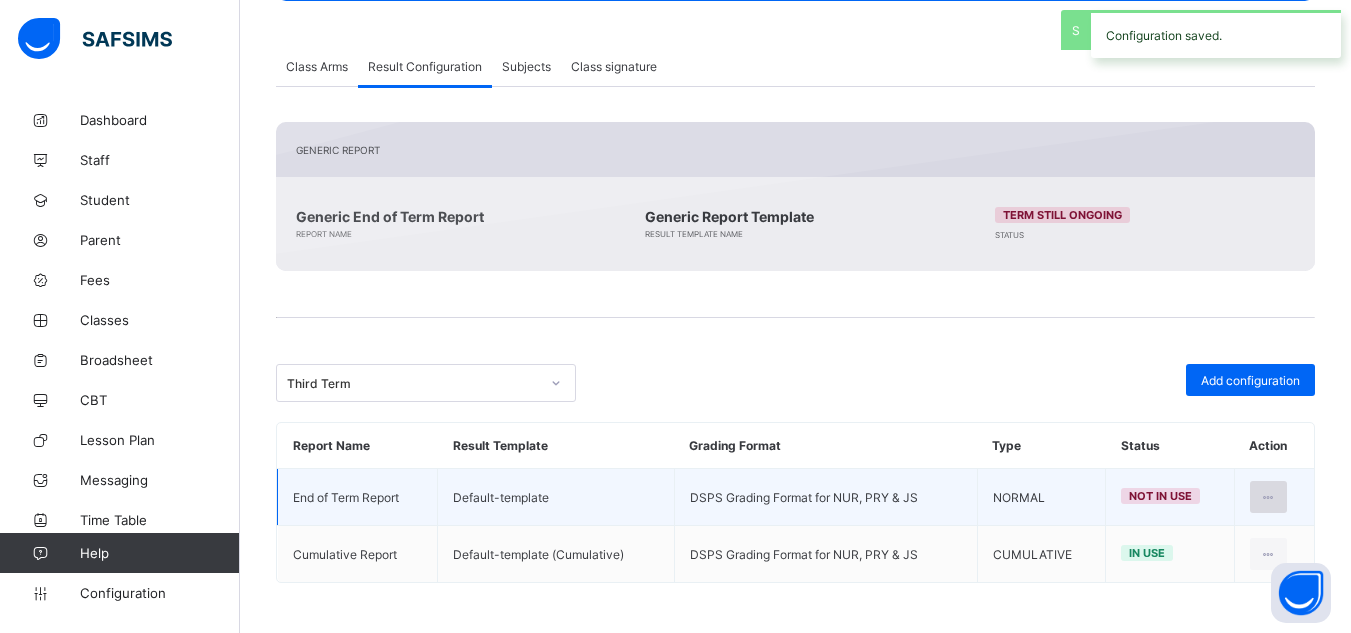click at bounding box center [1268, 497] 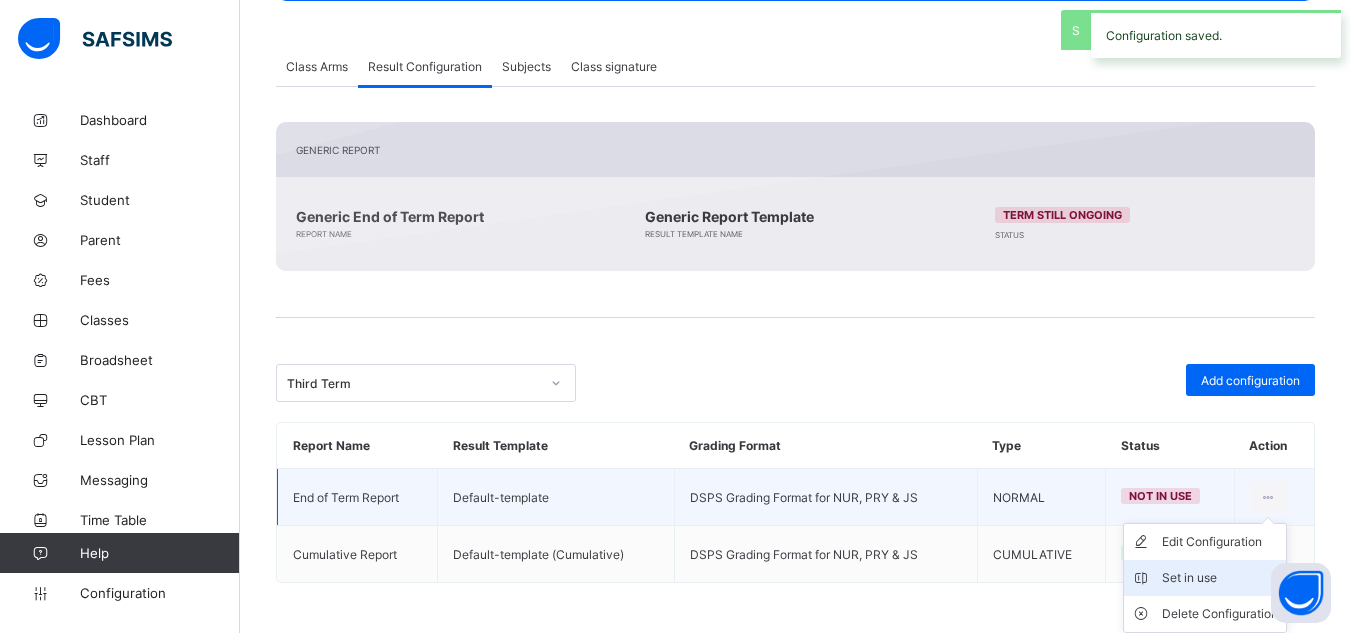 click on "Set in use" at bounding box center (1220, 578) 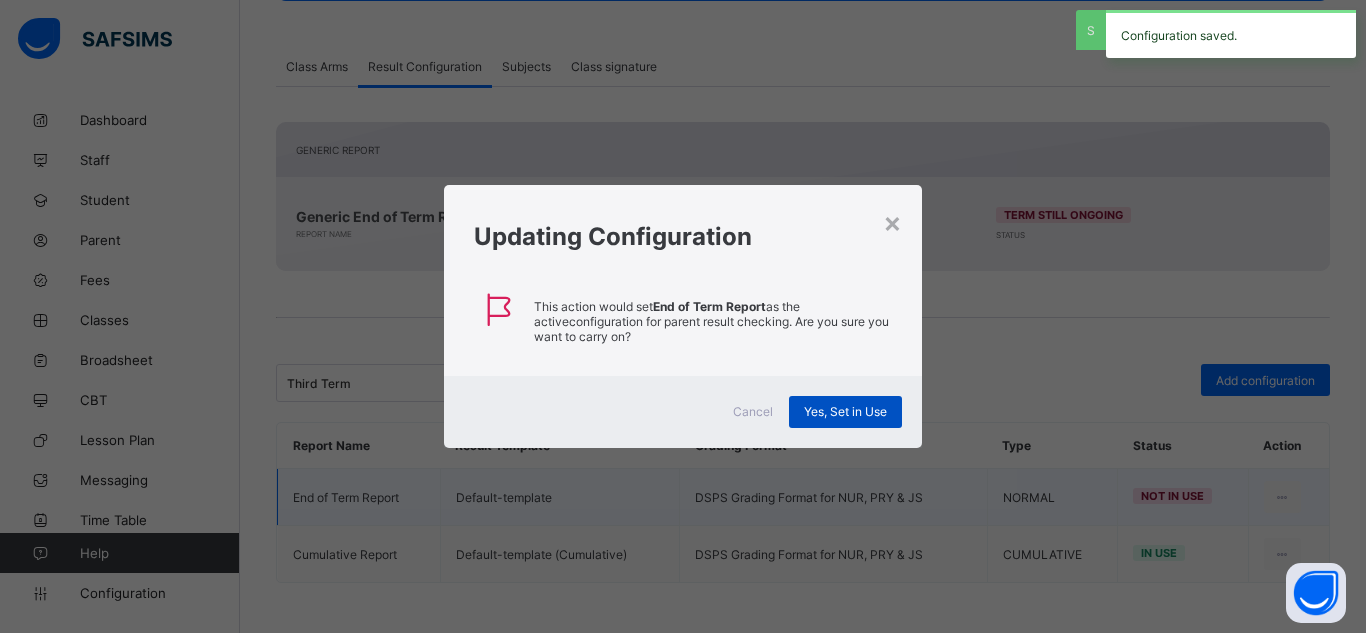 click on "Yes, Set in Use" at bounding box center [845, 411] 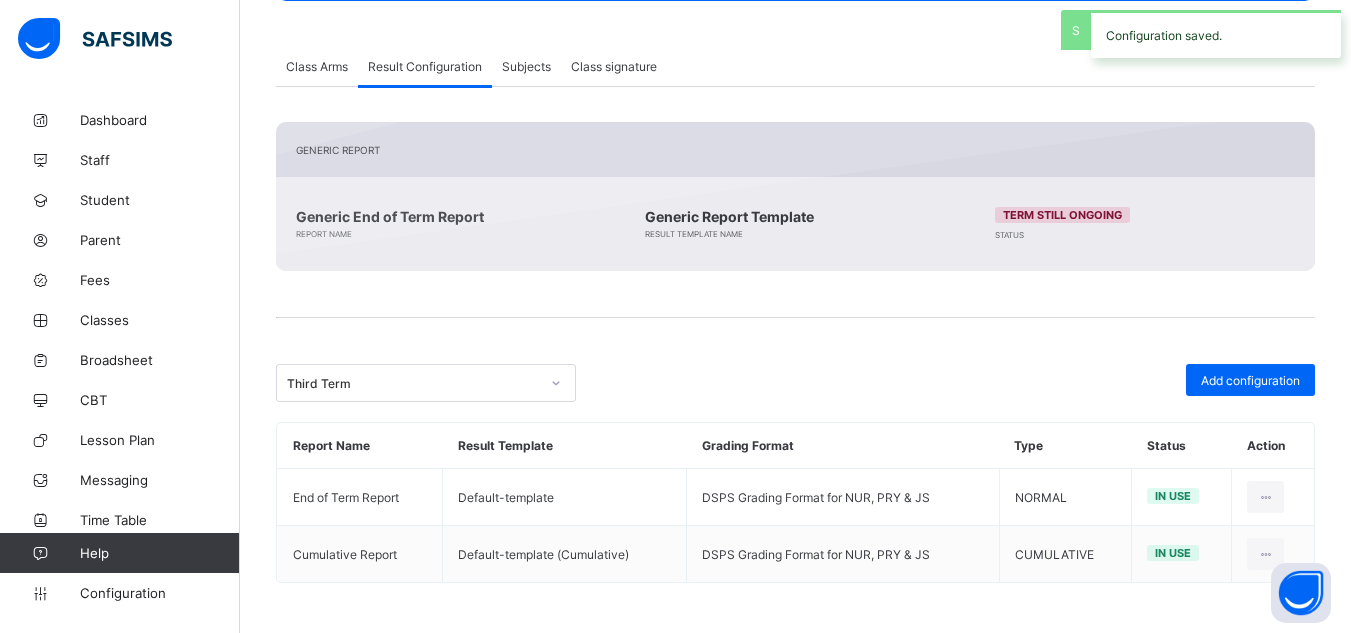 scroll, scrollTop: 0, scrollLeft: 0, axis: both 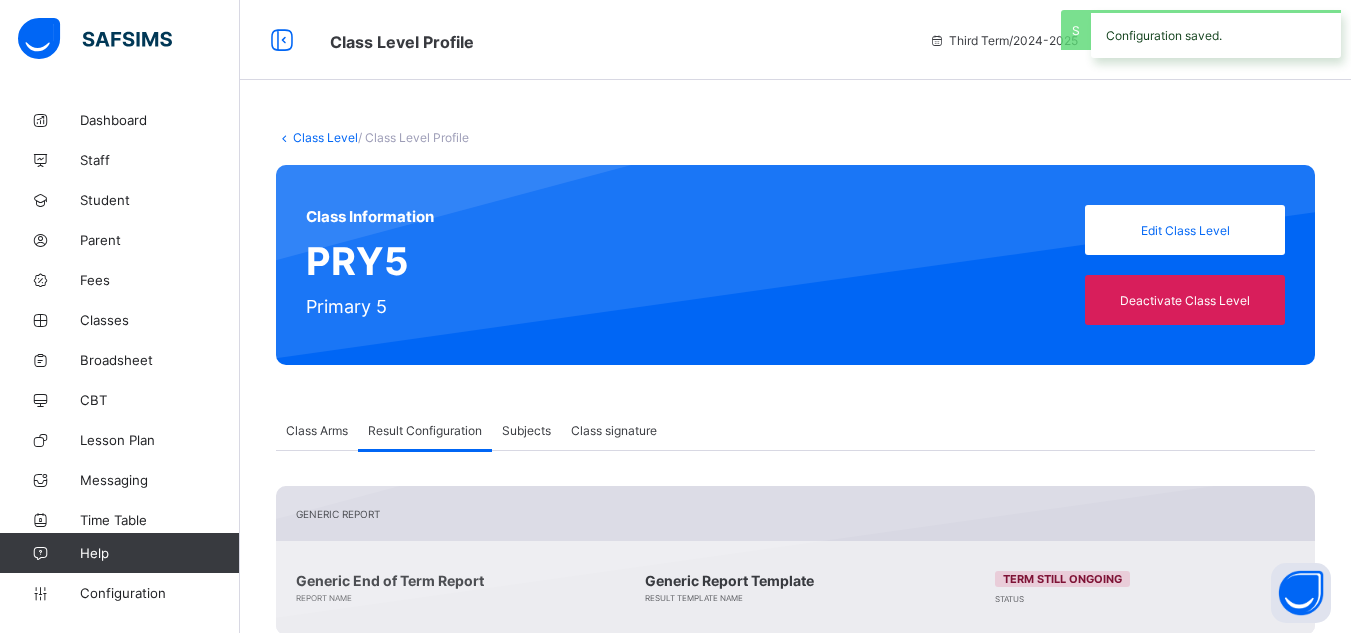 click on "Class Level" at bounding box center [325, 137] 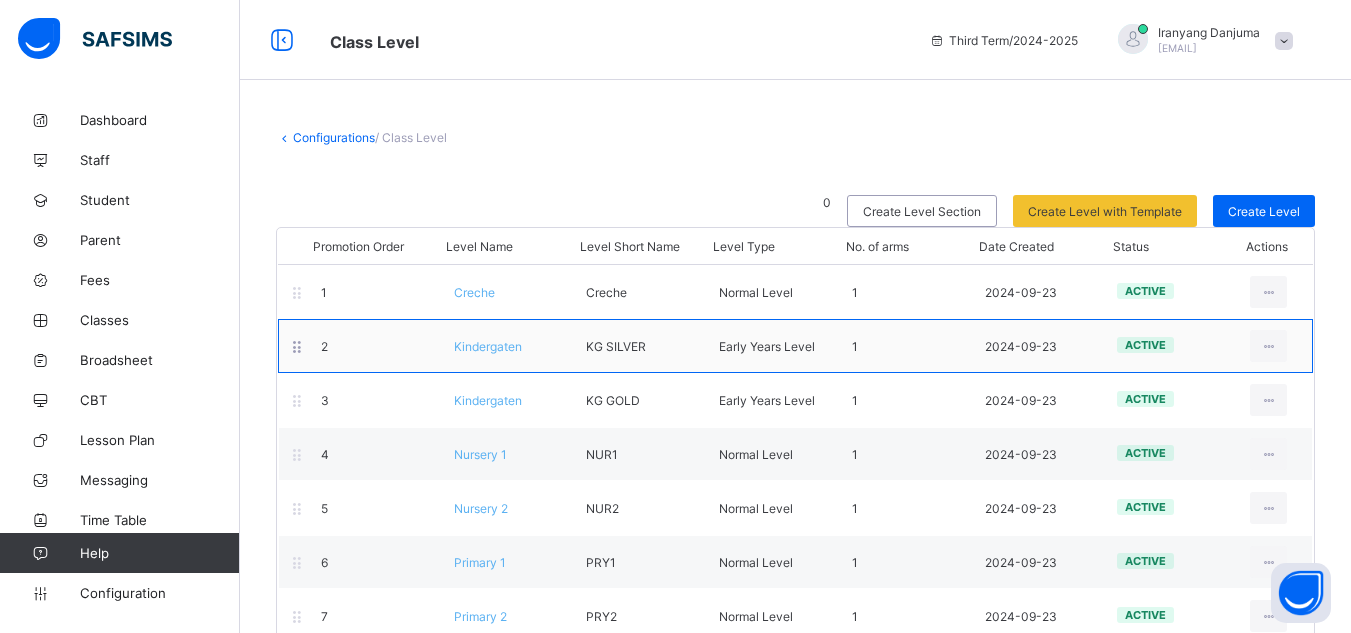 click on "Kindergaten" at bounding box center (488, 346) 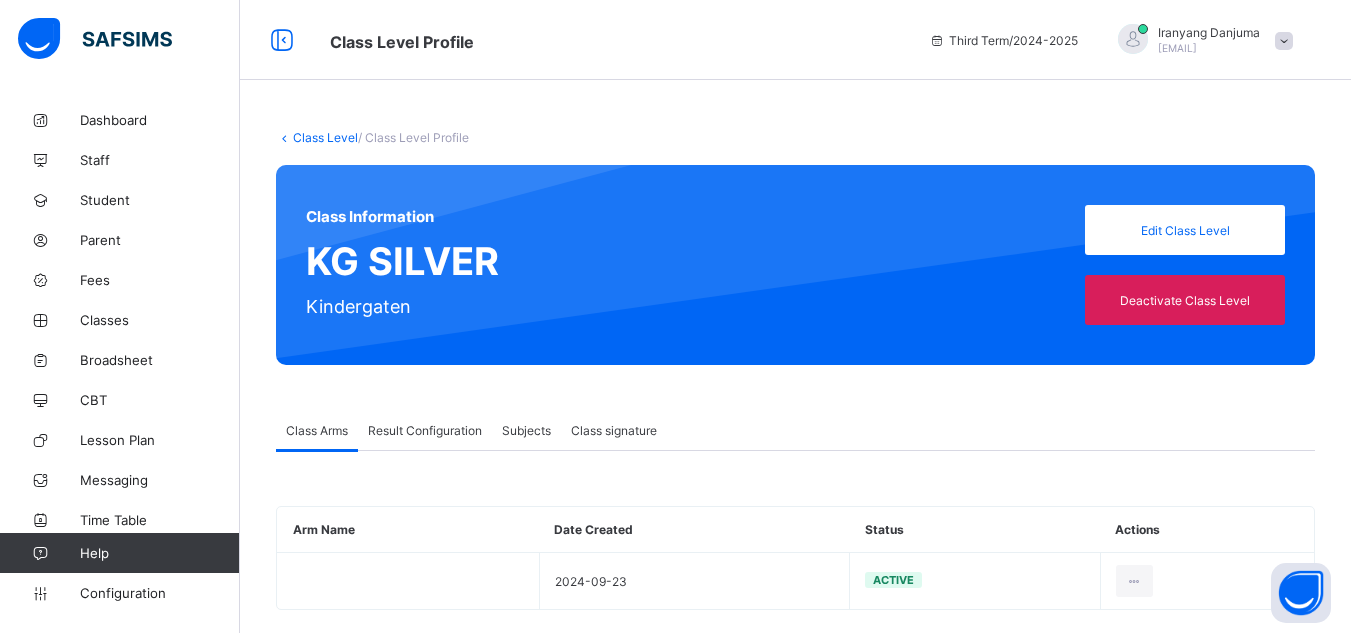 click on "Result Configuration" at bounding box center (425, 430) 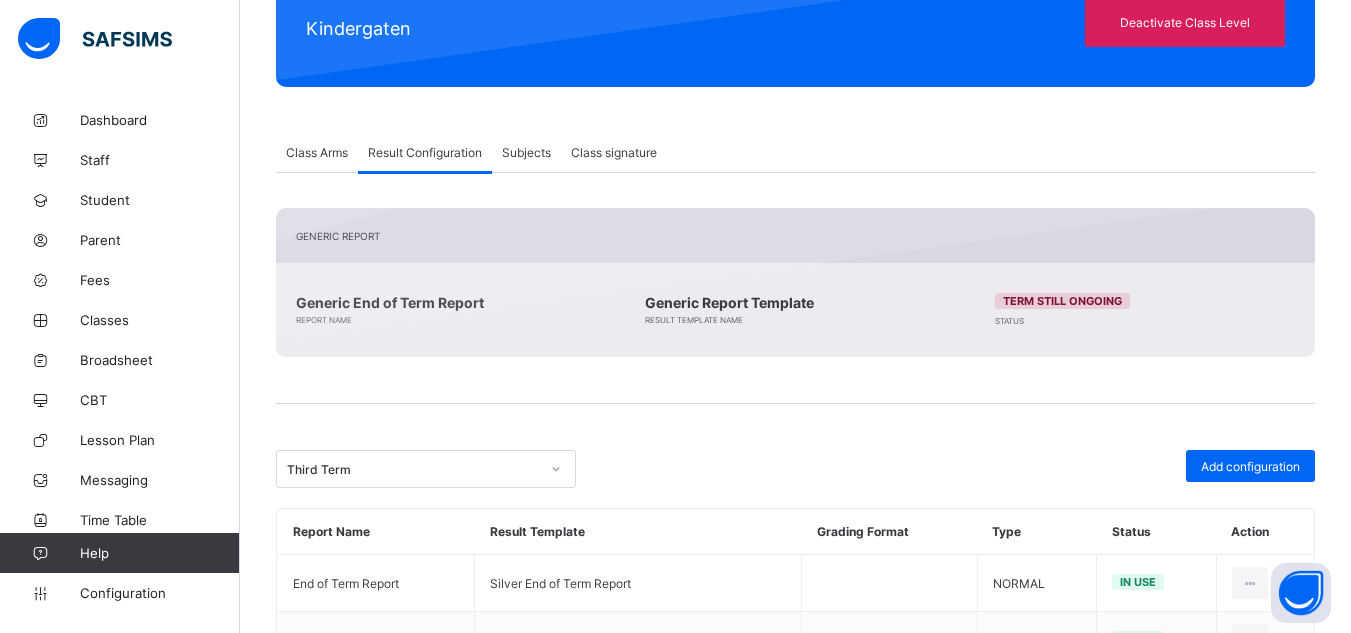 scroll, scrollTop: 364, scrollLeft: 0, axis: vertical 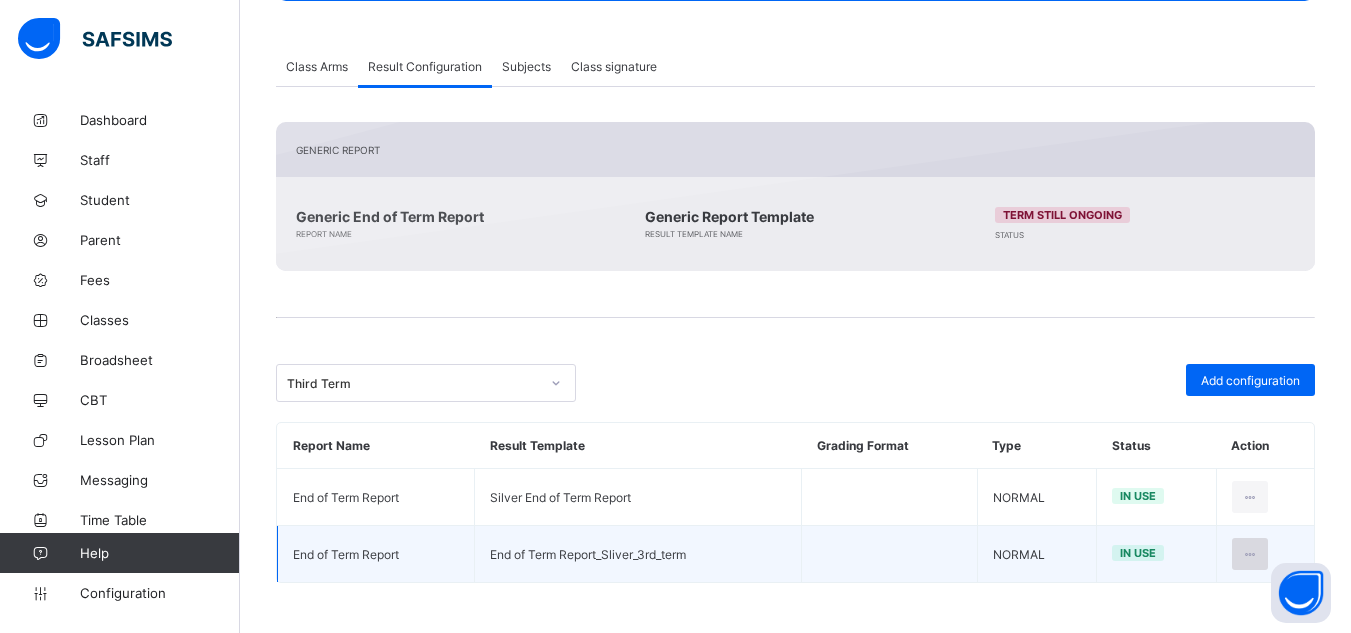 click at bounding box center [1250, 554] 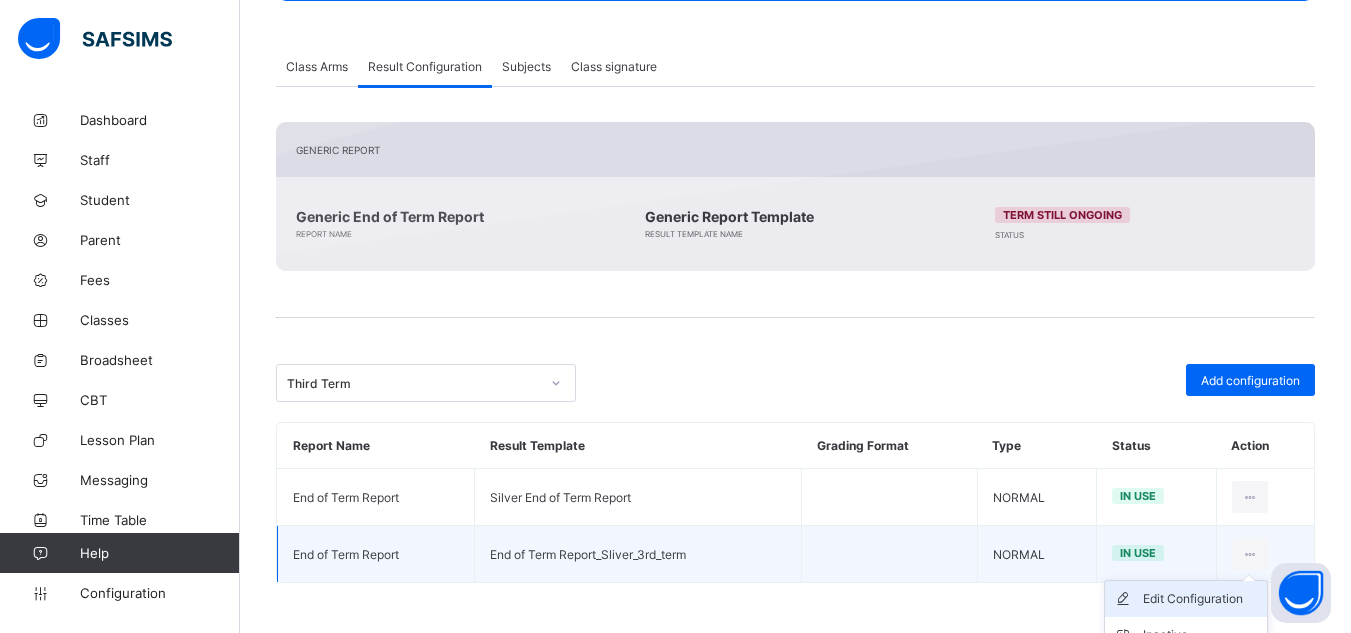 click on "Edit Configuration" at bounding box center (1201, 599) 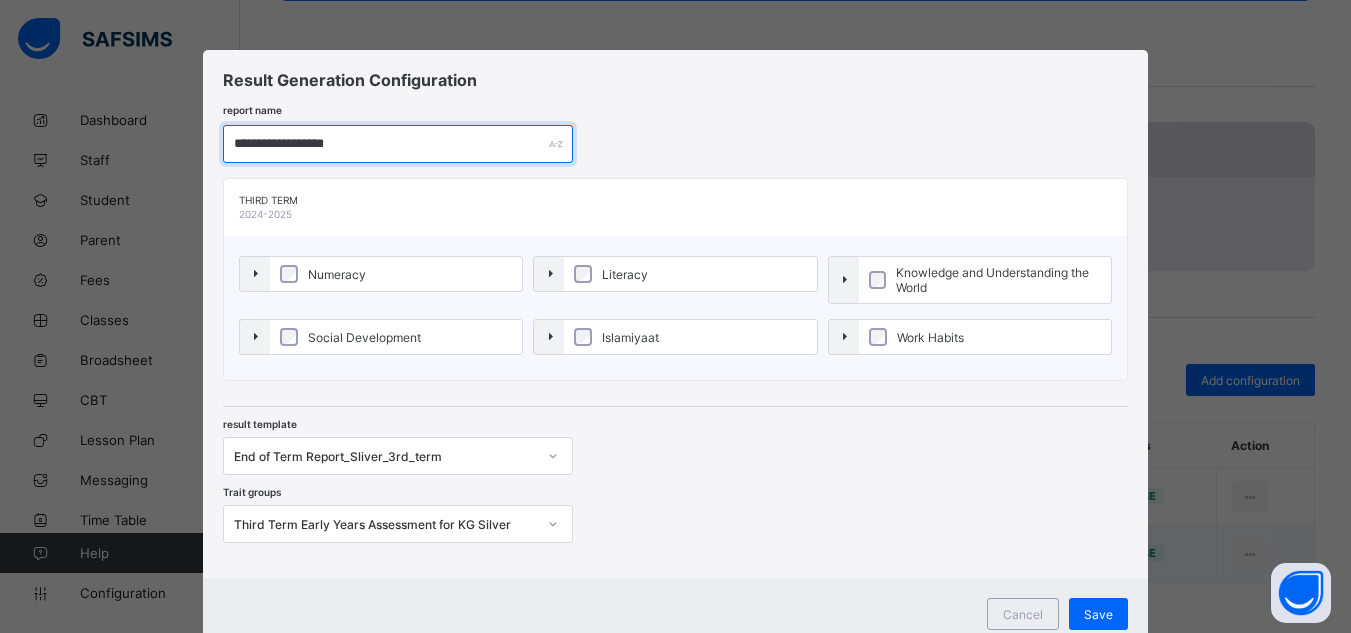 click on "**********" at bounding box center (398, 144) 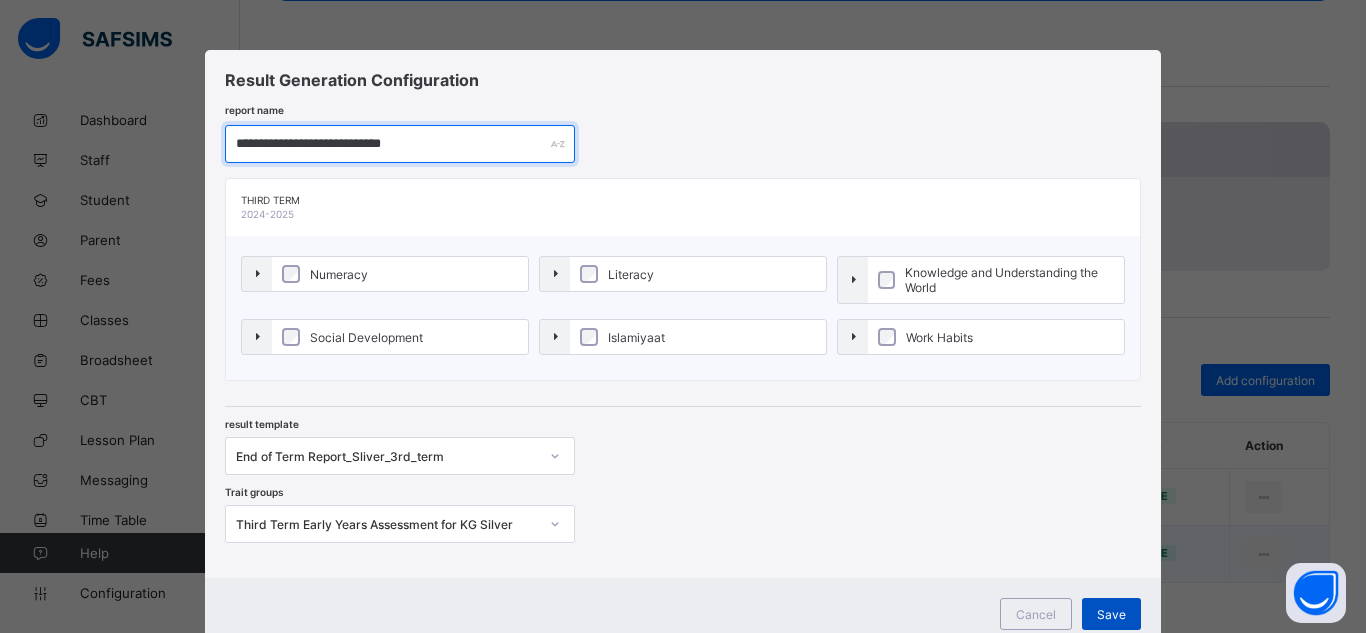 type on "**********" 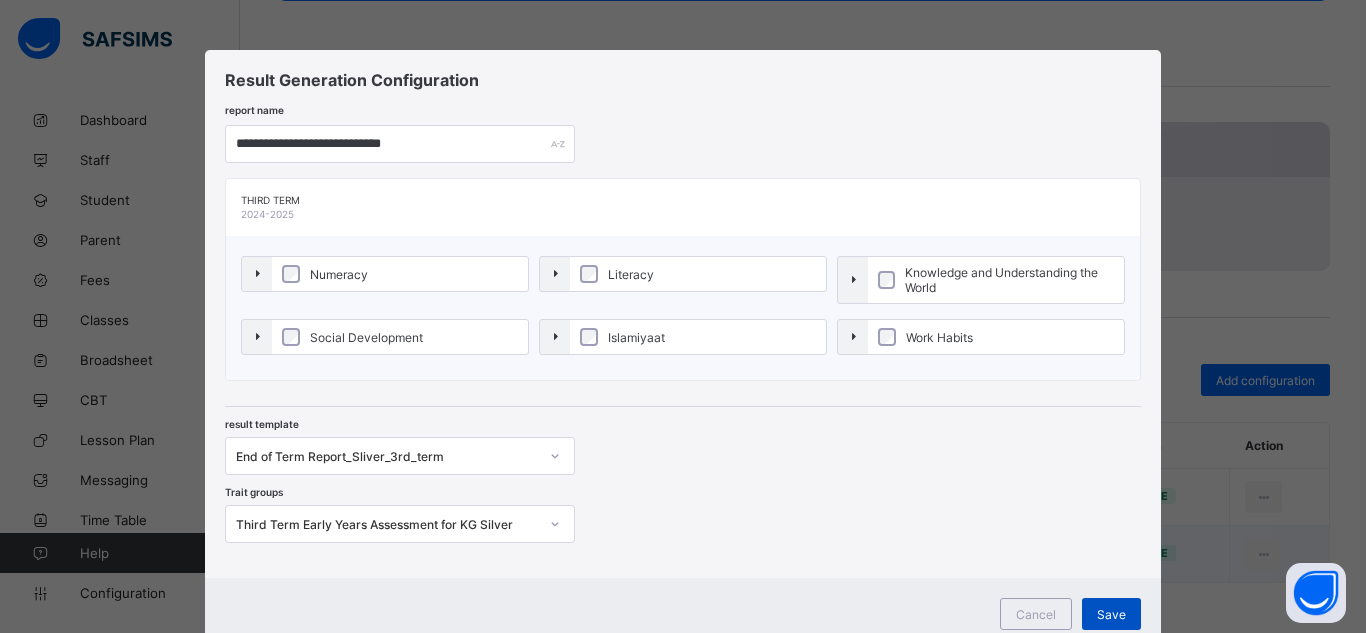 click on "Save" at bounding box center [1111, 614] 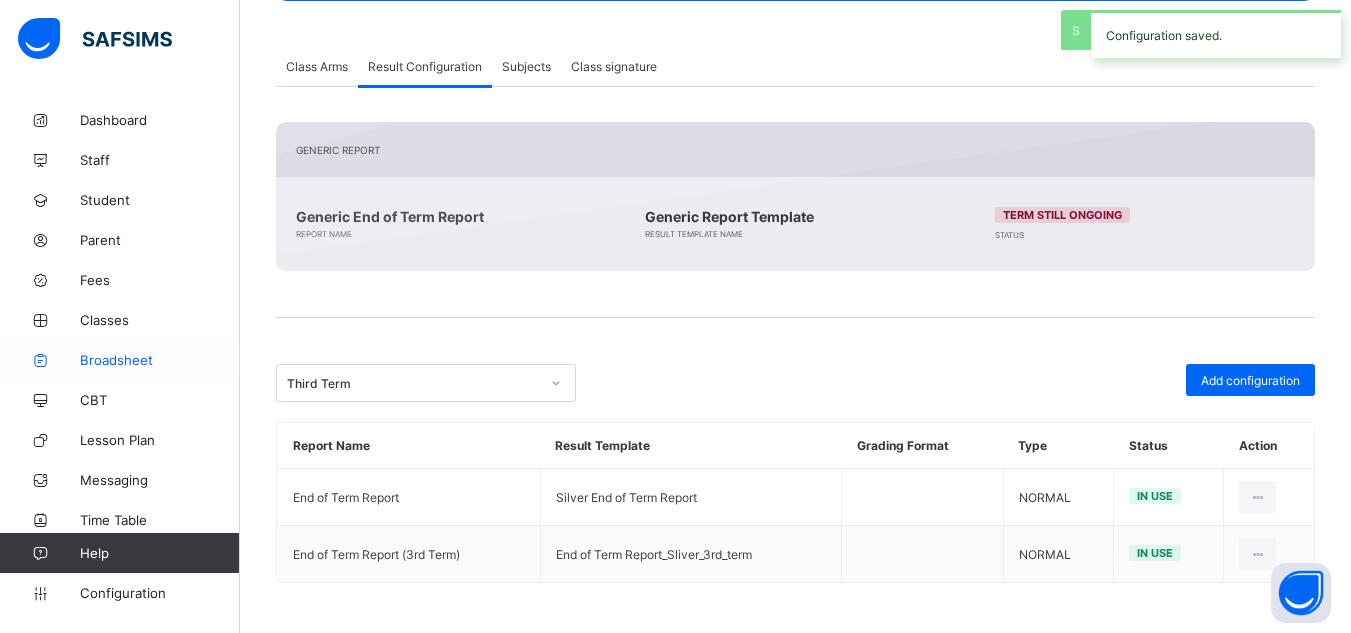 click on "Broadsheet" at bounding box center (160, 360) 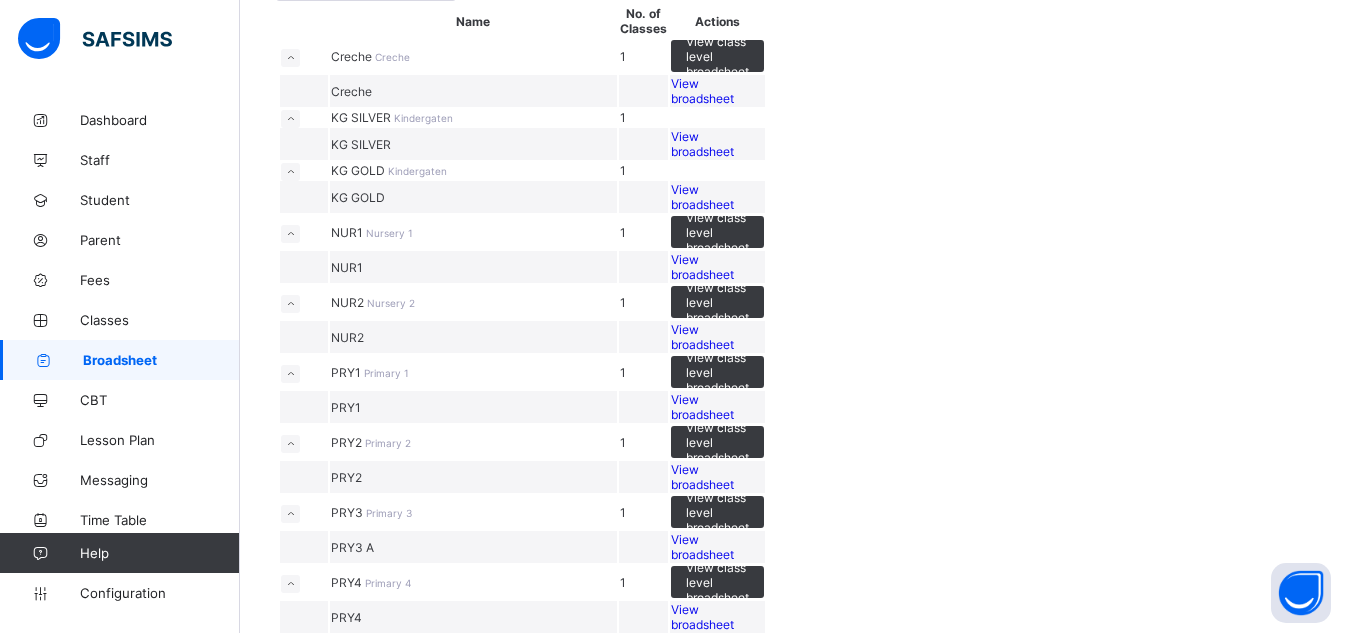 scroll, scrollTop: 172, scrollLeft: 0, axis: vertical 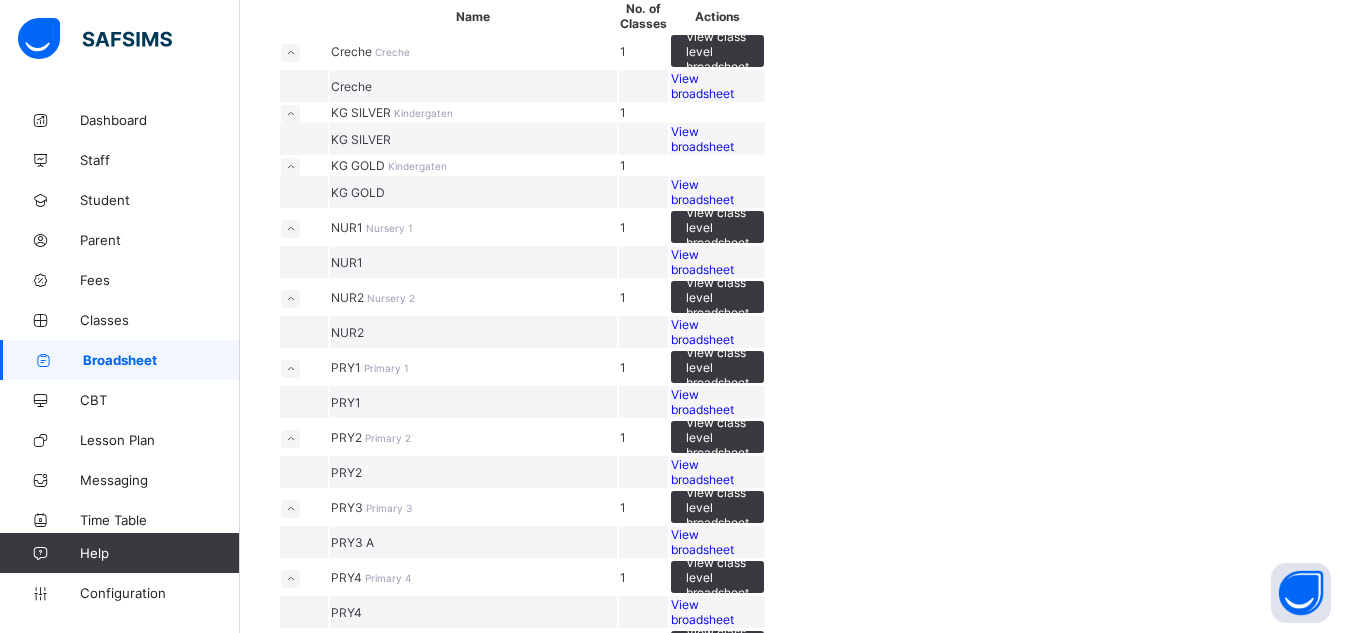 click on "View broadsheet" at bounding box center [702, 139] 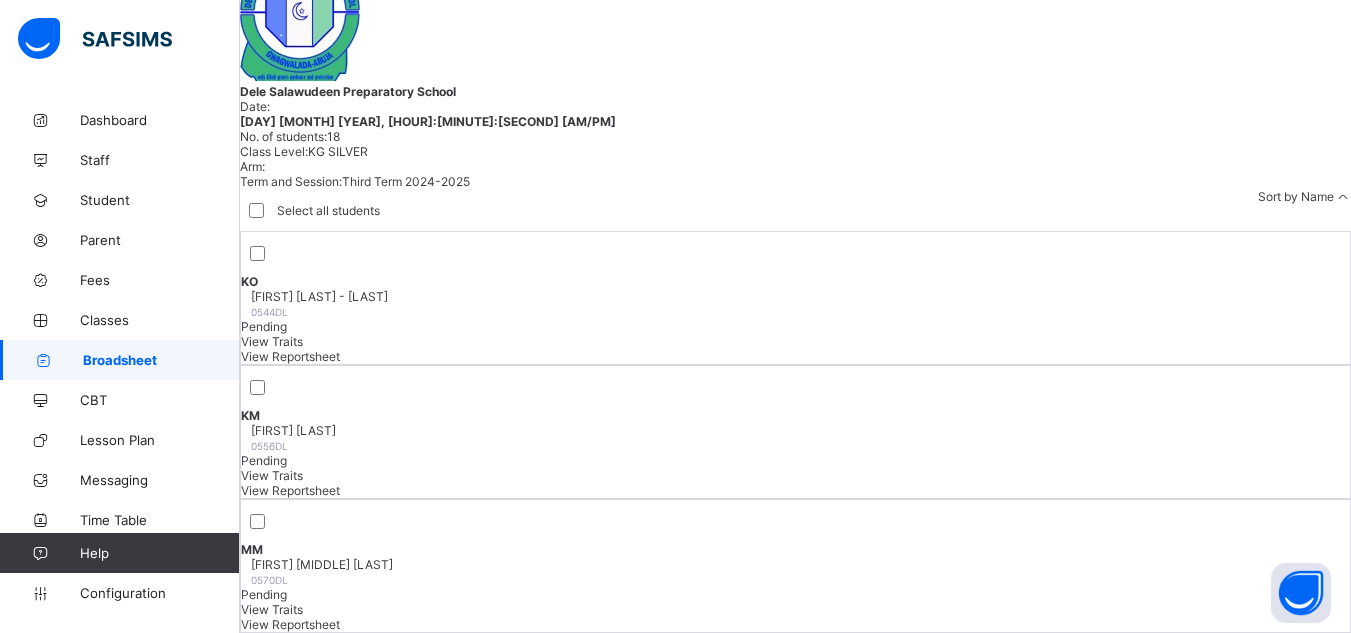 scroll, scrollTop: 462, scrollLeft: 0, axis: vertical 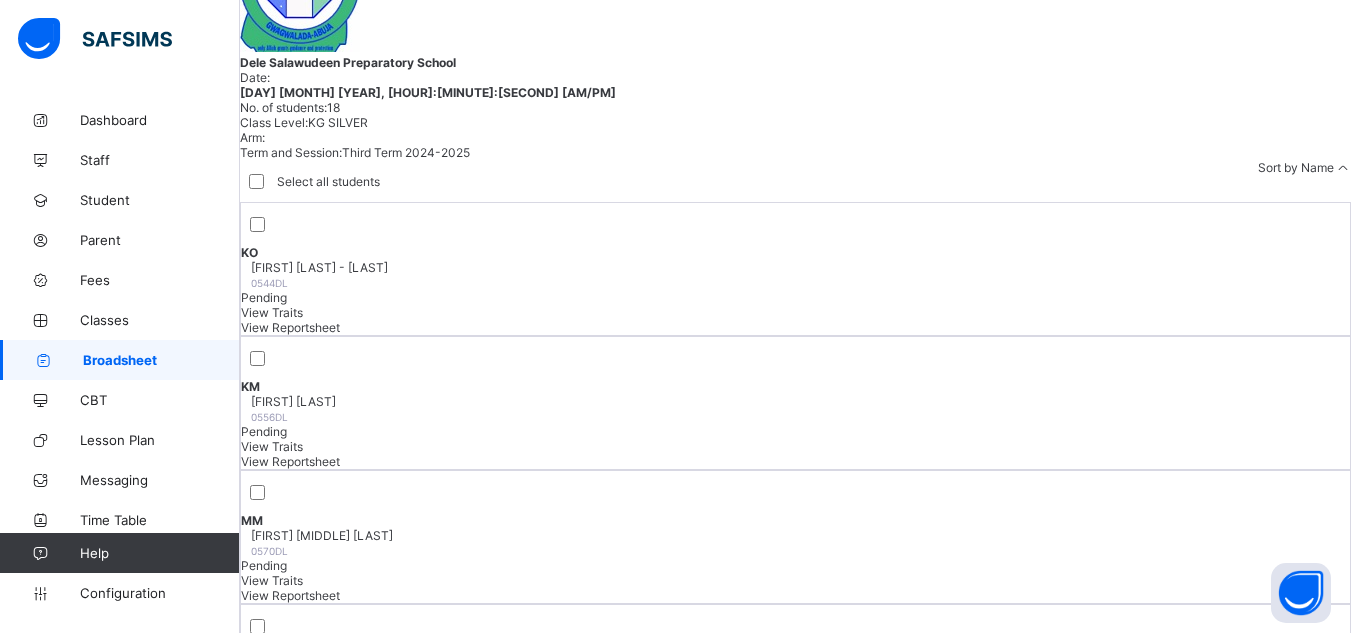 click on "View Reportsheet" at bounding box center (290, 863) 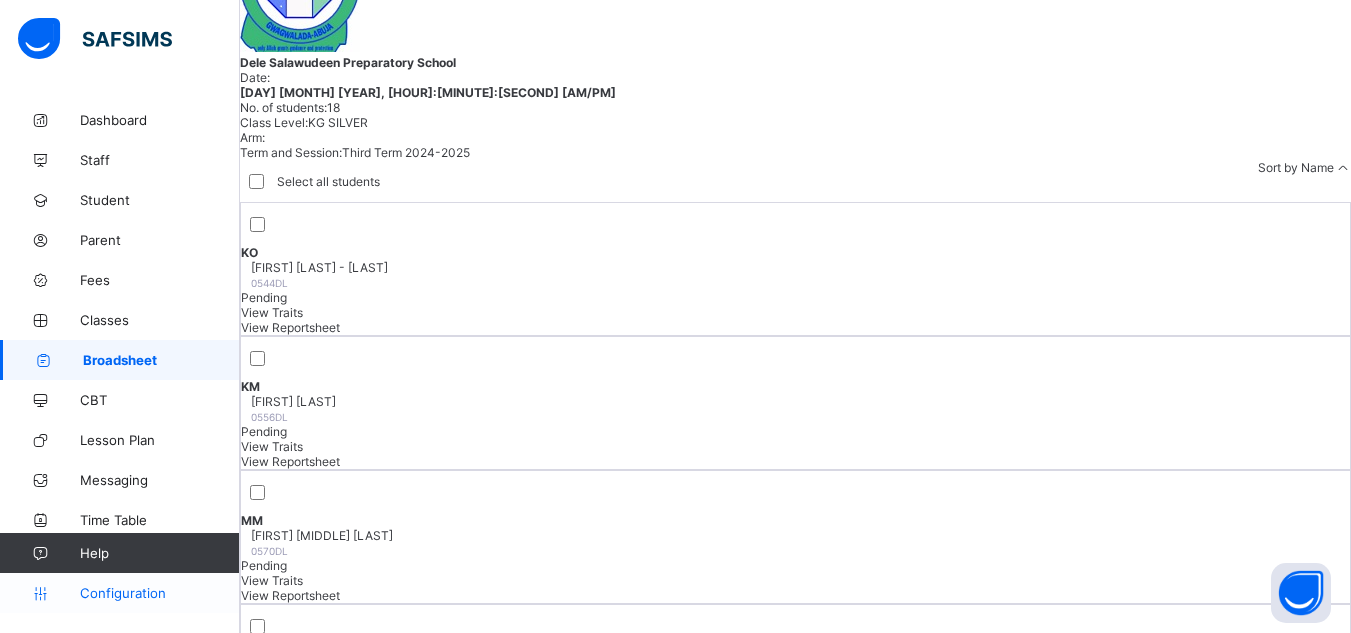 click on "Configuration" at bounding box center [159, 593] 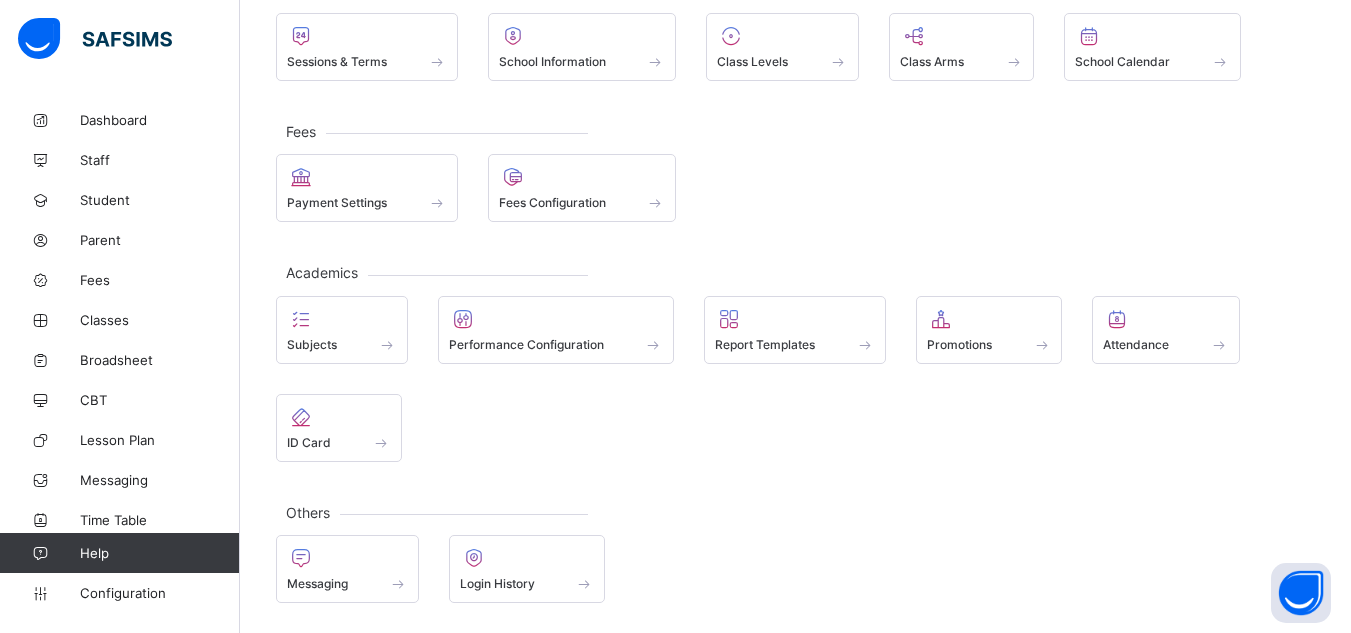 scroll, scrollTop: 0, scrollLeft: 0, axis: both 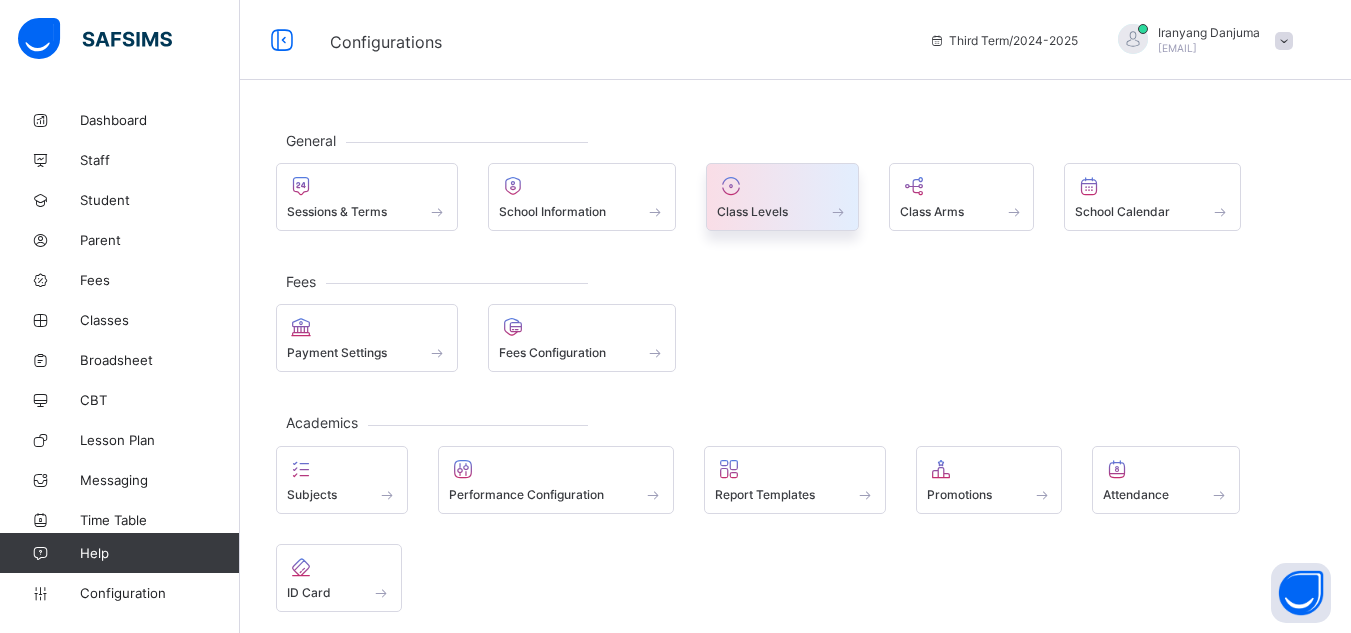 click on "Class Levels" at bounding box center (752, 211) 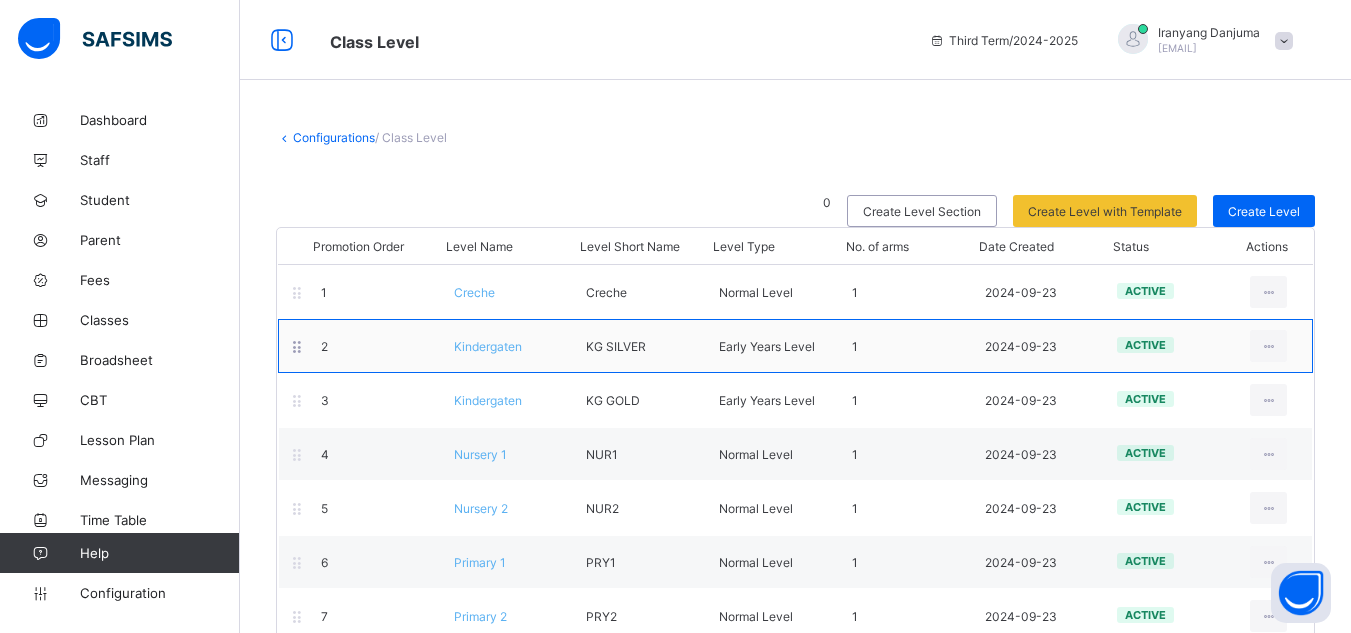 click on "Kindergaten" at bounding box center (488, 346) 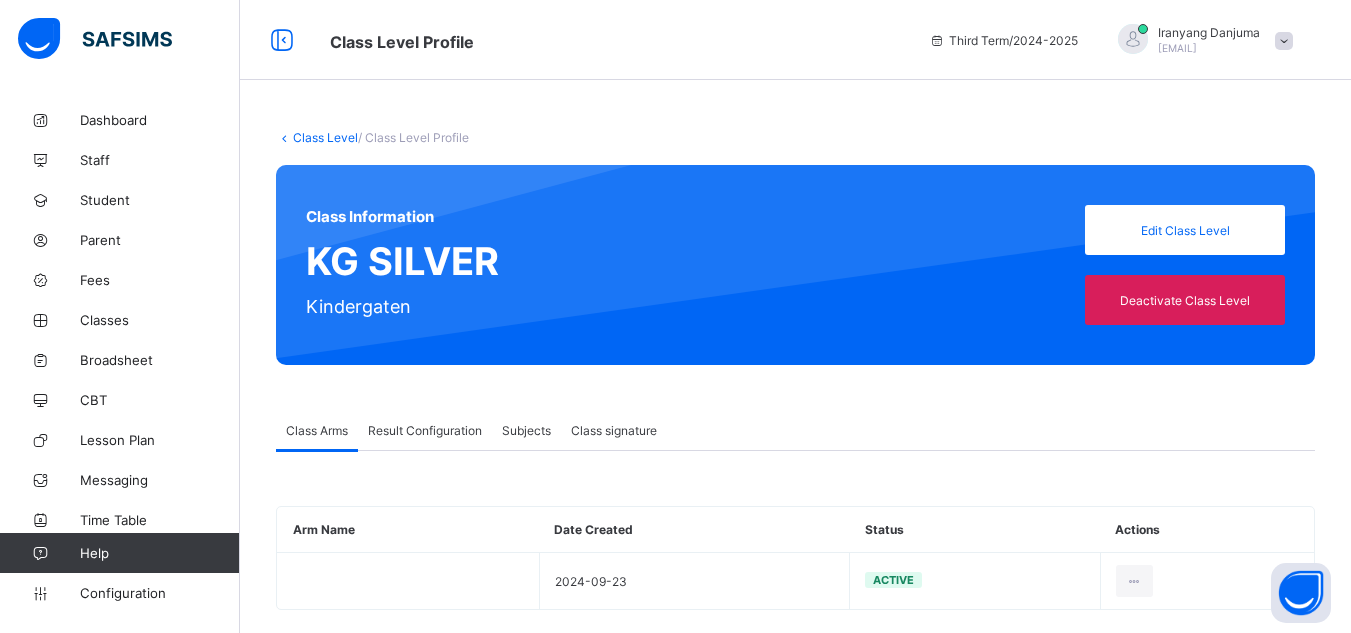 scroll, scrollTop: 27, scrollLeft: 0, axis: vertical 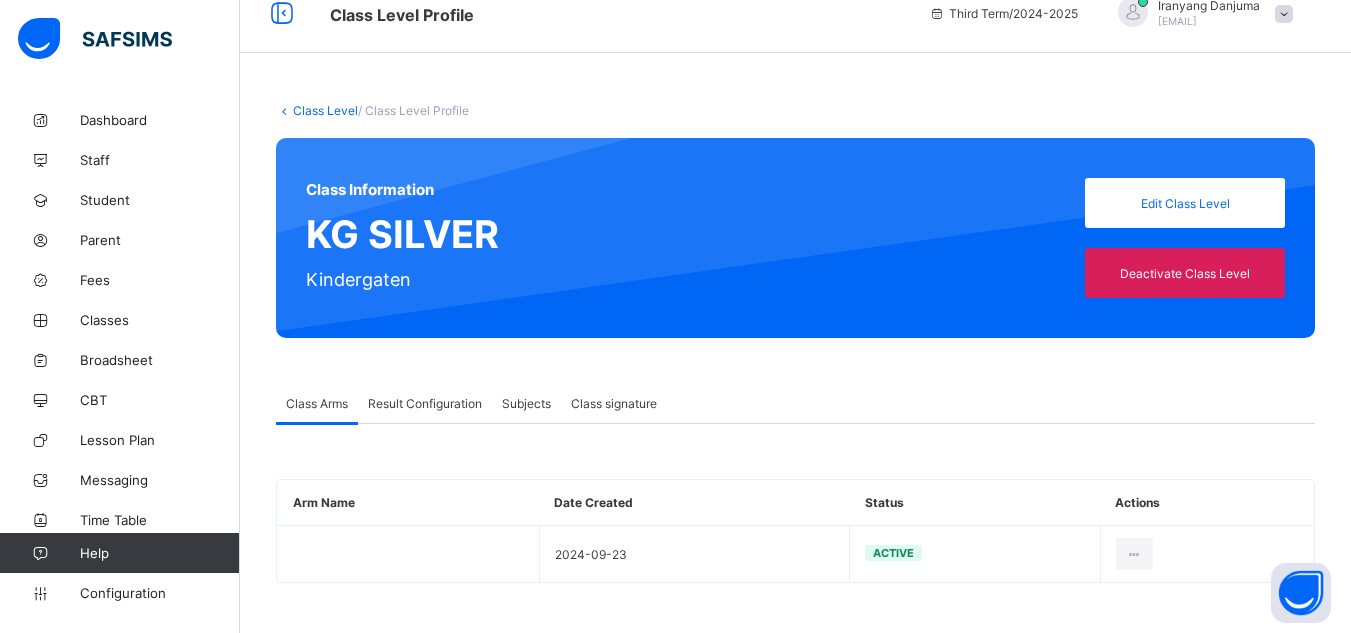 click on "Result Configuration" at bounding box center [425, 403] 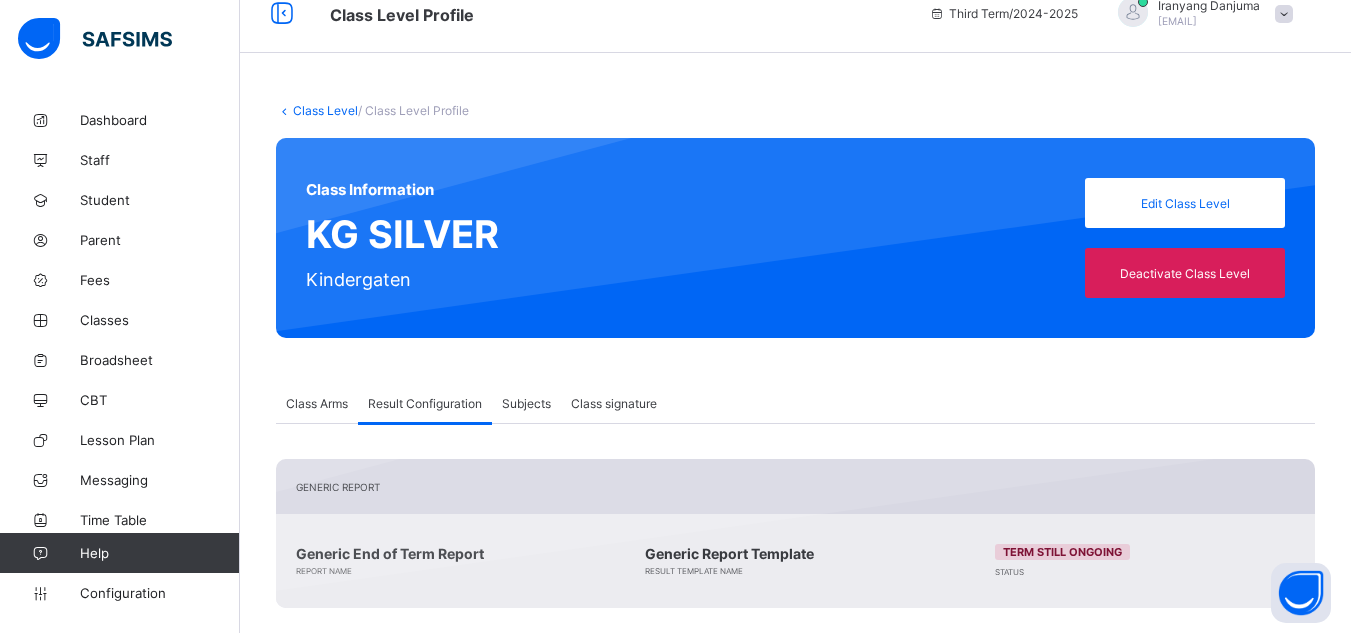 scroll, scrollTop: 364, scrollLeft: 0, axis: vertical 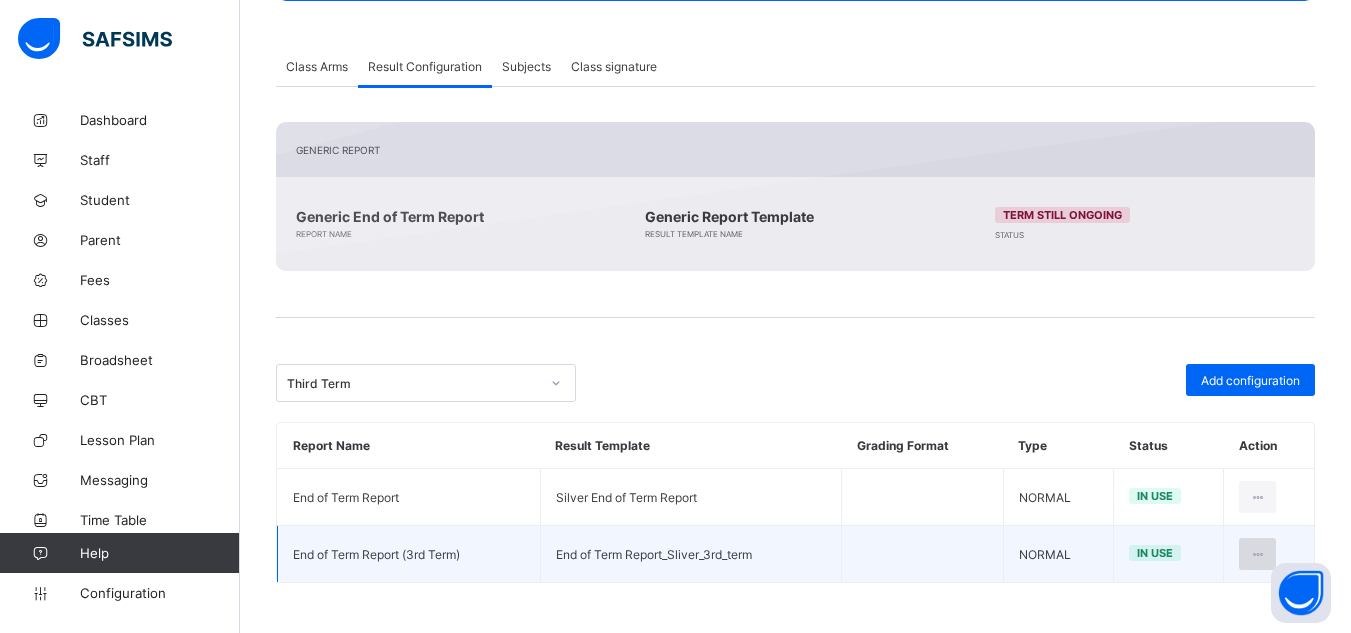 click at bounding box center (1257, 554) 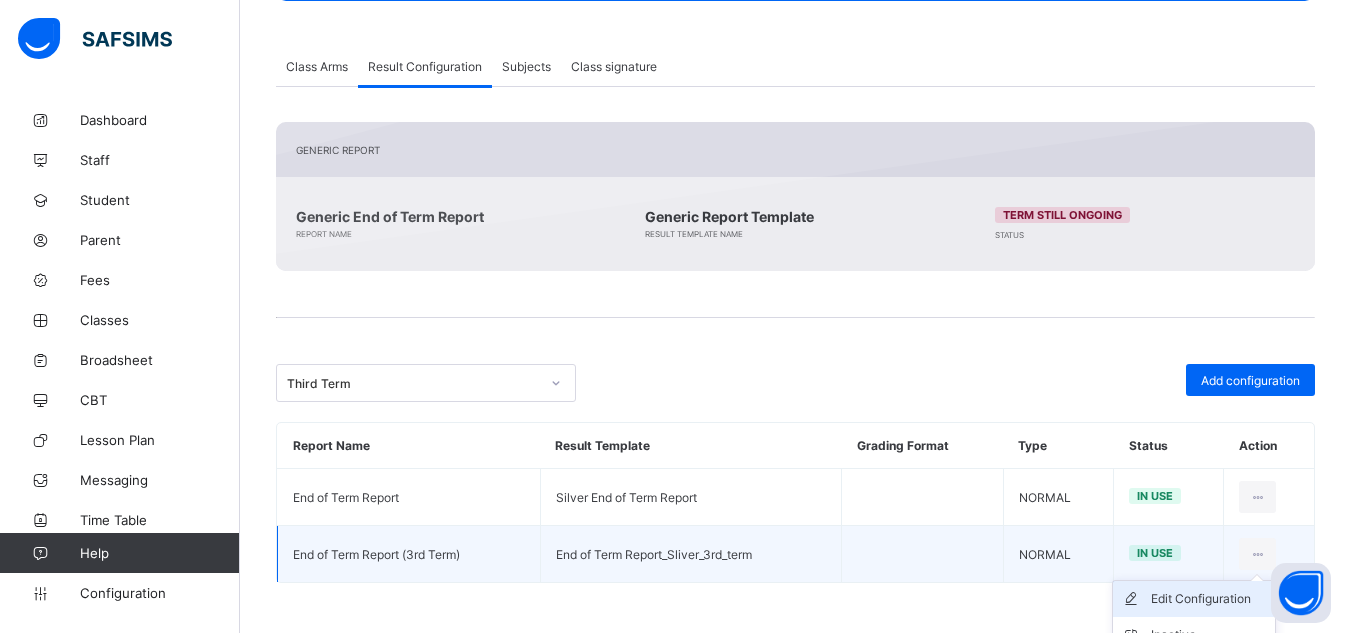 click on "Edit Configuration" at bounding box center [1209, 599] 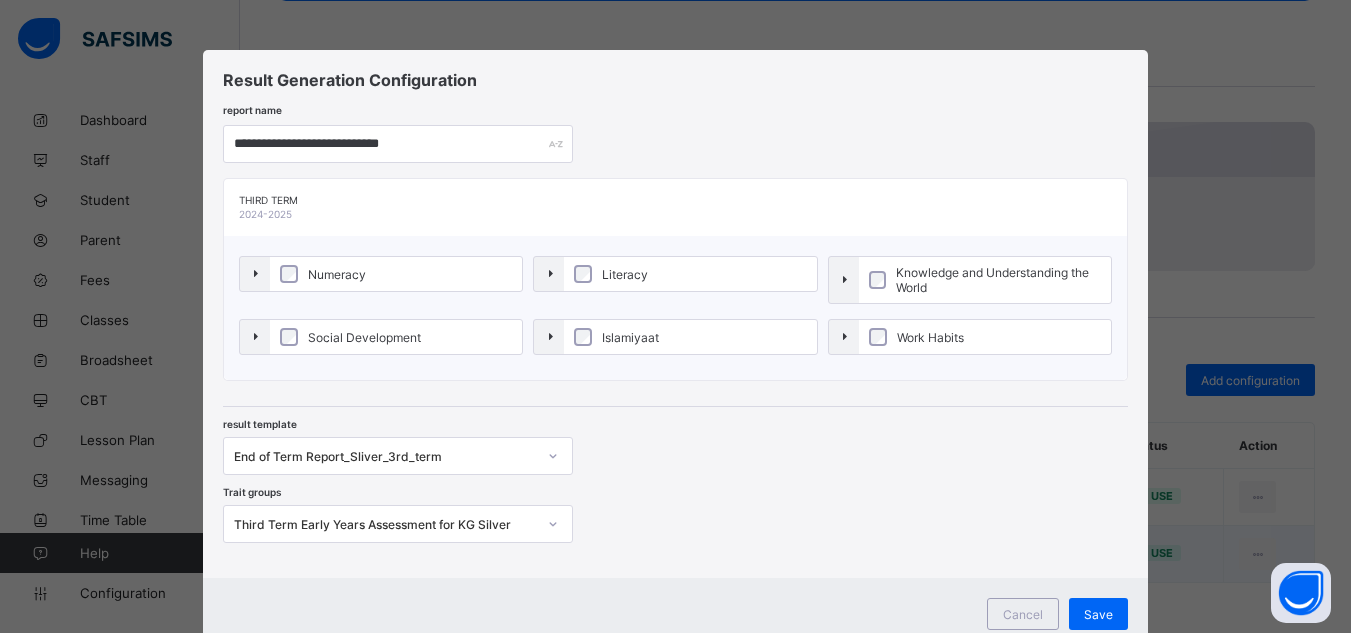 scroll, scrollTop: 67, scrollLeft: 0, axis: vertical 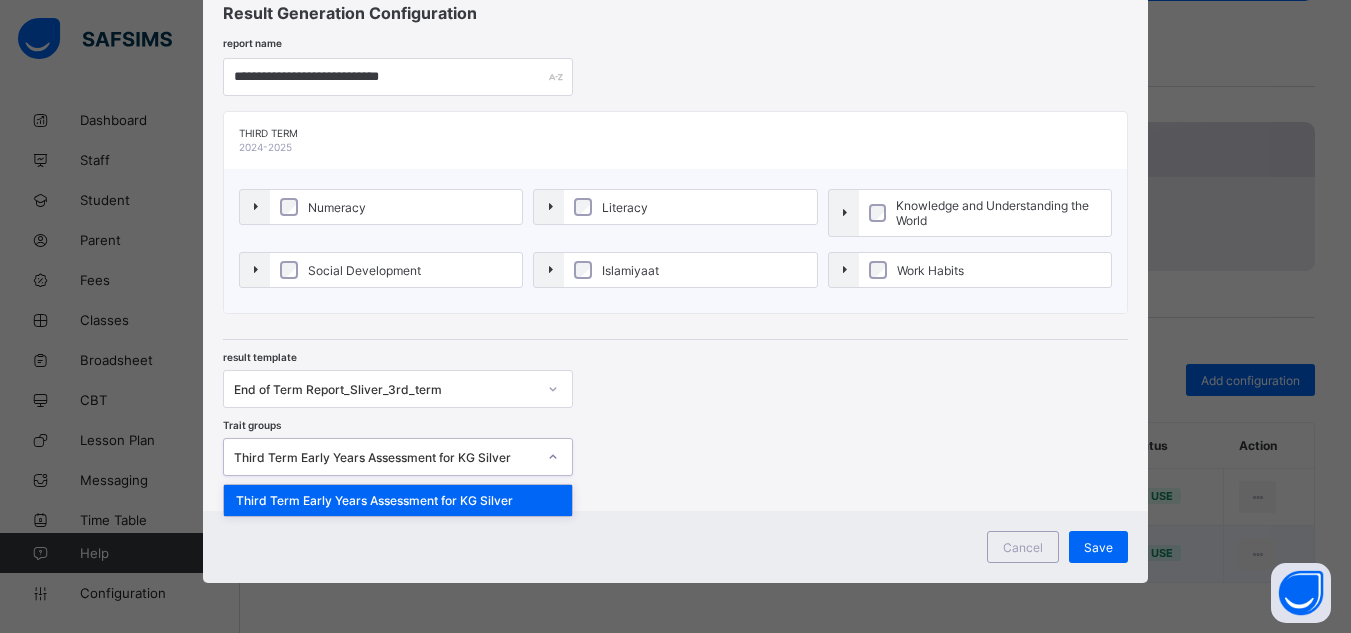 click on "Third Term Early Years Assessment for KG Silver" at bounding box center (385, 457) 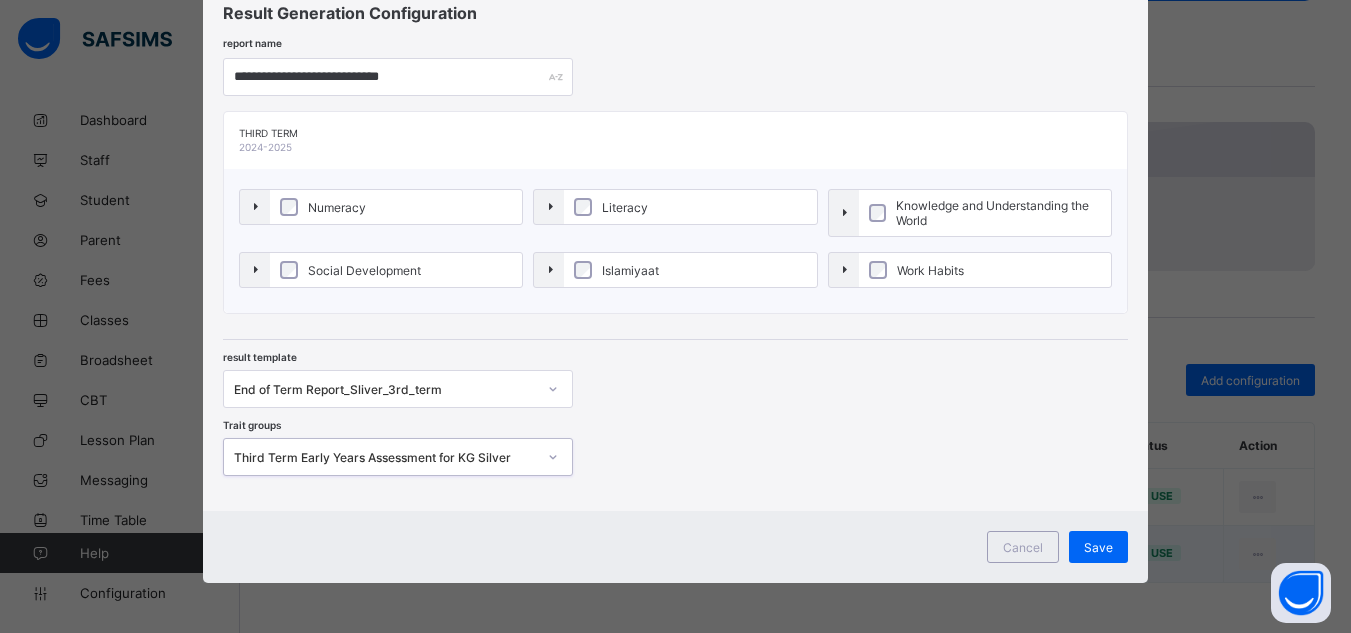 click on "Third Term Early Years Assessment for KG Silver" at bounding box center [385, 457] 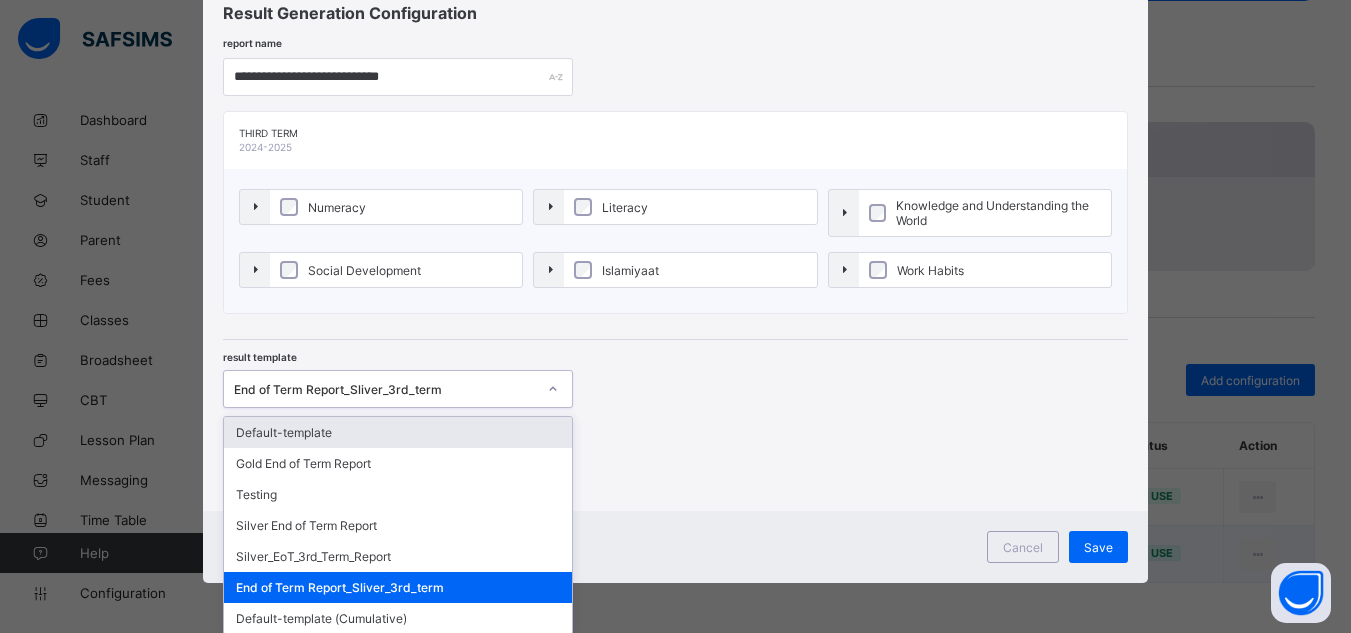 scroll, scrollTop: 67, scrollLeft: 0, axis: vertical 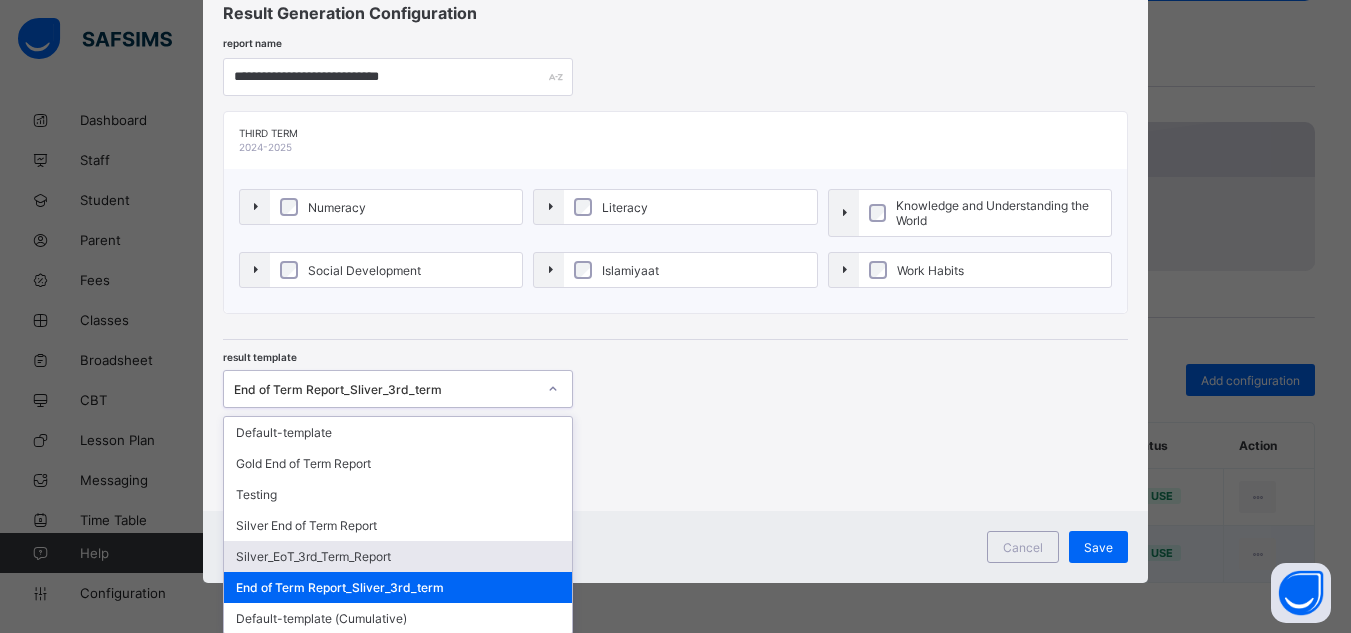 click on "Silver_EoT_3rd_Term_Report" at bounding box center [398, 556] 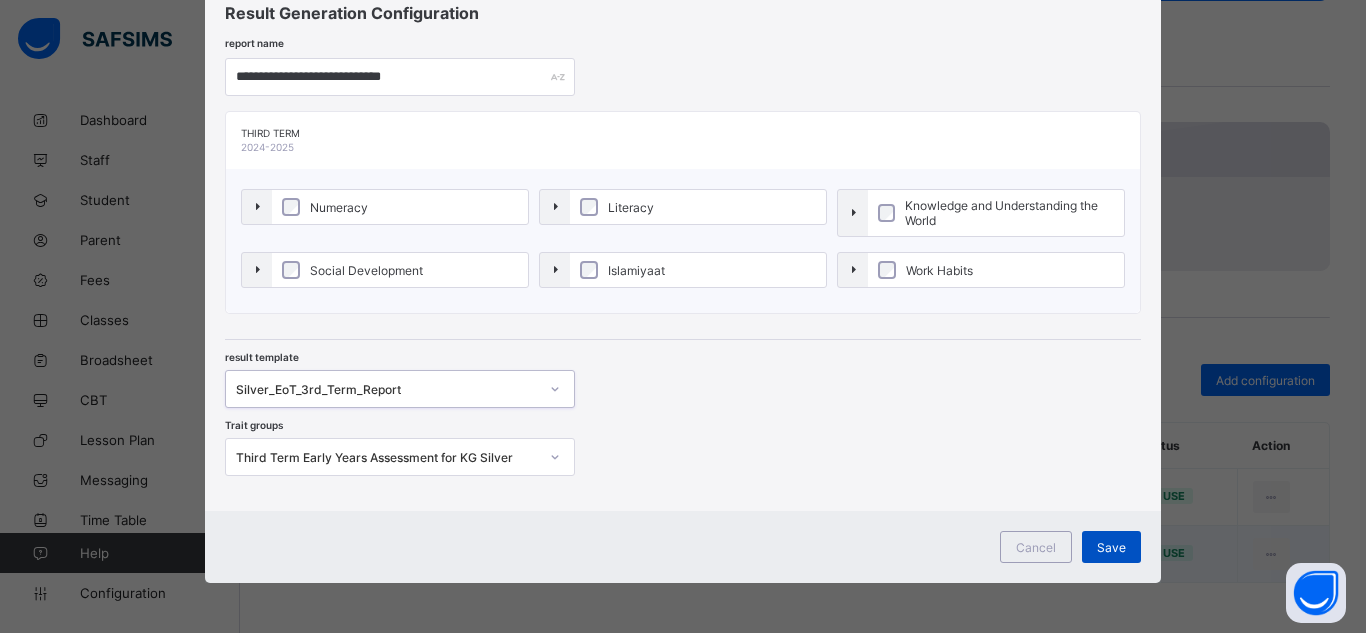 click on "Save" at bounding box center [1111, 547] 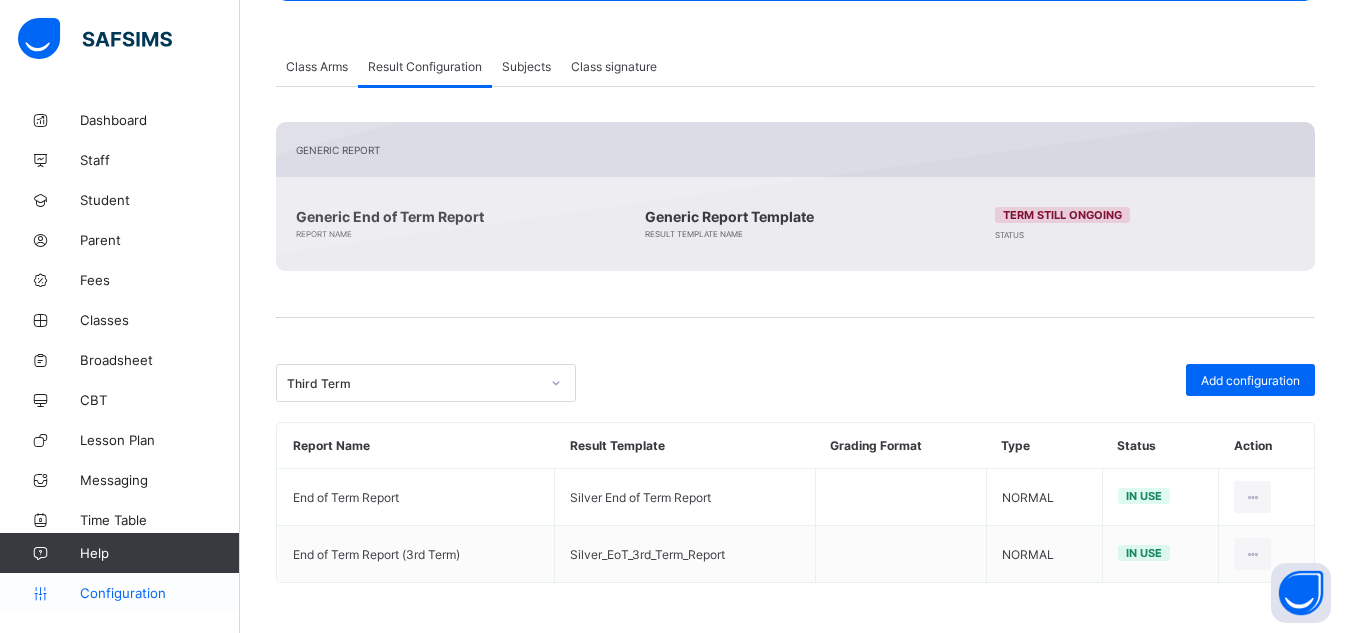 click on "Configuration" at bounding box center (159, 593) 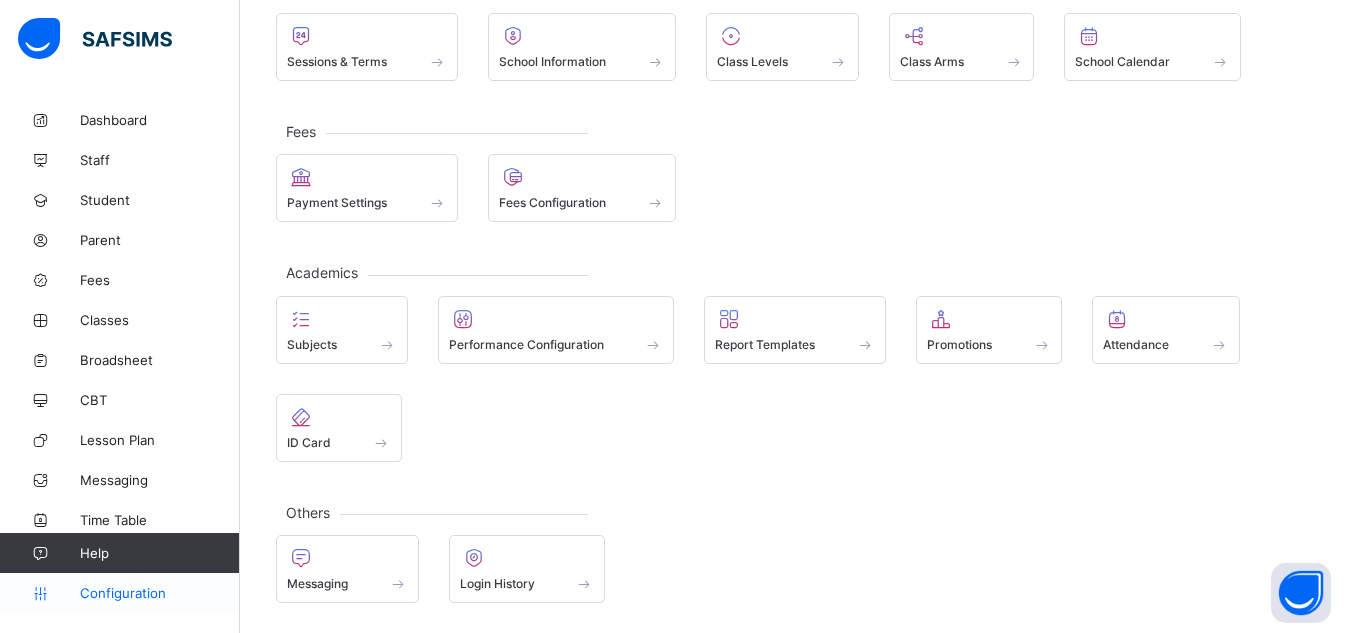 scroll, scrollTop: 150, scrollLeft: 0, axis: vertical 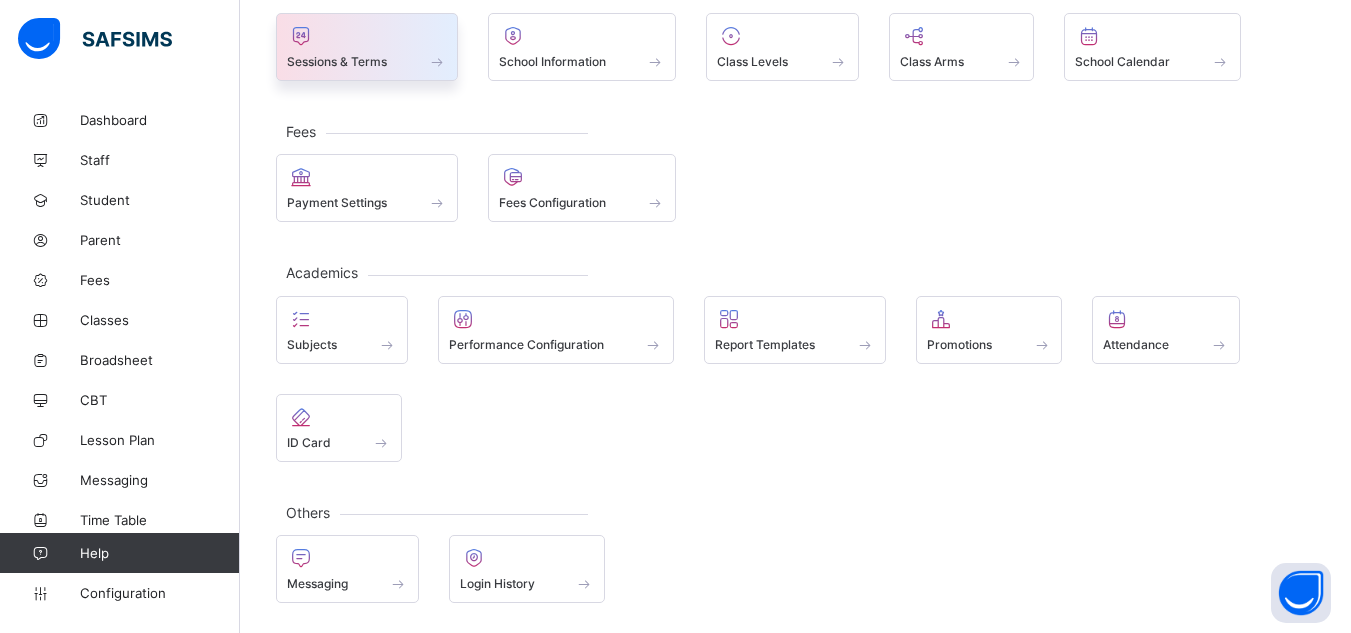 click on "Sessions & Terms" at bounding box center (337, 61) 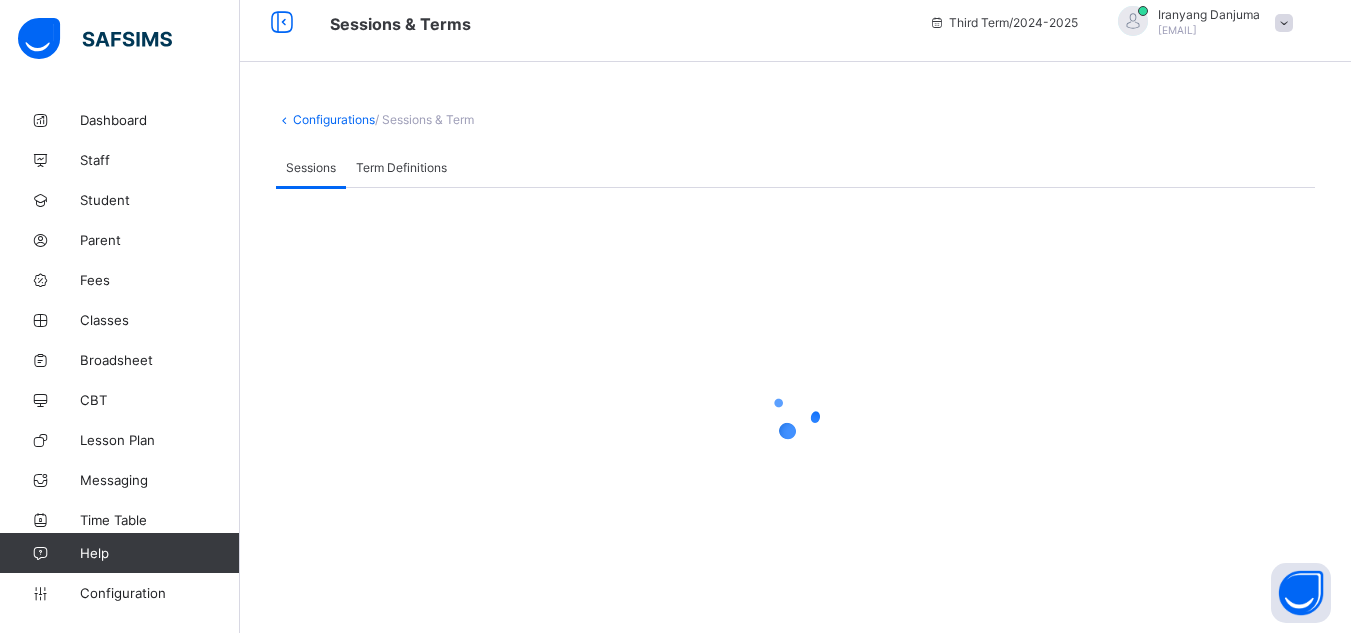 scroll, scrollTop: 364, scrollLeft: 0, axis: vertical 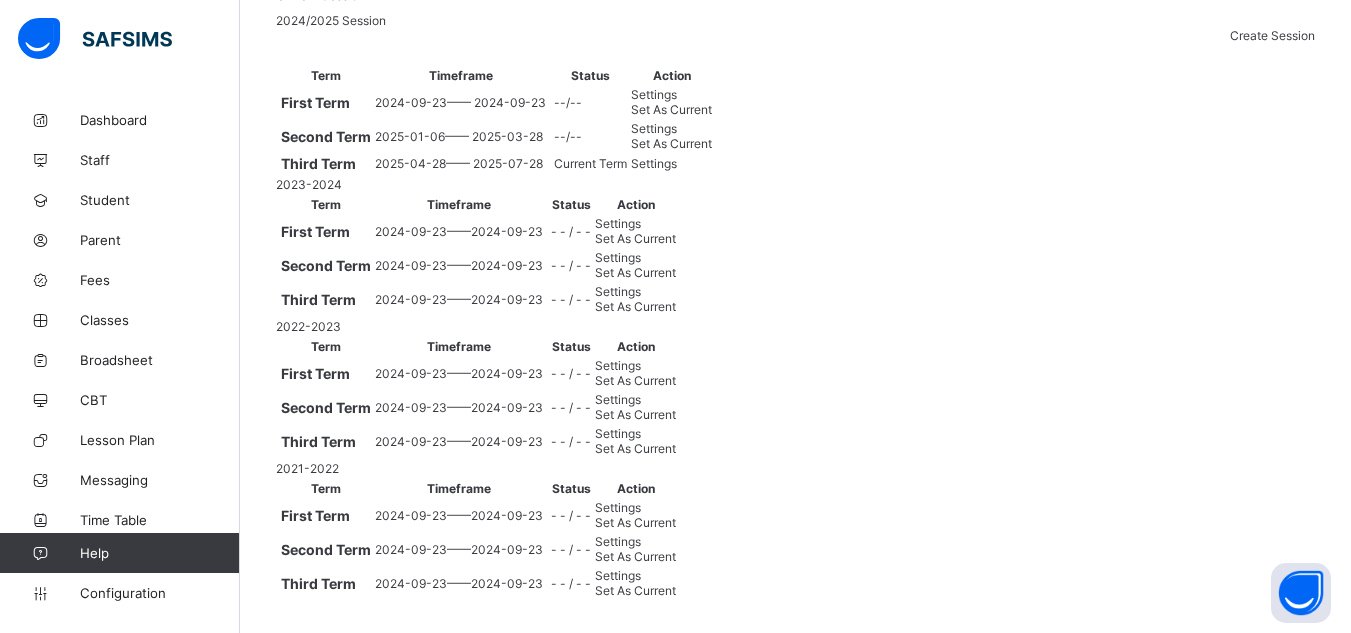 click on "Settings" at bounding box center (671, 163) 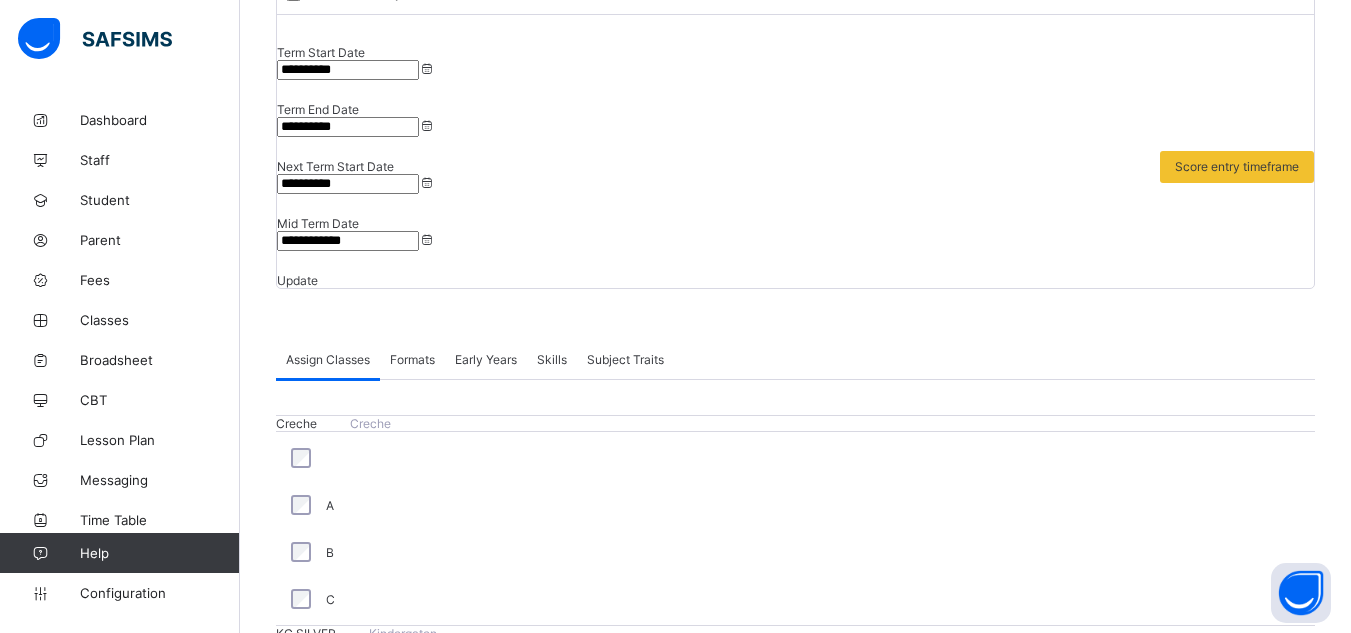 scroll, scrollTop: 364, scrollLeft: 0, axis: vertical 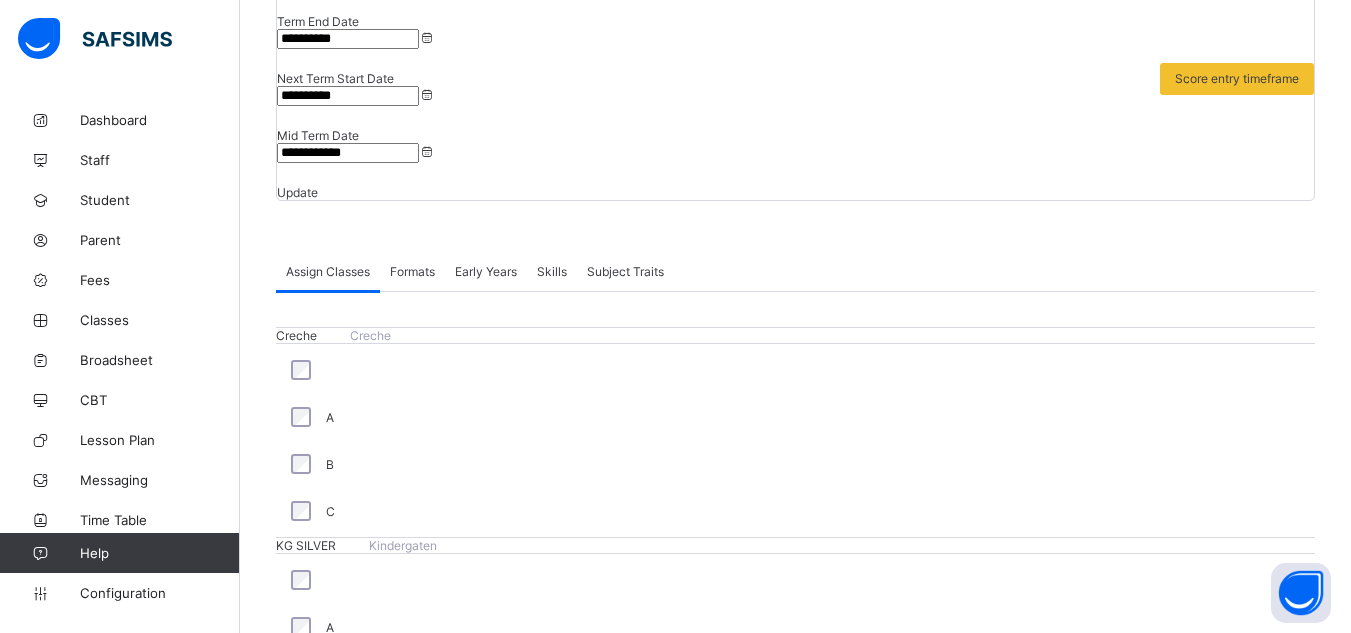 click on "Formats" at bounding box center (412, 271) 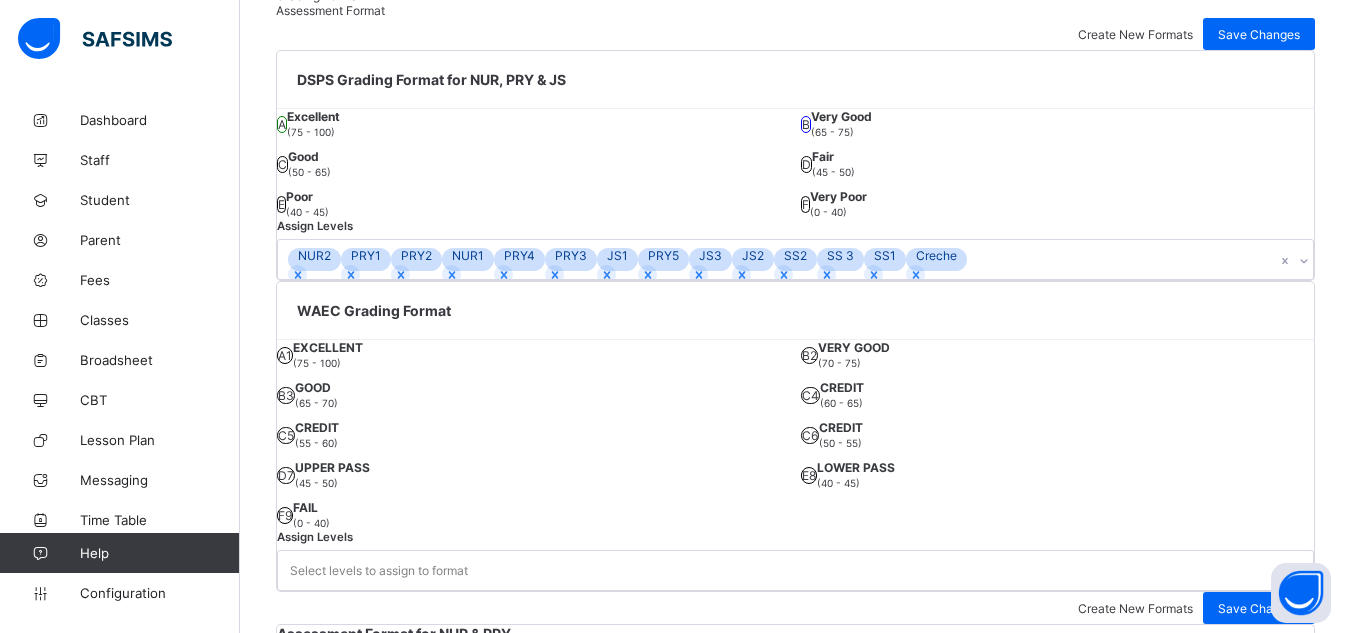 scroll, scrollTop: 778, scrollLeft: 0, axis: vertical 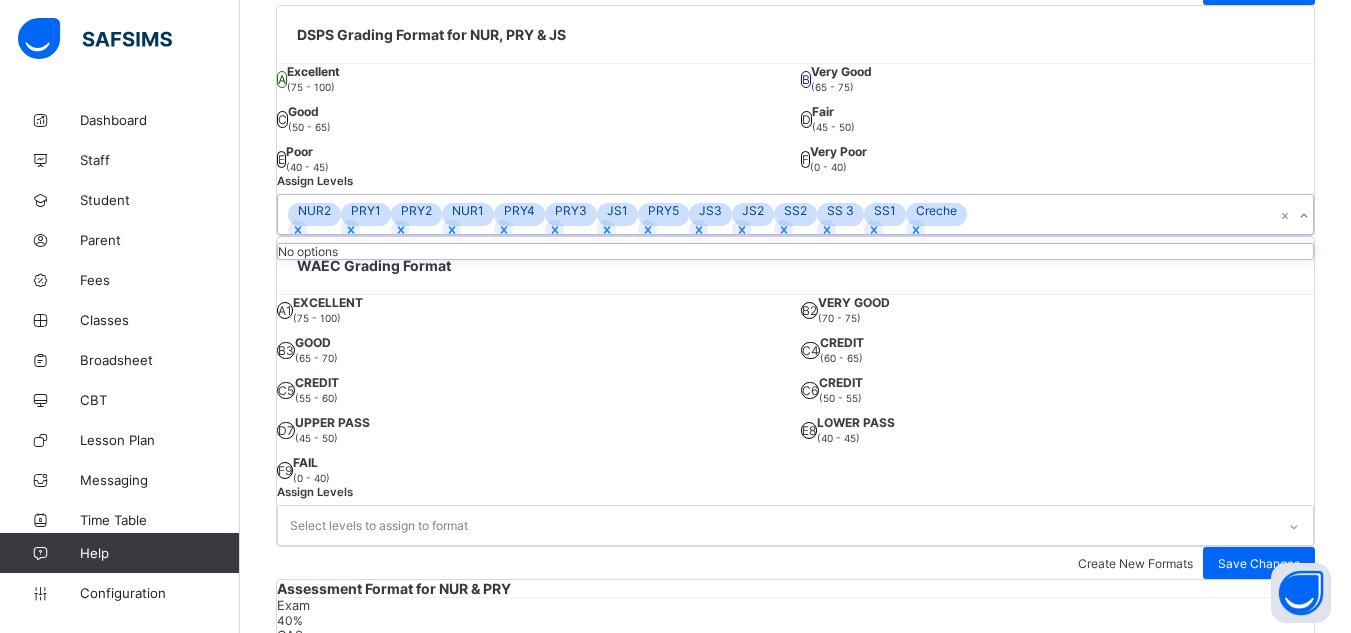 click at bounding box center (1303, 216) 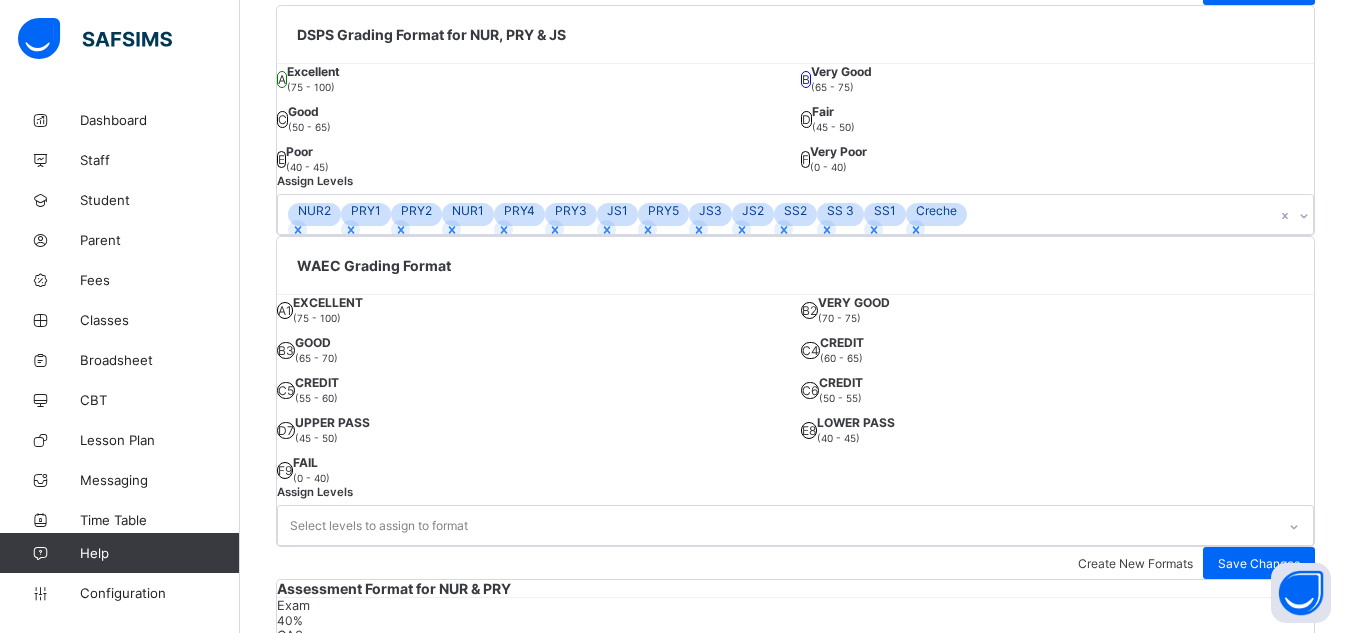 click on "DSPS Grading Format for NUR, PRY & JS A Excellent   (75 - 100)   B Very Good    (65 - 75)   C Good   (50 - 65)   D Fair   (45 - 50)   E Poor   (40 - 45)   F Very Poor   (0 - 40)   Assign Levels NUR2 PRY1 PRY2 NUR1 PRY4 PRY3 JS1 PRY5 JS3 JS2 SS2 SS 3 SS1 Creche WAEC Grading Format A1 EXCELLENT   (75 - 100)   B2 VERY GOOD   (70 - 75)   B3 GOOD   (65 - 70)   C4 CREDIT   (60 - 65)   C5 CREDIT   (55 - 60)   C6 CREDIT   (50 - 55)   D7 UPPER PASS   (45 - 50)   E8 LOWER PASS   (40 - 45)   F9 FAIL   (0 - 40)   Assign Levels Select levels to assign to format" at bounding box center (795, 276) 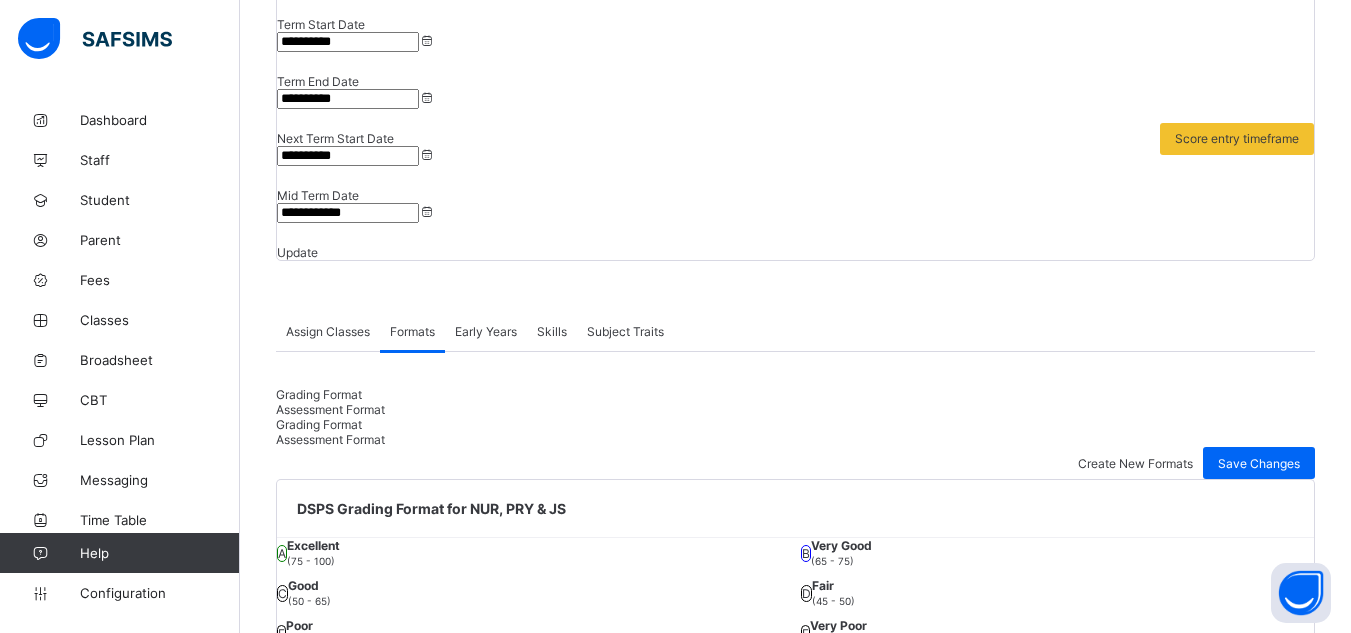 scroll, scrollTop: 303, scrollLeft: 0, axis: vertical 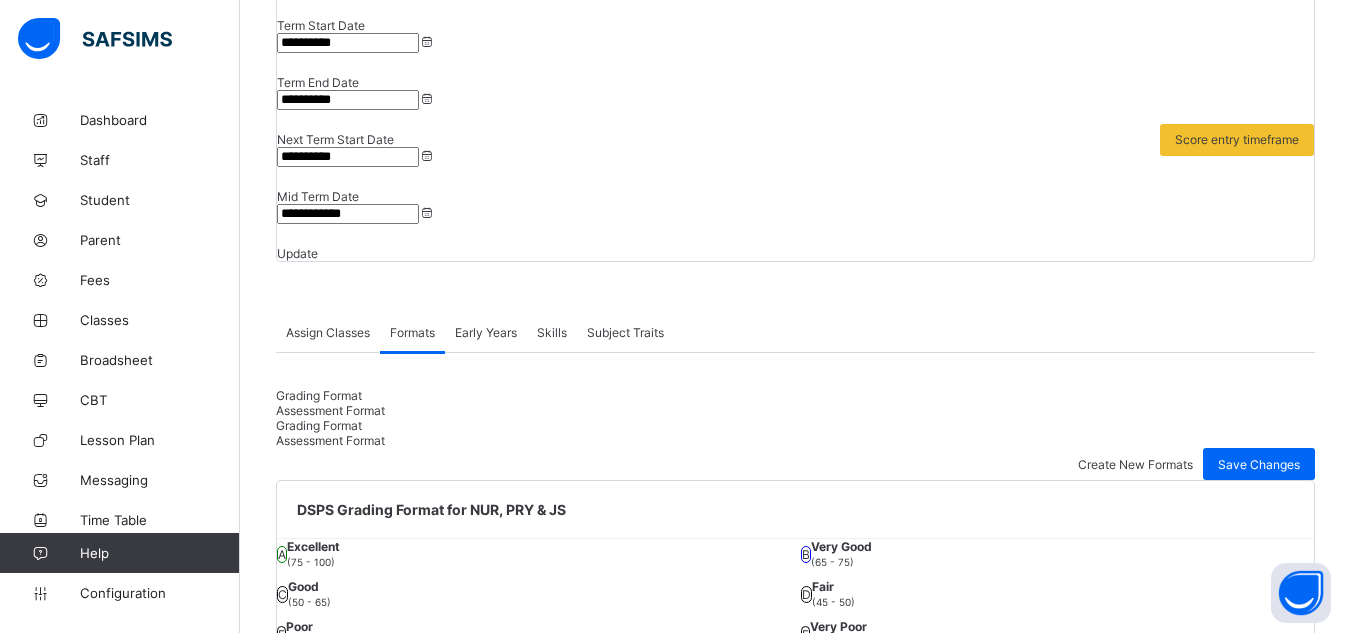 click on "Assessment Format" at bounding box center (330, 410) 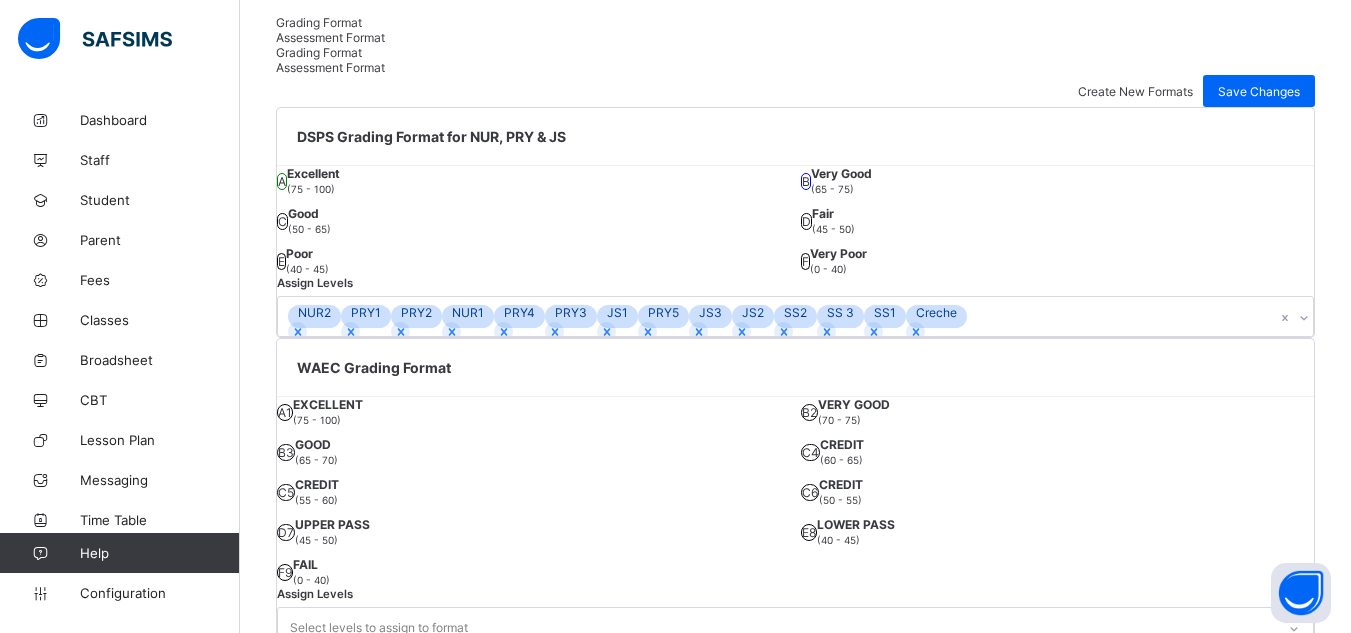 click 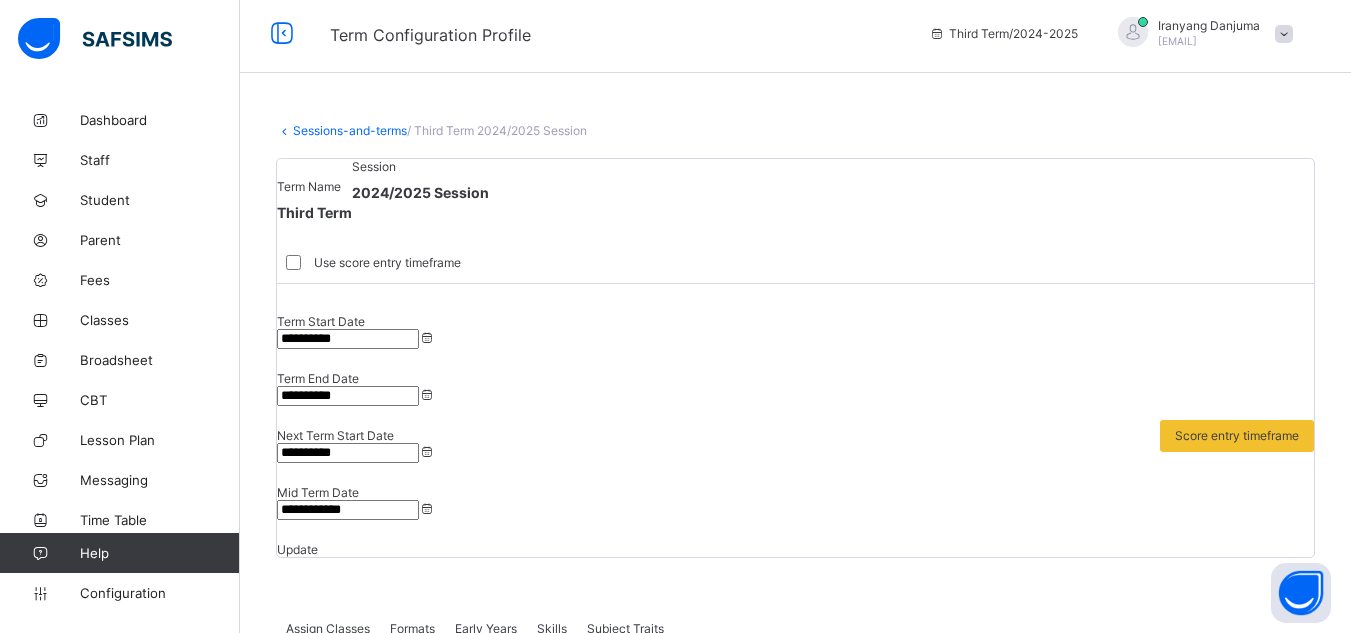 scroll, scrollTop: 0, scrollLeft: 0, axis: both 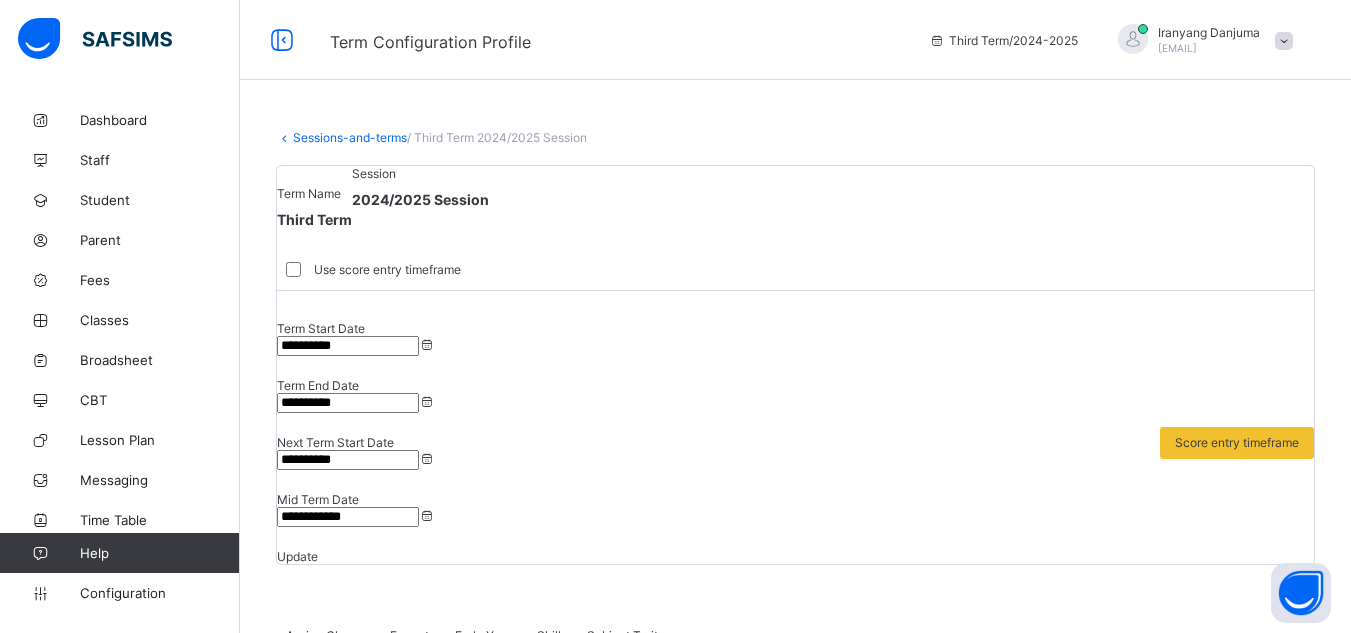 click on "Save Changes" at bounding box center [1259, 1341] 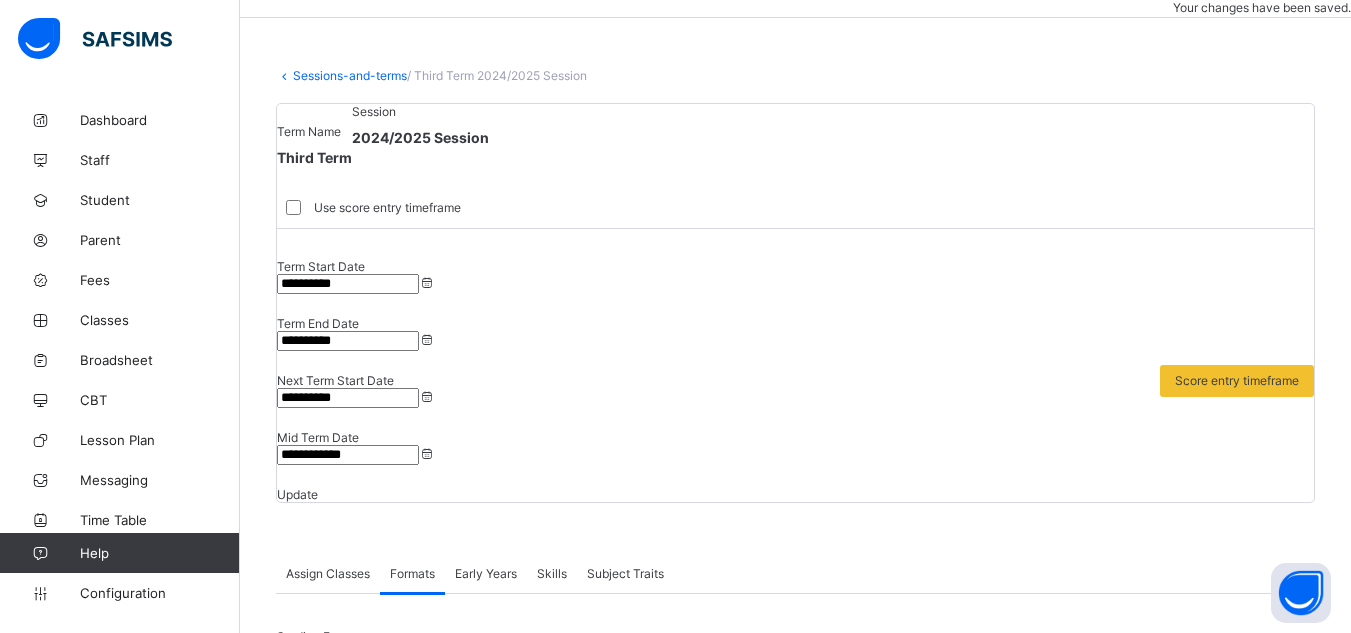 scroll, scrollTop: 61, scrollLeft: 0, axis: vertical 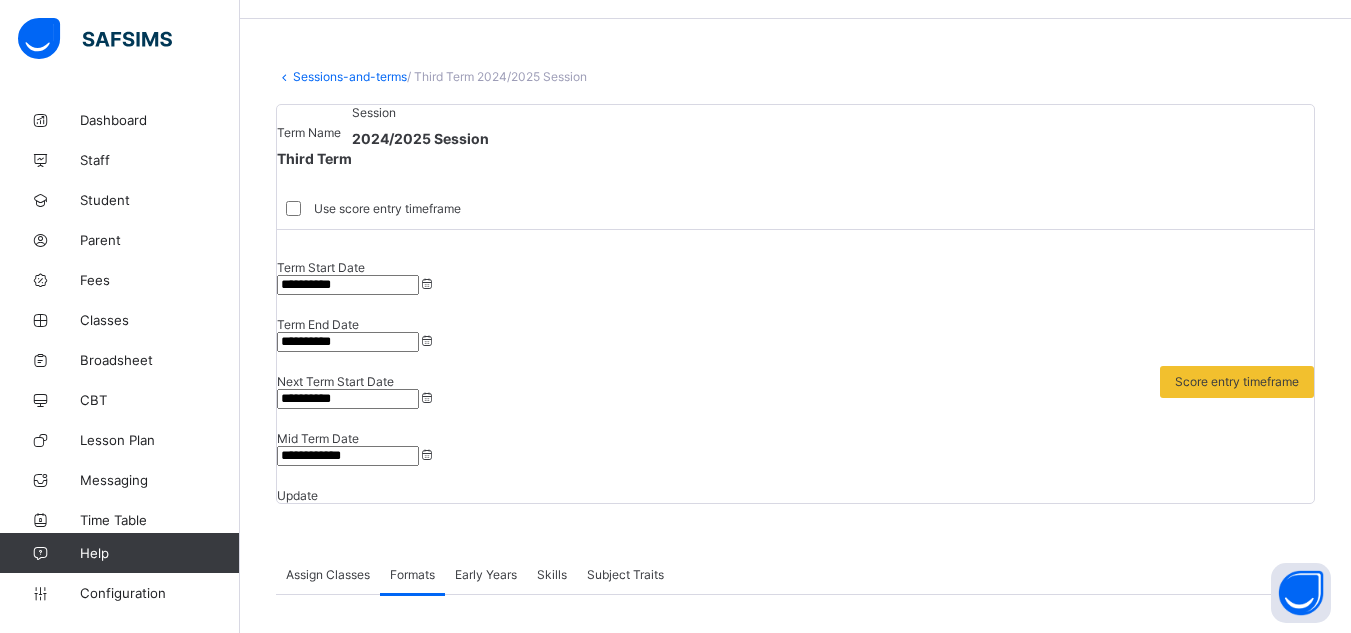 click on "Skills" at bounding box center (552, 574) 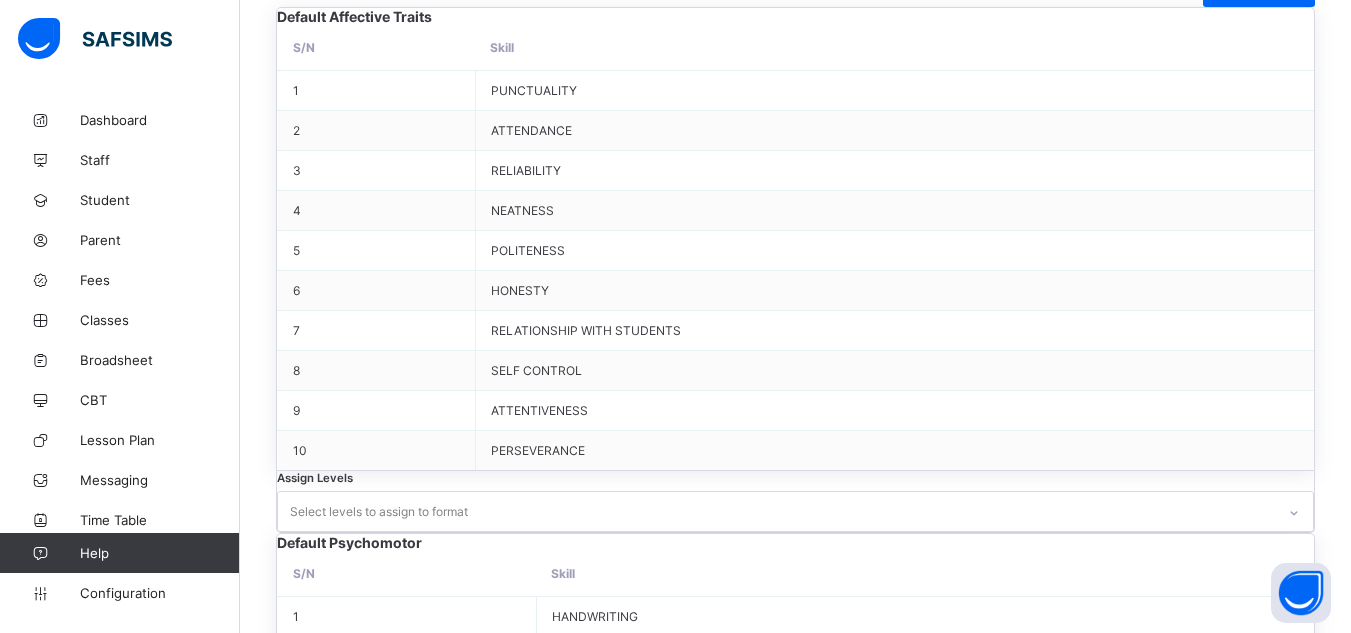 scroll, scrollTop: 777, scrollLeft: 0, axis: vertical 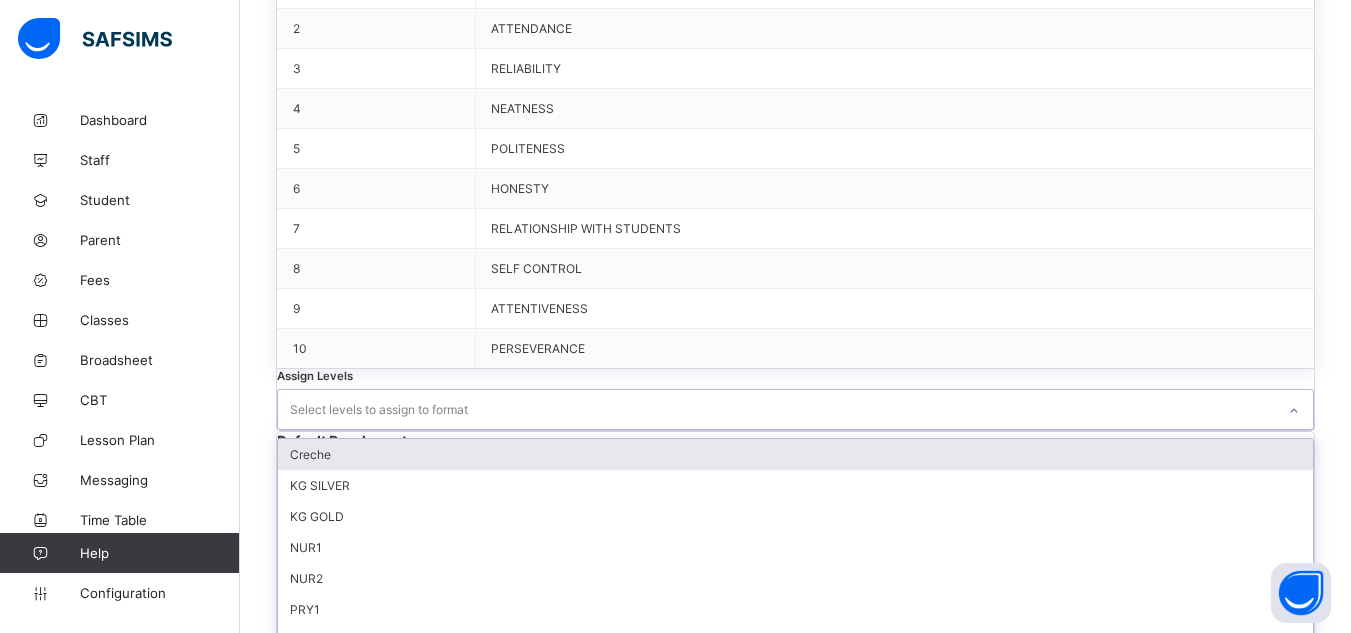 click on "option Creche focused, 1 of 16. 16 results available. Use Up and Down to choose options, press Enter to select the currently focused option, press Escape to exit the menu, press Tab to select the option and exit the menu. Select levels to assign to format Creche KG SILVER KG GOLD NUR1 NUR2 PRY1 PRY2 PRY3 PRY4 PRY5 JS1 JS2 JS3 SS1 SS2 SS 3" at bounding box center [795, 409] 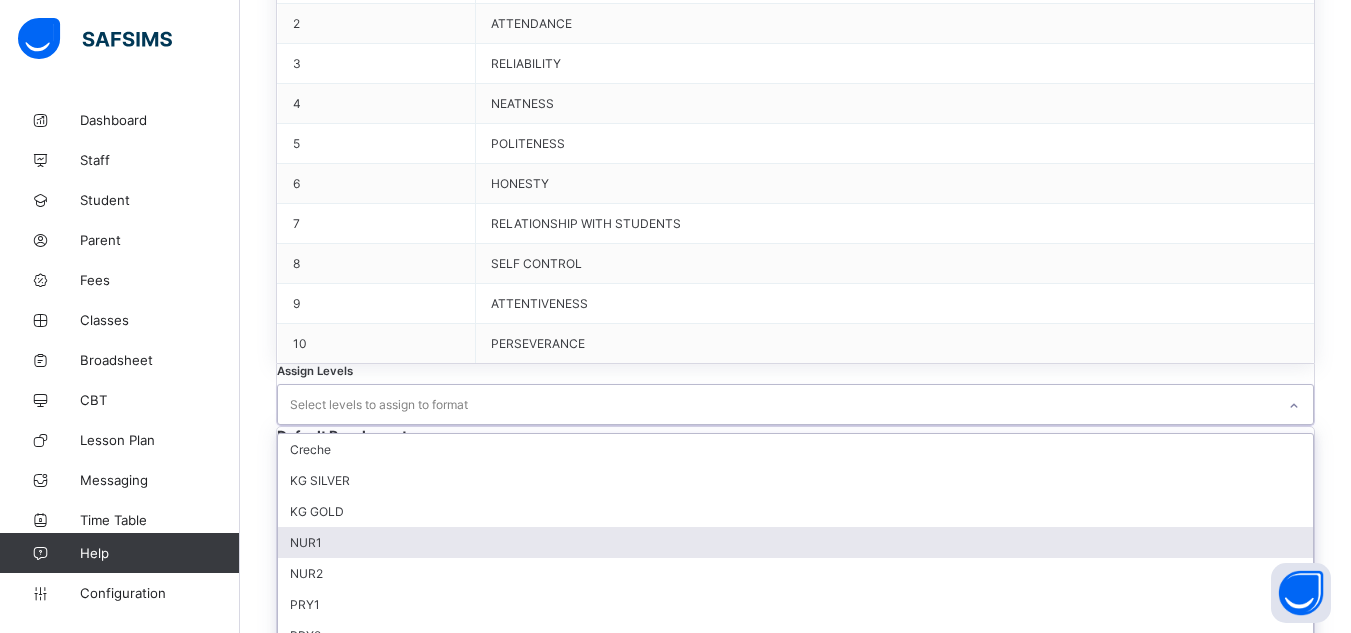 click on "NUR1" at bounding box center [795, 542] 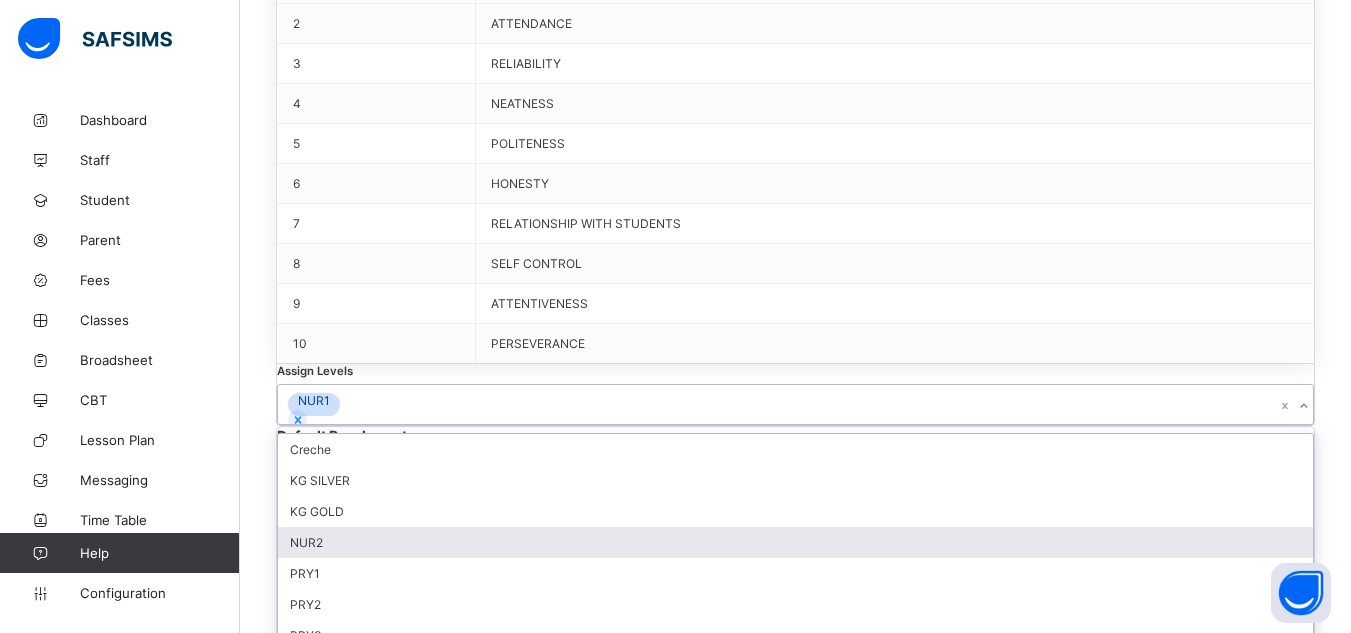 click on "NUR2" at bounding box center [795, 542] 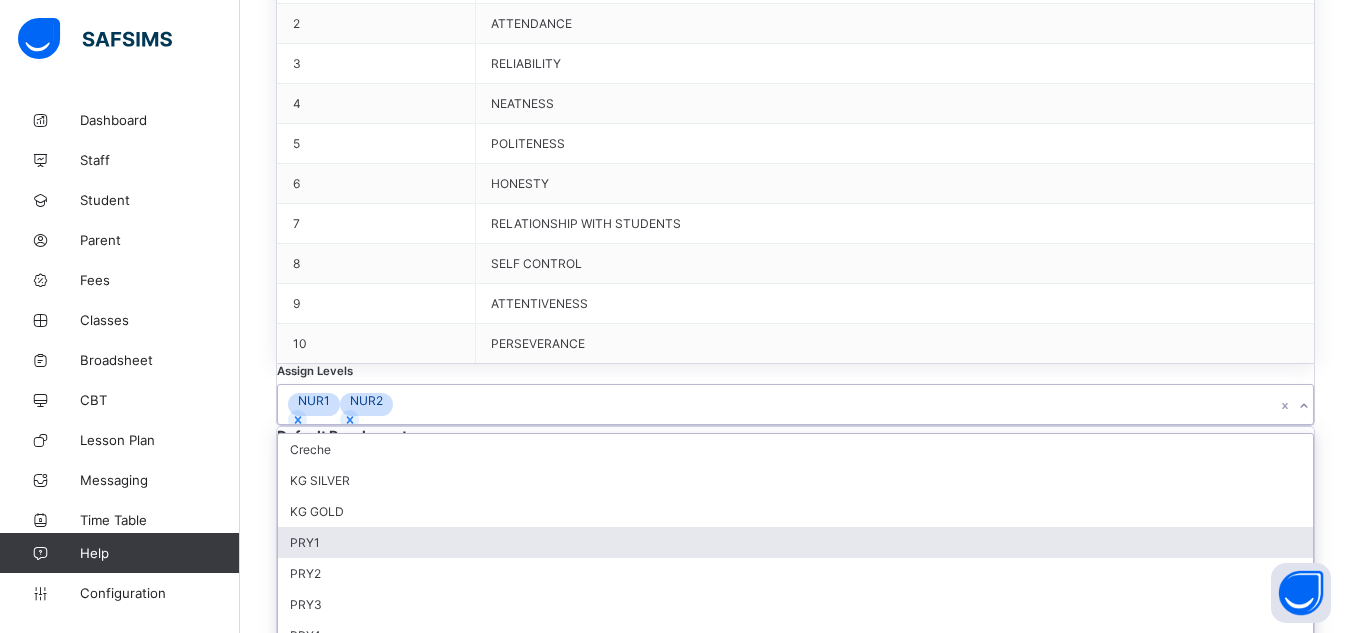 click on "PRY1" at bounding box center [795, 542] 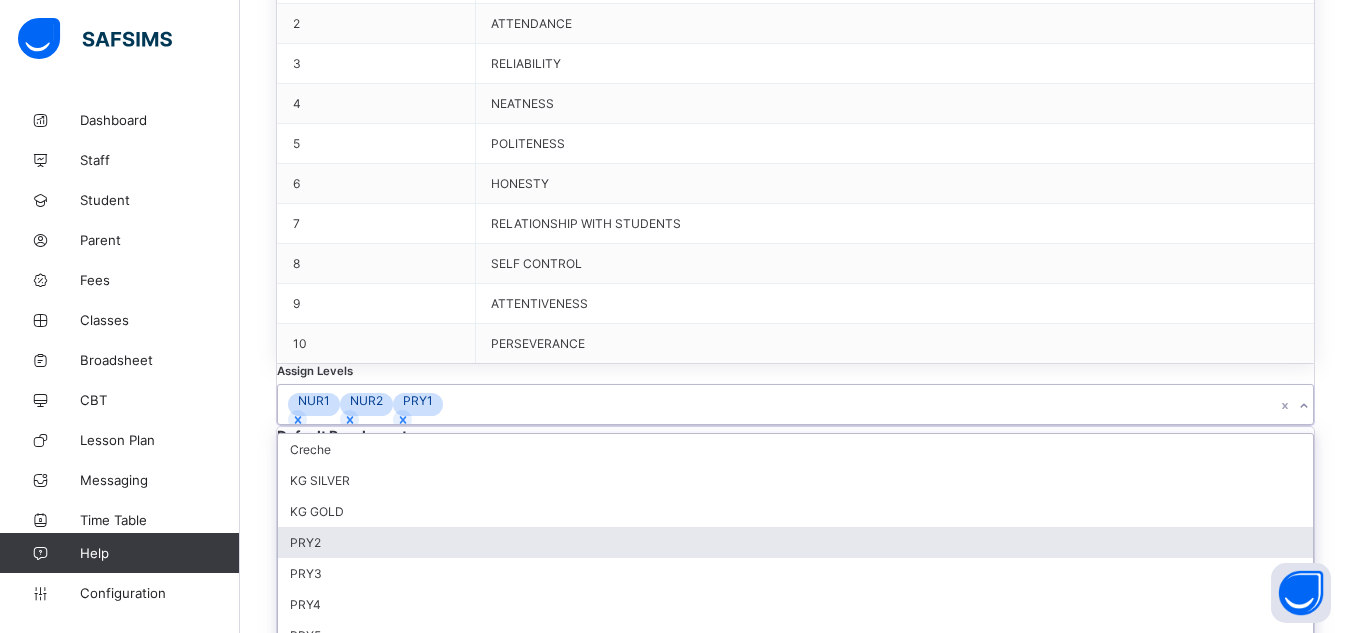 click on "PRY2" at bounding box center (795, 542) 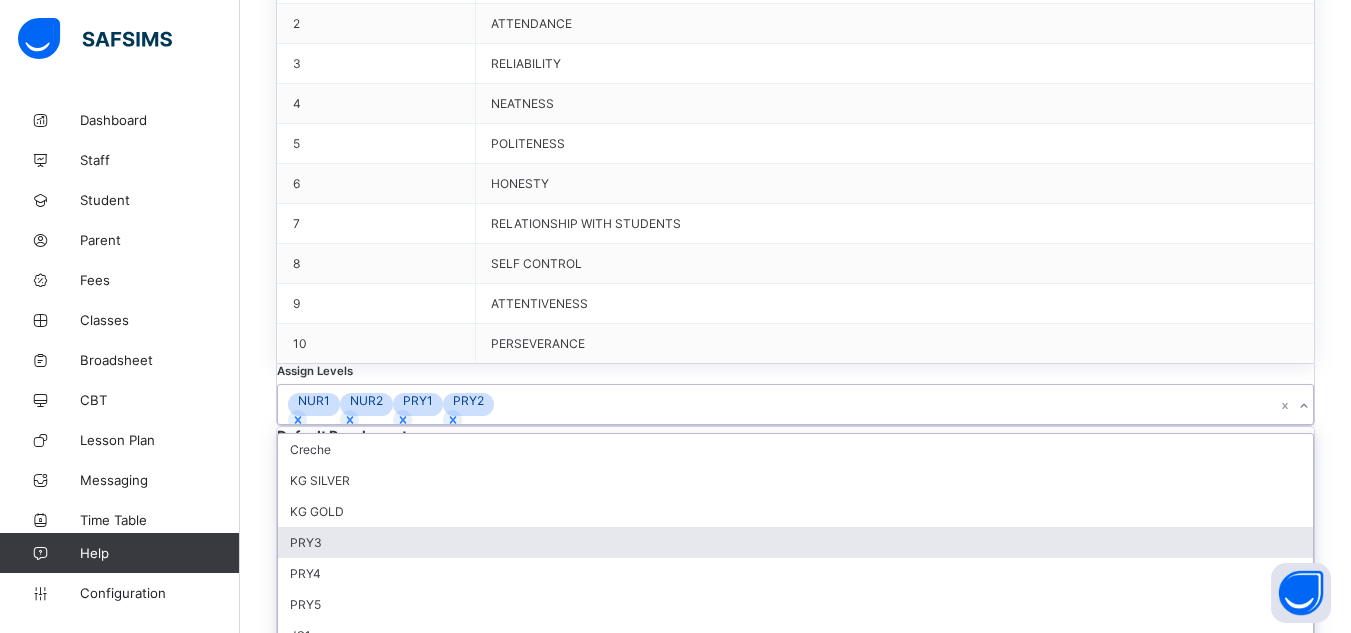 click on "PRY3" at bounding box center (795, 542) 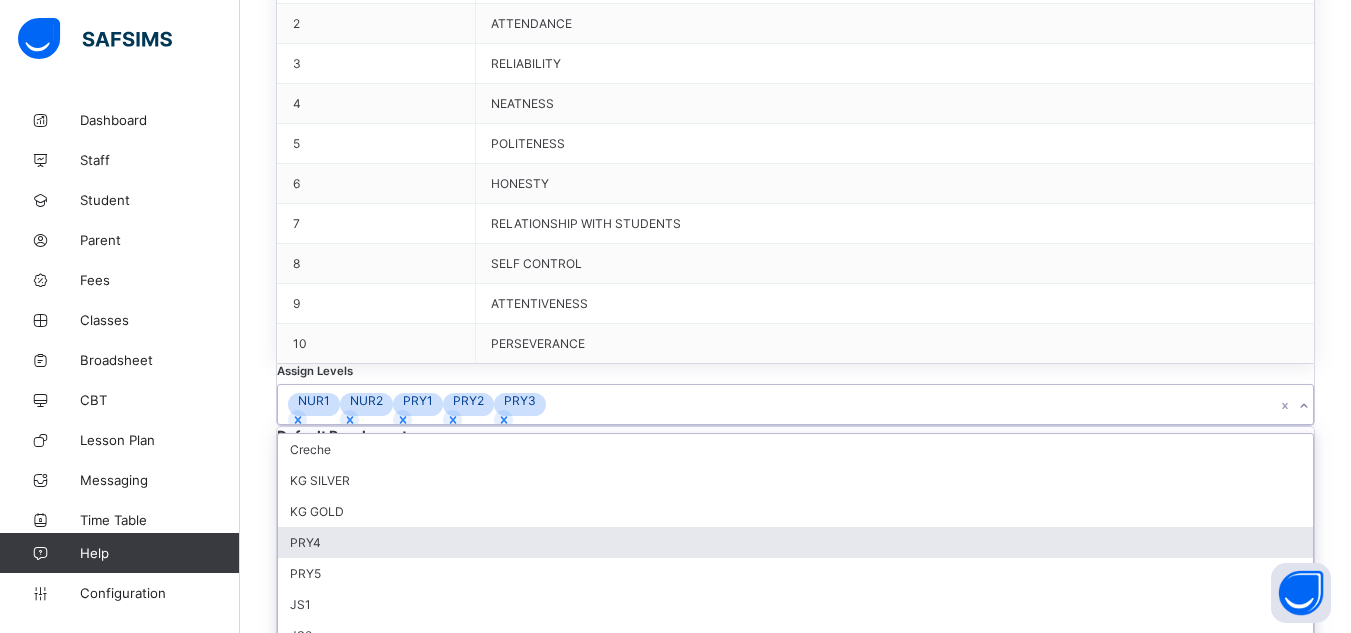 click on "PRY4" at bounding box center [795, 542] 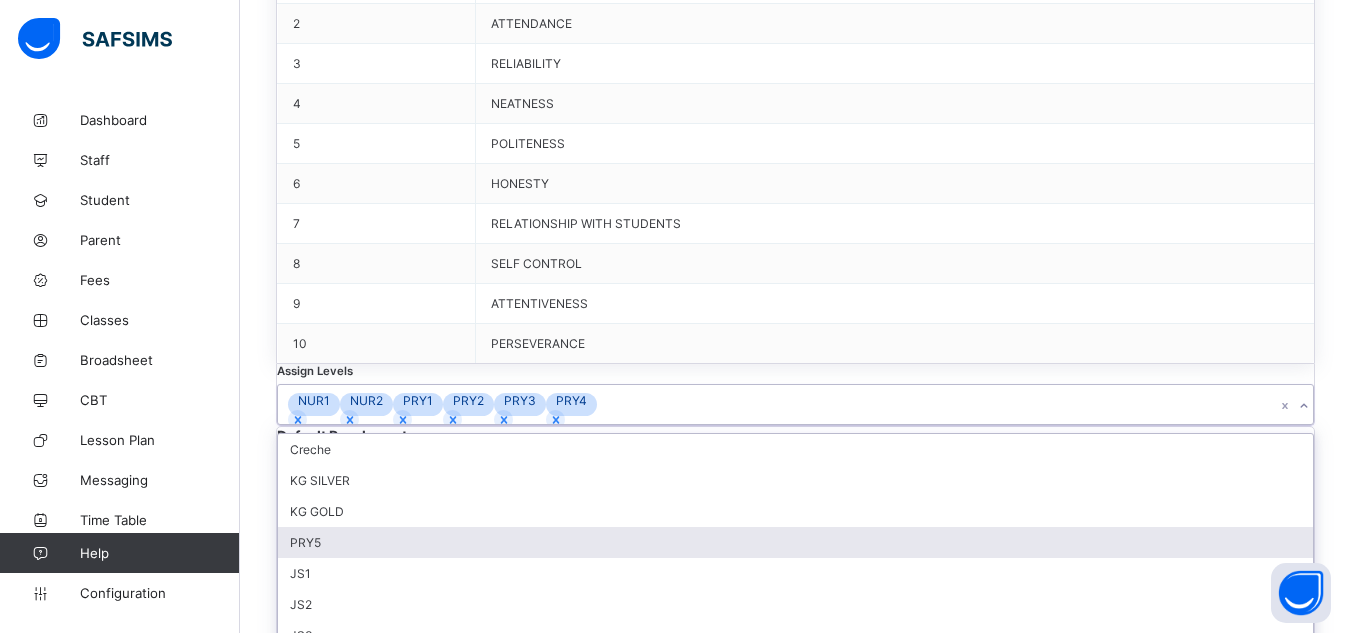 click on "PRY5" at bounding box center (795, 542) 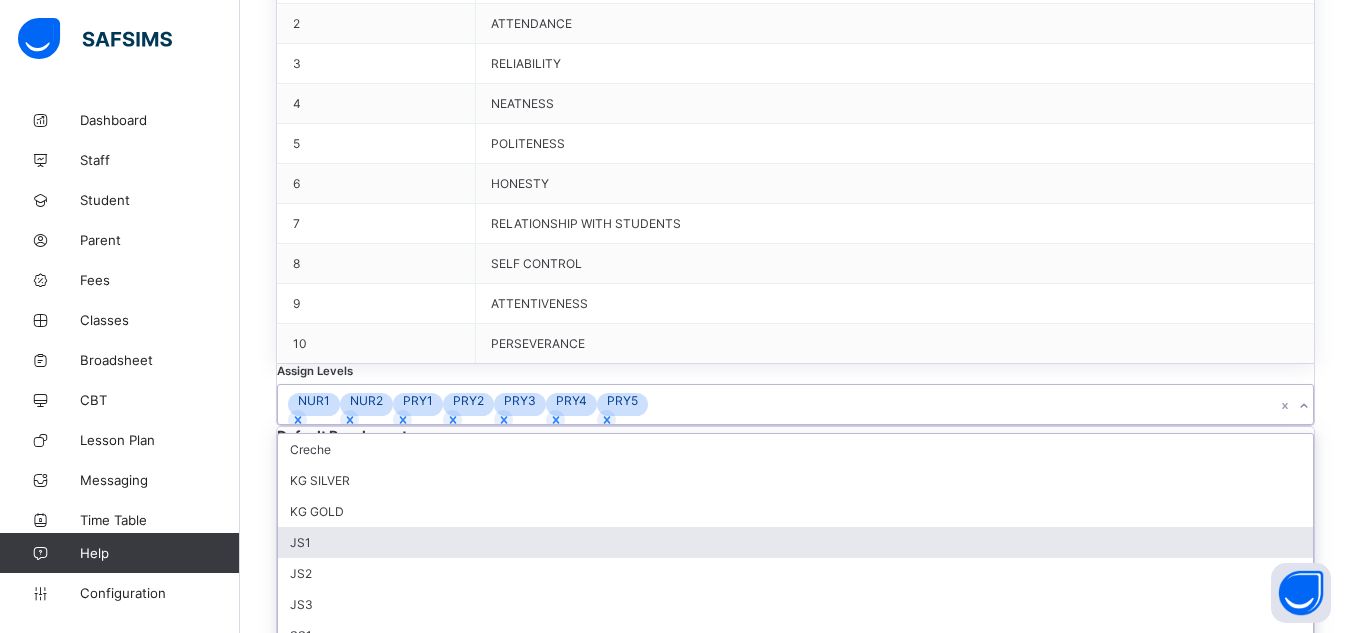 click on "JS1" at bounding box center [795, 542] 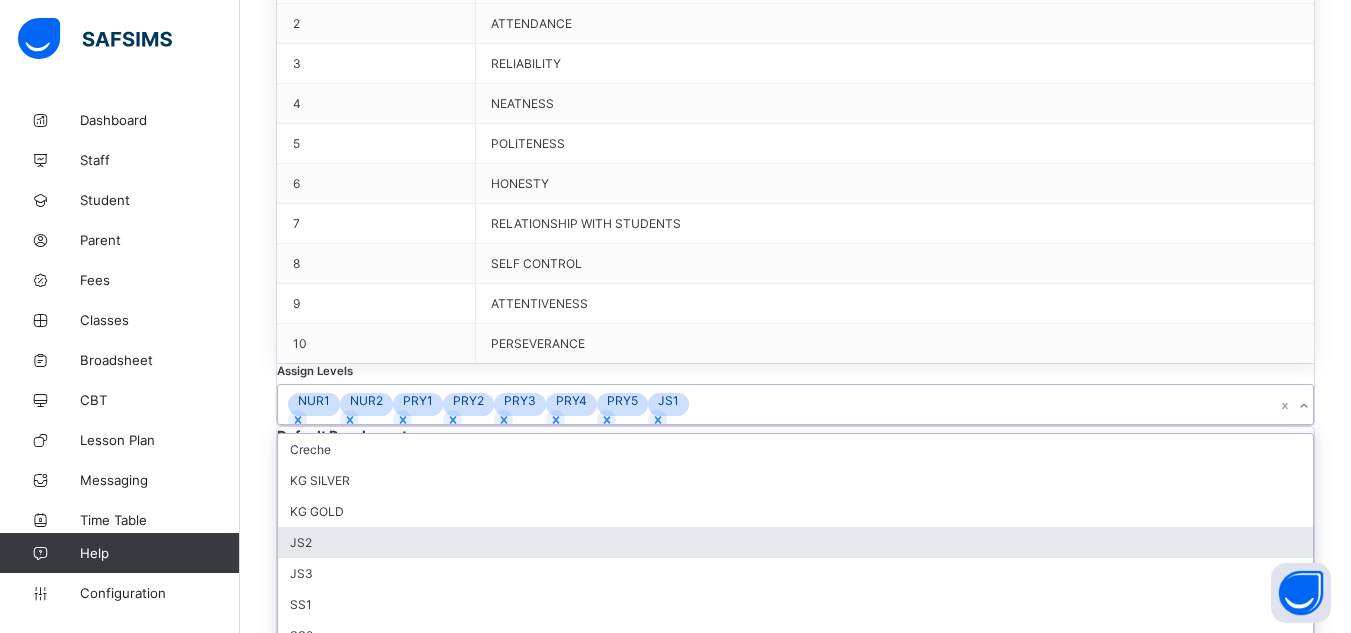 click on "JS2" at bounding box center (795, 542) 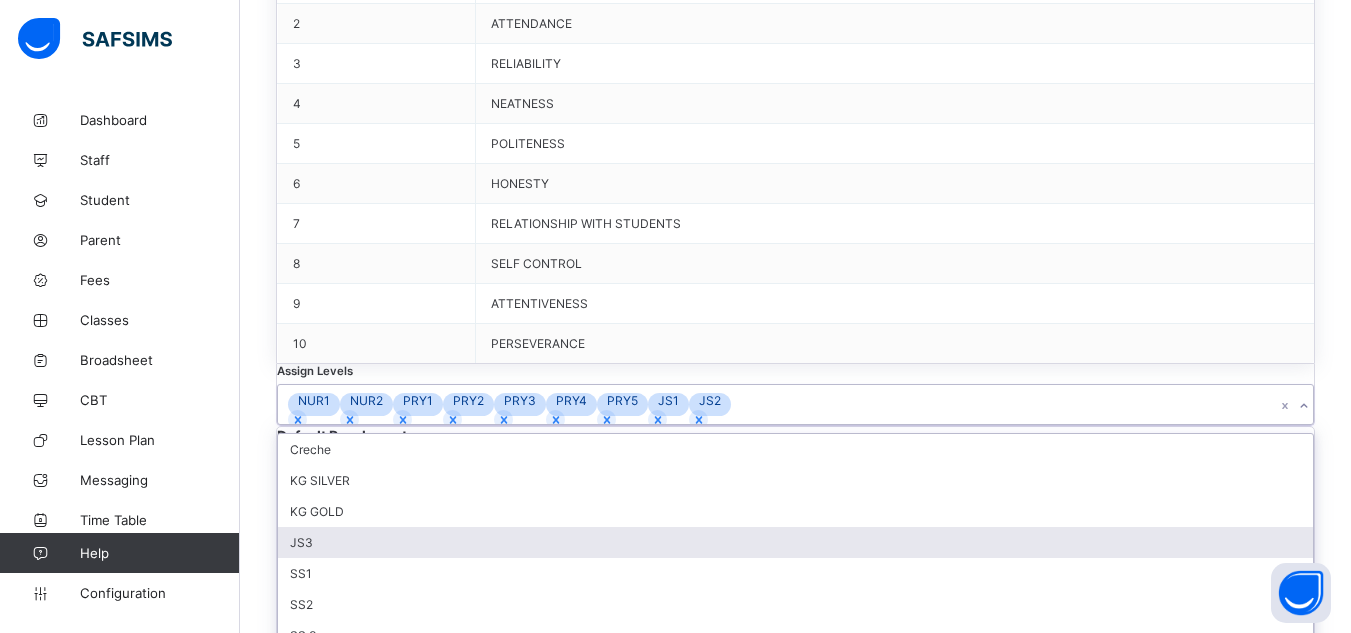 click on "JS3" at bounding box center (795, 542) 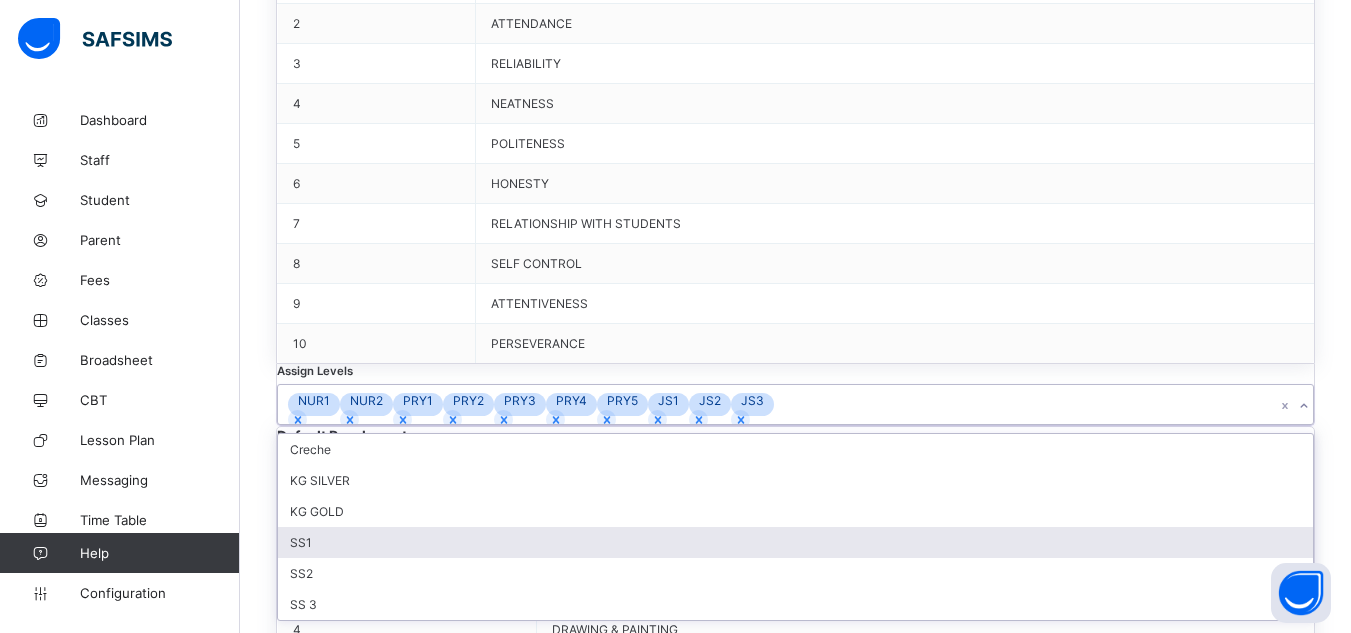 click on "SS1" at bounding box center [795, 542] 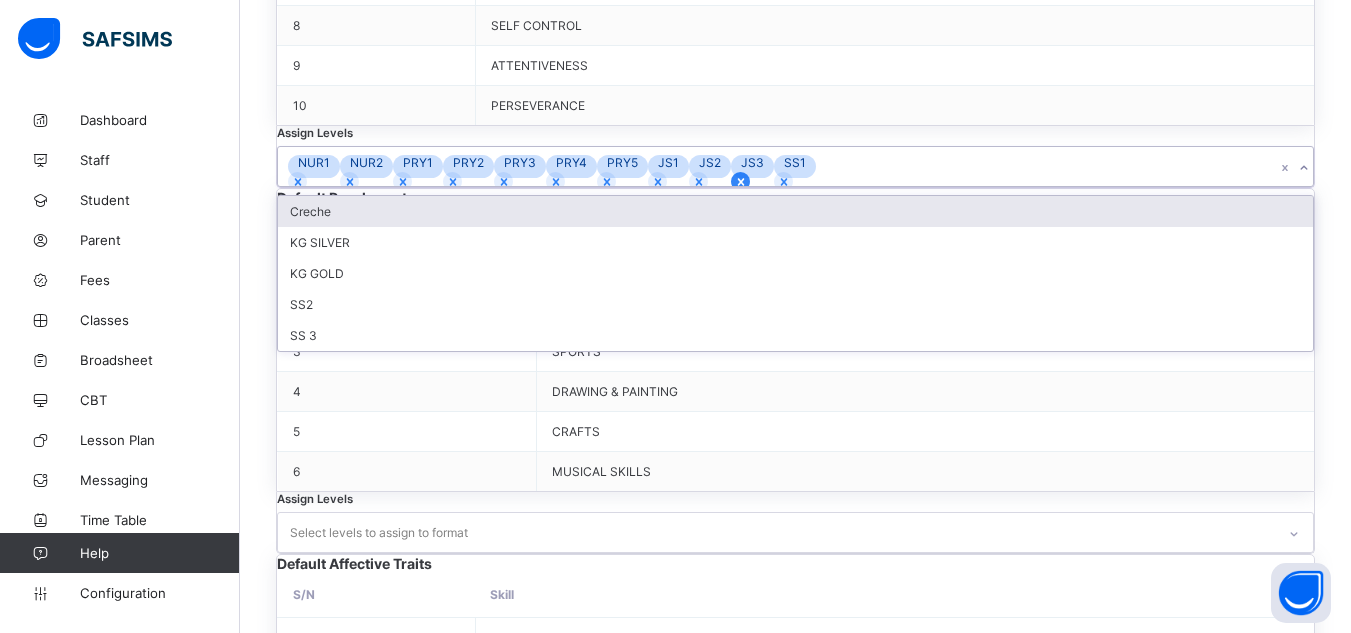 scroll, scrollTop: 1124, scrollLeft: 0, axis: vertical 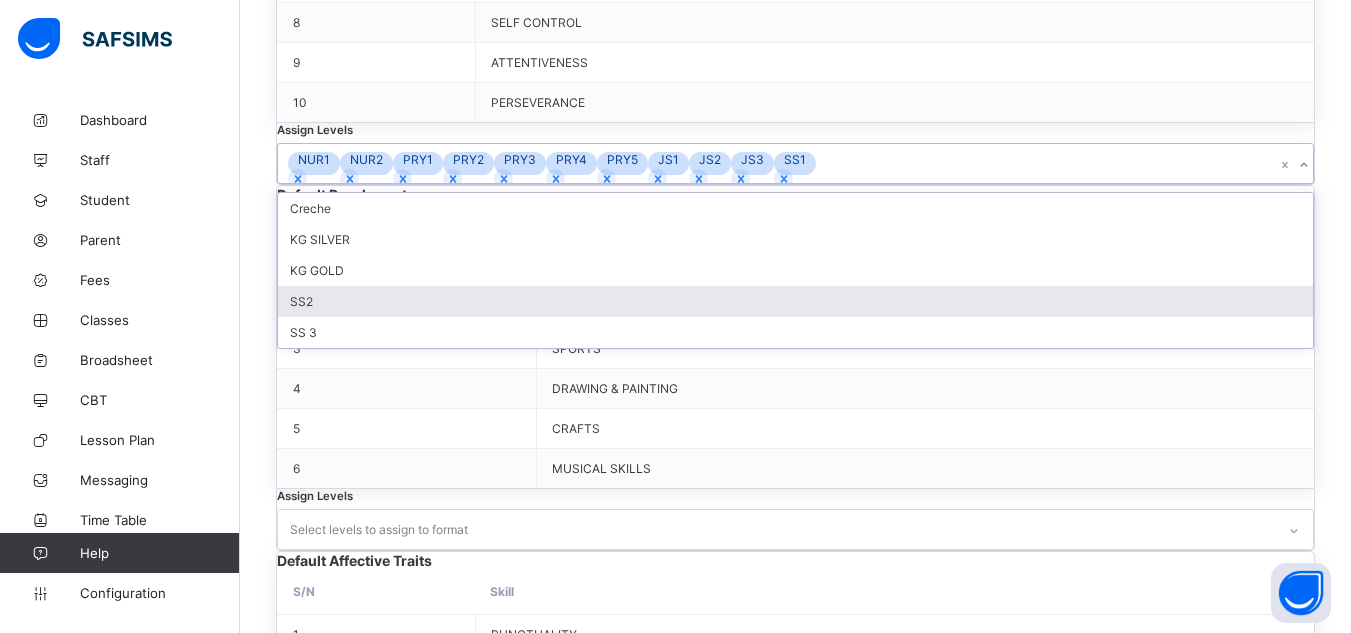 click on "SS2" at bounding box center (795, 301) 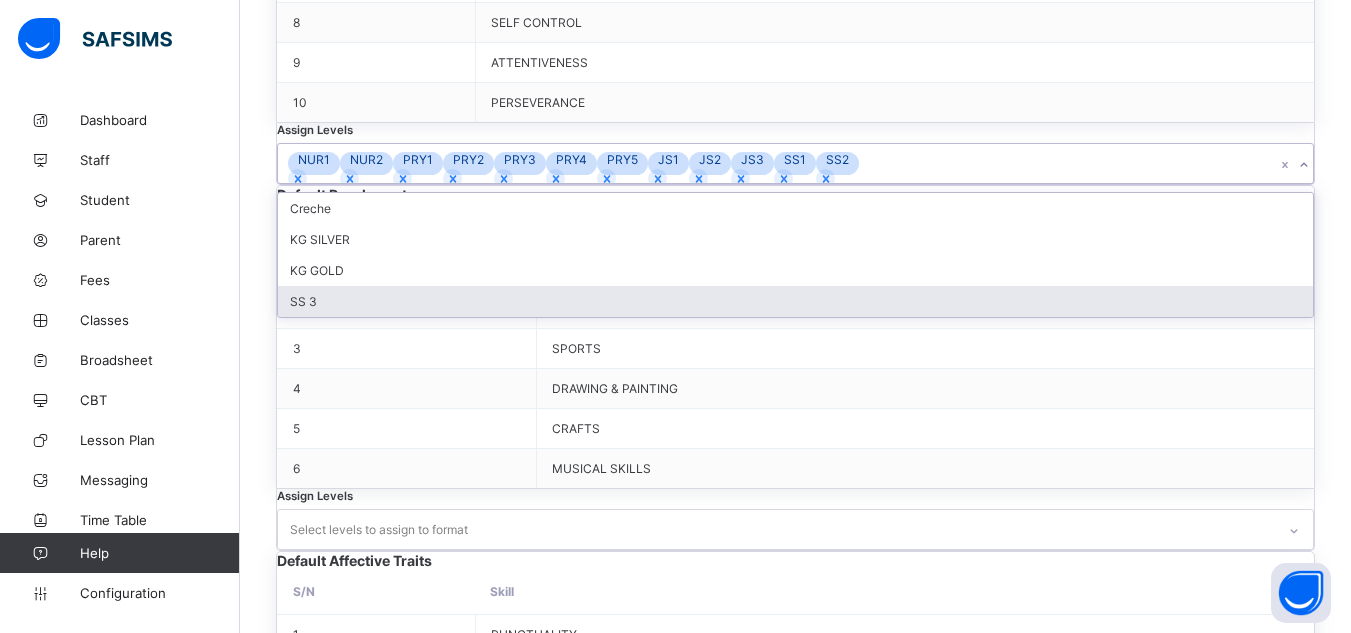 click on "SS 3" at bounding box center [795, 301] 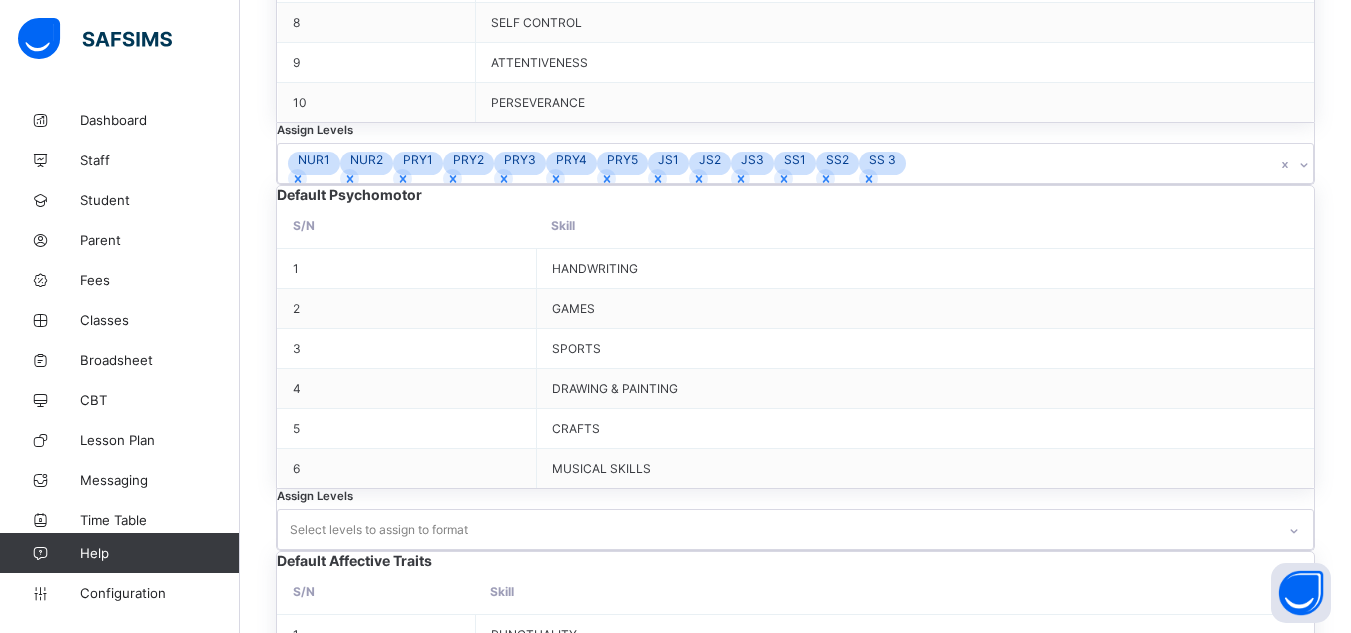 click on "Default Psychomotor   S/N Skill 1 HANDWRITING 2 GAMES 3 SPORTS 4 DRAWING & PAINTING 5 CRAFTS 6 MUSICAL SKILLS Assign Levels Select levels to assign to format" at bounding box center (795, 368) 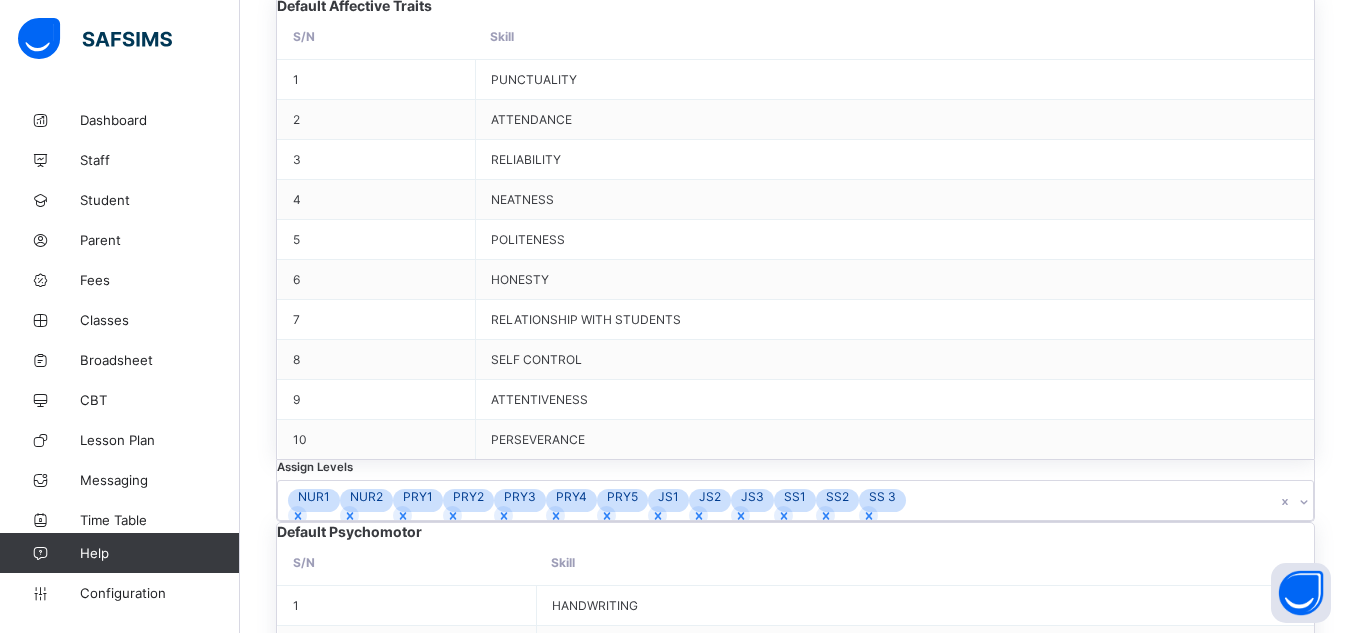 scroll, scrollTop: 786, scrollLeft: 0, axis: vertical 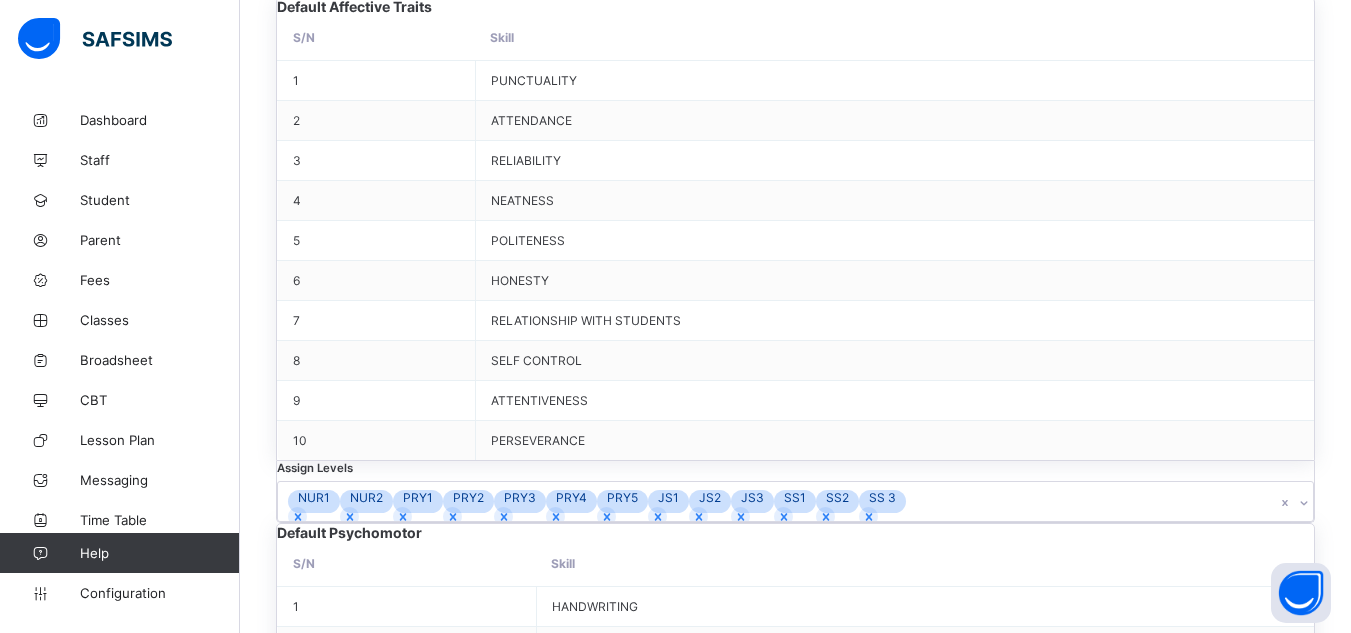 click on "Select levels to assign to format" at bounding box center [379, 868] 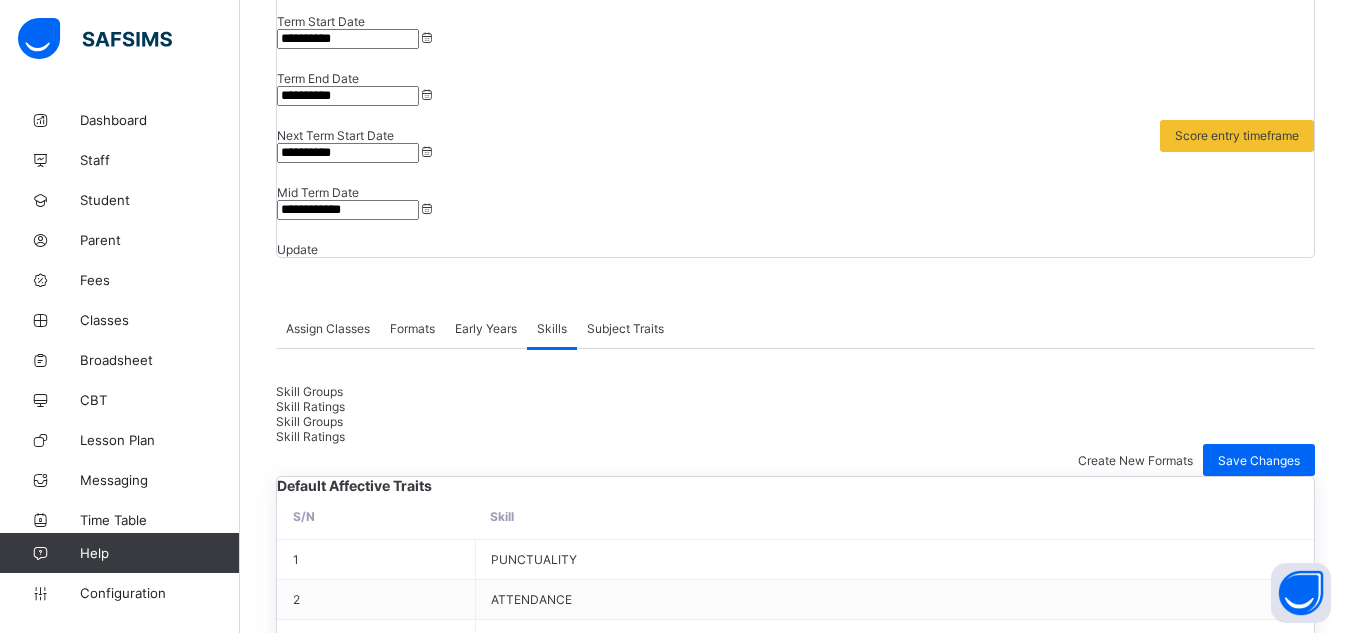 scroll, scrollTop: 306, scrollLeft: 0, axis: vertical 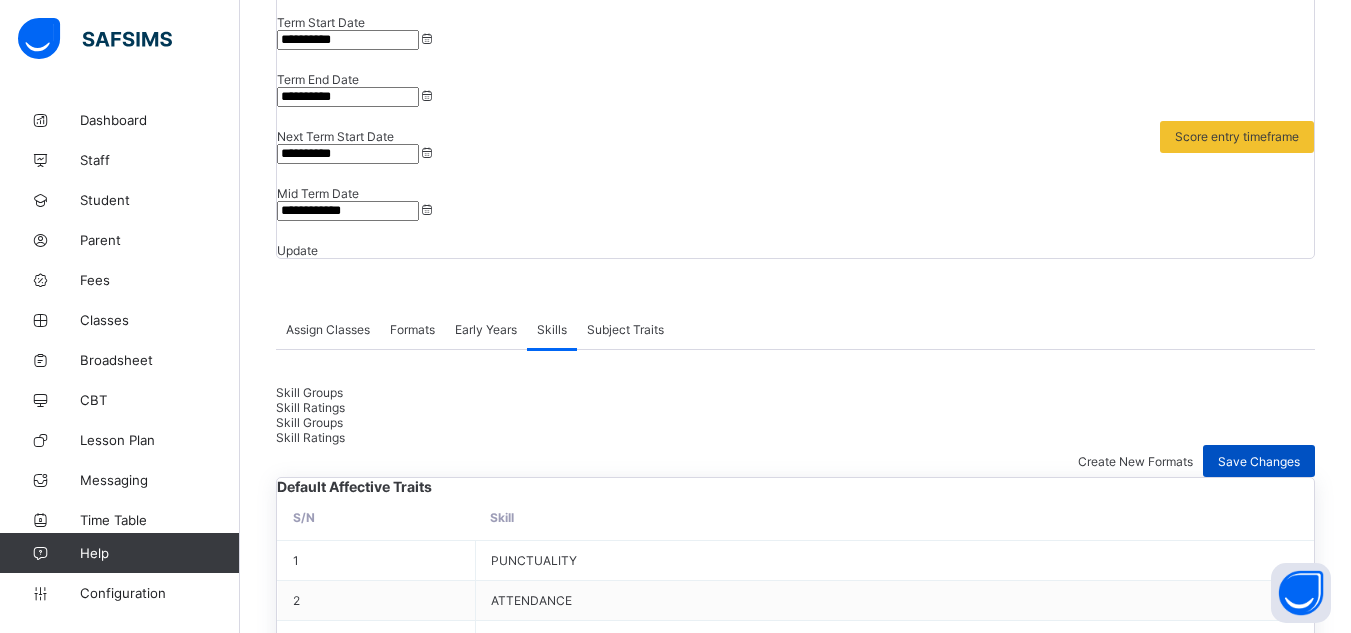 click on "Save Changes" at bounding box center [1259, 461] 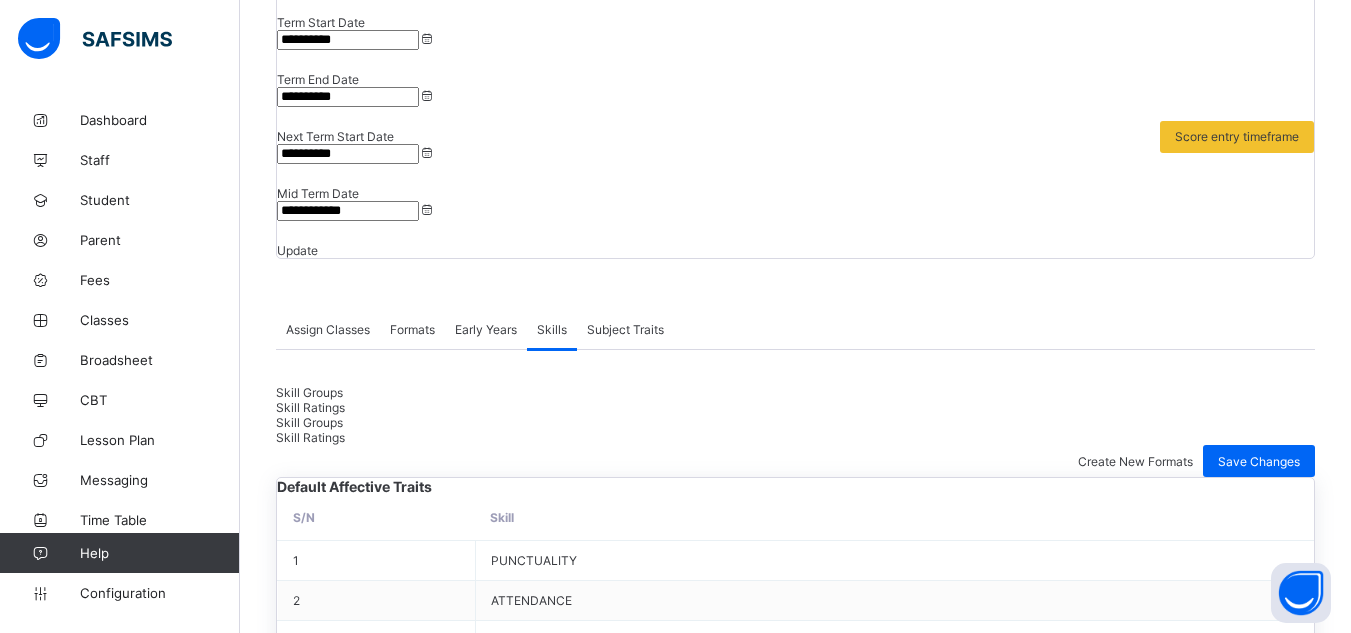 click on "Skill Ratings" at bounding box center [310, 407] 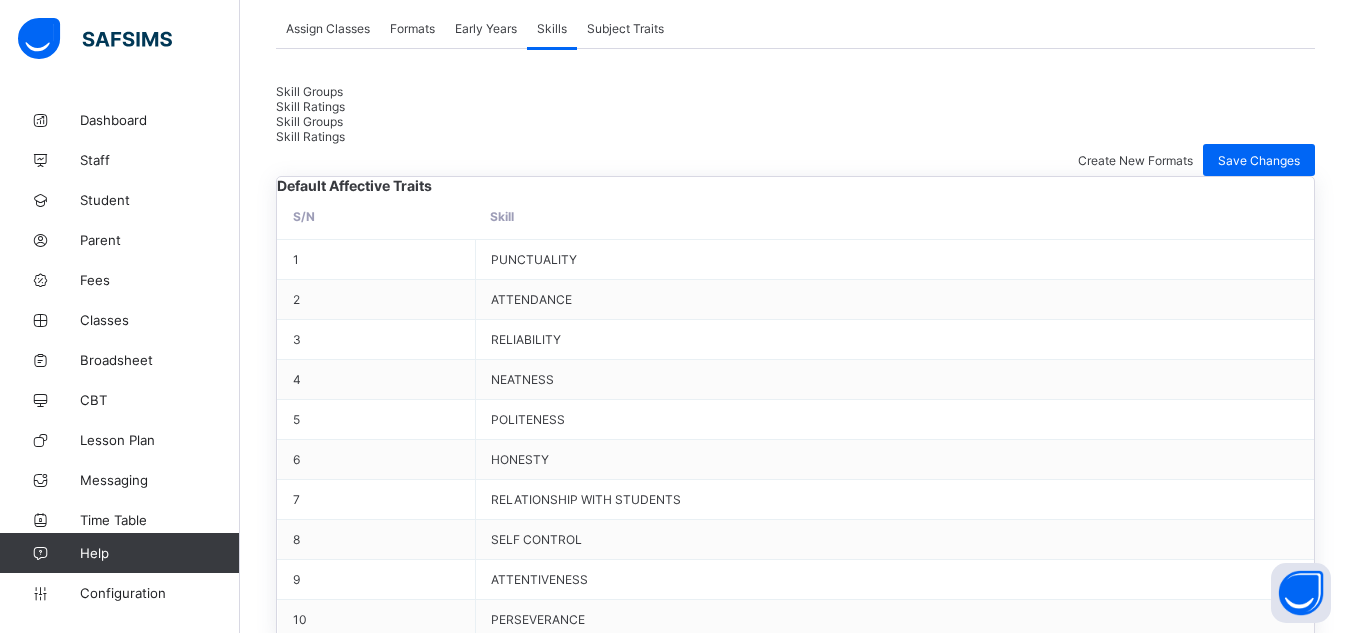 scroll, scrollTop: 636, scrollLeft: 0, axis: vertical 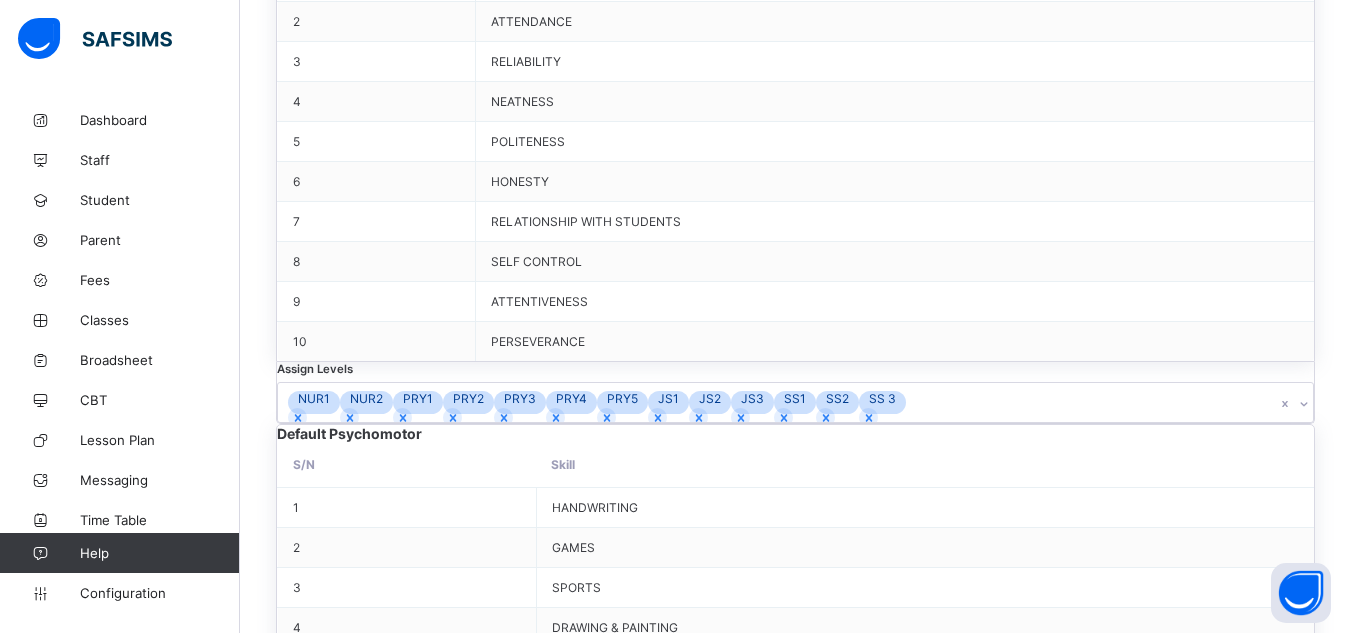click on "Select levels to assign to format" at bounding box center [795, 6619] 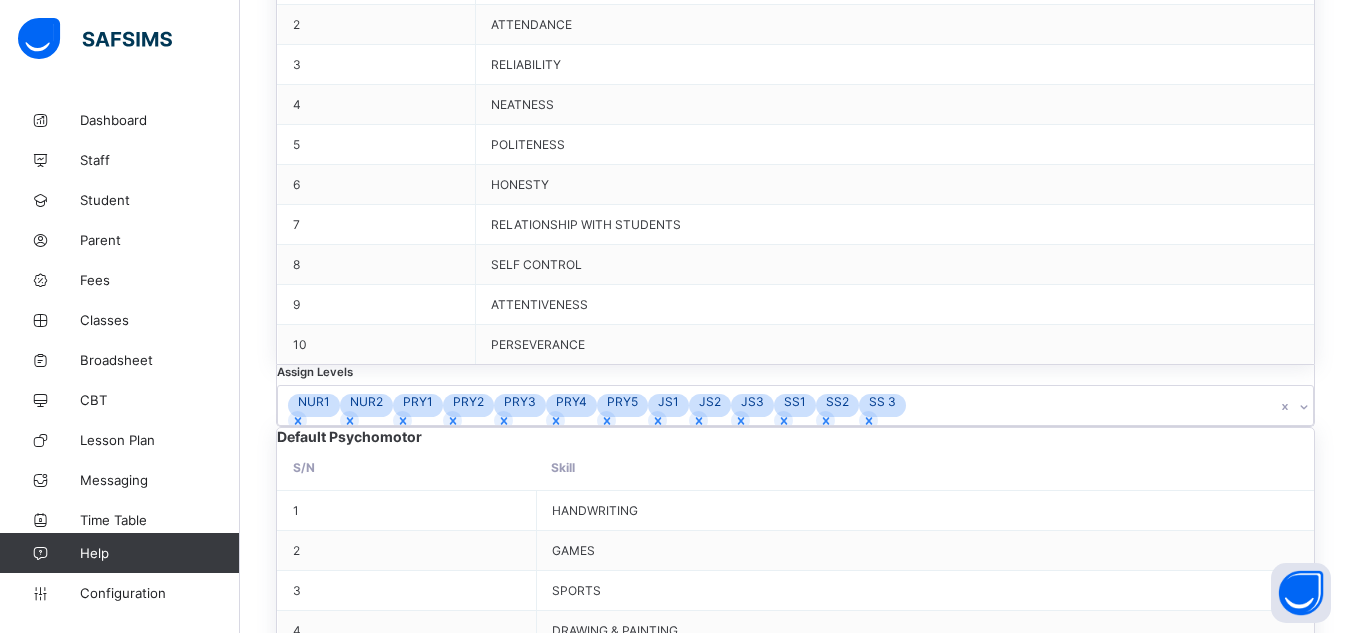 click on "SS1" at bounding box center [795, 6760] 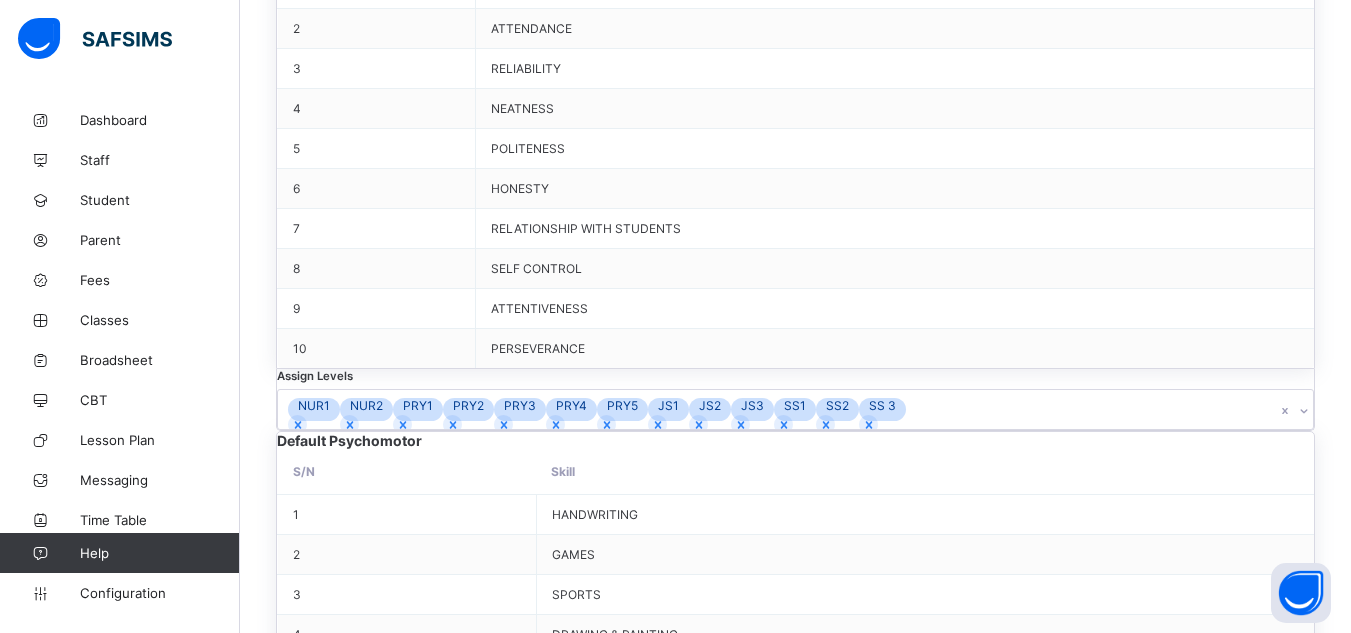 click on "SS2" at bounding box center (795, 6764) 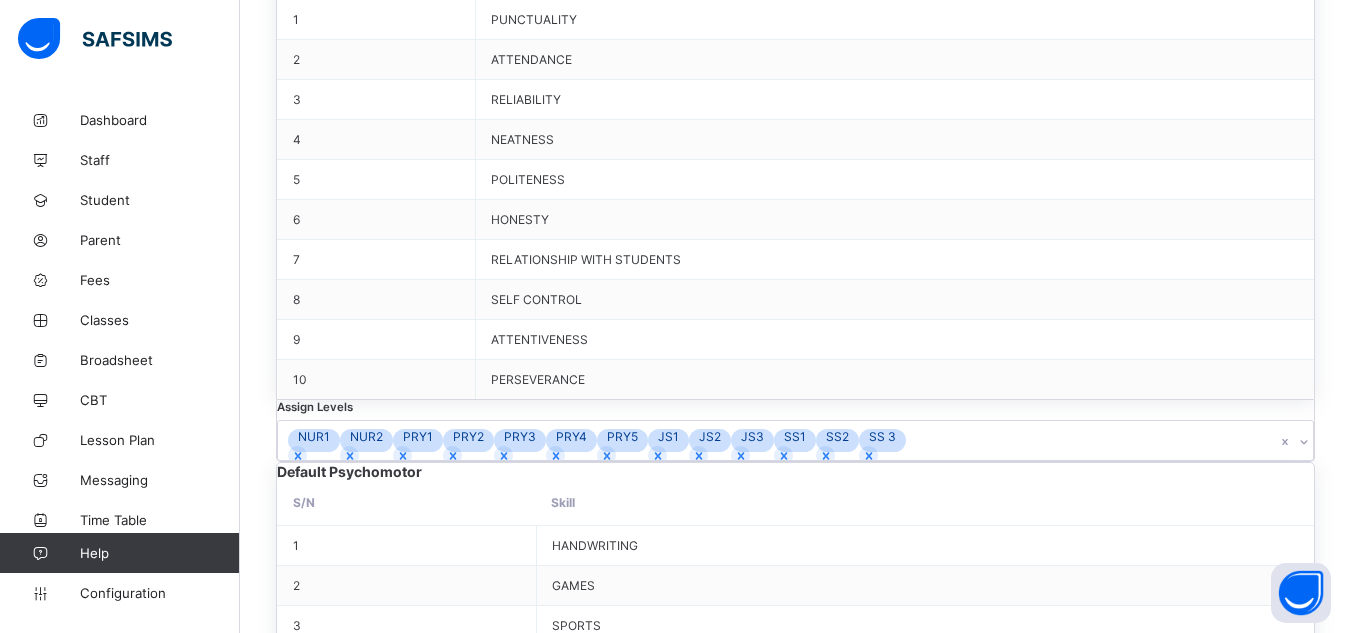 click on "SS 3" at bounding box center [795, 6795] 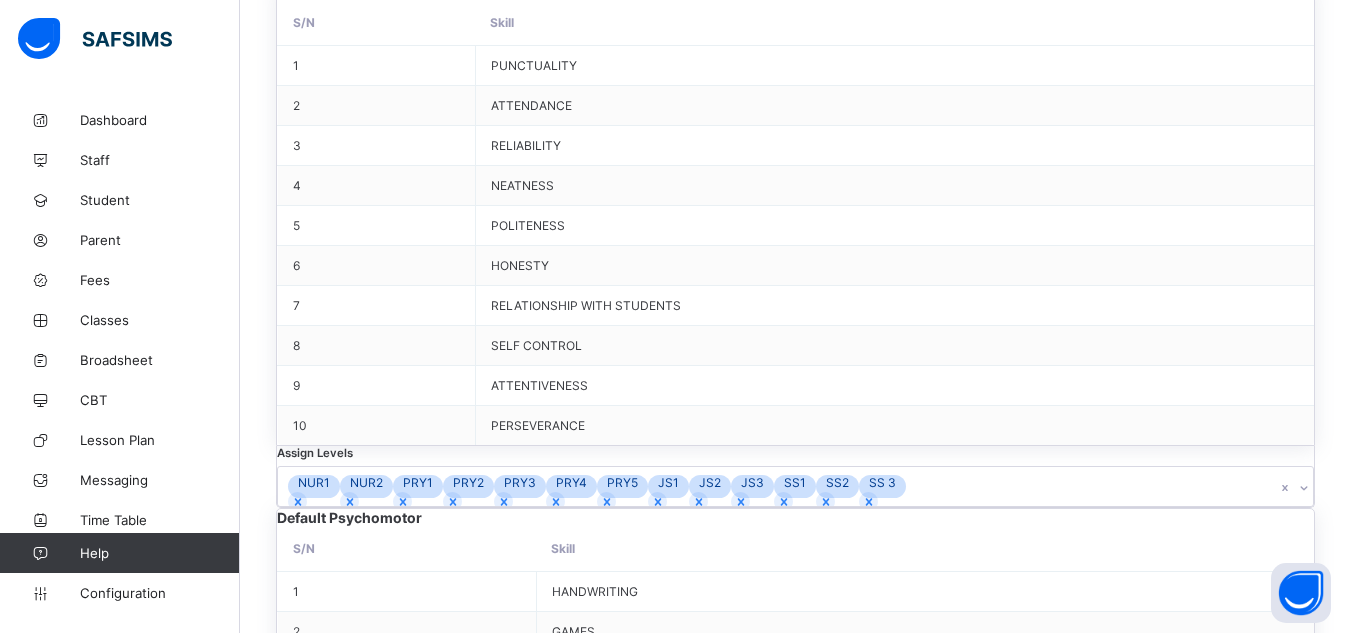 click on "Default Trait Rating S/N Grade Remark Color 1 1 No Observable Trait 2 2 Poor Level of Observable Trait 3 3 Fair But Acceptable Level of Observable Trait 4 4 Good Level of Observable Trait 5 5 Excellence Degree of Observable Trait Assign Levels Select levels to assign to format" at bounding box center [795, 6888] 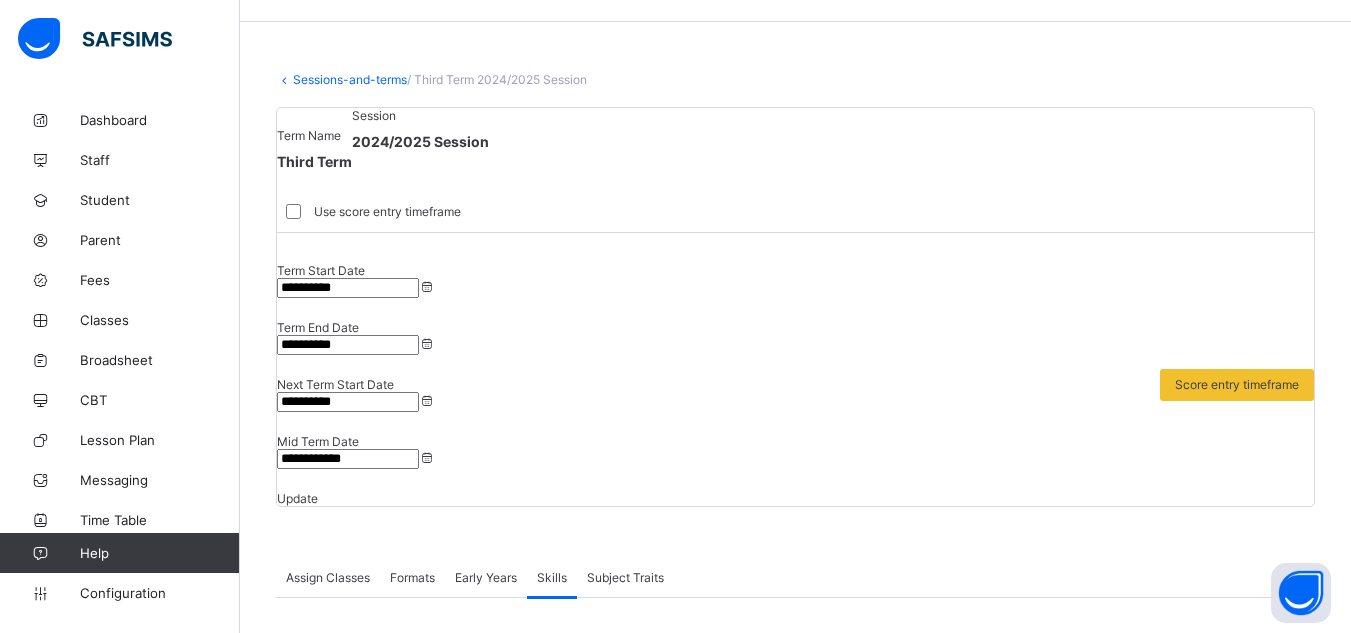 scroll, scrollTop: 47, scrollLeft: 0, axis: vertical 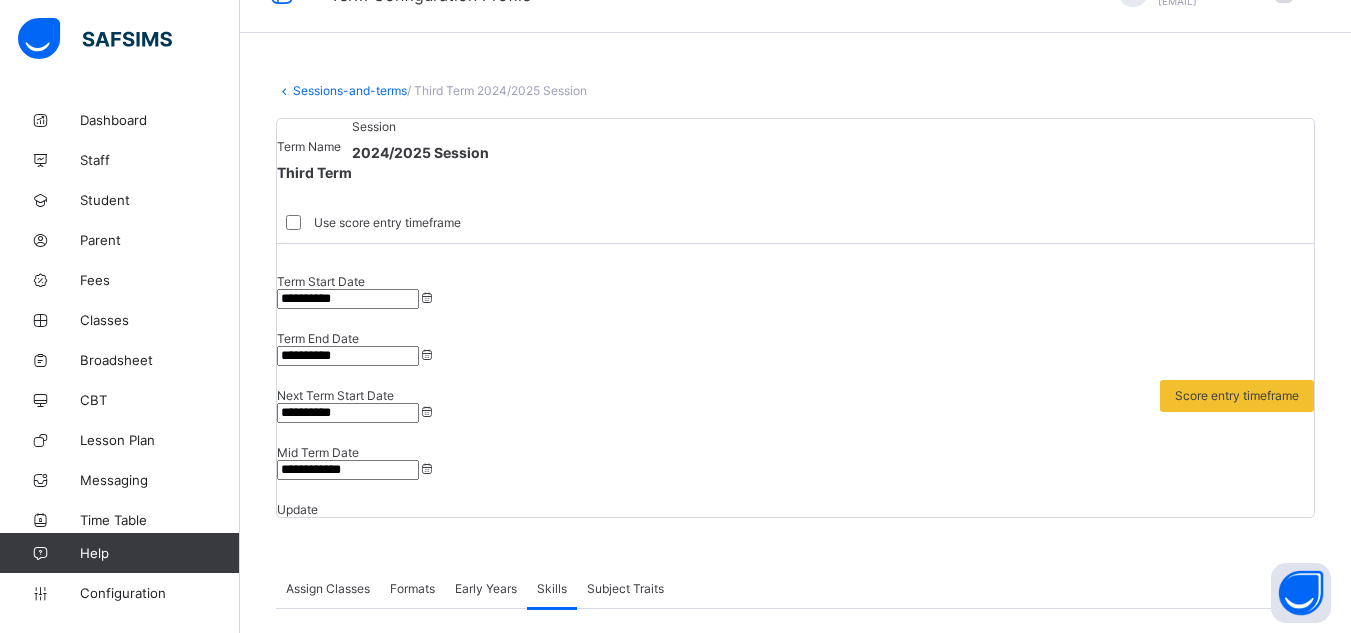 click on "Save Changes" at bounding box center [1259, 7137] 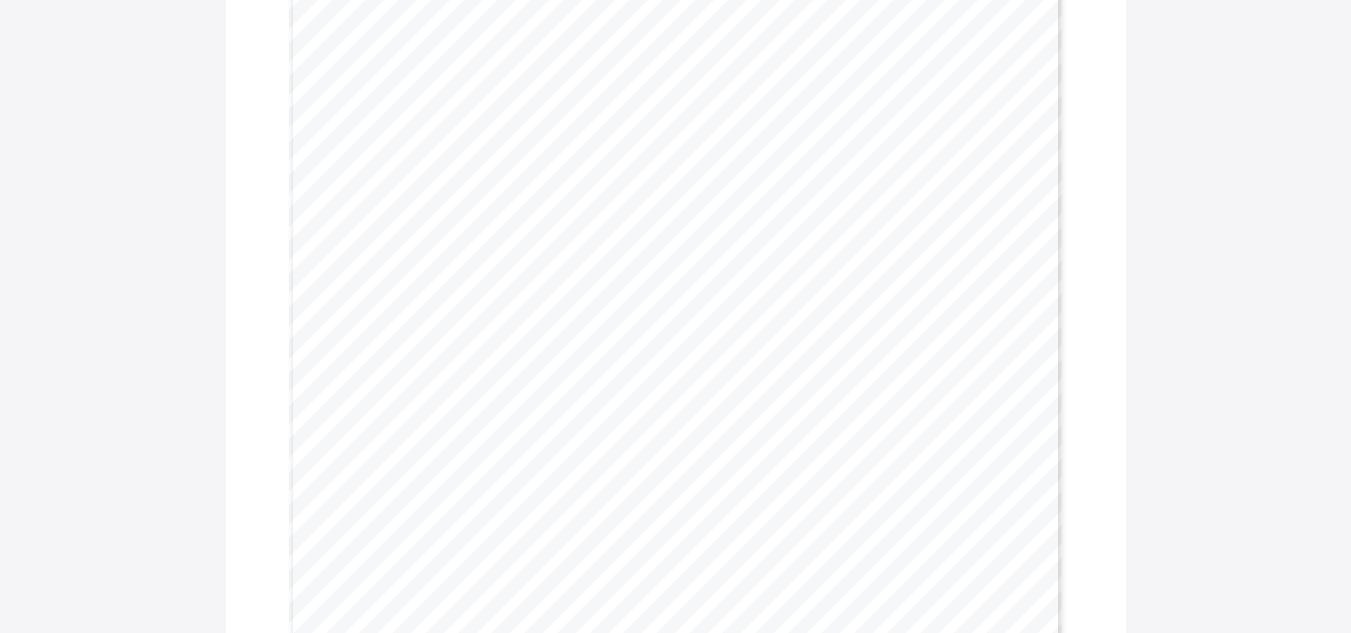 scroll, scrollTop: 204, scrollLeft: 0, axis: vertical 